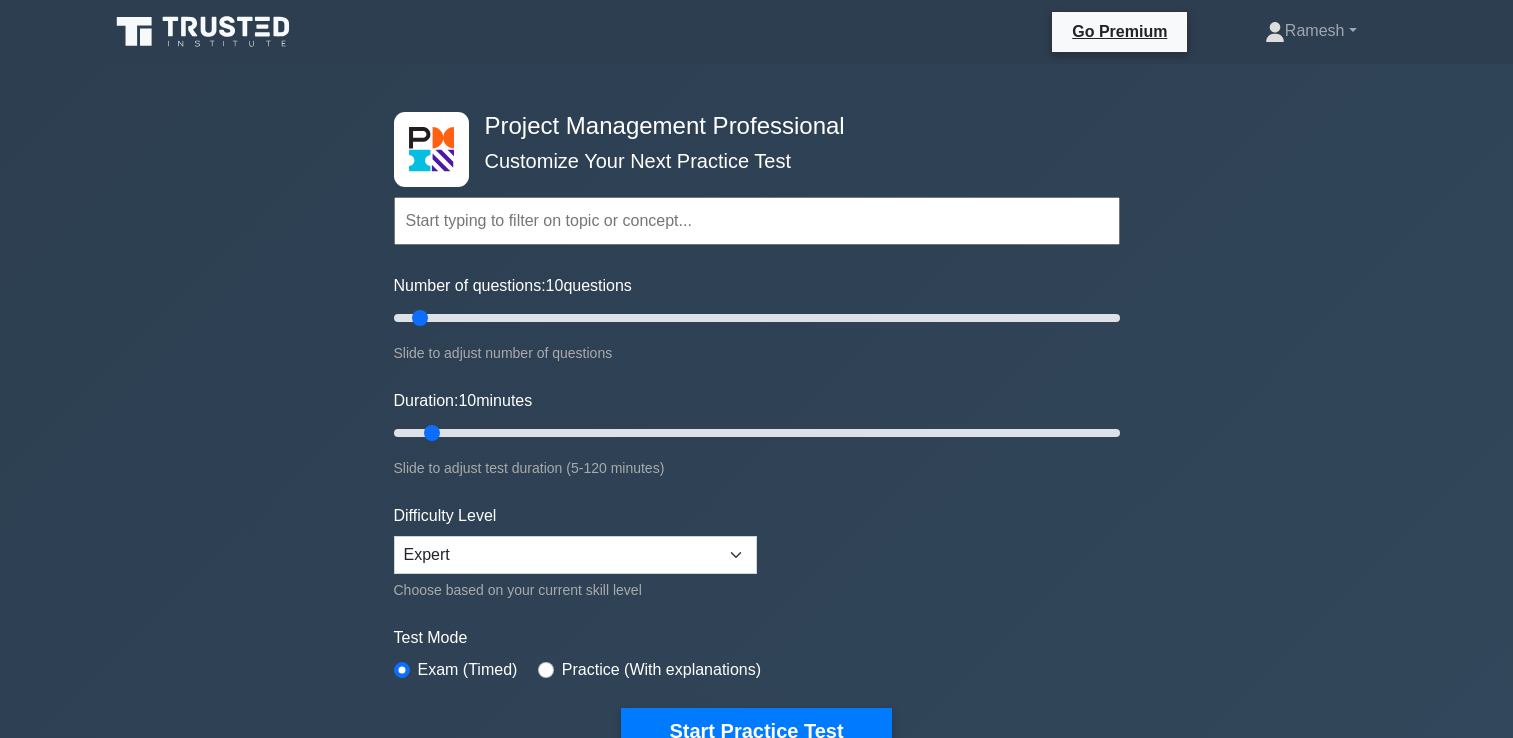scroll, scrollTop: 200, scrollLeft: 0, axis: vertical 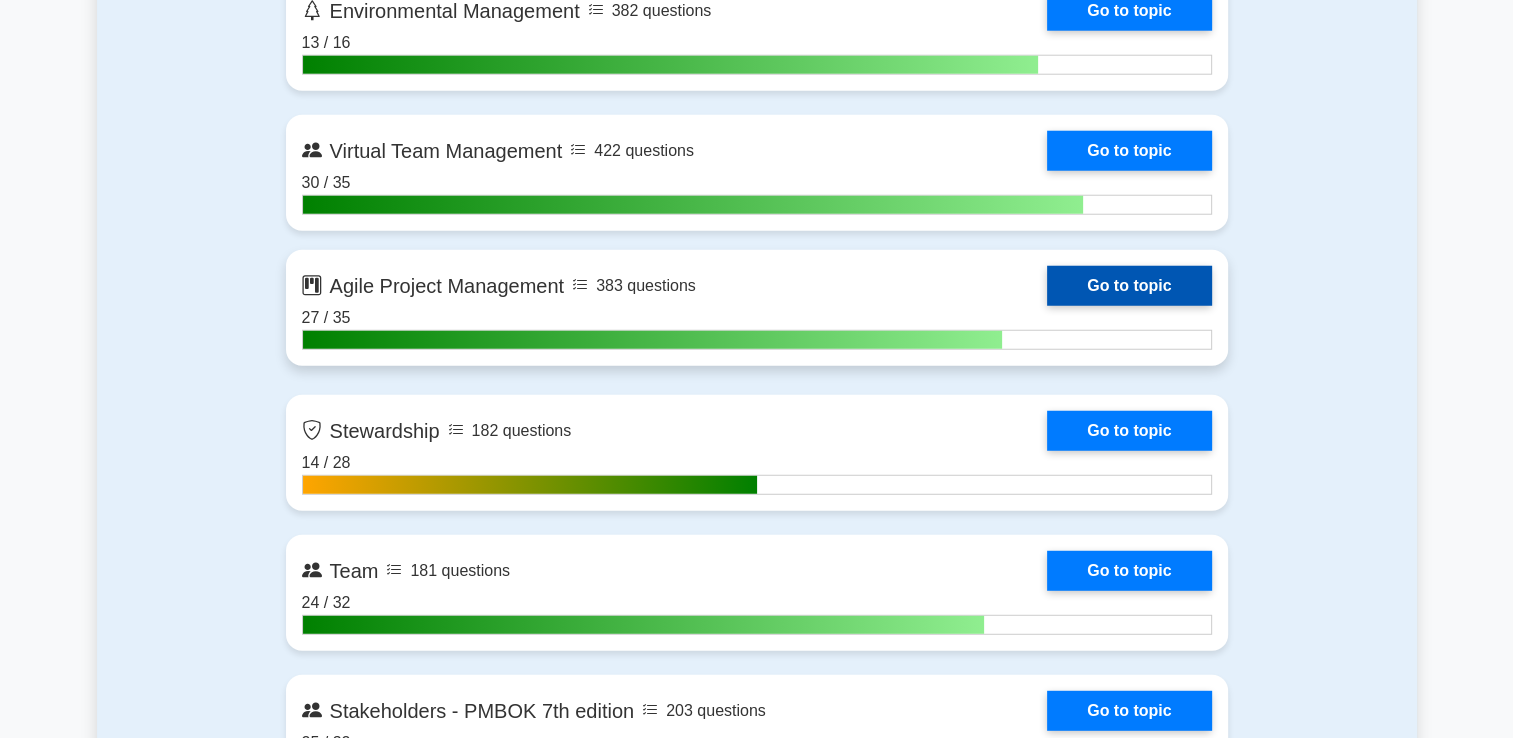 click on "Go to topic" at bounding box center [1129, 286] 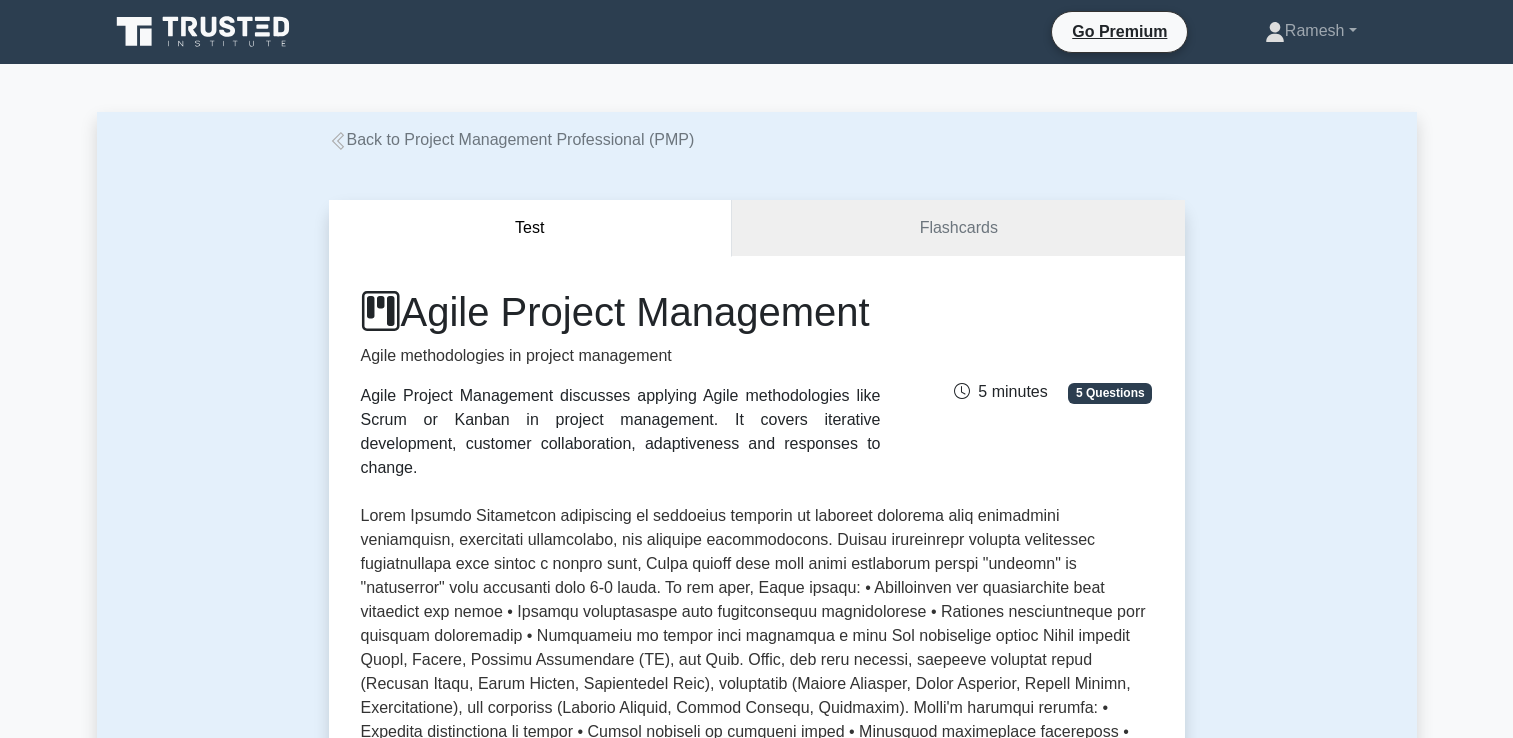 scroll, scrollTop: 0, scrollLeft: 0, axis: both 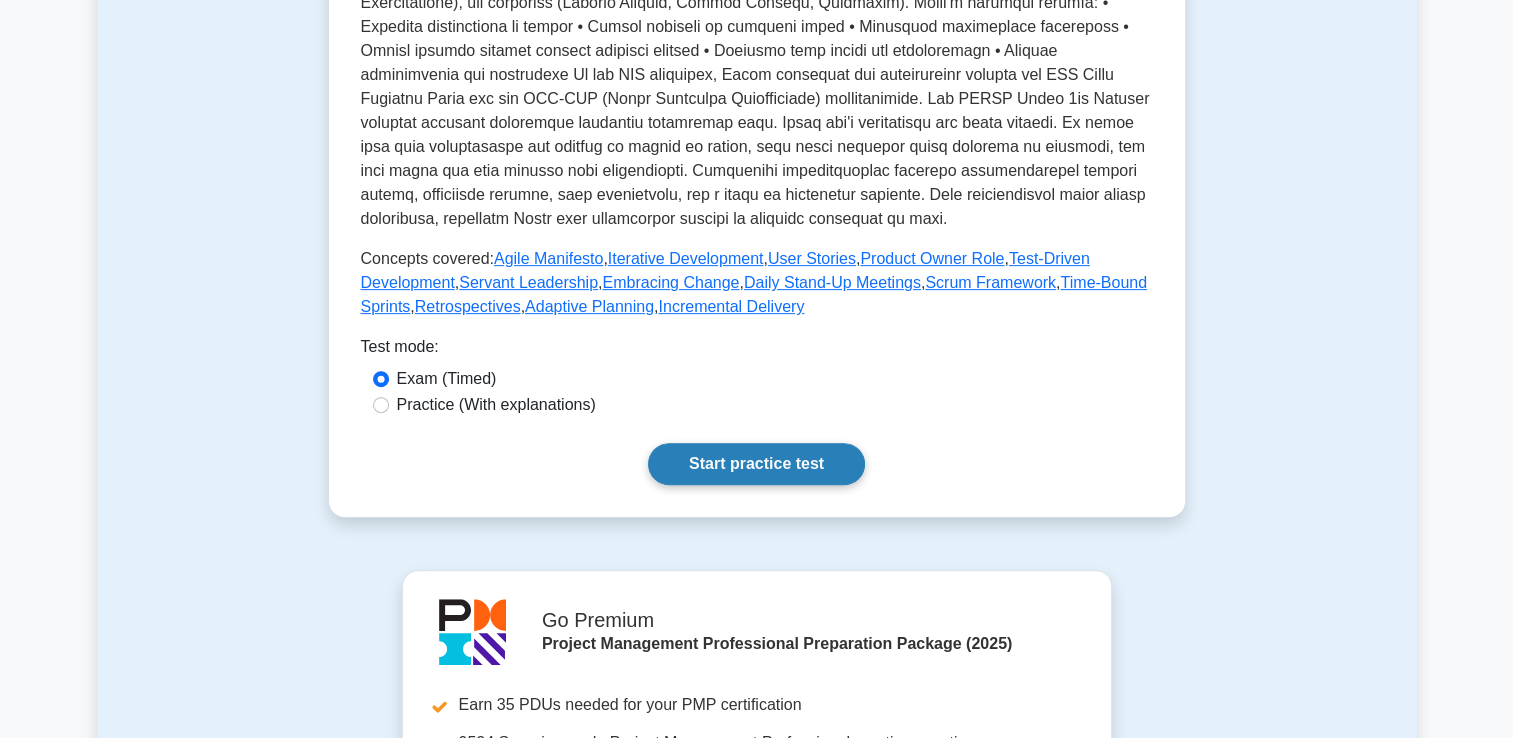 click on "Start practice test" at bounding box center [756, 464] 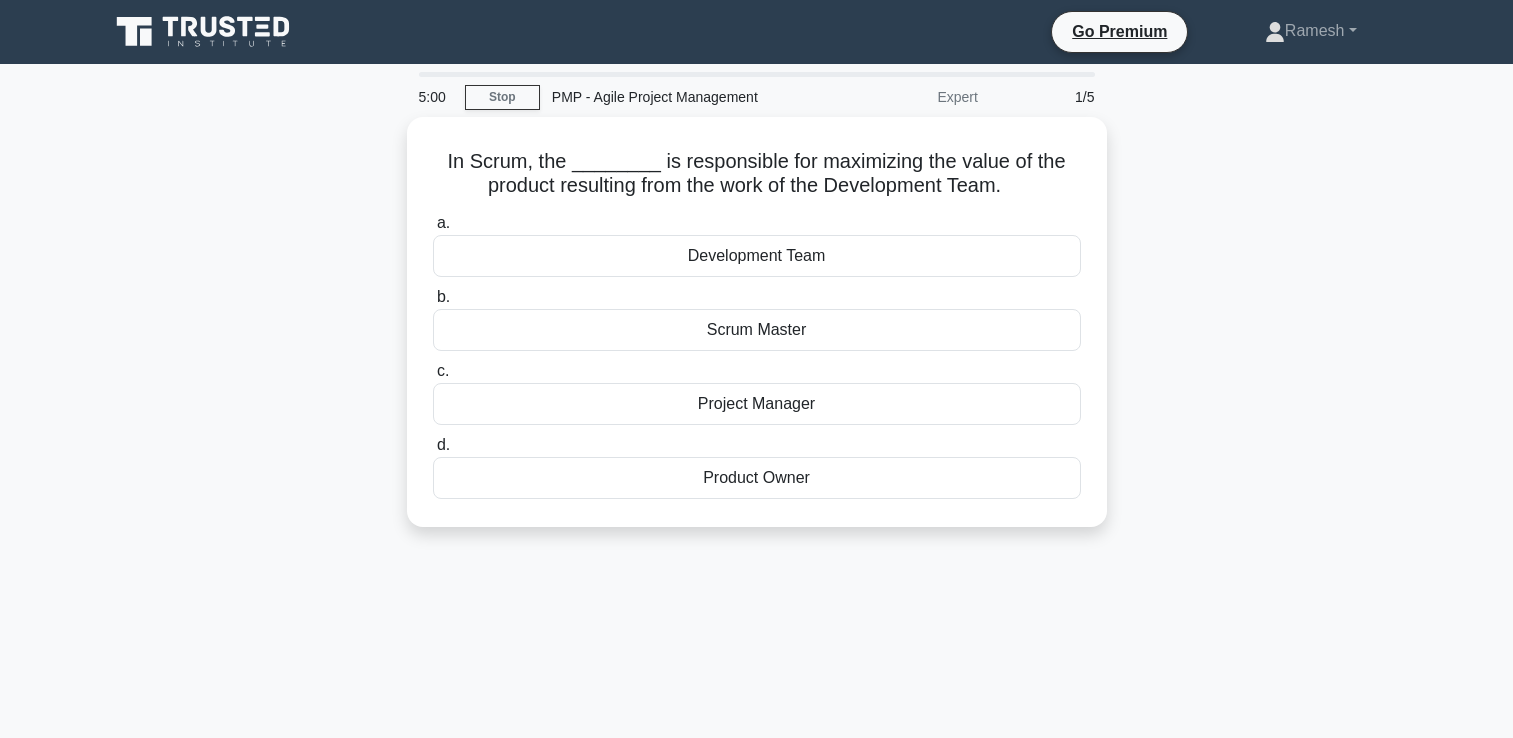 scroll, scrollTop: 0, scrollLeft: 0, axis: both 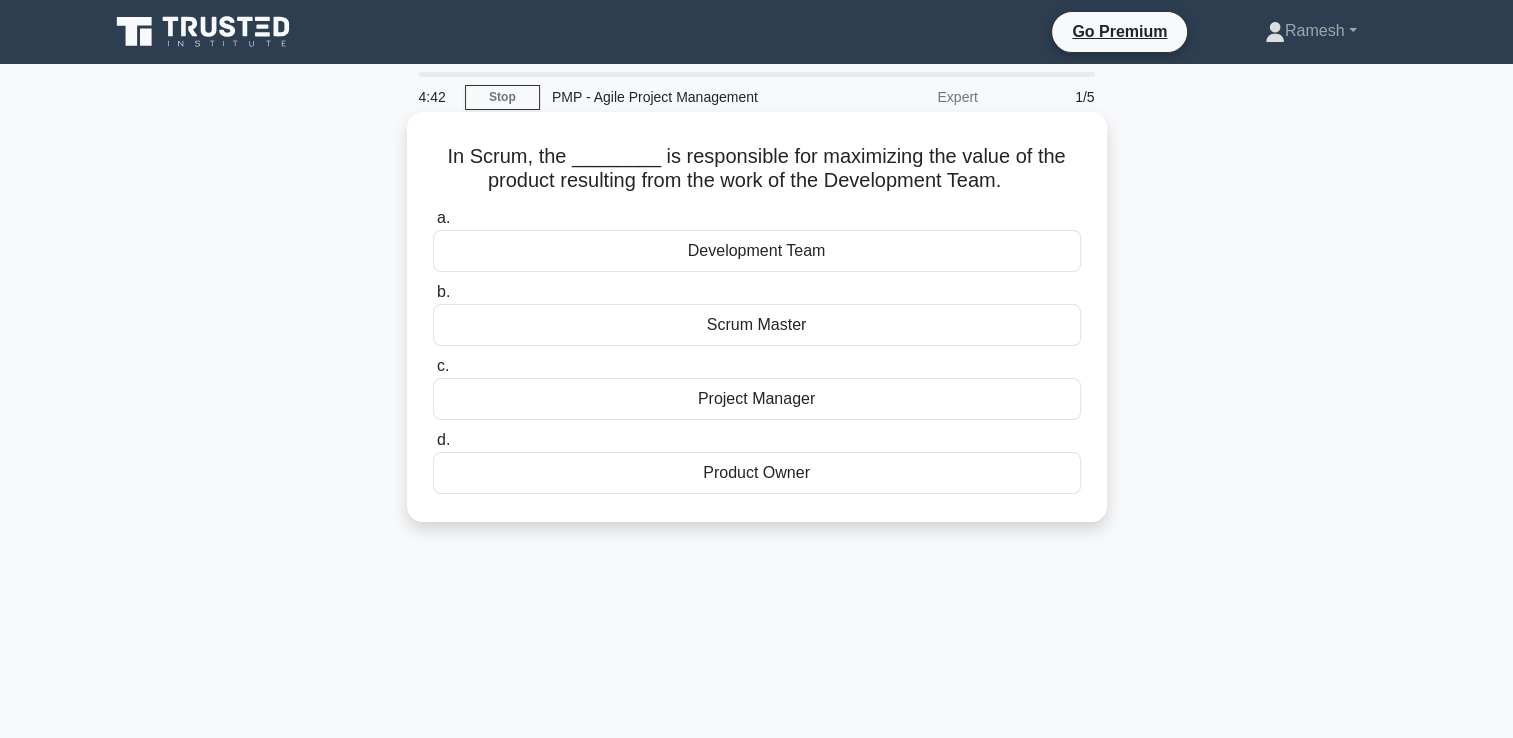 click on "Development Team" at bounding box center (757, 251) 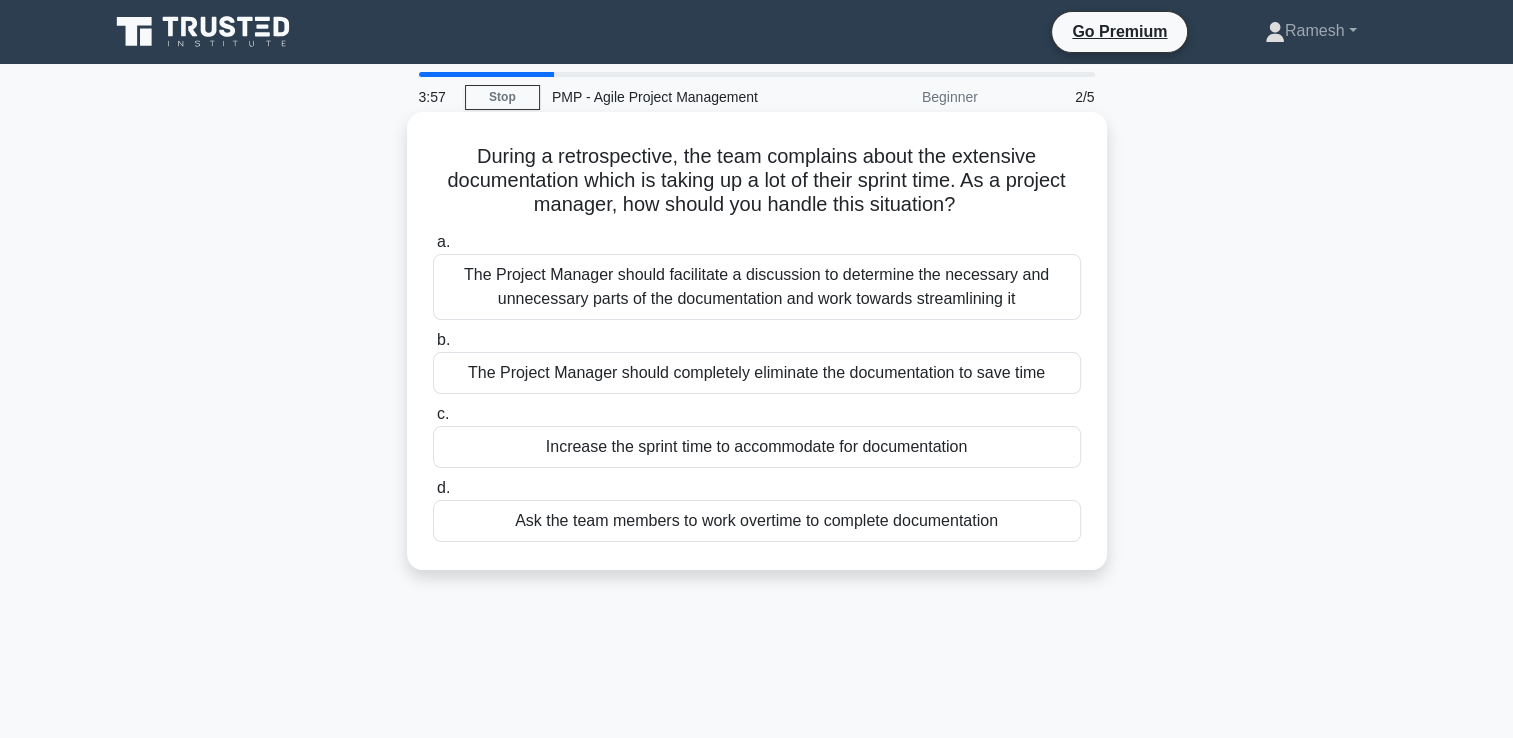 click on "The Project Manager should facilitate a discussion to determine the necessary and unnecessary parts of the documentation and work towards streamlining it" at bounding box center [757, 287] 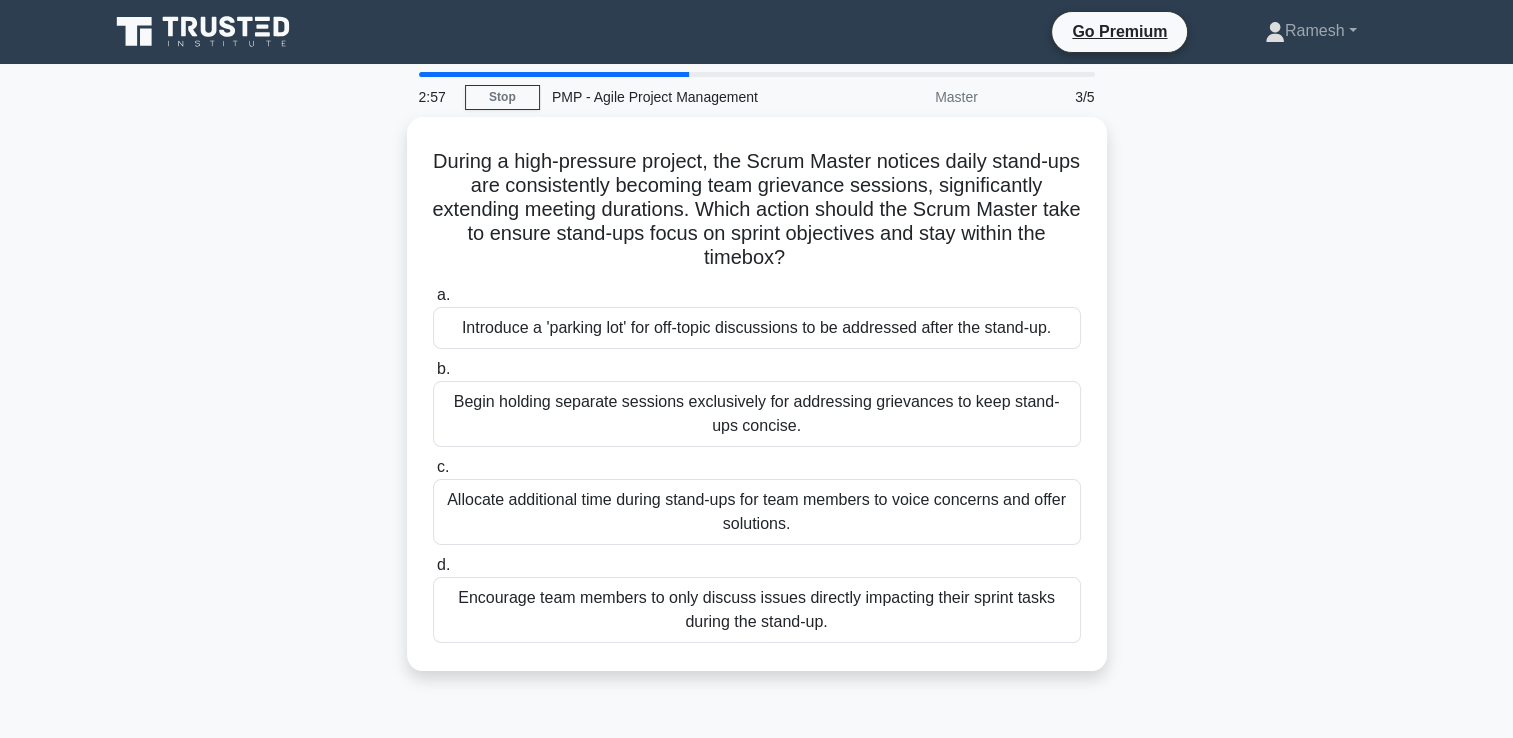 drag, startPoint x: 896, startPoint y: 606, endPoint x: 1189, endPoint y: 531, distance: 302.4467 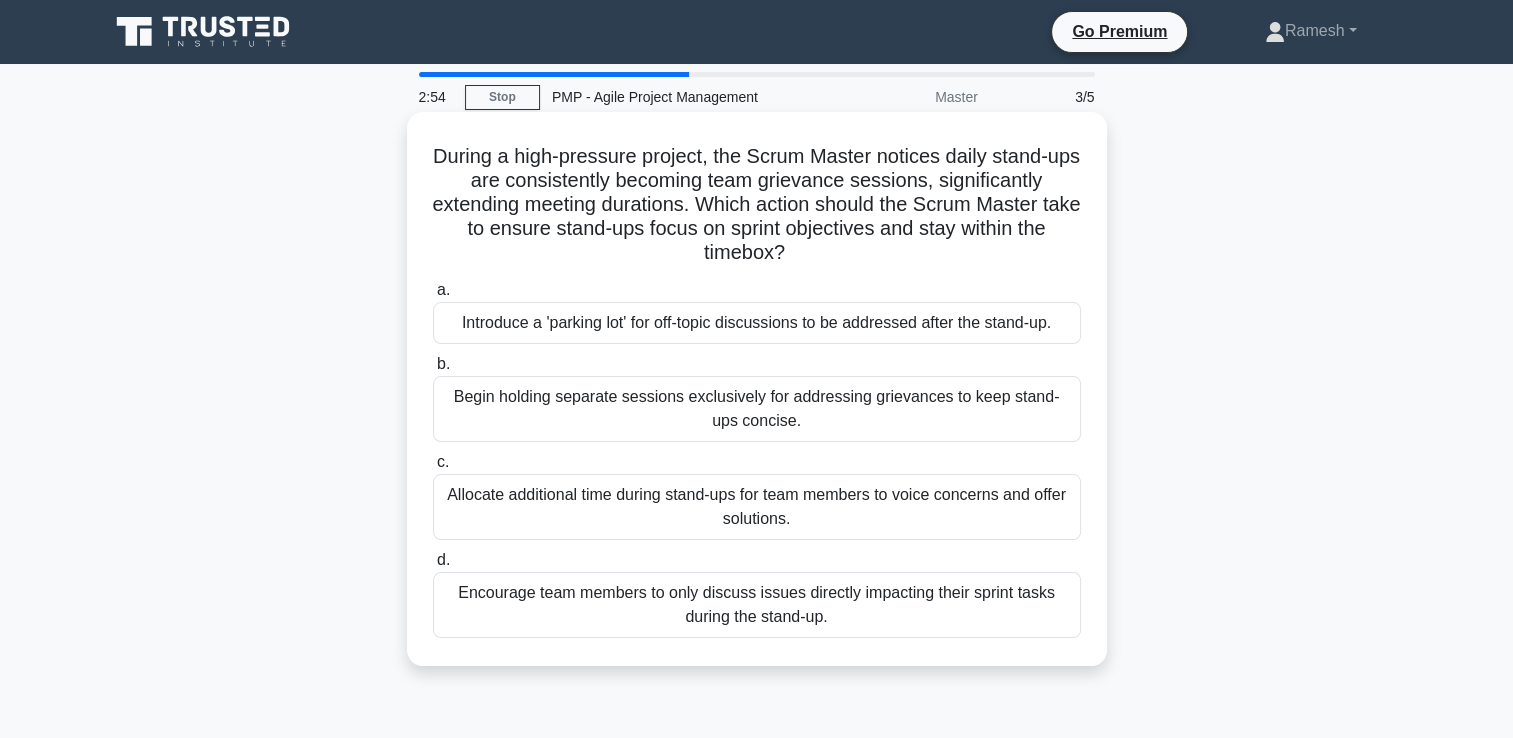 drag, startPoint x: 534, startPoint y: 196, endPoint x: 838, endPoint y: 622, distance: 523.3469 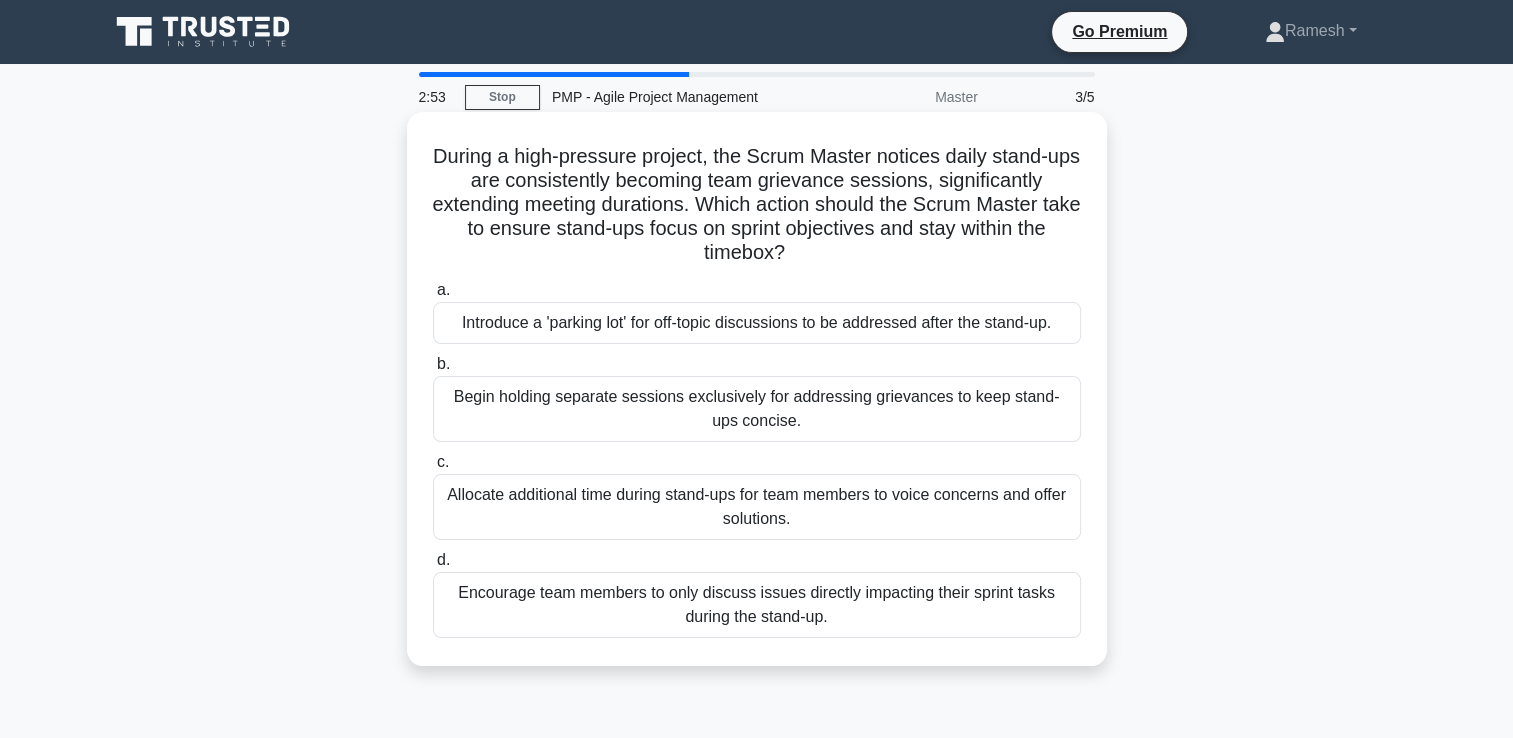 copy on "During a high-pressure project, the Scrum Master notices daily stand-ups are consistently becoming team grievance sessions, significantly extending meeting durations. Which action should the Scrum Master take to ensure stand-ups focus on sprint objectives and stay within the timebox?
.spinner_0XTQ{transform-origin:center;animation:spinner_y6GP .75s linear infinite}@keyframes spinner_y6GP{100%{transform:rotate(360deg)}}
a.
Introduce a 'parking lot' for off-topic discussions to be addressed after the stand-up.
b.
Begin holding separate sessions exclusively for addressing grievances to keep stand-ups concise.
c.
Allocate additional time during stand-ups for team members to voice concerns and offer solutions.
d.
..." 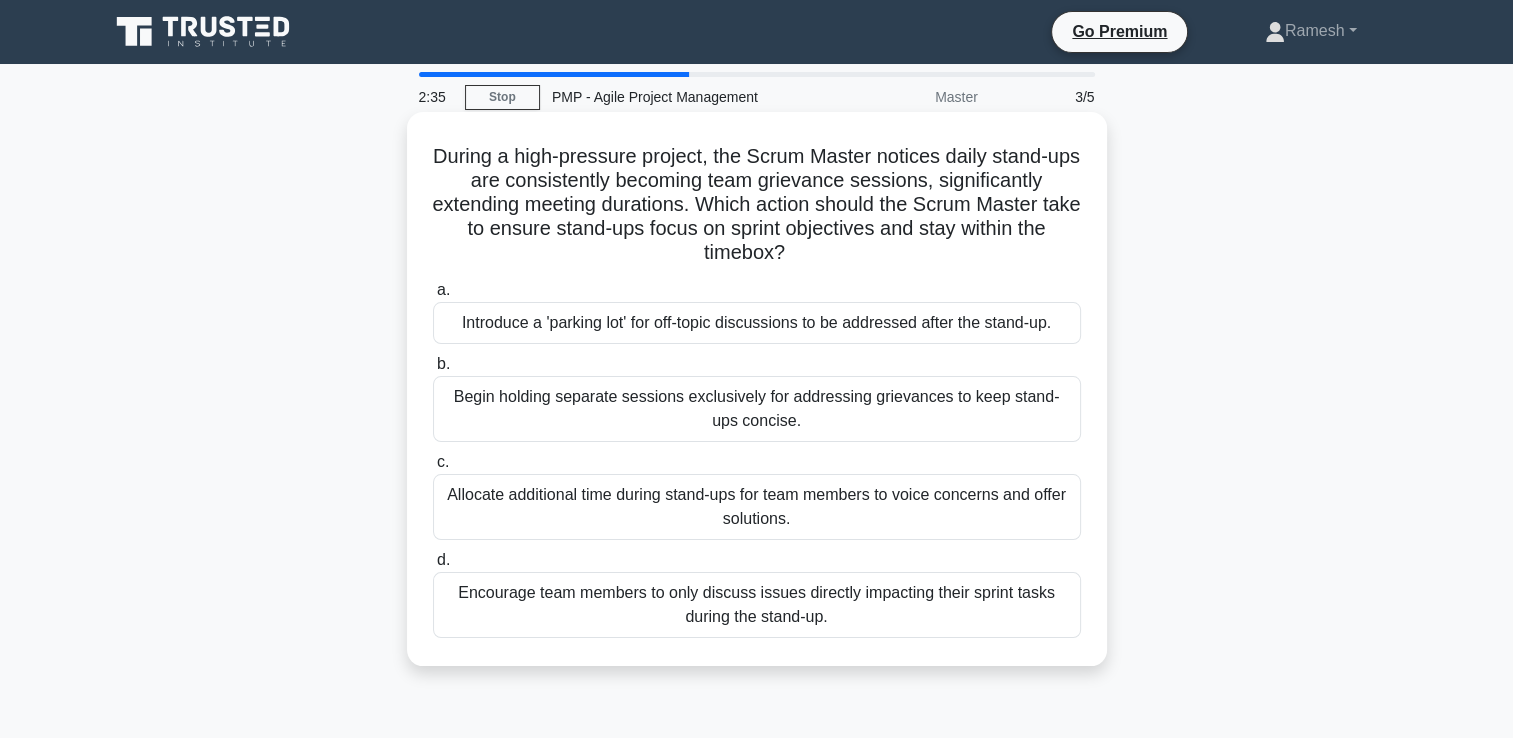 click on "Introduce a 'parking lot' for off-topic discussions to be addressed after the stand-up." at bounding box center [757, 323] 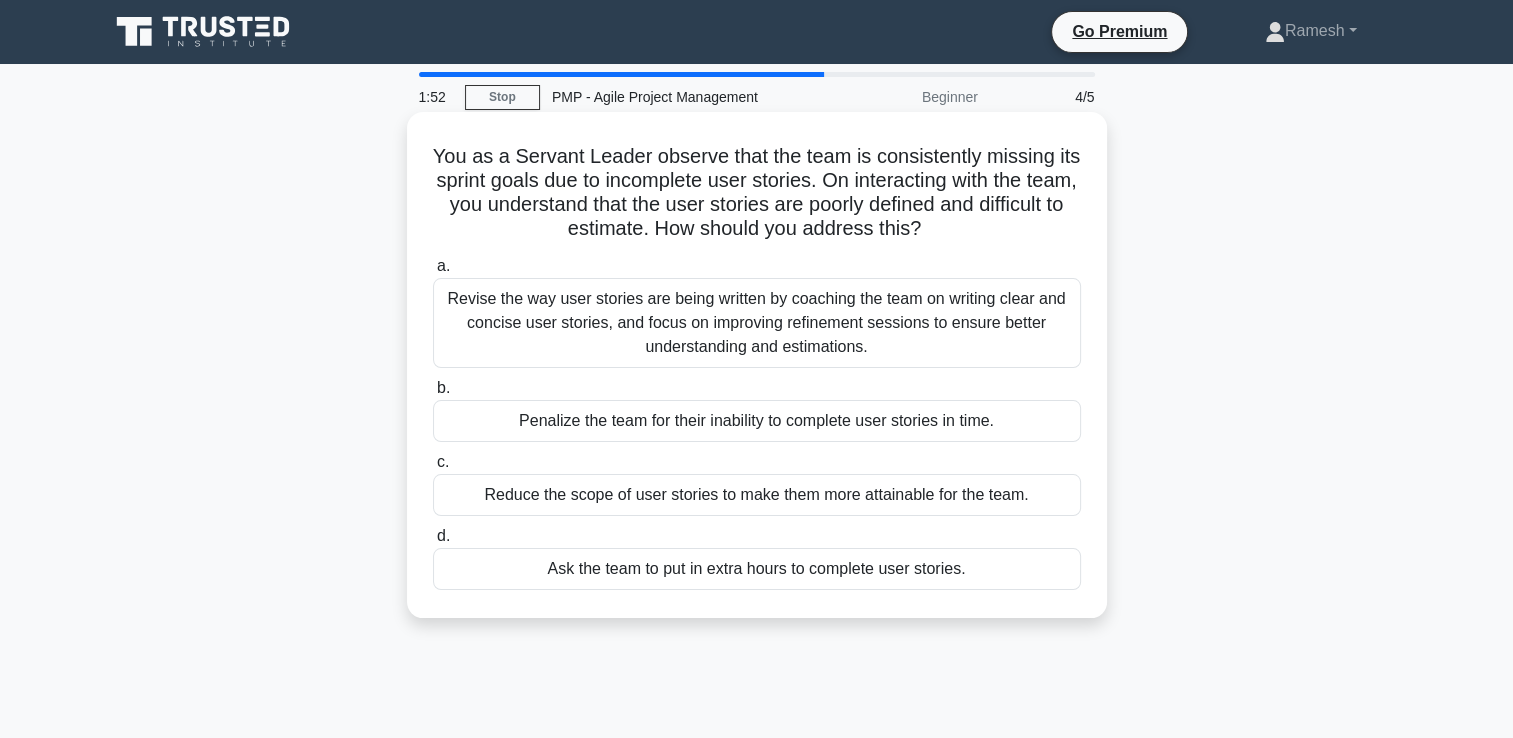 click on "Revise the way user stories are being written by coaching the team on writing clear and concise user stories, and focus on improving refinement sessions to ensure better understanding and estimations." at bounding box center [757, 323] 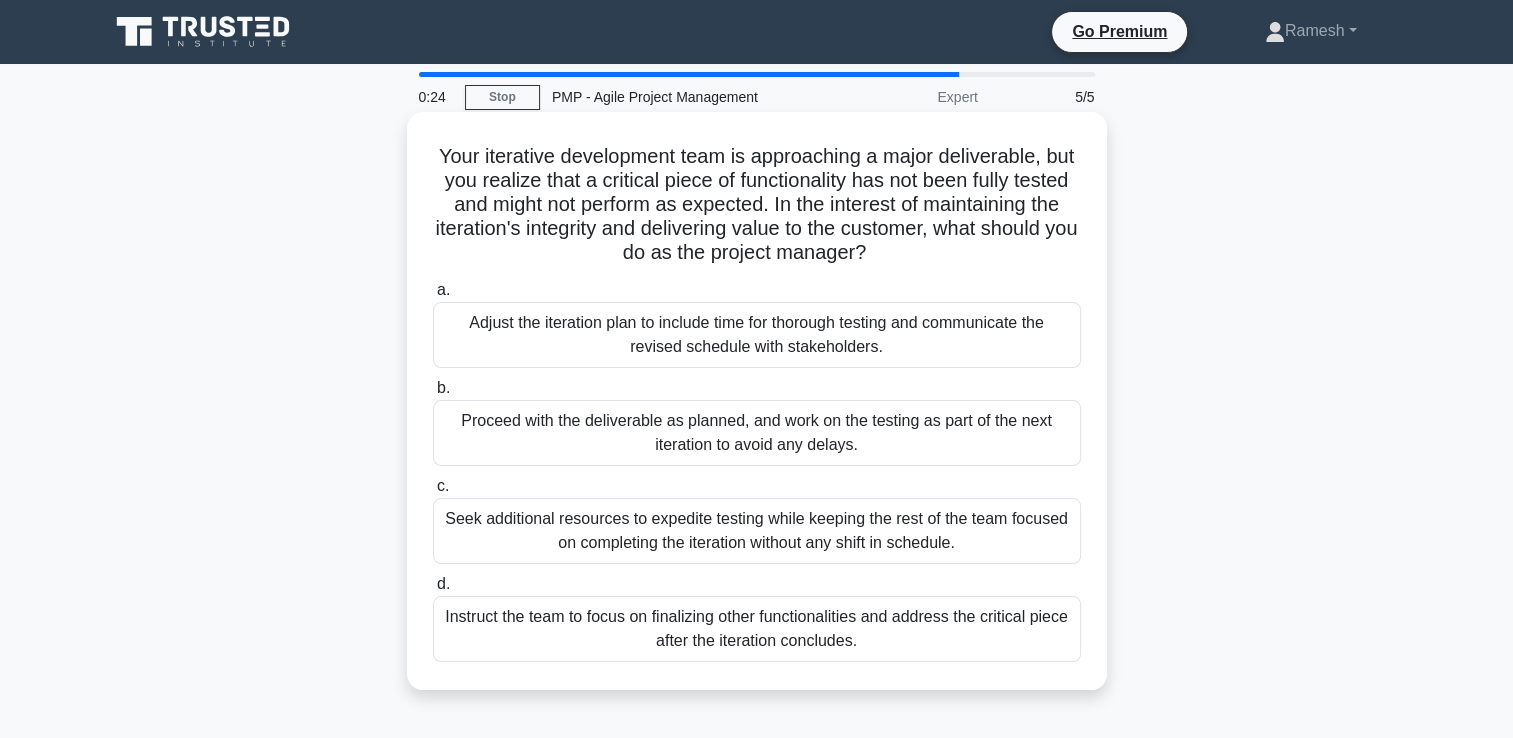 drag, startPoint x: 451, startPoint y: 149, endPoint x: 896, endPoint y: 670, distance: 685.1759 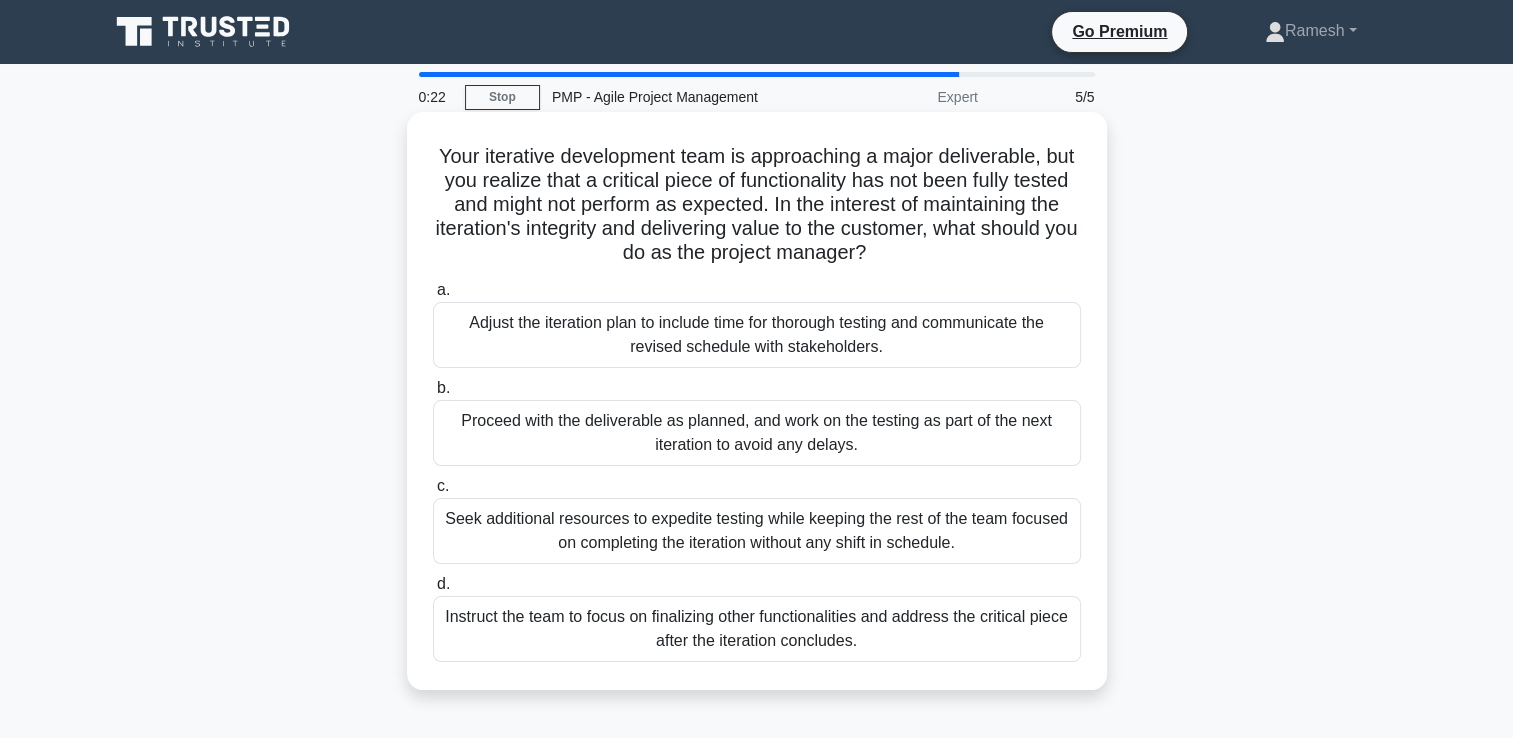 copy on "Your iterative development team is approaching a major deliverable, but you realize that a critical piece of functionality has not been fully tested and might not perform as expected. In the interest of maintaining the iteration's integrity and delivering value to the customer, what should you do as the project manager?
.spinner_0XTQ{transform-origin:center;animation:spinner_y6GP .75s linear infinite}@keyframes spinner_y6GP{100%{transform:rotate(360deg)}}
a.
Adjust the iteration plan to include time for thorough testing and communicate the revised schedule with stakeholders.
b.
Proceed with the deliverable as planned, and work on the testing as part of the next iteration to avoid any delays.
c.
Seek additional resources to expedite testing while keeping the rest of the team ..." 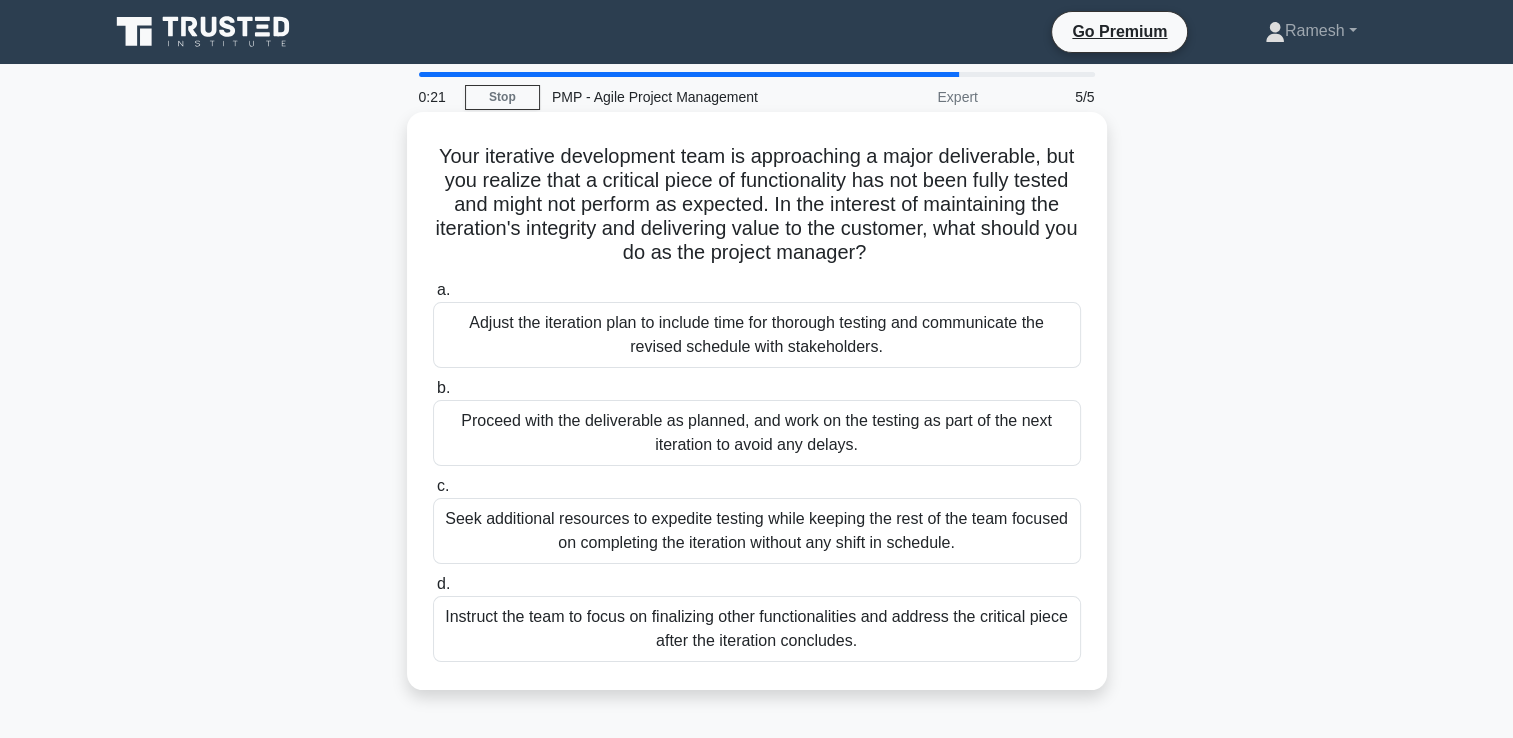 click on "Adjust the iteration plan to include time for thorough testing and communicate the revised schedule with stakeholders." at bounding box center [757, 335] 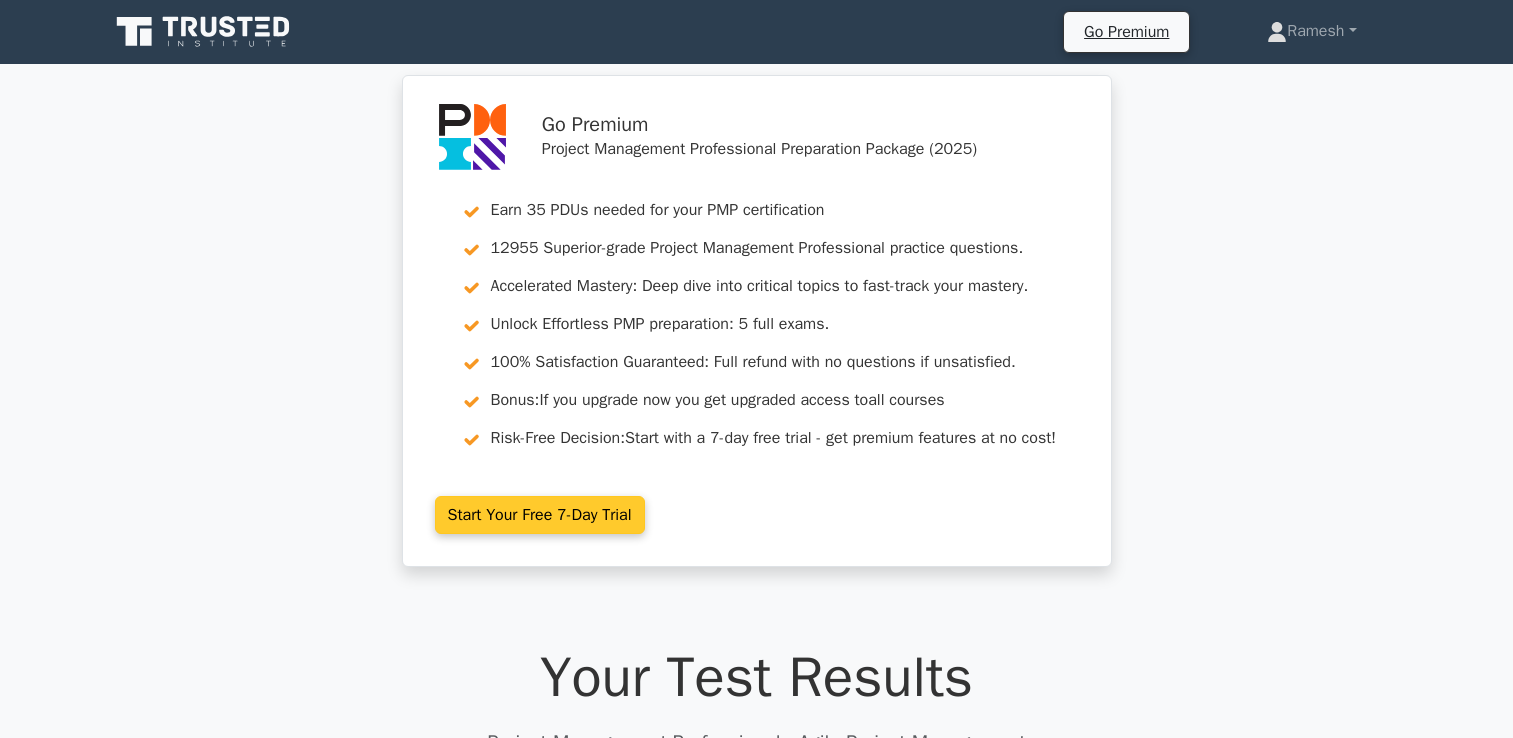 scroll, scrollTop: 0, scrollLeft: 0, axis: both 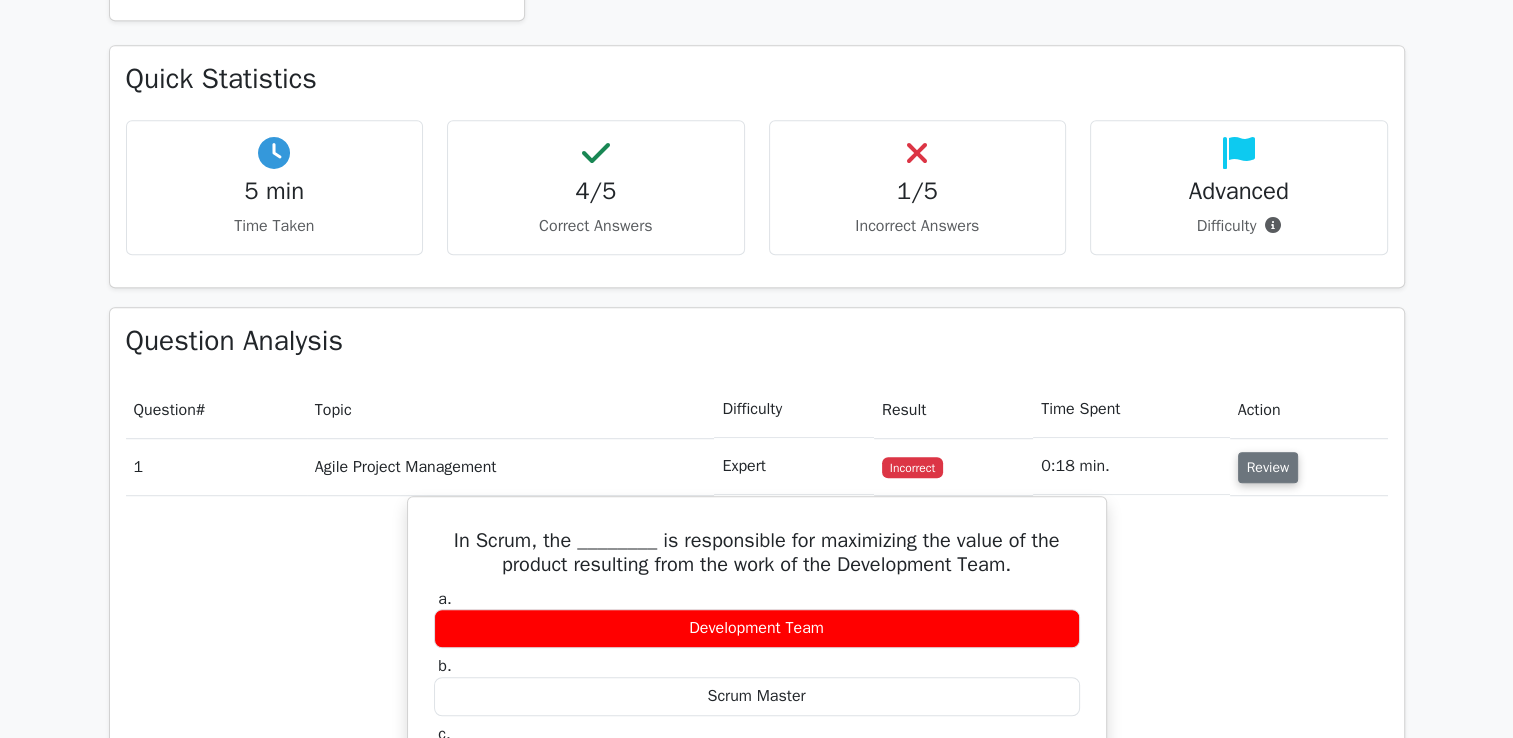 click on "Review" at bounding box center (1268, 467) 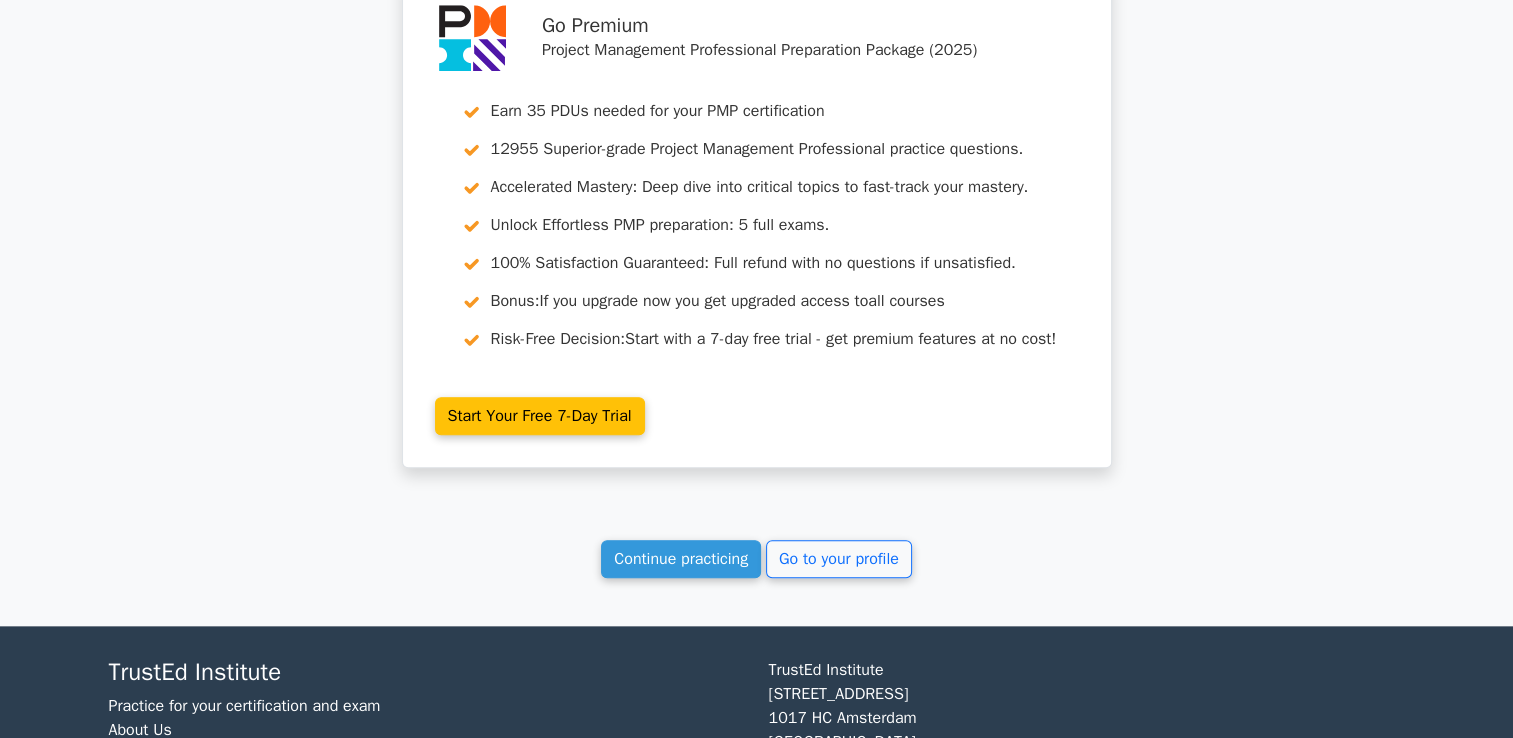 scroll, scrollTop: 2000, scrollLeft: 0, axis: vertical 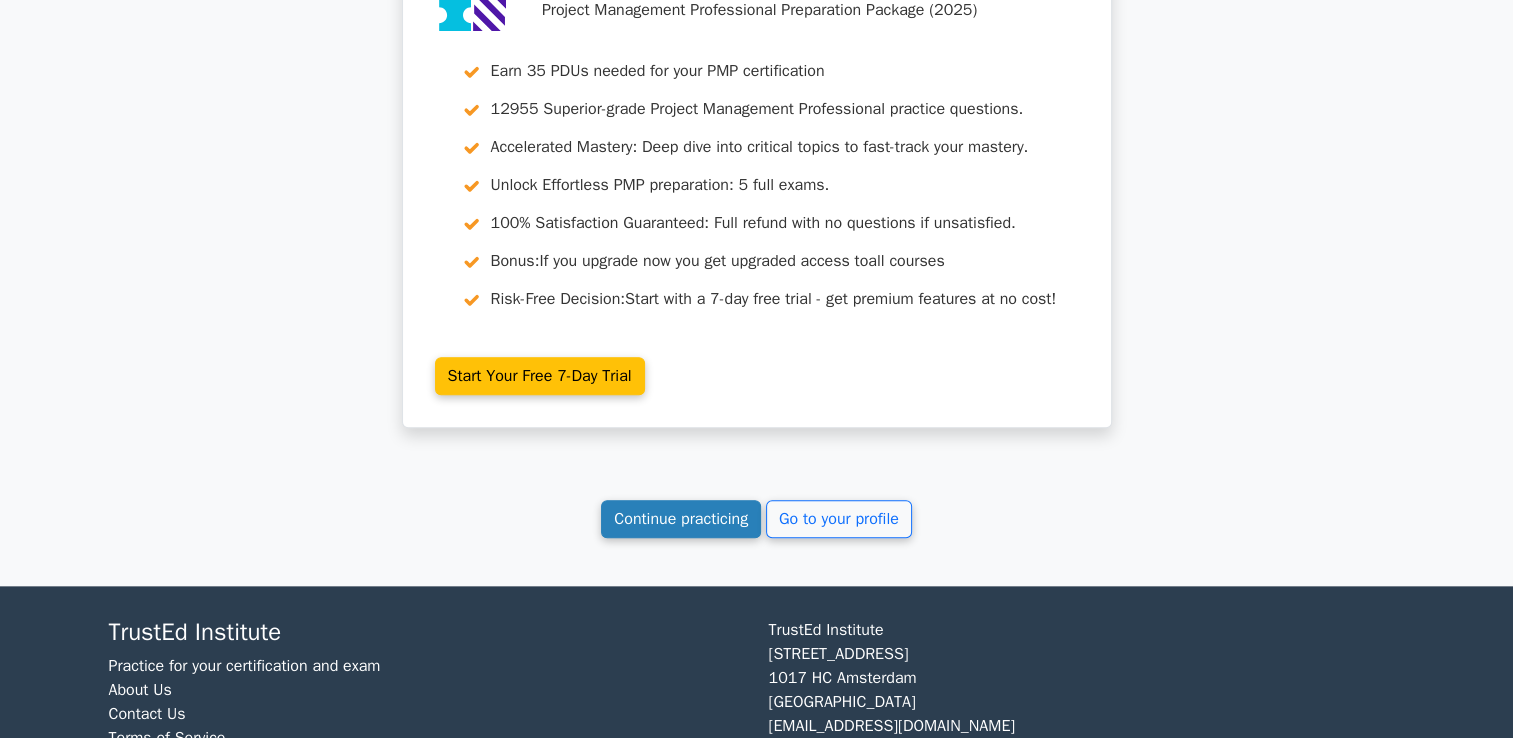 click on "Continue practicing" at bounding box center (681, 519) 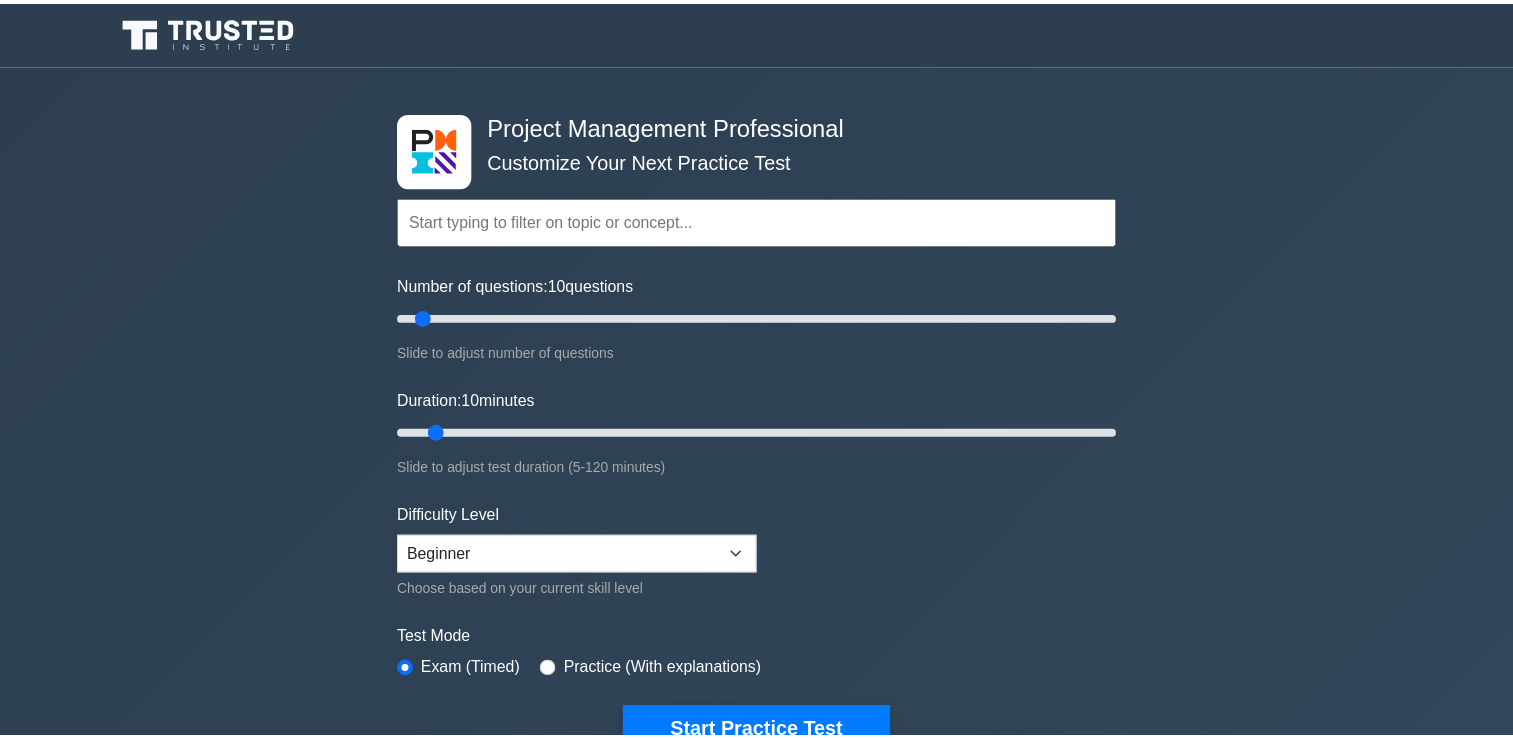 scroll, scrollTop: 0, scrollLeft: 0, axis: both 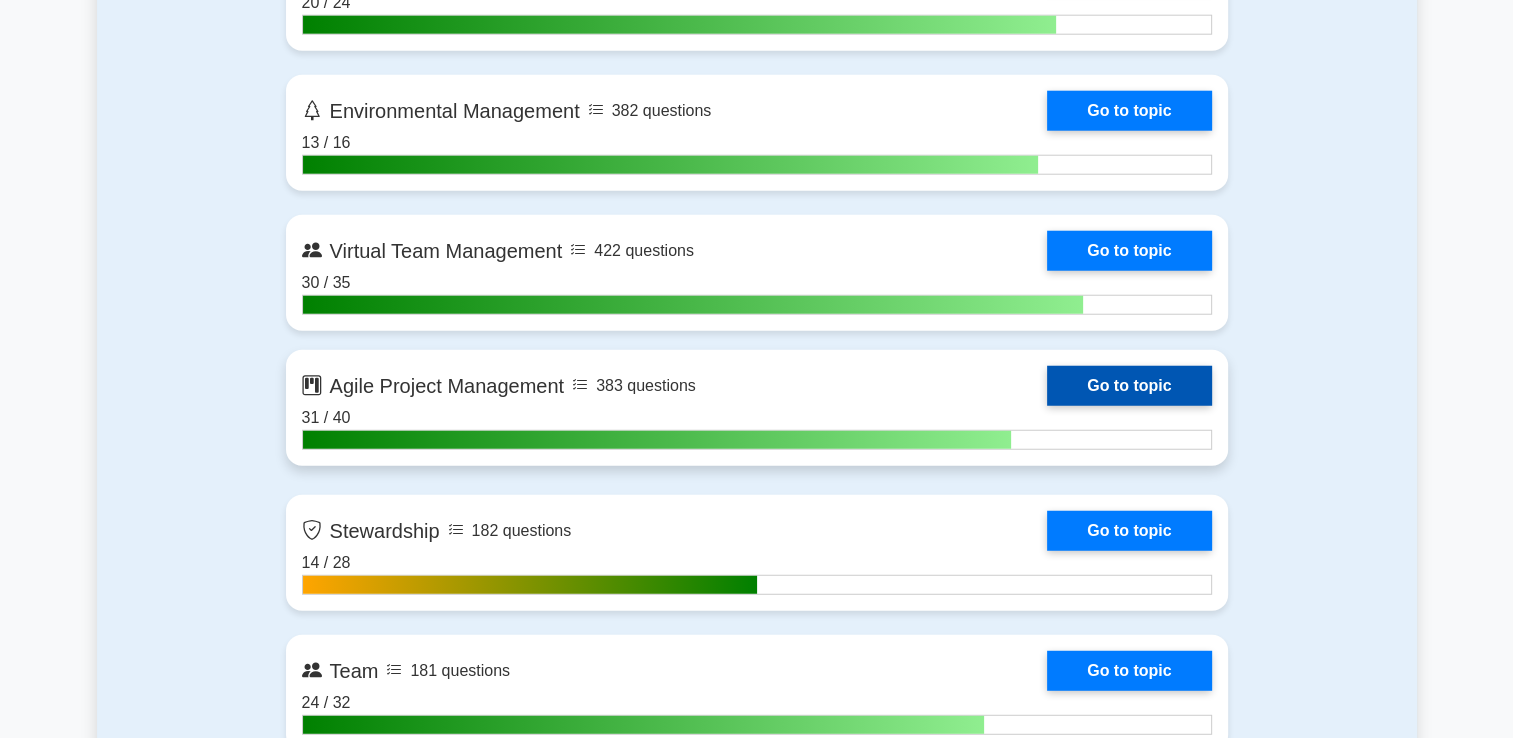 click on "Go to topic" at bounding box center [1129, 386] 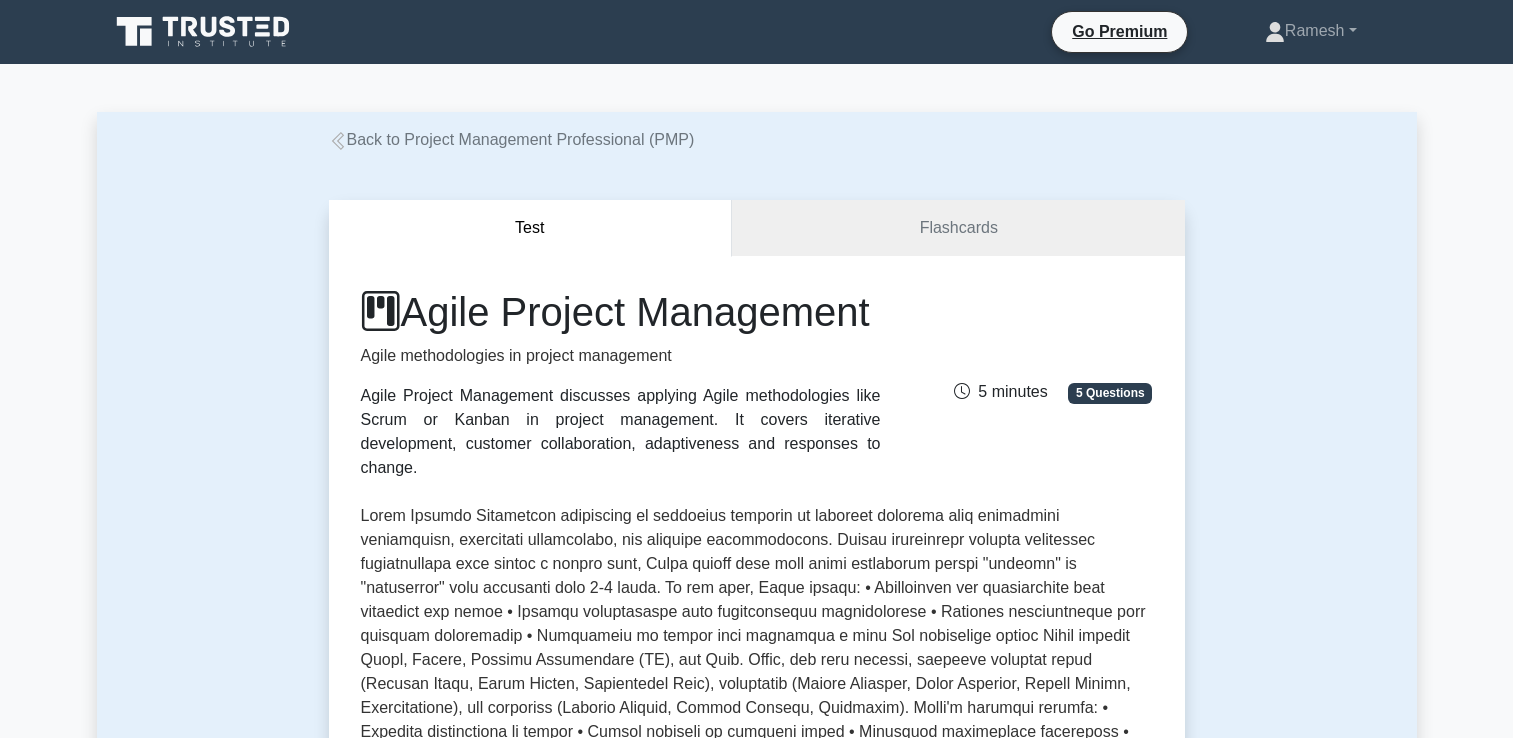 scroll, scrollTop: 0, scrollLeft: 0, axis: both 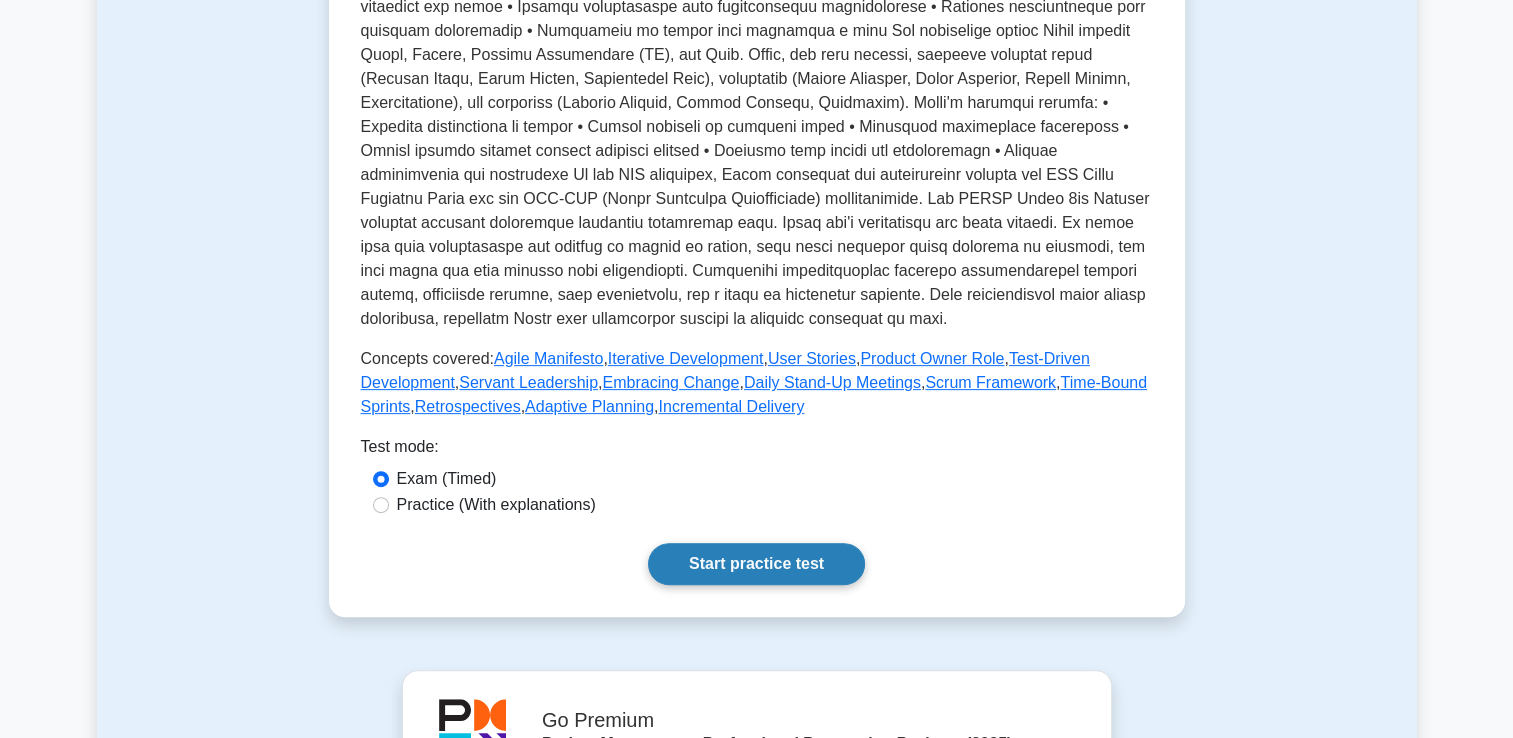 click on "Start practice test" at bounding box center [756, 564] 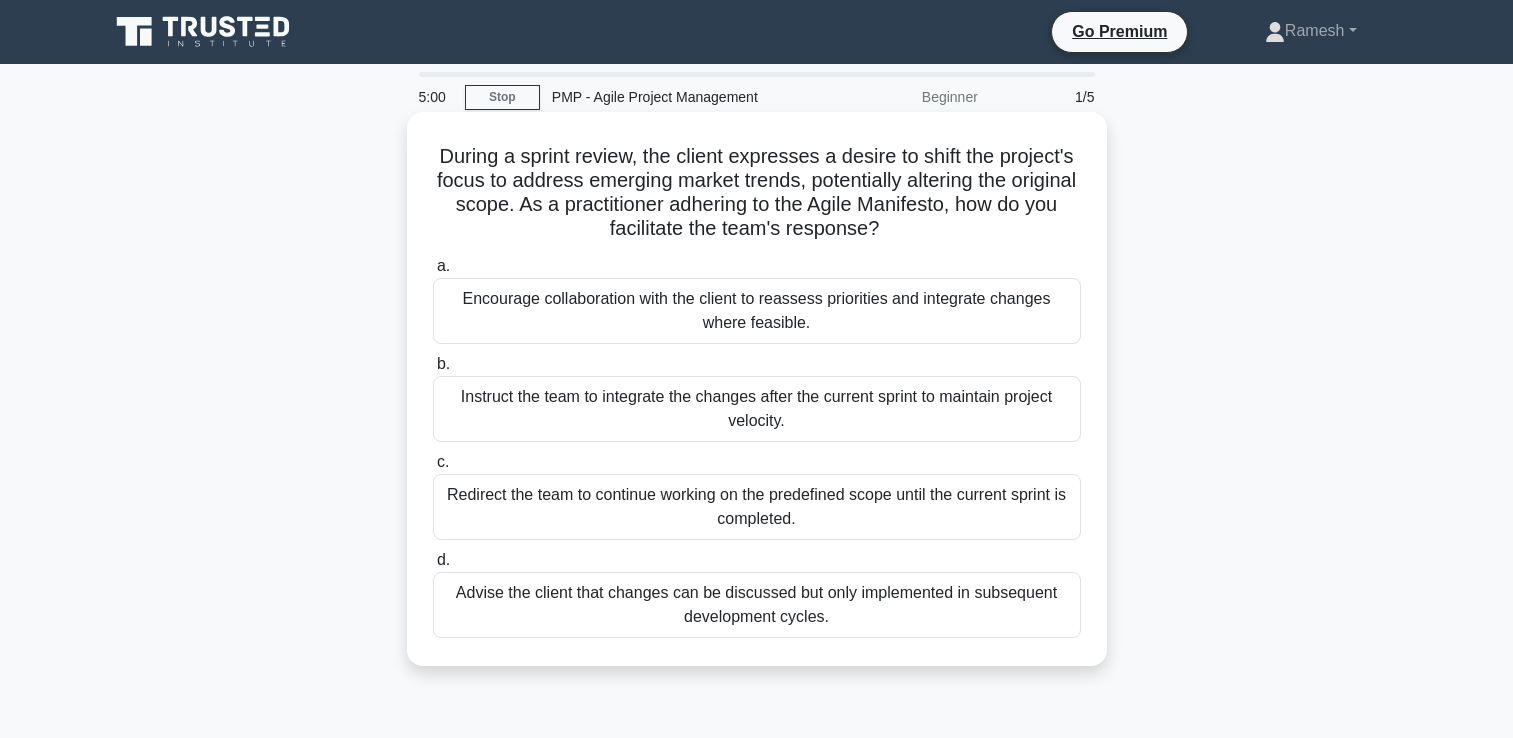 scroll, scrollTop: 0, scrollLeft: 0, axis: both 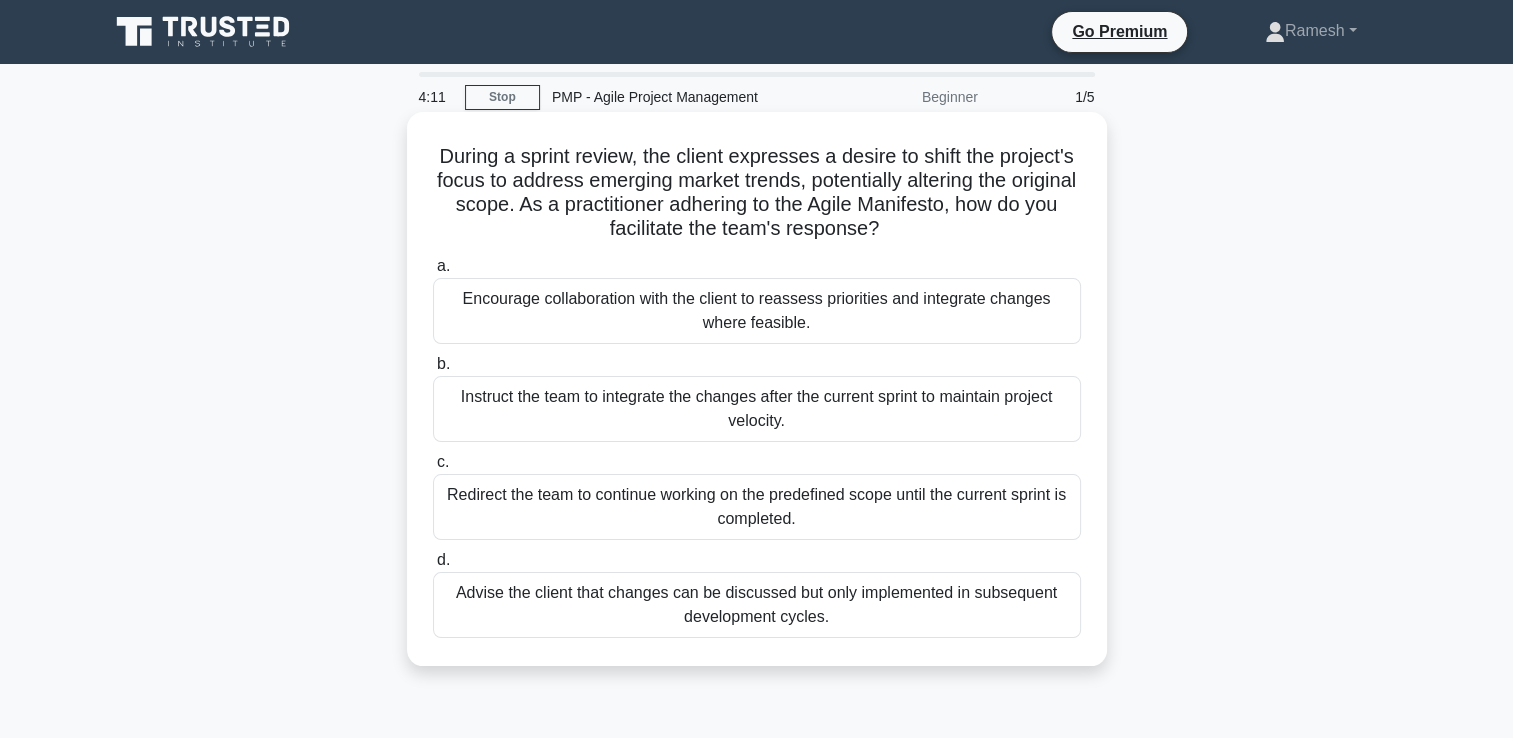drag, startPoint x: 437, startPoint y: 154, endPoint x: 943, endPoint y: 622, distance: 689.246 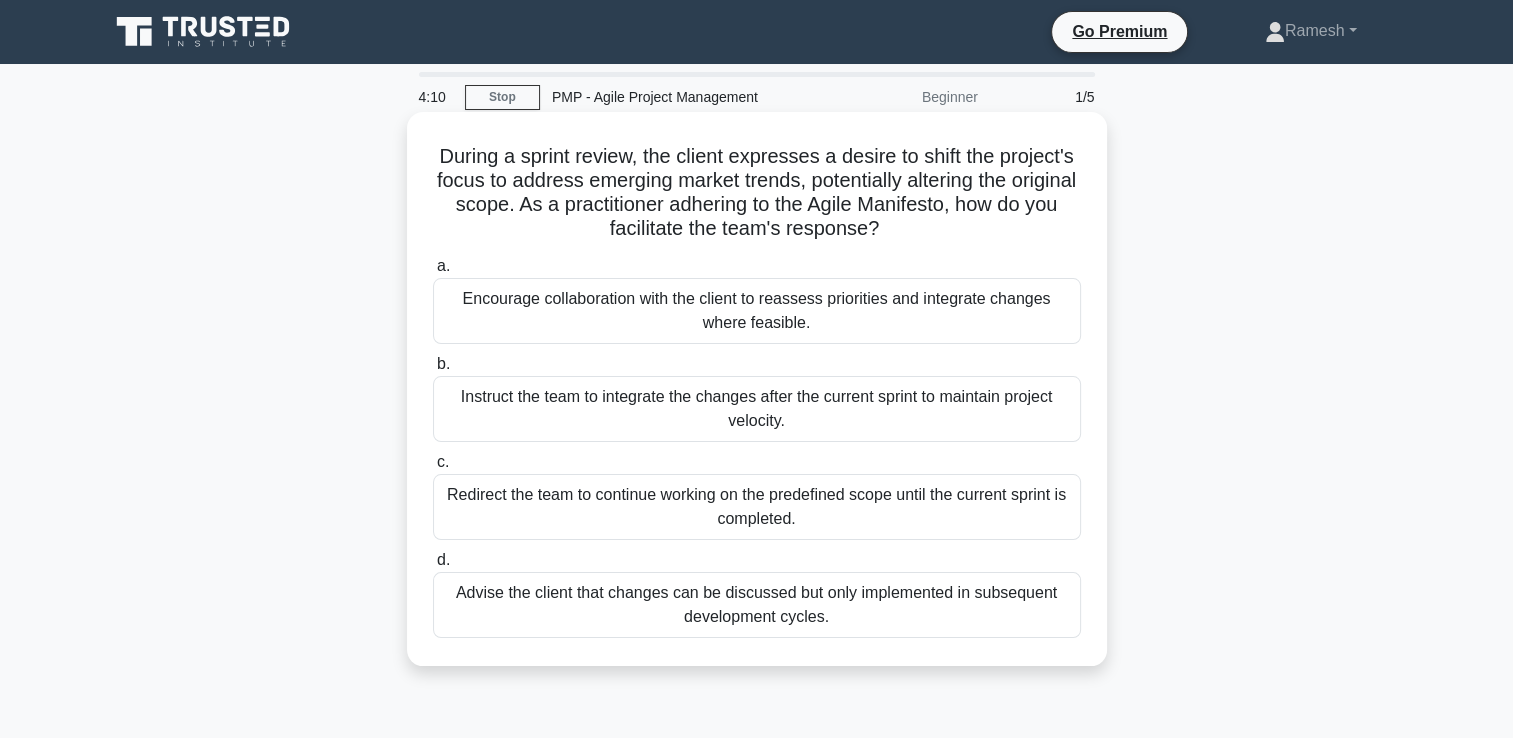 drag, startPoint x: 943, startPoint y: 622, endPoint x: 804, endPoint y: 610, distance: 139.51703 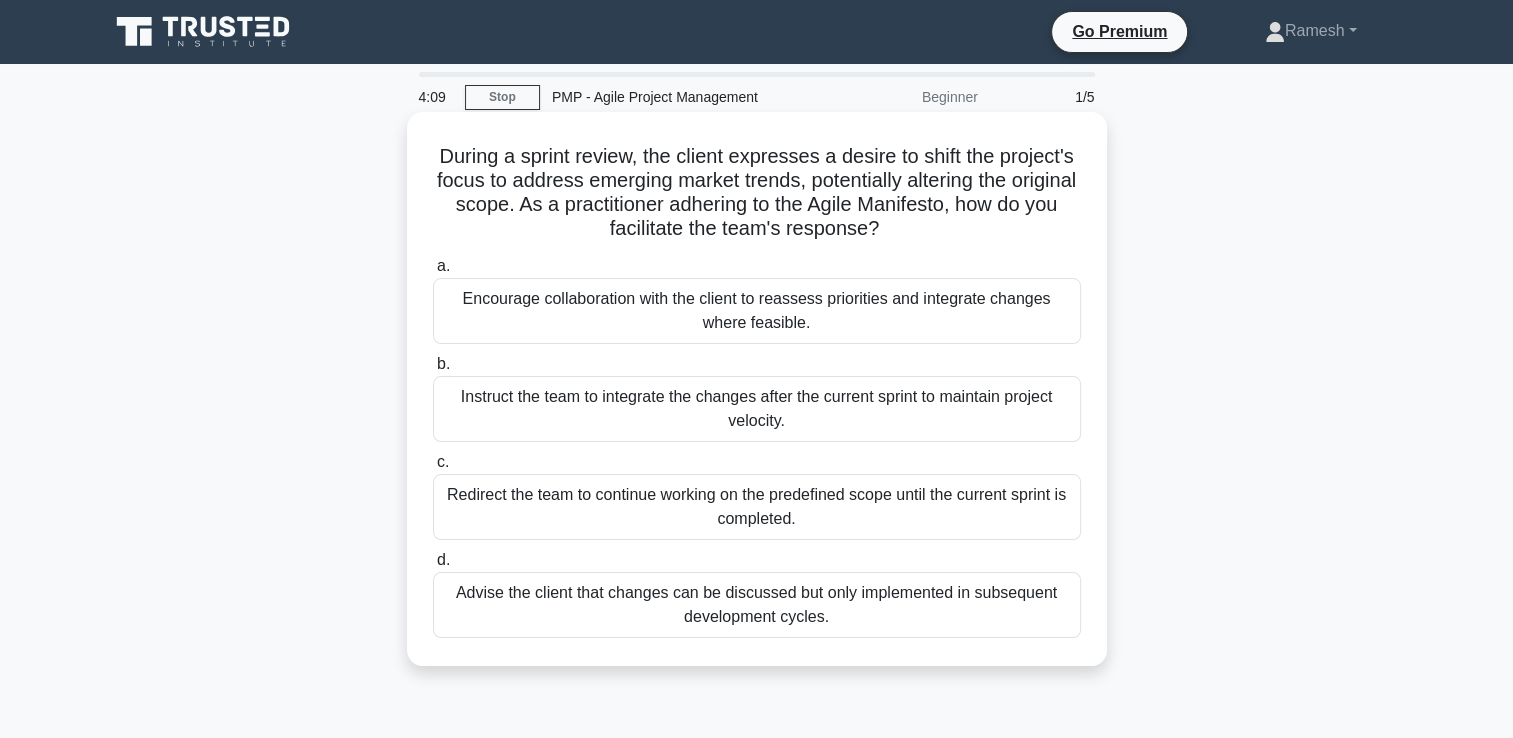 copy on "During a sprint review, the client expresses a desire to shift the project's focus to address emerging market trends, potentially altering the original scope. As a practitioner adhering to the Agile Manifesto, how do you facilitate the team's response?
.spinner_0XTQ{transform-origin:center;animation:spinner_y6GP .75s linear infinite}@keyframes spinner_y6GP{100%{transform:rotate(360deg)}}
a.
Encourage collaboration with the client to reassess priorities and integrate changes where feasible.
b.
Instruct the team to integrate the changes after the current sprint to maintain project velocity.
c.
Redirect the team to continue working on the predefined scope until the current sprint is completed.
d.
Advise the c..." 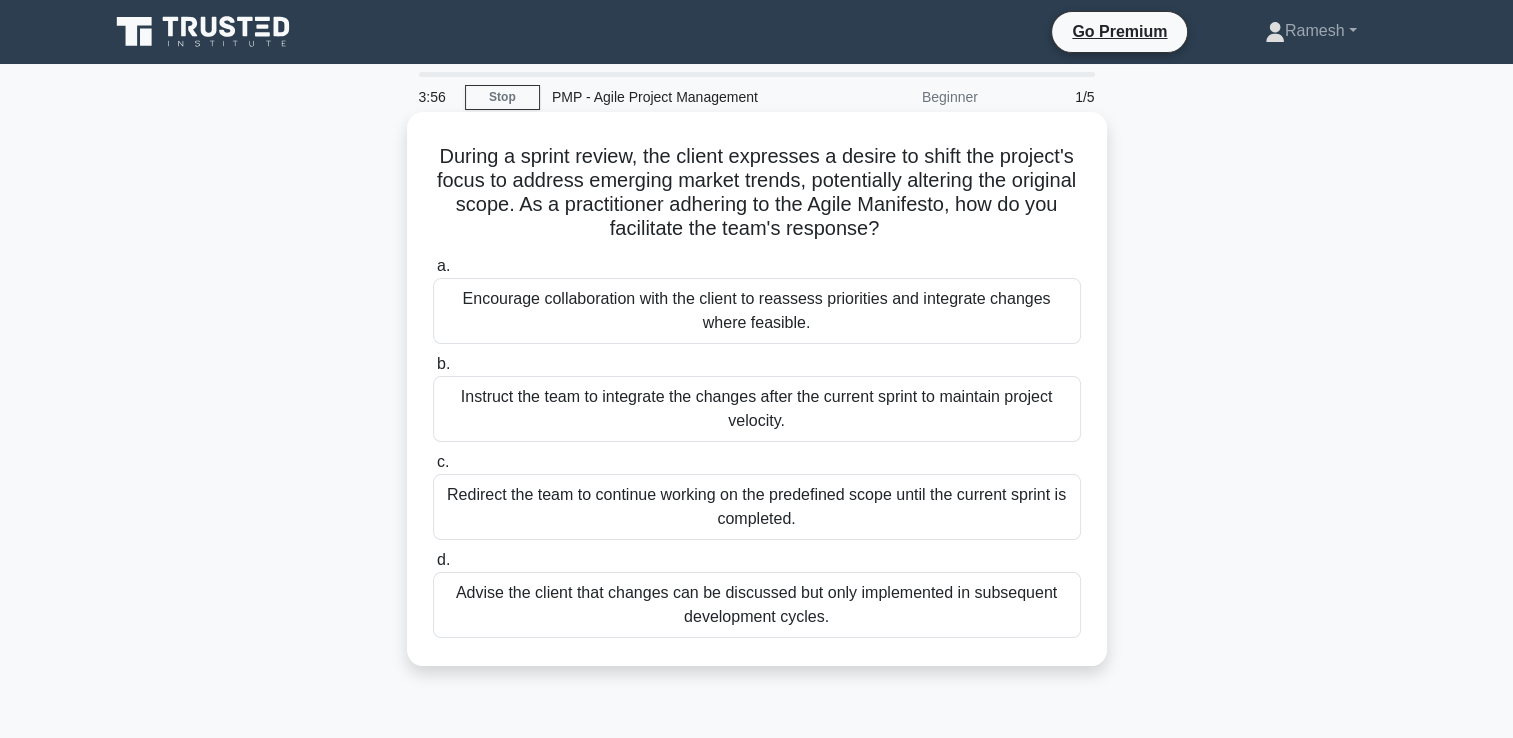 click on "Encourage collaboration with the client to reassess priorities and integrate changes where feasible." at bounding box center (757, 311) 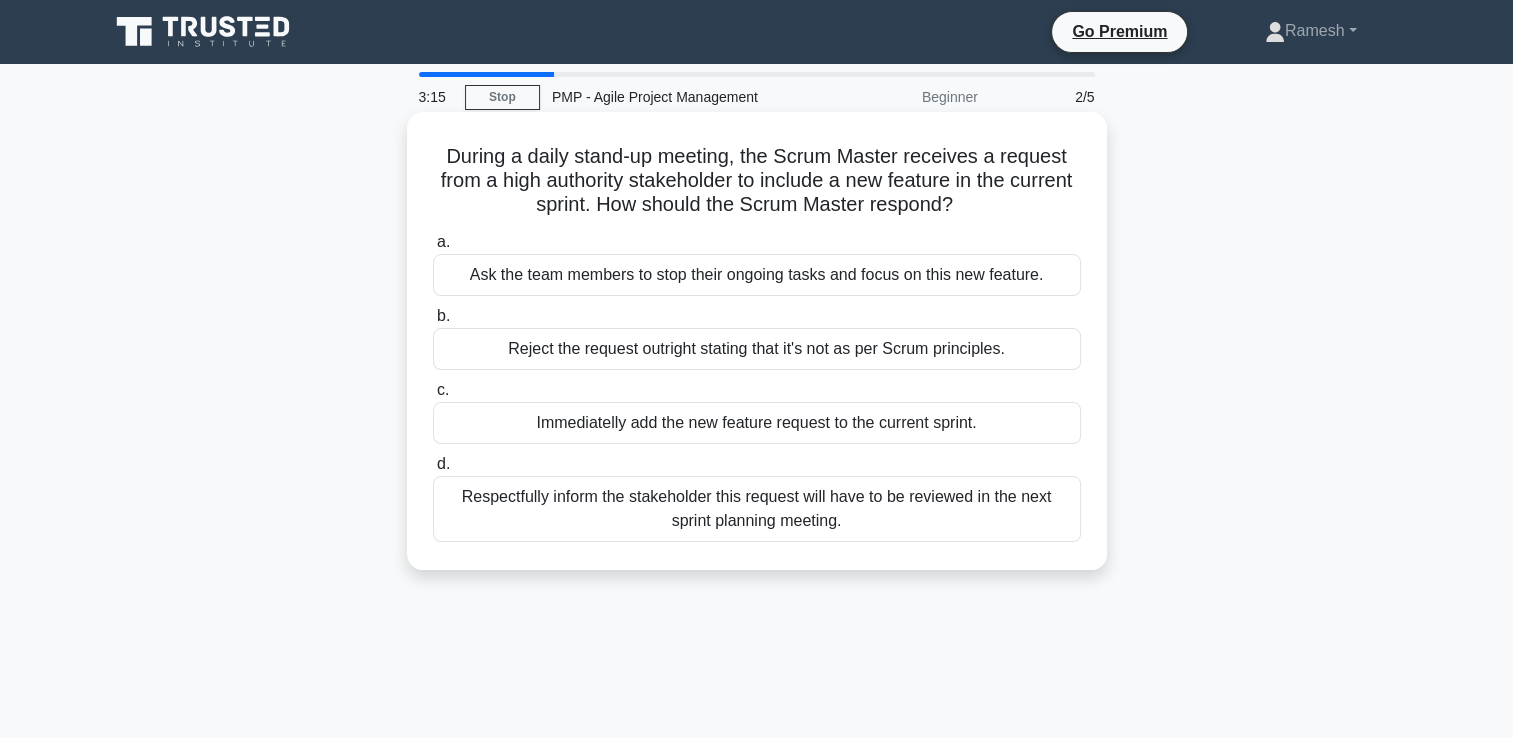 drag, startPoint x: 438, startPoint y: 160, endPoint x: 860, endPoint y: 542, distance: 569.217 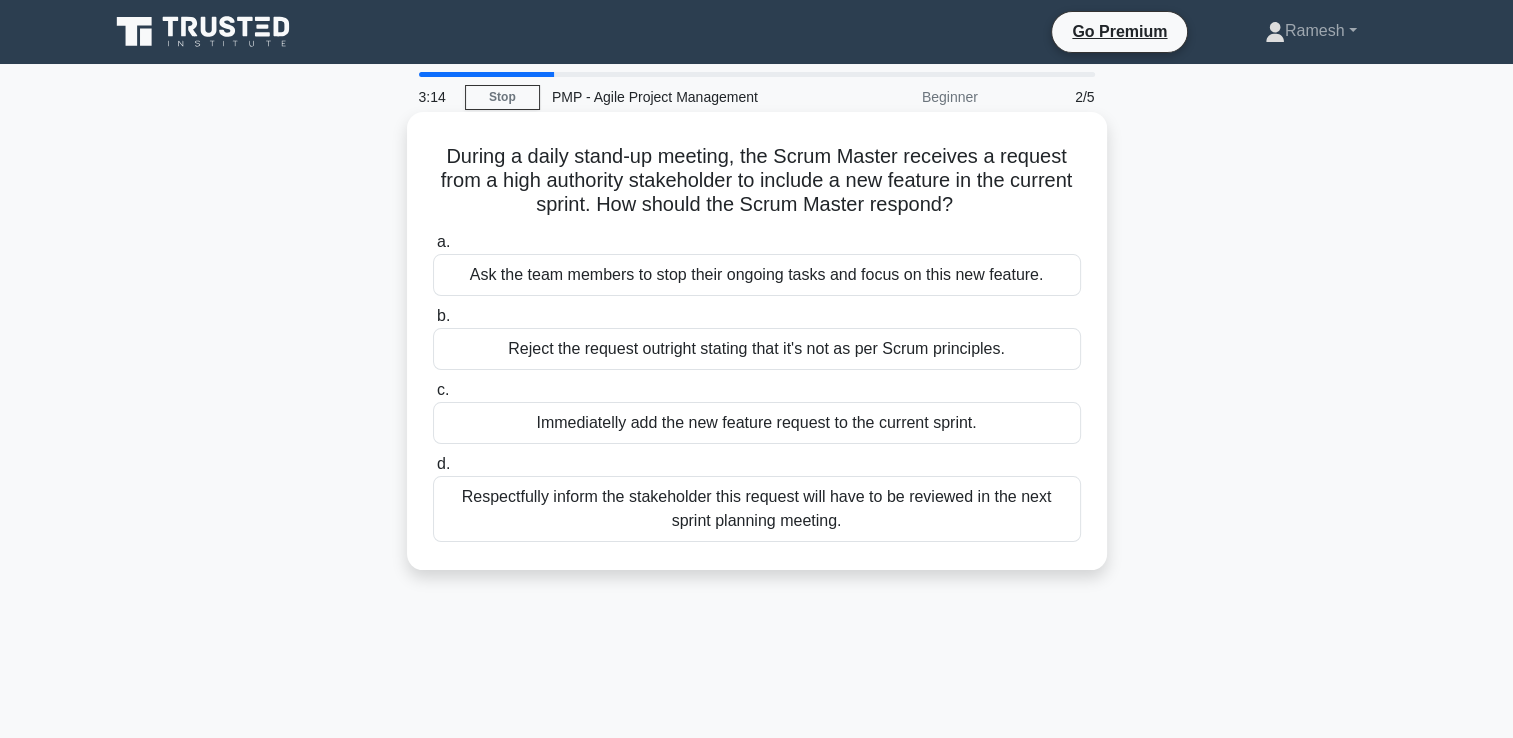 drag, startPoint x: 860, startPoint y: 542, endPoint x: 797, endPoint y: 512, distance: 69.77822 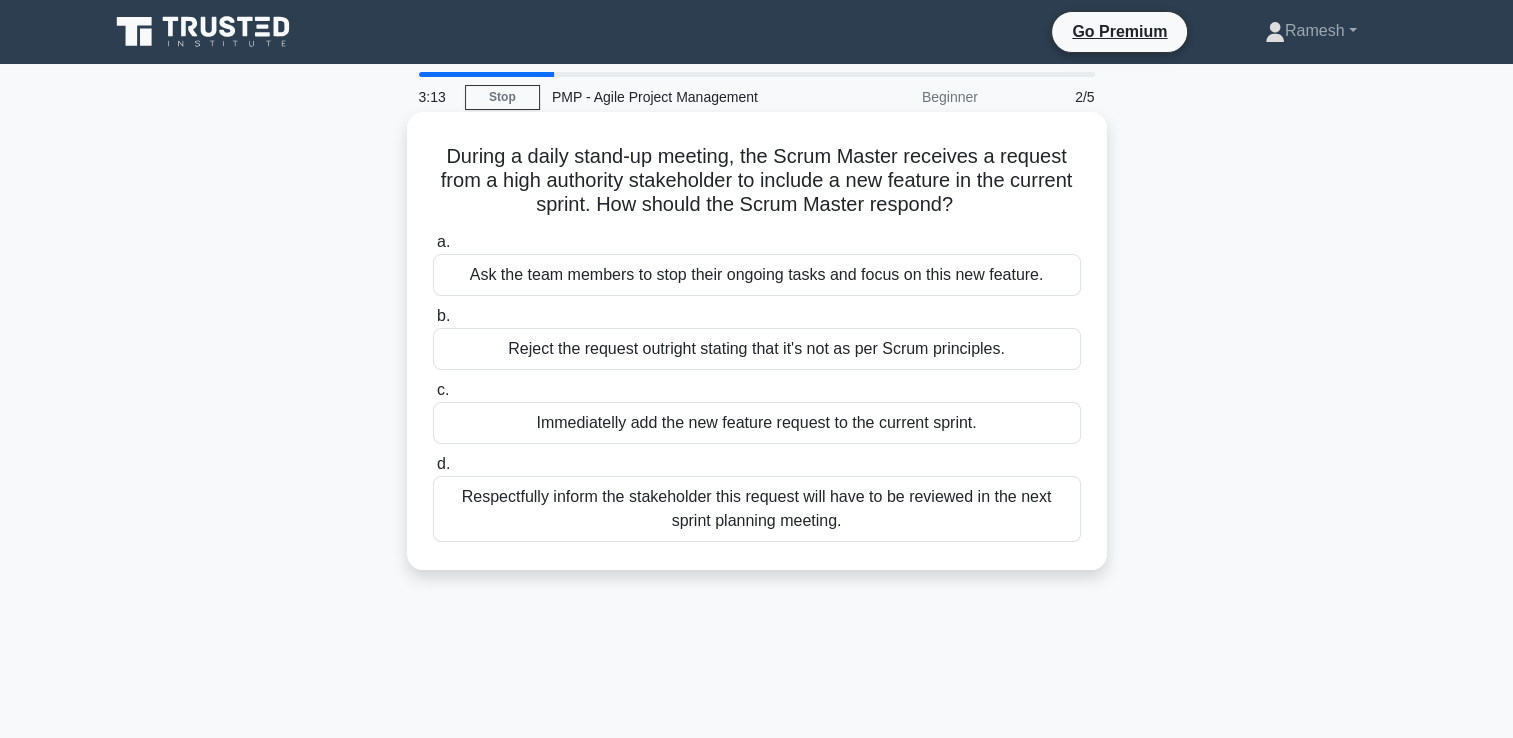 copy on "During a daily stand-up meeting, the Scrum Master receives a request from a high authority stakeholder to include a new feature in the current sprint. How should the Scrum Master respond?
.spinner_0XTQ{transform-origin:center;animation:spinner_y6GP .75s linear infinite}@keyframes spinner_y6GP{100%{transform:rotate(360deg)}}
a.
Ask the team members to stop their ongoing tasks and focus on this new feature.
b.
Reject the request outright stating that it's not as per Scrum principles.
c.
Immediatelly add the new feature request to the current sprint.
d.
Respectfully inform the stakeholder this request will have to be reviewed in the next sprint planning meeting." 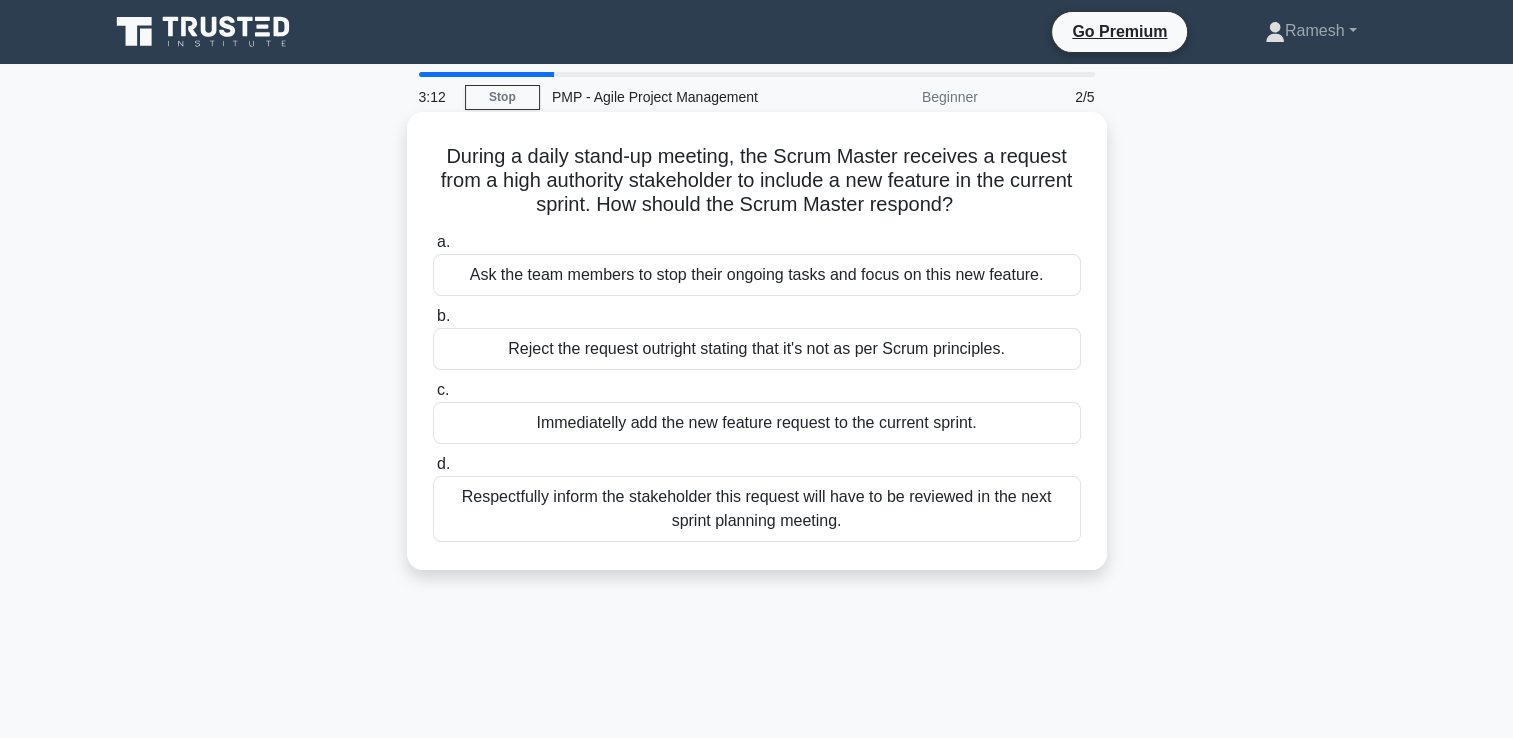 click on "Respectfully inform the stakeholder this request will have to be reviewed in the next sprint planning meeting." at bounding box center [757, 509] 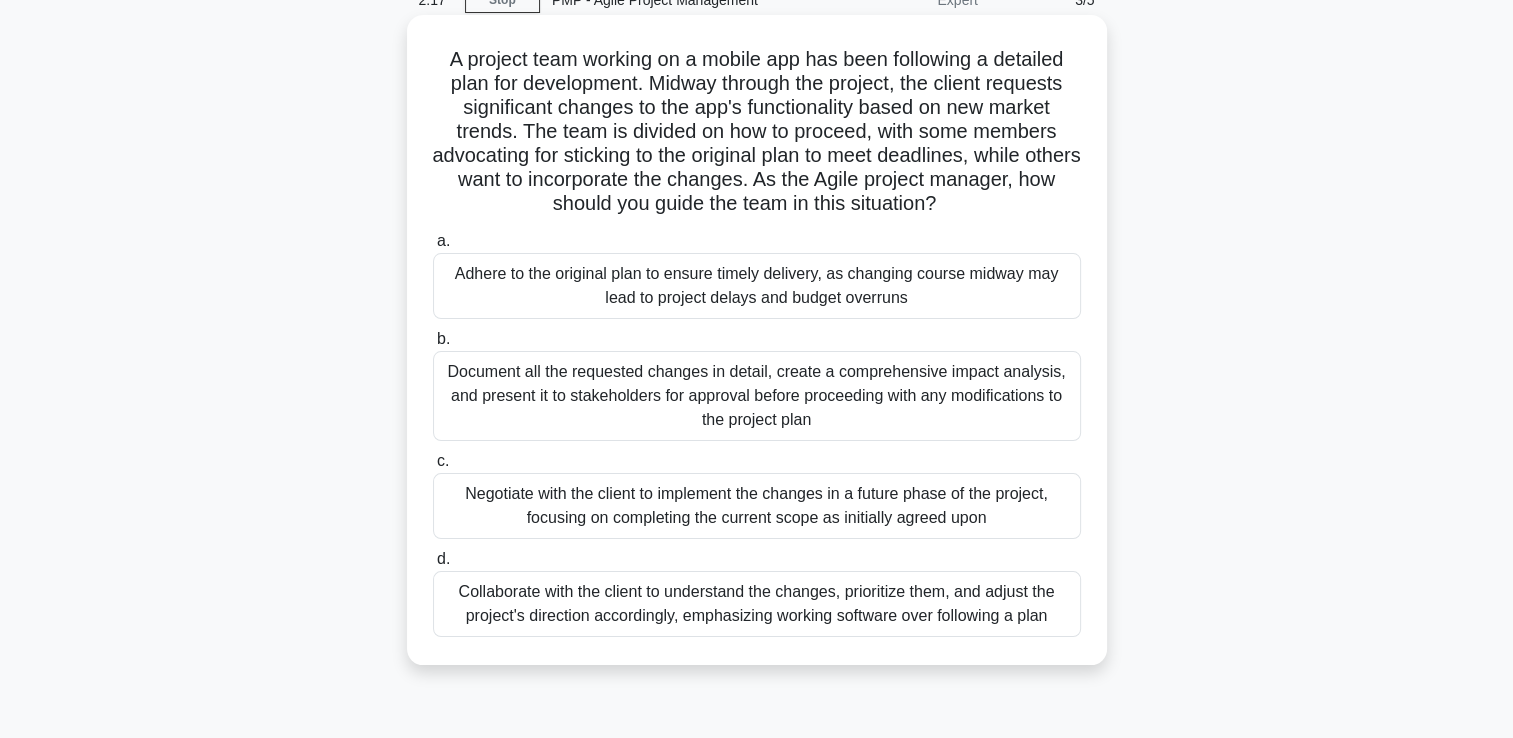 scroll, scrollTop: 100, scrollLeft: 0, axis: vertical 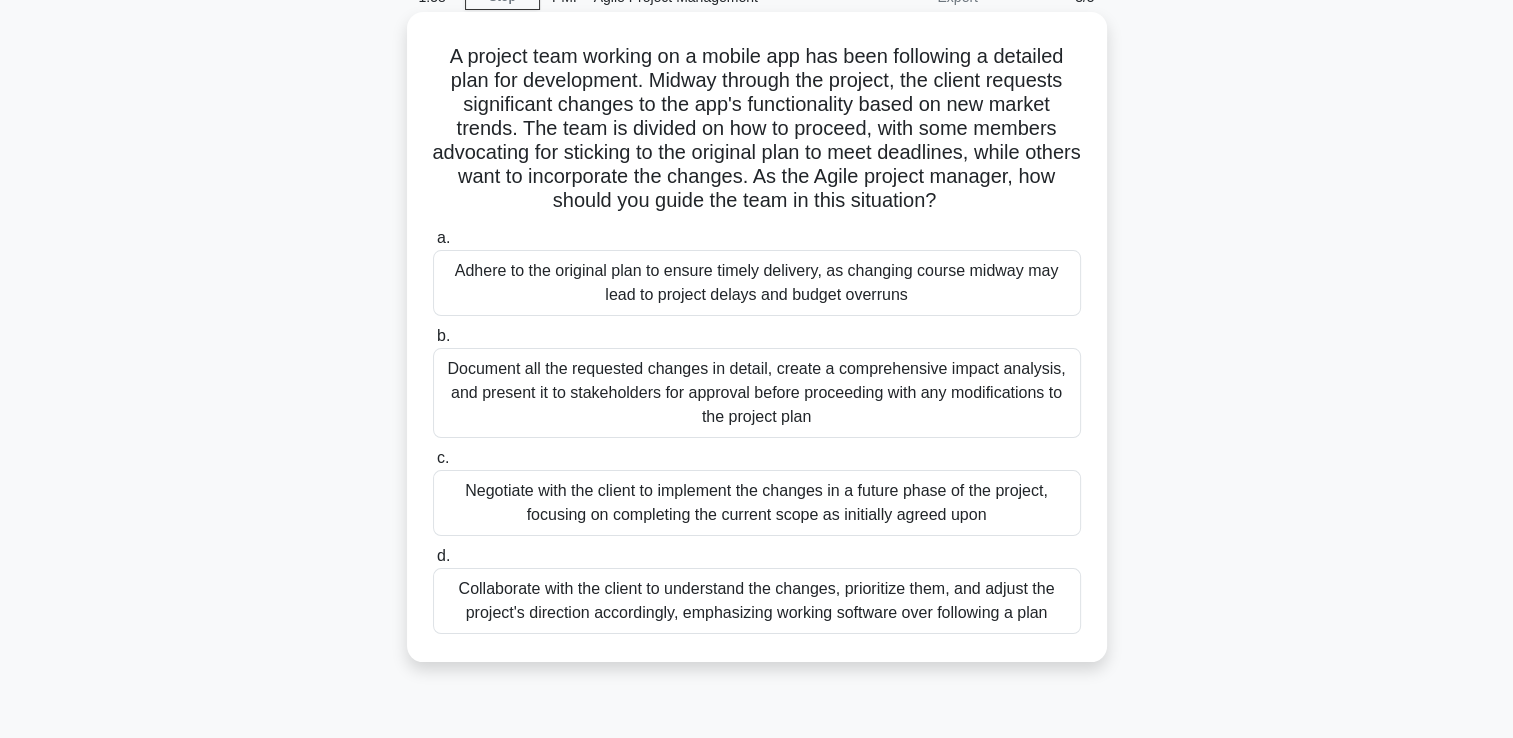 drag, startPoint x: 436, startPoint y: 50, endPoint x: 1051, endPoint y: 640, distance: 852.247 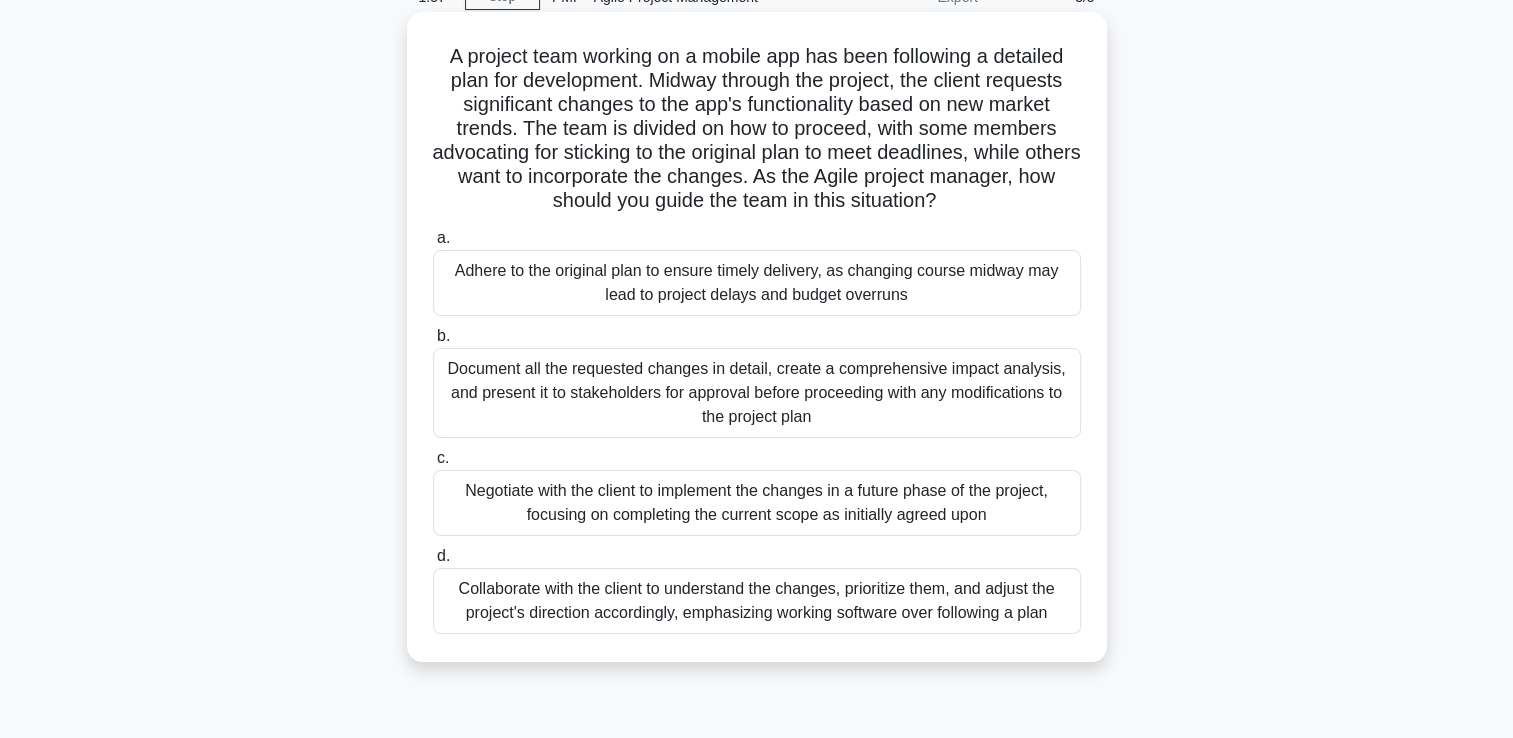 drag, startPoint x: 1051, startPoint y: 640, endPoint x: 976, endPoint y: 606, distance: 82.346825 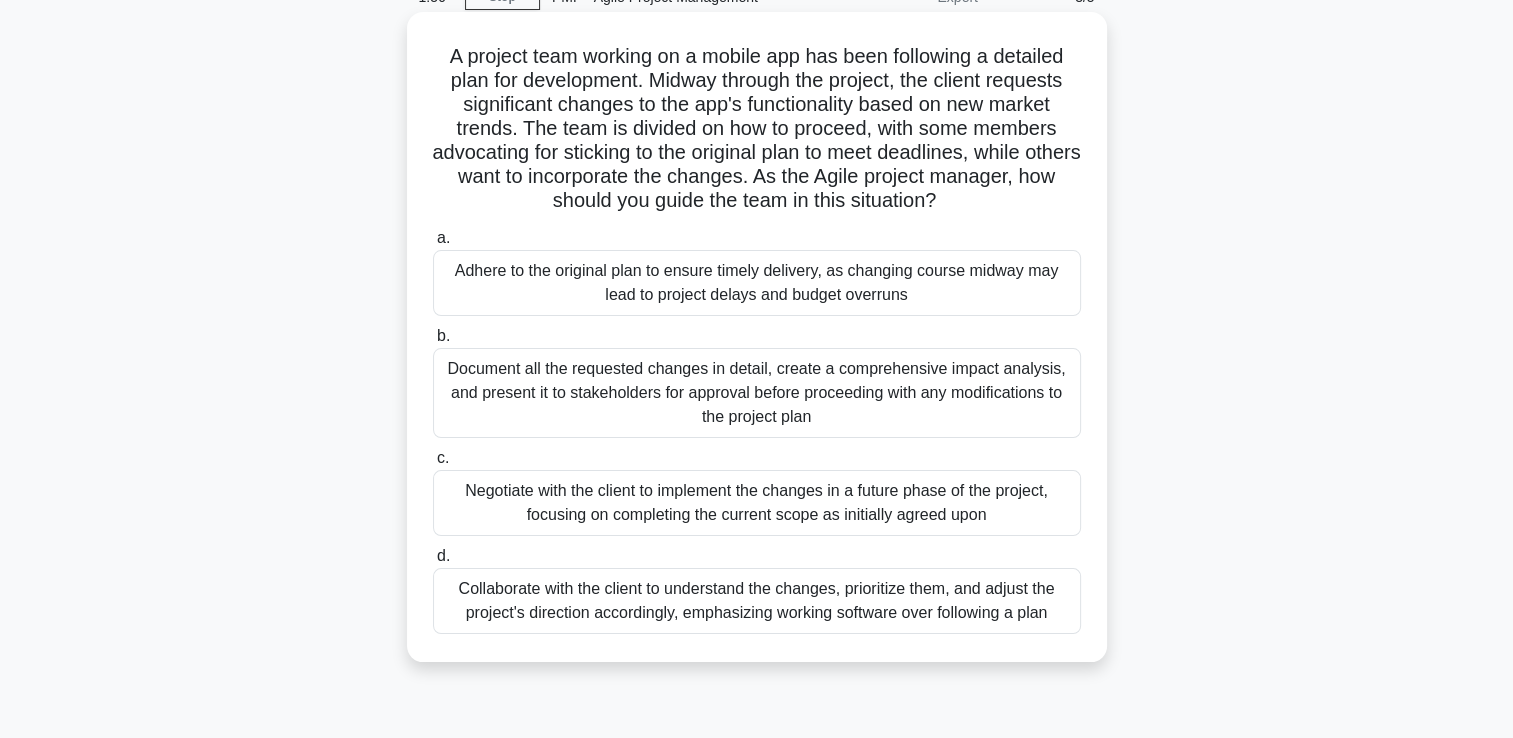 copy on "A project team working on a mobile app has been following a detailed plan for development. Midway through the project, the client requests significant changes to the app's functionality based on new market trends. The team is divided on how to proceed, with some members advocating for sticking to the original plan to meet deadlines, while others want to incorporate the changes. As the Agile project manager, how should you guide the team in this situation?
.spinner_0XTQ{transform-origin:center;animation:spinner_y6GP .75s linear infinite}@keyframes spinner_y6GP{100%{transform:rotate(360deg)}}
a.
Adhere to the original plan to ensure timely delivery, as changing course midway may lead to project delays and budget overruns
b.
Document all the requested changes in detail, create a comprehensive impact analysis, and present it to stakeholders for ap..." 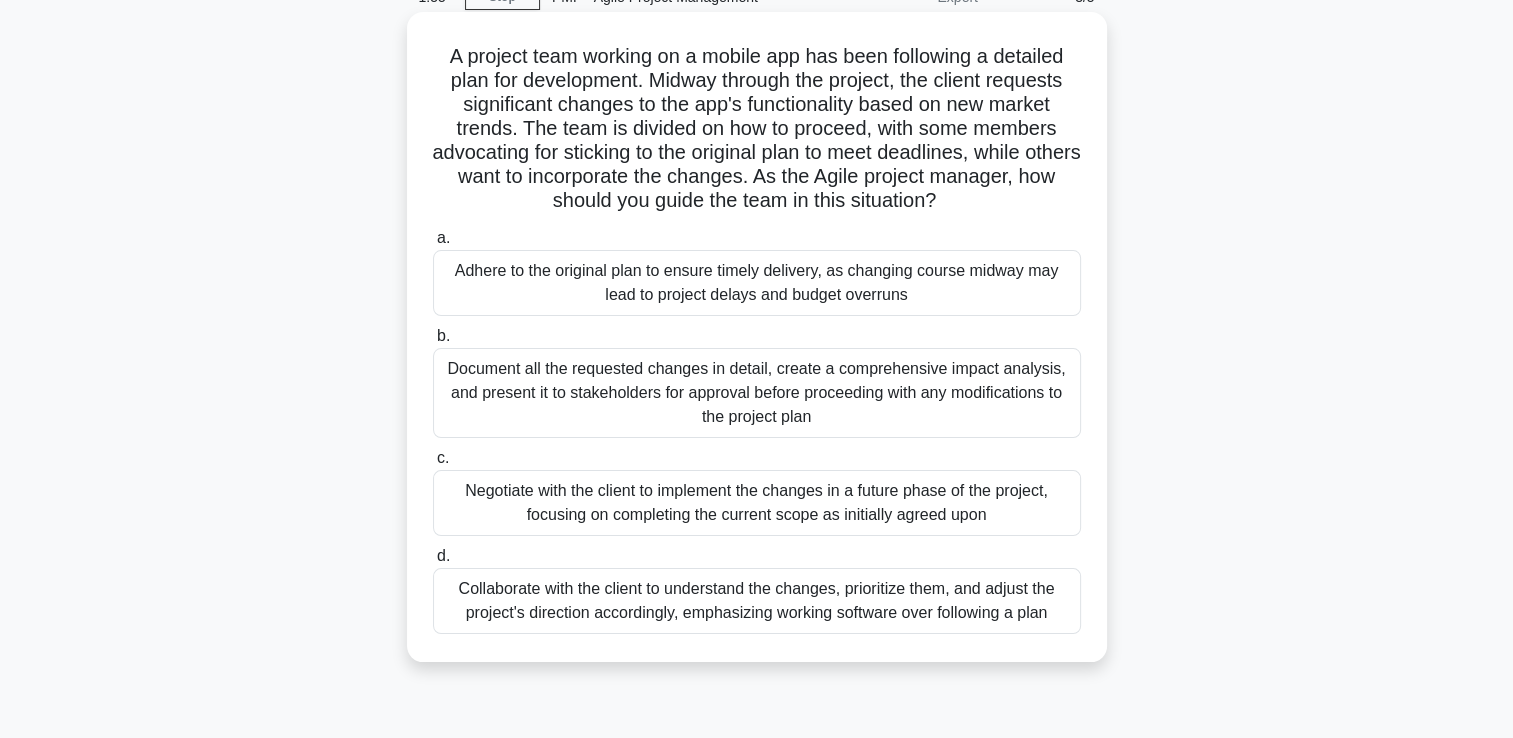 click on "Document all the requested changes in detail, create a comprehensive impact analysis, and present it to stakeholders for approval before proceeding with any modifications to the project plan" at bounding box center (757, 393) 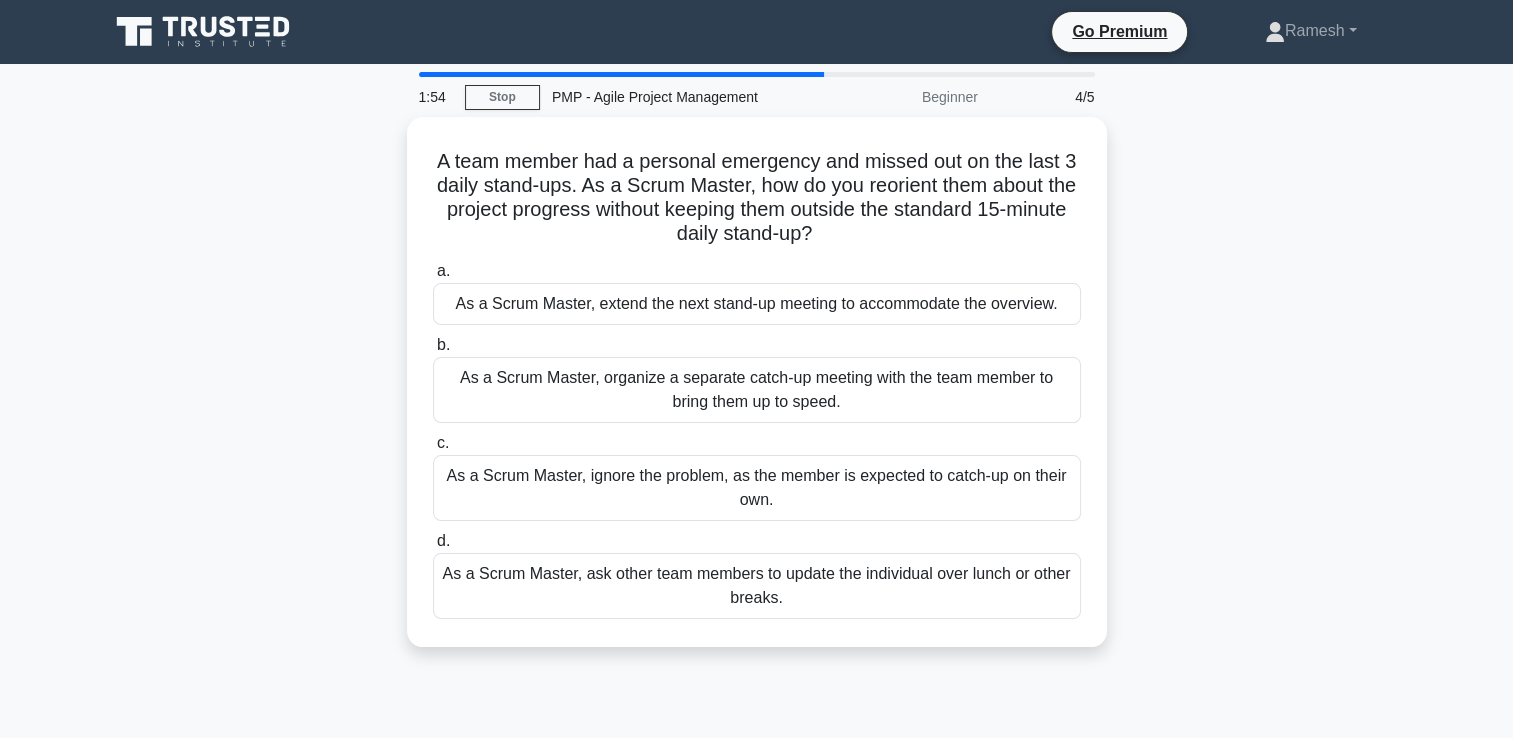 scroll, scrollTop: 0, scrollLeft: 0, axis: both 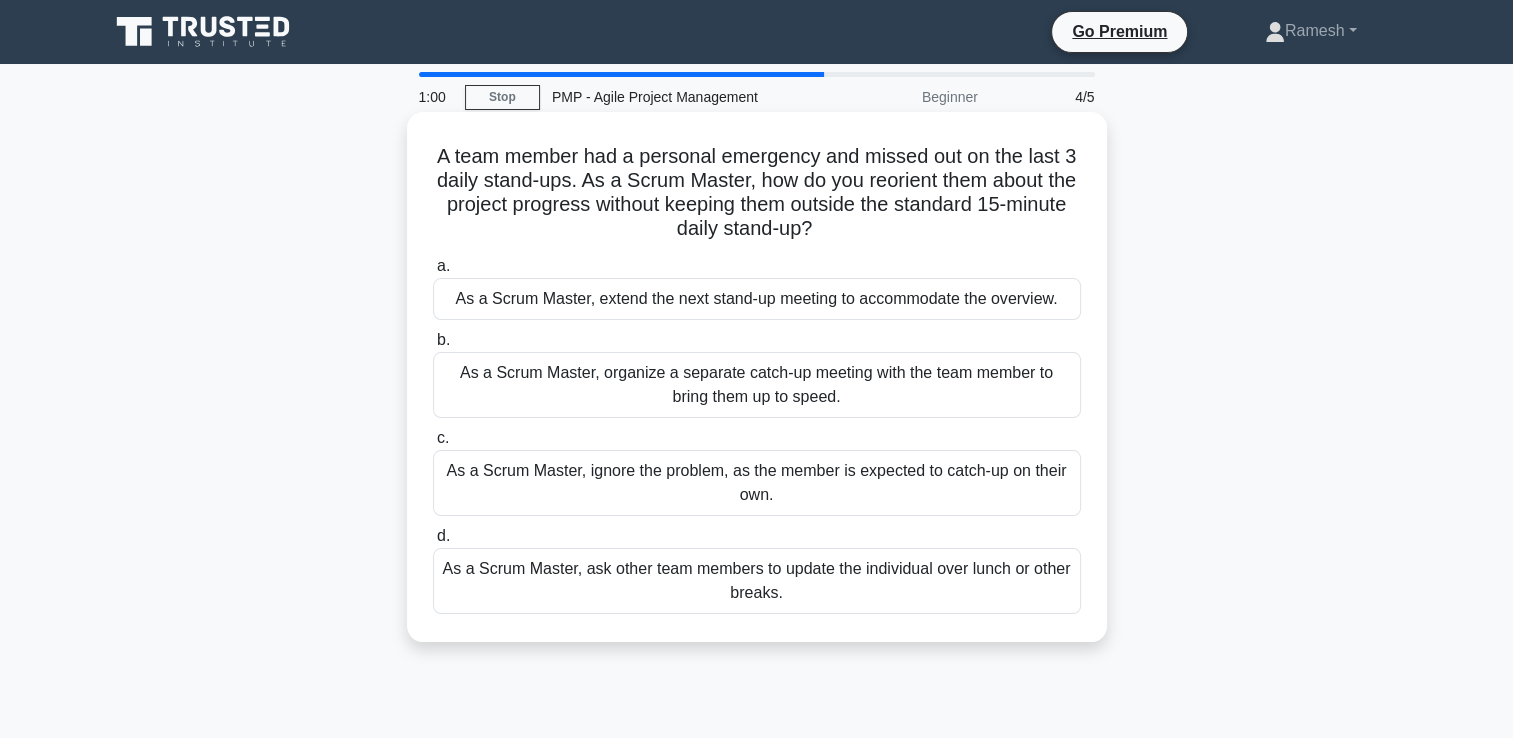 click on "As a Scrum Master, ignore the problem, as the member is expected to catch-up on their own." at bounding box center (757, 483) 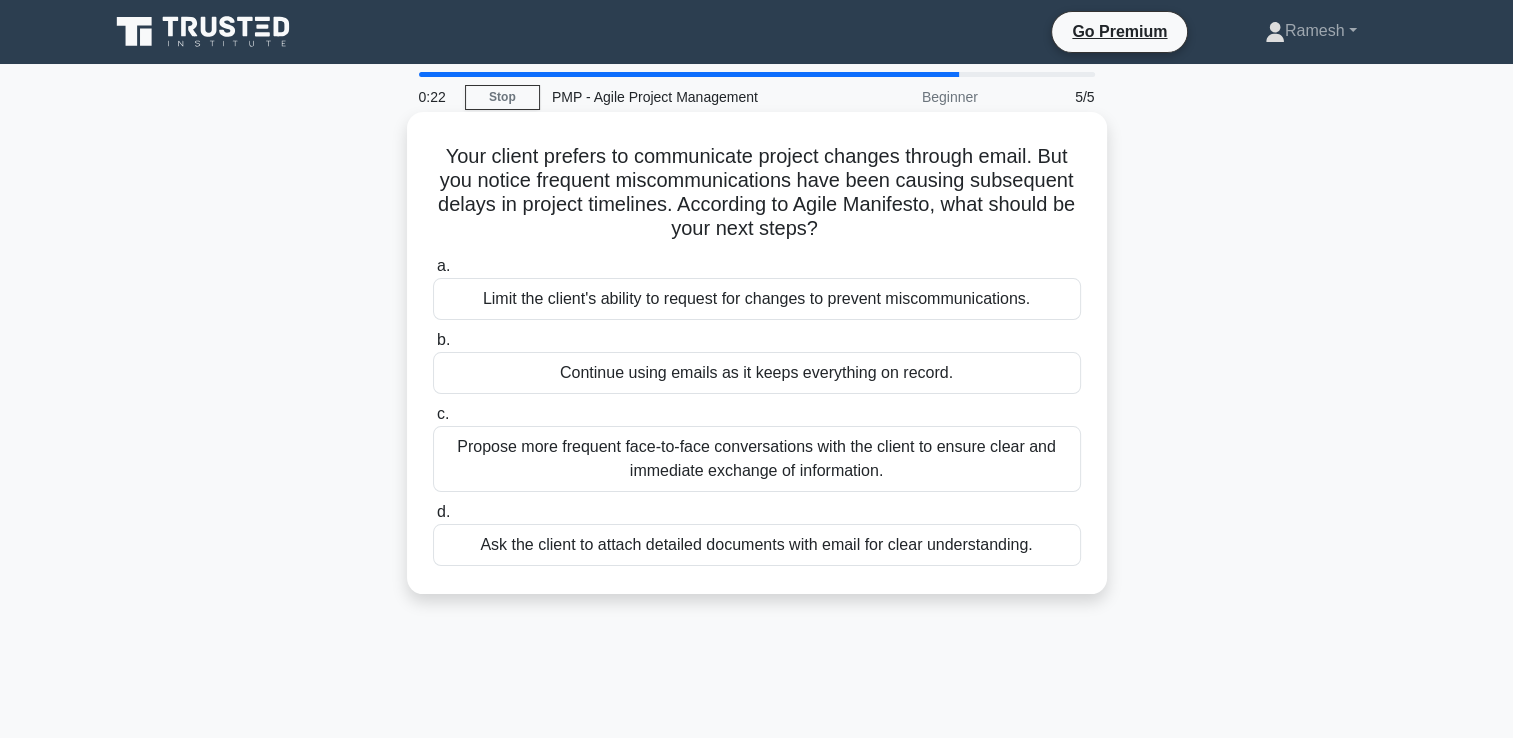 click on "Propose more frequent face-to-face conversations with the client to ensure clear and immediate exchange of information." at bounding box center [757, 459] 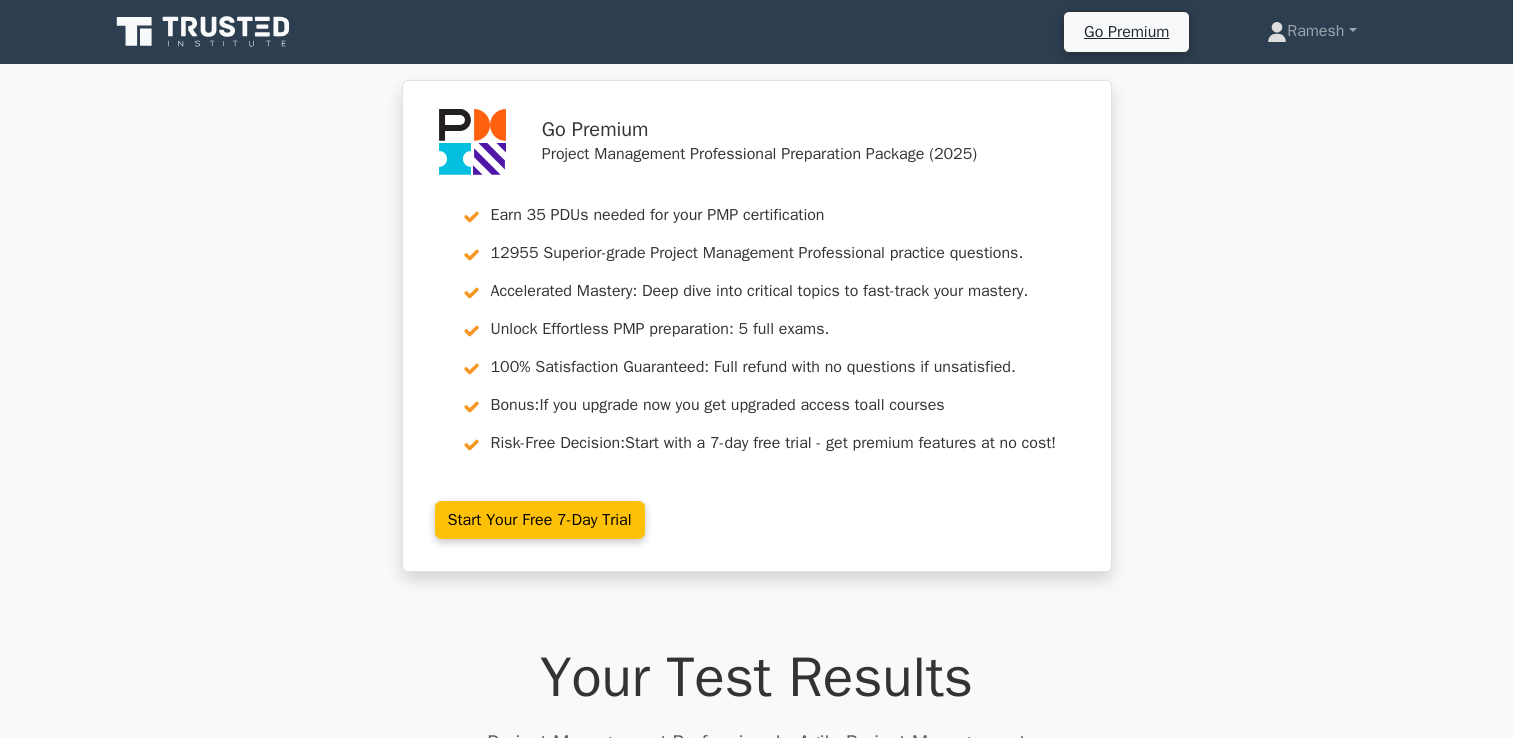 scroll, scrollTop: 600, scrollLeft: 0, axis: vertical 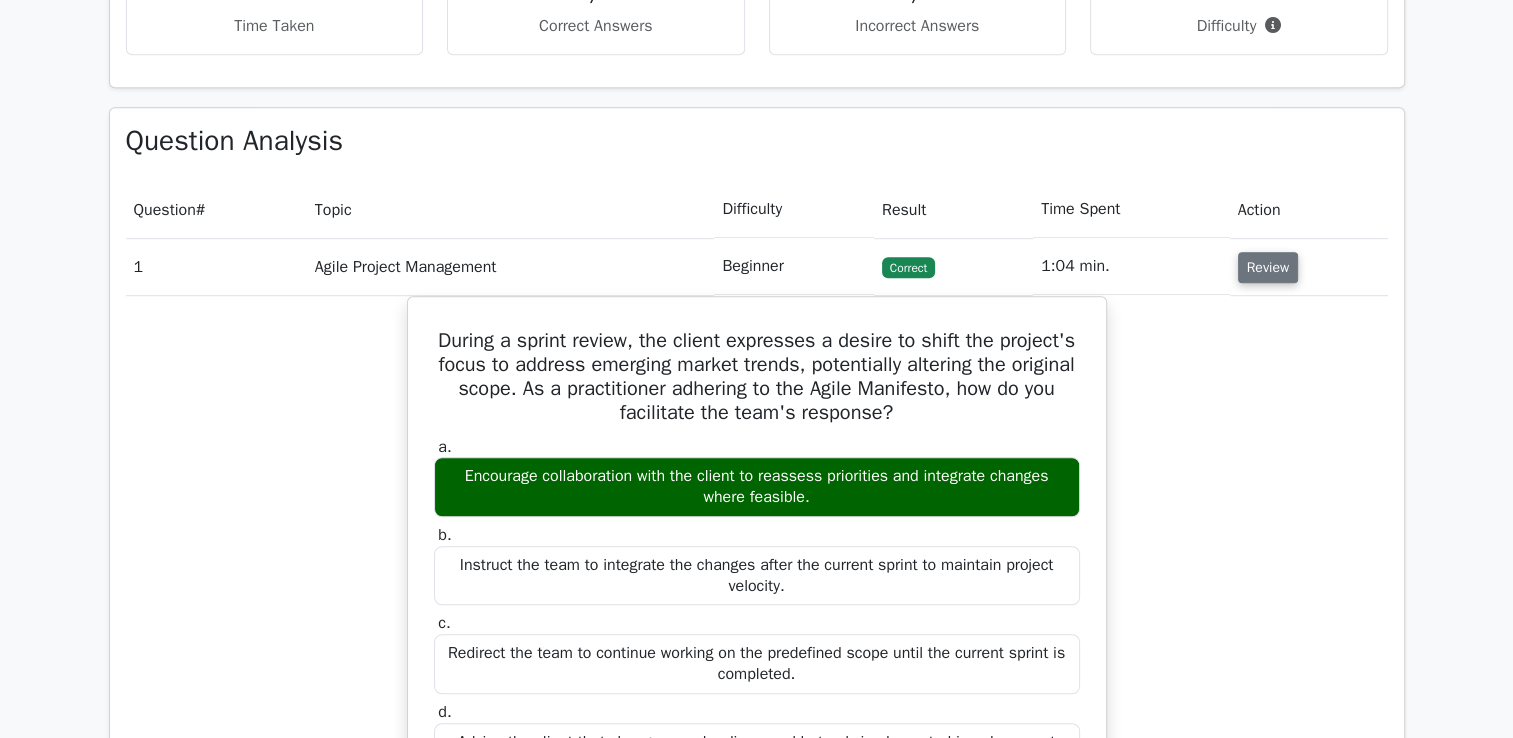 click on "Review" at bounding box center [1268, 267] 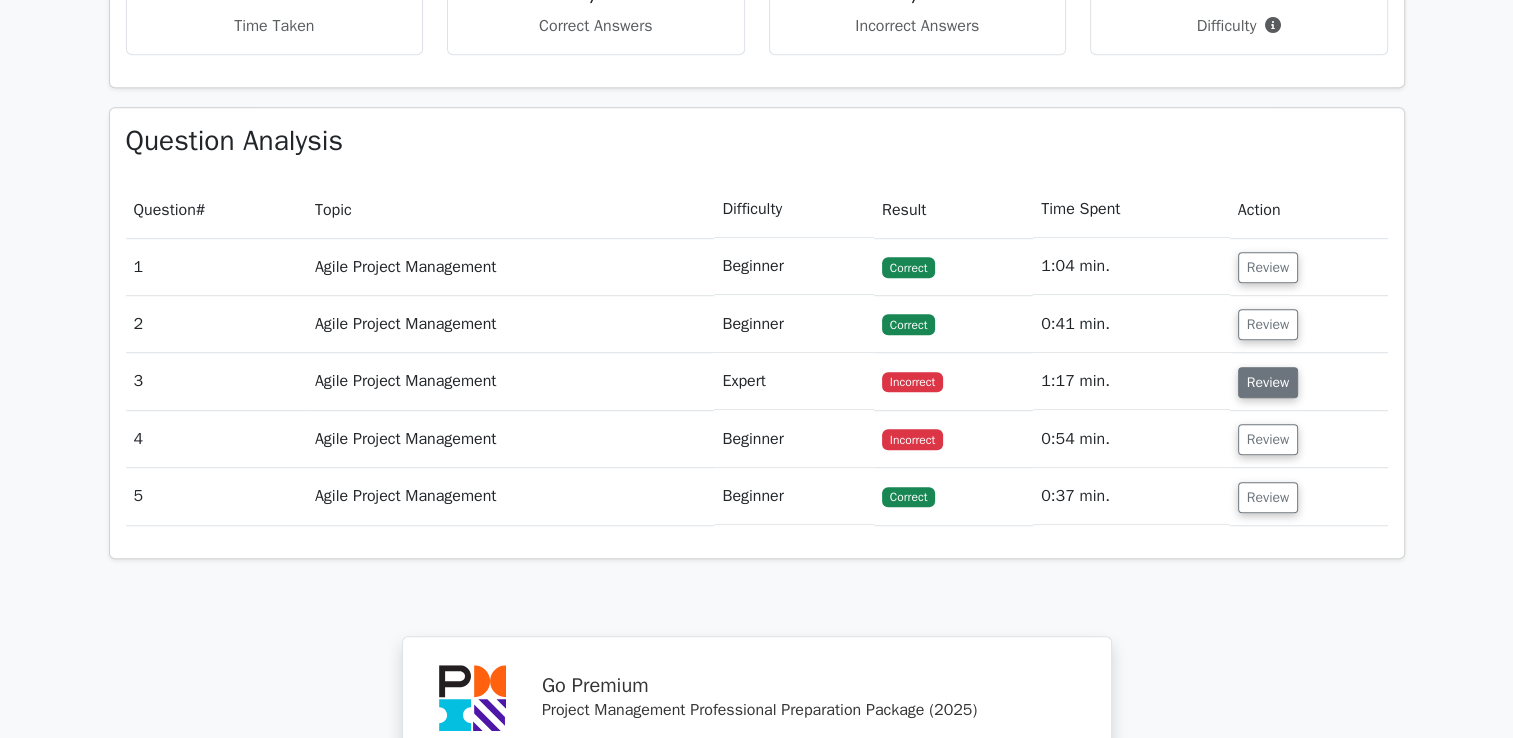 click on "Review" at bounding box center [1268, 382] 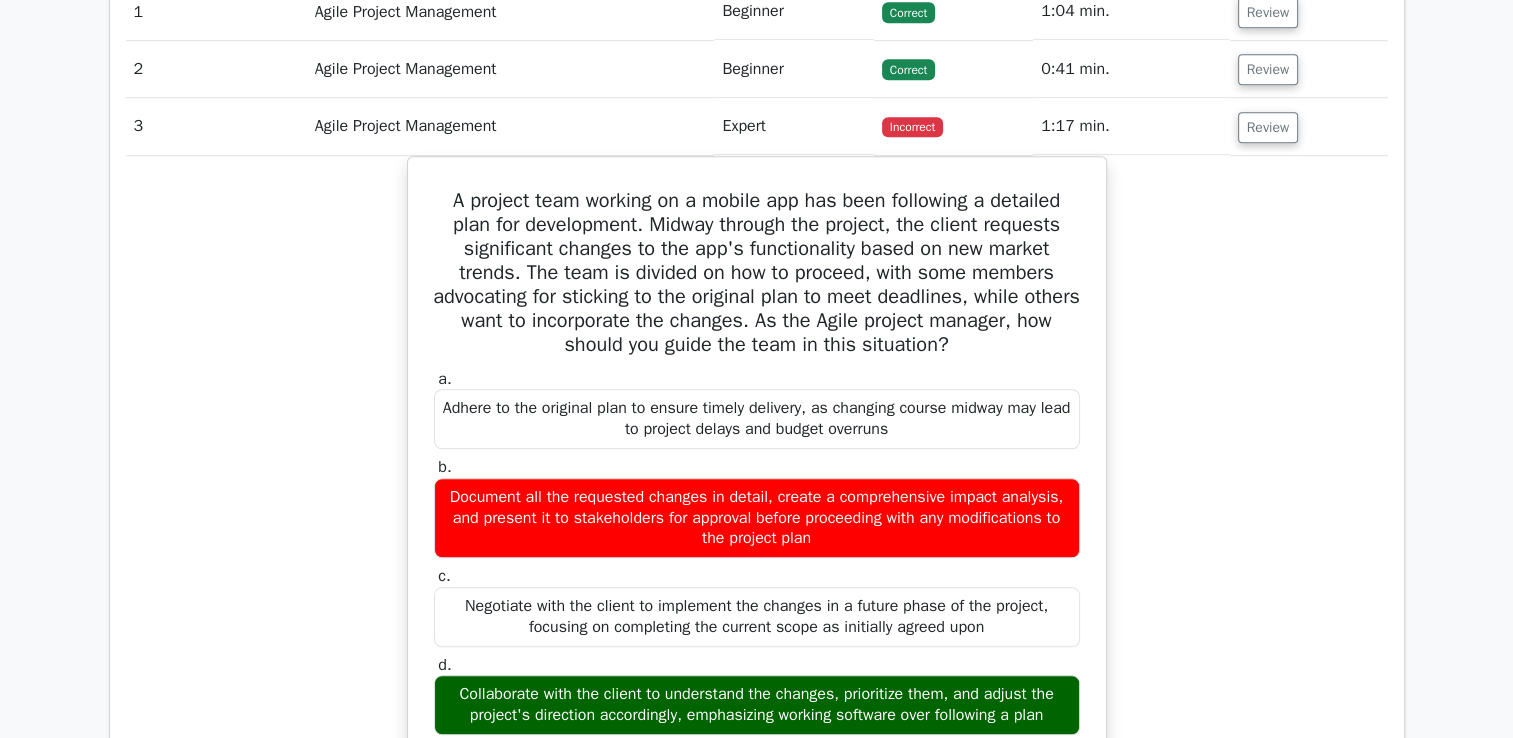 scroll, scrollTop: 1500, scrollLeft: 0, axis: vertical 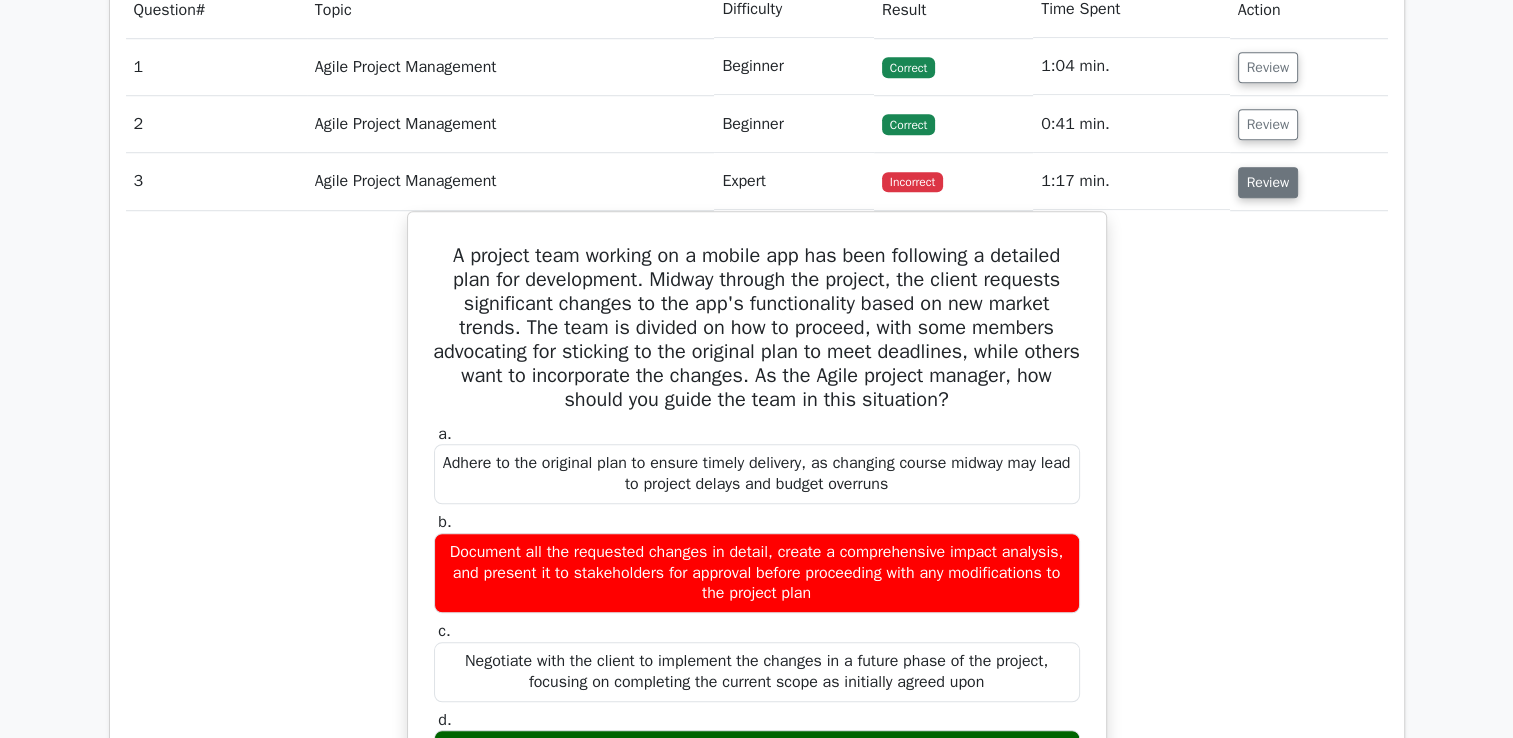click on "Review" at bounding box center (1268, 182) 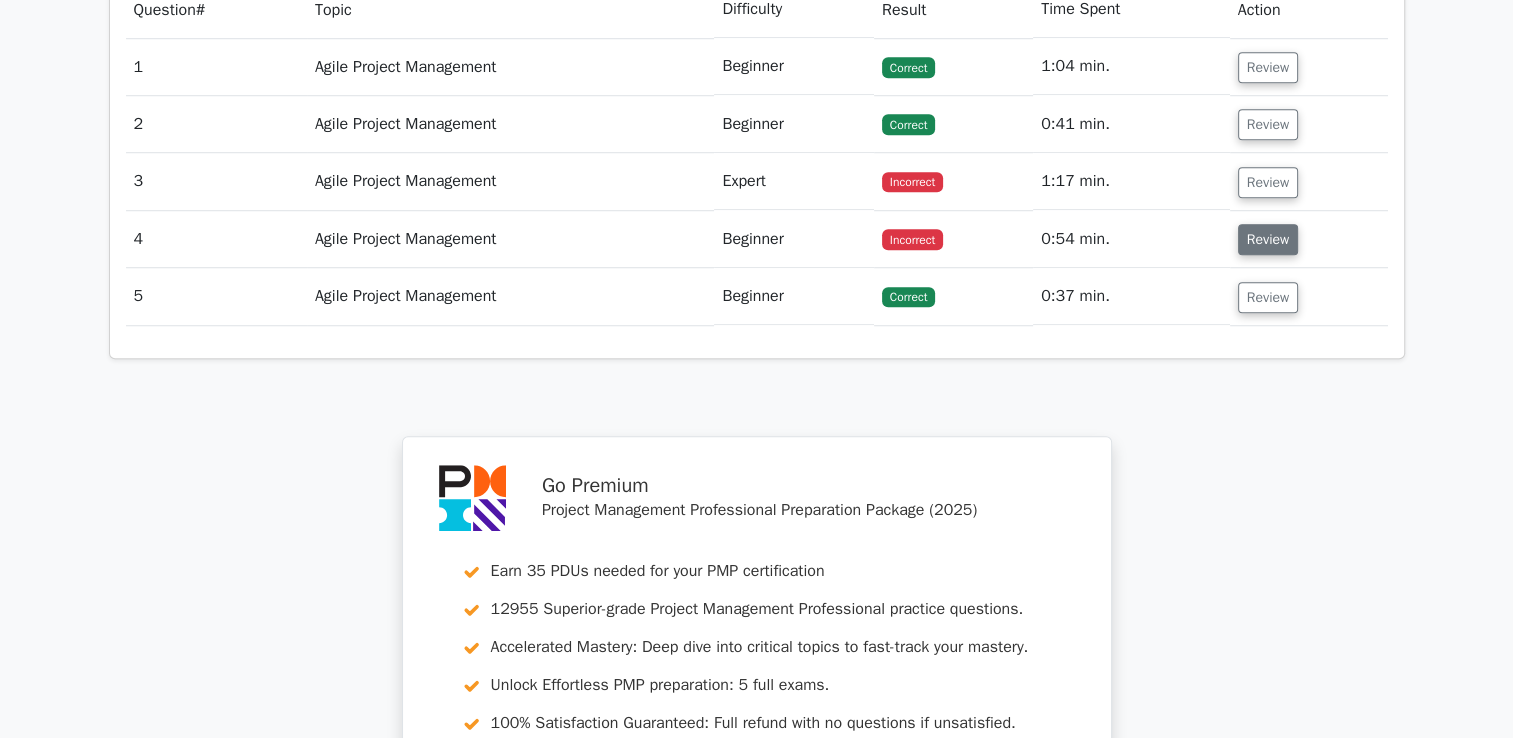 click on "Review" at bounding box center (1268, 239) 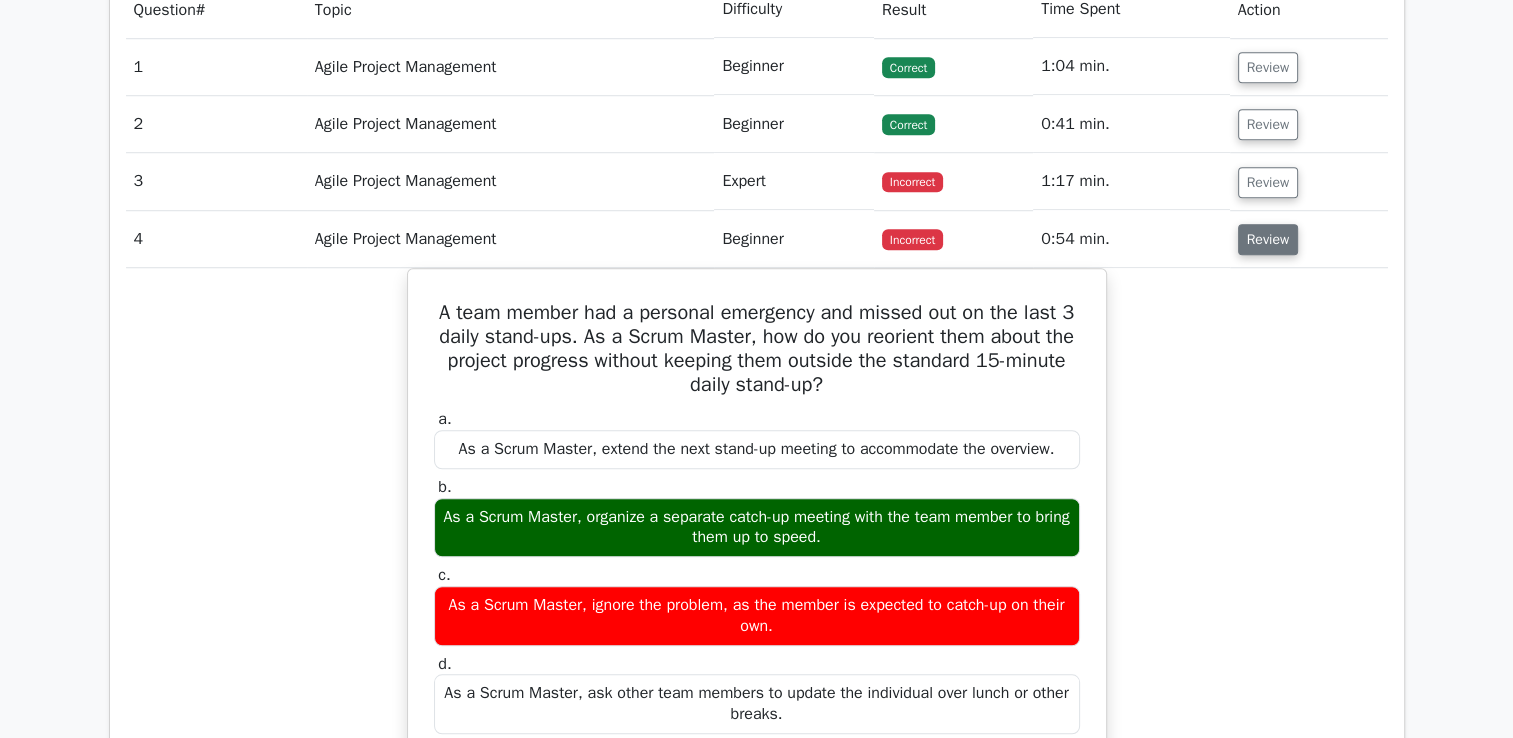 click on "Review" at bounding box center (1268, 239) 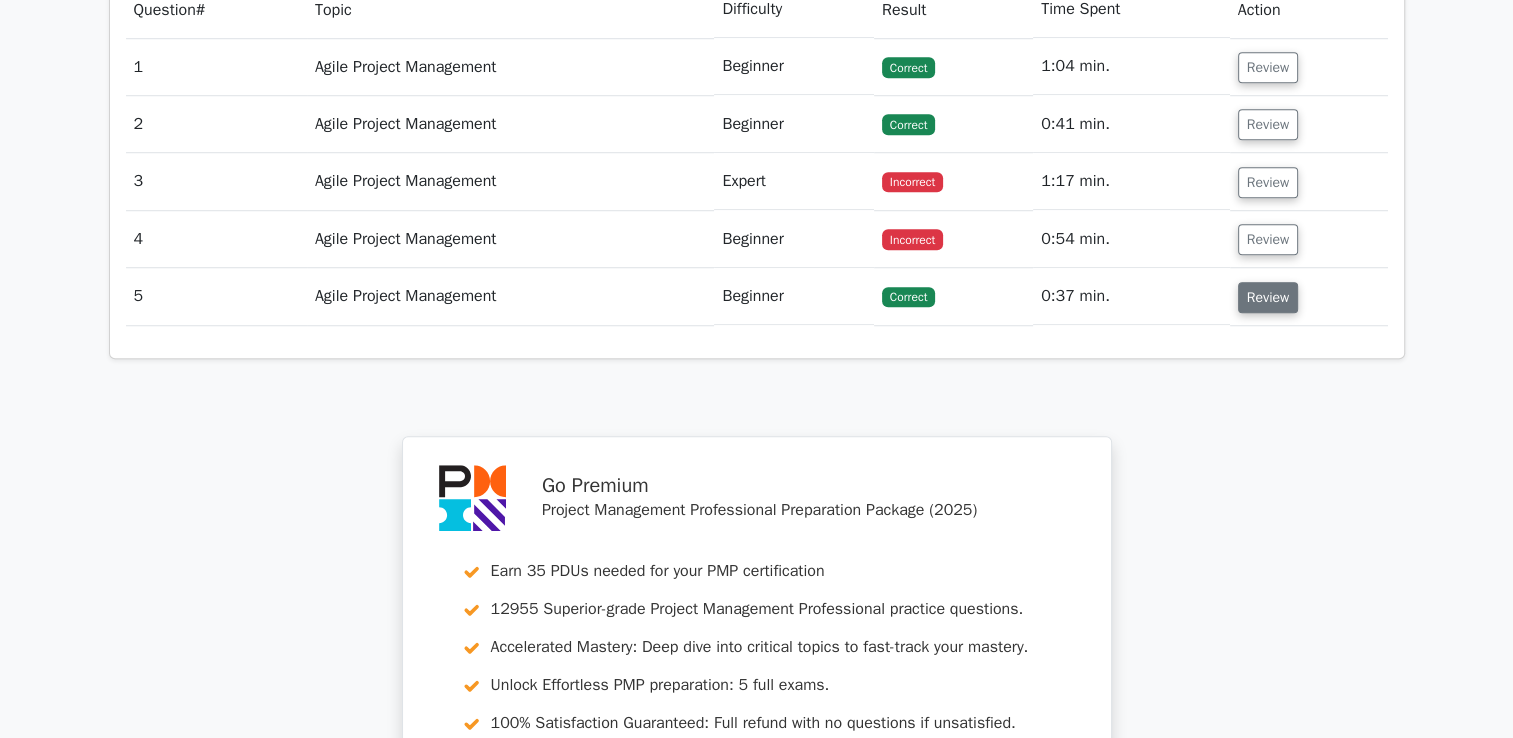 click on "Review" at bounding box center (1268, 297) 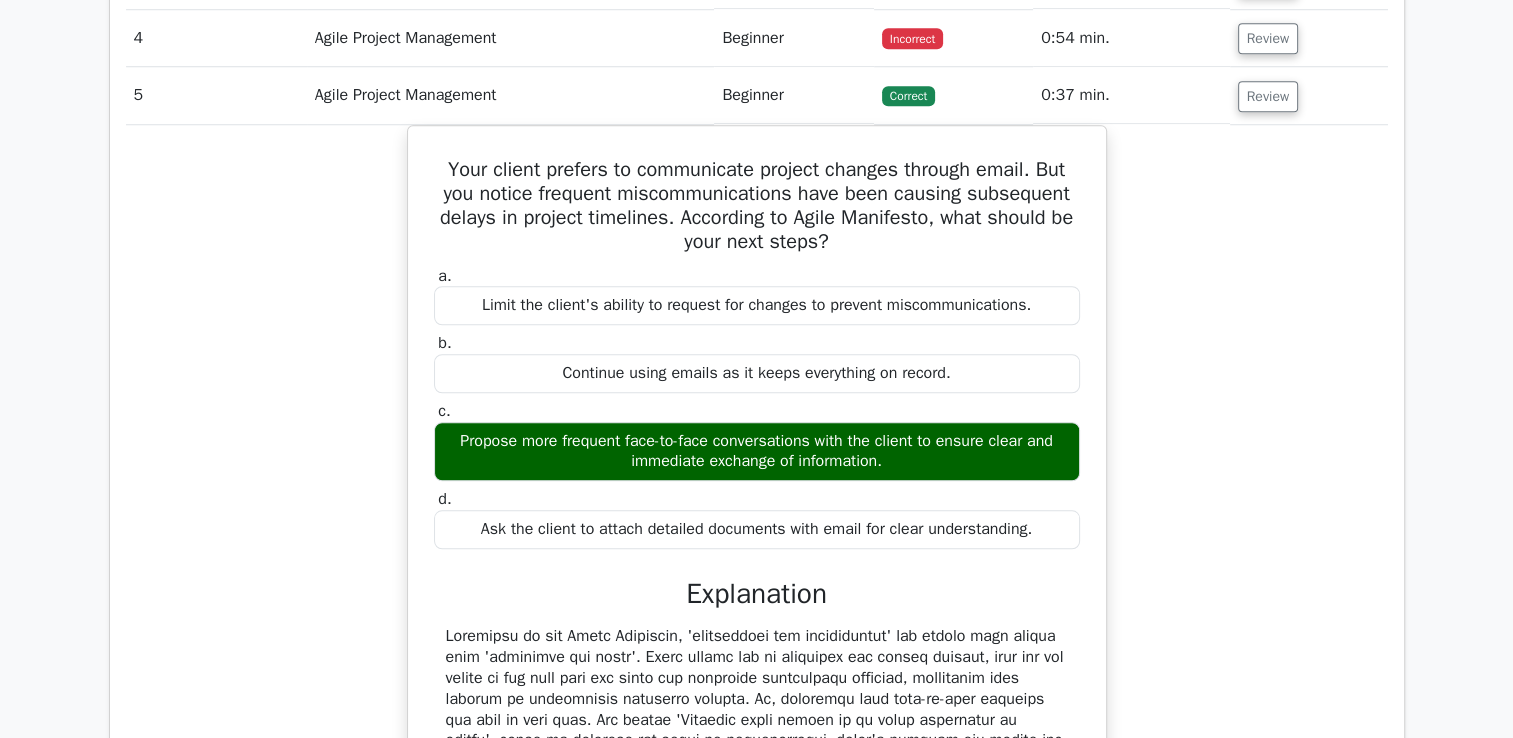 scroll, scrollTop: 1700, scrollLeft: 0, axis: vertical 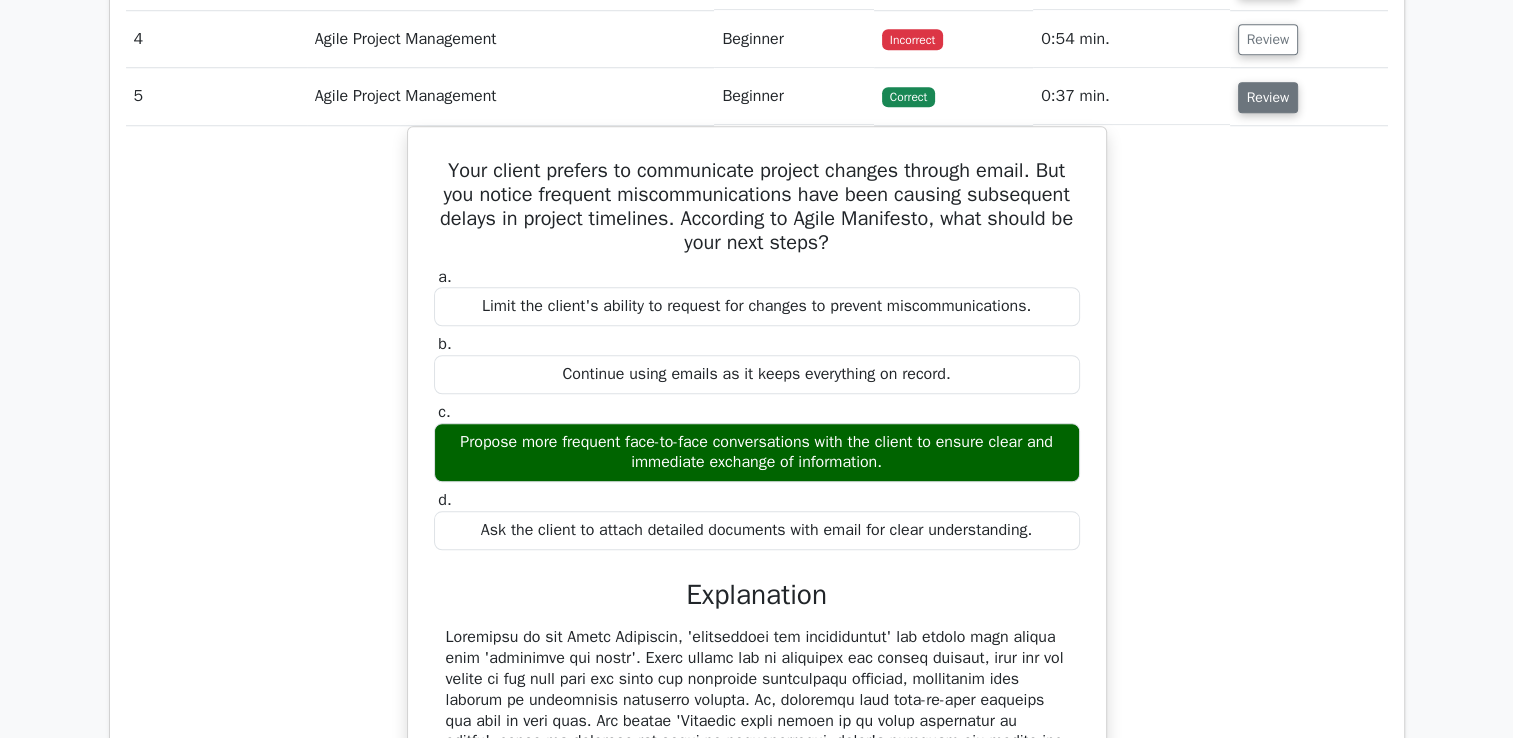 click on "Review" at bounding box center [1268, 97] 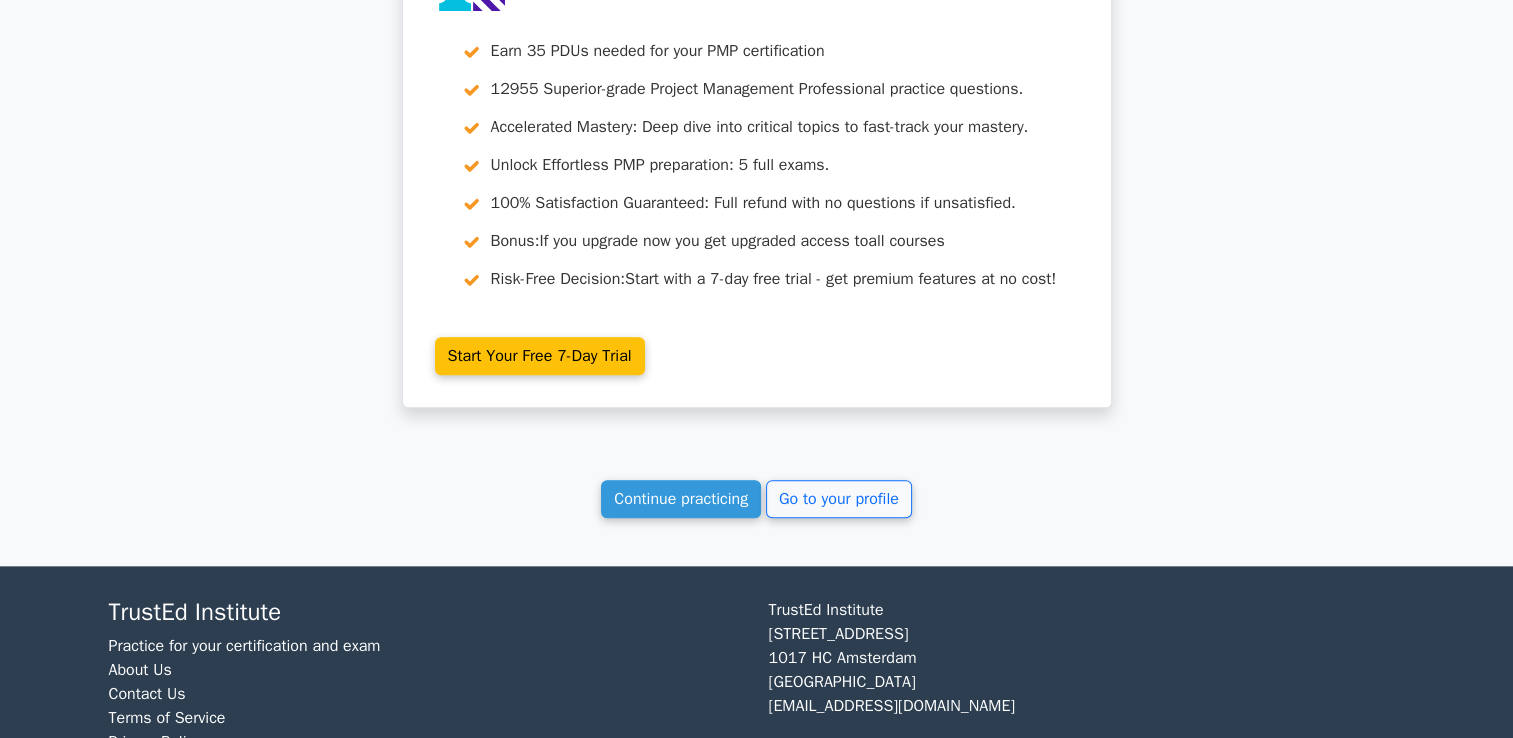 scroll, scrollTop: 2078, scrollLeft: 0, axis: vertical 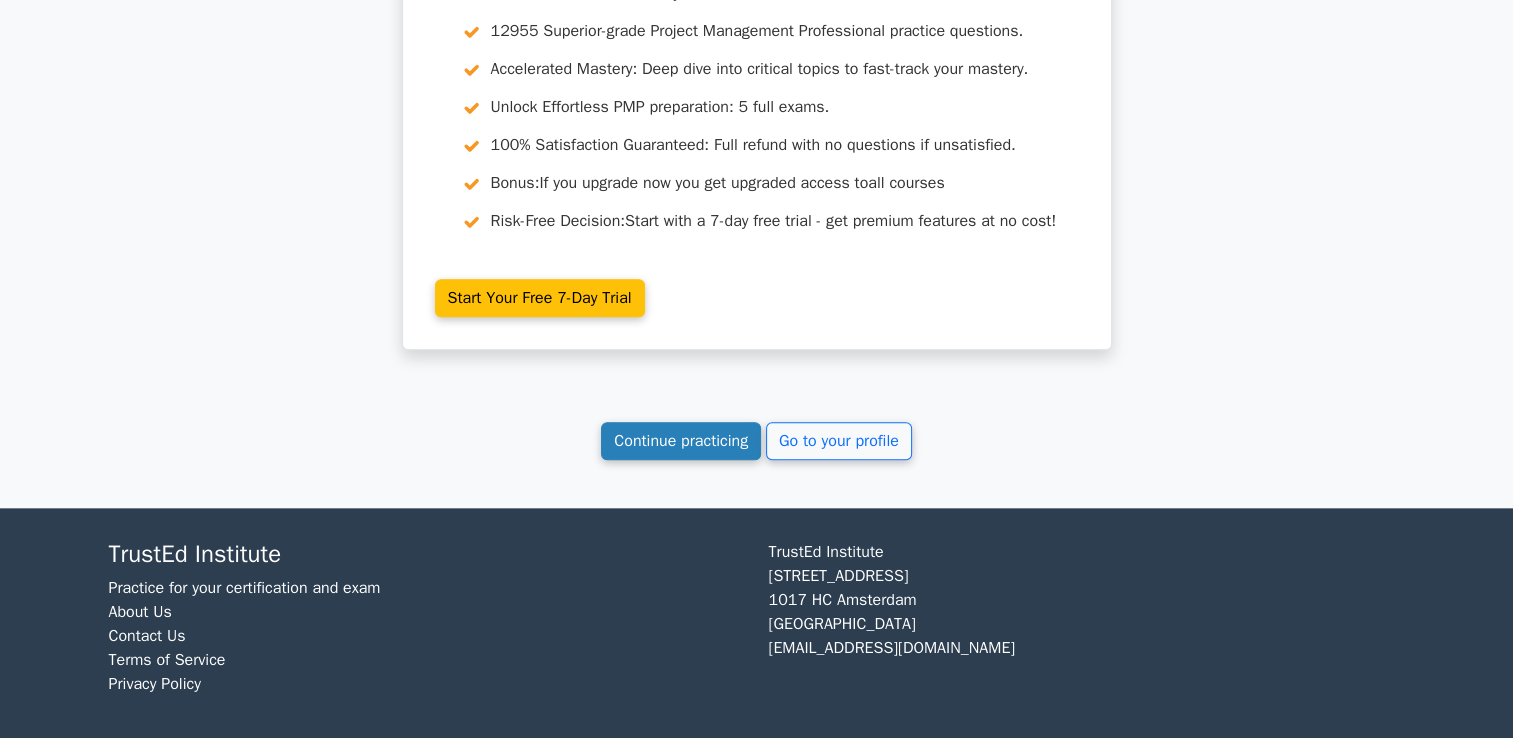 click on "Continue practicing" at bounding box center (681, 441) 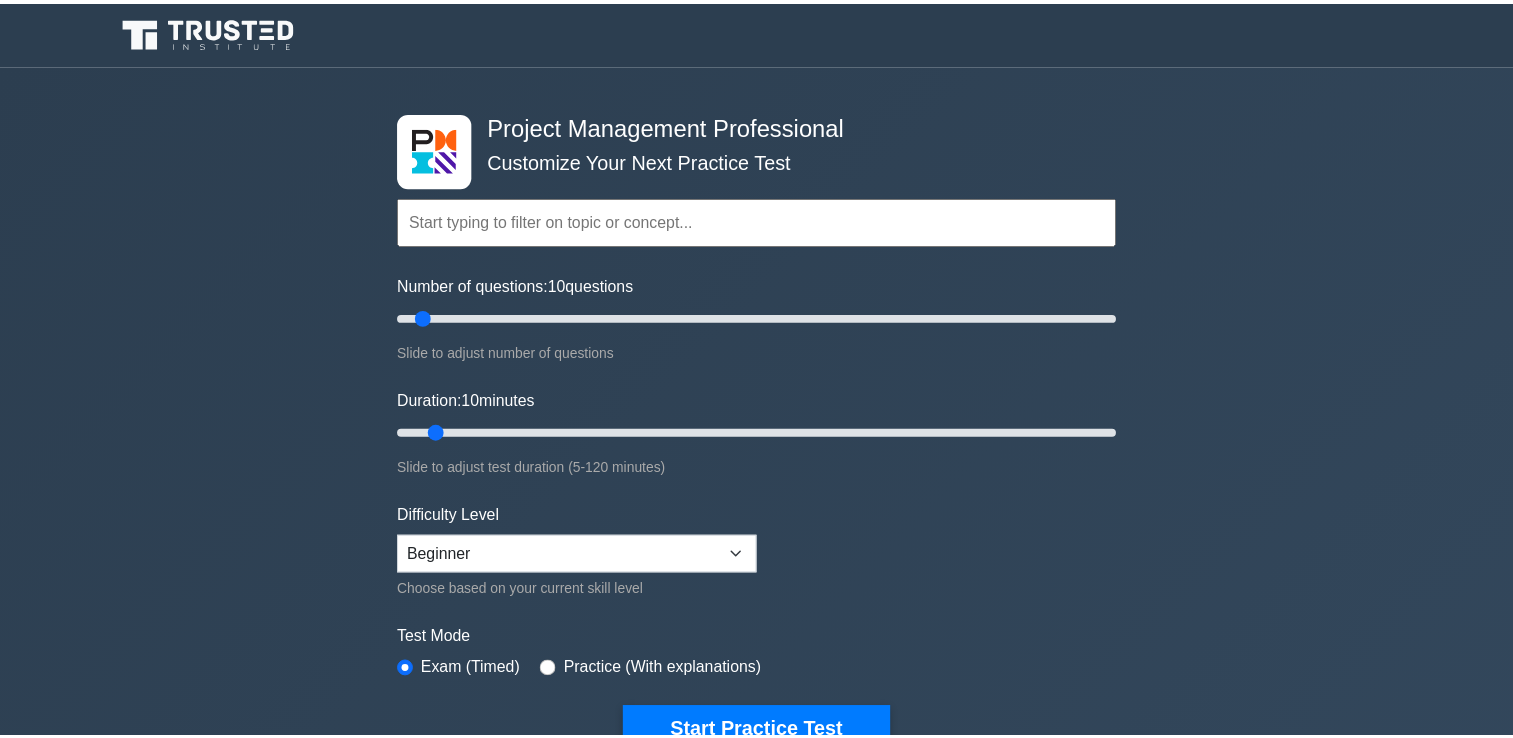 scroll, scrollTop: 591, scrollLeft: 0, axis: vertical 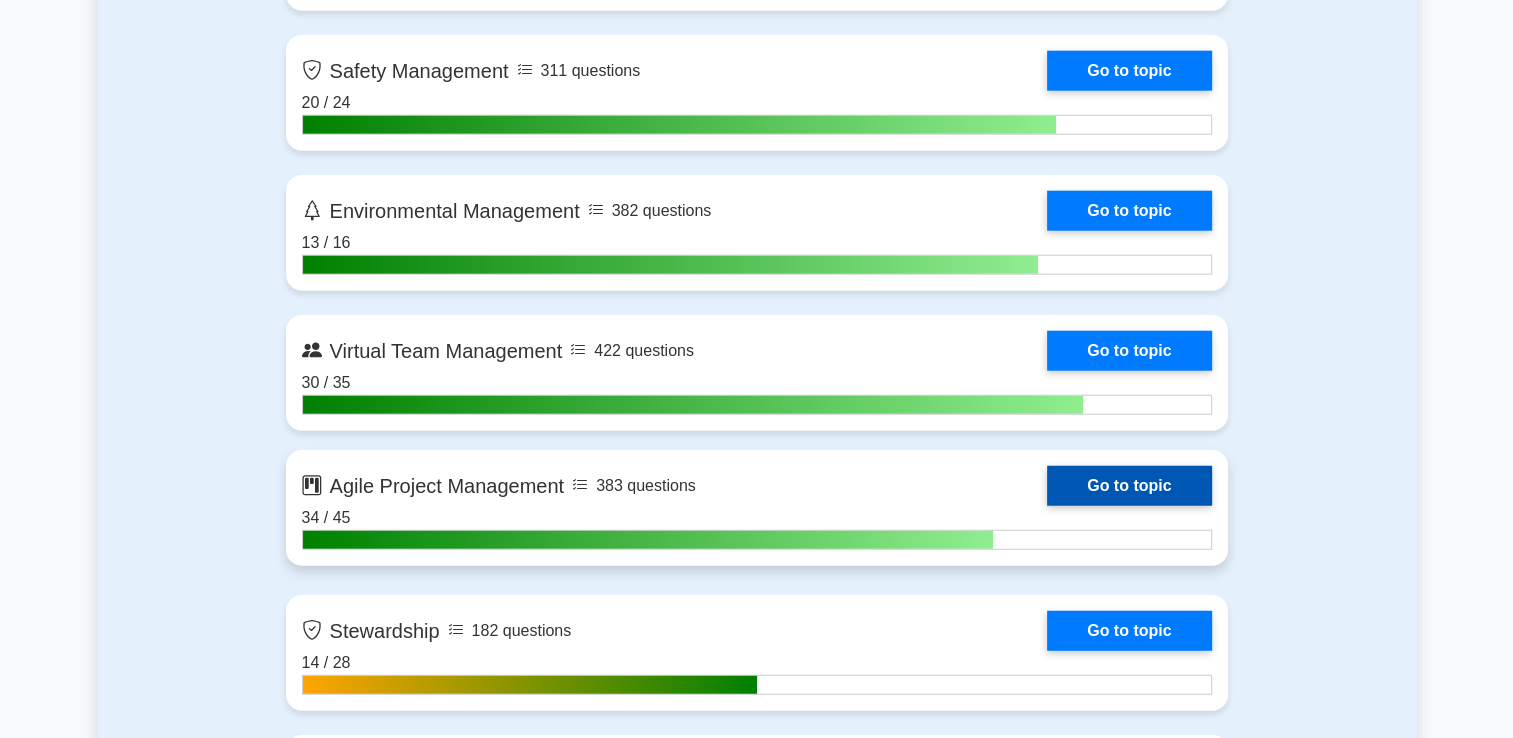 click on "Go to topic" at bounding box center (1129, 486) 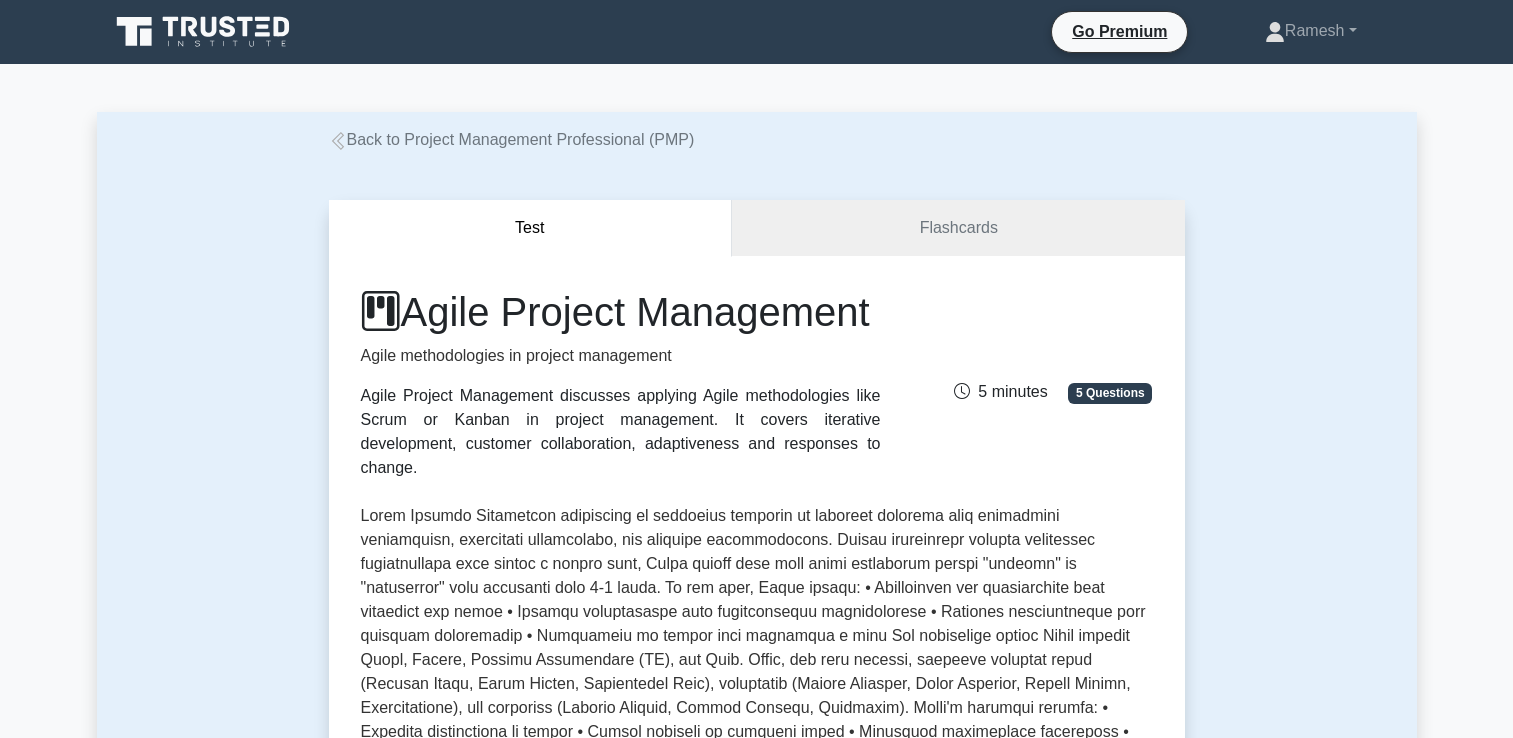 scroll, scrollTop: 0, scrollLeft: 0, axis: both 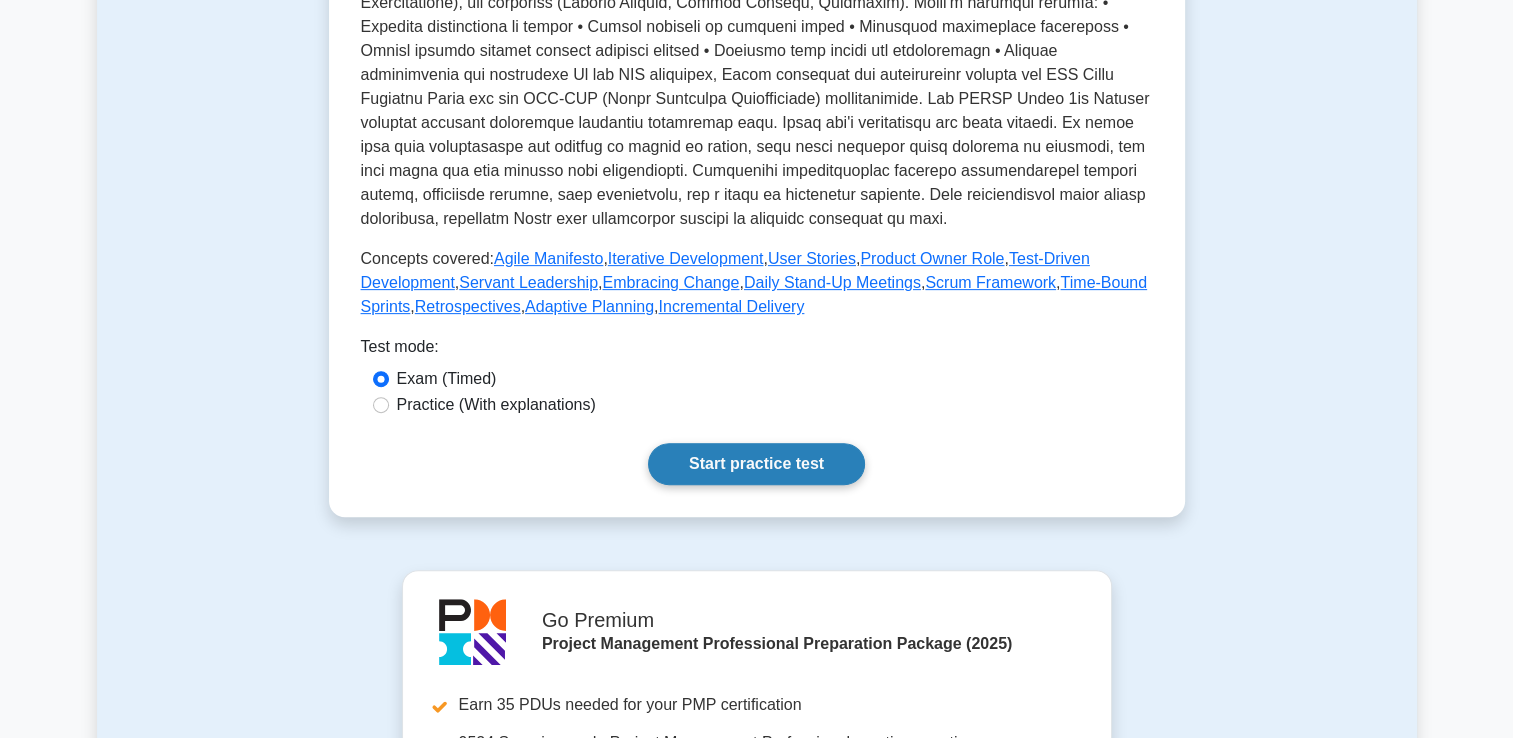 click on "Start practice test" at bounding box center [756, 464] 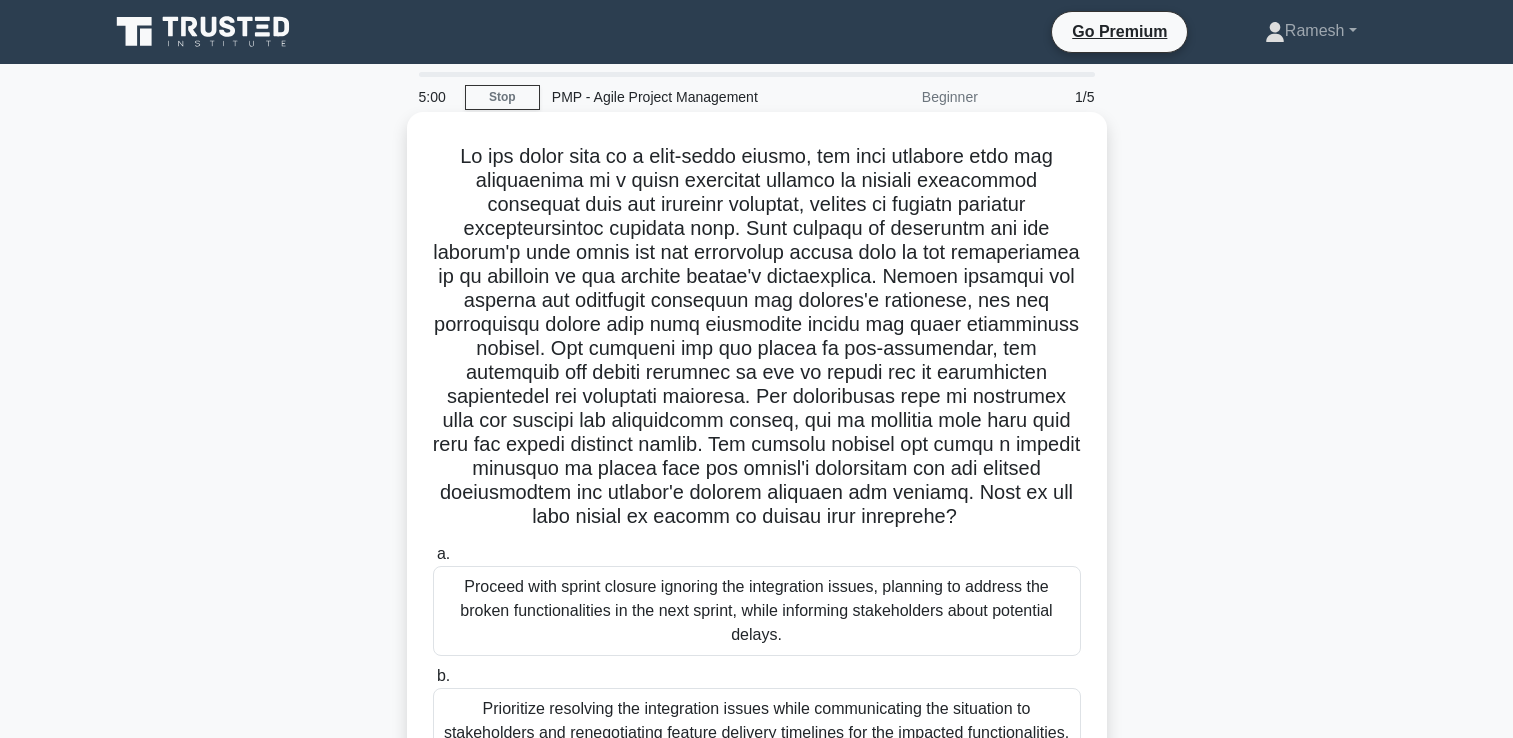 scroll, scrollTop: 0, scrollLeft: 0, axis: both 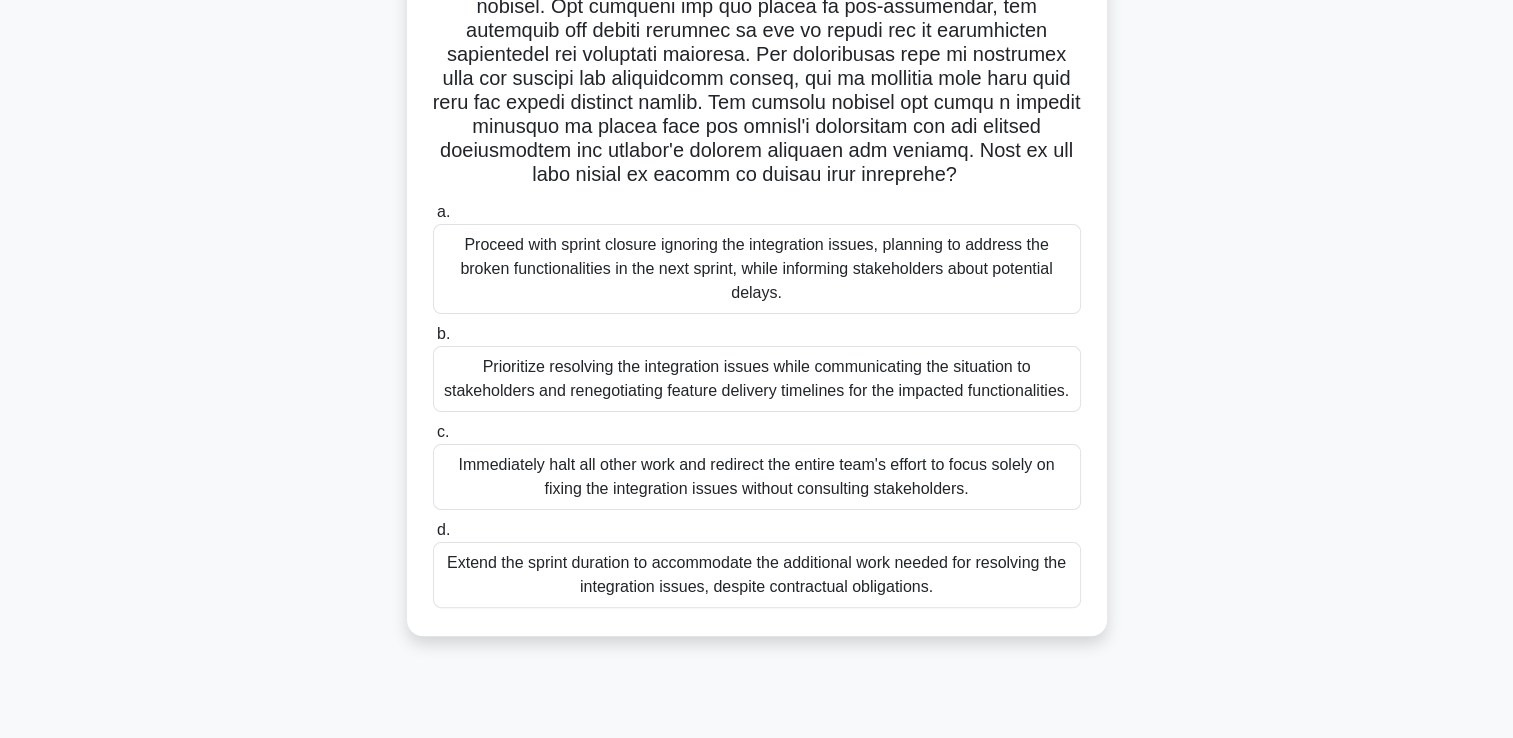 click on "Prioritize resolving the integration issues while communicating the situation to stakeholders and renegotiating feature delivery timelines for the impacted functionalities." at bounding box center (757, 379) 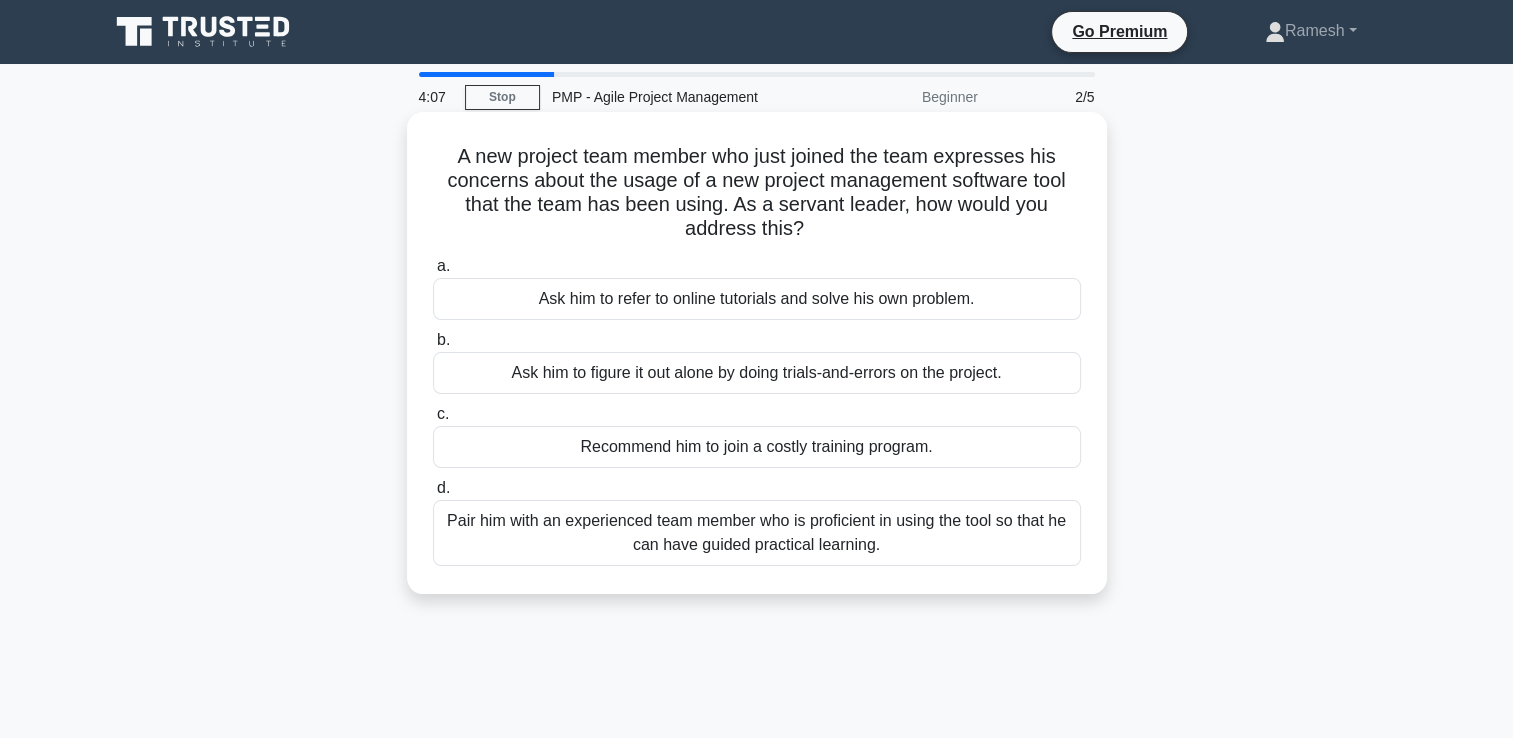 scroll, scrollTop: 0, scrollLeft: 0, axis: both 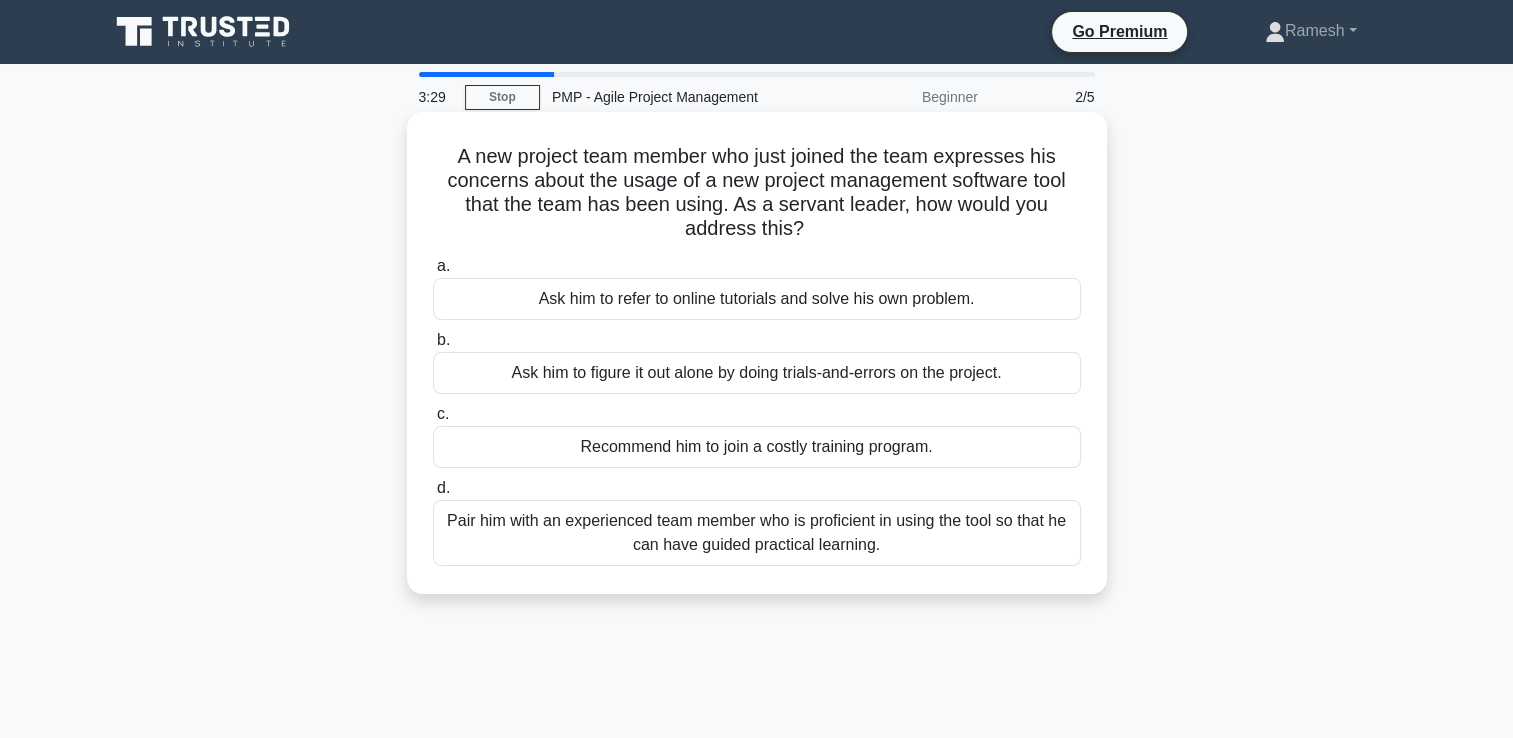 click on "Pair him with an experienced team member who is proficient in using the tool so that he can have guided practical learning." at bounding box center (757, 533) 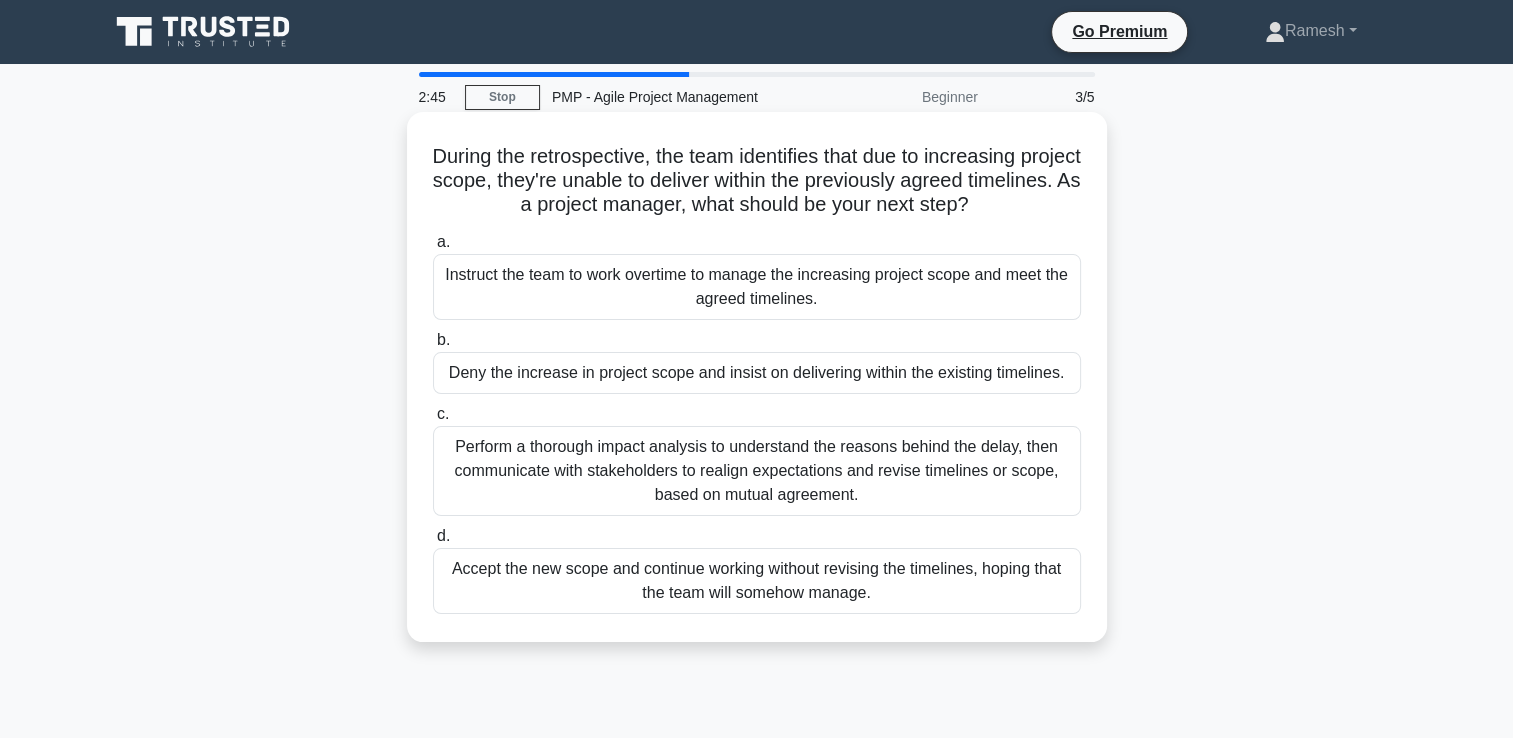 click on "Perform a thorough impact analysis to understand the reasons behind the delay, then communicate with stakeholders to realign expectations and revise timelines or scope, based on mutual agreement." at bounding box center (757, 471) 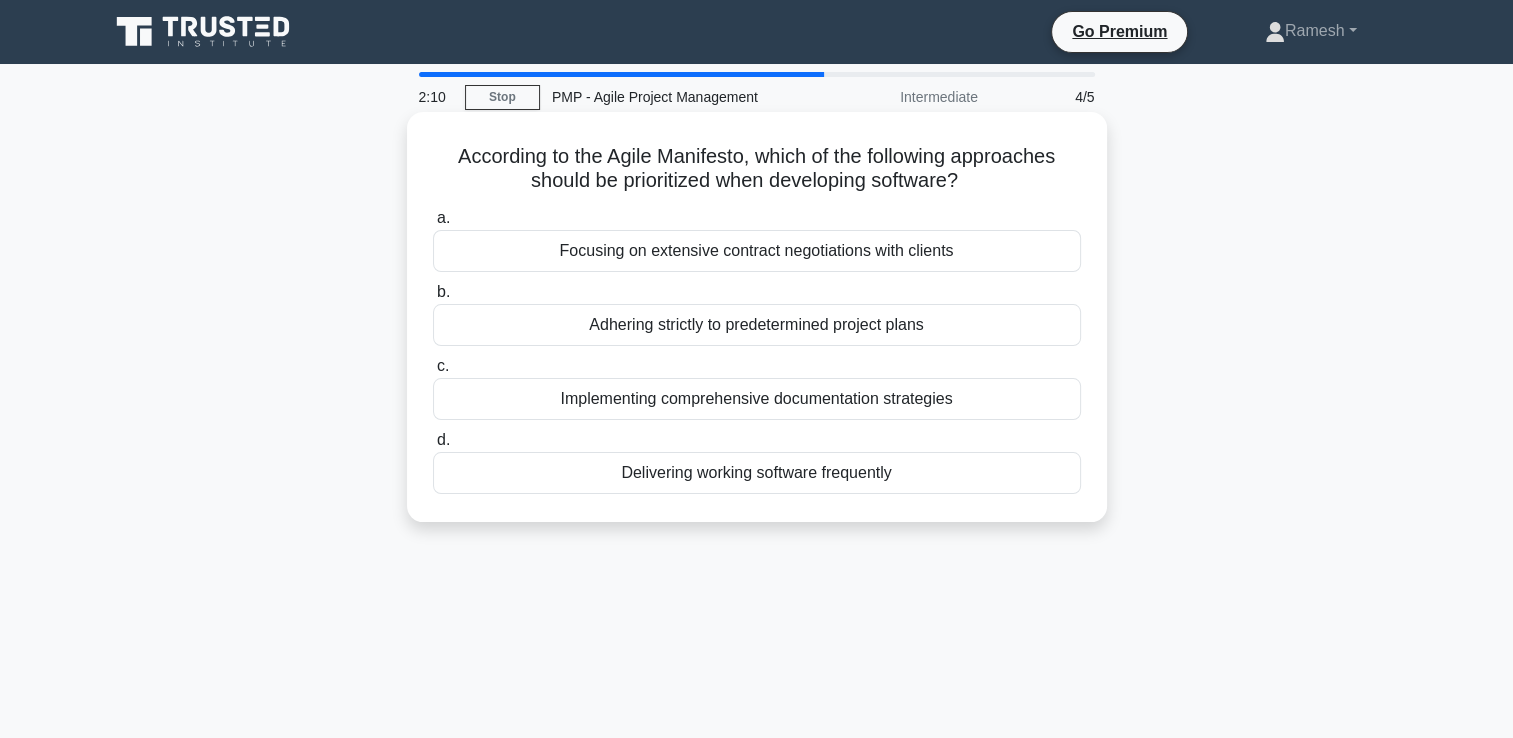 drag, startPoint x: 450, startPoint y: 154, endPoint x: 908, endPoint y: 513, distance: 581.9321 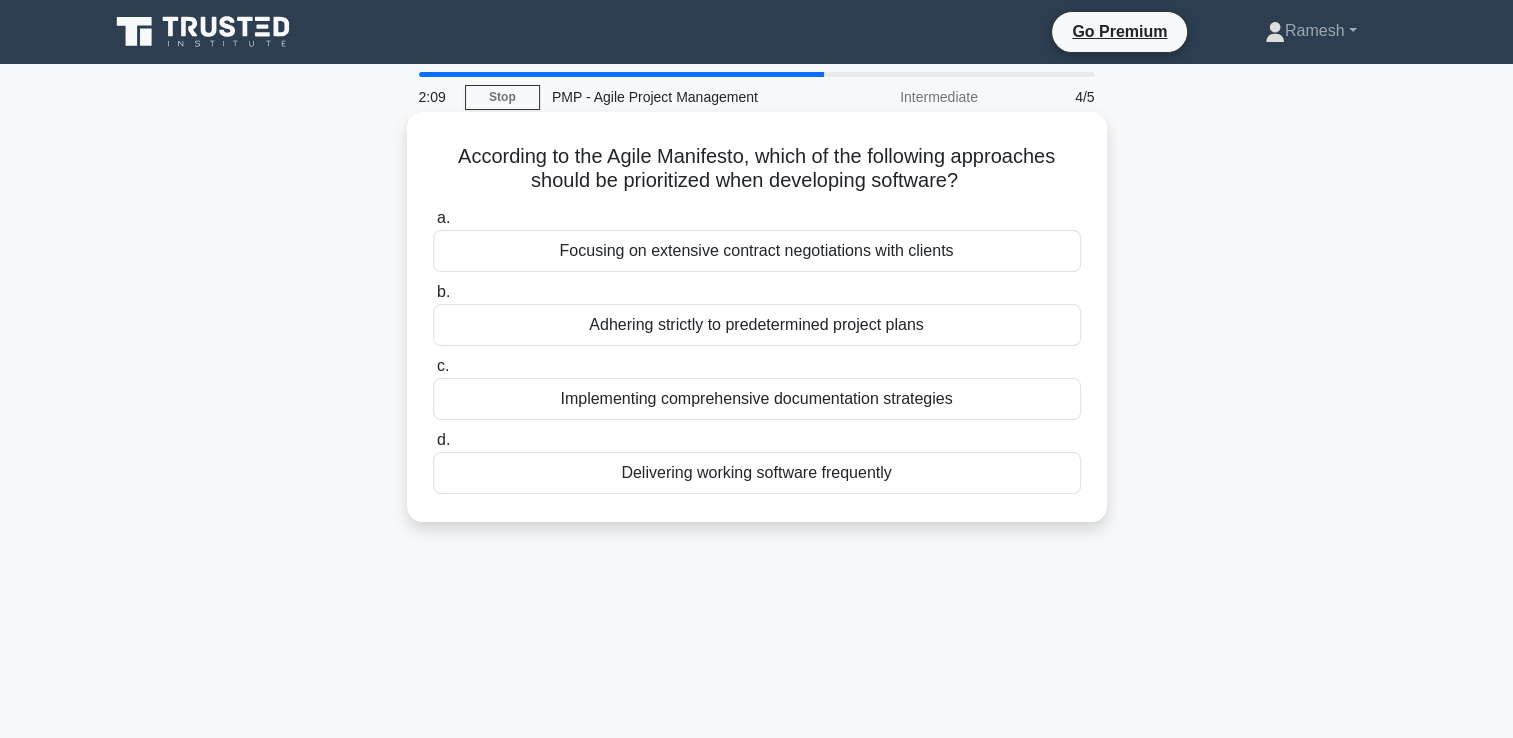 copy on "According to the Agile Manifesto, which of the following approaches should be prioritized when developing software?
.spinner_0XTQ{transform-origin:center;animation:spinner_y6GP .75s linear infinite}@keyframes spinner_y6GP{100%{transform:rotate(360deg)}}
a.
Focusing on extensive contract negotiations with clients
b.
Adhering strictly to predetermined project plans
c.
Implementing comprehensive documentation strategies
d.
Delivering working software frequently" 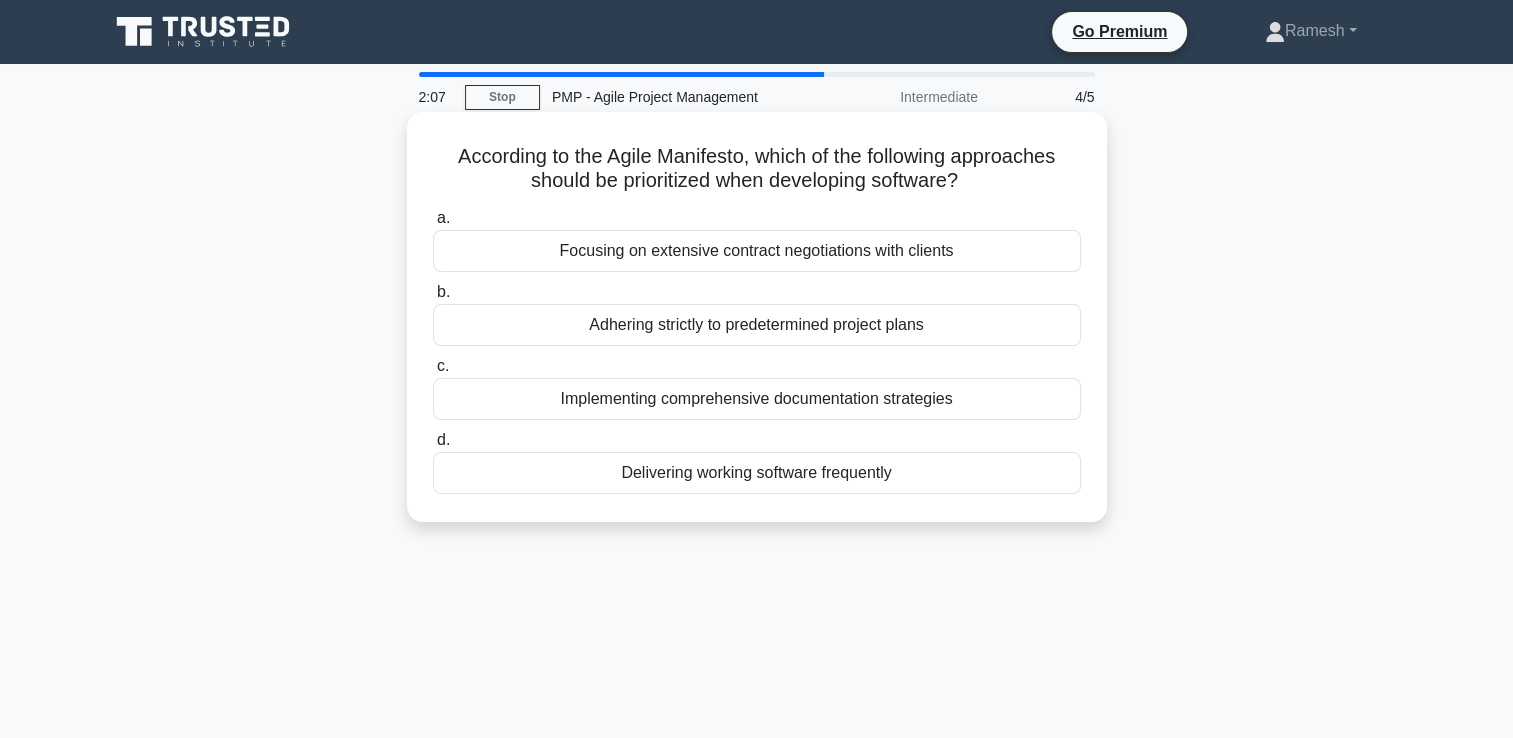 click on "Implementing comprehensive documentation strategies" at bounding box center [757, 399] 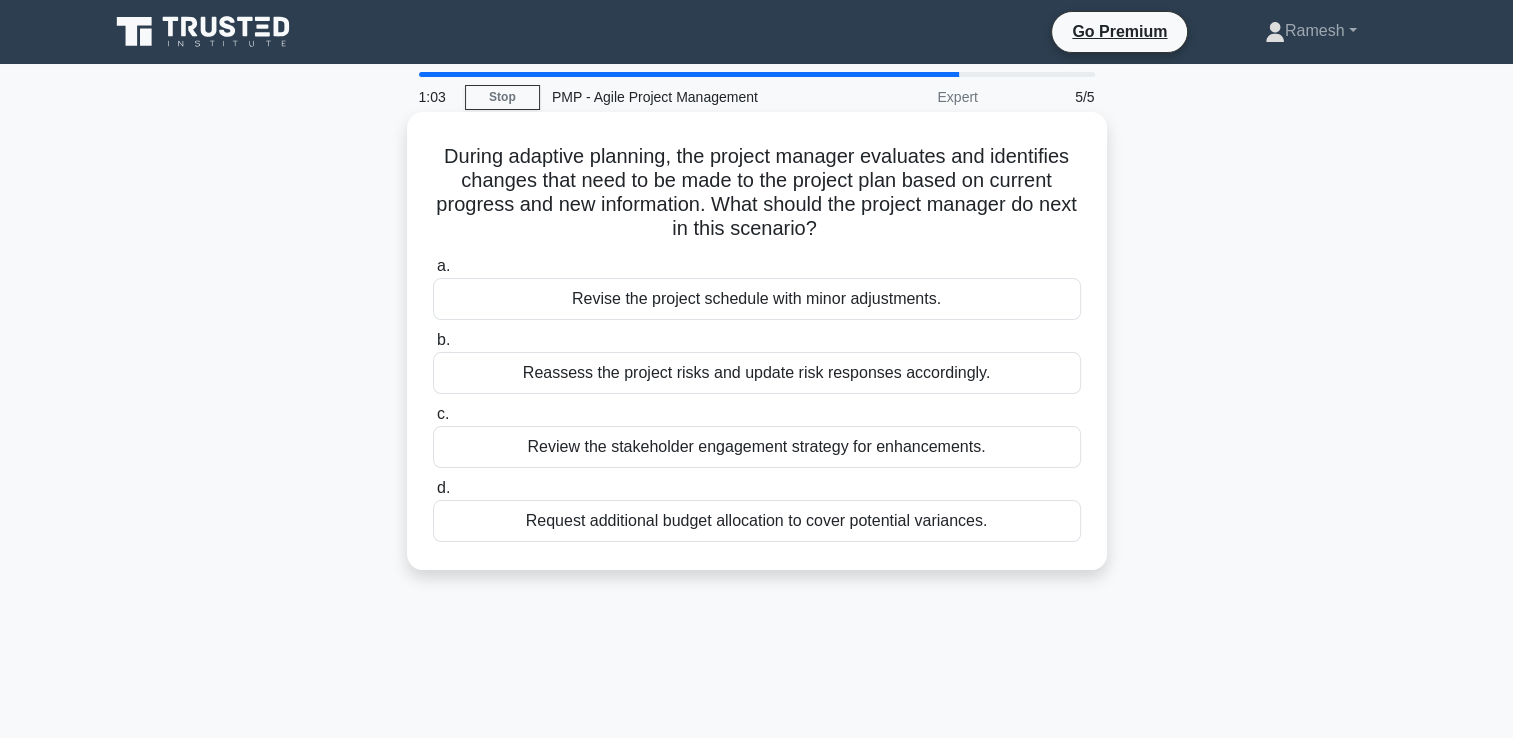 drag, startPoint x: 431, startPoint y: 156, endPoint x: 996, endPoint y: 534, distance: 679.786 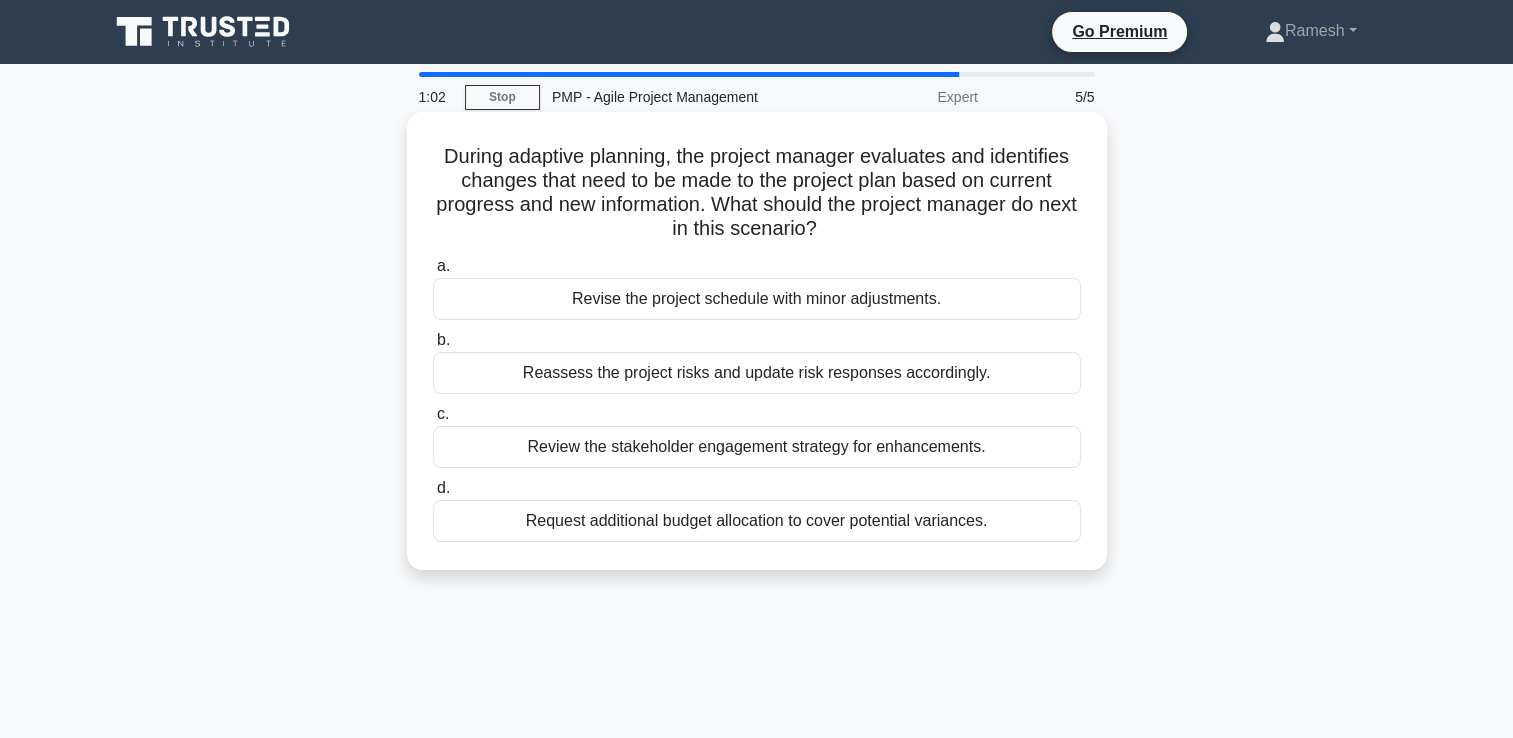 copy on "During adaptive planning, the project manager evaluates and identifies changes that need to be made to the project plan based on current progress and new information. What should the project manager do next in this scenario?
.spinner_0XTQ{transform-origin:center;animation:spinner_y6GP .75s linear infinite}@keyframes spinner_y6GP{100%{transform:rotate(360deg)}}
a.
Revise the project schedule with minor adjustments.
b.
Reassess the project risks and update risk responses accordingly.
c.
Review the stakeholder engagement strategy for enhancements.
d.
Request additional budget allocation to cover potential variances." 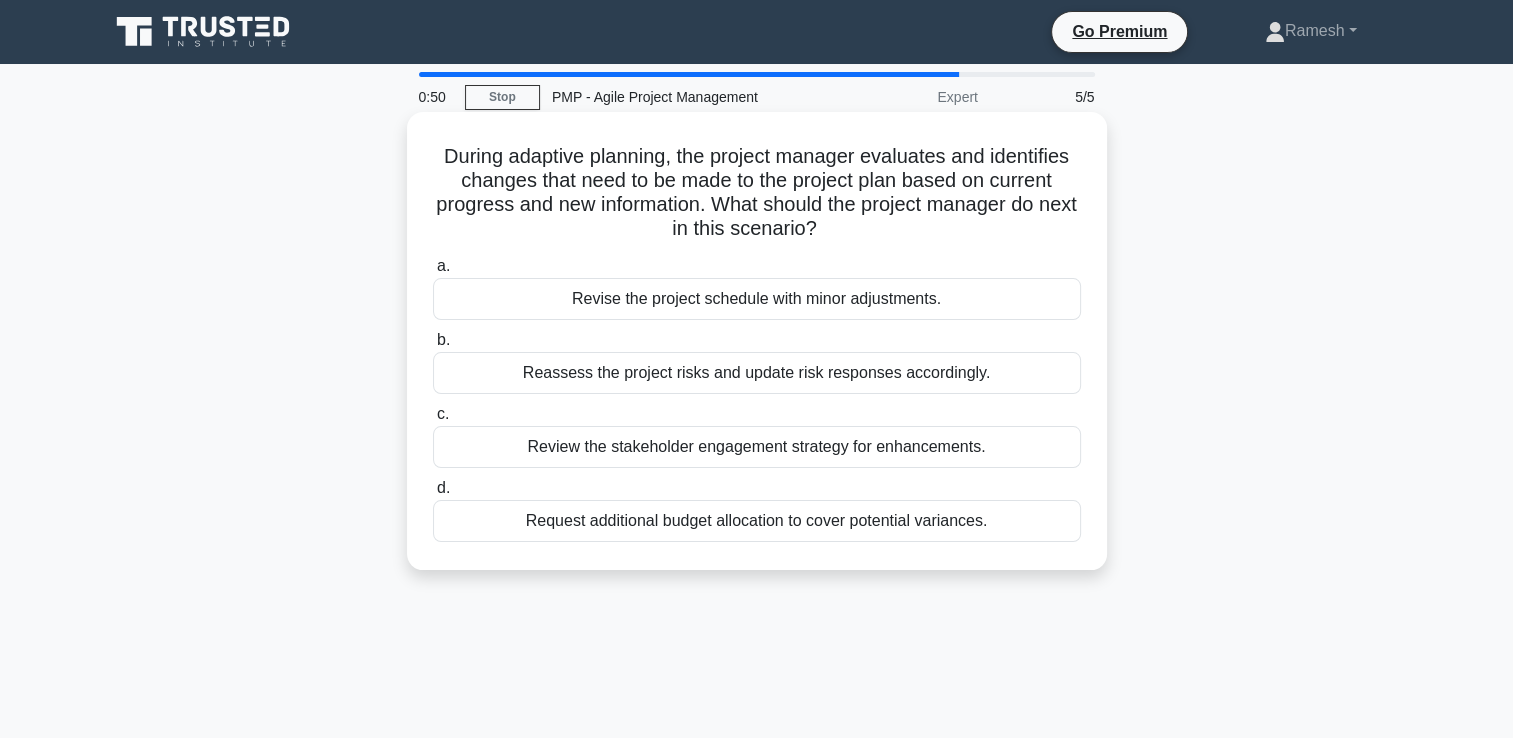 click on "Reassess the project risks and update risk responses accordingly." at bounding box center (757, 373) 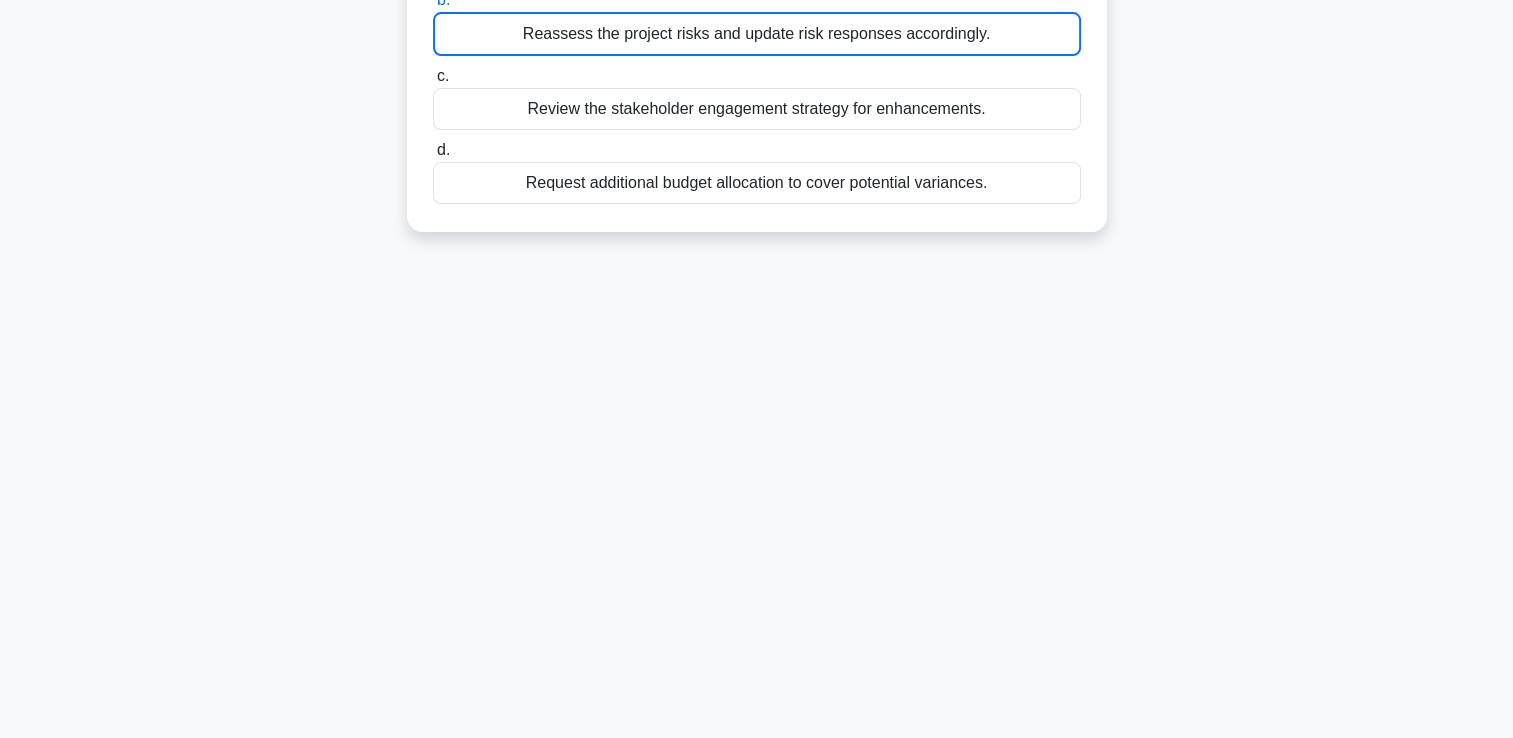scroll, scrollTop: 342, scrollLeft: 0, axis: vertical 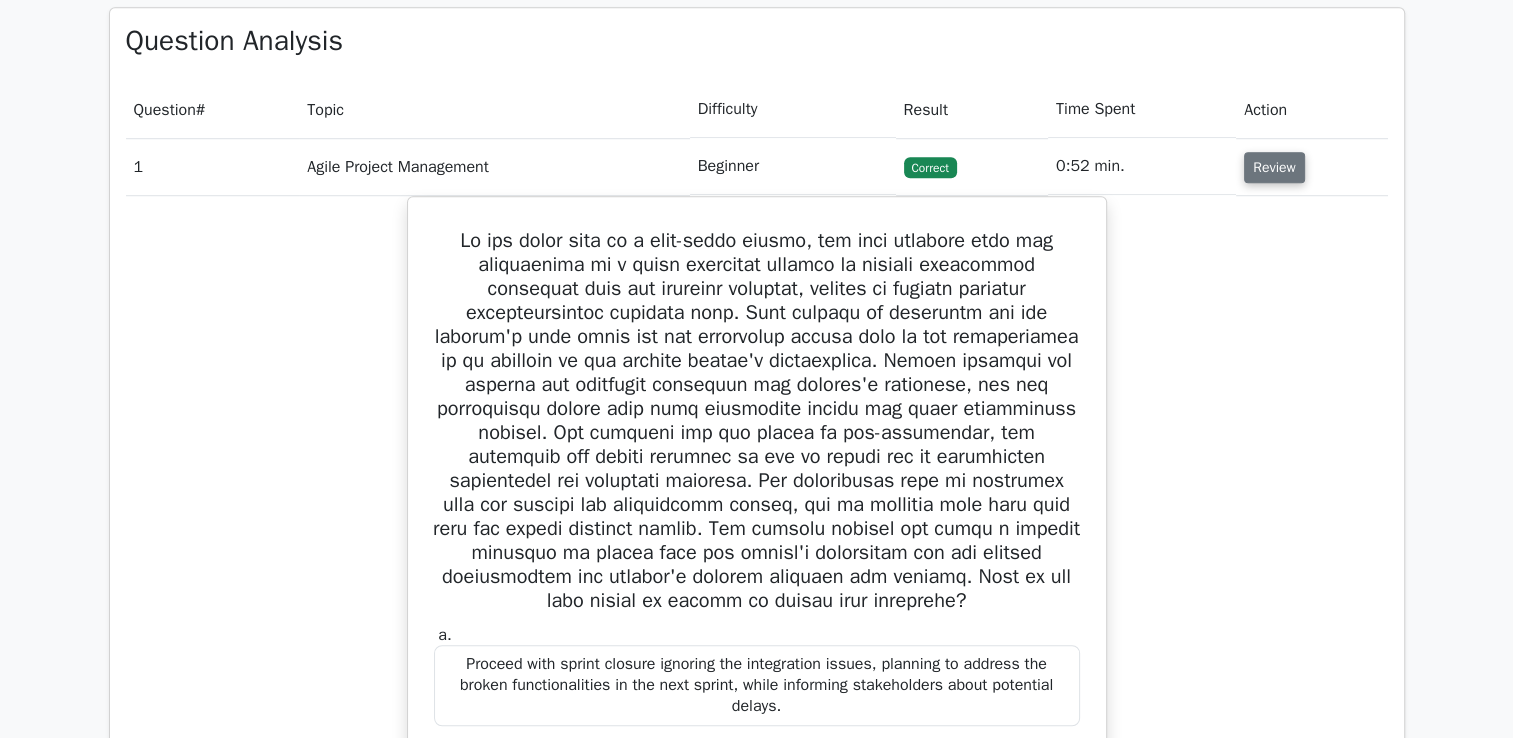 click on "Review" at bounding box center [1274, 167] 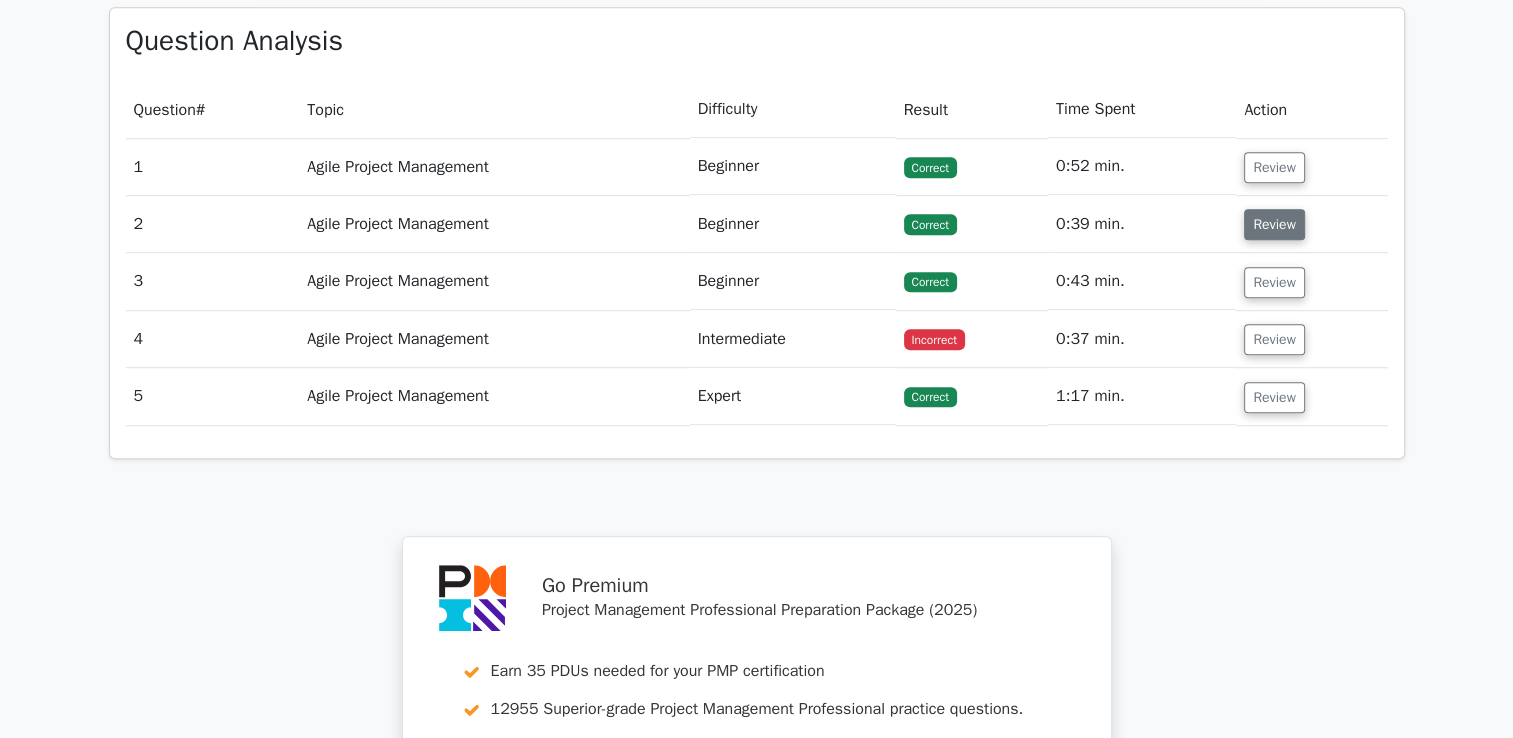 click on "Review" at bounding box center (1274, 224) 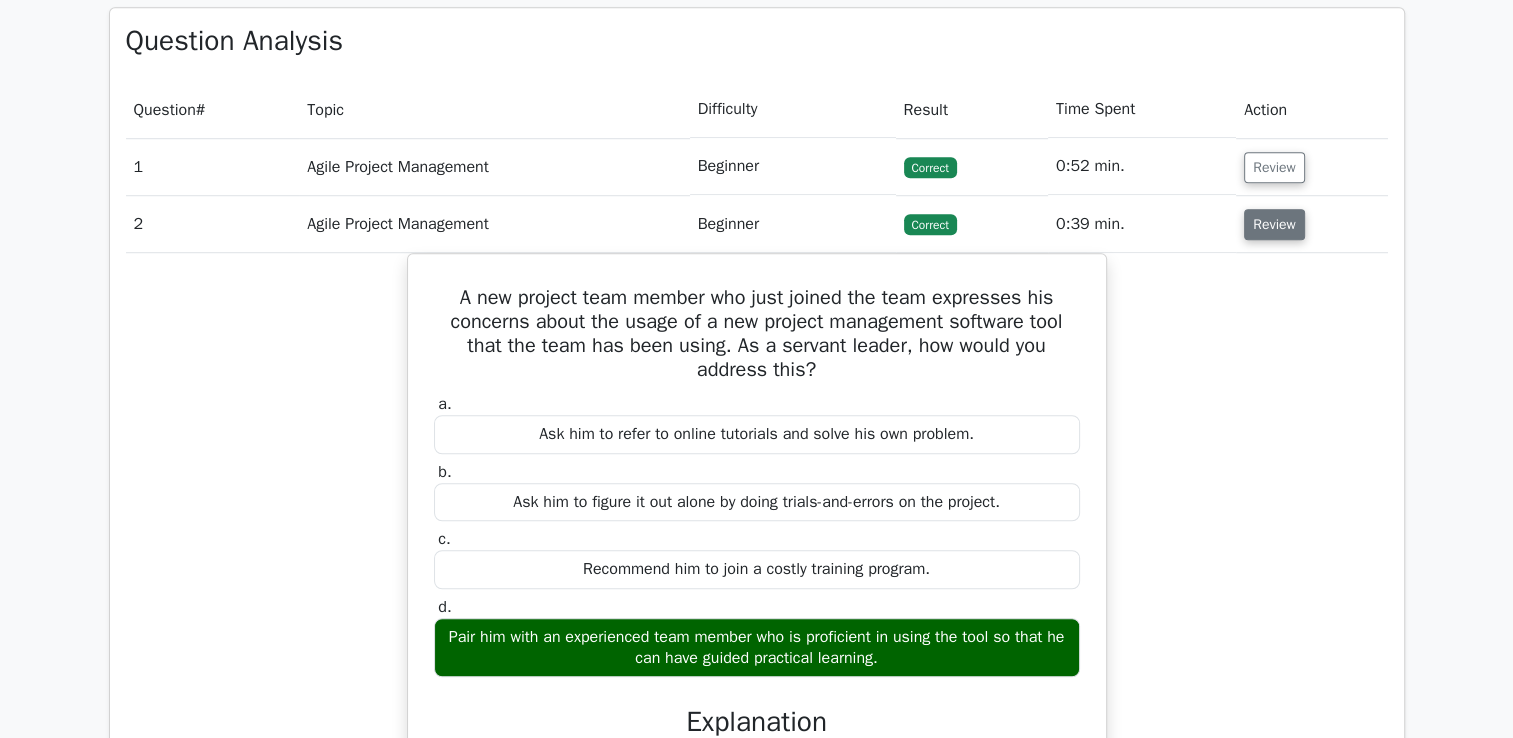 click on "Review" at bounding box center (1274, 224) 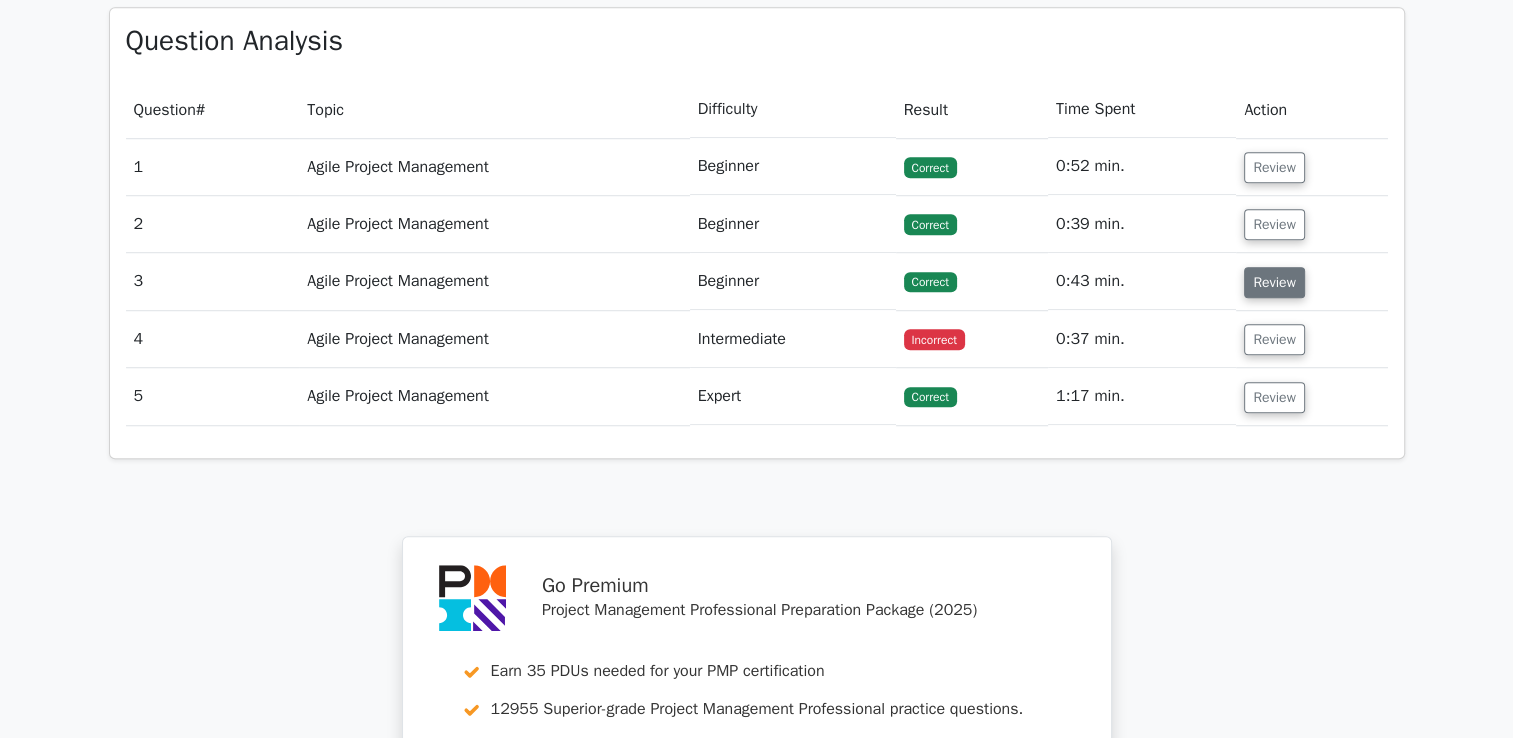 click on "Review" at bounding box center (1274, 282) 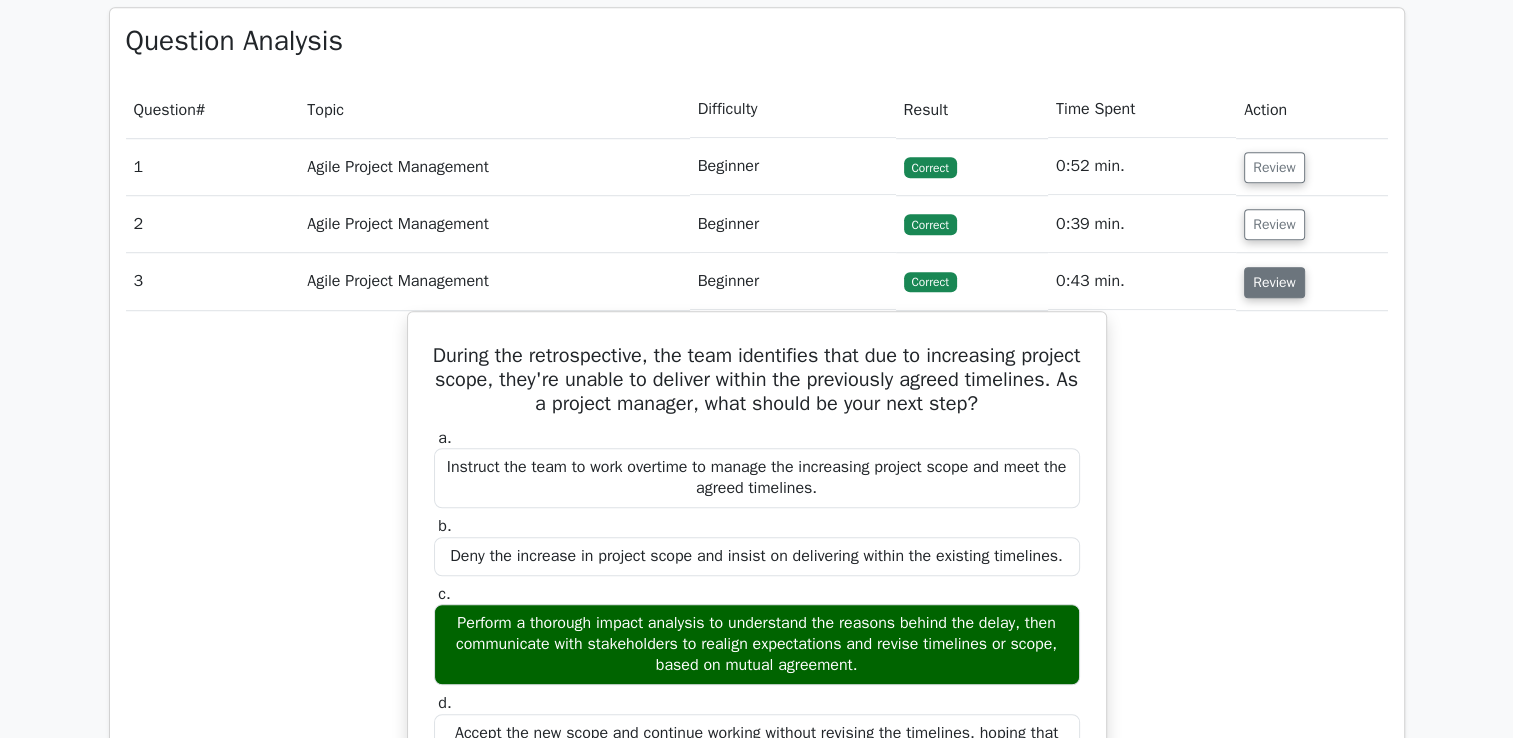 click on "Review" at bounding box center (1274, 282) 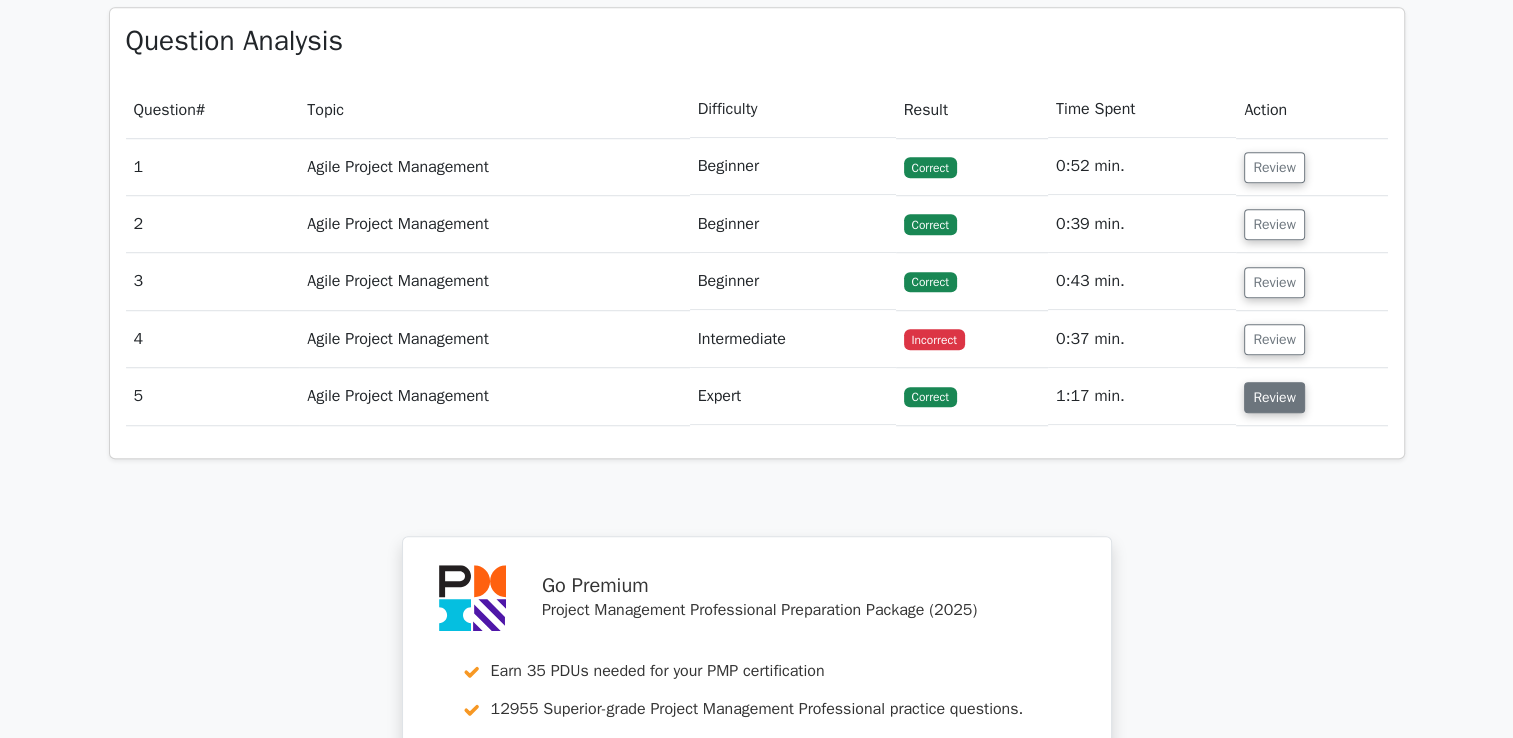 click on "Review" at bounding box center (1274, 397) 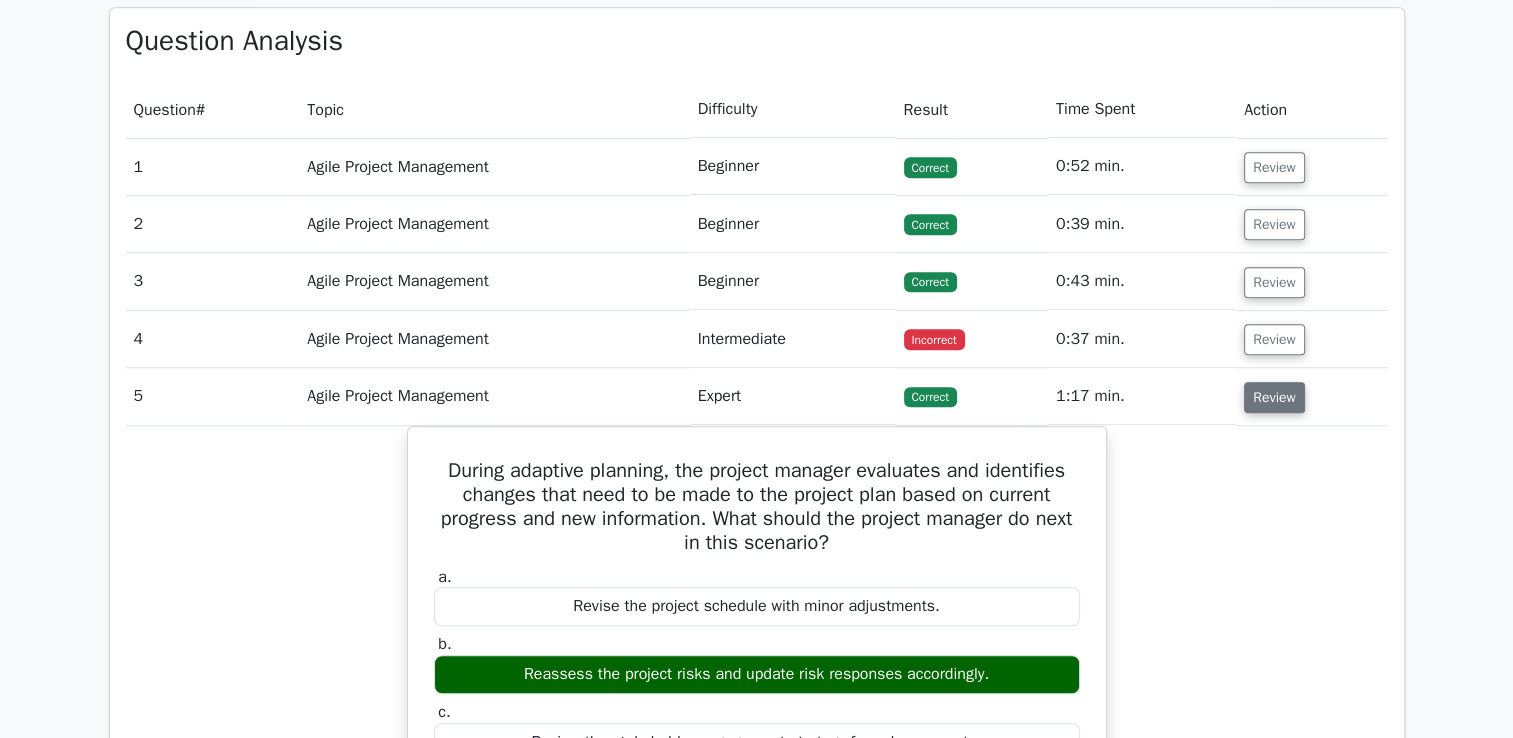 click on "Review" at bounding box center (1274, 397) 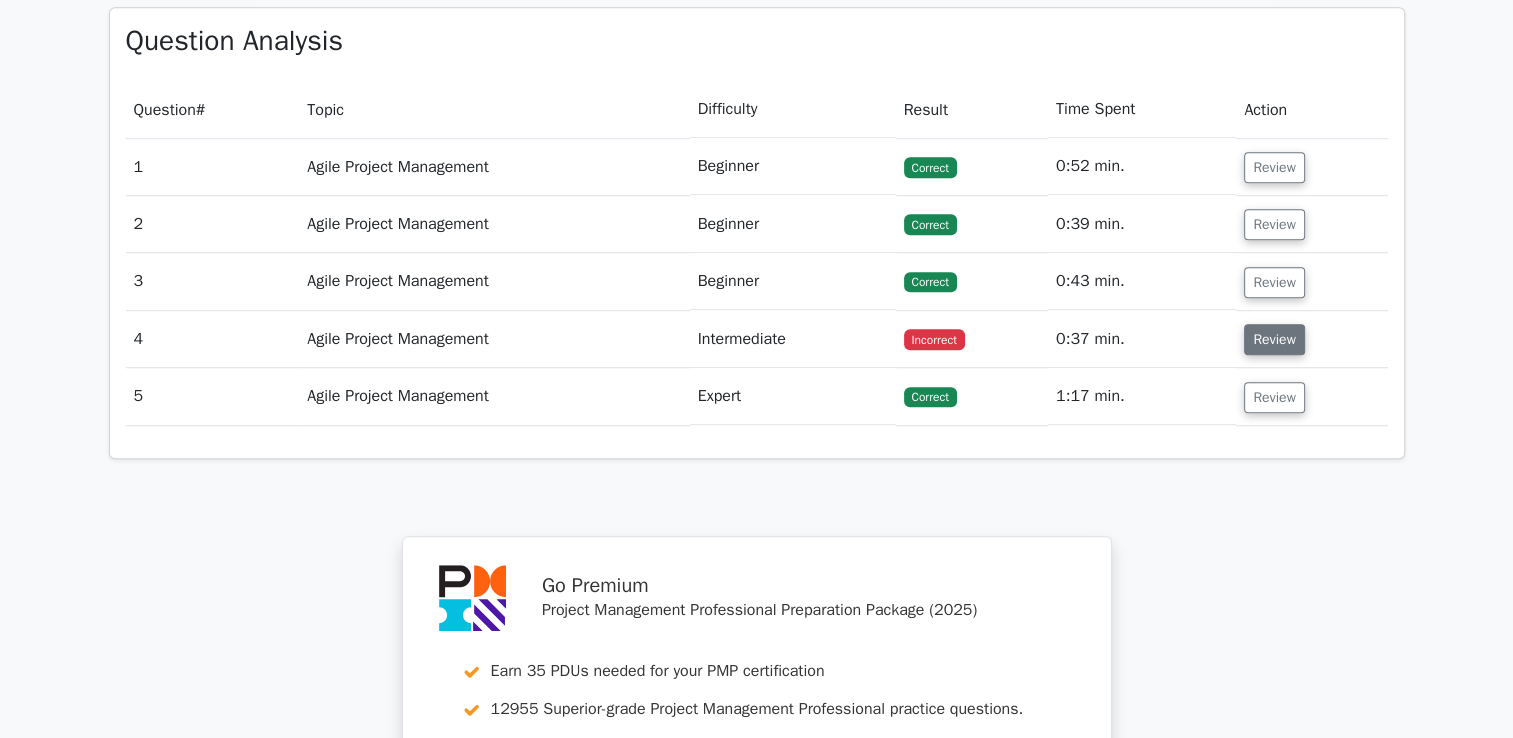 click on "Review" at bounding box center [1274, 339] 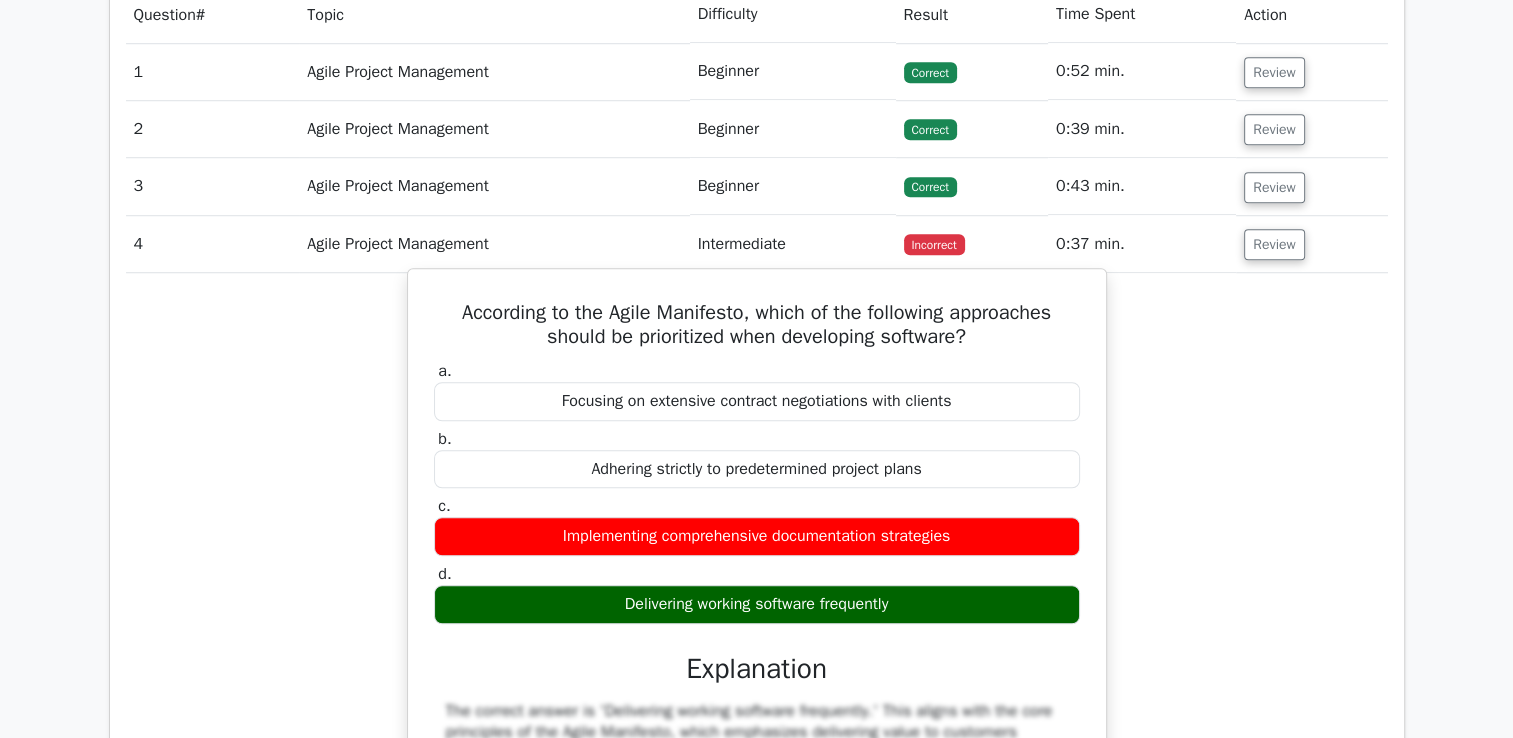 scroll, scrollTop: 1500, scrollLeft: 0, axis: vertical 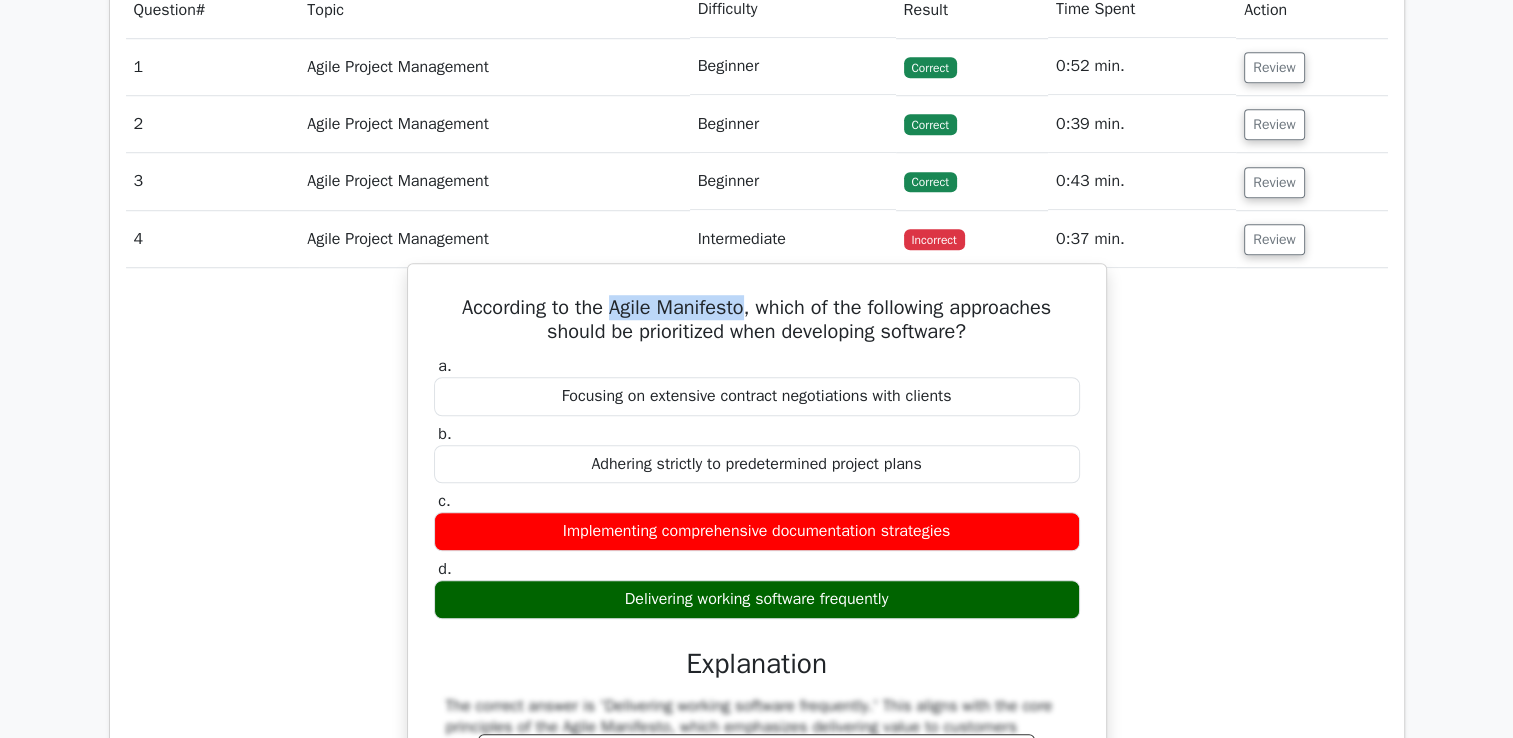 drag, startPoint x: 600, startPoint y: 306, endPoint x: 742, endPoint y: 298, distance: 142.22517 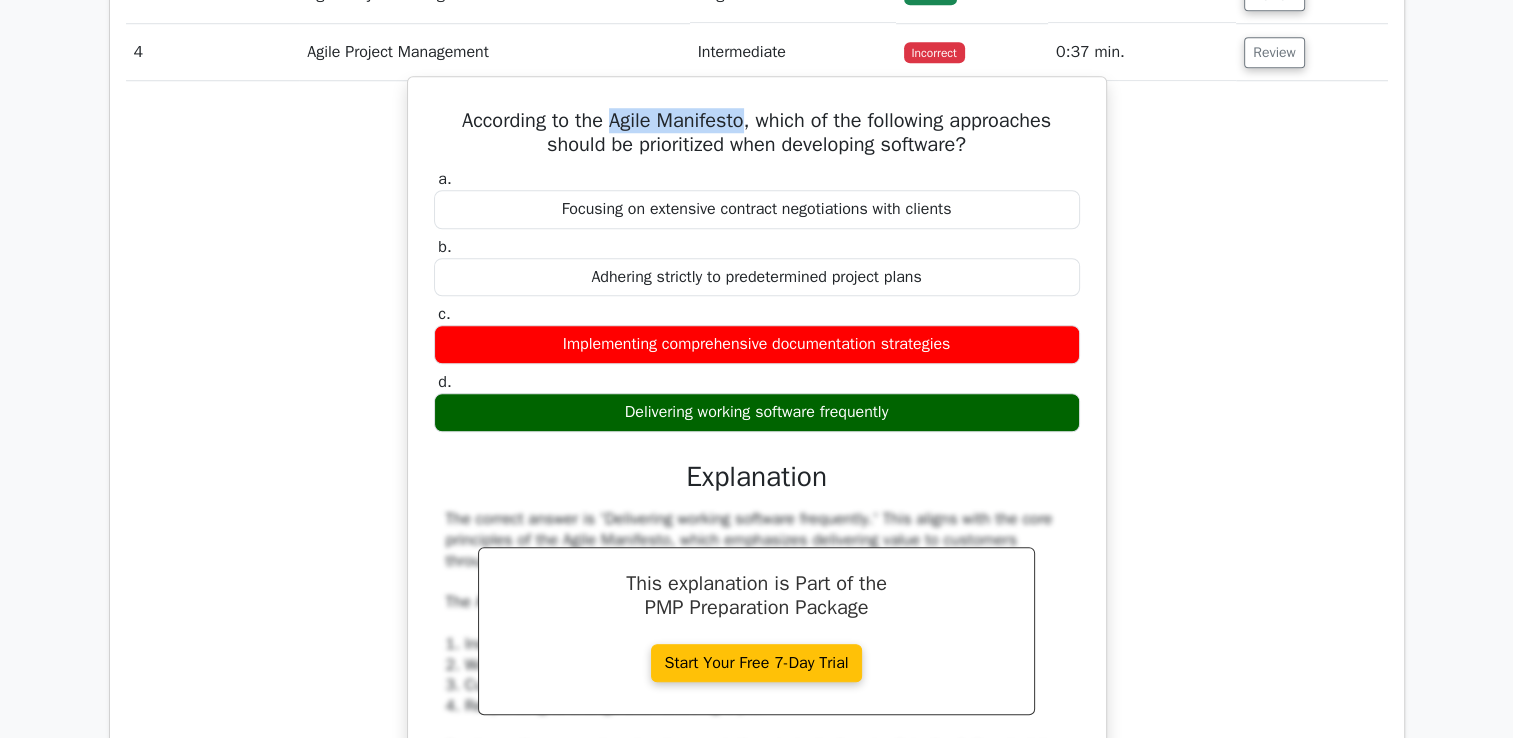 scroll, scrollTop: 1700, scrollLeft: 0, axis: vertical 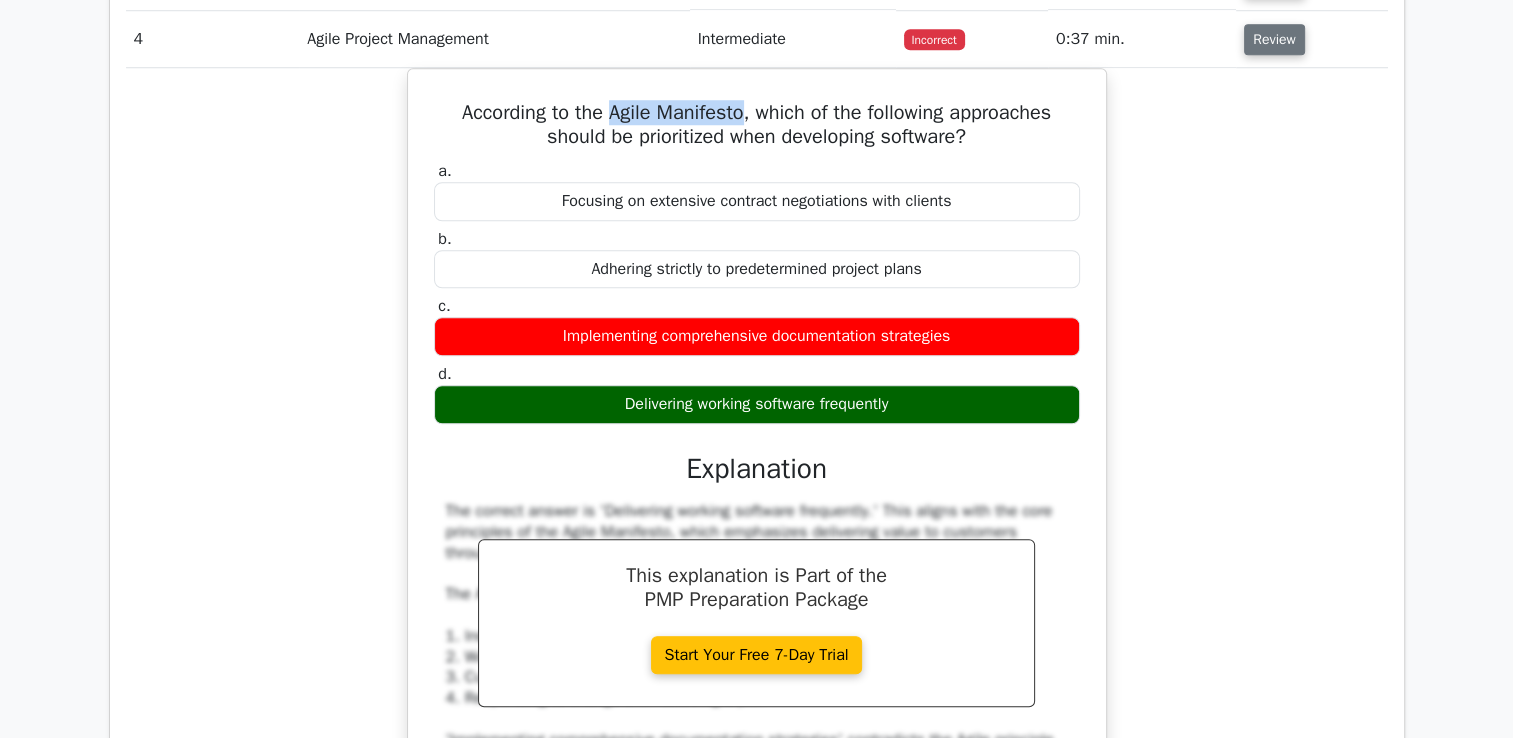 click on "Review" at bounding box center (1274, 39) 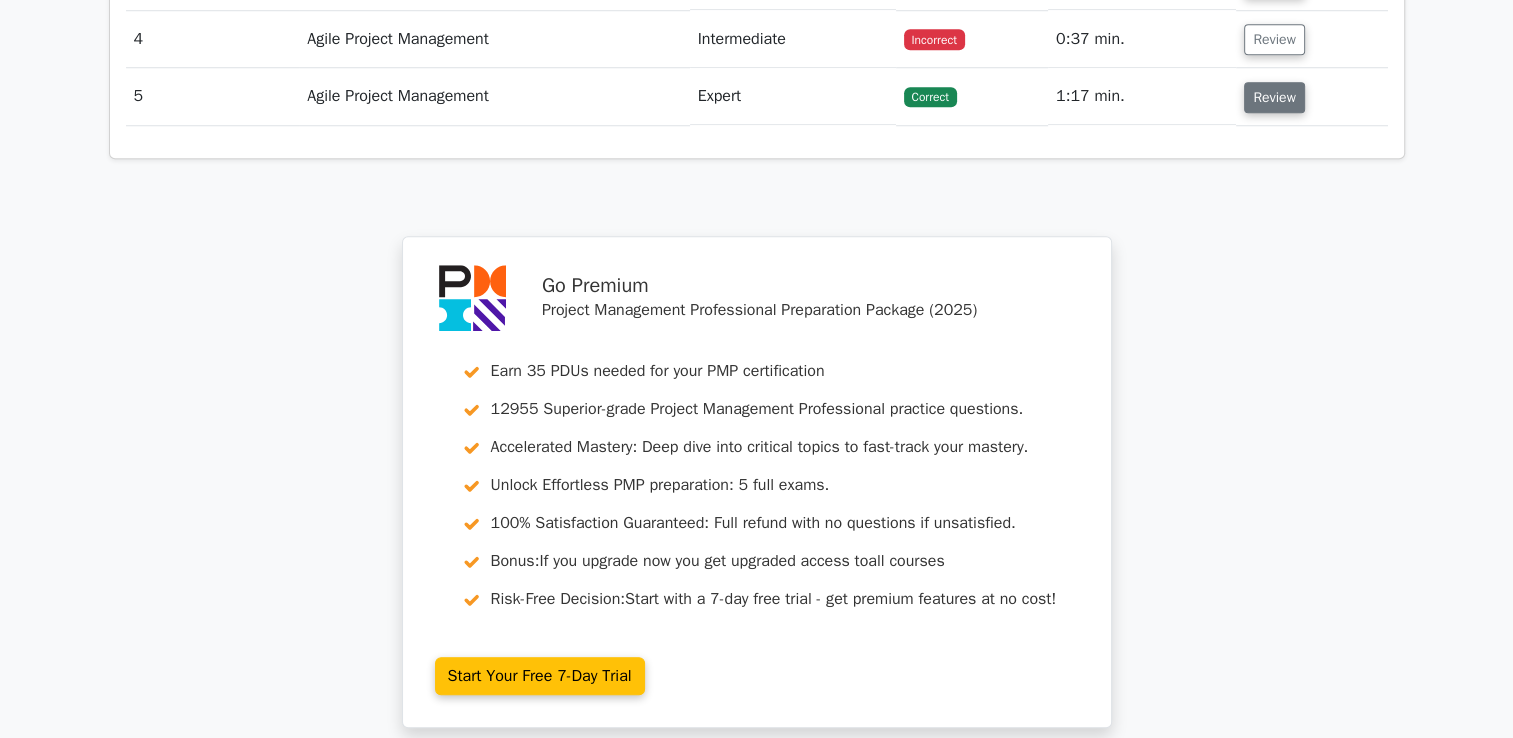 click on "Review" at bounding box center [1274, 97] 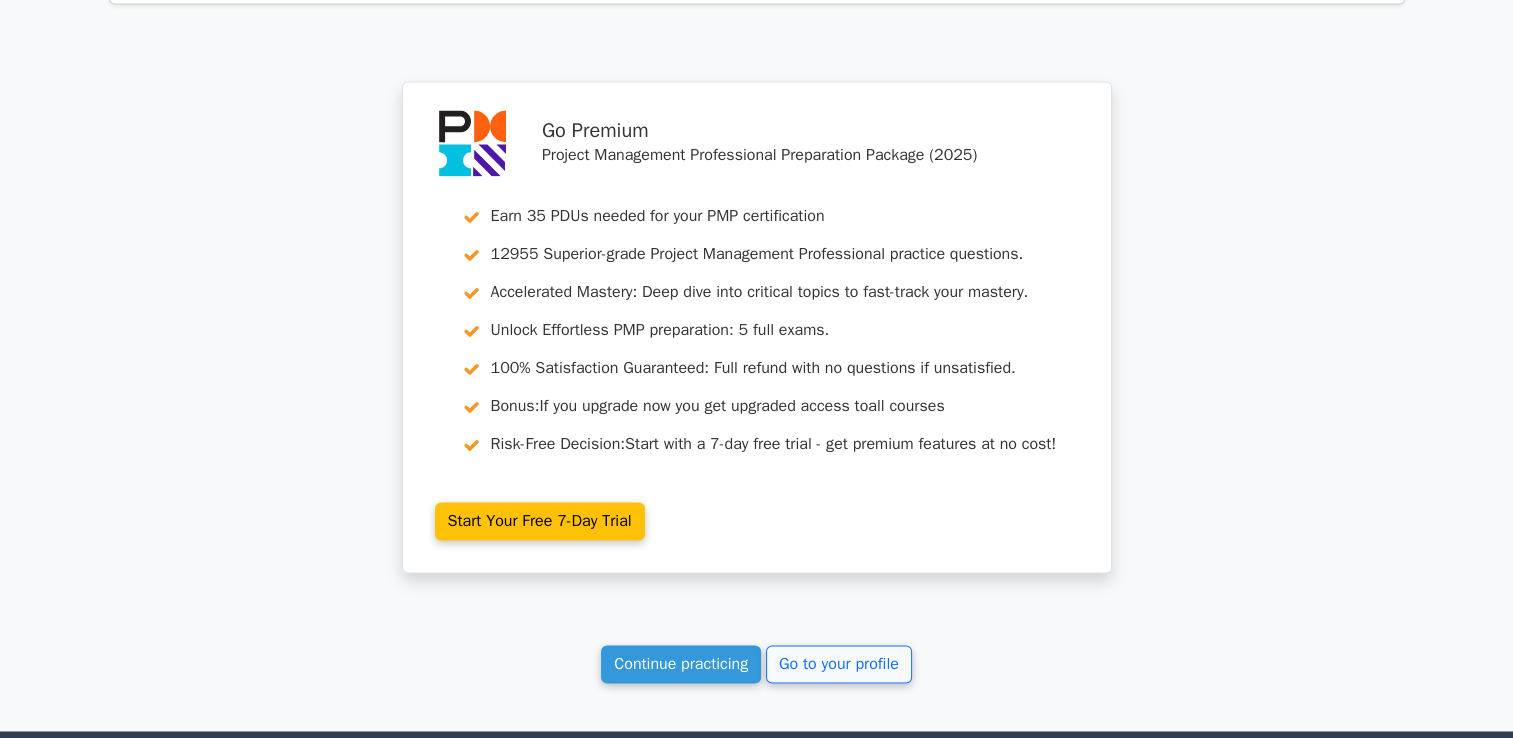 scroll, scrollTop: 3140, scrollLeft: 0, axis: vertical 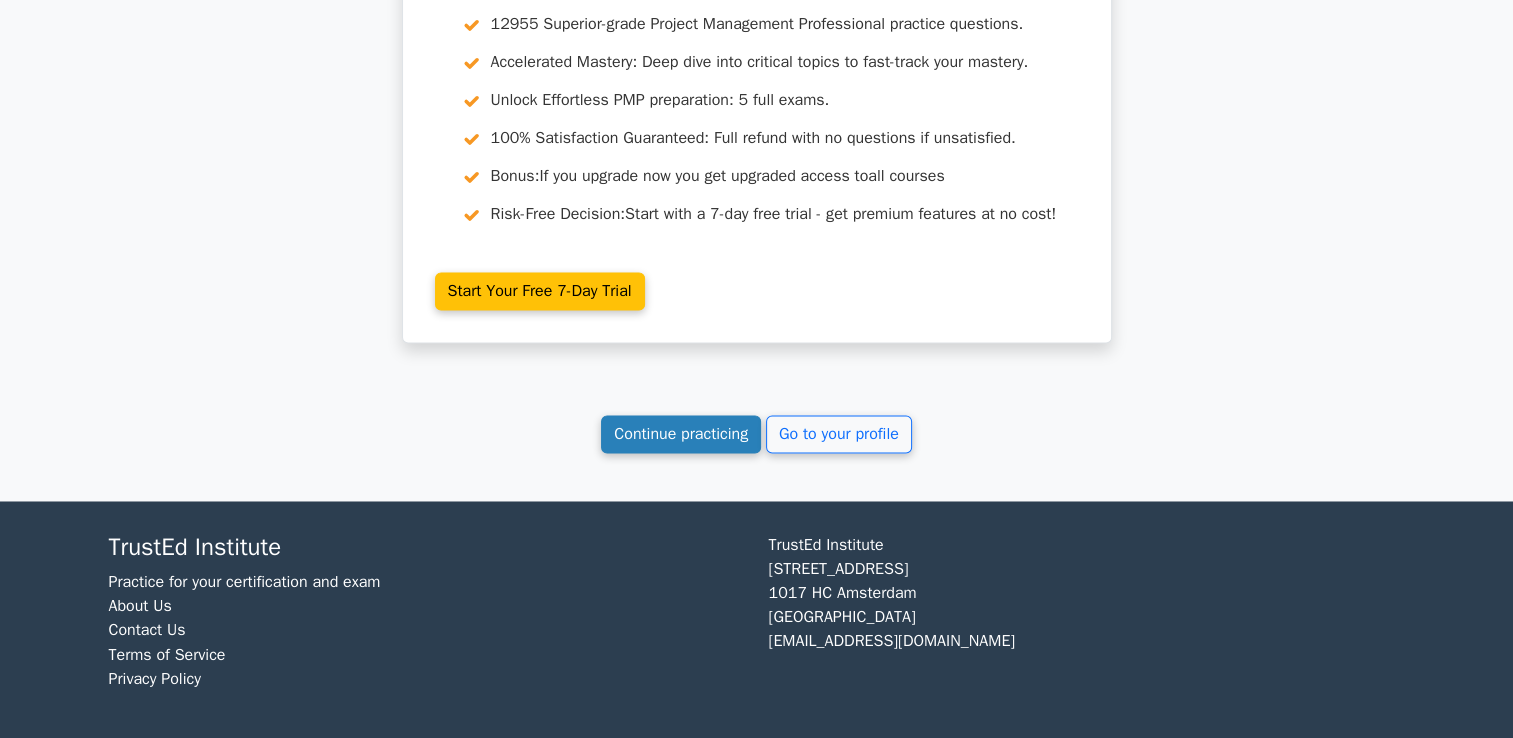 click on "Continue practicing" at bounding box center (681, 434) 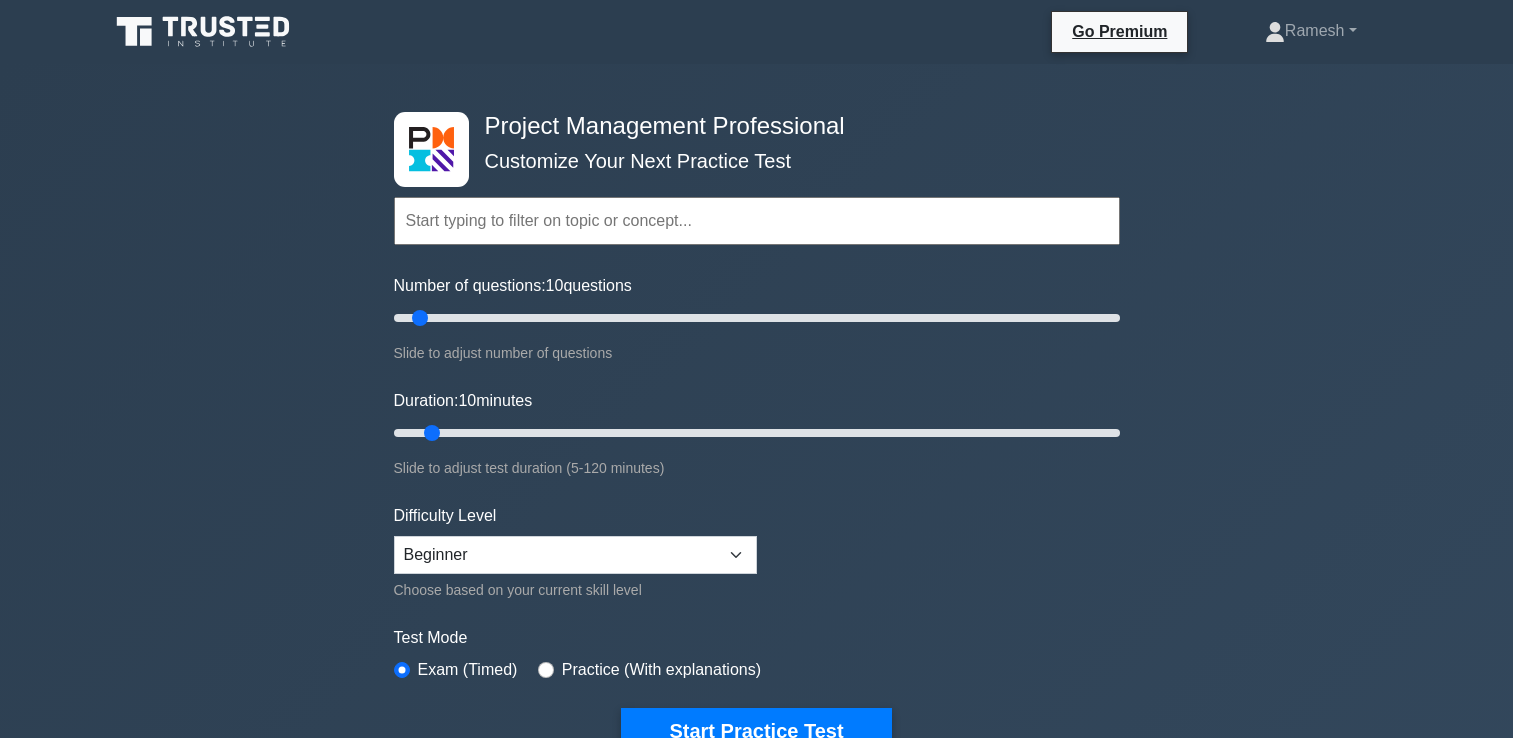 scroll, scrollTop: 1200, scrollLeft: 0, axis: vertical 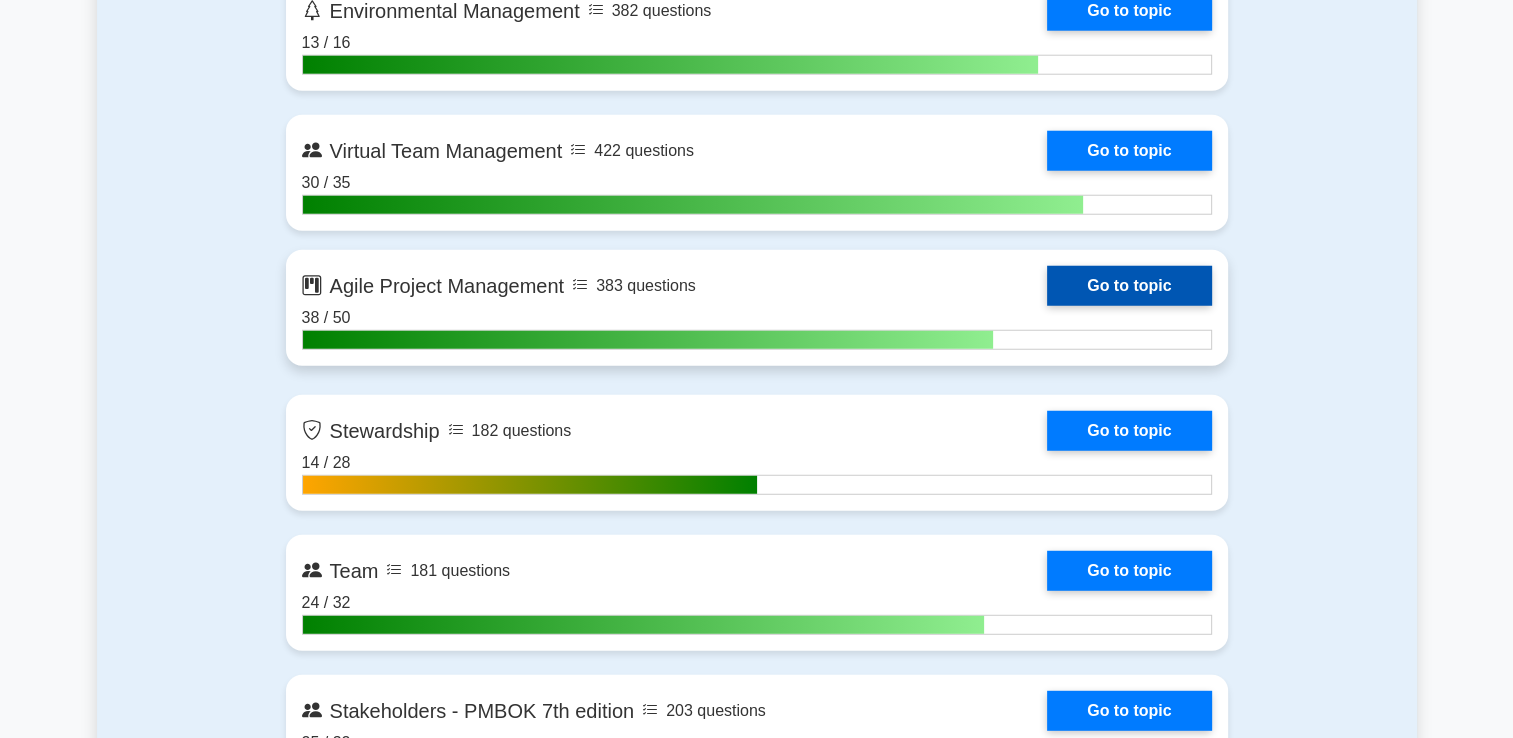 click on "Go to topic" at bounding box center (1129, 286) 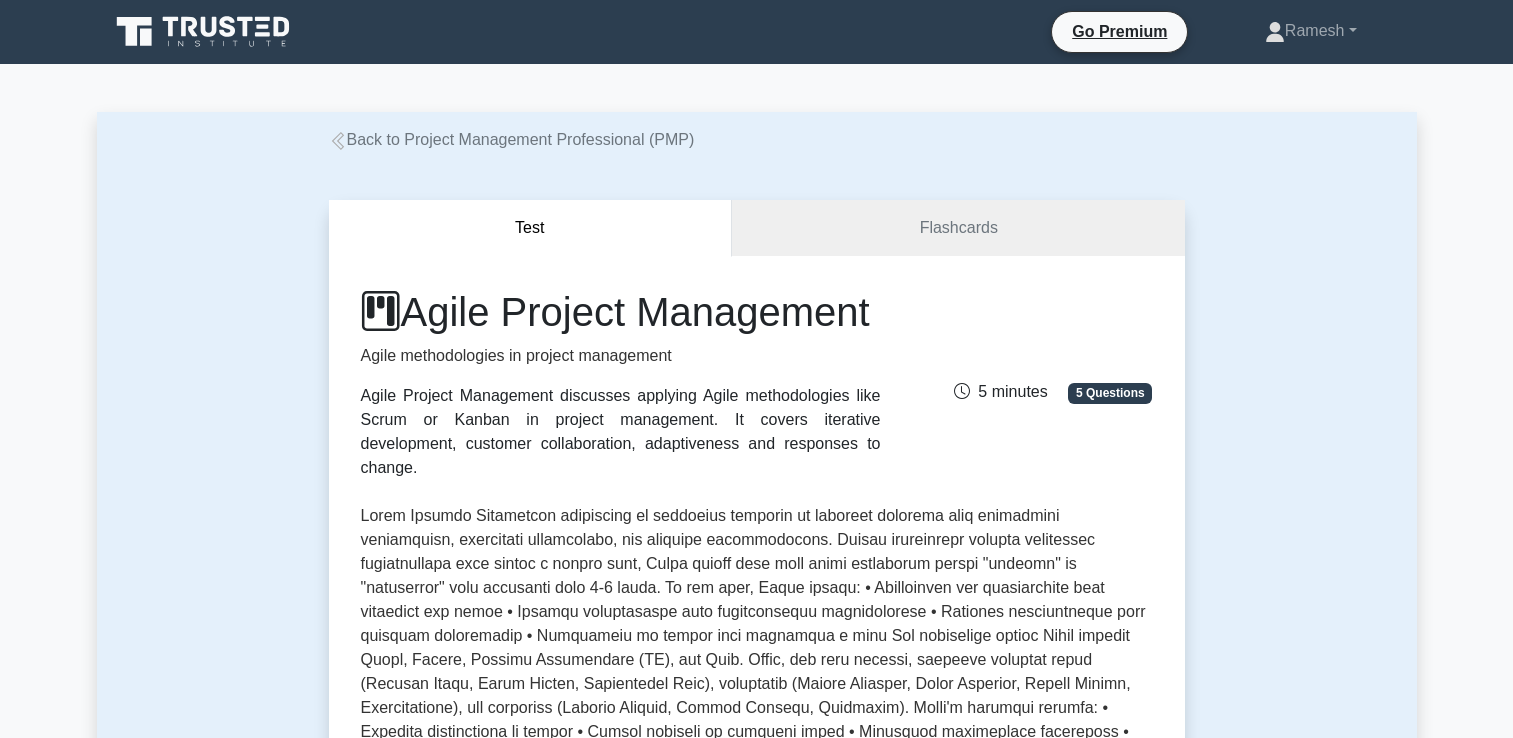 scroll, scrollTop: 0, scrollLeft: 0, axis: both 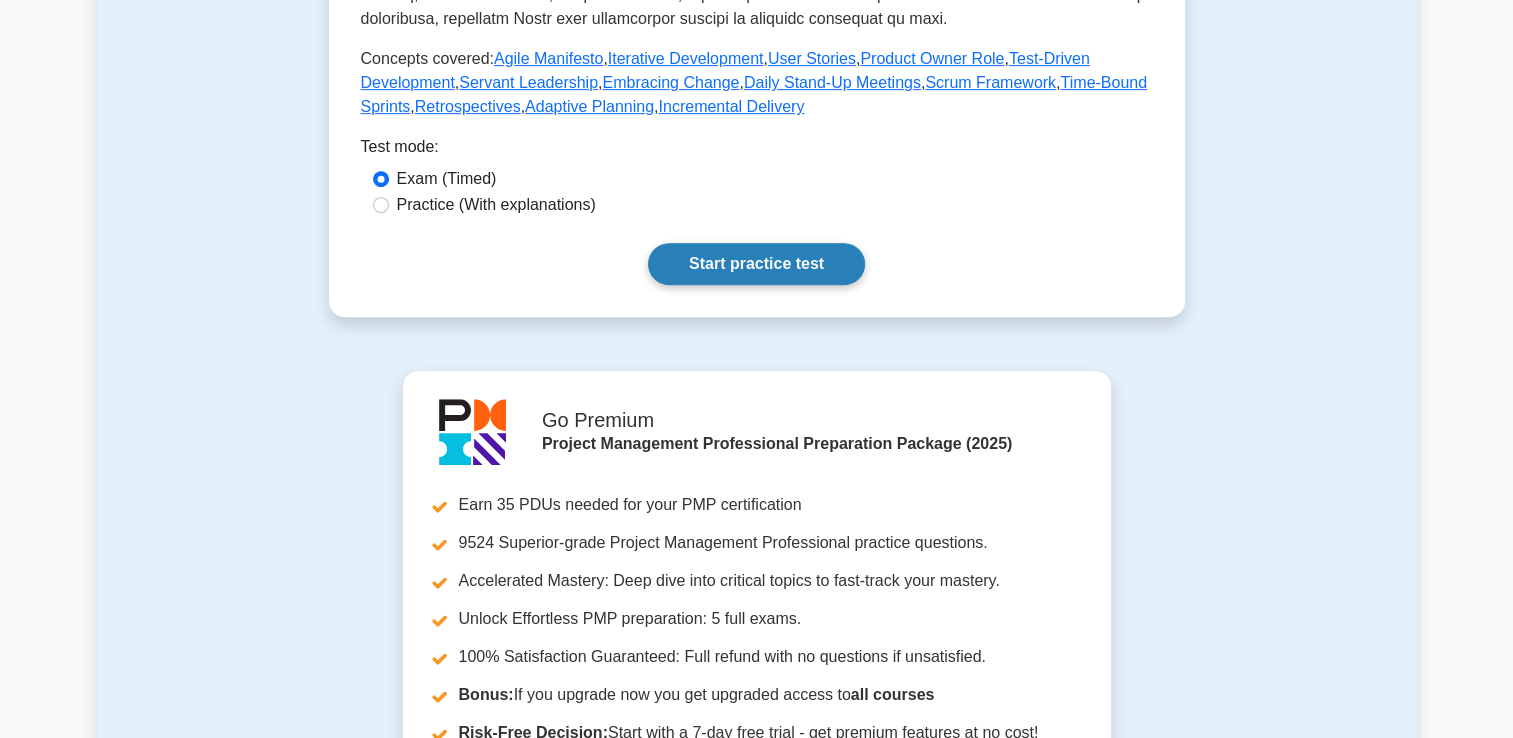click on "Start practice test" at bounding box center (756, 264) 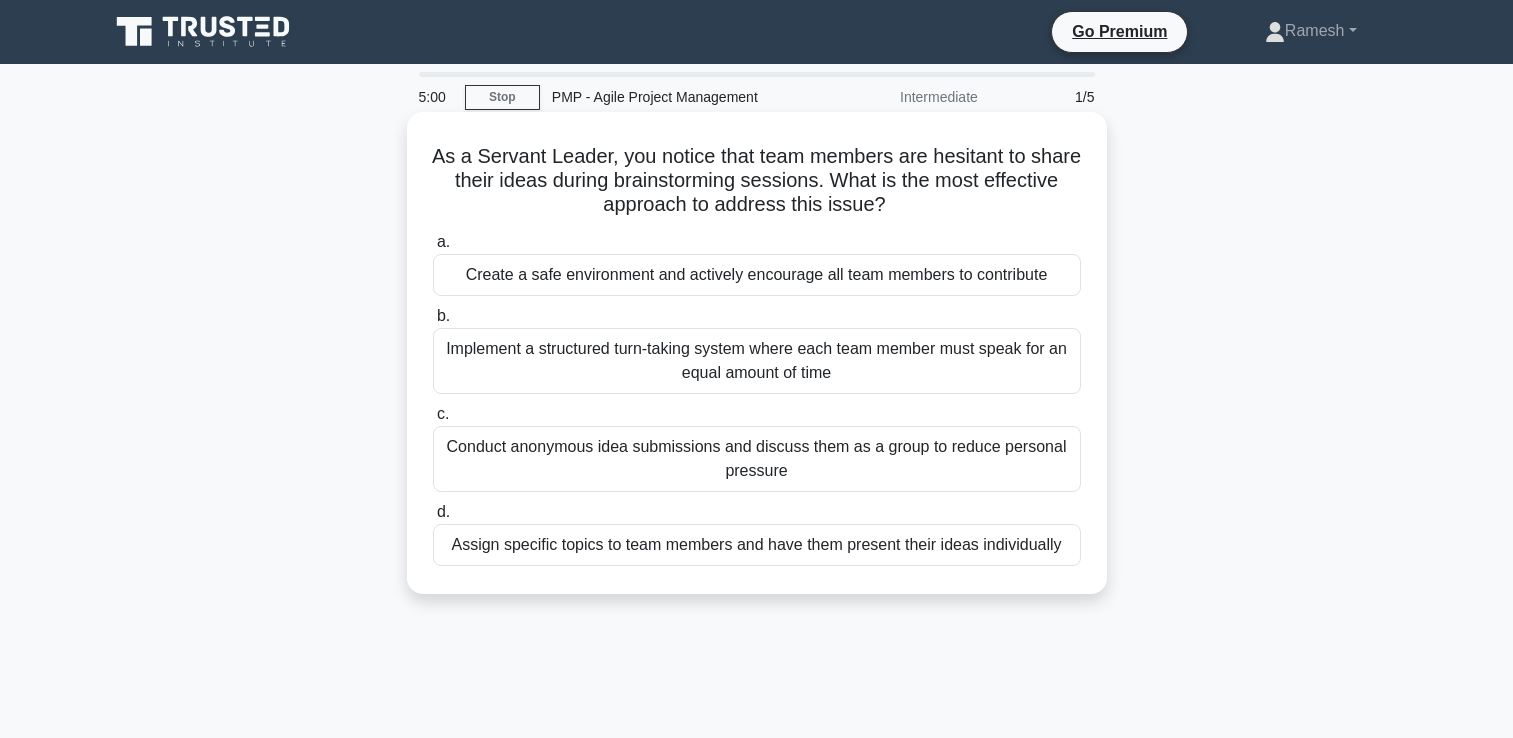 scroll, scrollTop: 0, scrollLeft: 0, axis: both 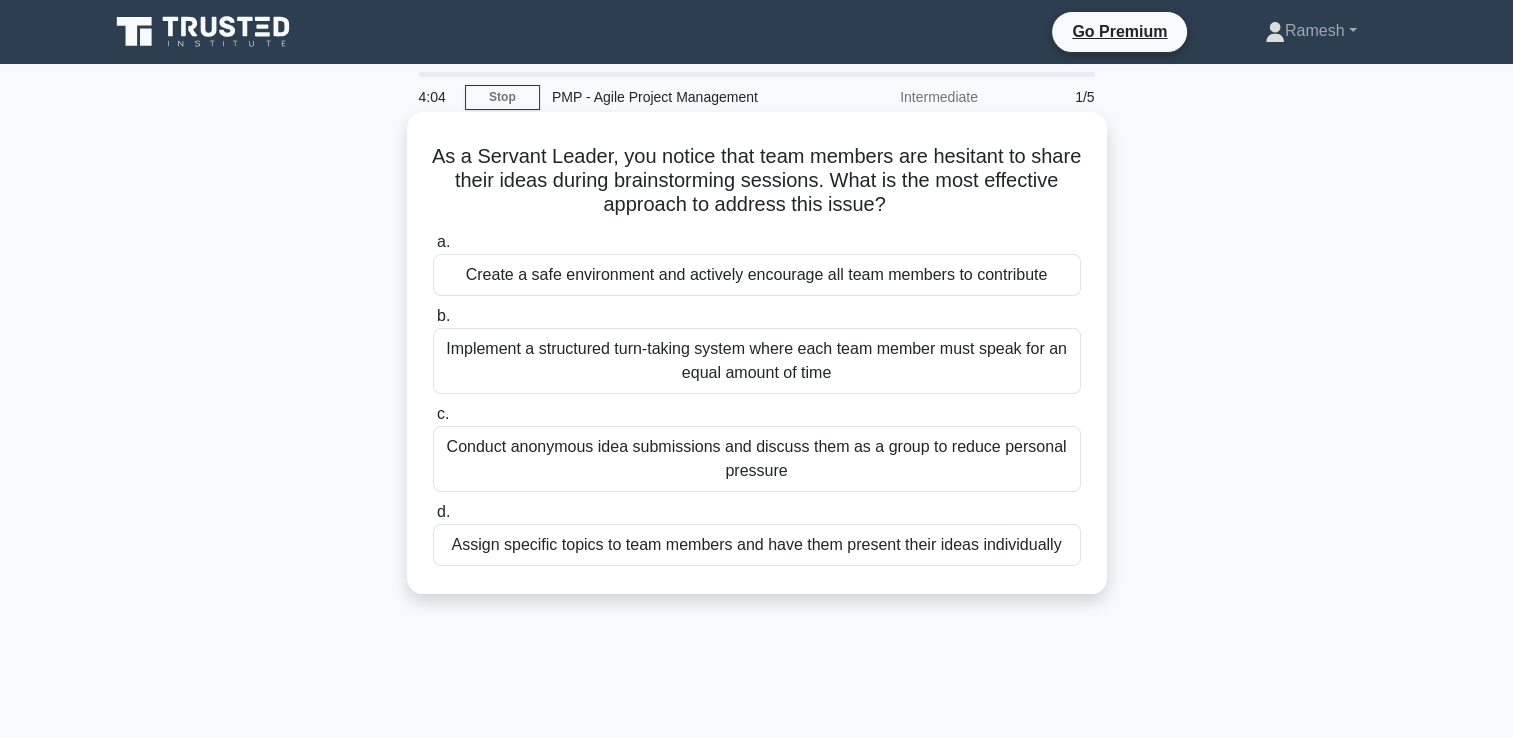 drag, startPoint x: 459, startPoint y: 154, endPoint x: 1075, endPoint y: 568, distance: 742.19403 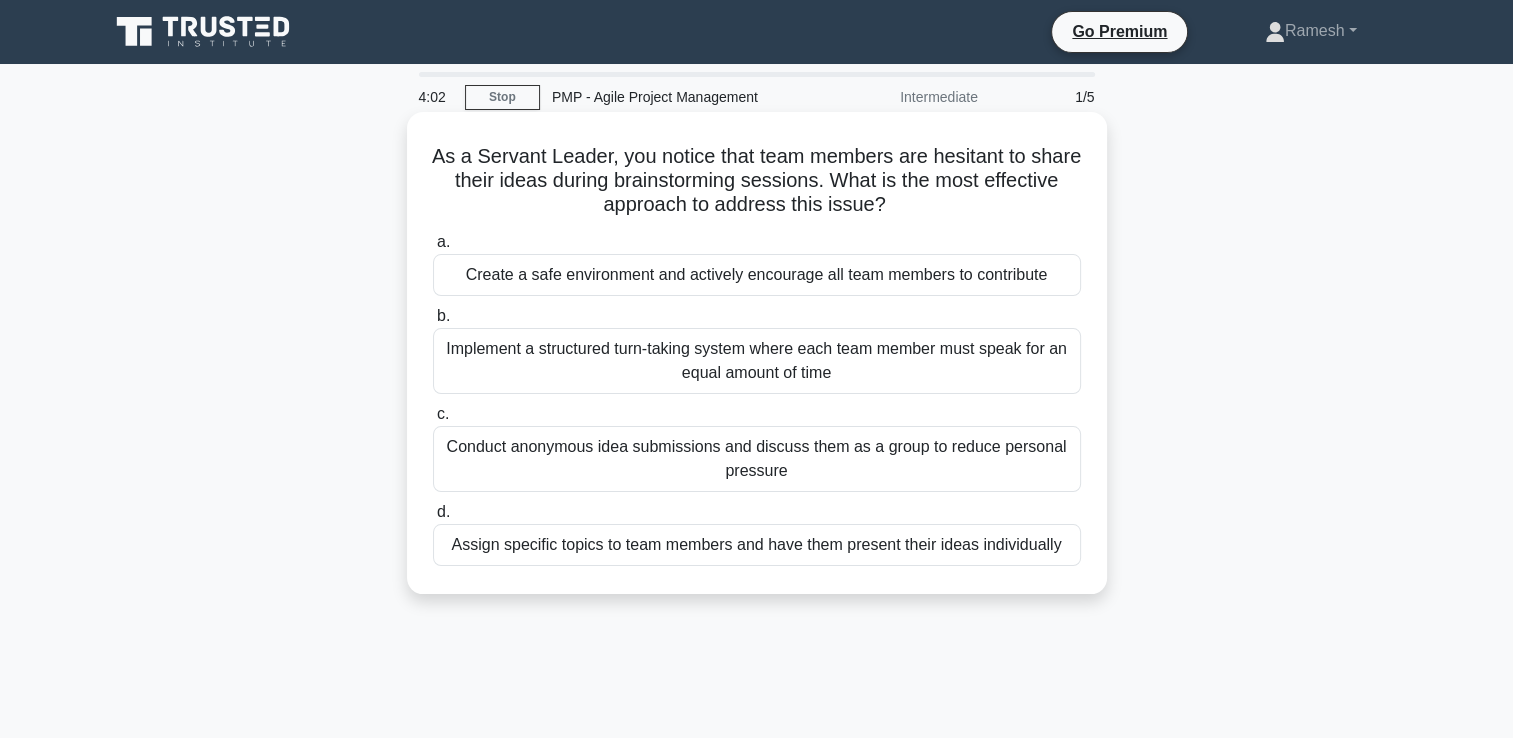 copy on "As a Servant Leader, you notice that team members are hesitant to share their ideas during brainstorming sessions. What is the most effective approach to address this issue?
.spinner_0XTQ{transform-origin:center;animation:spinner_y6GP .75s linear infinite}@keyframes spinner_y6GP{100%{transform:rotate(360deg)}}
a.
Create a safe environment and actively encourage all team members to contribute
b.
Implement a structured turn-taking system where each team member must speak for an equal amount of time
c.
Conduct anonymous idea submissions and discuss them as a group to reduce personal pressure
d.
Assign specific topics to team members and have them present their ideas individually" 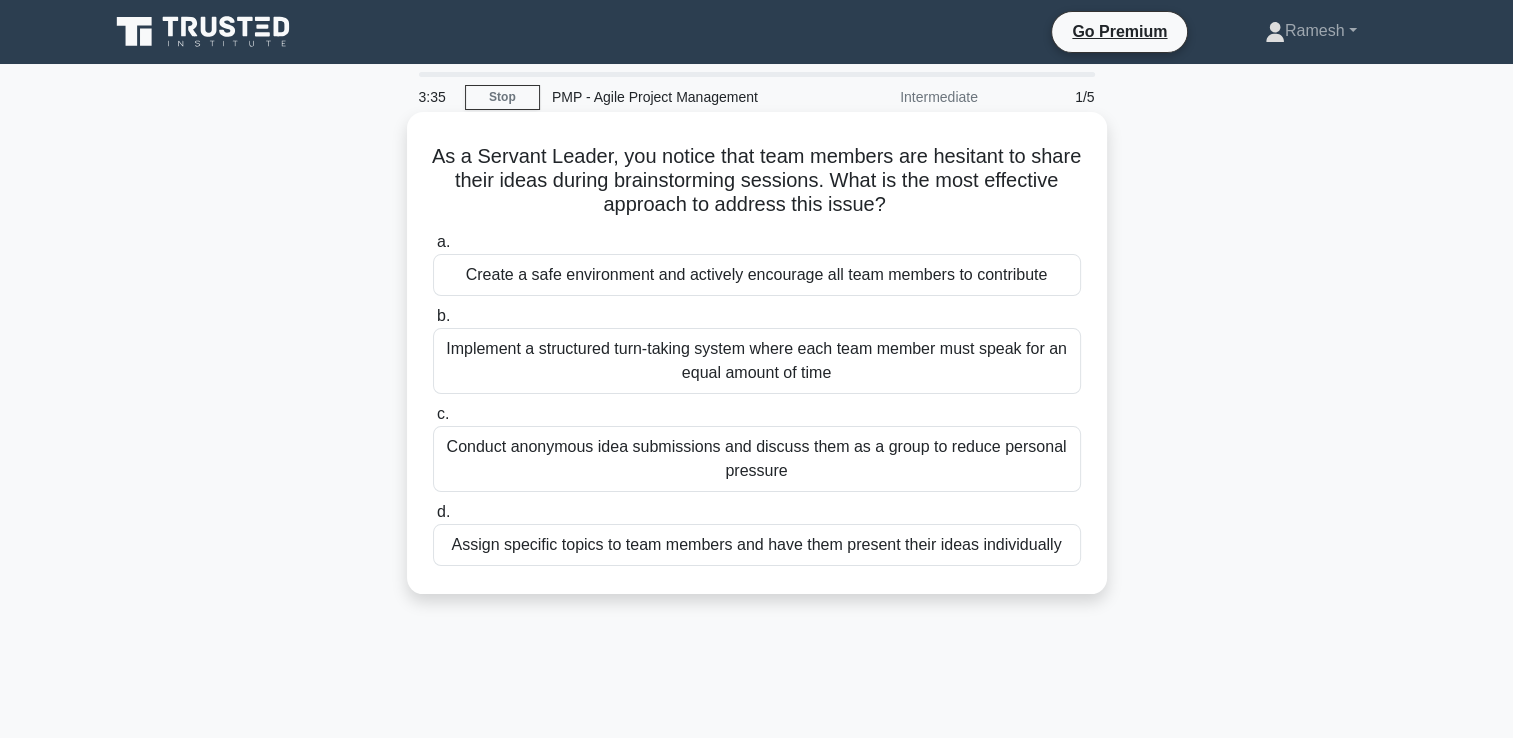 click on "Create a safe environment and actively encourage all team members to contribute" at bounding box center (757, 275) 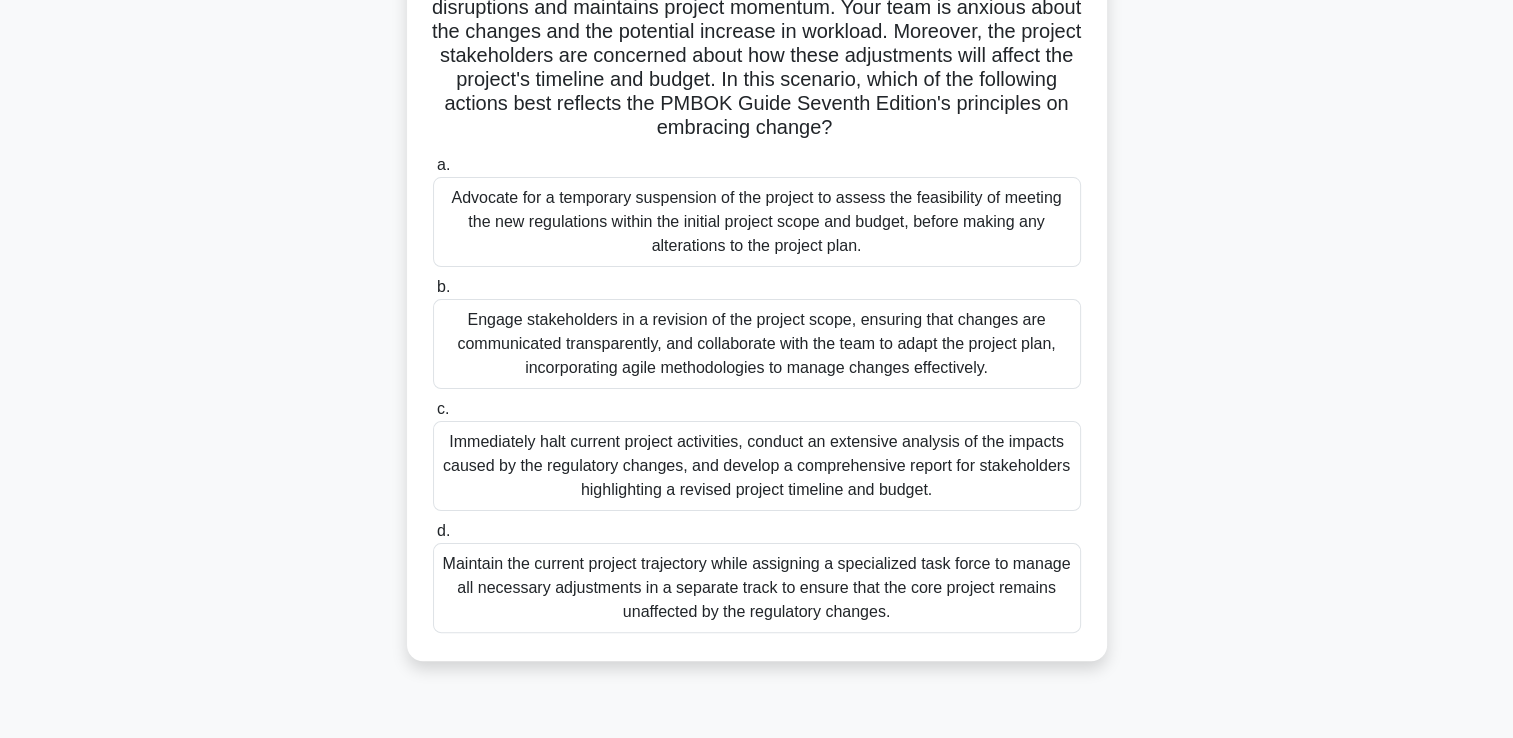 scroll, scrollTop: 342, scrollLeft: 0, axis: vertical 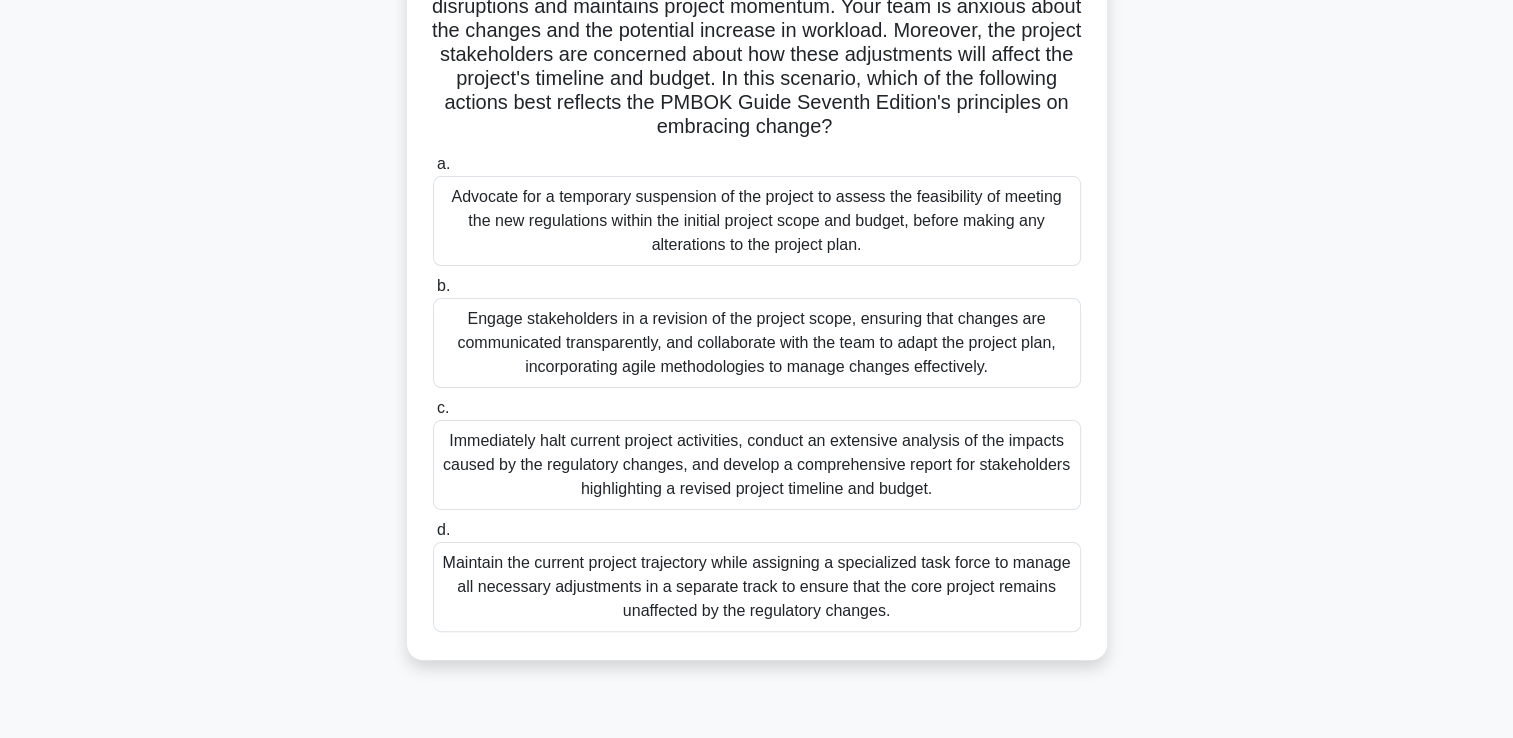 click on "Advocate for a temporary suspension of the project to assess the feasibility of meeting the new regulations within the initial project scope and budget, before making any alterations to the project plan." at bounding box center [757, 221] 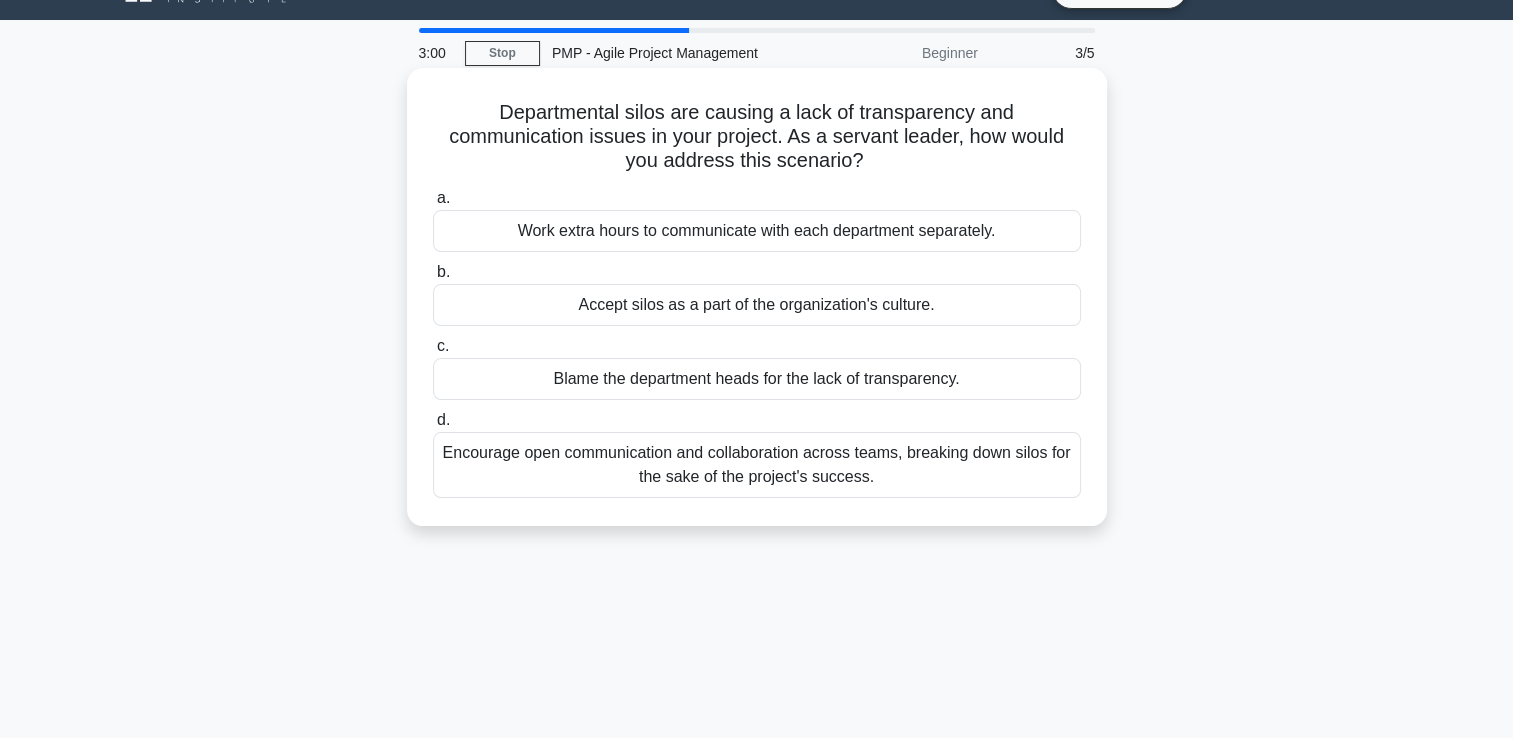 scroll, scrollTop: 0, scrollLeft: 0, axis: both 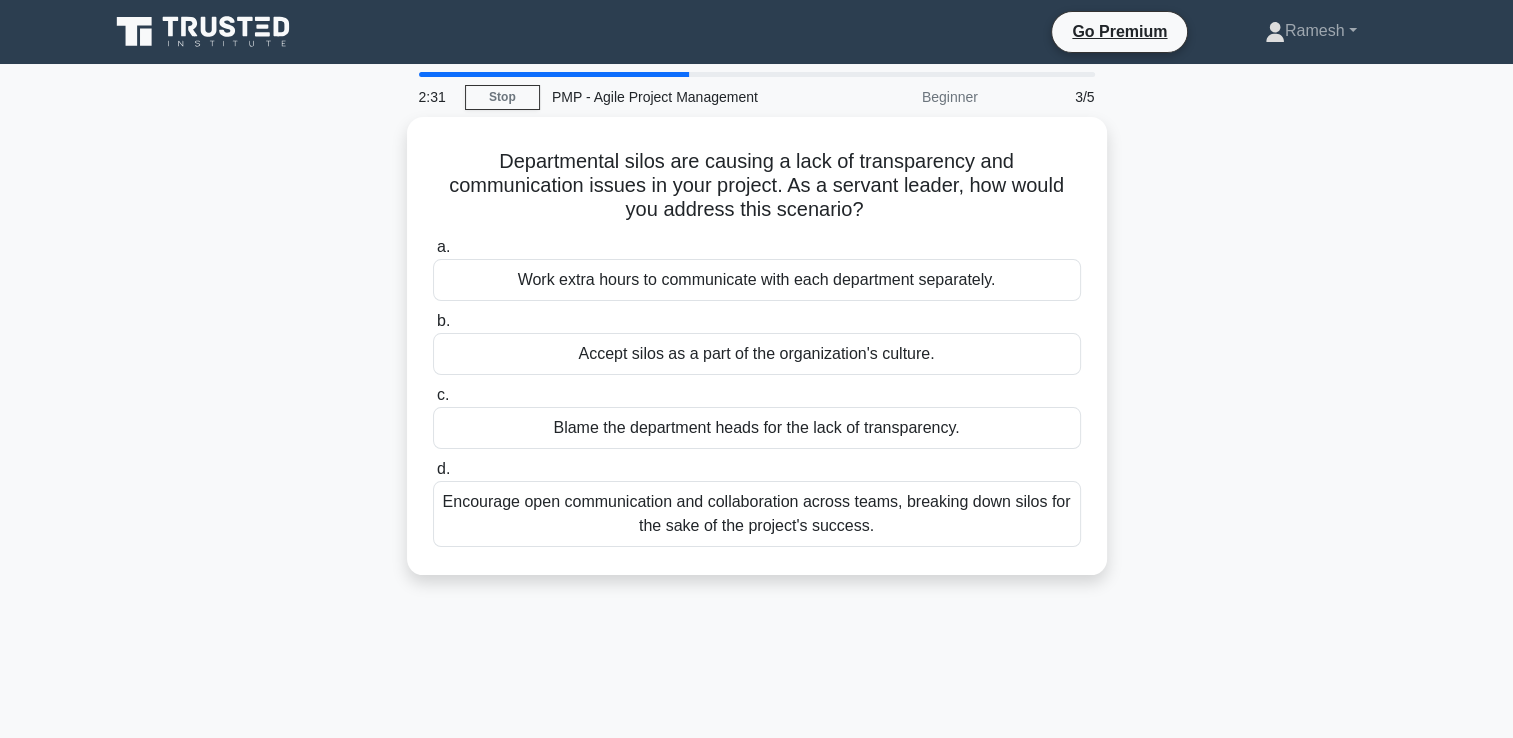 drag, startPoint x: 896, startPoint y: 508, endPoint x: 752, endPoint y: 666, distance: 213.77559 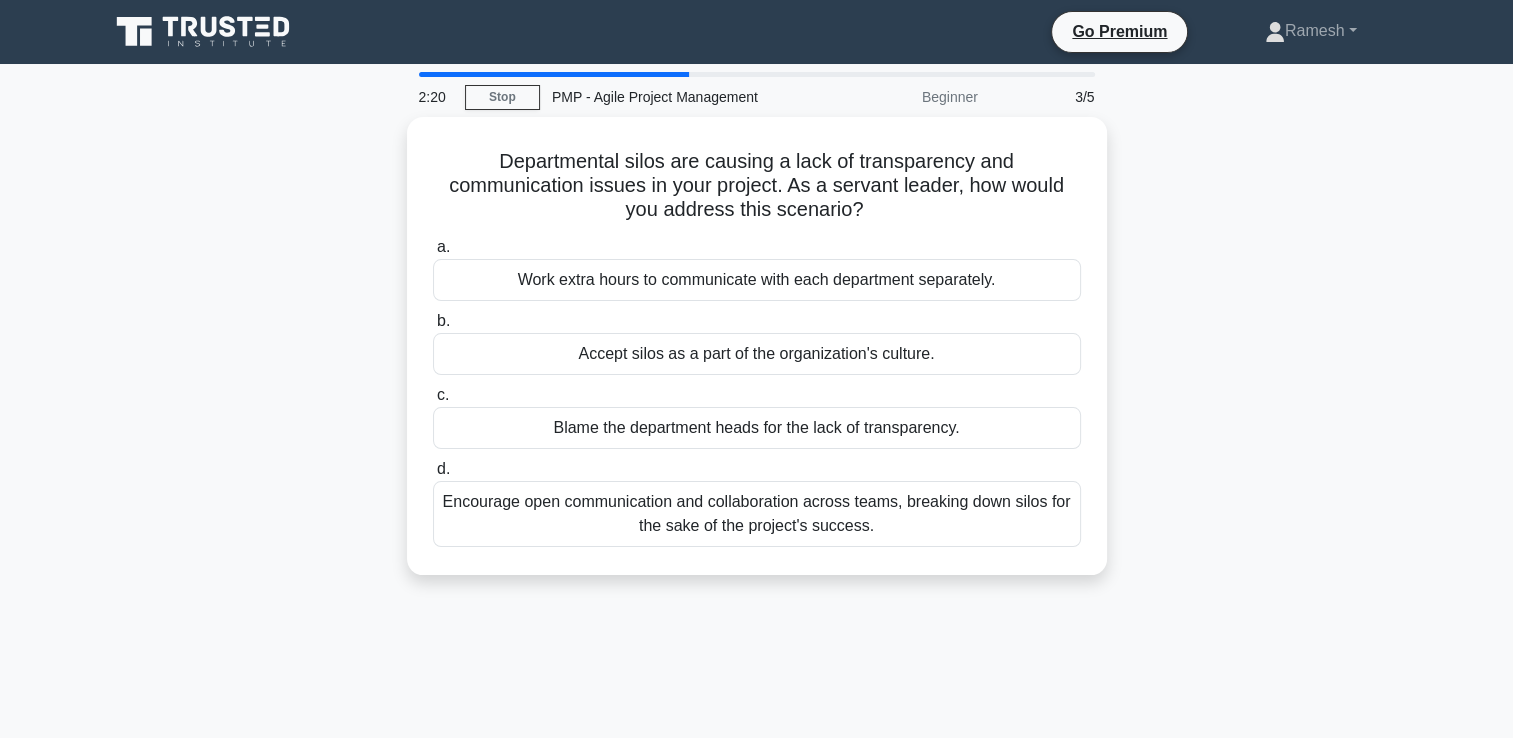 click on "2:20
Stop
PMP  - Agile Project Management
Beginner
3/5
Departmental silos are causing a lack of transparency and communication issues in your project. As a servant leader, how would you address this scenario?
.spinner_0XTQ{transform-origin:center;animation:spinner_y6GP .75s linear infinite}@keyframes spinner_y6GP{100%{transform:rotate(360deg)}}
a.
b. c. d." at bounding box center [757, 572] 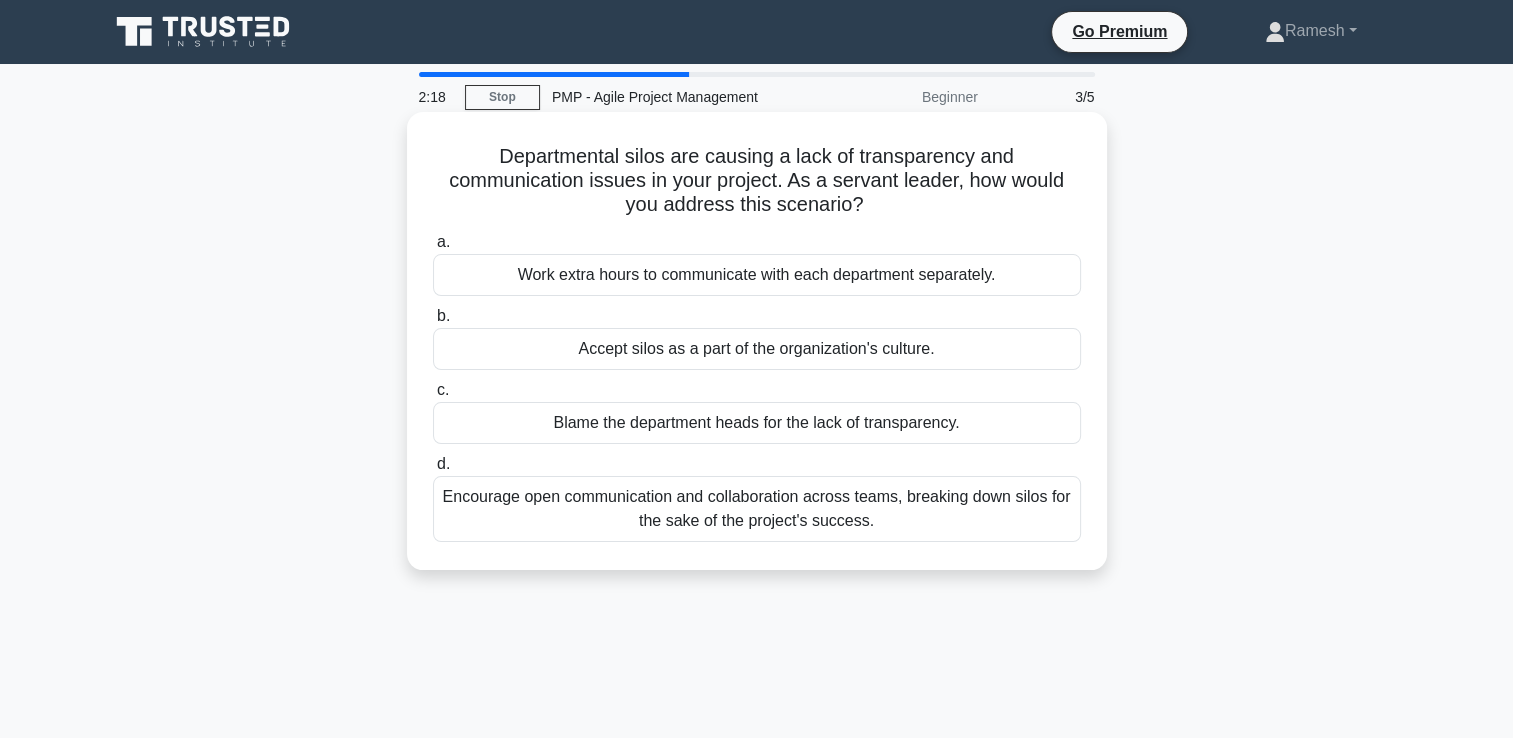 click on "Encourage open communication and collaboration across teams, breaking down silos for the sake of the project's success." at bounding box center (757, 509) 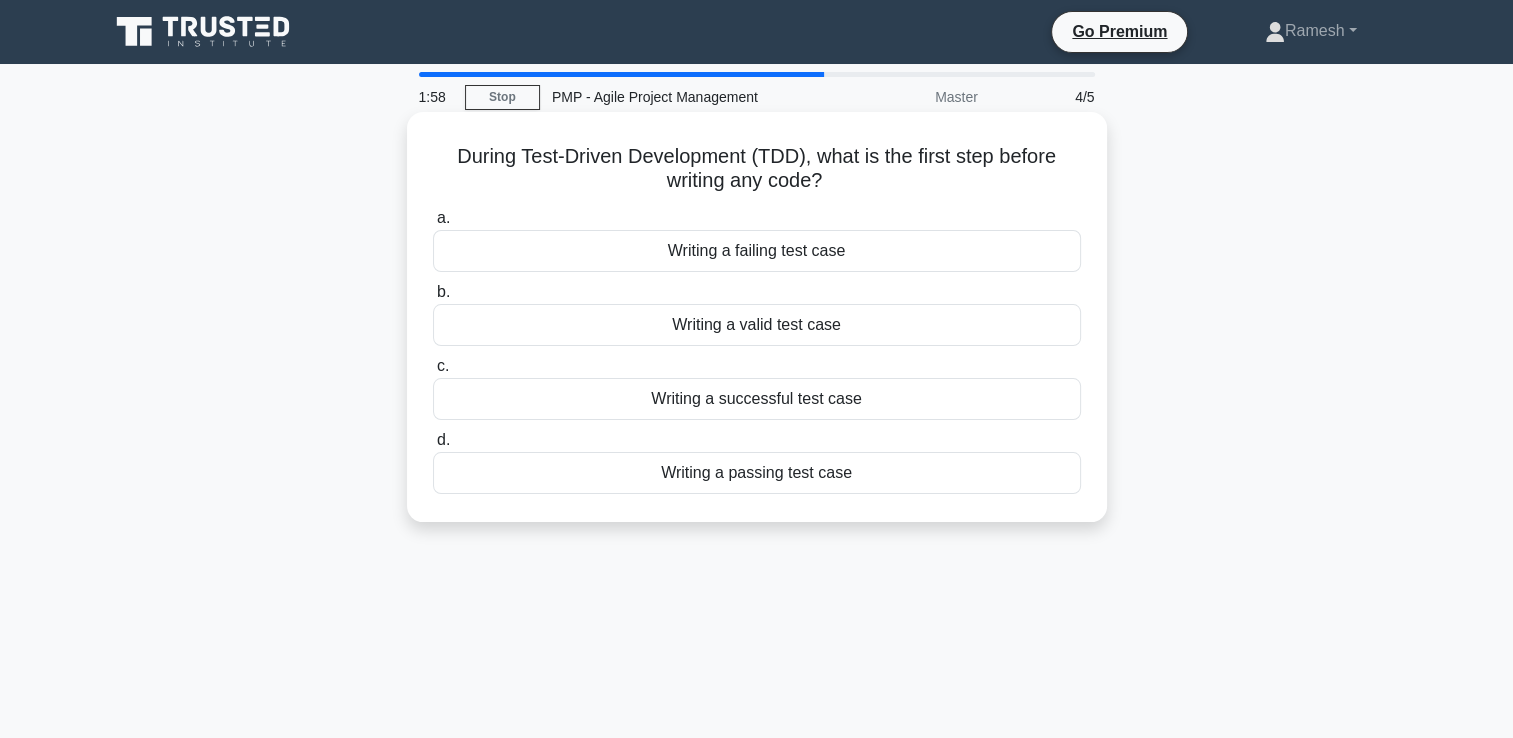 drag, startPoint x: 455, startPoint y: 161, endPoint x: 907, endPoint y: 512, distance: 572.2805 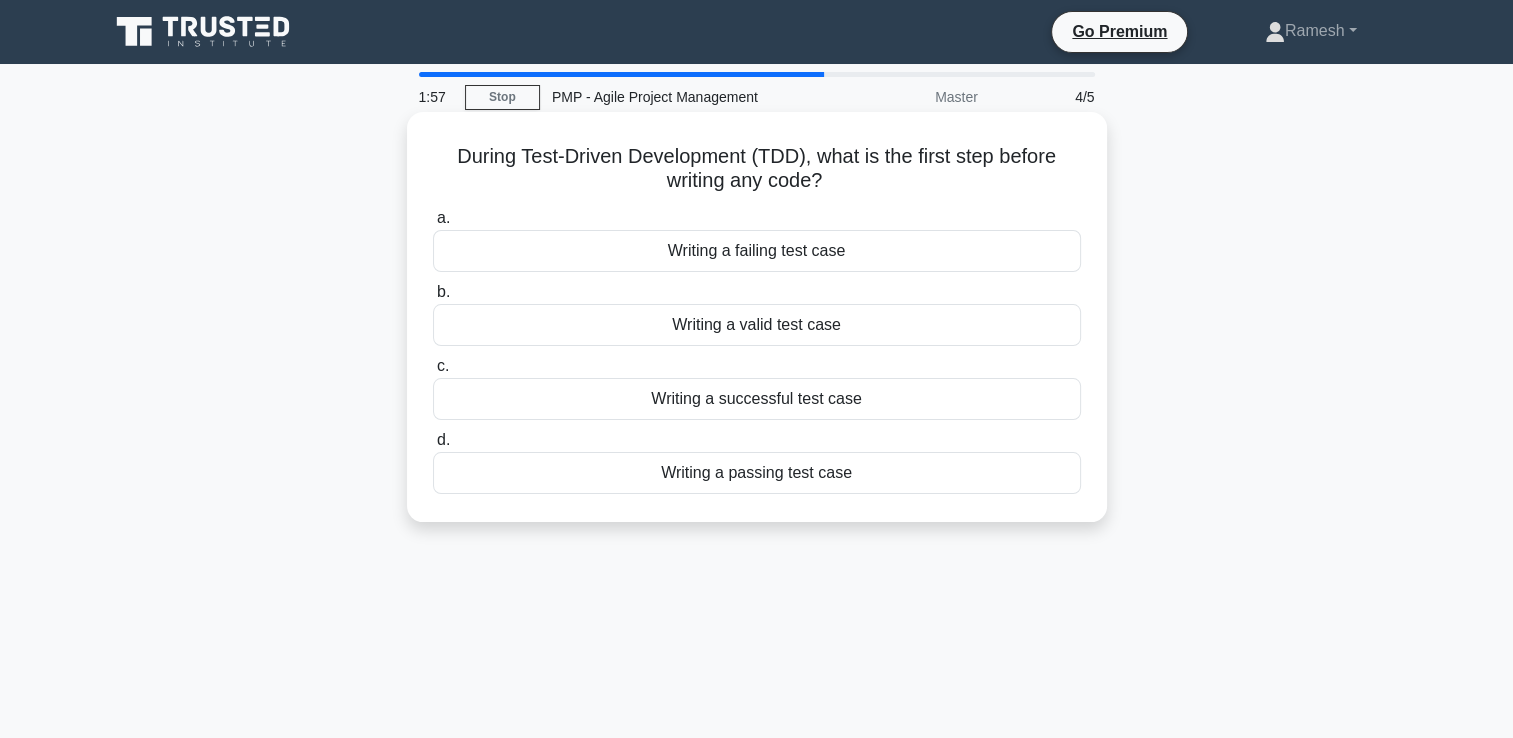 copy on "During Test-Driven Development (TDD), what is the first step before writing any code?
.spinner_0XTQ{transform-origin:center;animation:spinner_y6GP .75s linear infinite}@keyframes spinner_y6GP{100%{transform:rotate(360deg)}}
a.
Writing a failing test case
b.
Writing a valid test case
c.
Writing a successful test case
d.
Writing a passing test case" 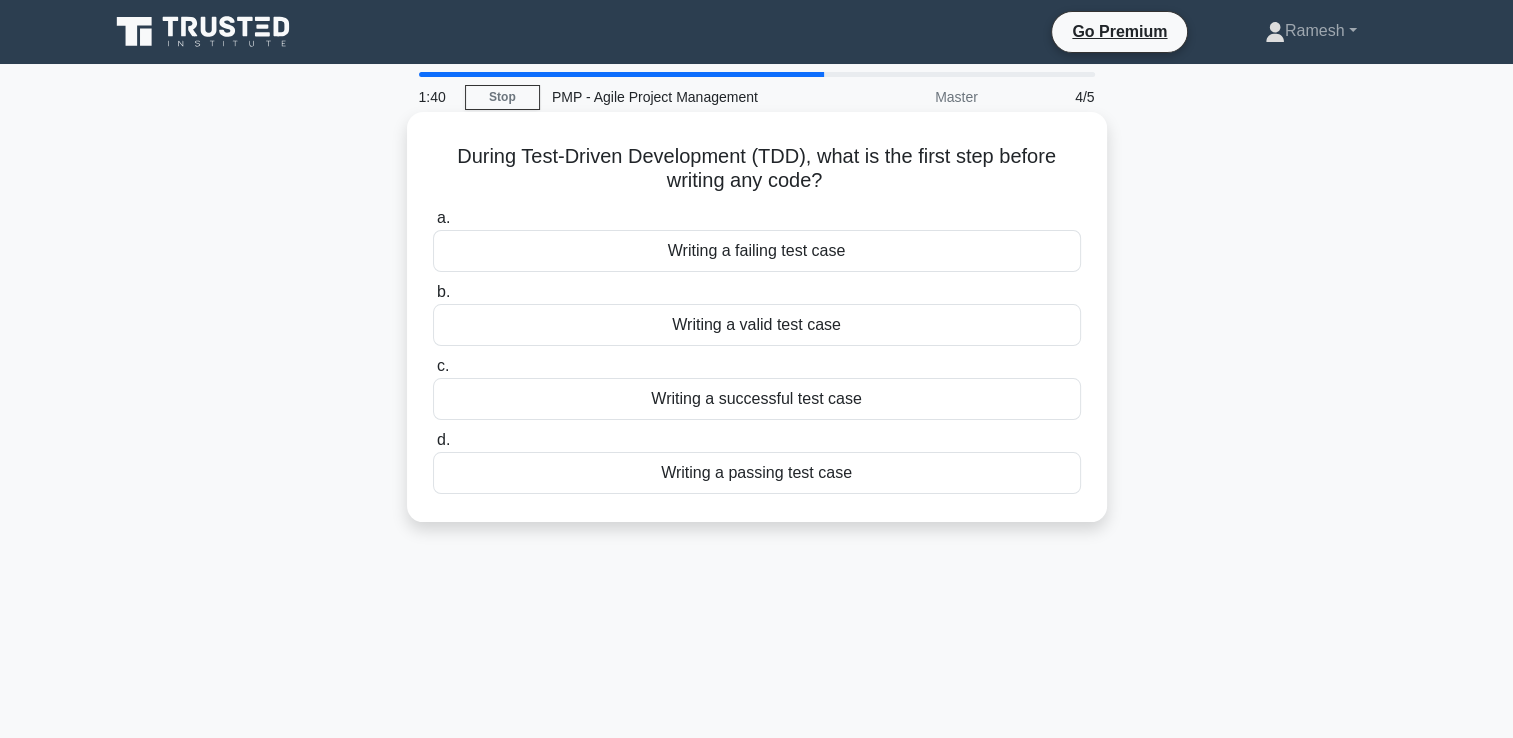 click on "Writing a failing test case" at bounding box center [757, 251] 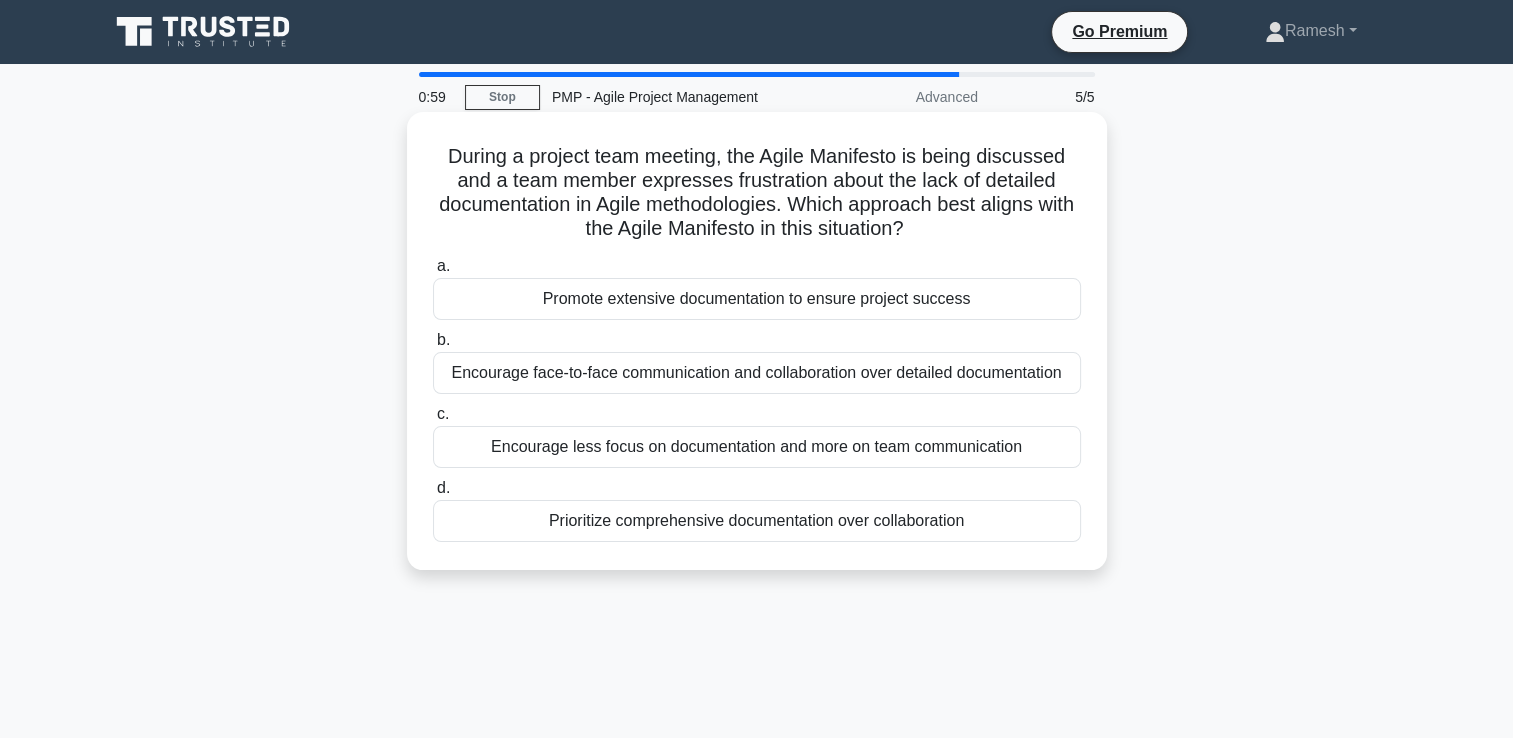drag, startPoint x: 440, startPoint y: 153, endPoint x: 980, endPoint y: 544, distance: 666.6941 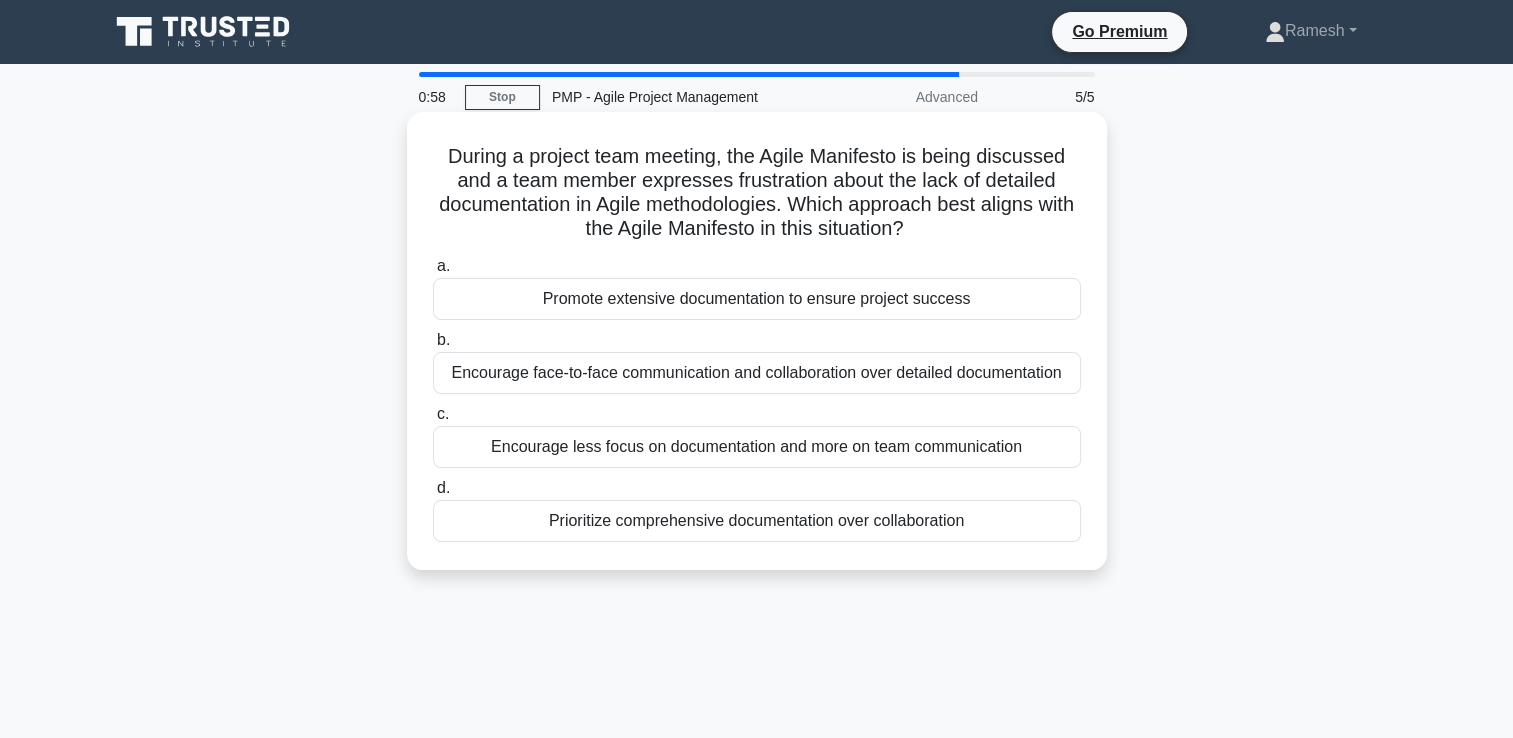drag, startPoint x: 980, startPoint y: 544, endPoint x: 843, endPoint y: 459, distance: 161.22655 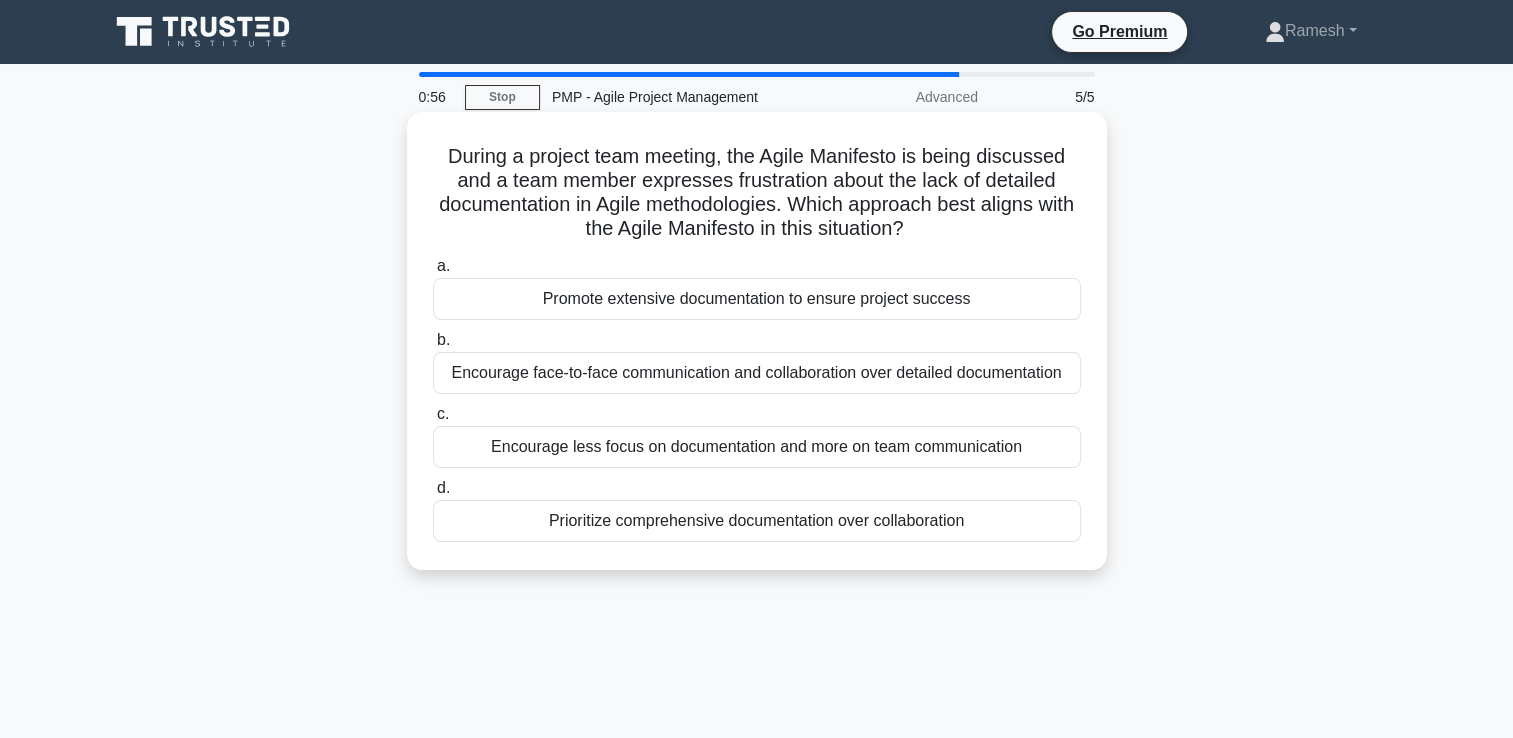 copy on "During a project team meeting, the Agile Manifesto is being discussed and a team member expresses frustration about the lack of detailed documentation in Agile methodologies. Which approach best aligns with the Agile Manifesto in this situation?
.spinner_0XTQ{transform-origin:center;animation:spinner_y6GP .75s linear infinite}@keyframes spinner_y6GP{100%{transform:rotate(360deg)}}
a.
Promote extensive documentation to ensure project success
b.
Encourage face-to-face communication and collaboration over detailed documentation
c.
Encourage less focus on documentation and more on team communication
d.
Prioritize comprehensive documentation over collaboration" 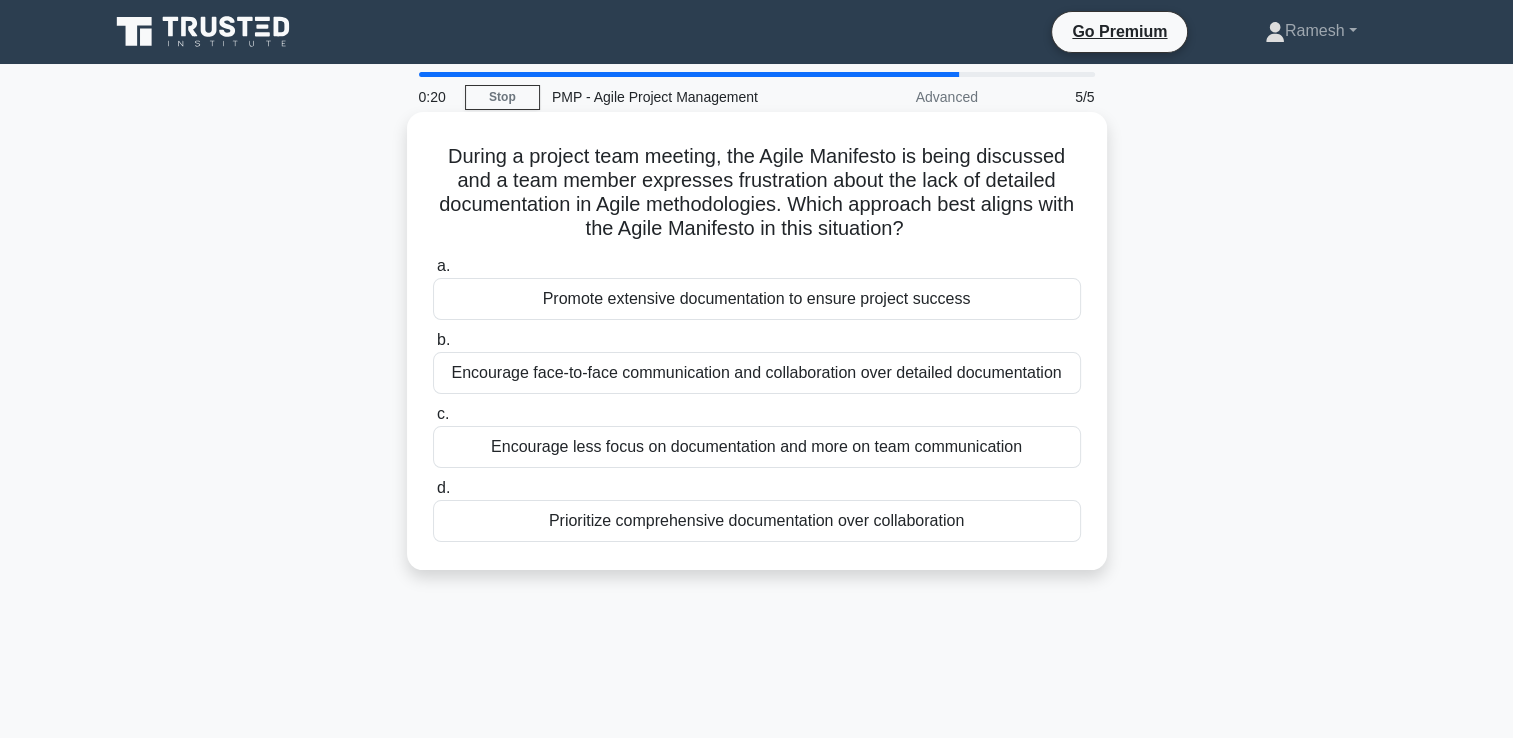 click on "Encourage face-to-face communication and collaboration over detailed documentation" at bounding box center [757, 373] 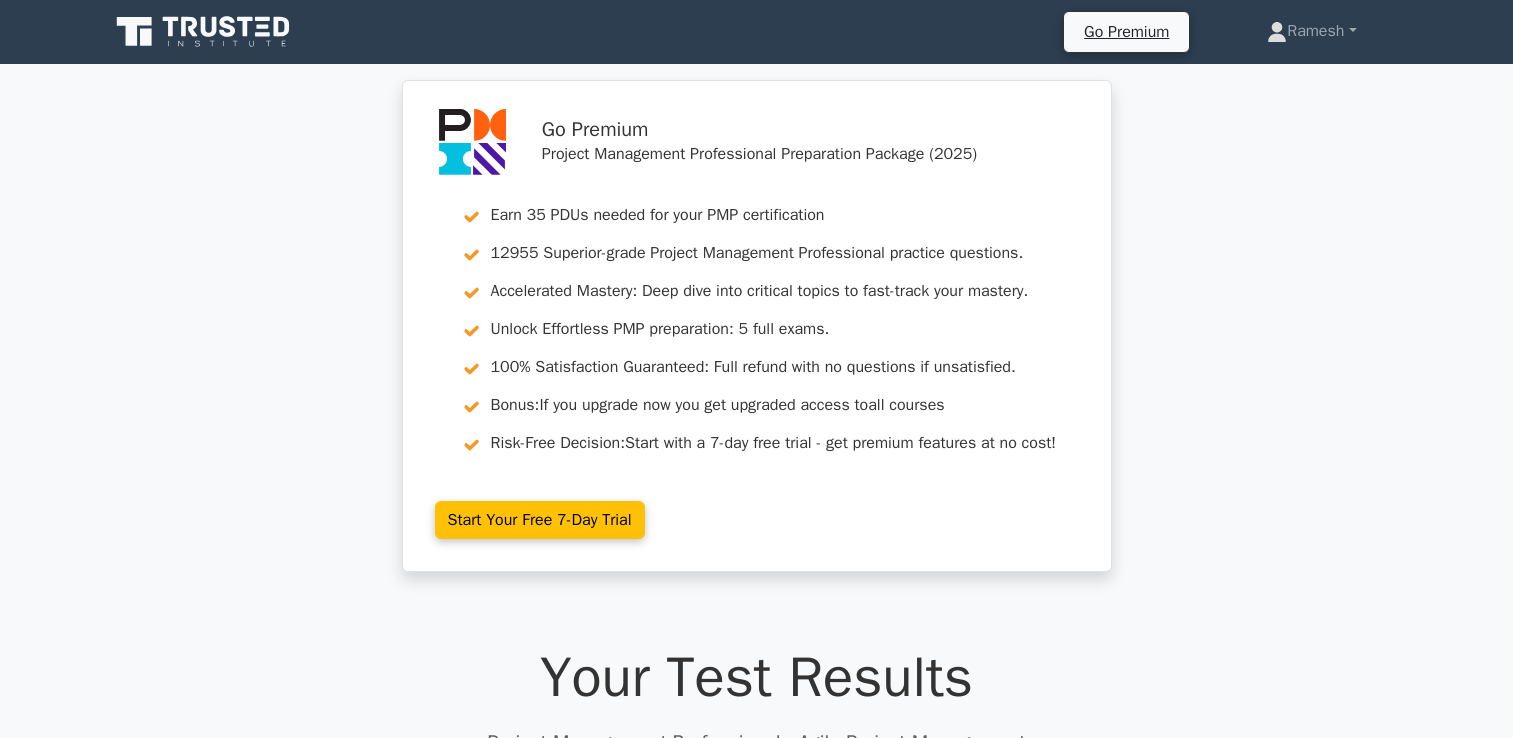 scroll, scrollTop: 0, scrollLeft: 0, axis: both 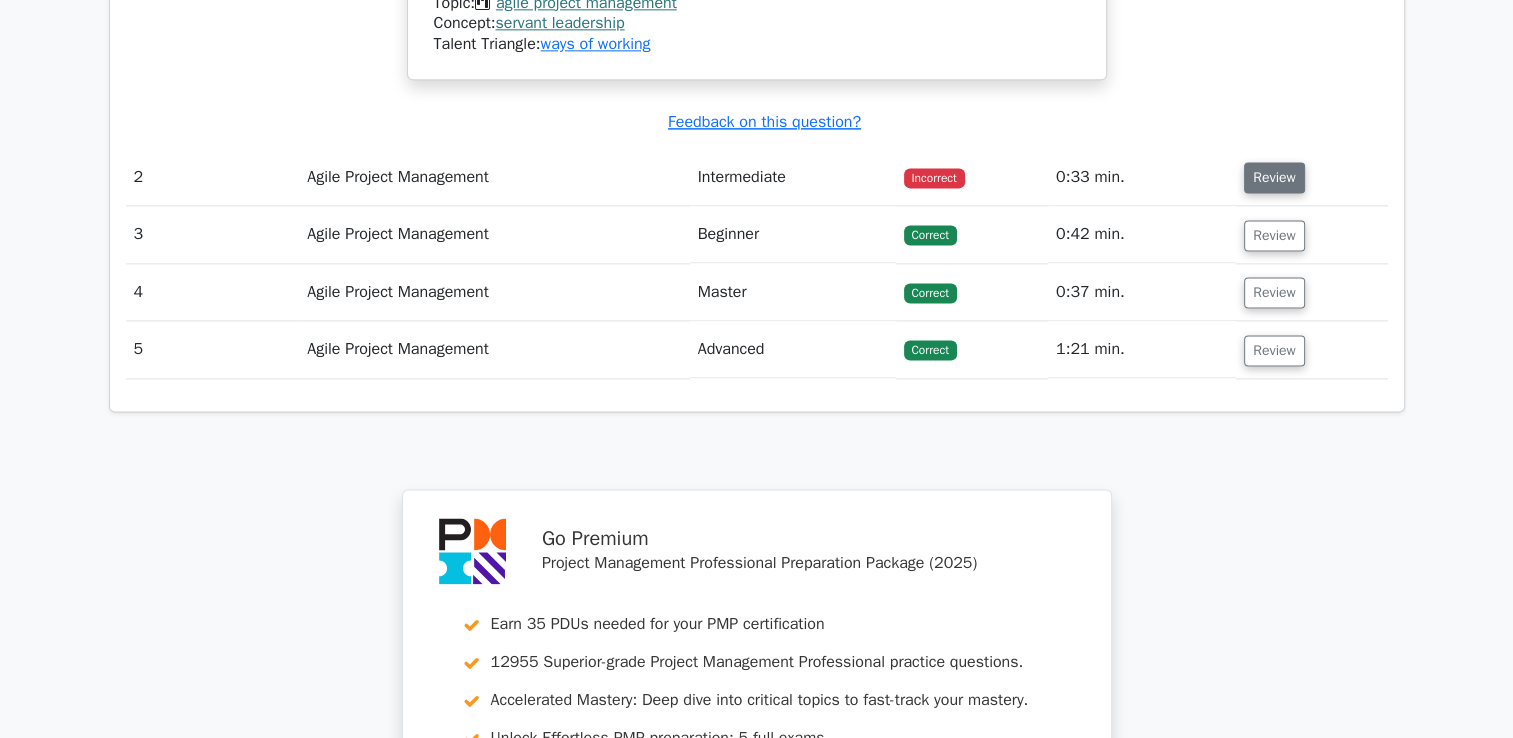 click on "Review" at bounding box center [1274, 177] 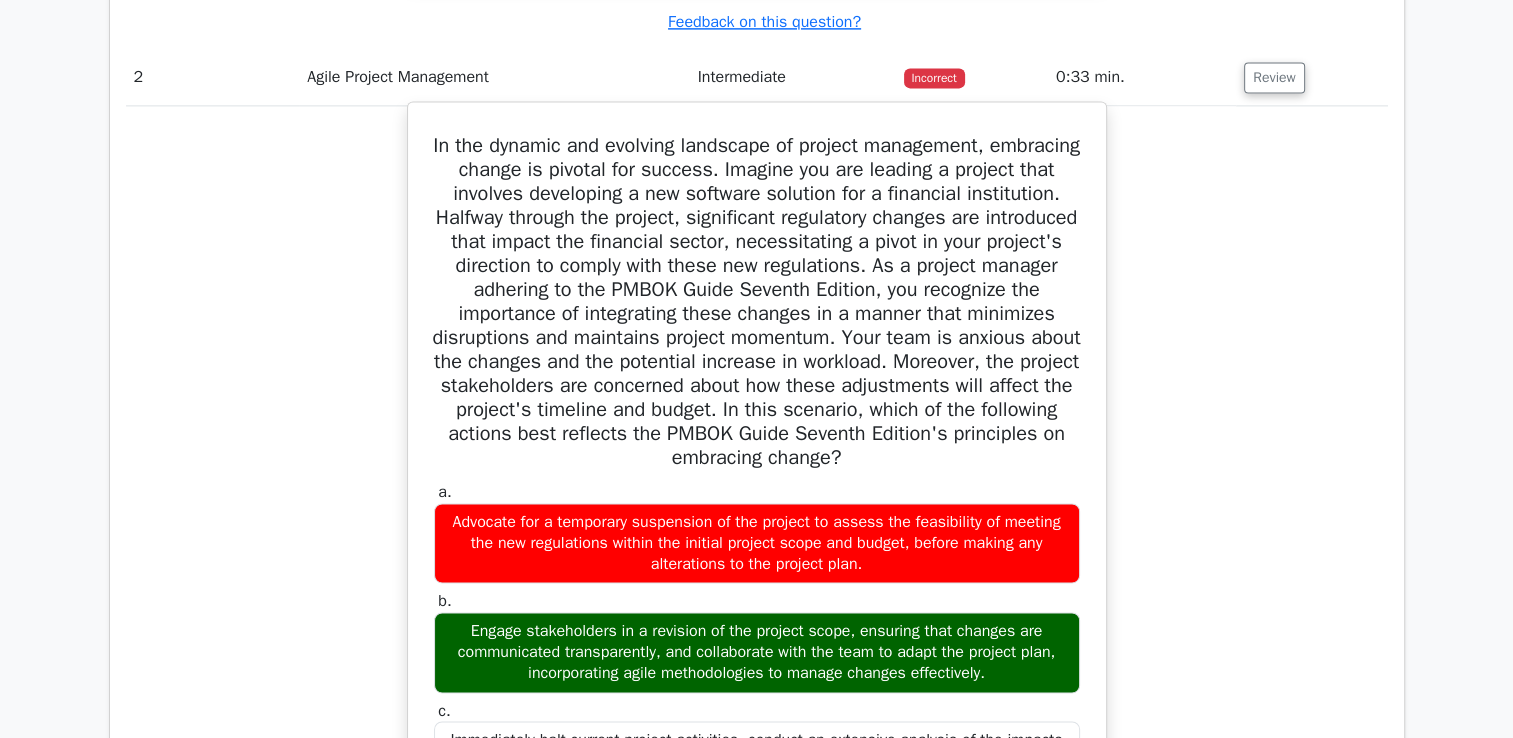 scroll, scrollTop: 2800, scrollLeft: 0, axis: vertical 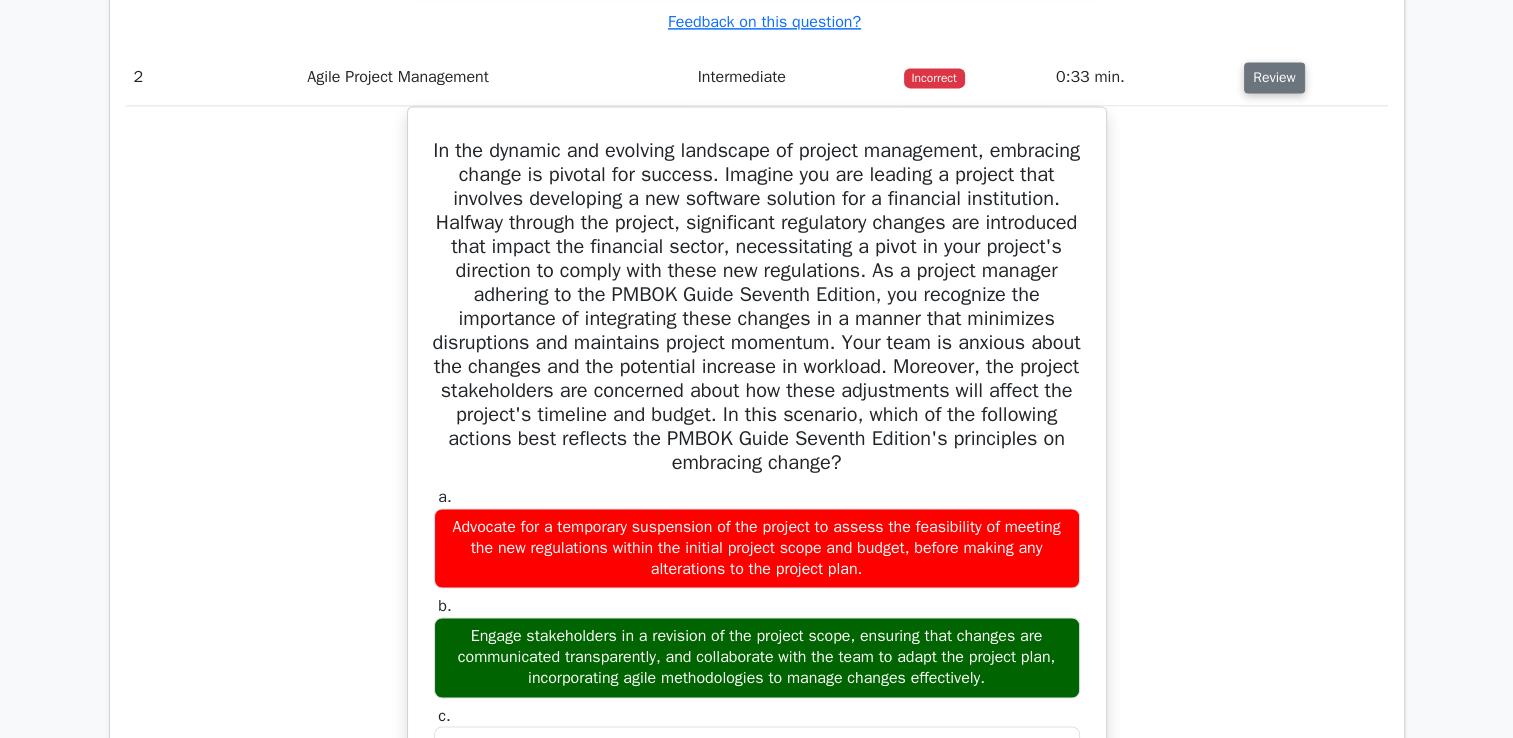 click on "Review" at bounding box center (1274, 77) 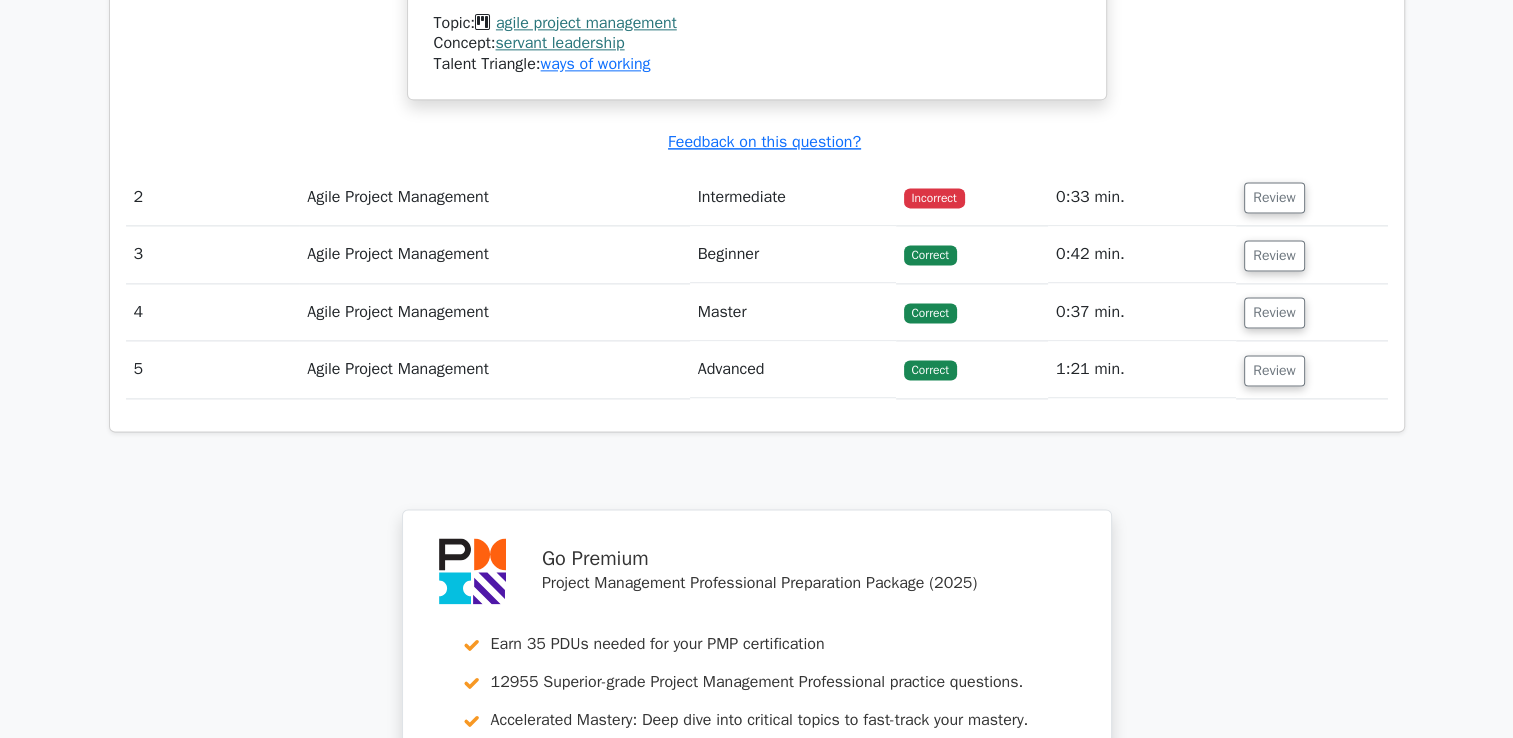 scroll, scrollTop: 2644, scrollLeft: 0, axis: vertical 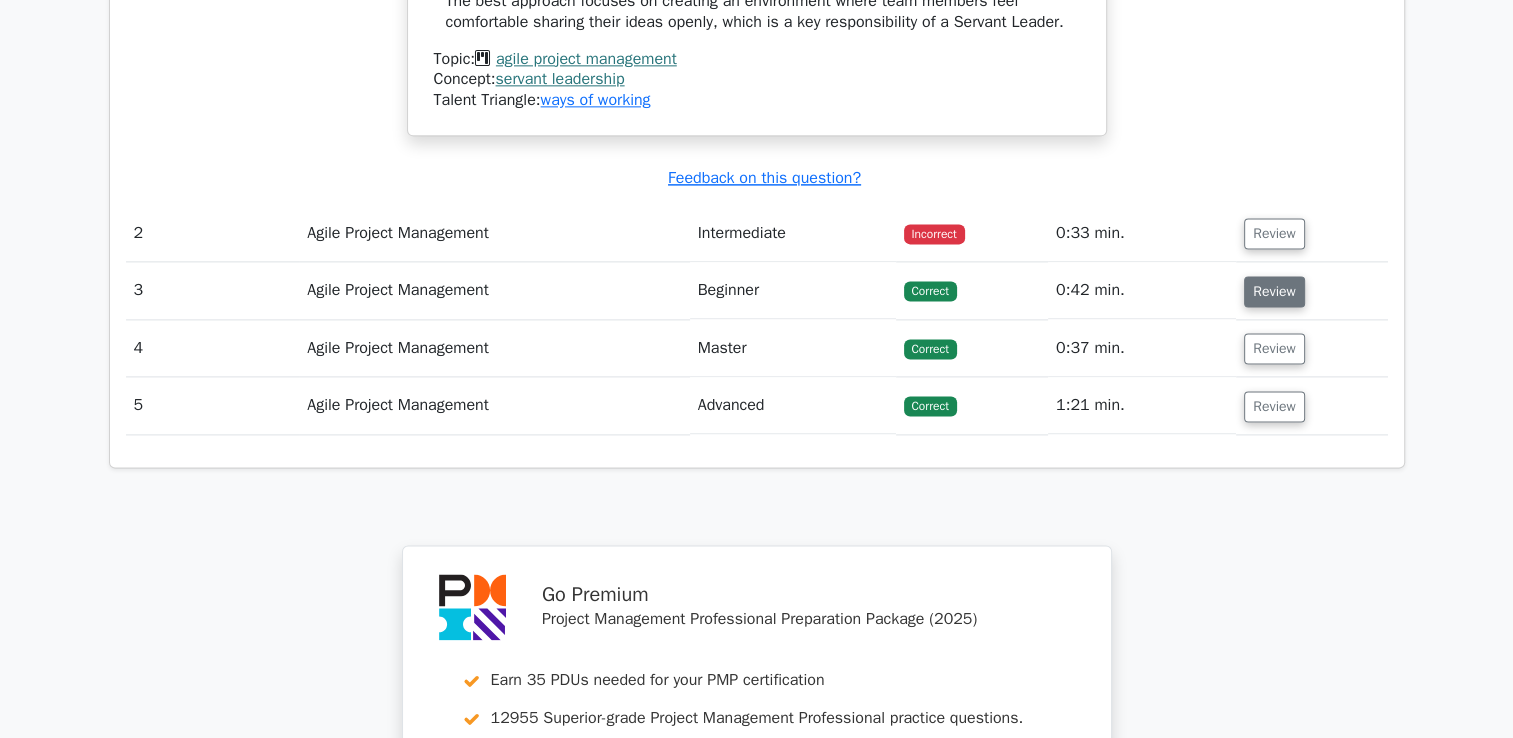 click on "Review" at bounding box center [1274, 291] 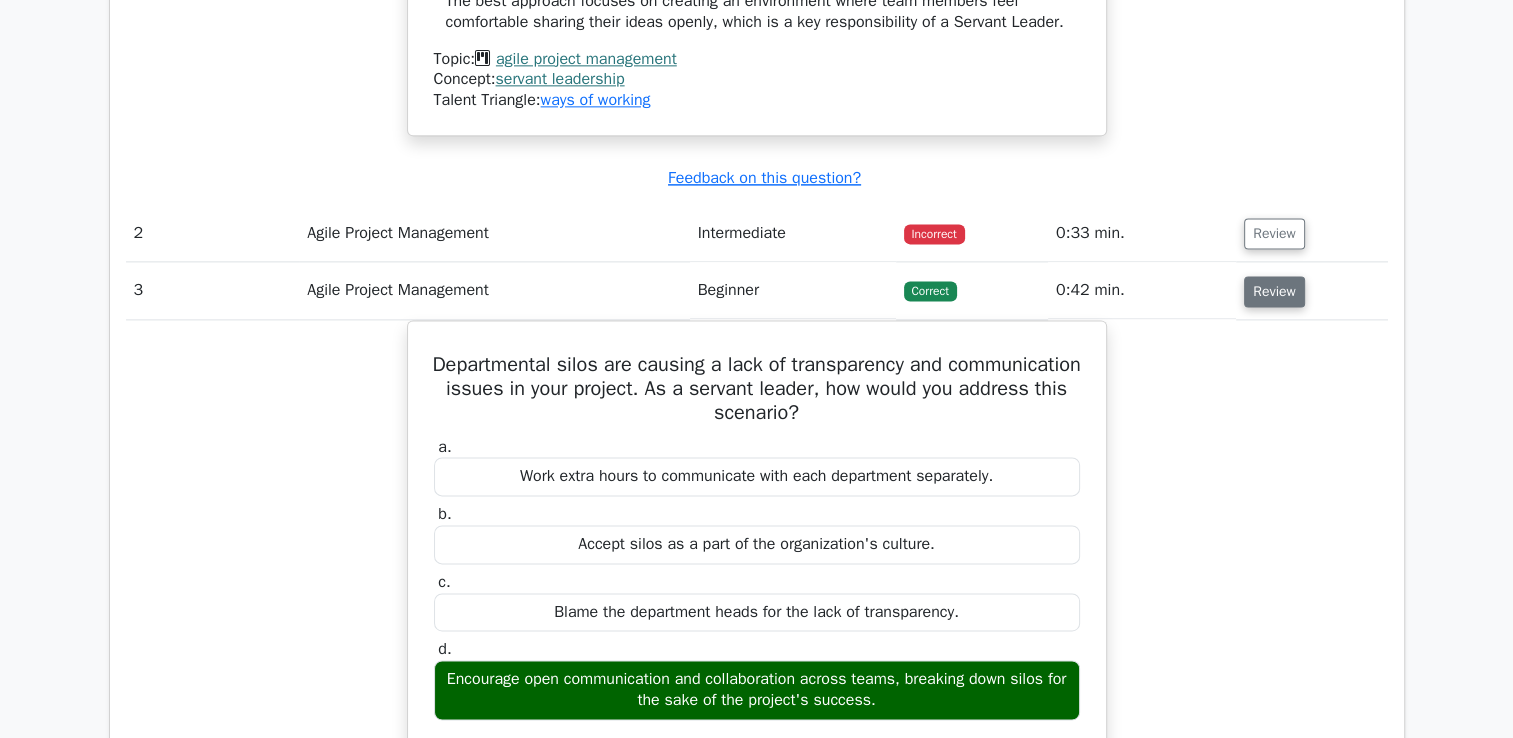 click on "Review" at bounding box center (1274, 291) 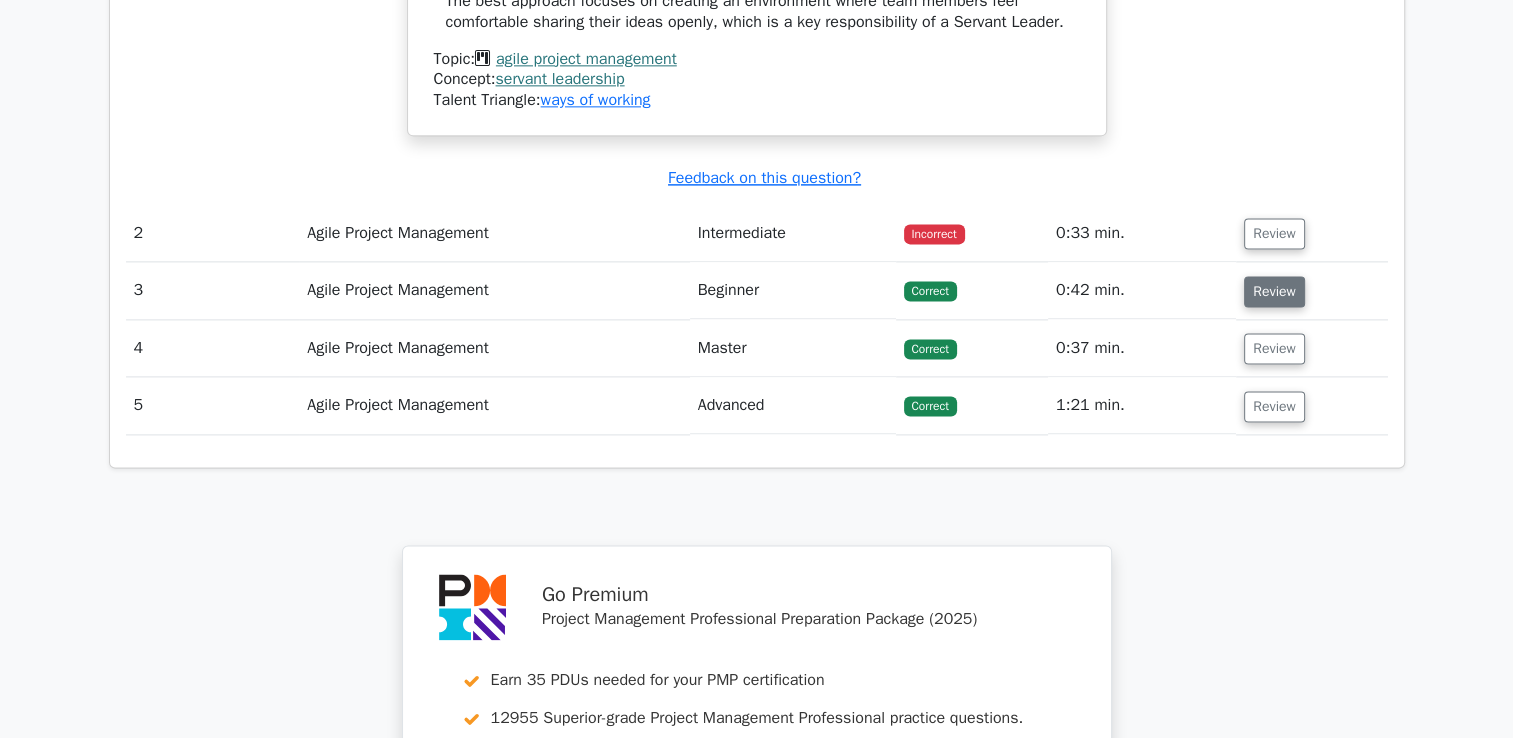 click on "Review" at bounding box center [1274, 291] 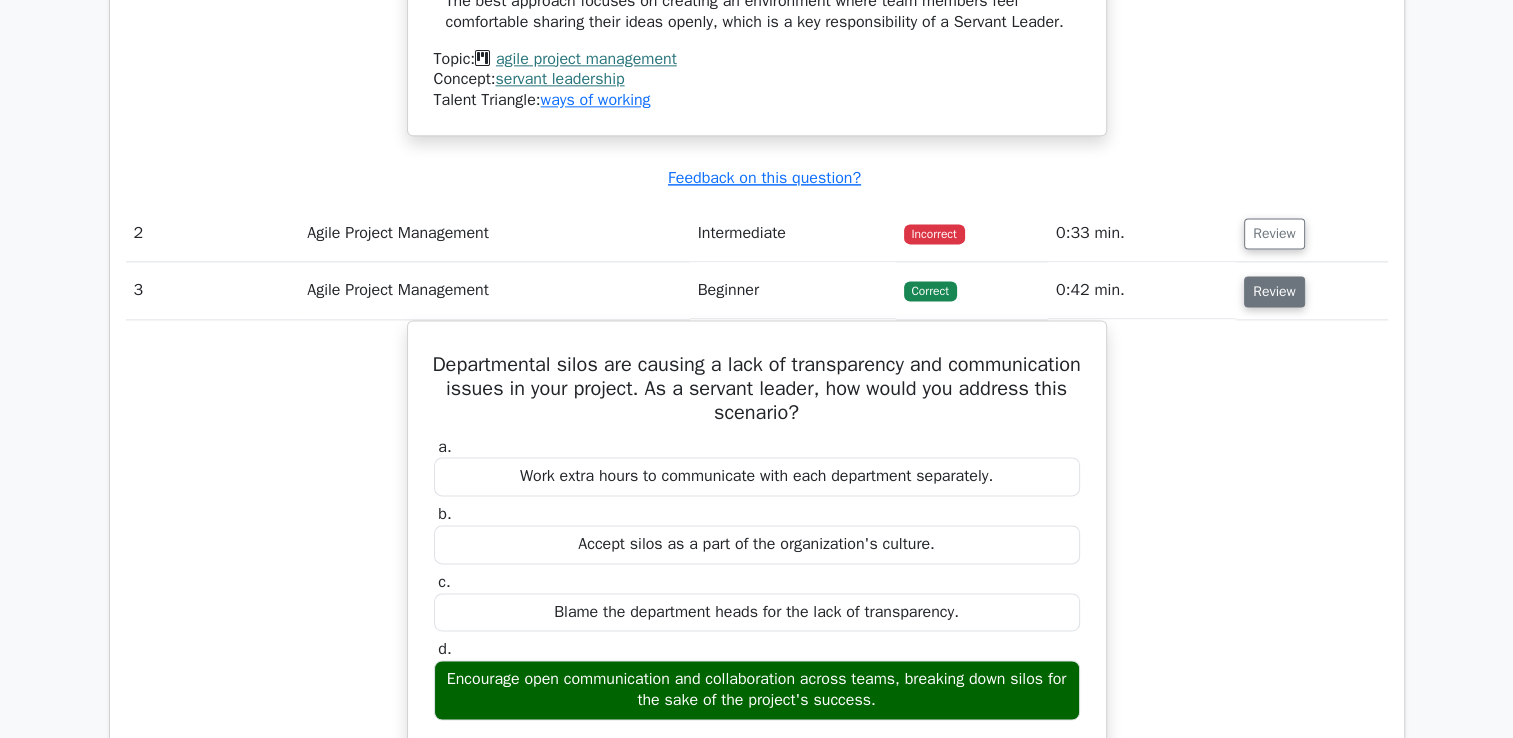click on "Review" at bounding box center (1274, 291) 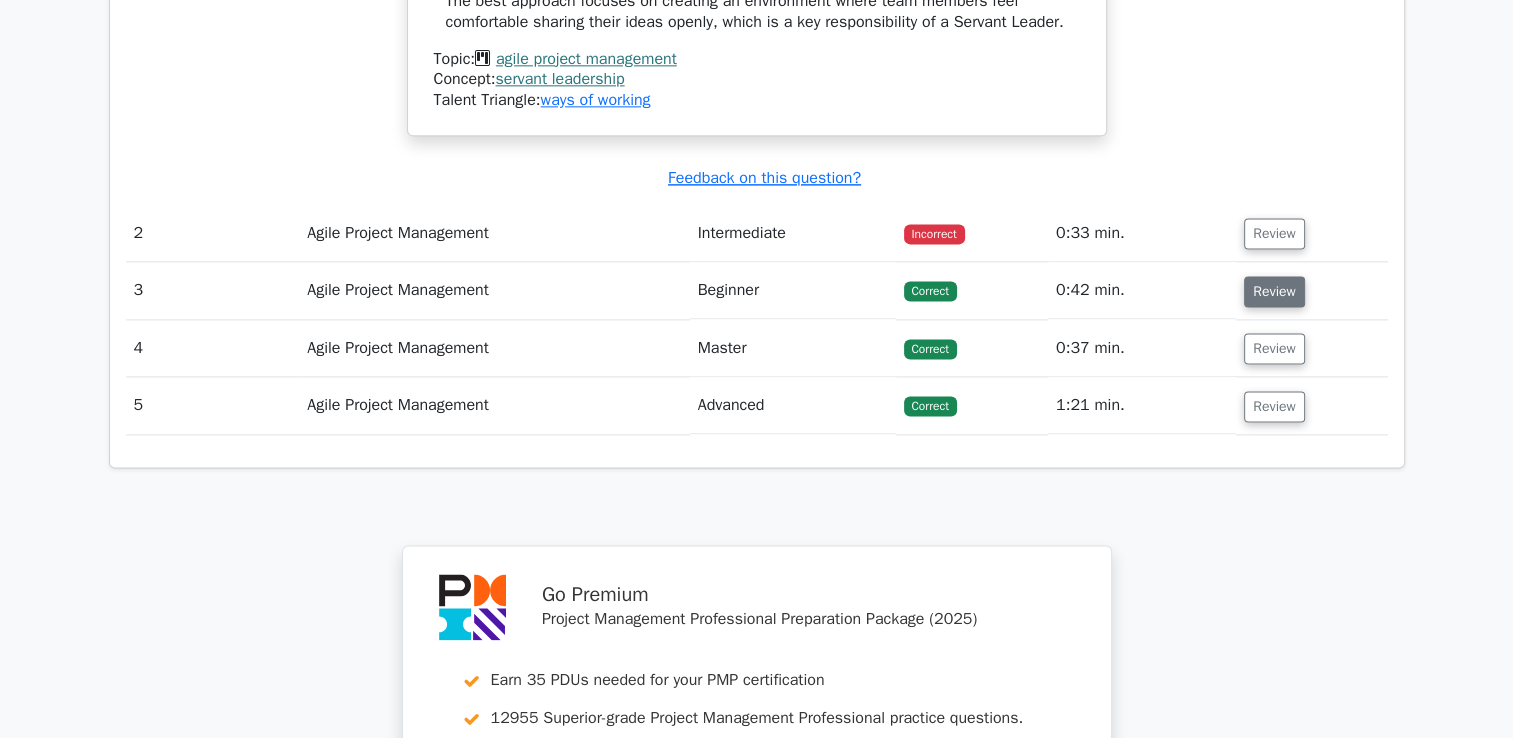 click on "Review" at bounding box center (1274, 291) 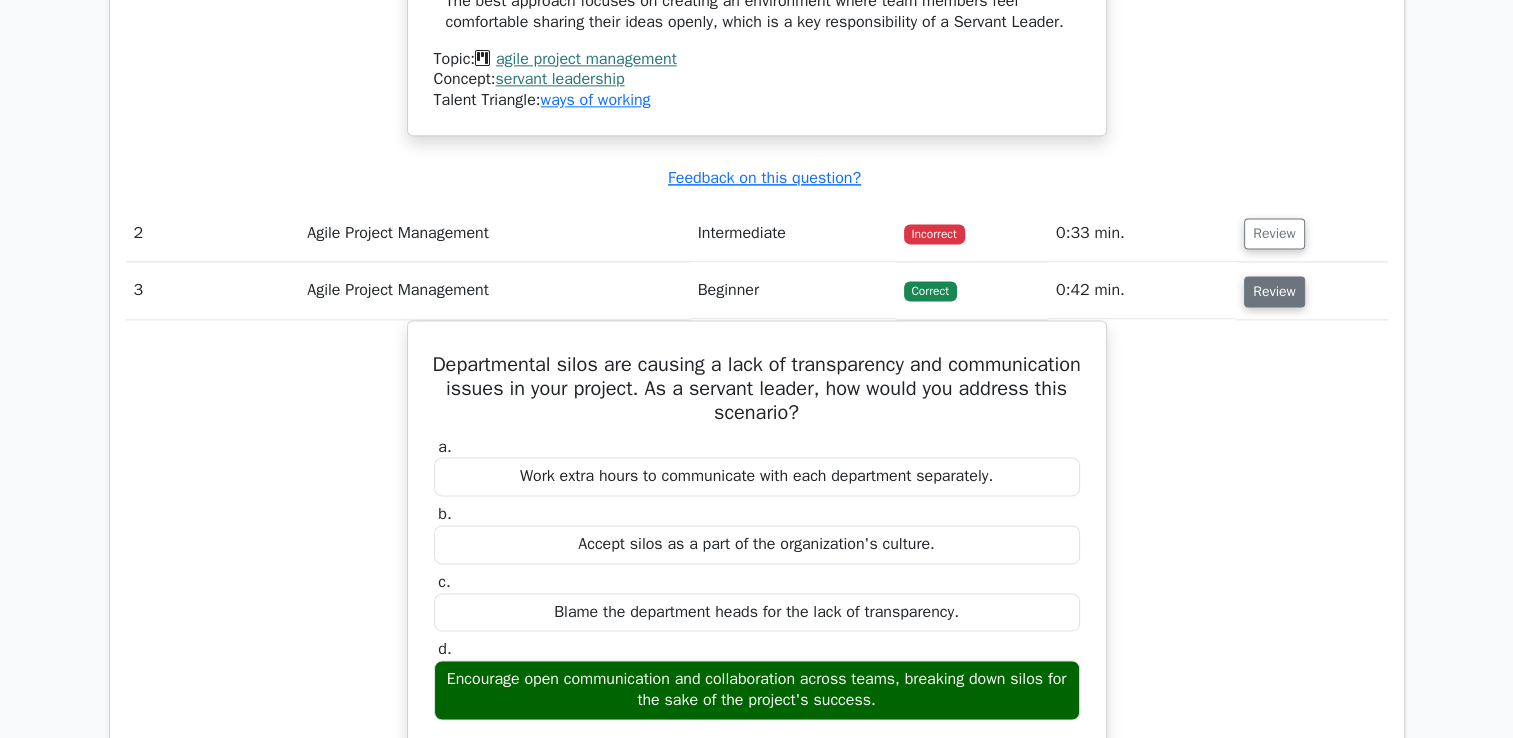 click on "Review" at bounding box center (1274, 291) 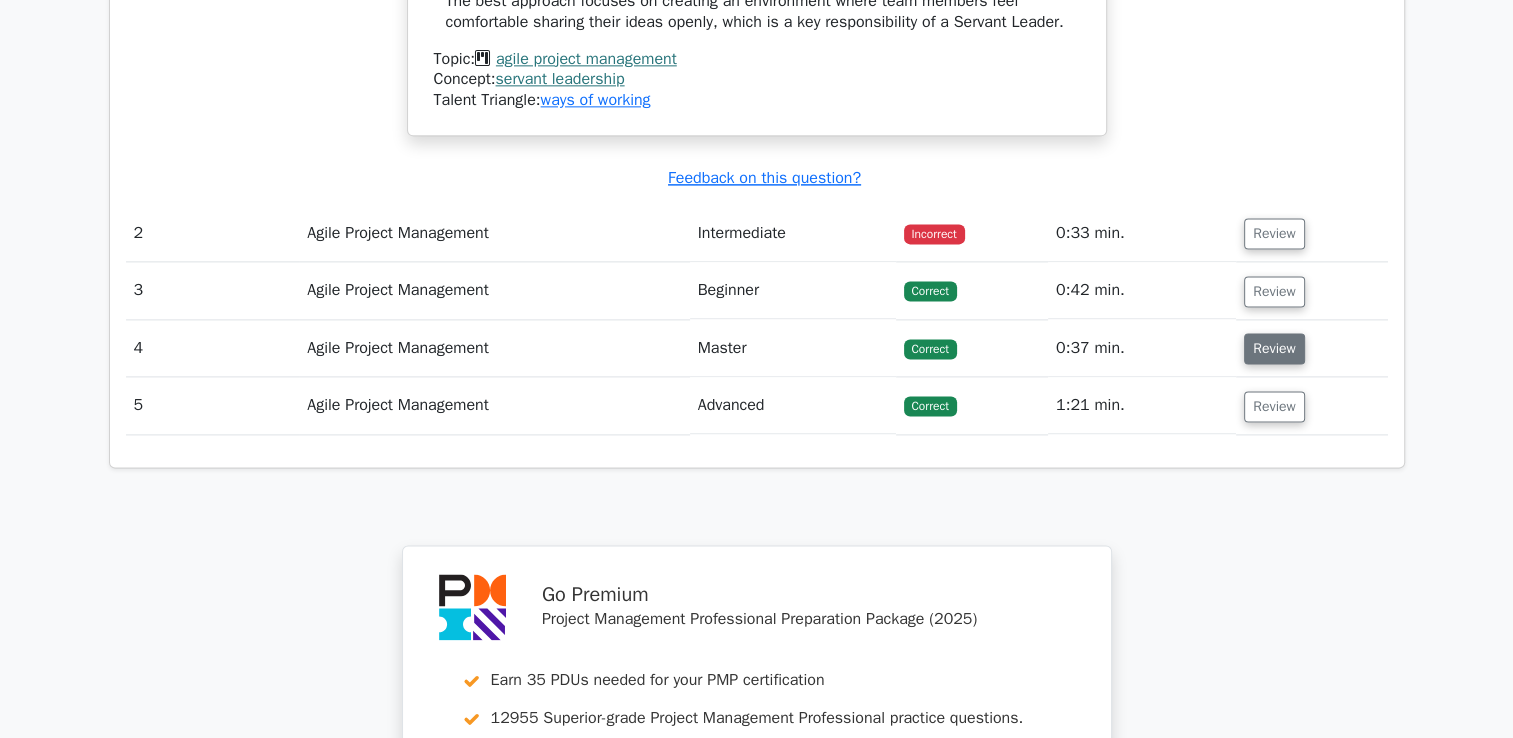 click on "Review" at bounding box center (1274, 348) 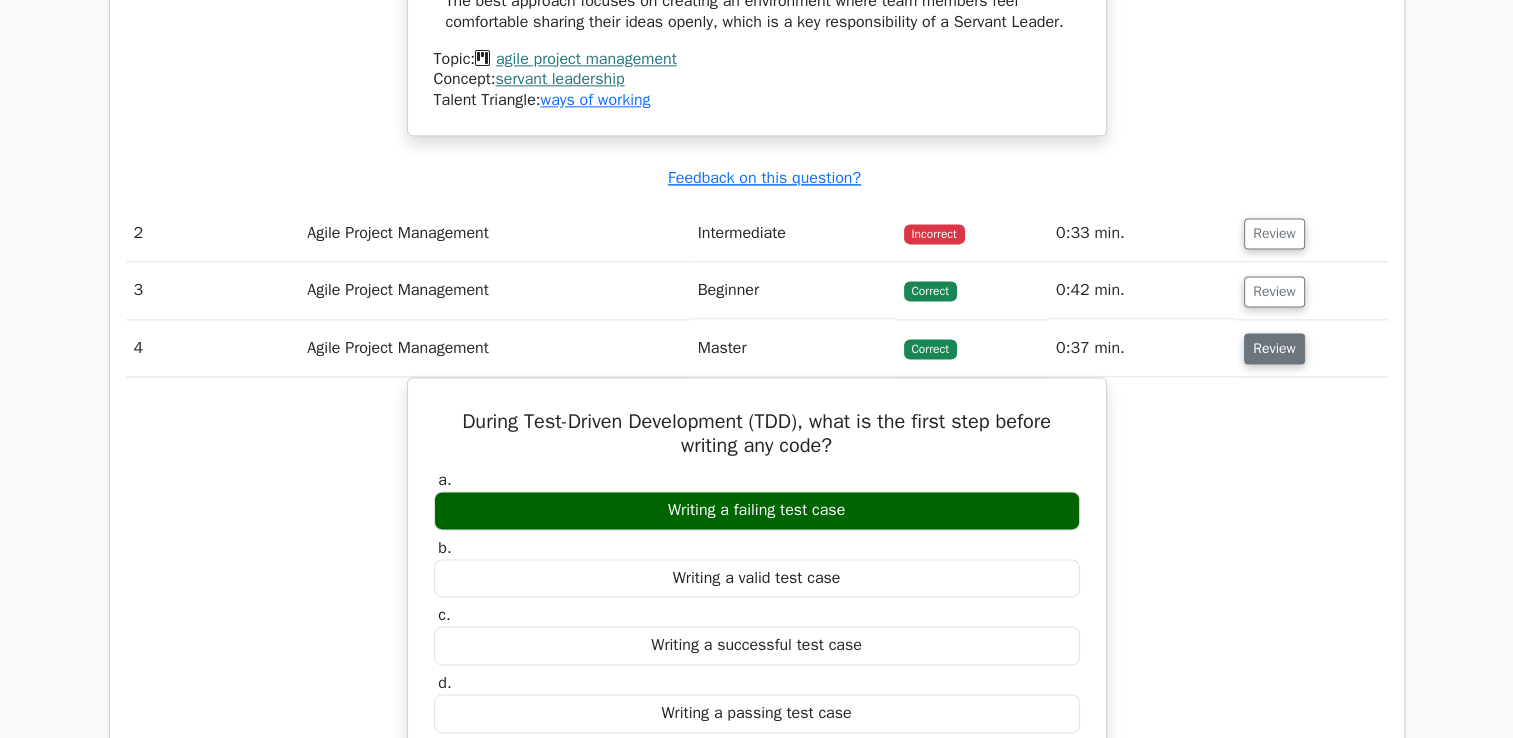 click on "Review" at bounding box center (1274, 348) 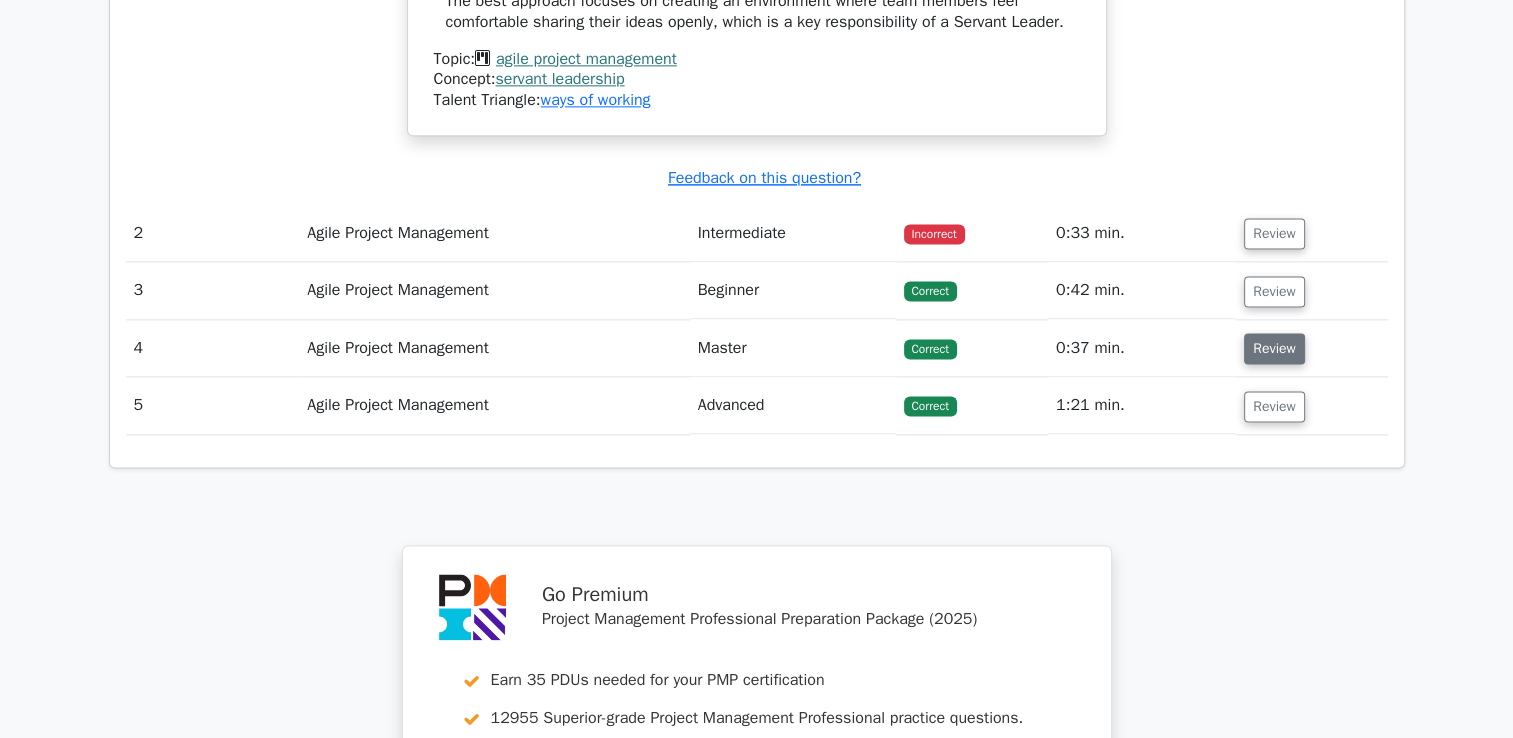 click on "Review" at bounding box center [1274, 348] 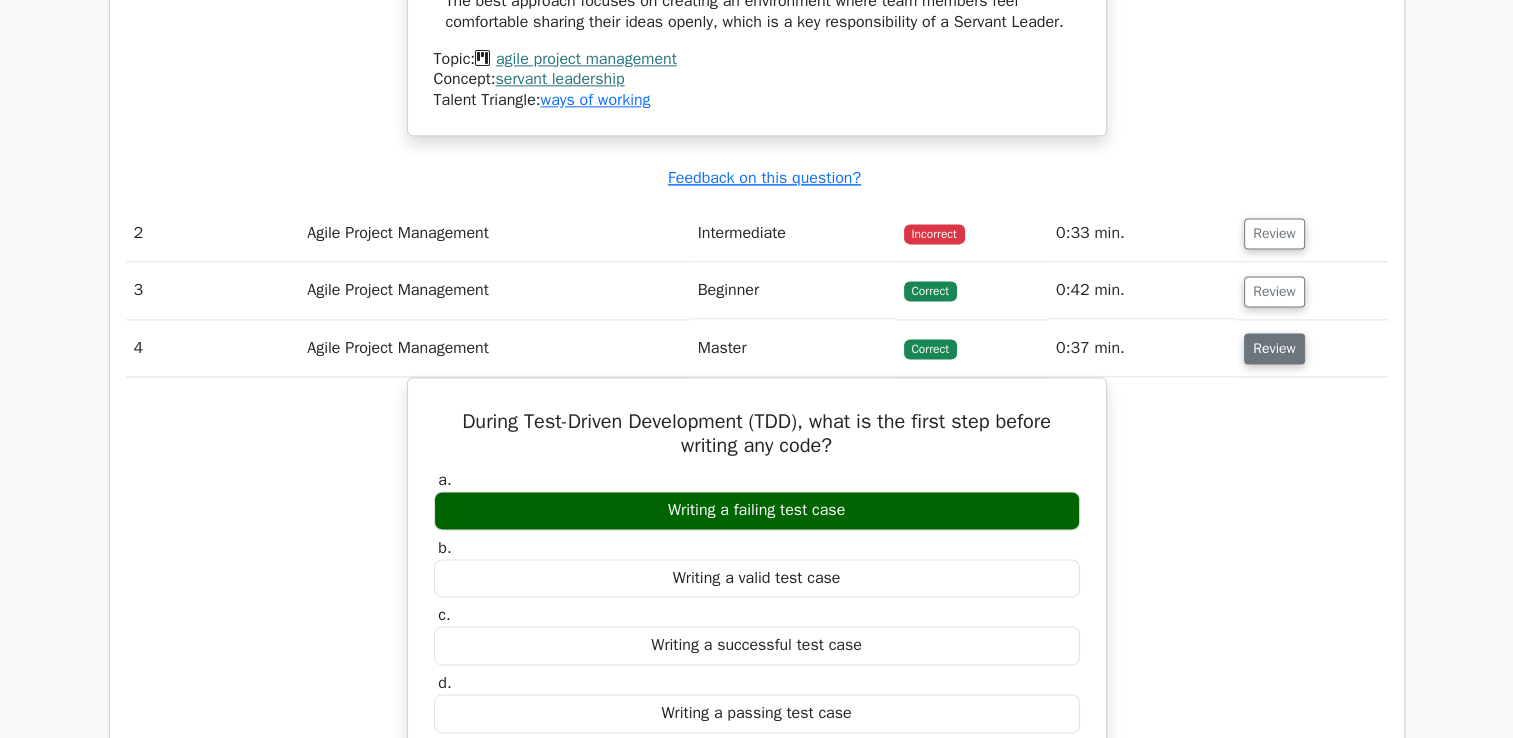 click on "Review" at bounding box center (1274, 348) 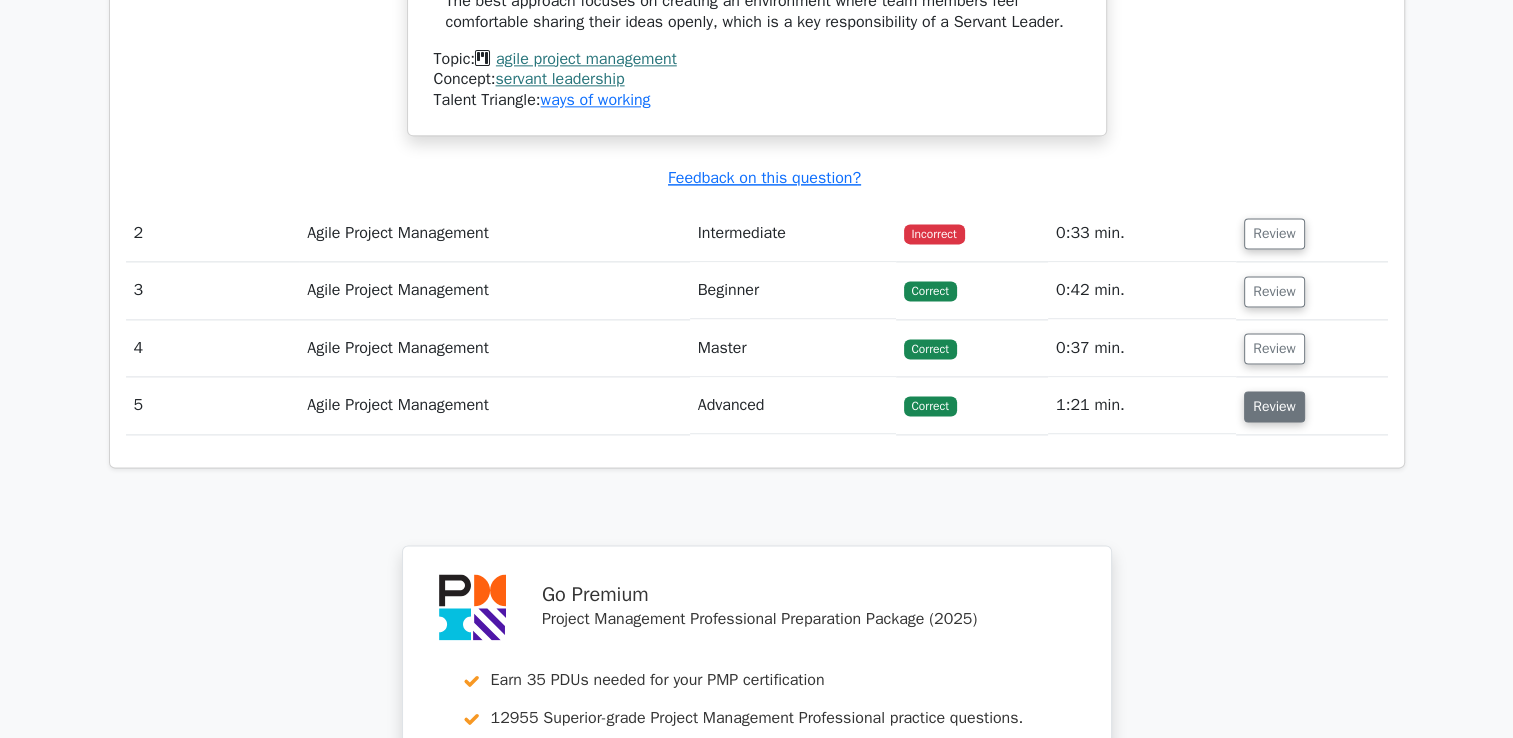 click on "Review" at bounding box center (1274, 406) 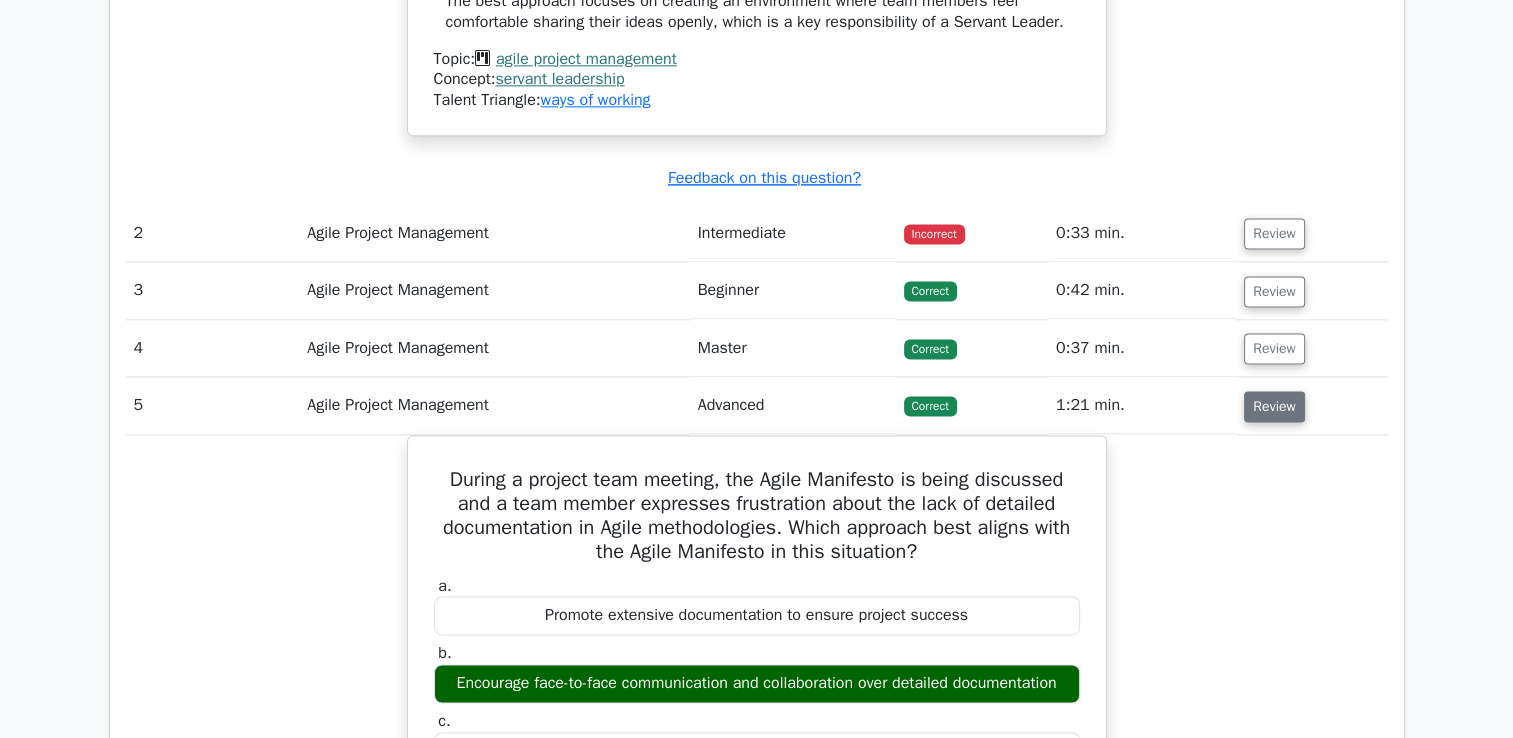 click on "Review" at bounding box center [1274, 406] 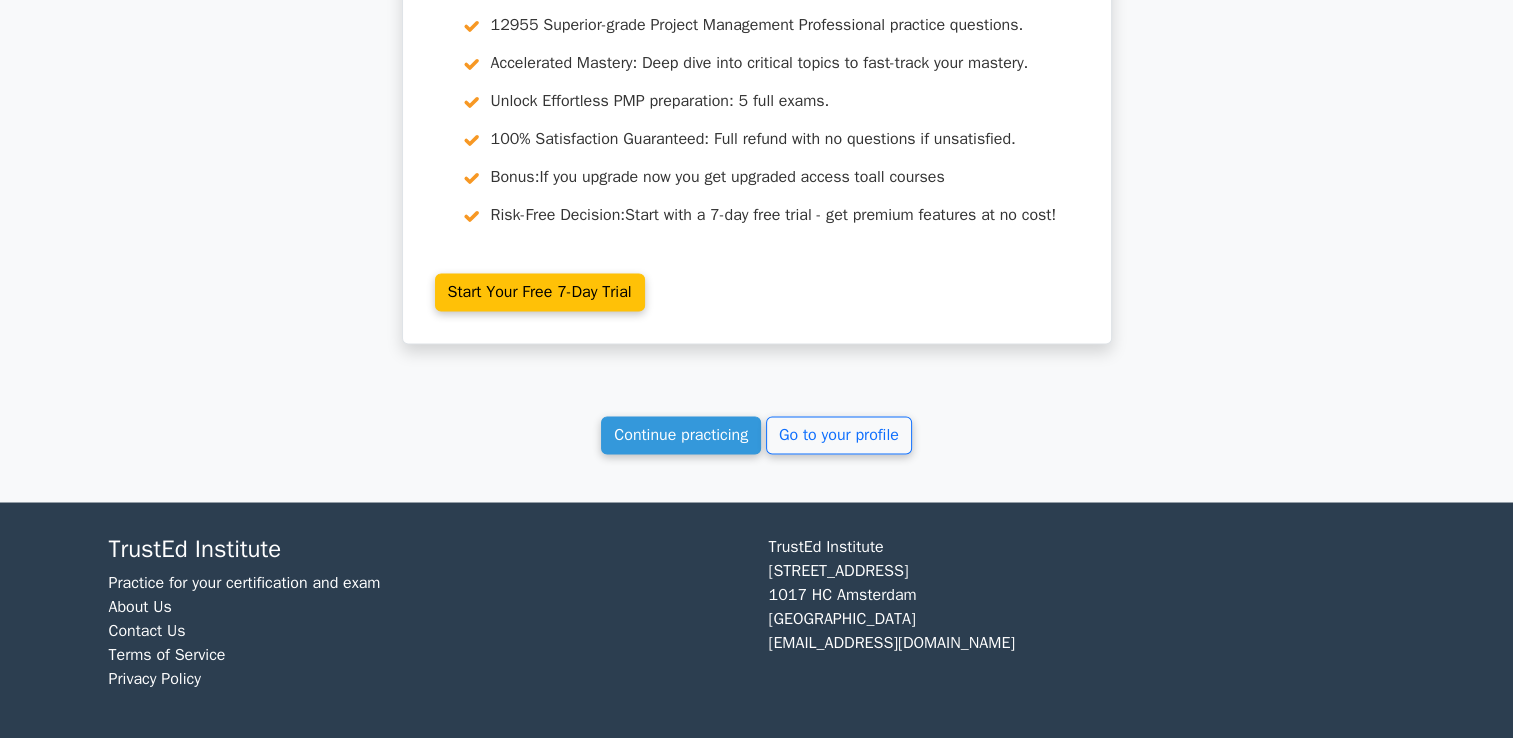 scroll, scrollTop: 3344, scrollLeft: 0, axis: vertical 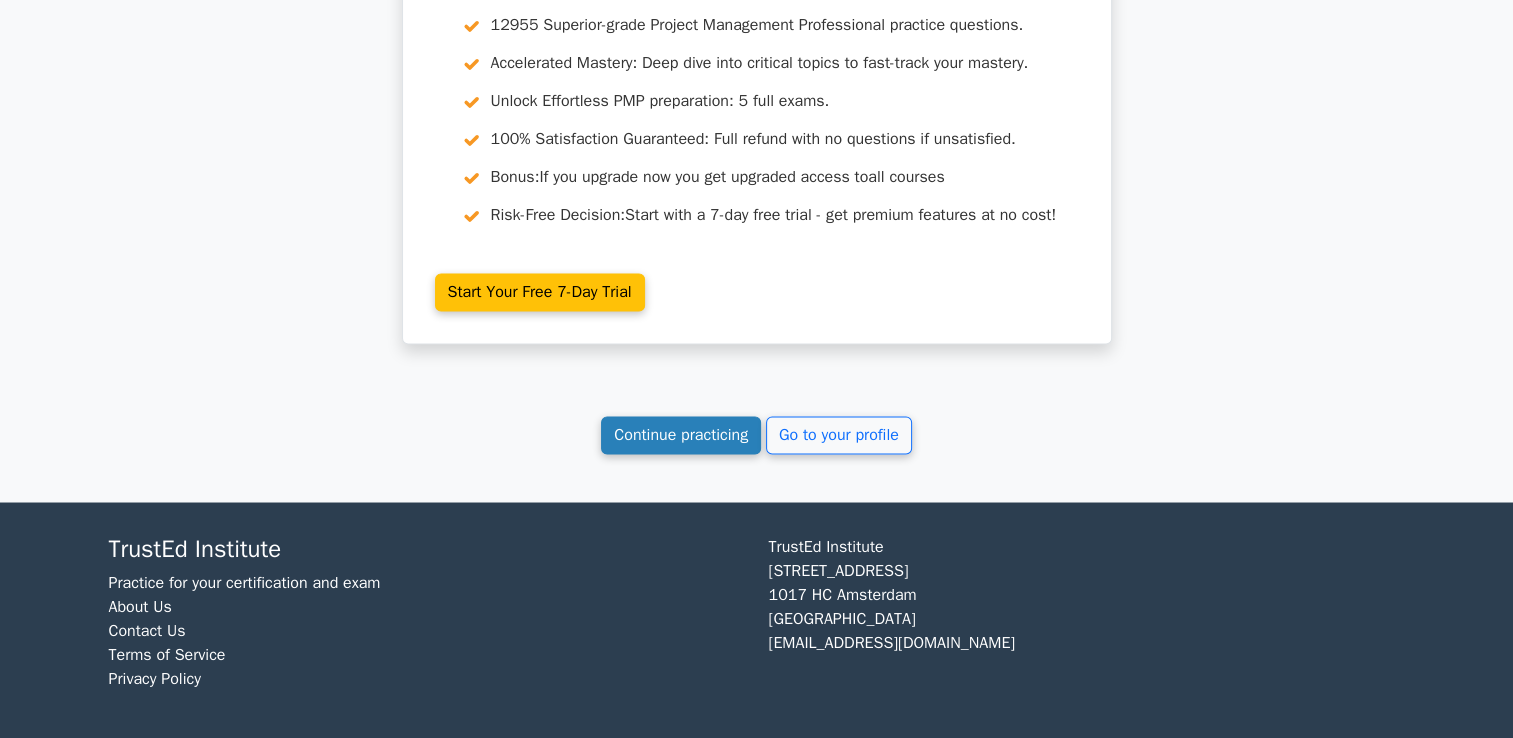 click on "Continue practicing" at bounding box center [681, 435] 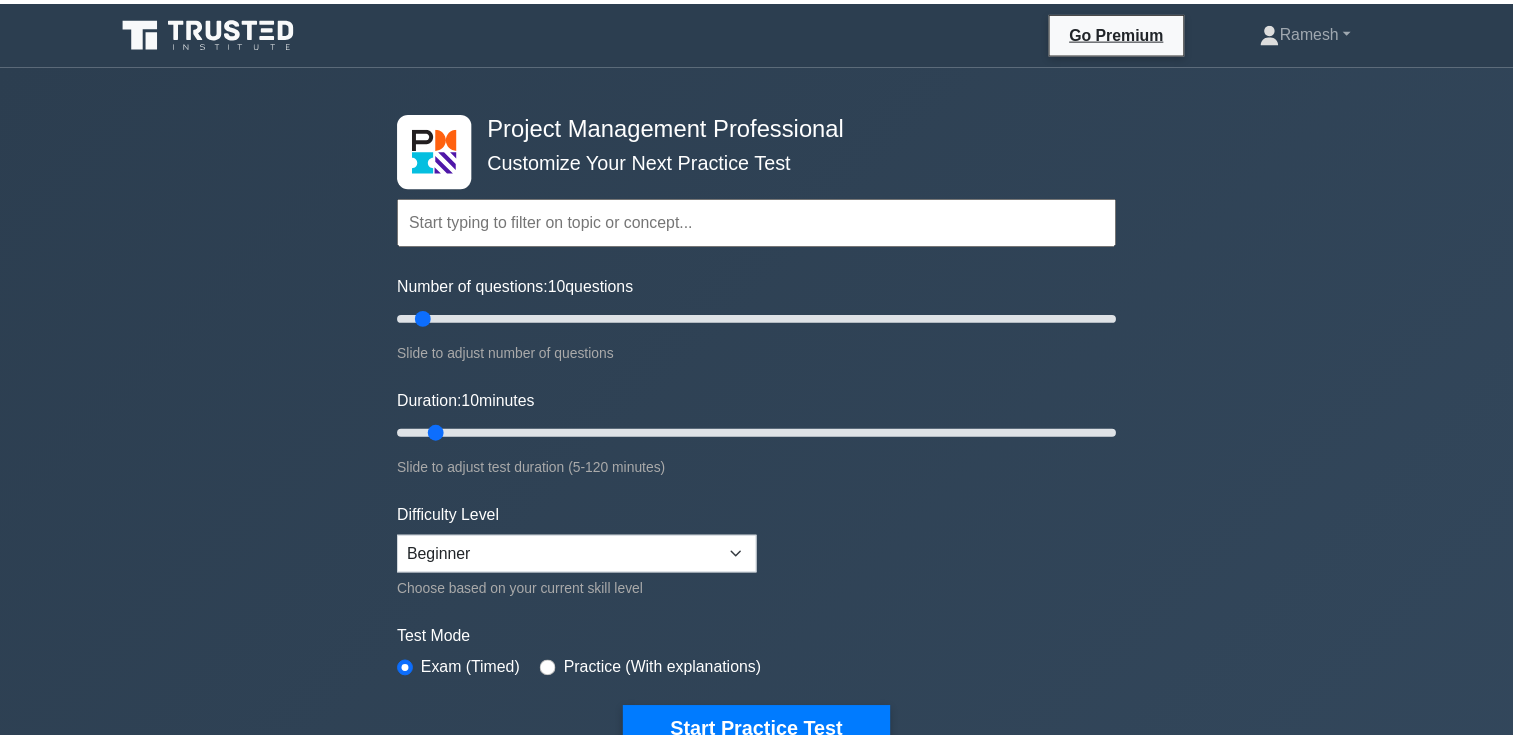 scroll, scrollTop: 0, scrollLeft: 0, axis: both 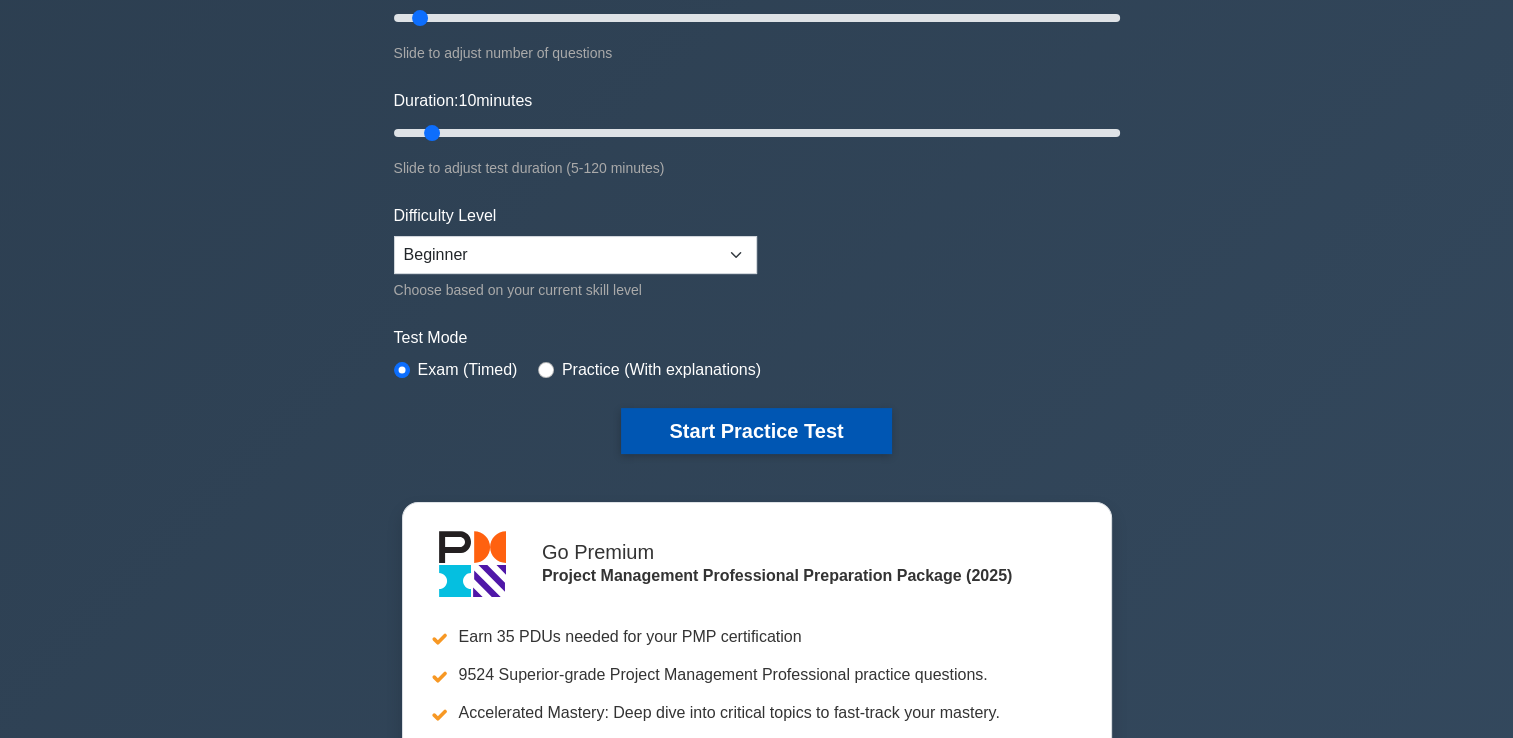 click on "Start Practice Test" at bounding box center [756, 431] 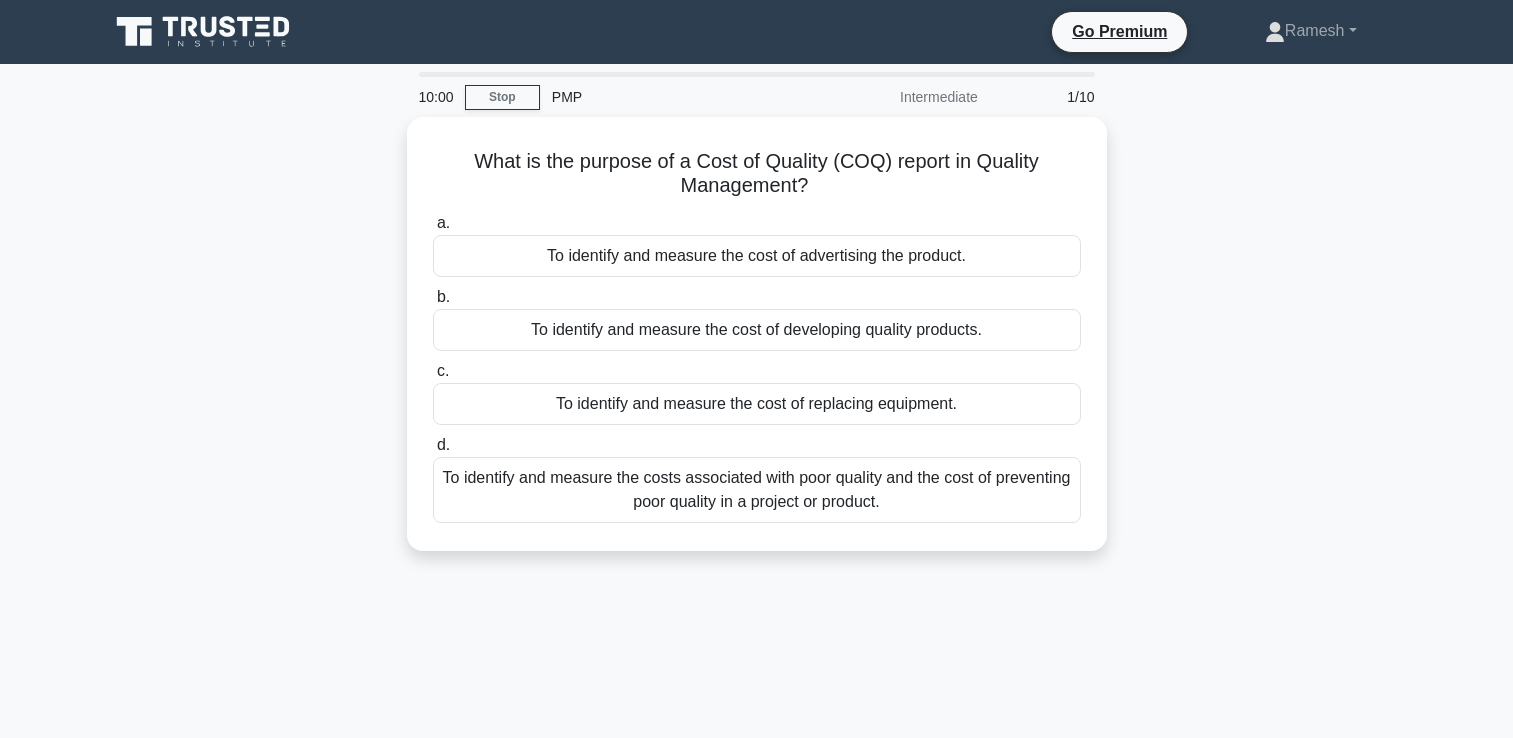 scroll, scrollTop: 0, scrollLeft: 0, axis: both 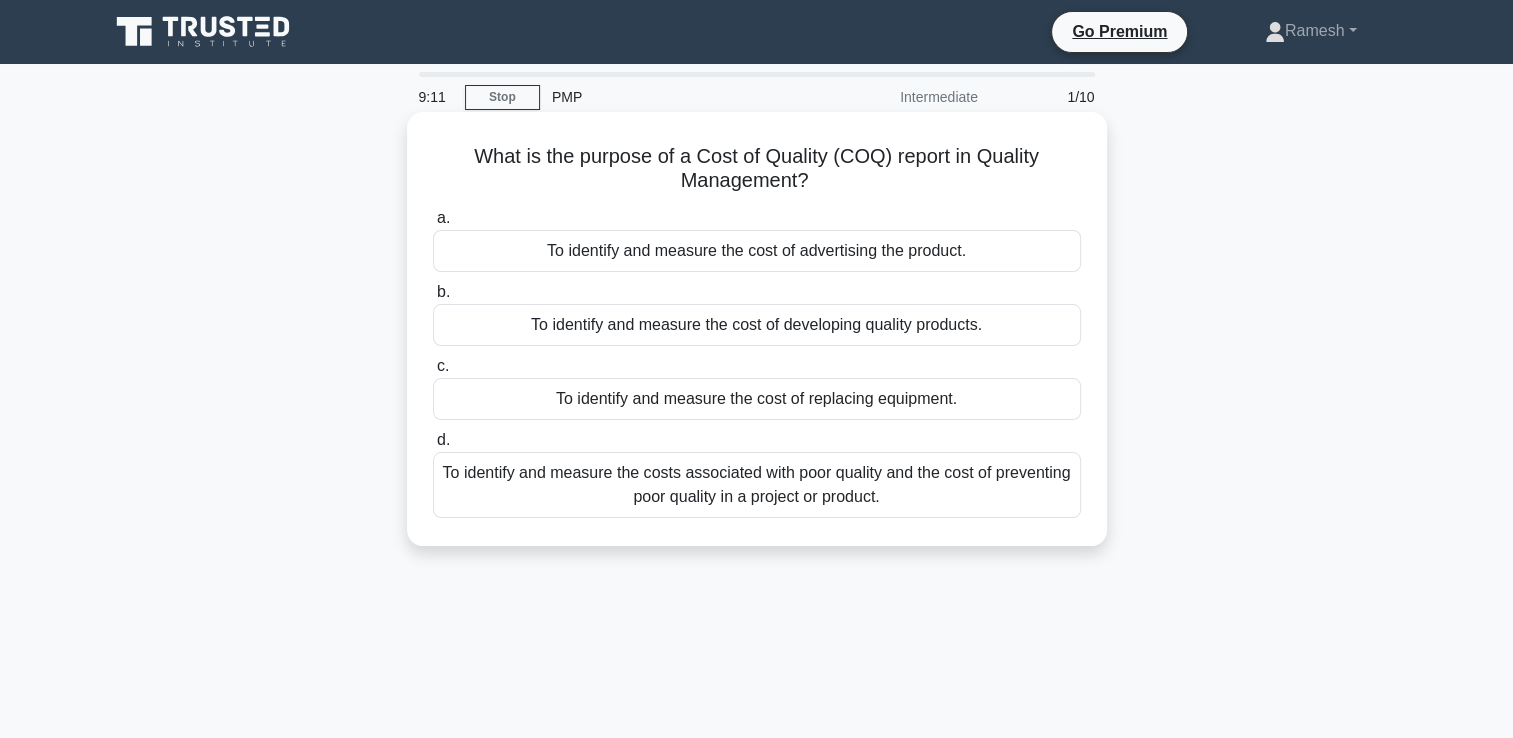 drag, startPoint x: 477, startPoint y: 166, endPoint x: 902, endPoint y: 515, distance: 549.93274 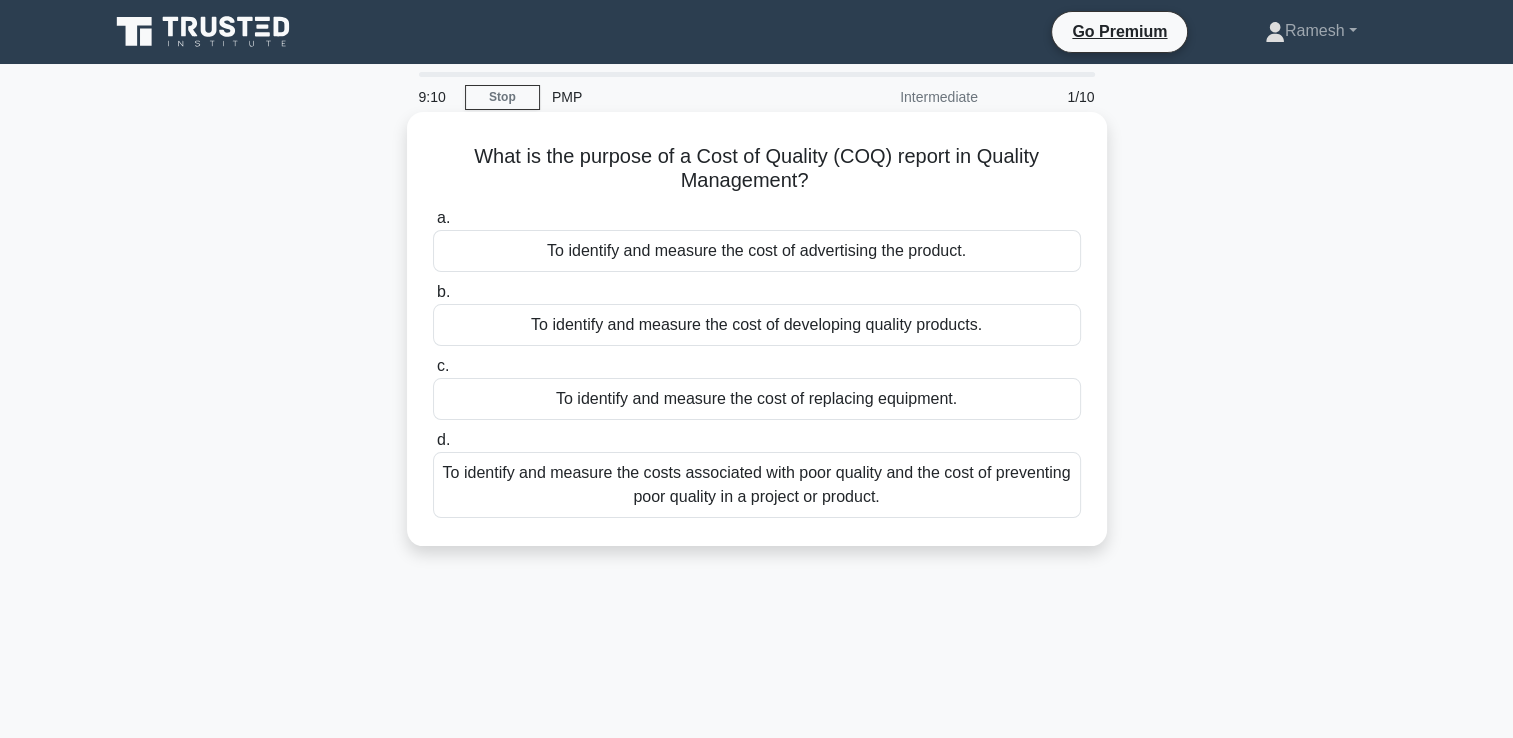 copy on "hat is the purpose of a Cost of Quality (COQ) report in Quality Management?
.spinner_0XTQ{transform-origin:center;animation:spinner_y6GP .75s linear infinite}@keyframes spinner_y6GP{100%{transform:rotate(360deg)}}
a.
To identify and measure the cost of advertising the product.
b.
To identify and measure the cost of developing quality products.
c.
To identify and measure the cost of replacing equipment.
d.
To identify and measure the costs associated with poor quality and the cost of preventing poor quality in a project or product." 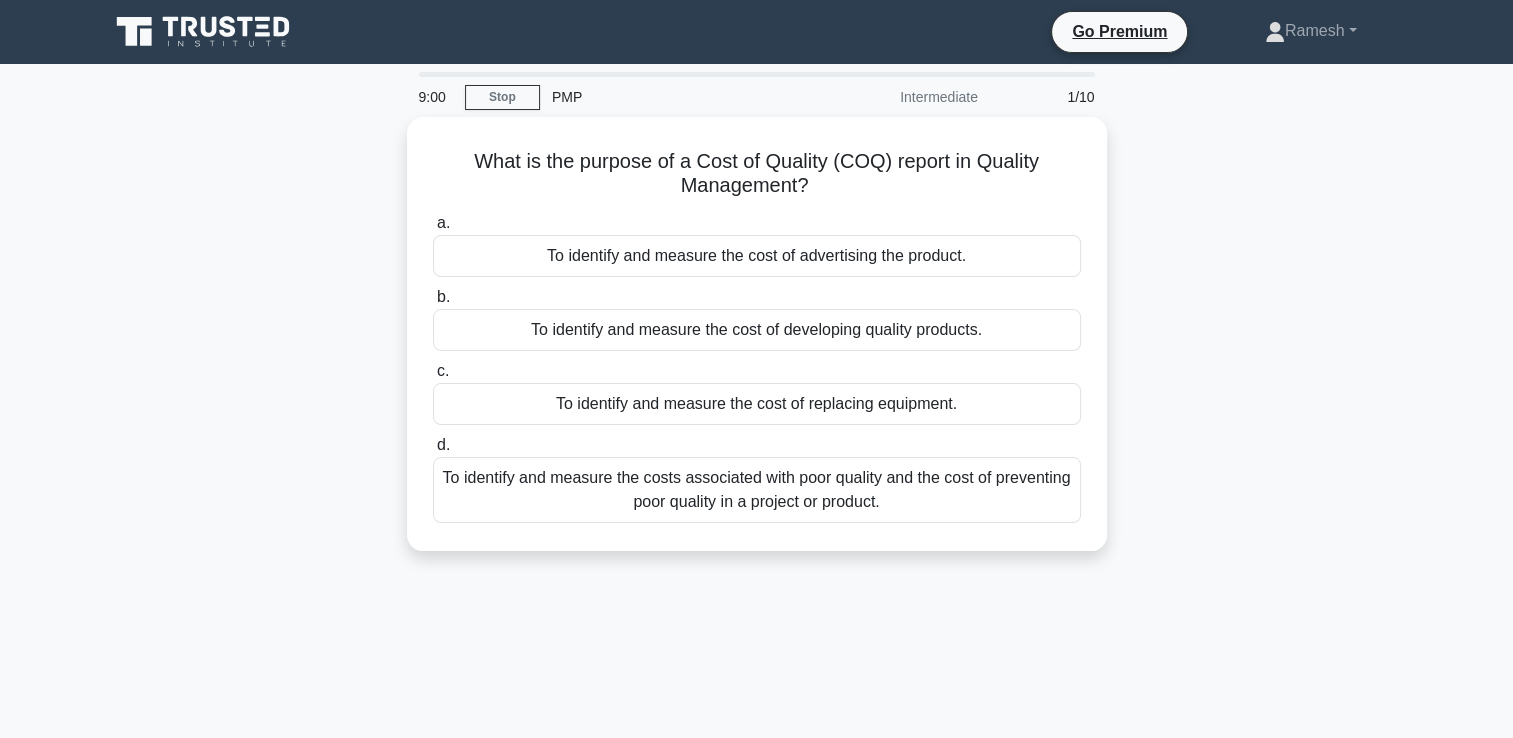 click on "9:00
Stop
PMP
Intermediate
1/10
What is the purpose of a Cost of Quality (COQ) report in Quality Management?
.spinner_0XTQ{transform-origin:center;animation:spinner_y6GP .75s linear infinite}@keyframes spinner_y6GP{100%{transform:rotate(360deg)}}
a.
b. c." at bounding box center [757, 572] 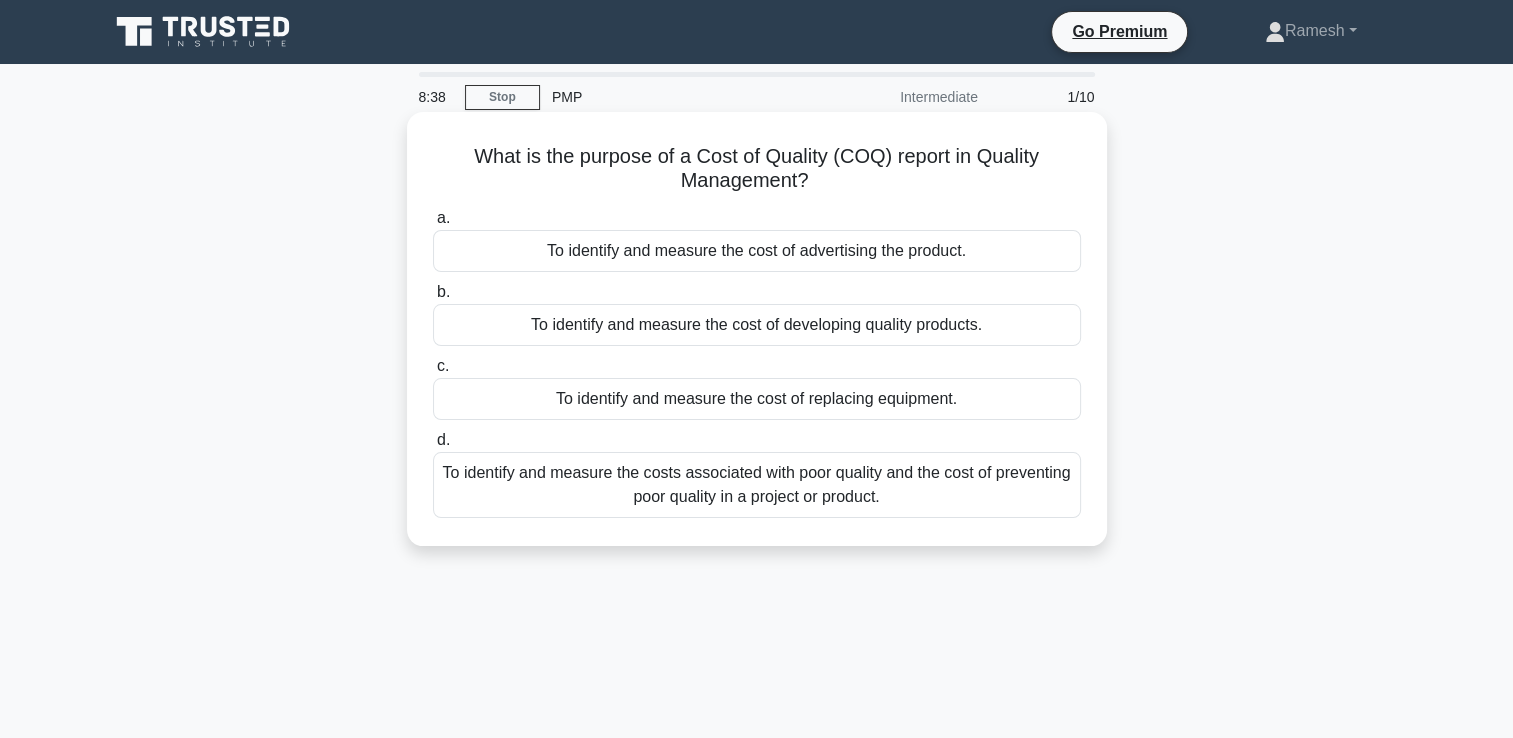 click on "To identify and measure the costs associated with poor quality and the cost of preventing poor quality in a project or product." at bounding box center (757, 485) 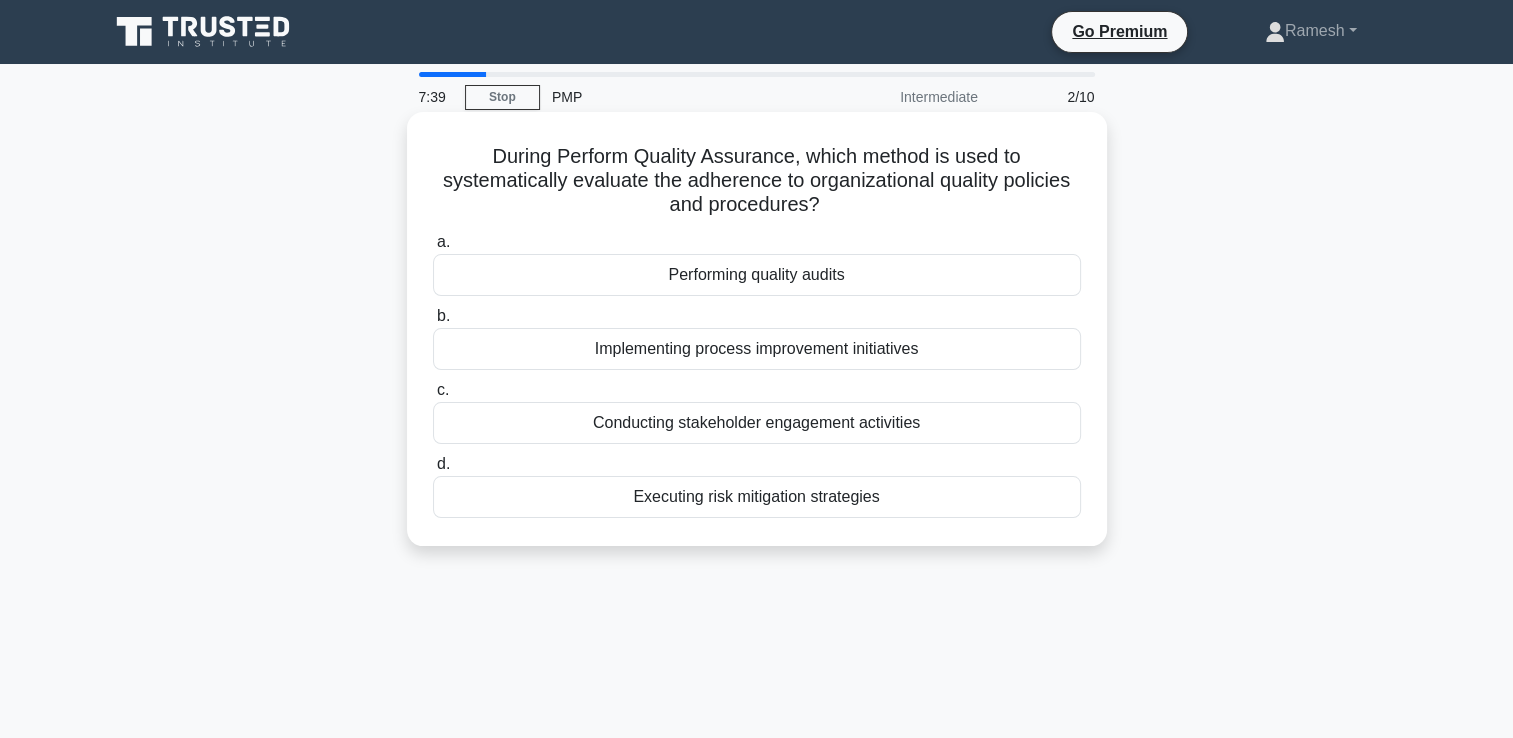 click on "Performing quality audits" at bounding box center [757, 275] 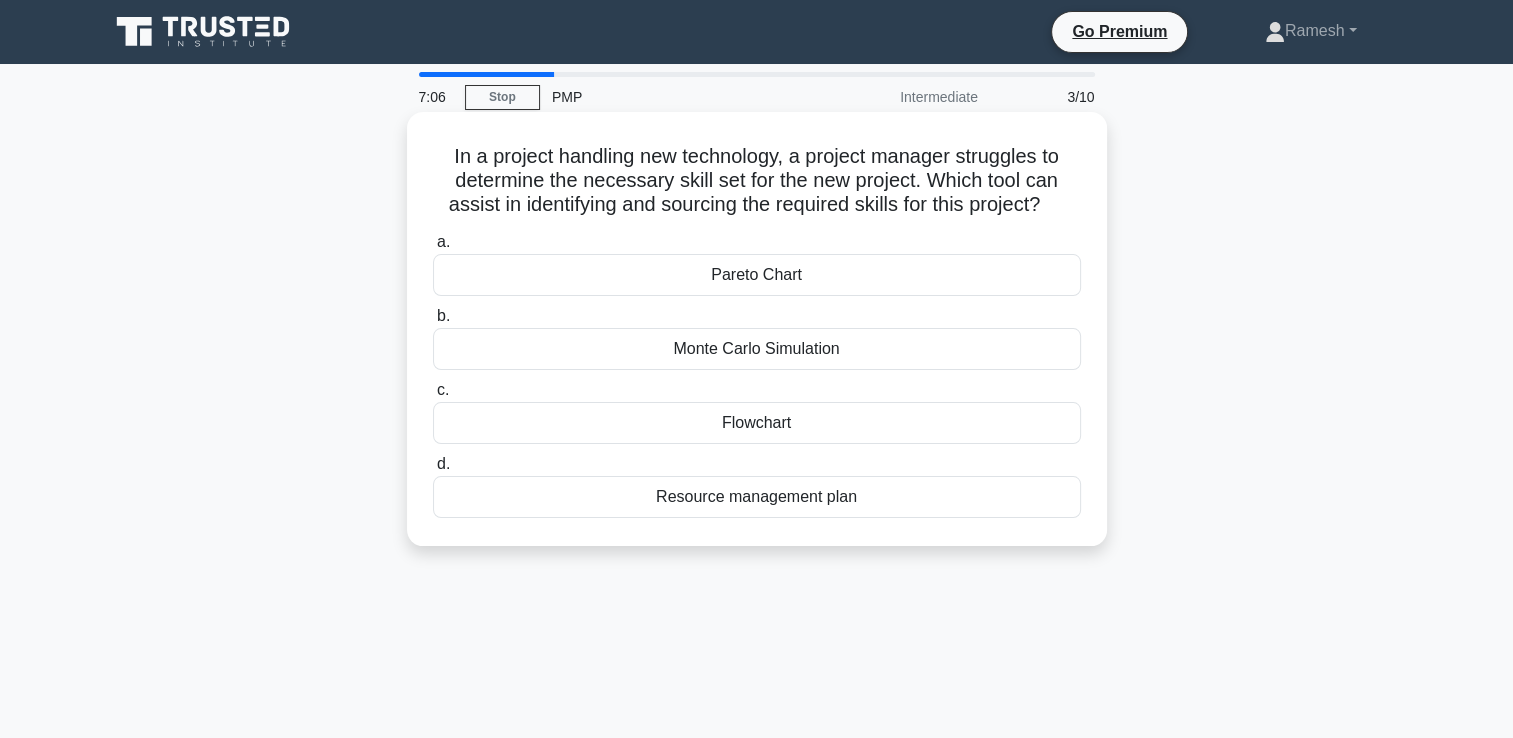 click on "Resource management plan" at bounding box center [757, 497] 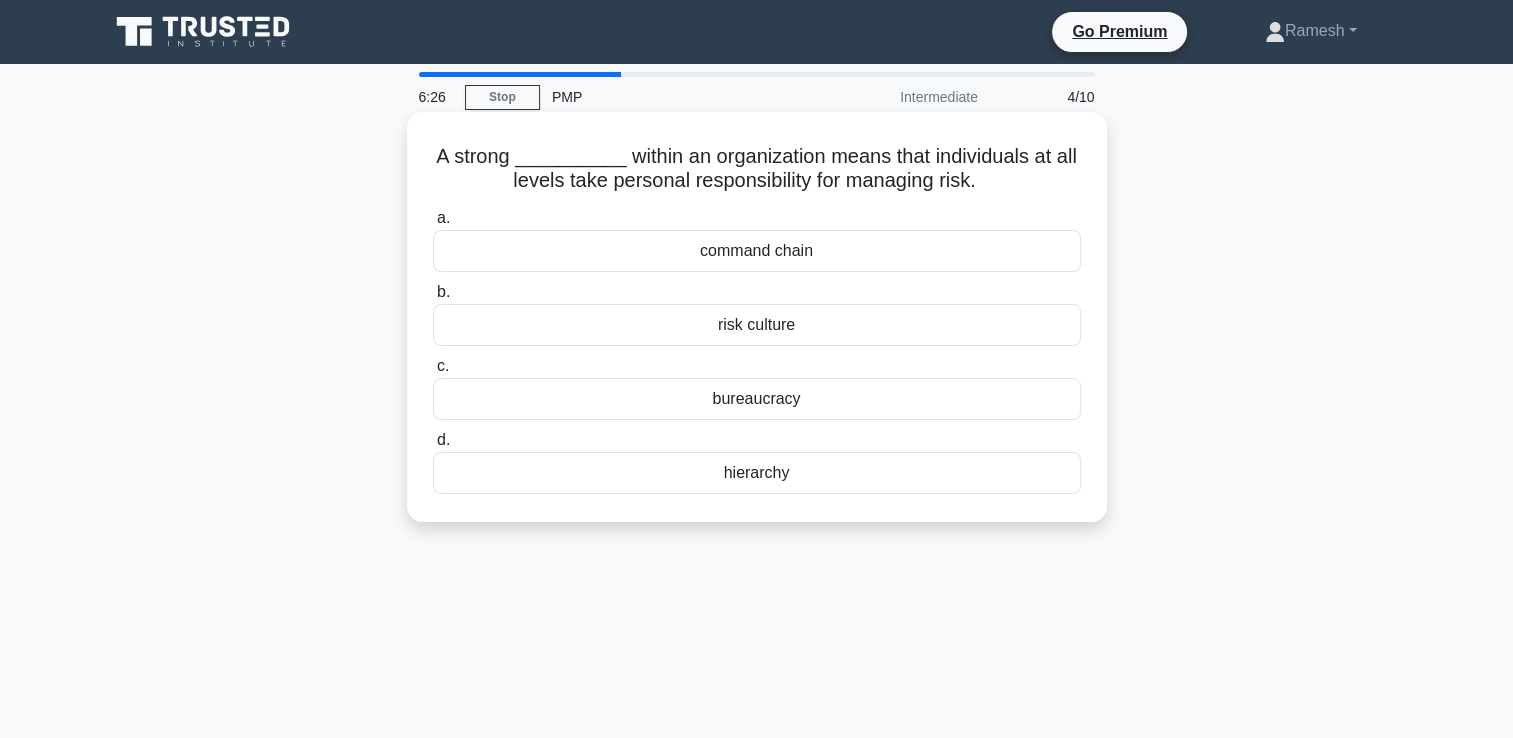 drag, startPoint x: 813, startPoint y: 328, endPoint x: 867, endPoint y: 286, distance: 68.41052 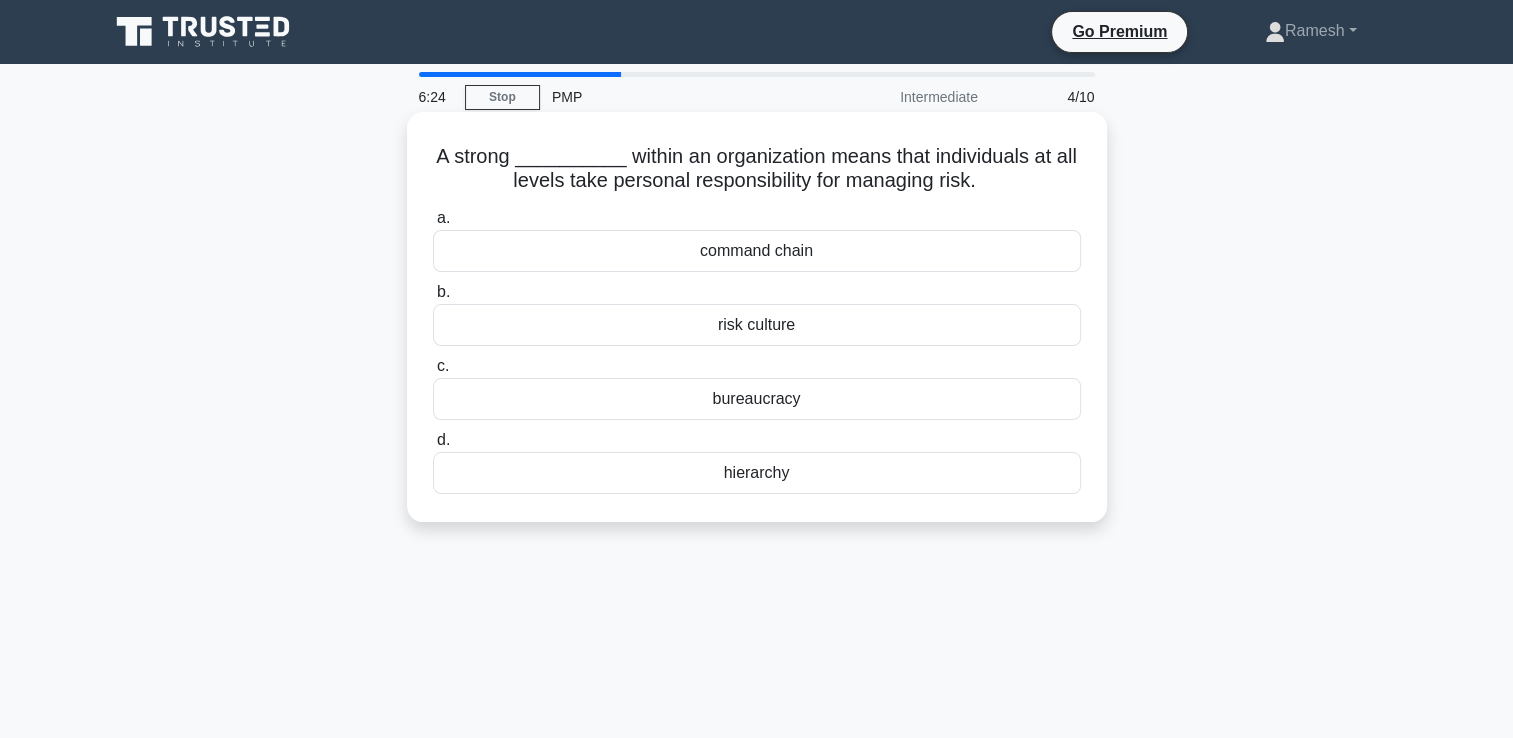 drag, startPoint x: 437, startPoint y: 156, endPoint x: 808, endPoint y: 482, distance: 493.87955 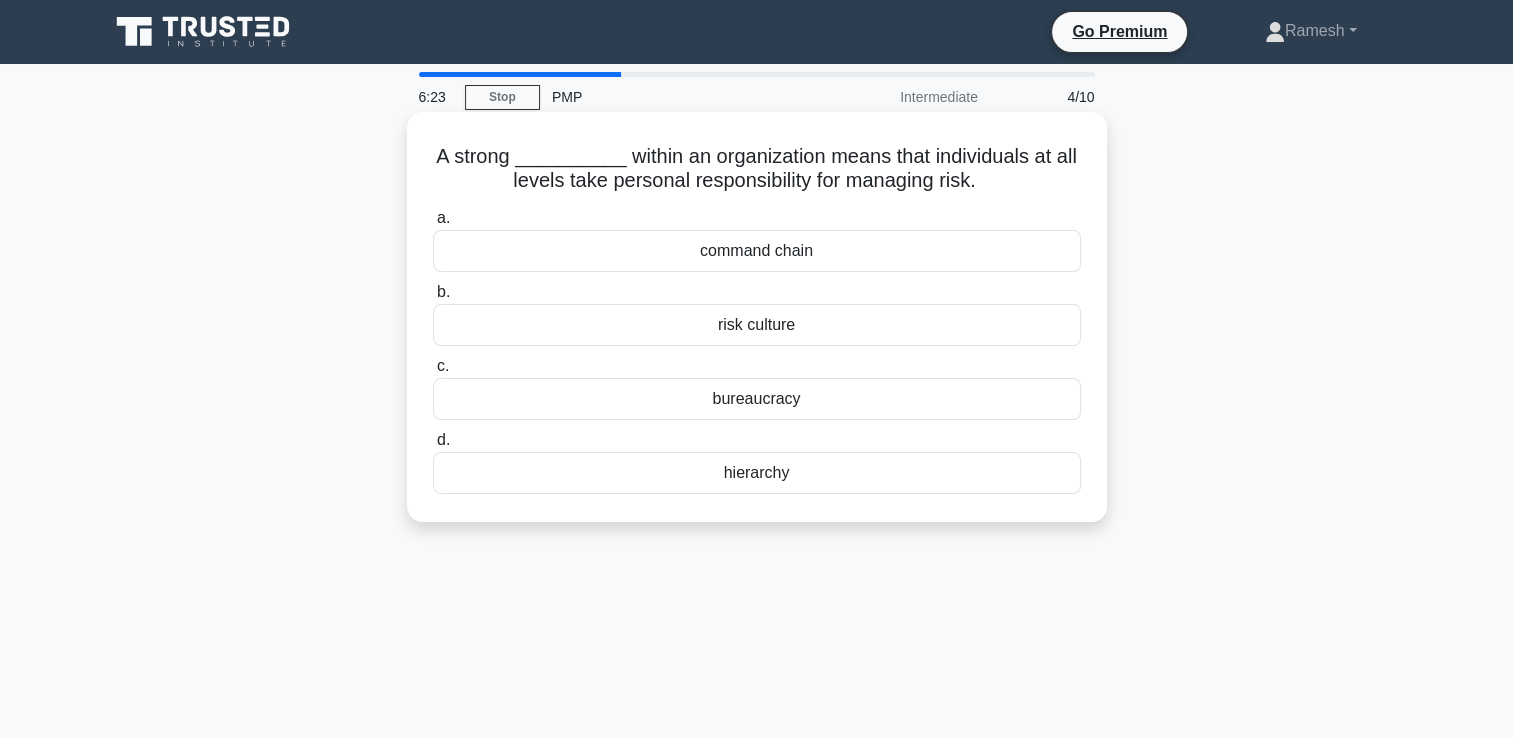 drag, startPoint x: 808, startPoint y: 482, endPoint x: 771, endPoint y: 473, distance: 38.078865 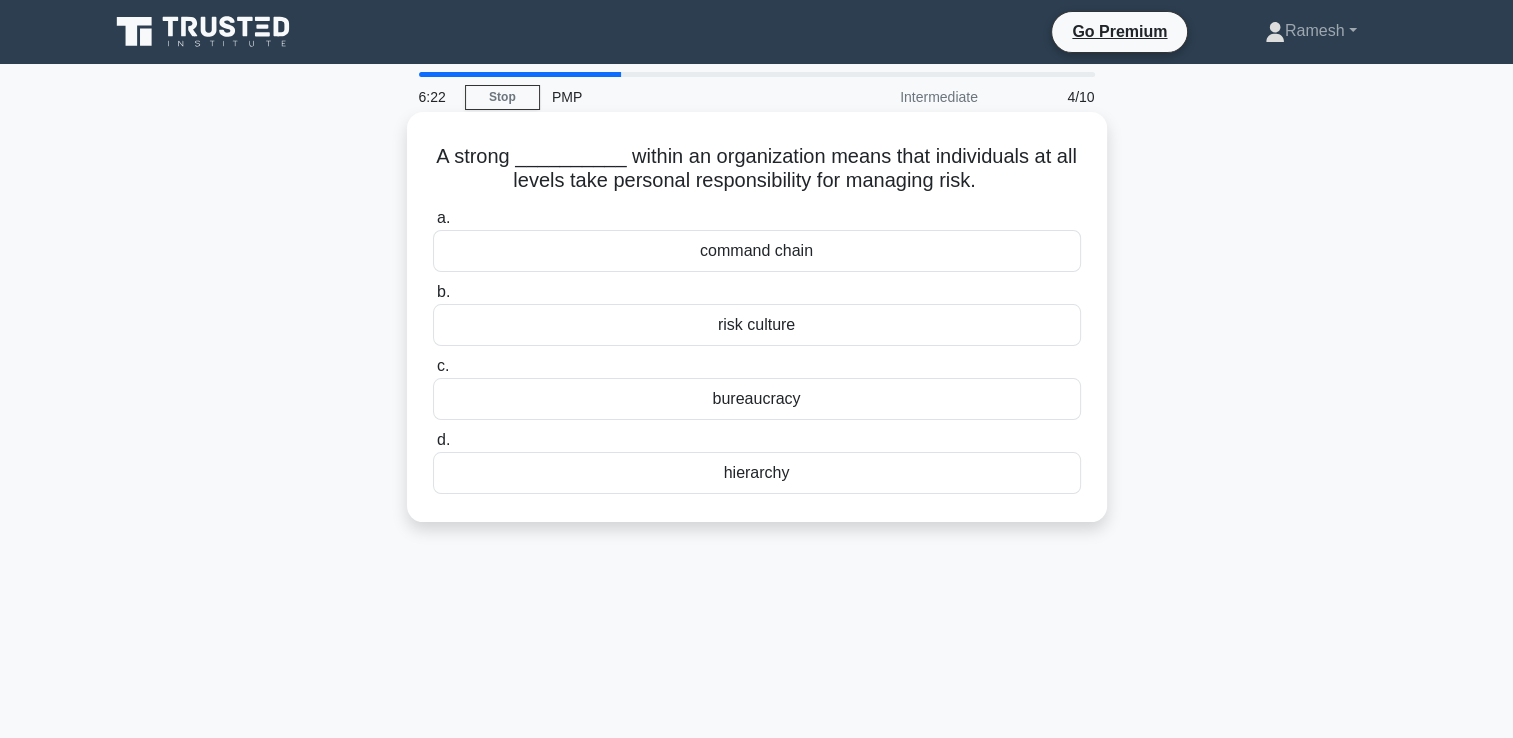 copy on "A strong __________ within an organization means that individuals at all levels take personal responsibility for managing risk.
.spinner_0XTQ{transform-origin:center;animation:spinner_y6GP .75s linear infinite}@keyframes spinner_y6GP{100%{transform:rotate(360deg)}}
a.
command chain
b.
risk culture
c.
bureaucracy
d.
hierarchy" 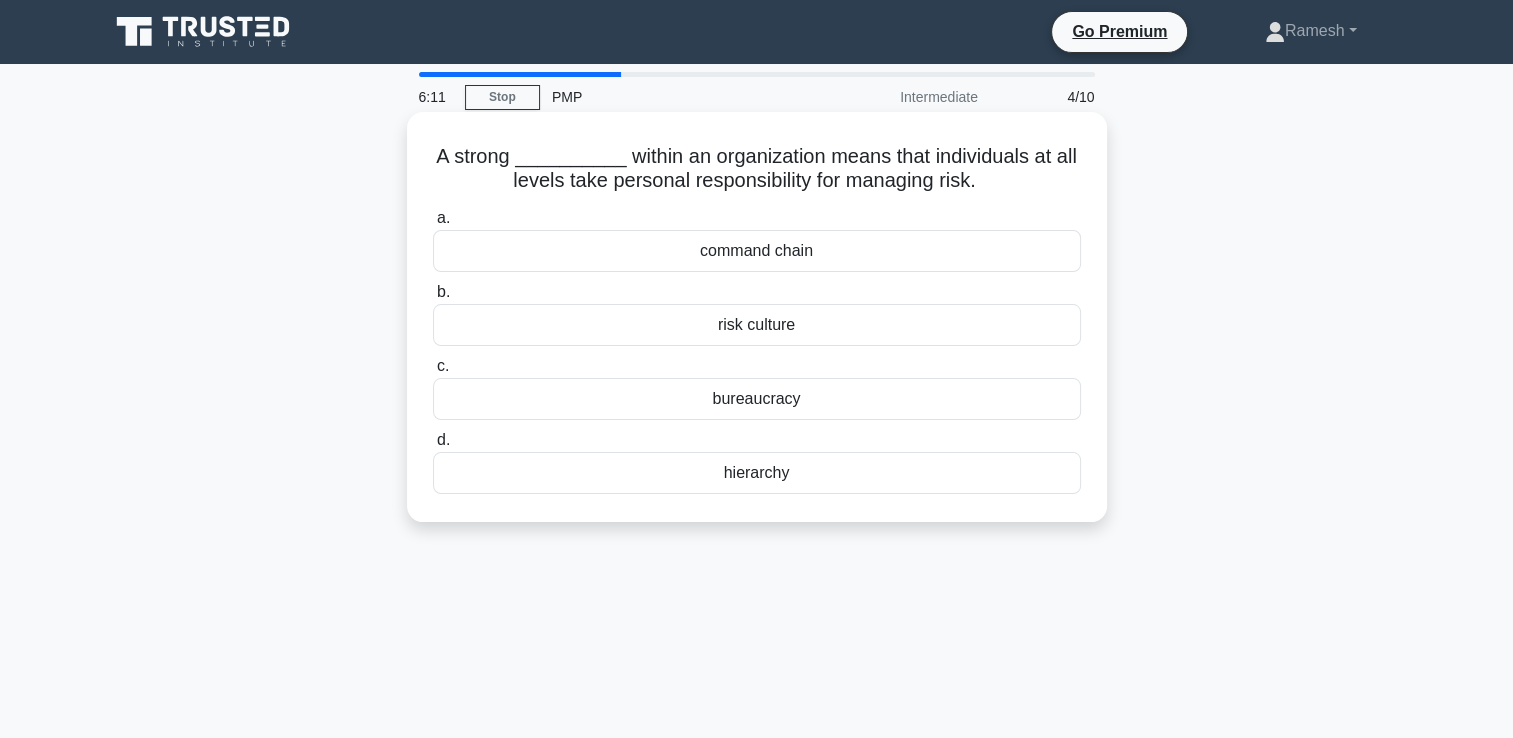 click on "risk culture" at bounding box center (757, 325) 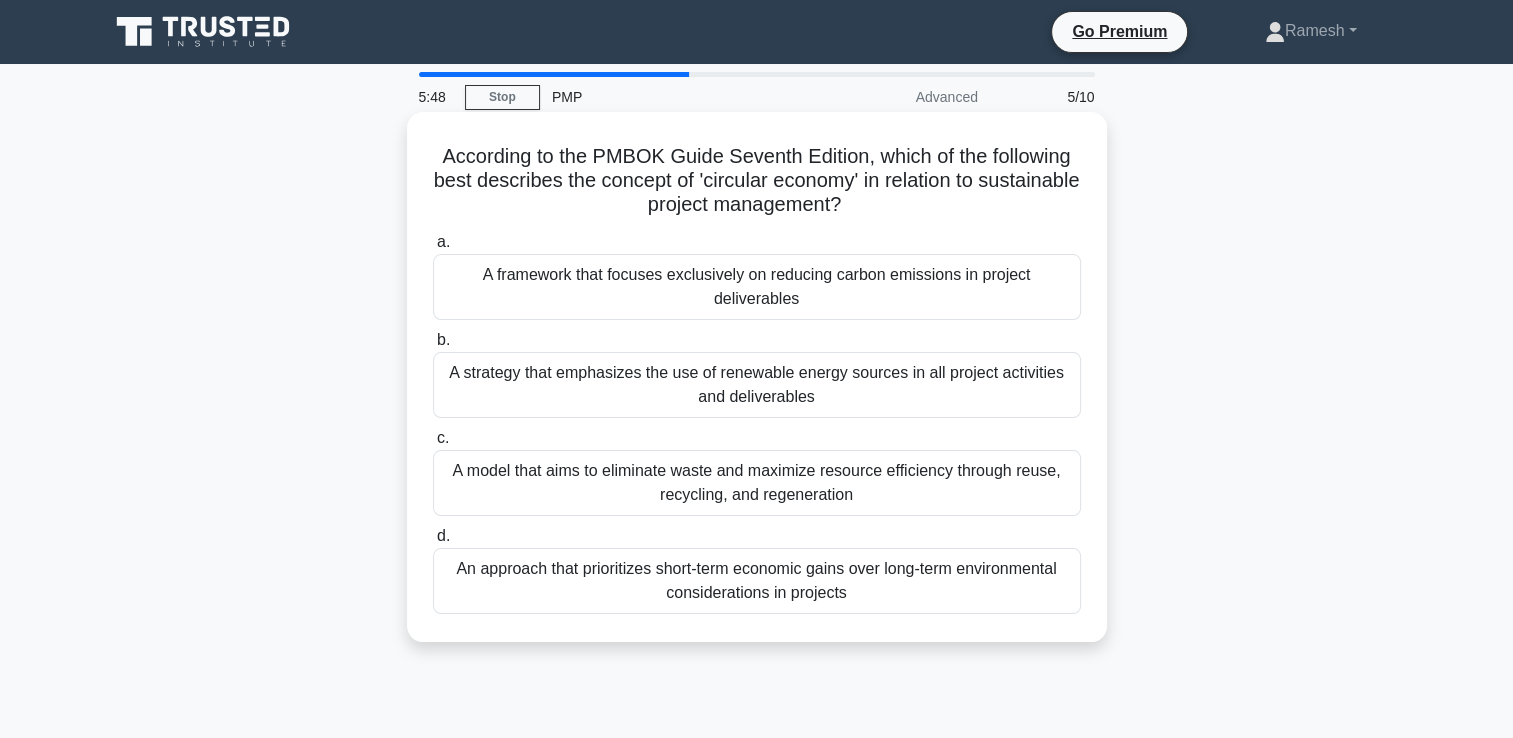 click on "A model that aims to eliminate waste and maximize resource efficiency through reuse, recycling, and regeneration" at bounding box center (757, 483) 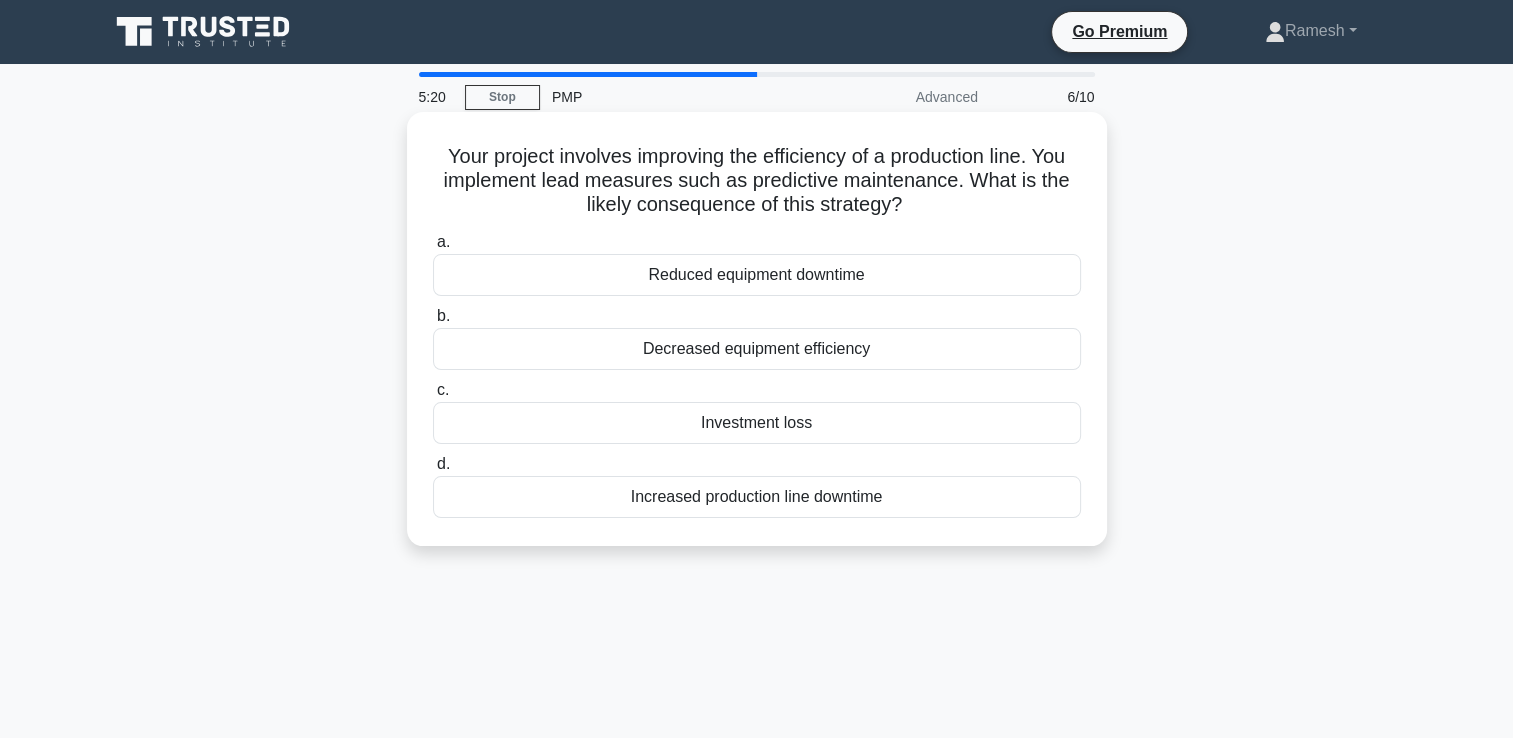drag, startPoint x: 441, startPoint y: 159, endPoint x: 893, endPoint y: 529, distance: 584.1267 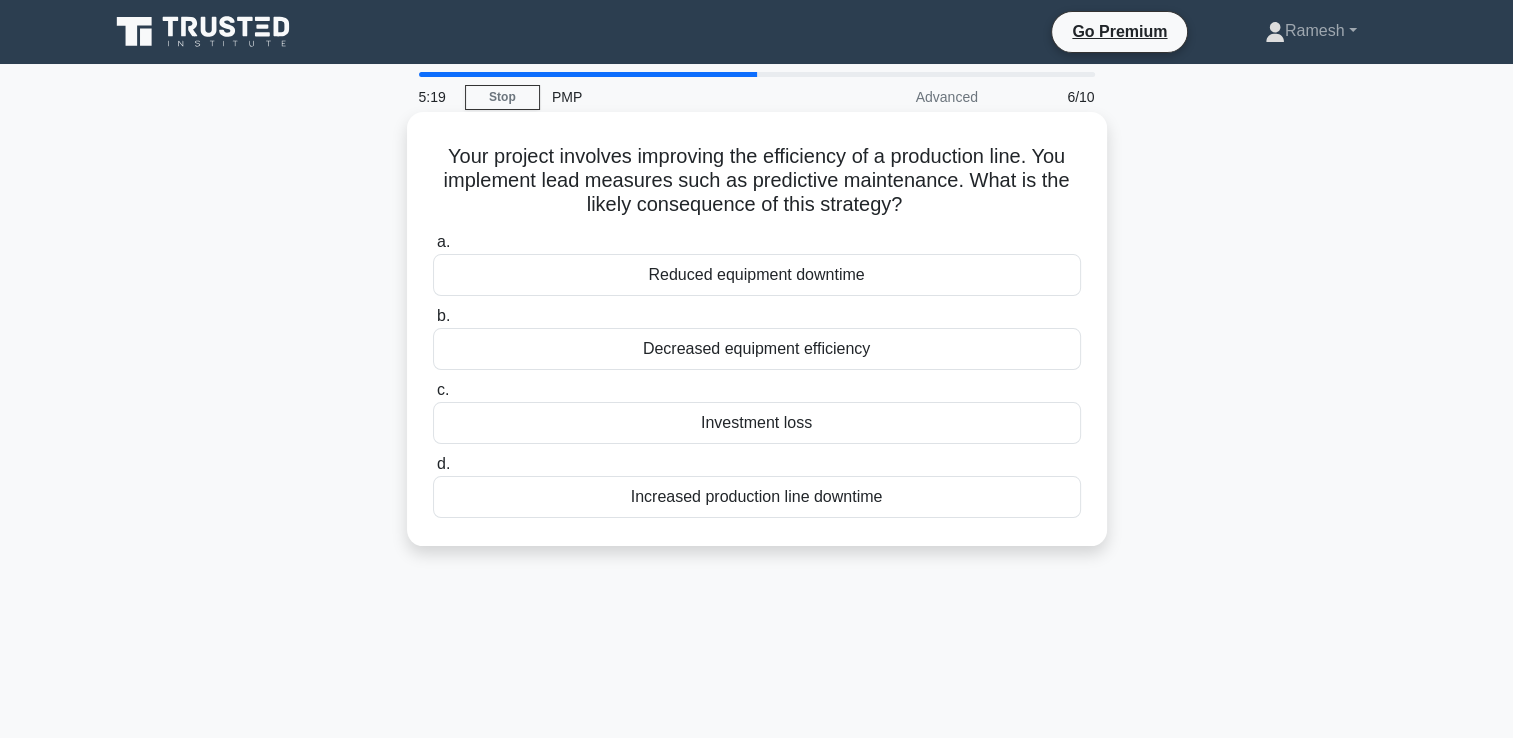 copy on "our project involves improving the efficiency of a production line. You implement lead measures such as predictive maintenance. What is the likely consequence of this strategy?
.spinner_0XTQ{transform-origin:center;animation:spinner_y6GP .75s linear infinite}@keyframes spinner_y6GP{100%{transform:rotate(360deg)}}
a.
Reduced equipment downtime
b.
Decreased equipment efficiency
c.
Investment loss
d.
Increased production line downtime" 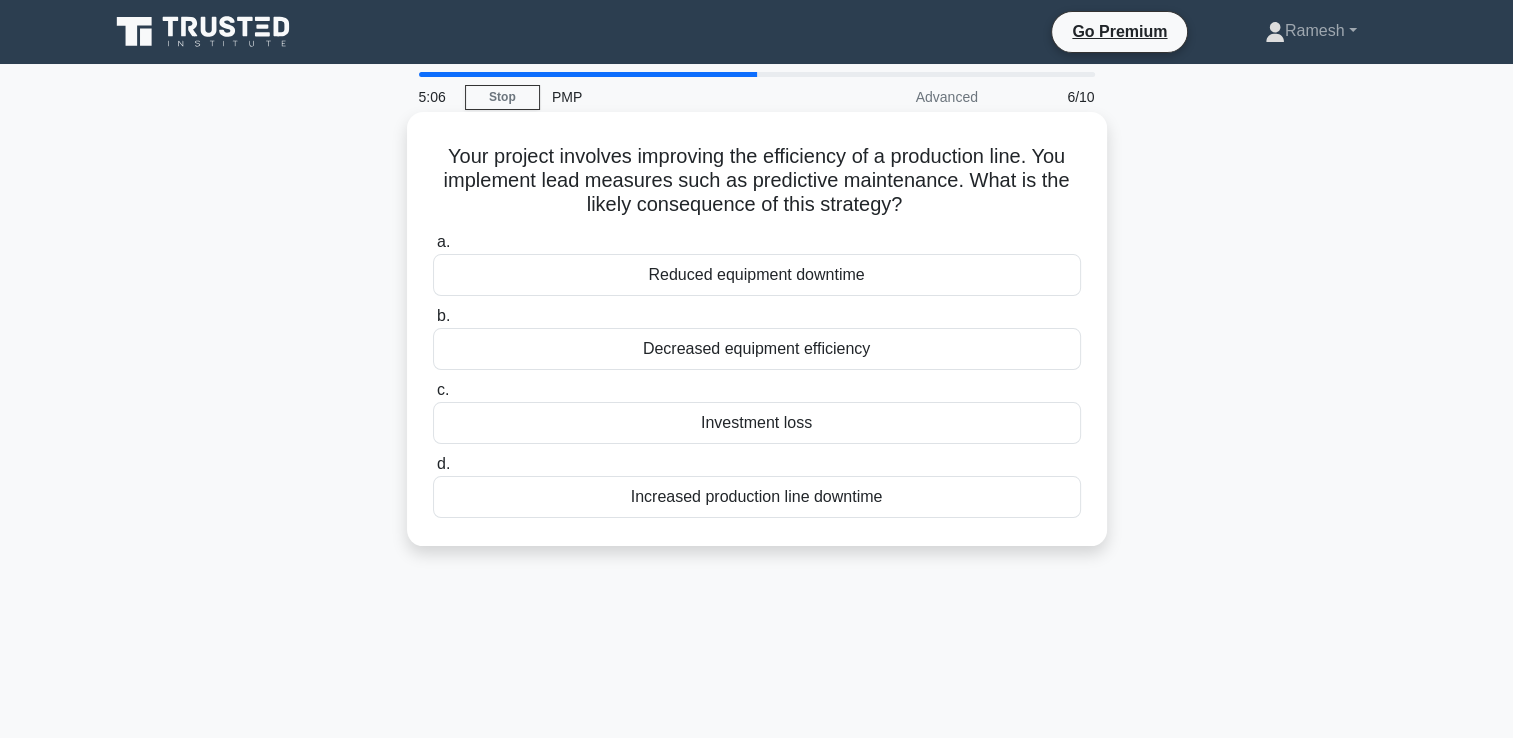 click on "Reduced equipment downtime" at bounding box center (757, 275) 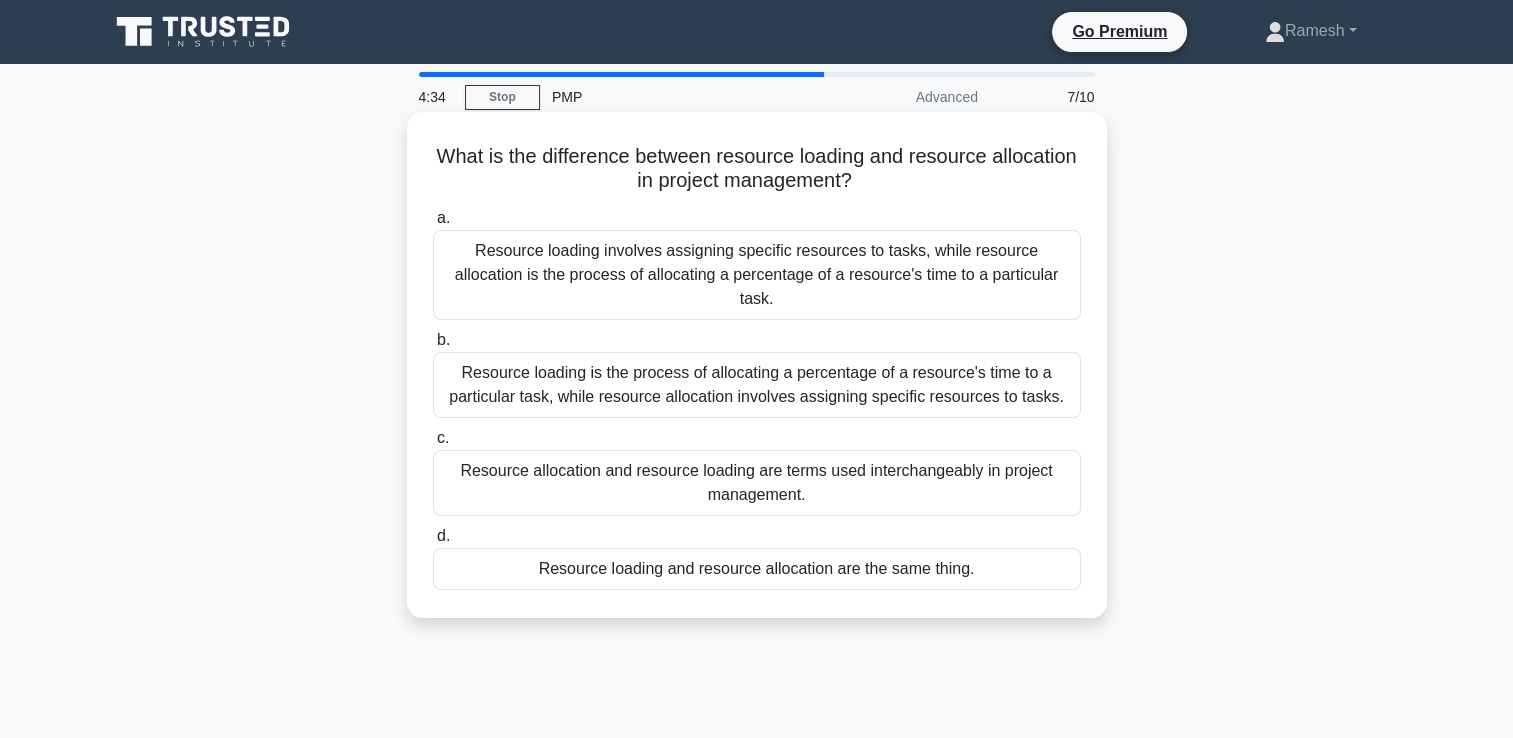 click on "Resource loading involves assigning specific resources to tasks, while resource allocation is the process of allocating a percentage of a resource's time to a particular task." at bounding box center [757, 275] 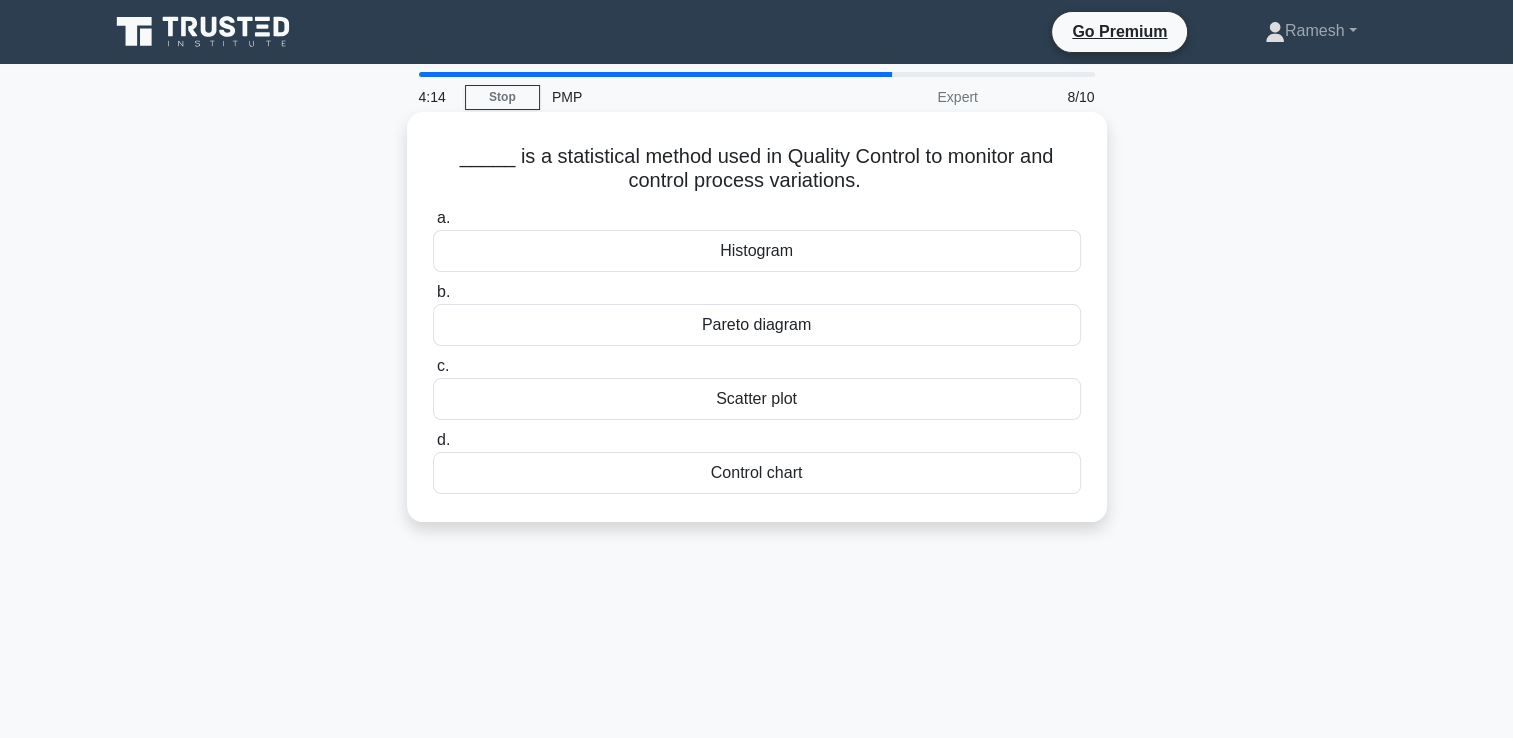 click on "Control chart" at bounding box center (757, 473) 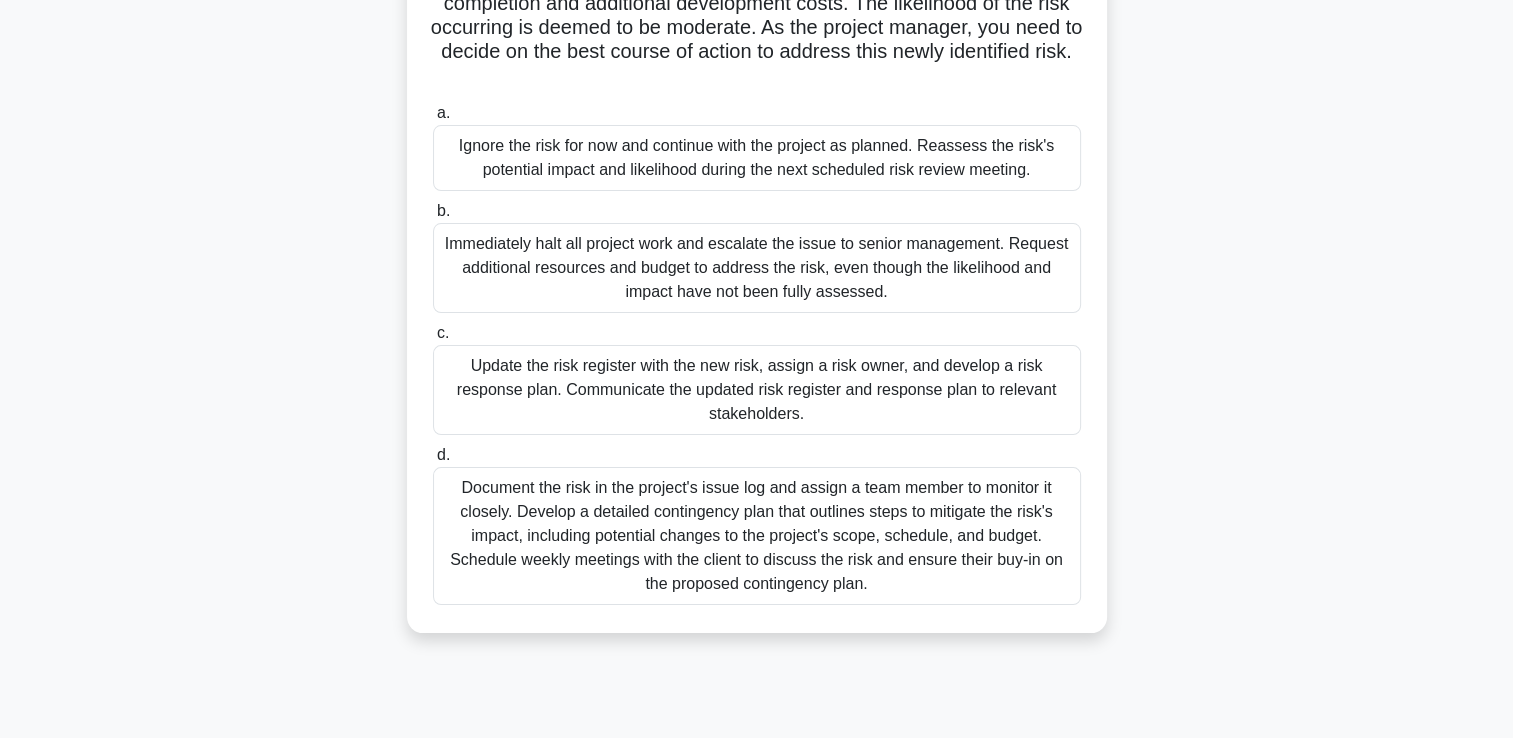 scroll, scrollTop: 300, scrollLeft: 0, axis: vertical 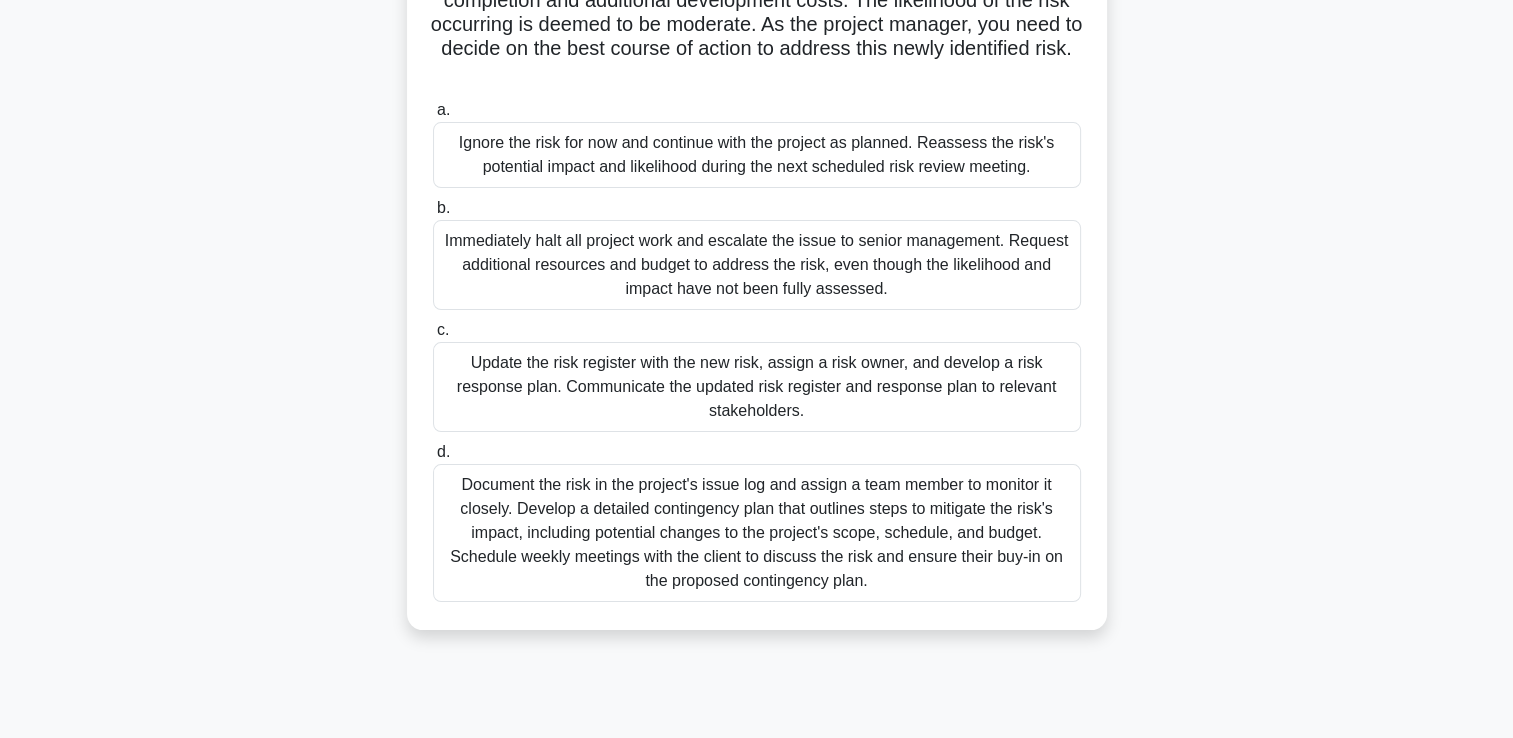 click on "Update the risk register with the new risk, assign a risk owner, and develop a risk response plan. Communicate the updated risk register and response plan to relevant stakeholders." at bounding box center (757, 387) 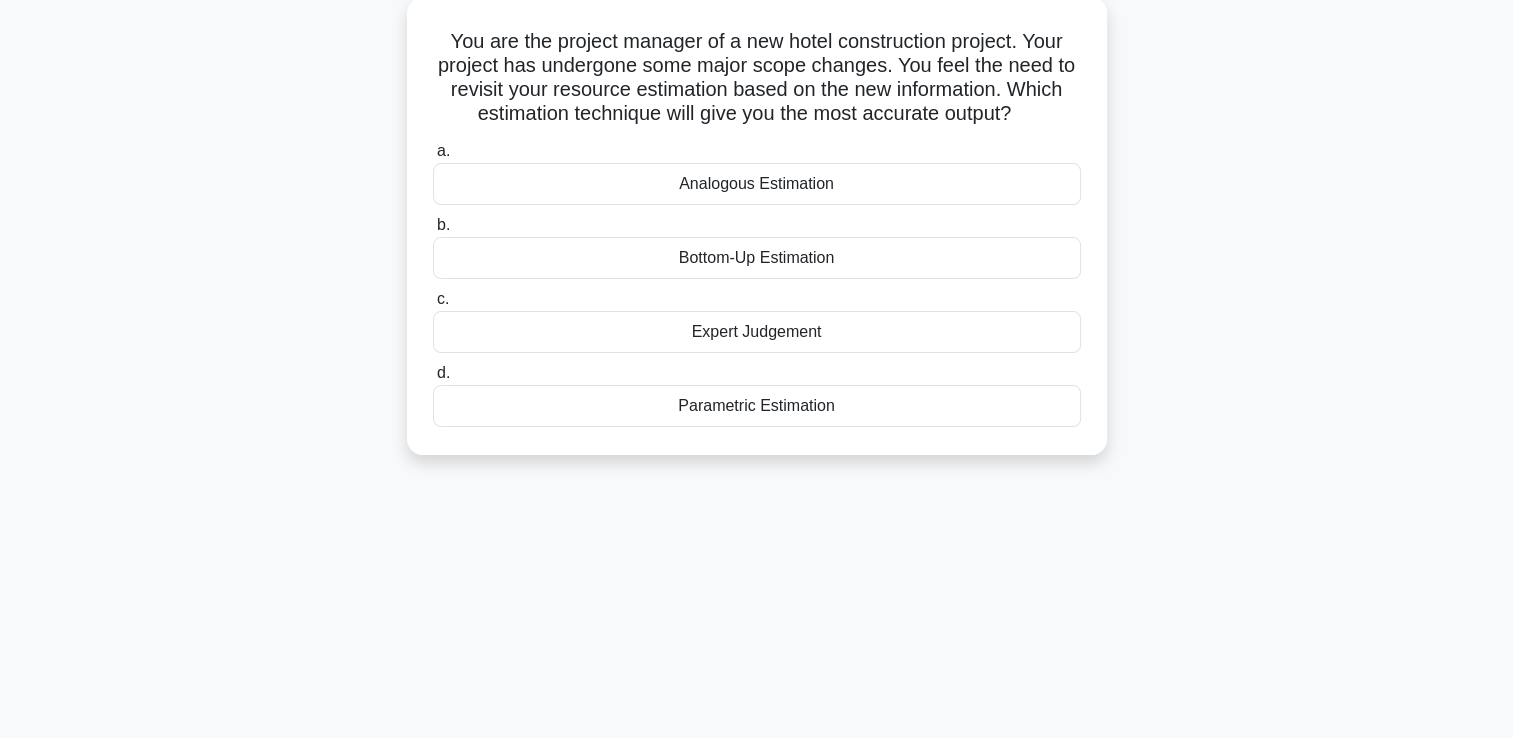 scroll, scrollTop: 0, scrollLeft: 0, axis: both 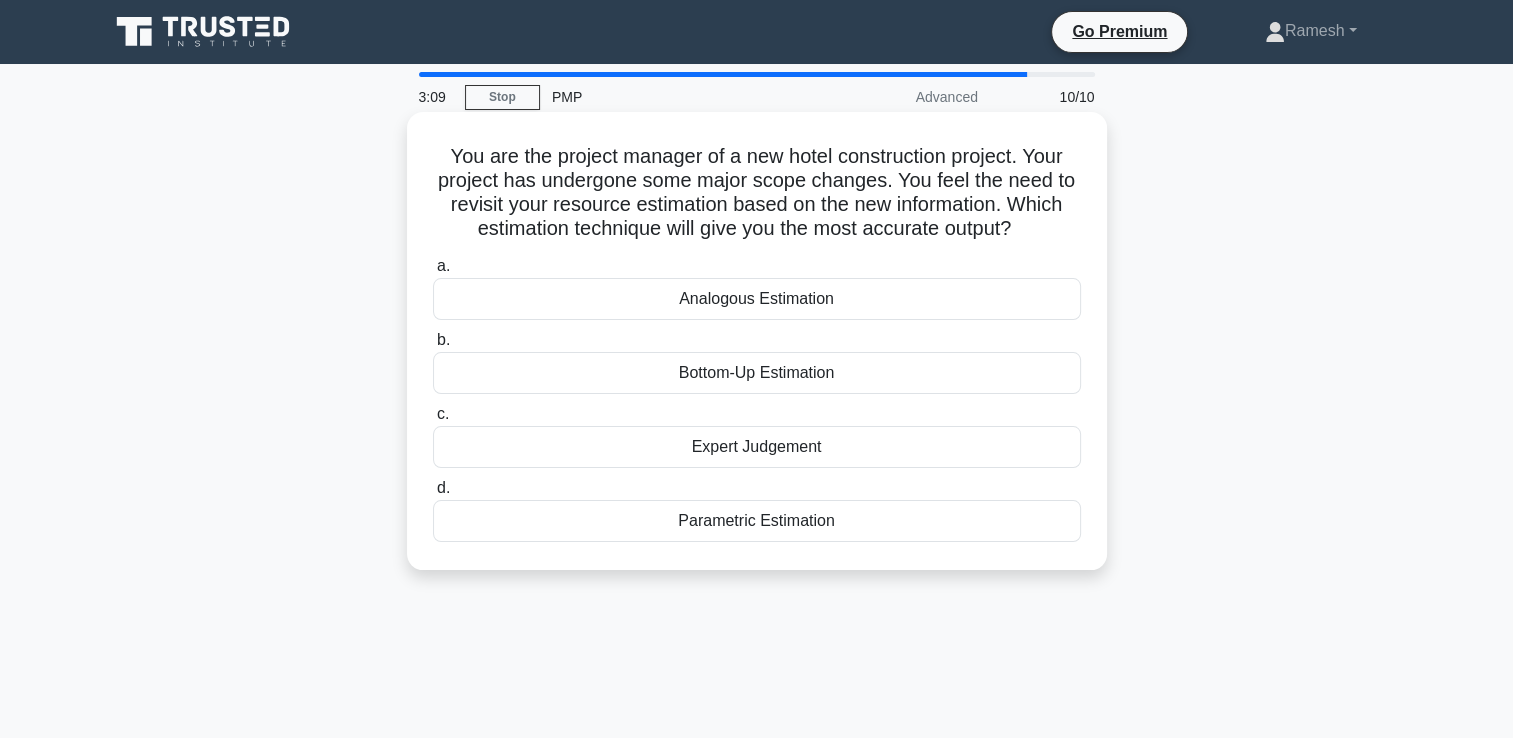 click on "Bottom-Up Estimation" at bounding box center [757, 373] 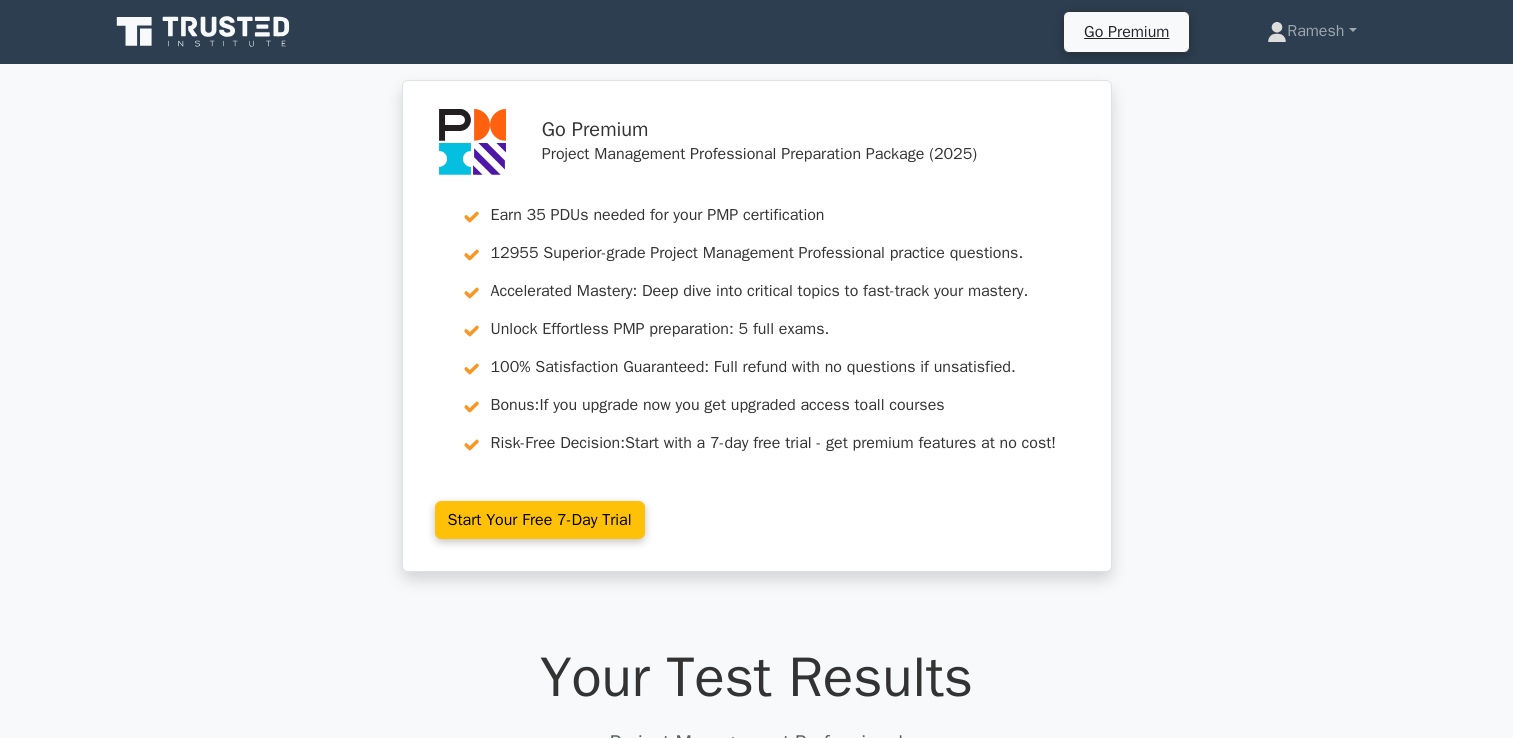 scroll, scrollTop: 400, scrollLeft: 0, axis: vertical 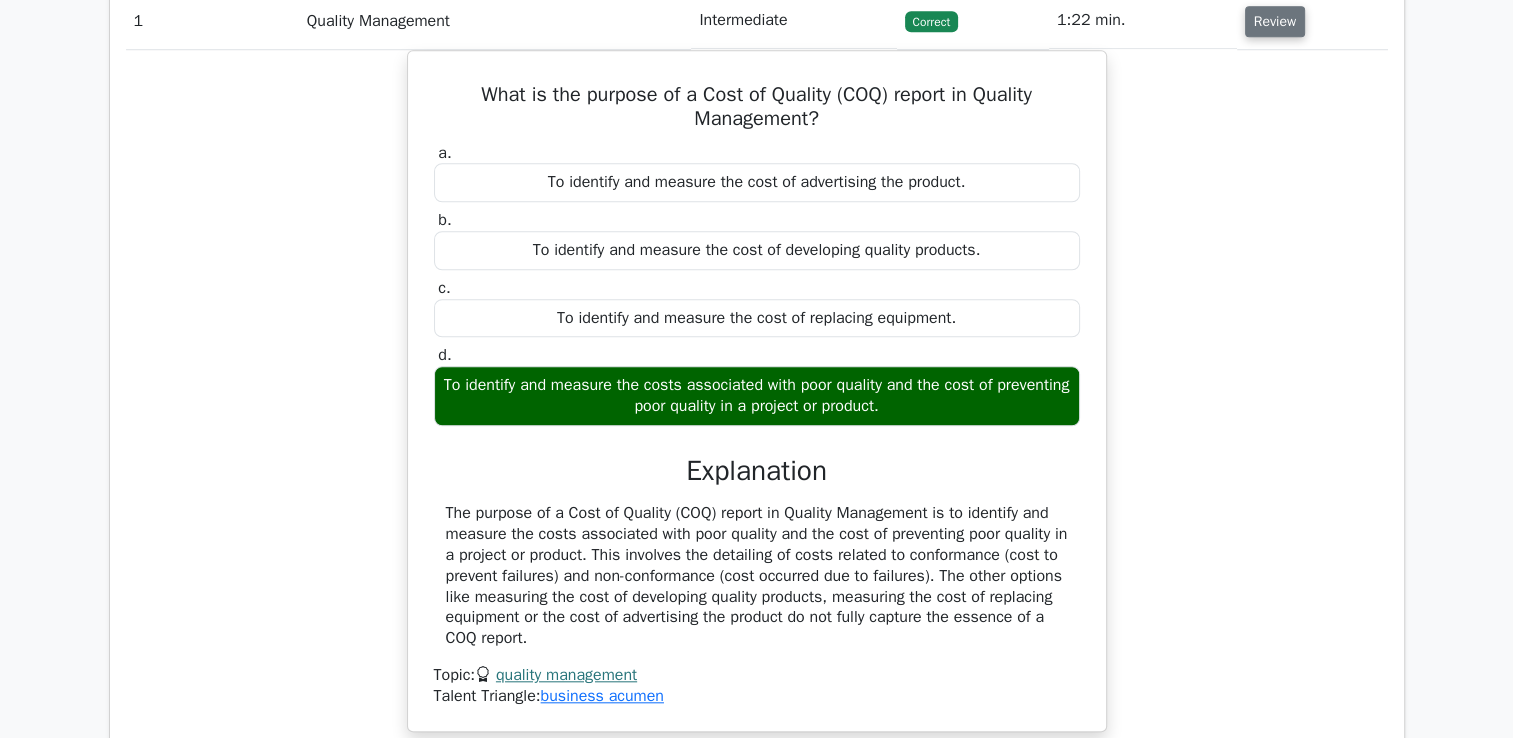 click on "Review" at bounding box center [1275, 21] 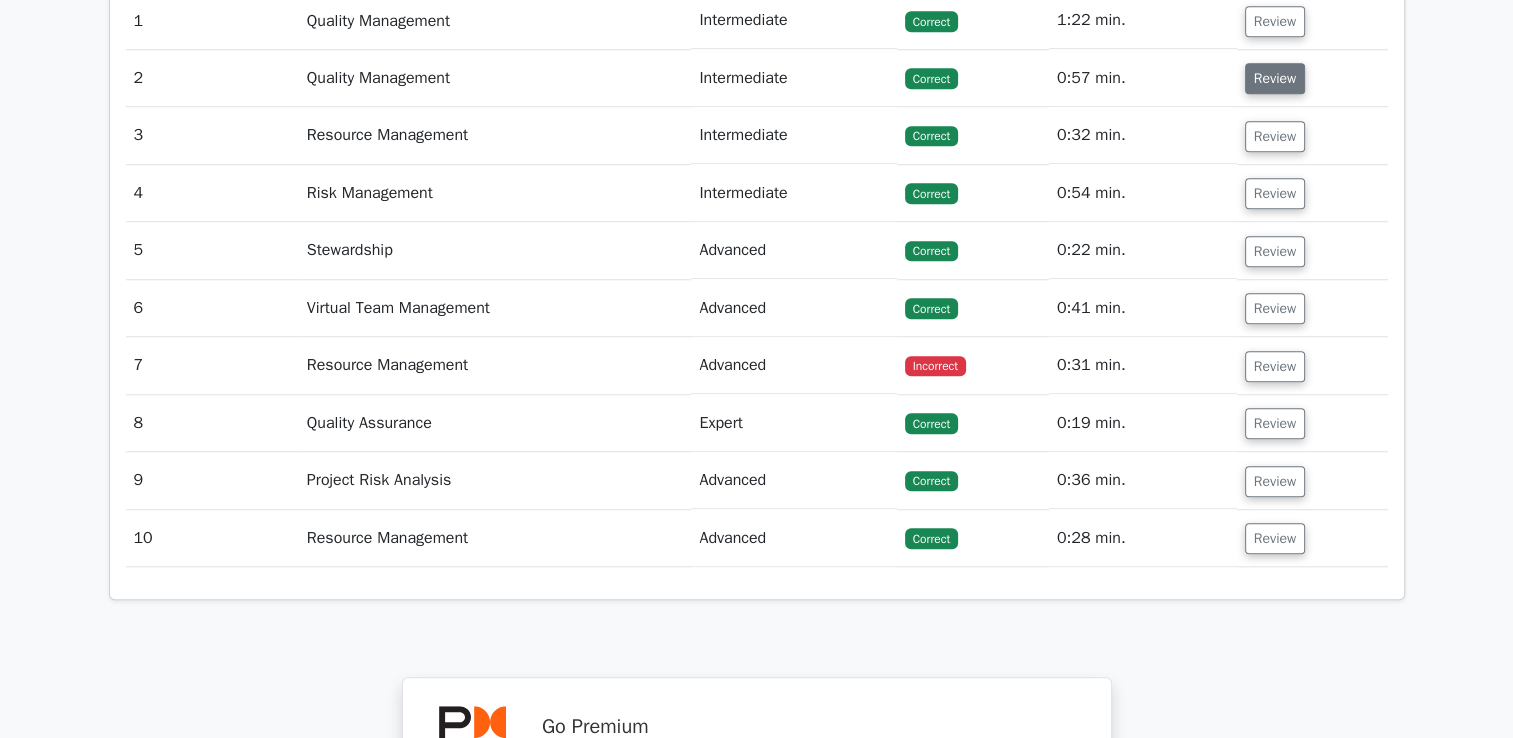 click on "Review" at bounding box center [1275, 78] 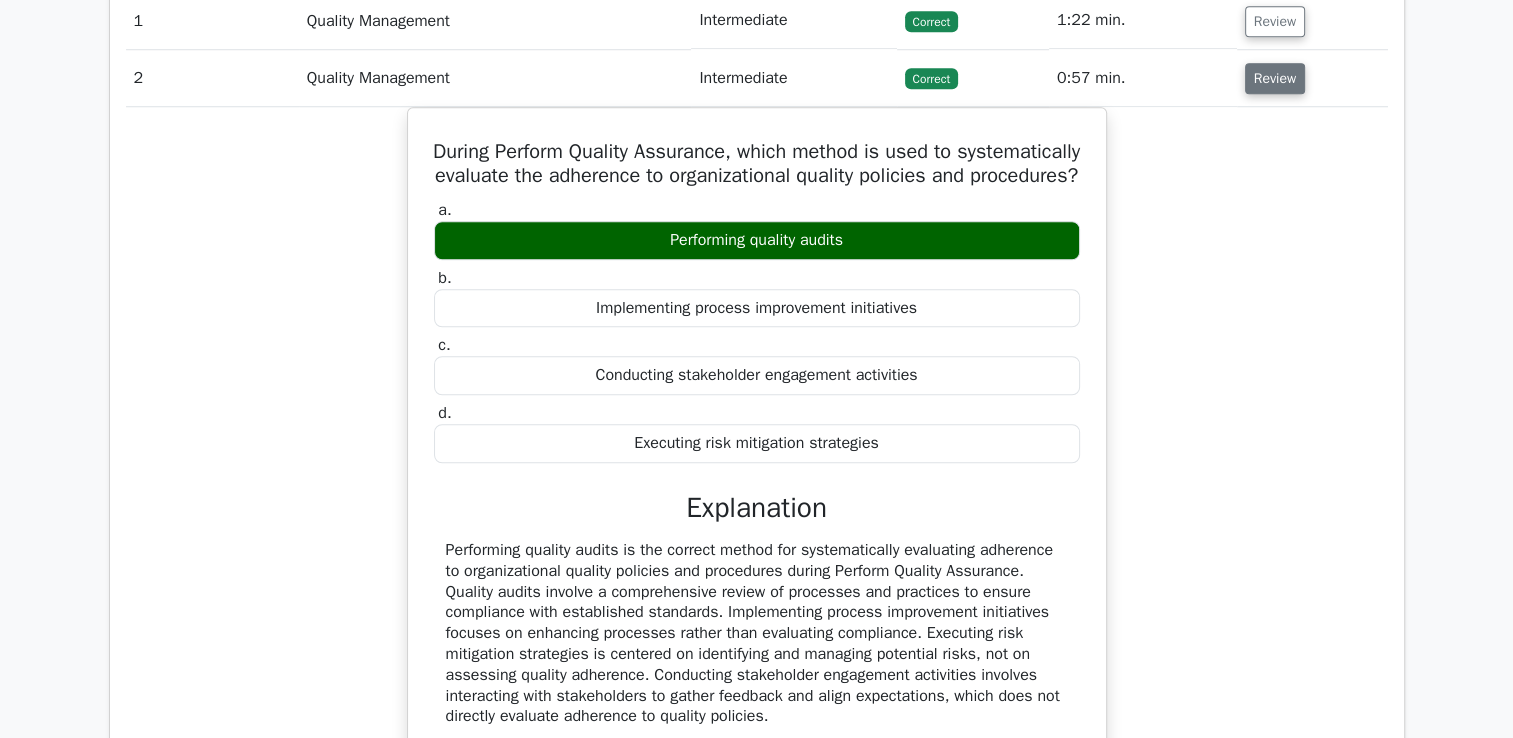click on "Review" at bounding box center (1275, 78) 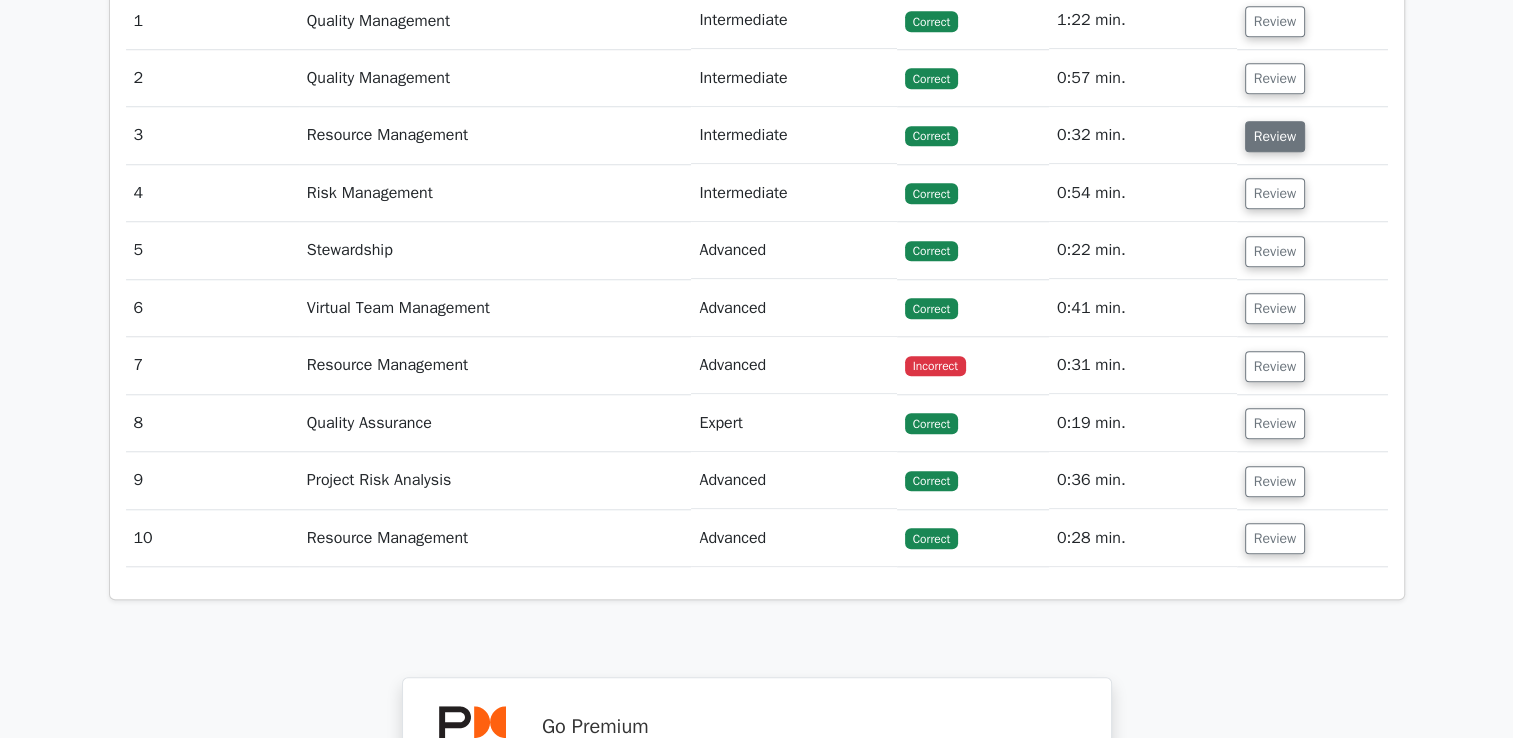 click on "Review" at bounding box center [1275, 136] 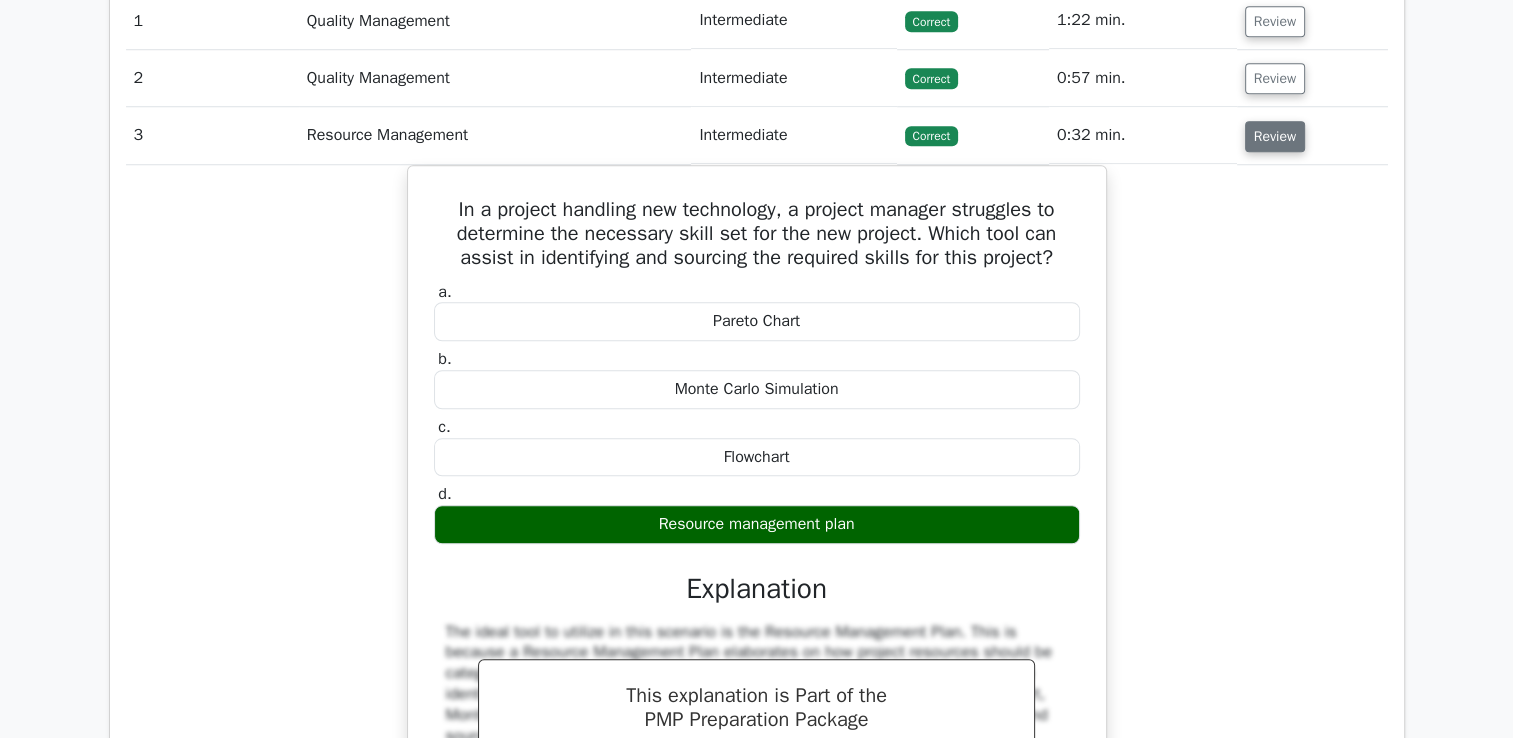 click on "Review" at bounding box center [1275, 136] 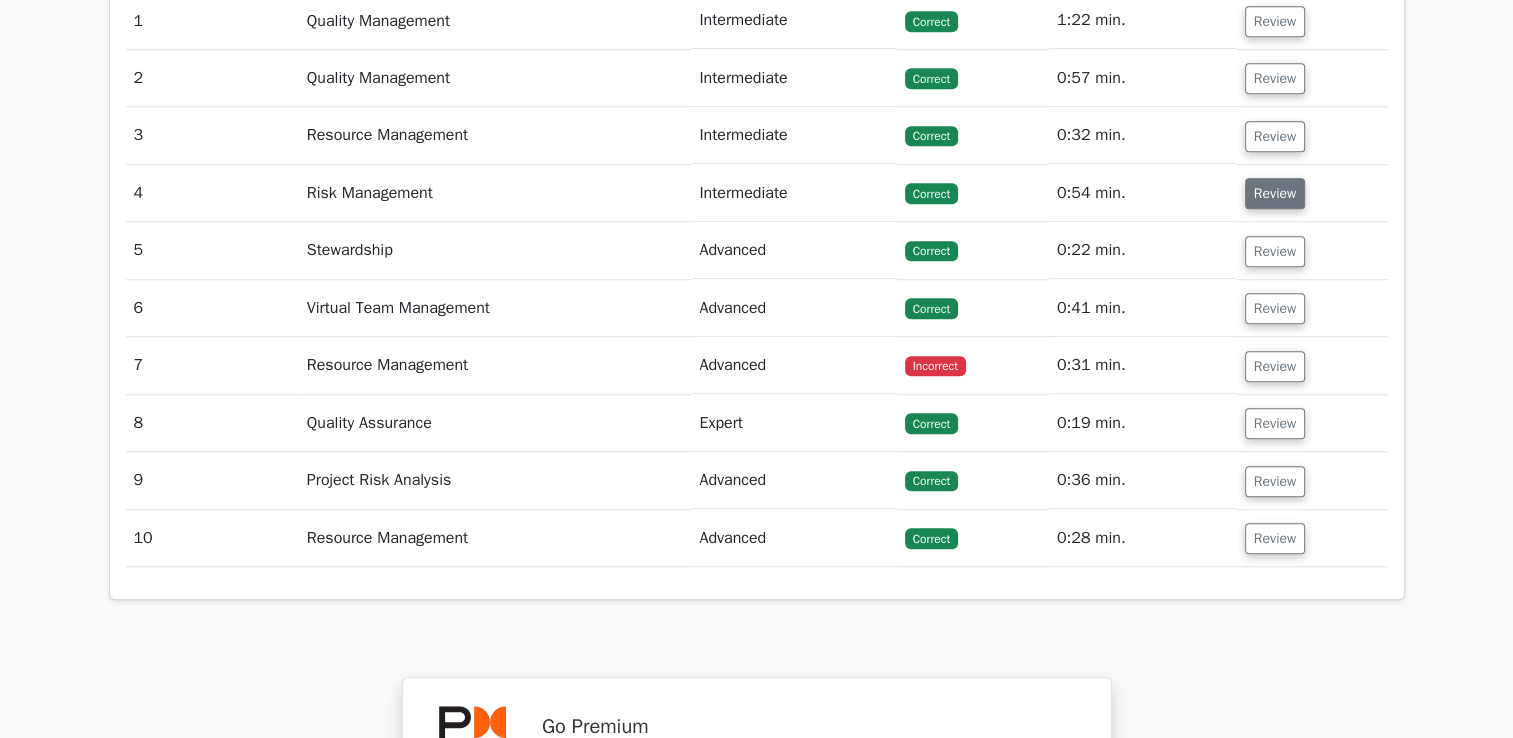click on "Review" at bounding box center [1275, 193] 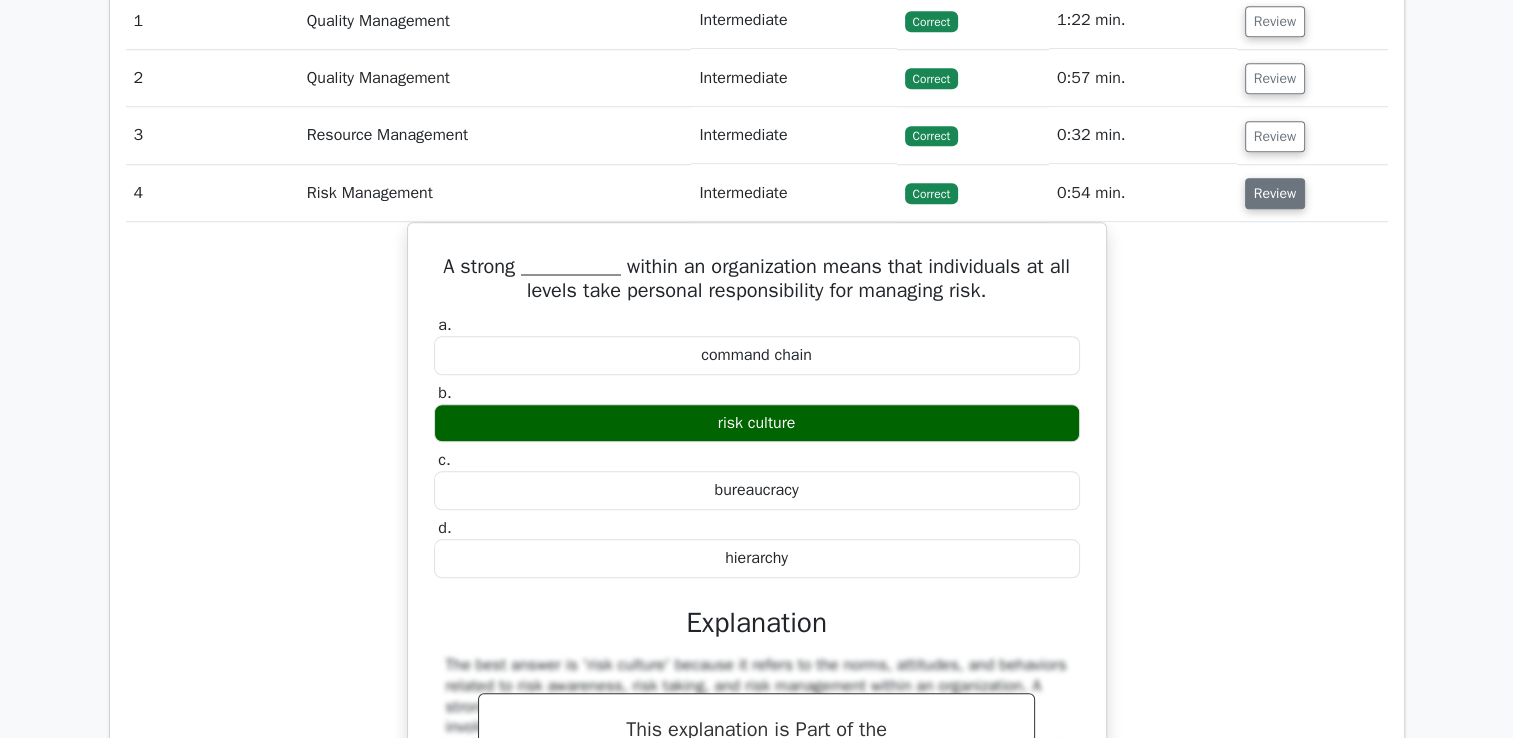 click on "Review" at bounding box center [1275, 193] 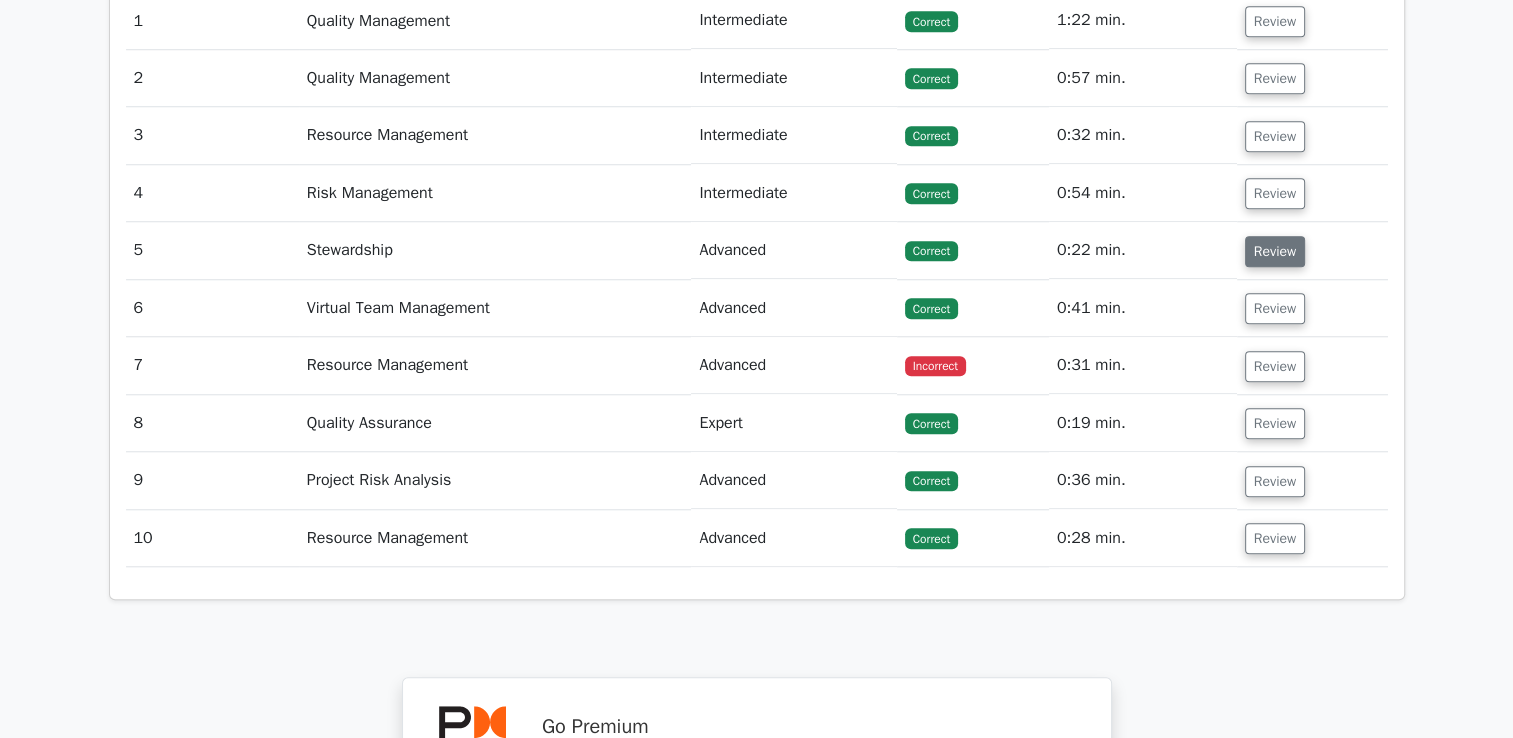 click on "Review" at bounding box center [1275, 251] 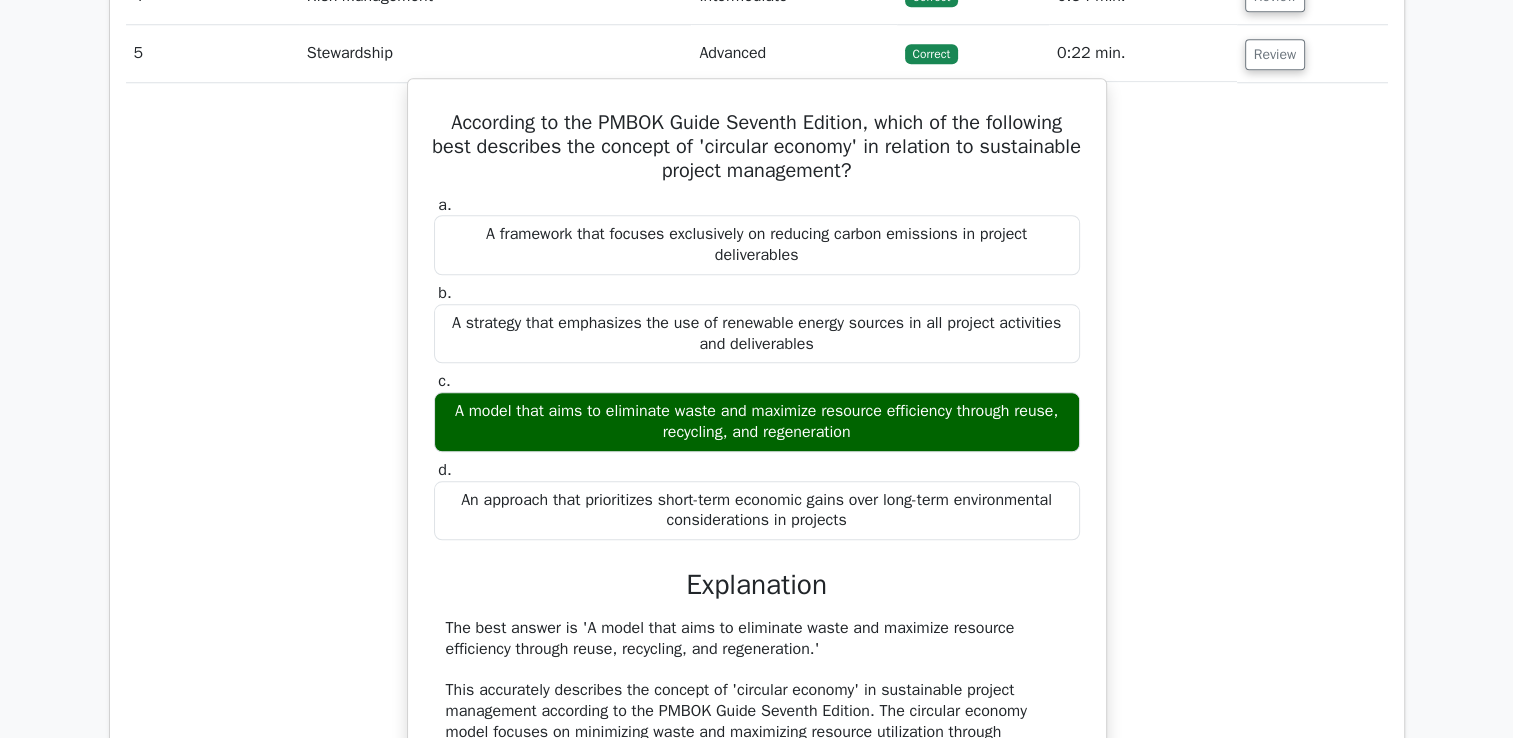 scroll, scrollTop: 1900, scrollLeft: 0, axis: vertical 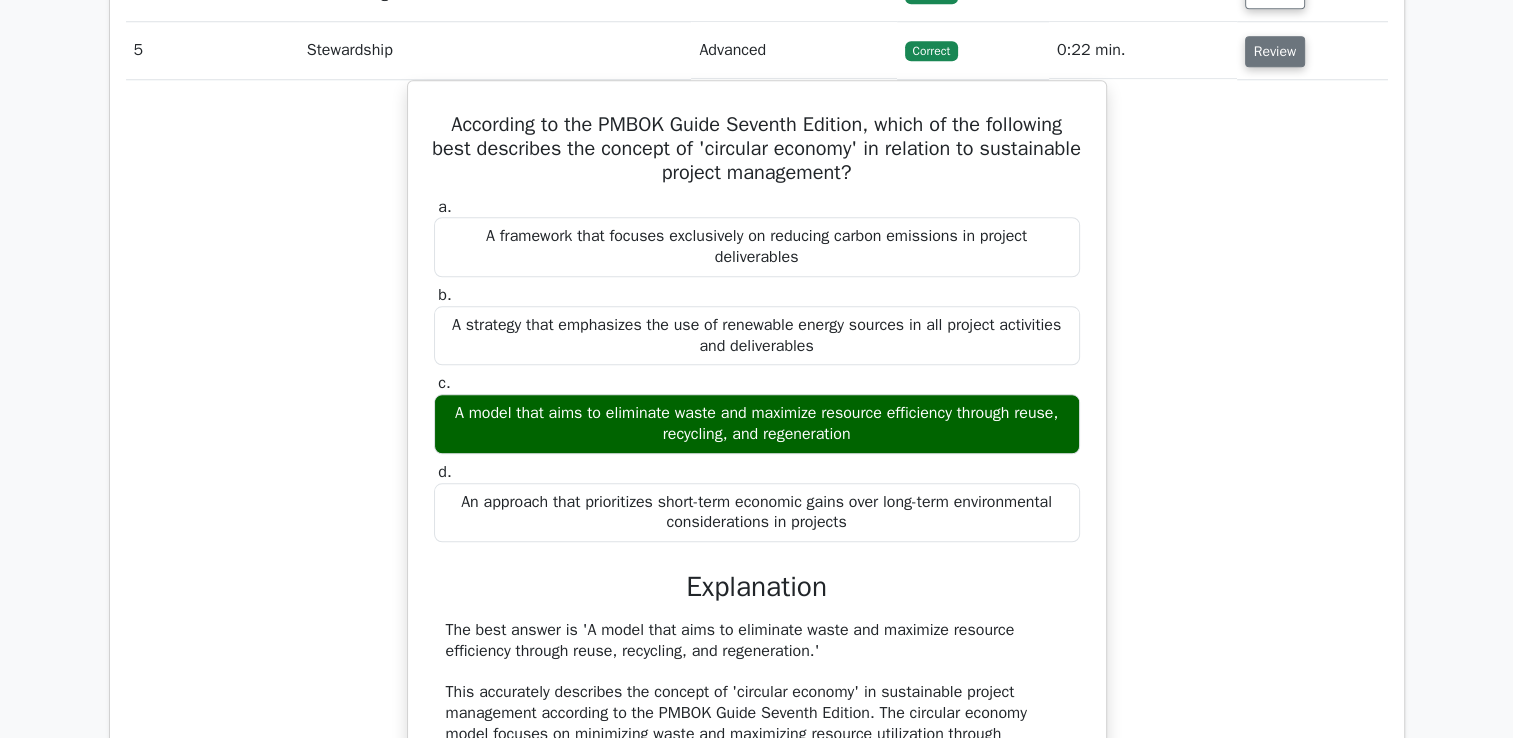 click on "Review" at bounding box center (1275, 51) 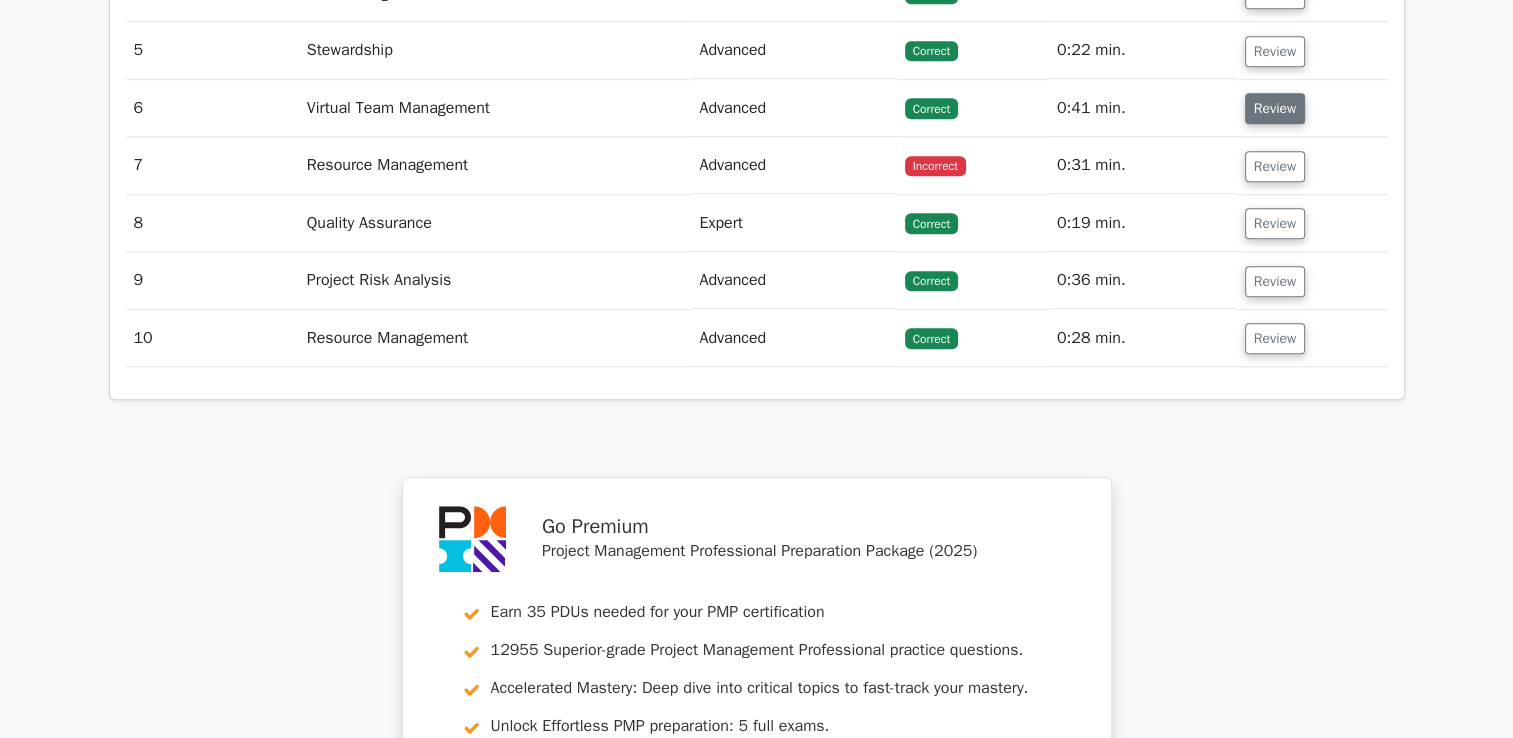 click on "Review" at bounding box center (1275, 108) 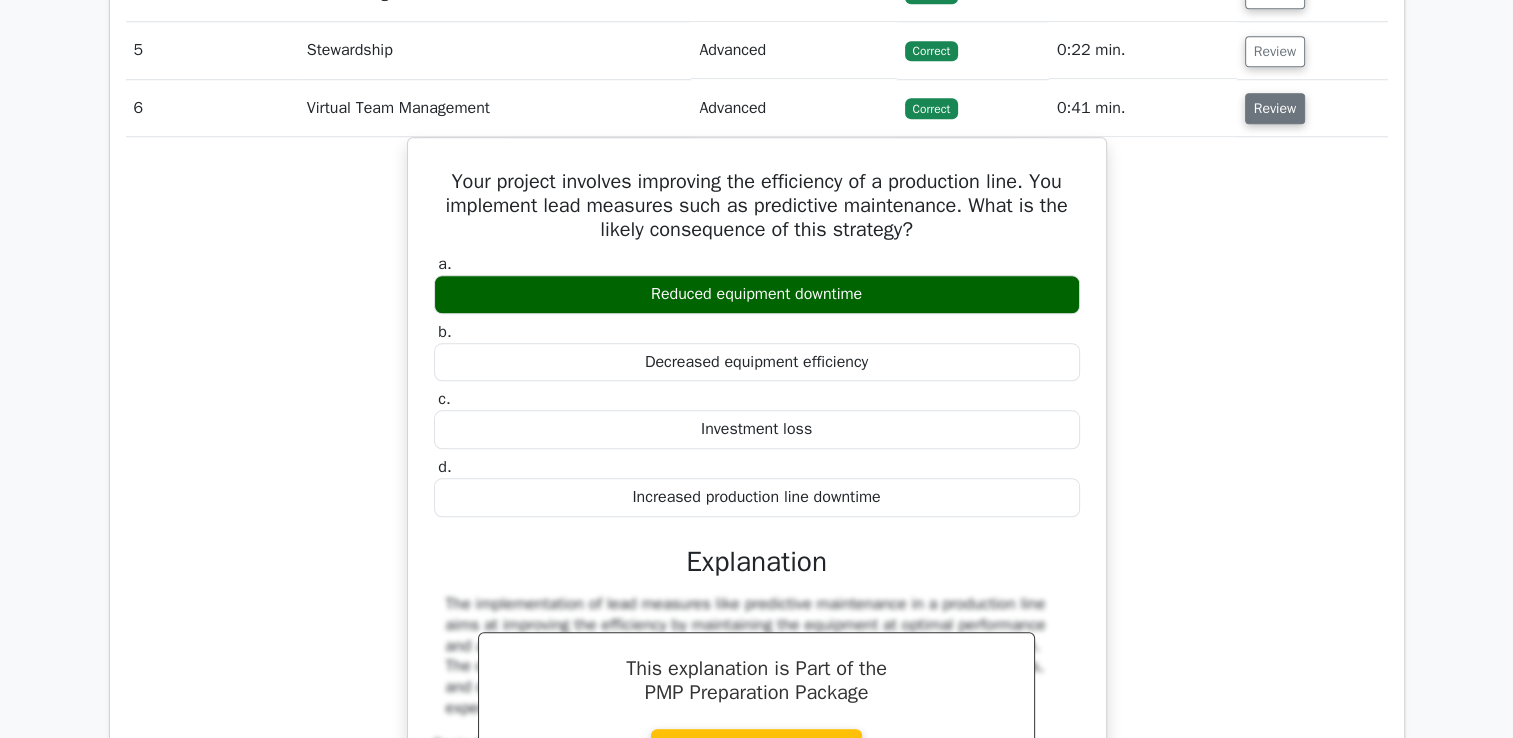 click on "Review" at bounding box center [1275, 108] 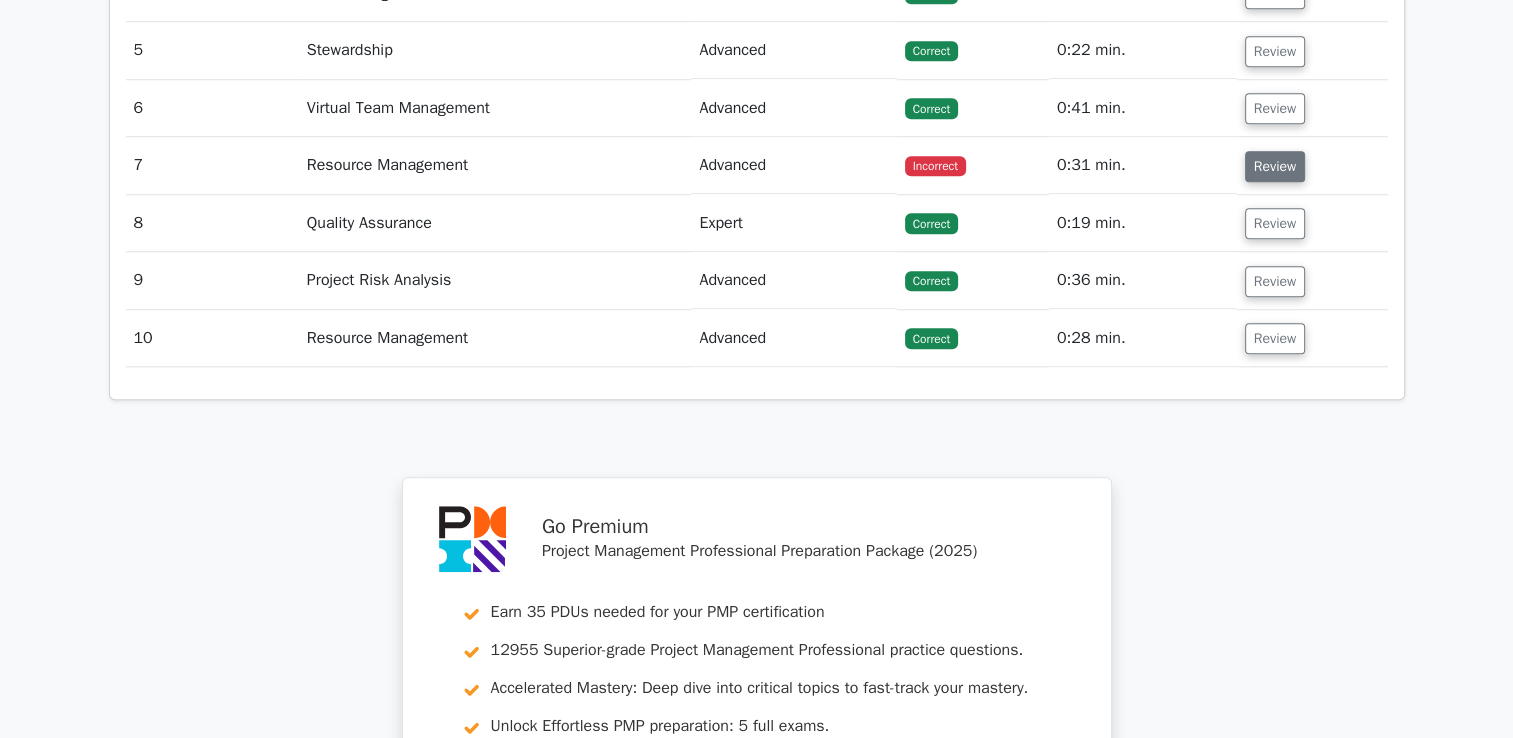 click on "Review" at bounding box center (1275, 166) 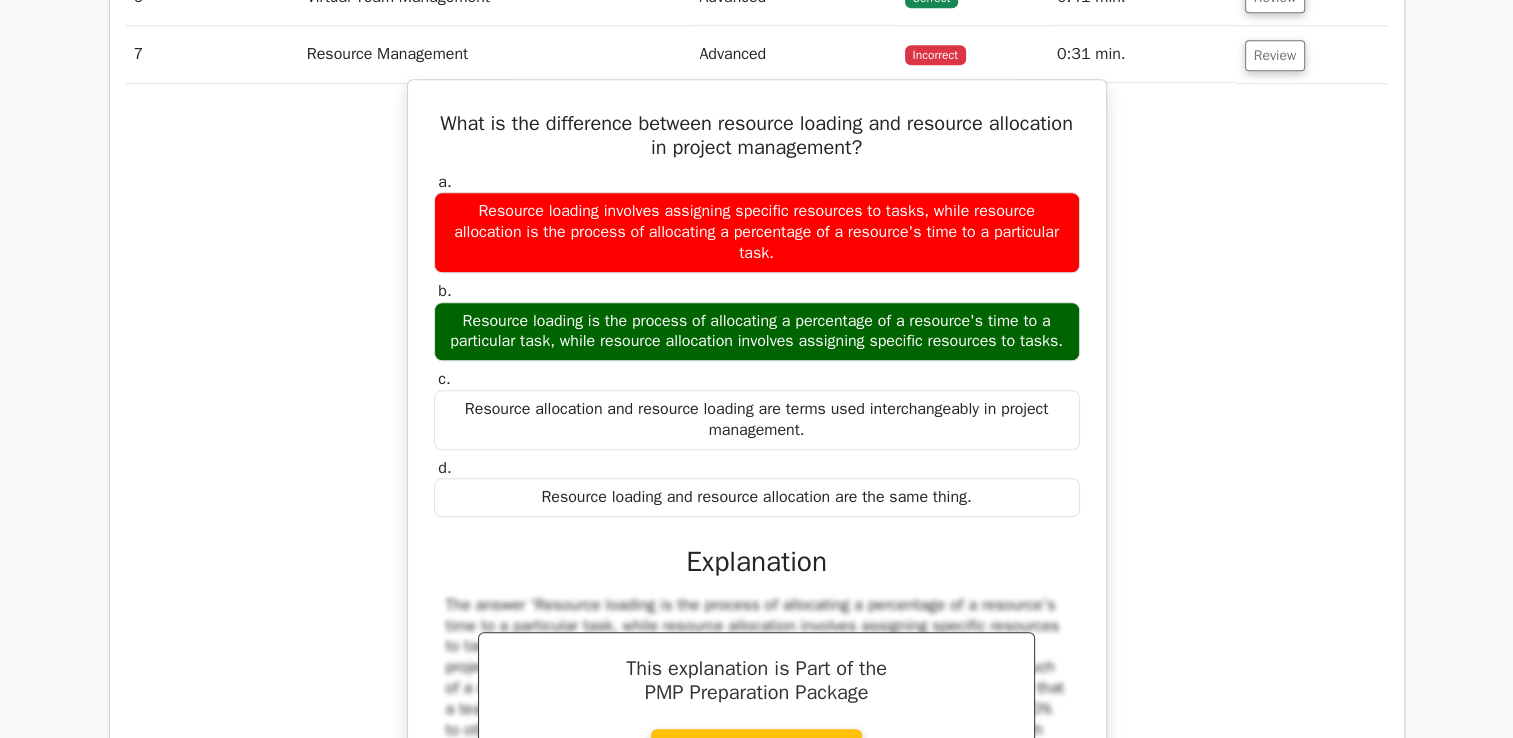 scroll, scrollTop: 2000, scrollLeft: 0, axis: vertical 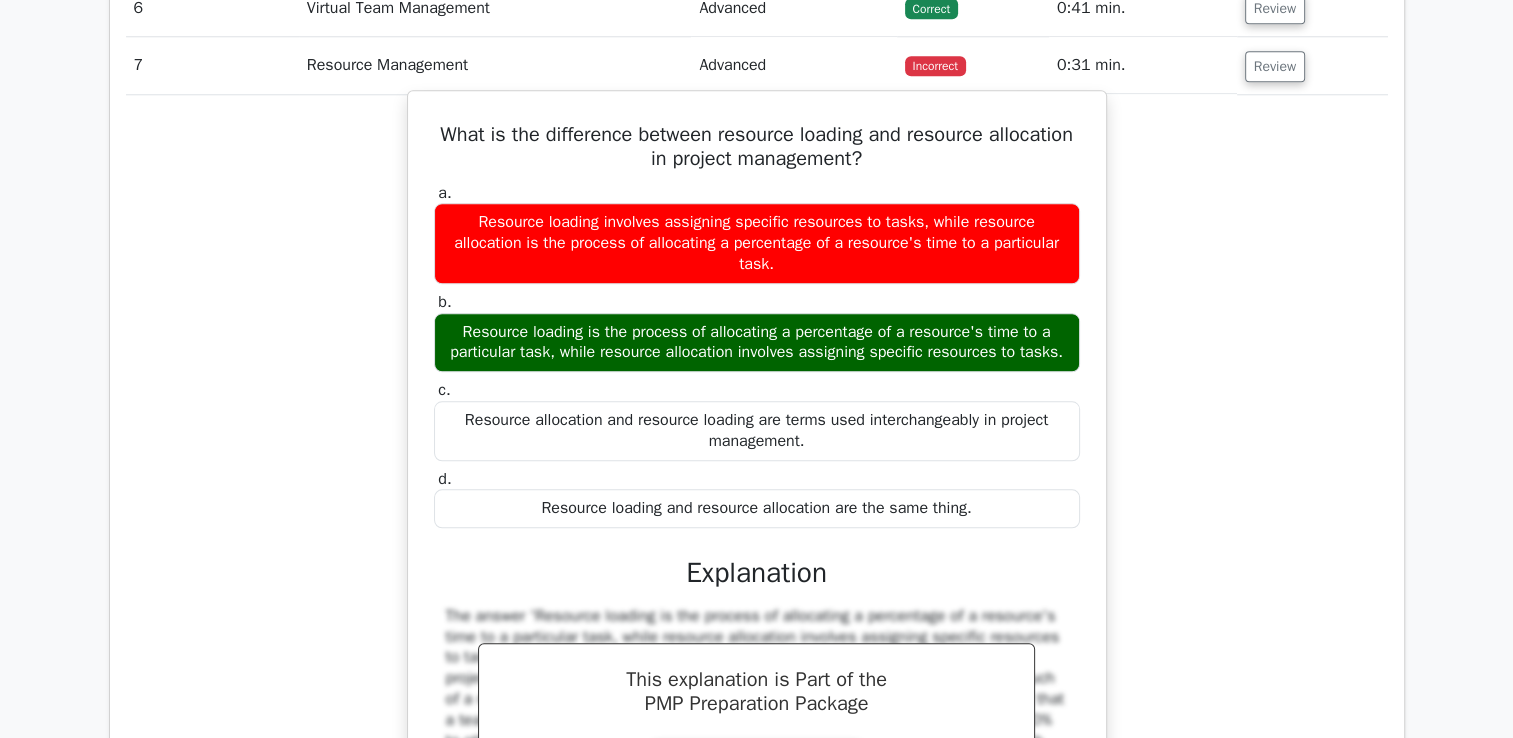 drag, startPoint x: 471, startPoint y: 122, endPoint x: 984, endPoint y: 514, distance: 645.62604 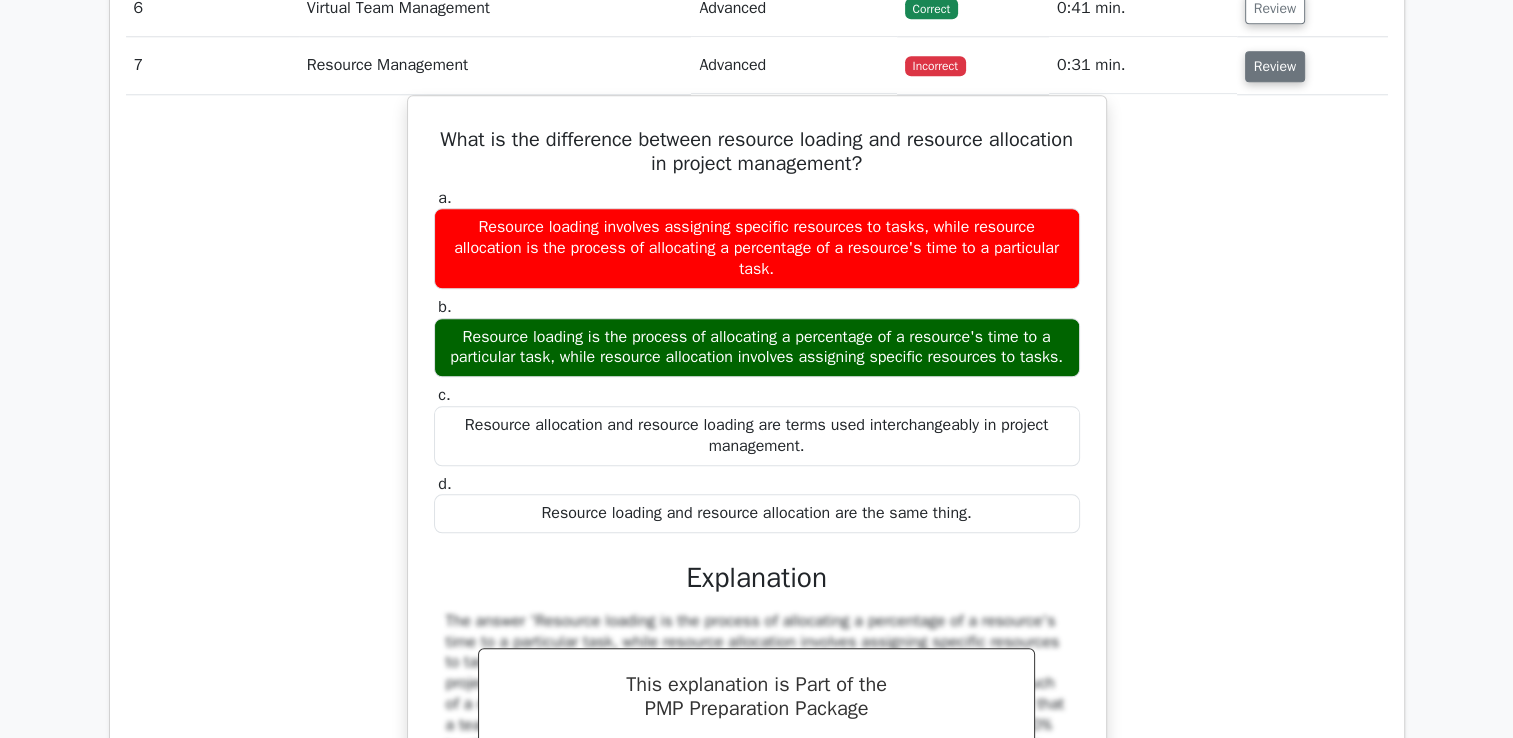 click on "Review" at bounding box center [1275, 66] 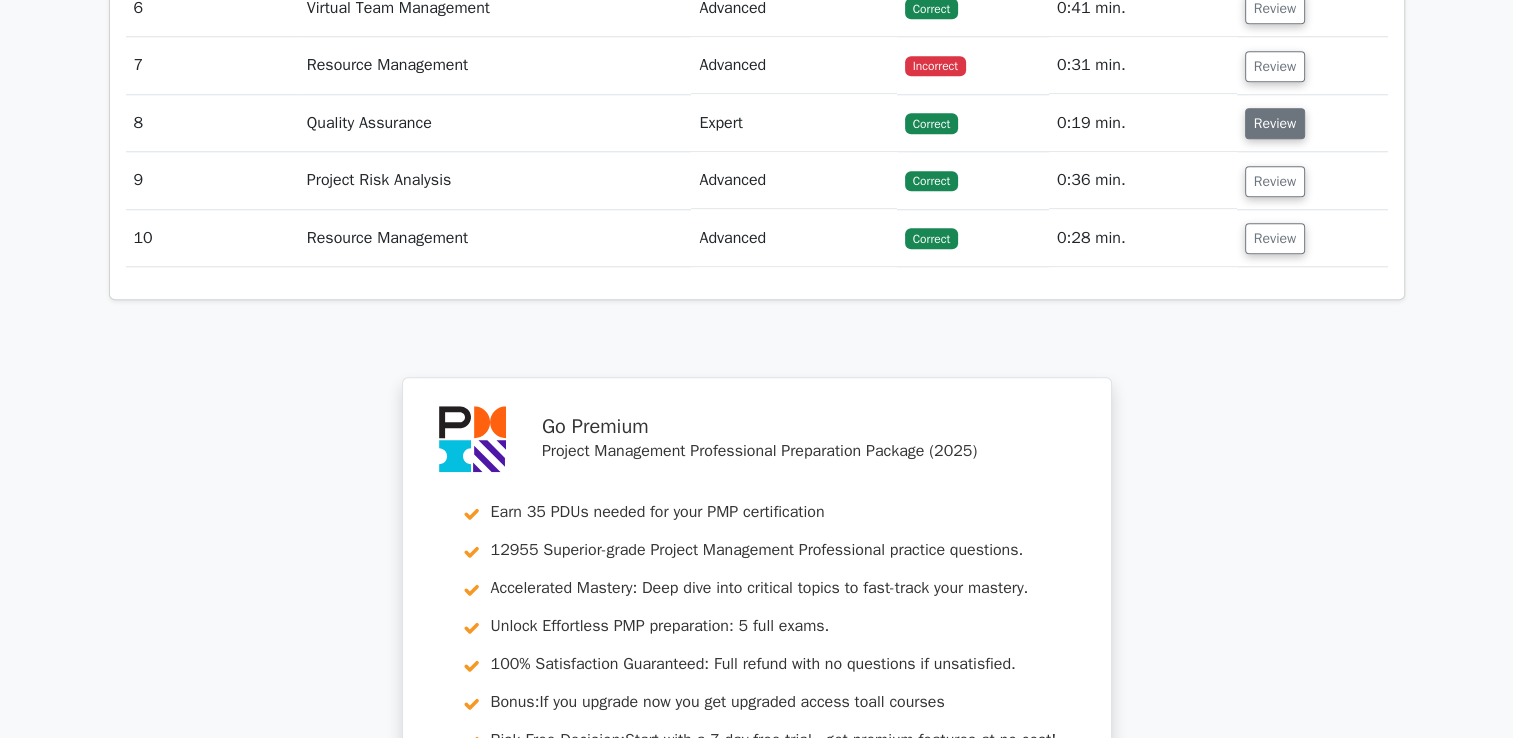 click on "Review" at bounding box center [1275, 123] 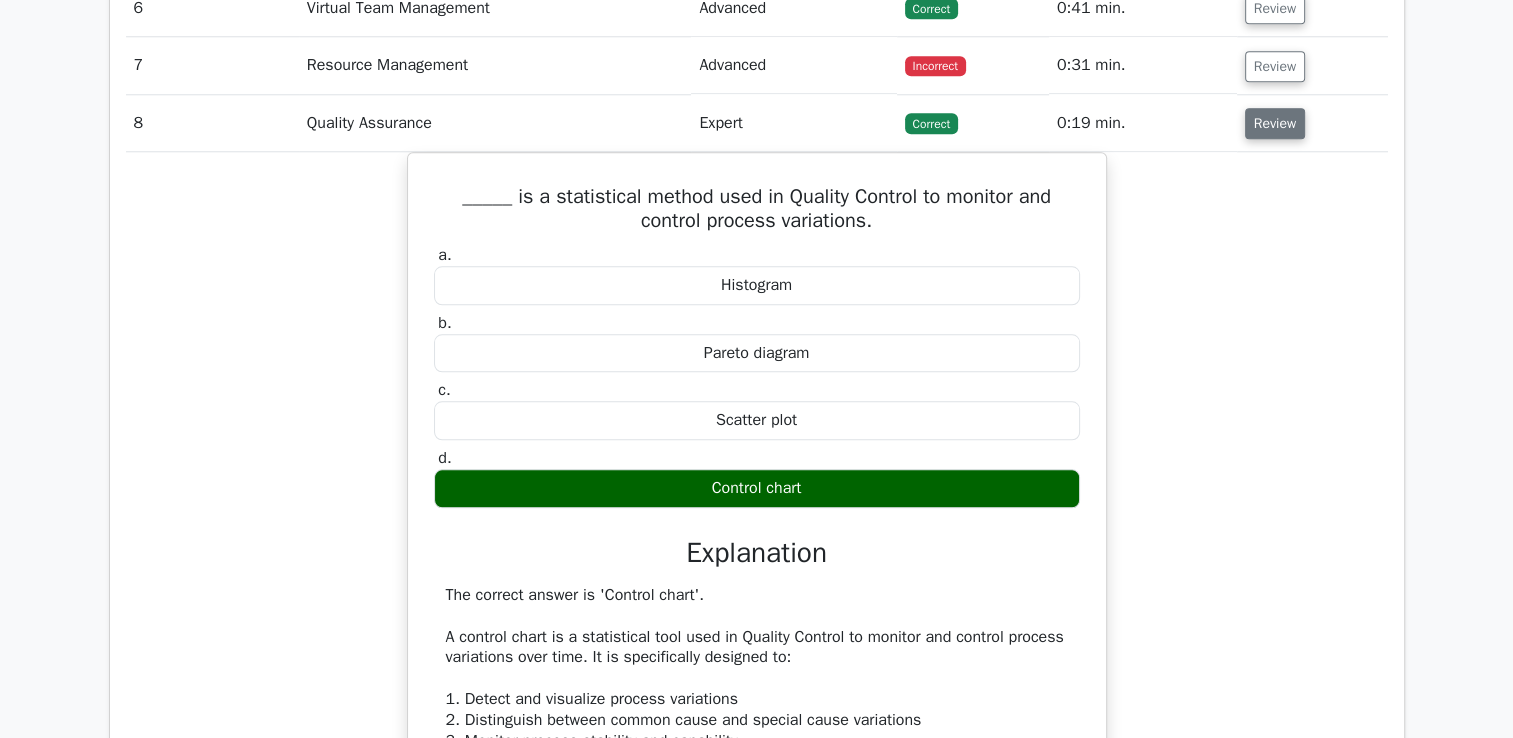 click on "Review" at bounding box center [1275, 123] 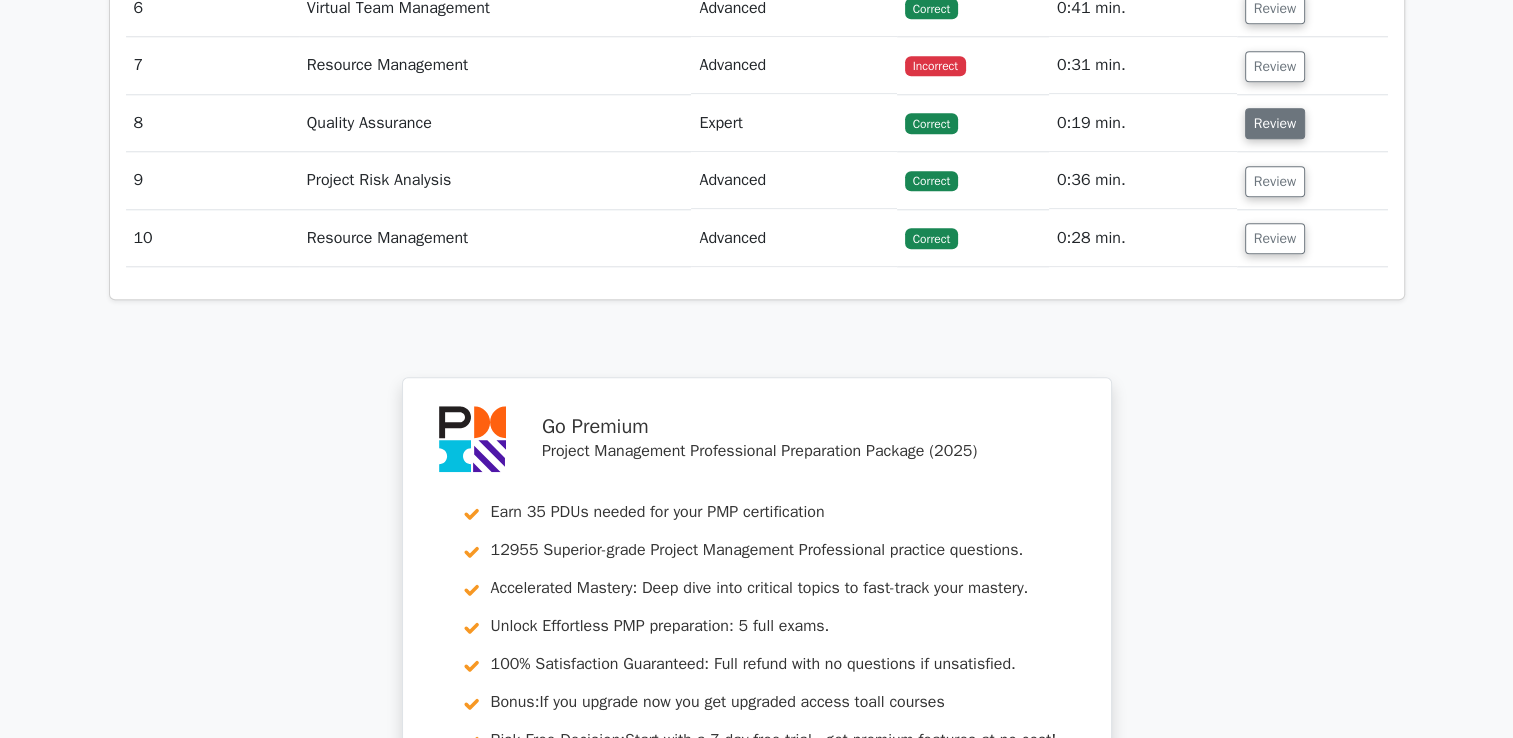 click on "Review" at bounding box center (1275, 123) 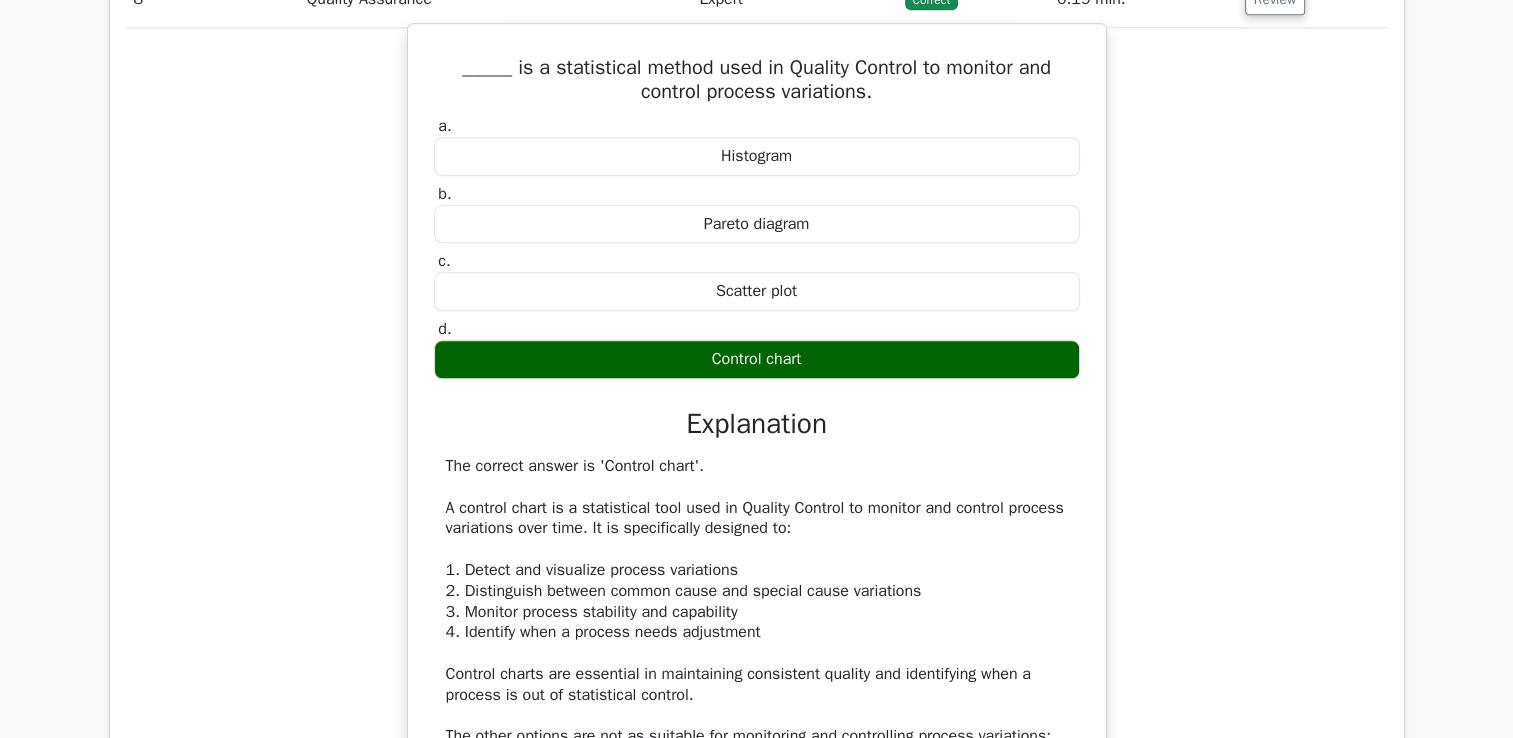 scroll, scrollTop: 2100, scrollLeft: 0, axis: vertical 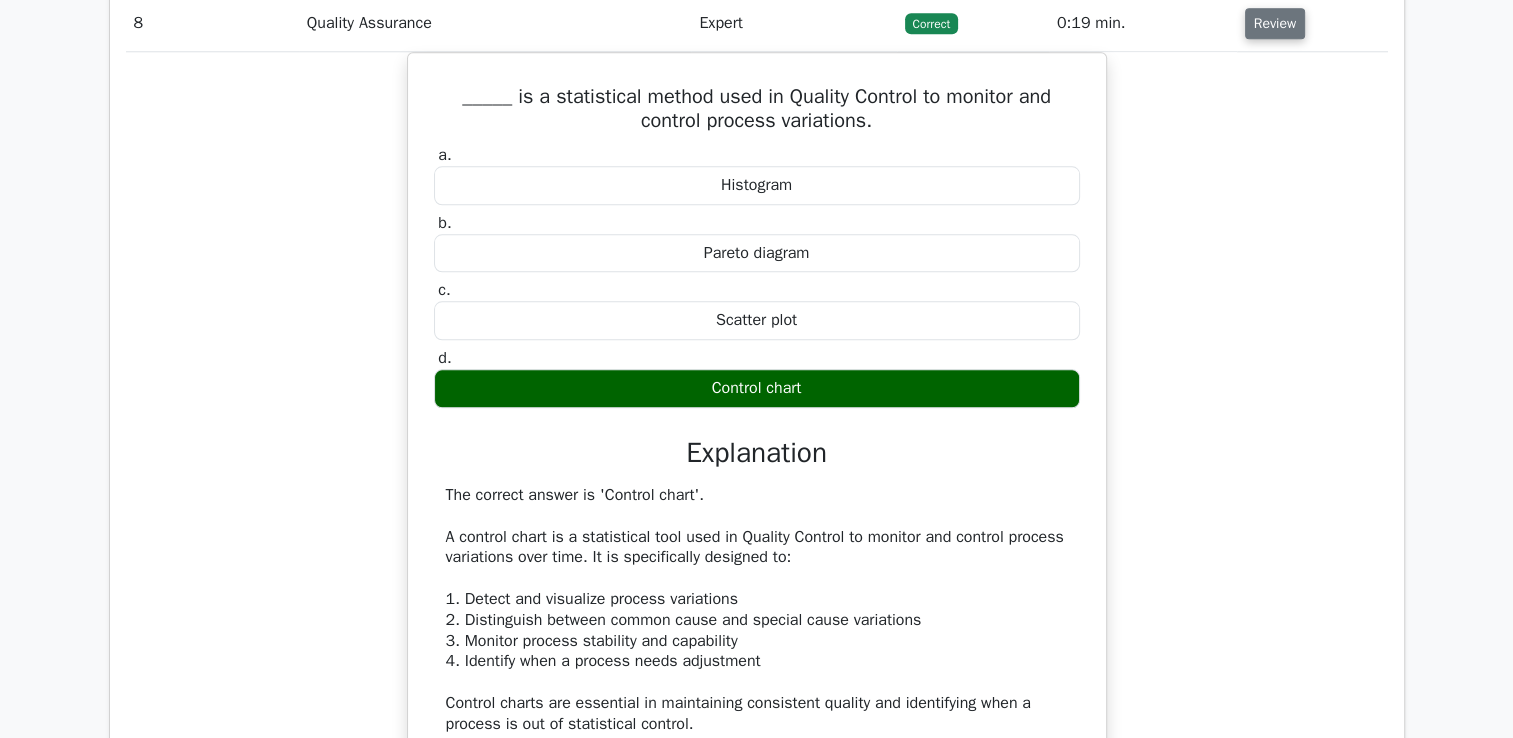 click on "Review" at bounding box center [1275, 23] 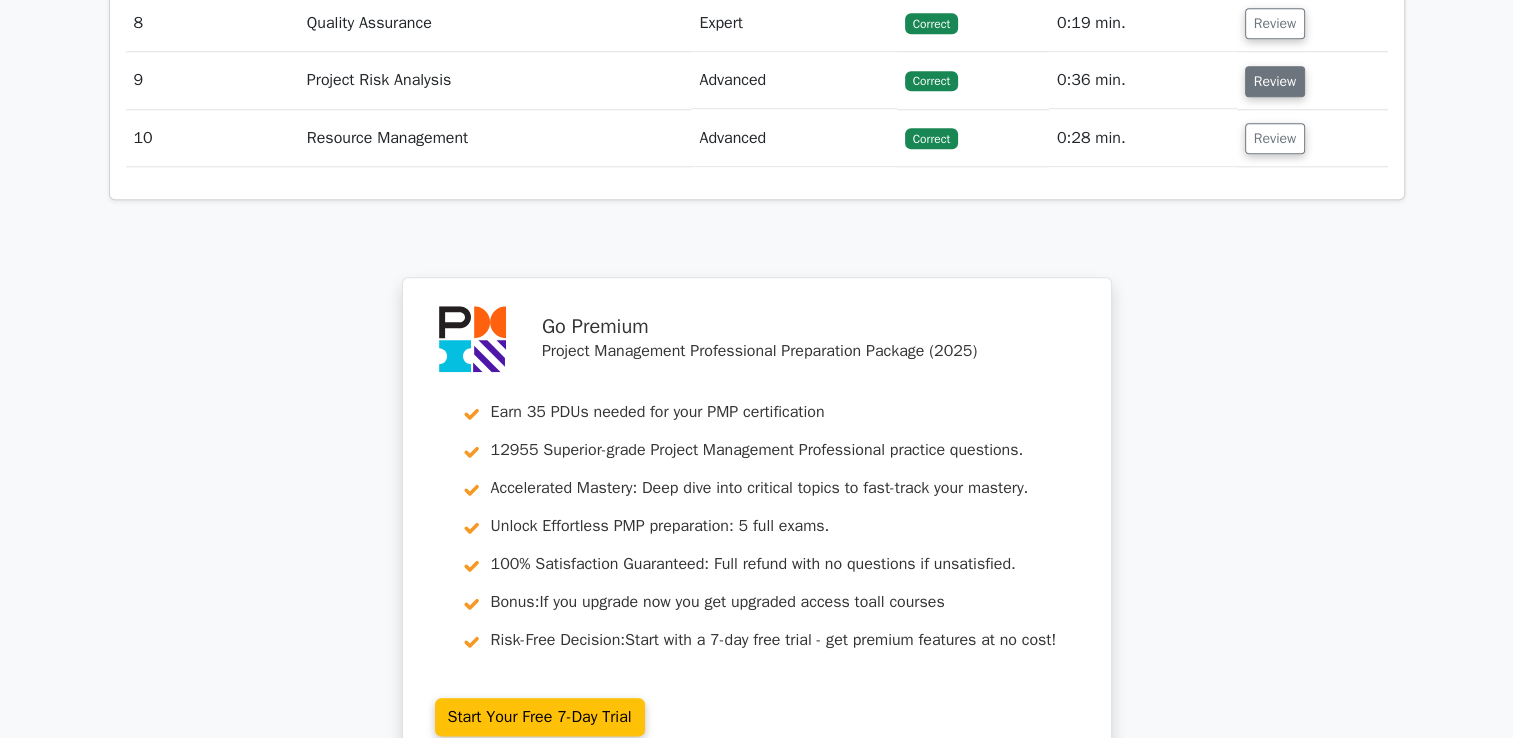 click on "Review" at bounding box center (1275, 81) 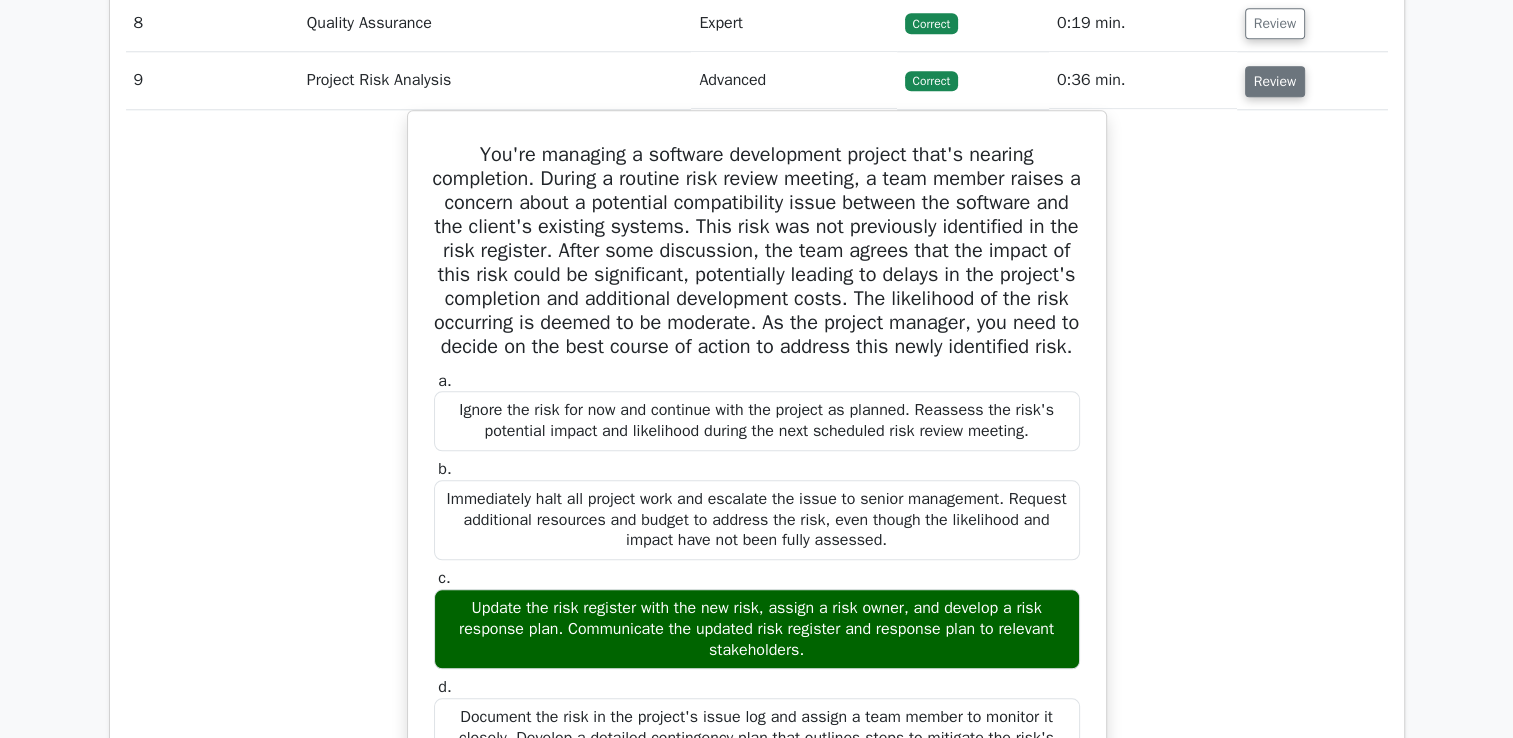 click on "Review" at bounding box center [1275, 81] 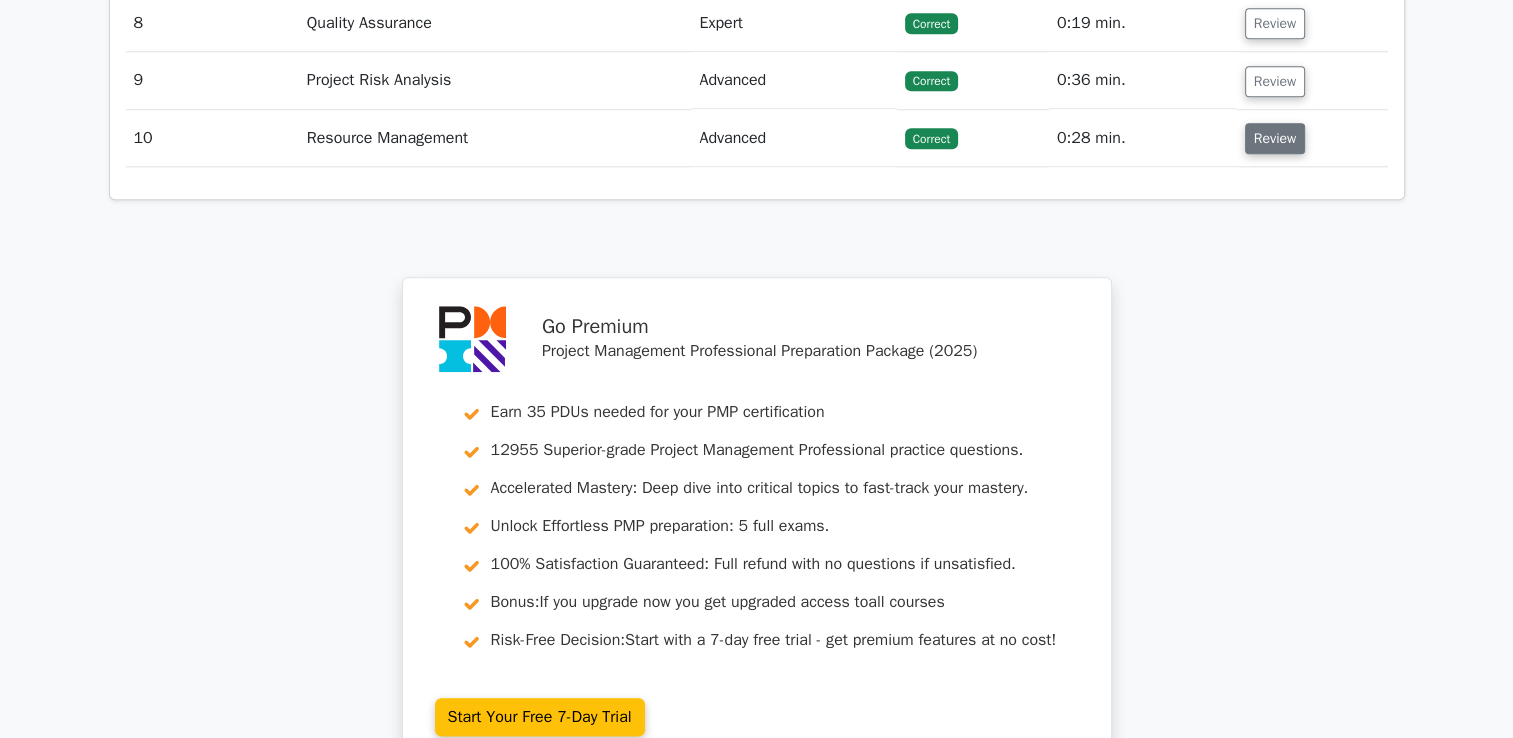 click on "Review" at bounding box center [1275, 138] 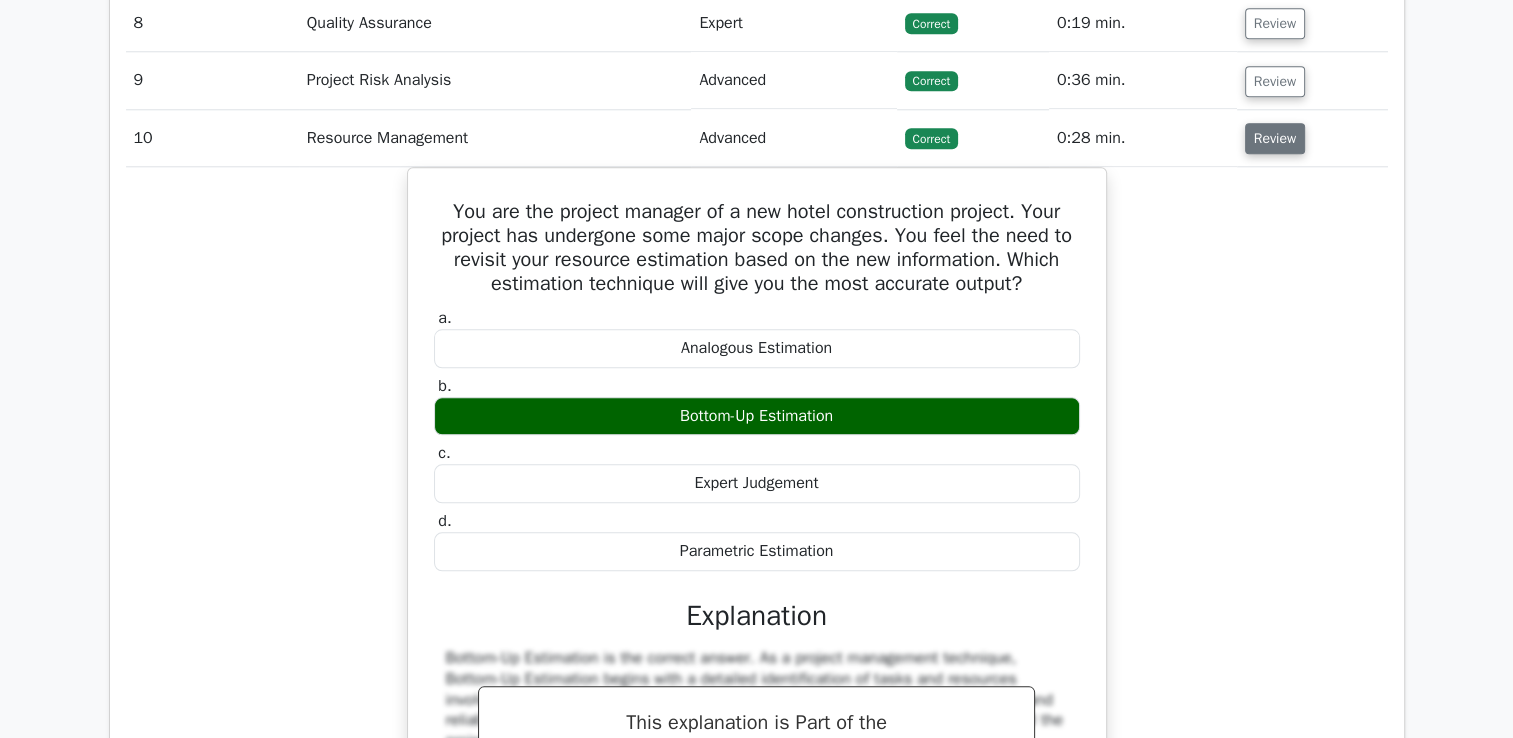 click on "Review" at bounding box center (1275, 138) 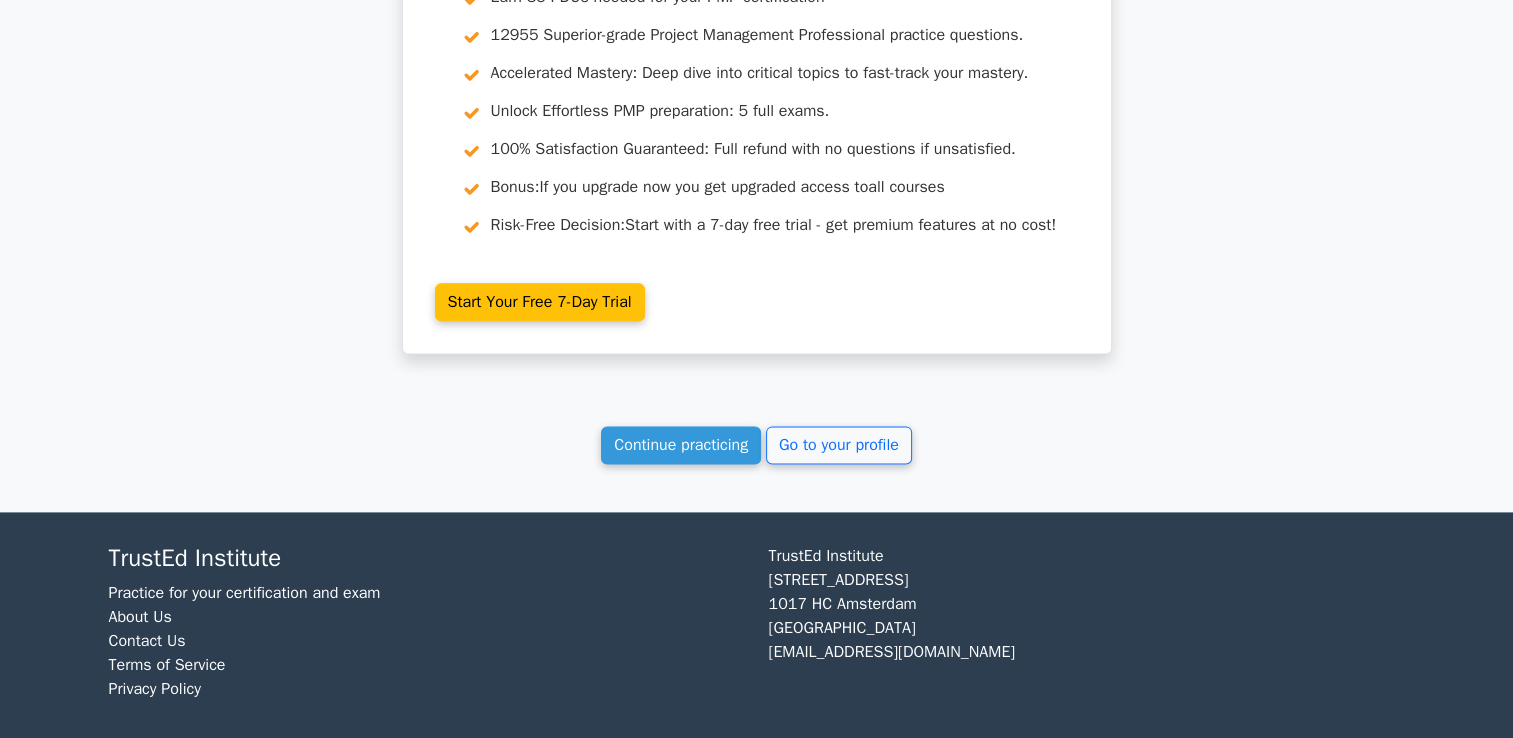 scroll, scrollTop: 2518, scrollLeft: 0, axis: vertical 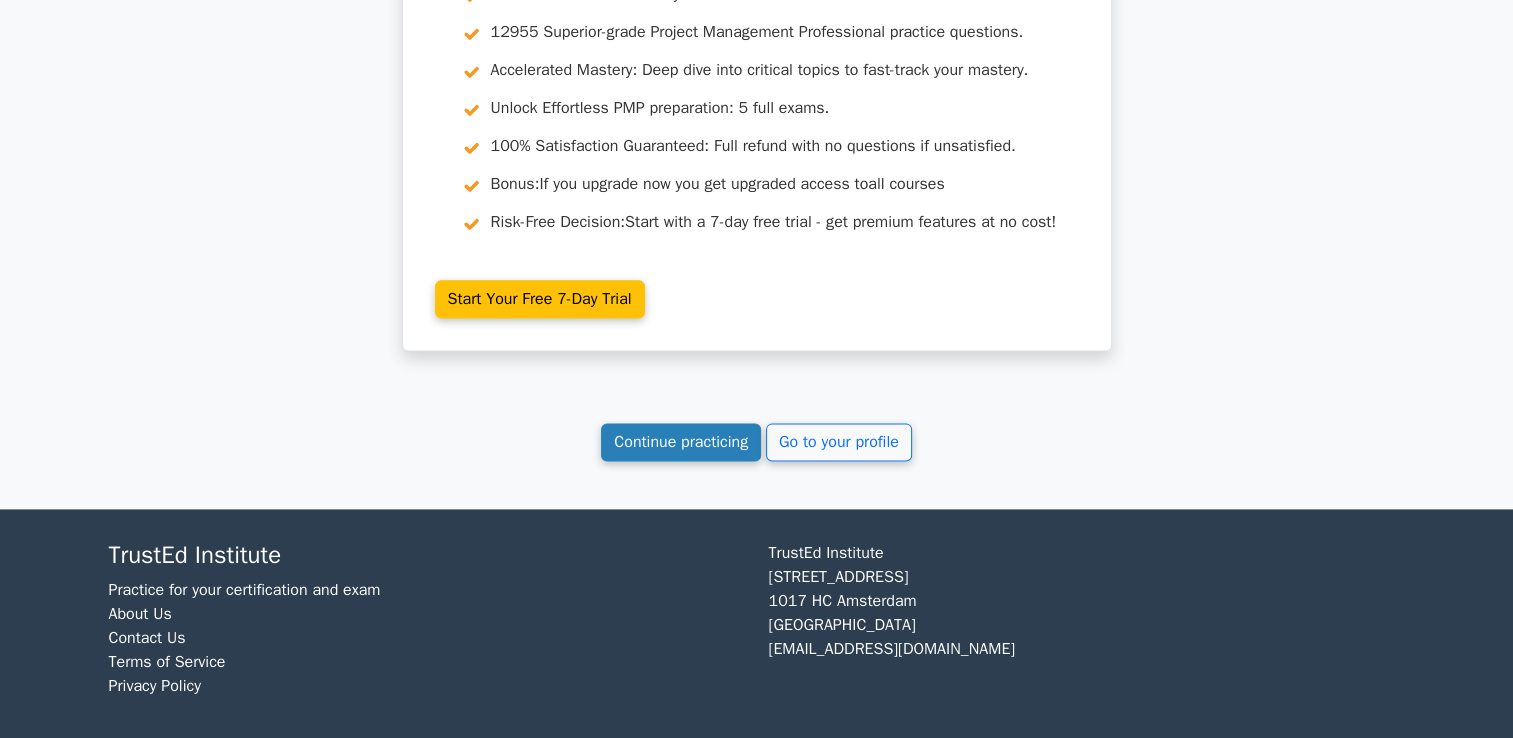 click on "Continue practicing" at bounding box center (681, 442) 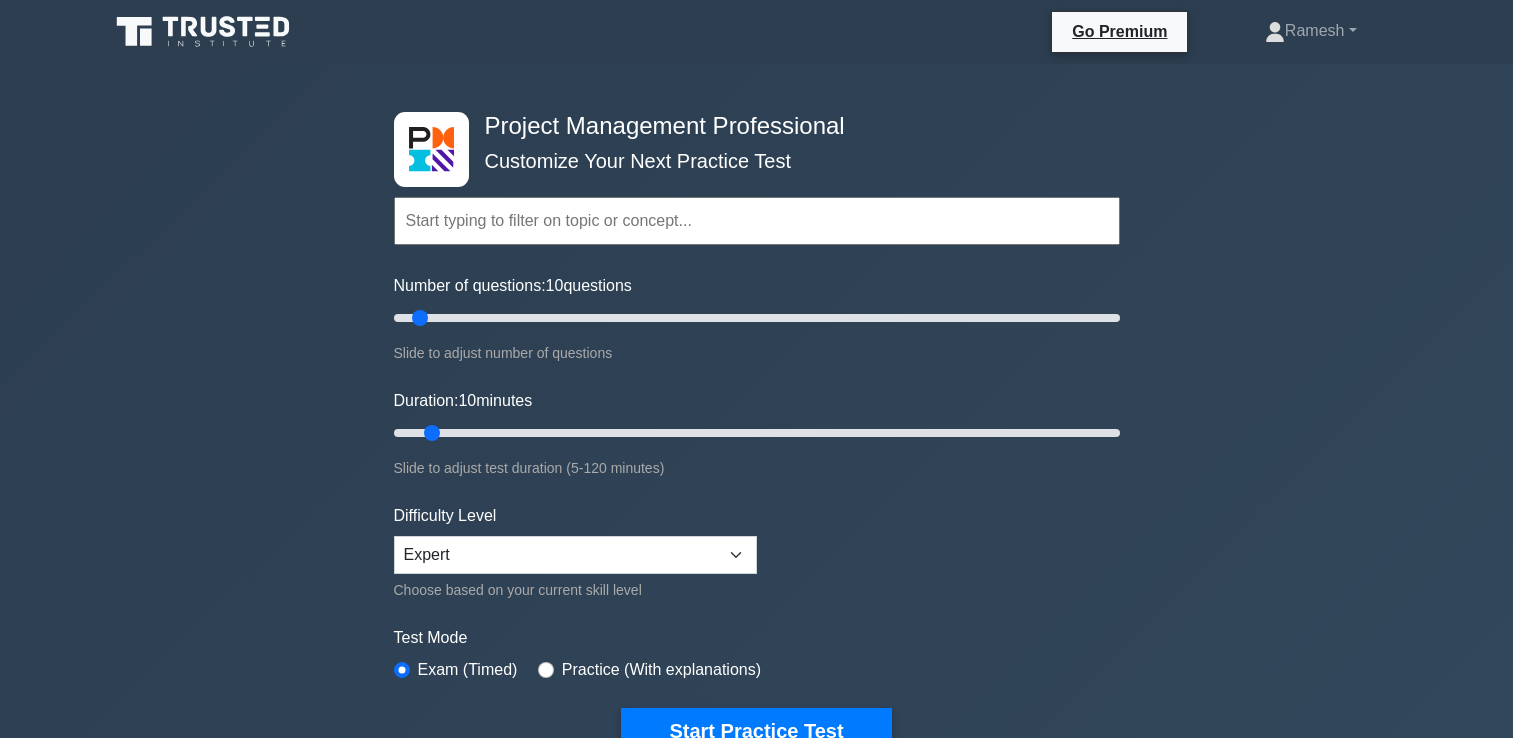 scroll, scrollTop: 500, scrollLeft: 0, axis: vertical 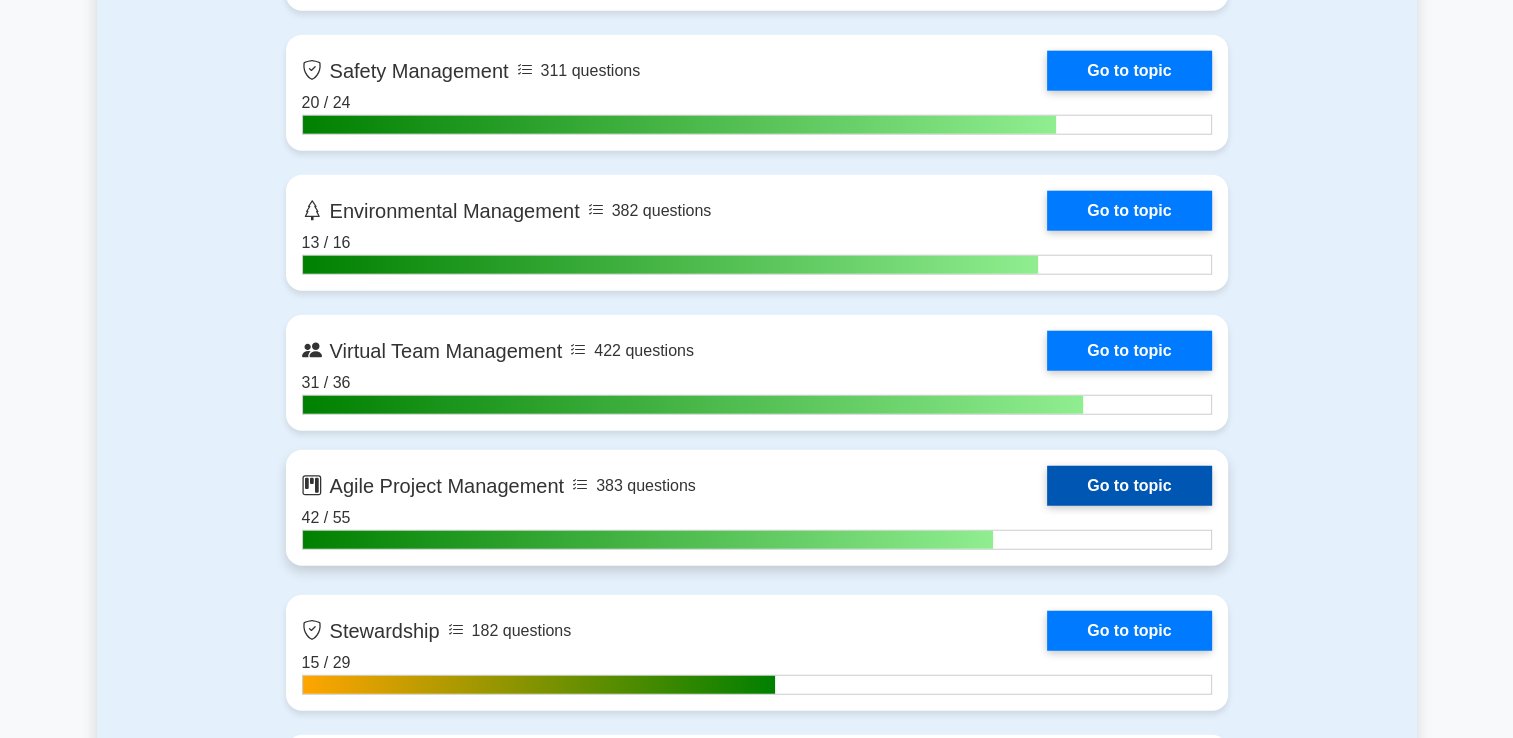 click on "Go to topic" at bounding box center (1129, 486) 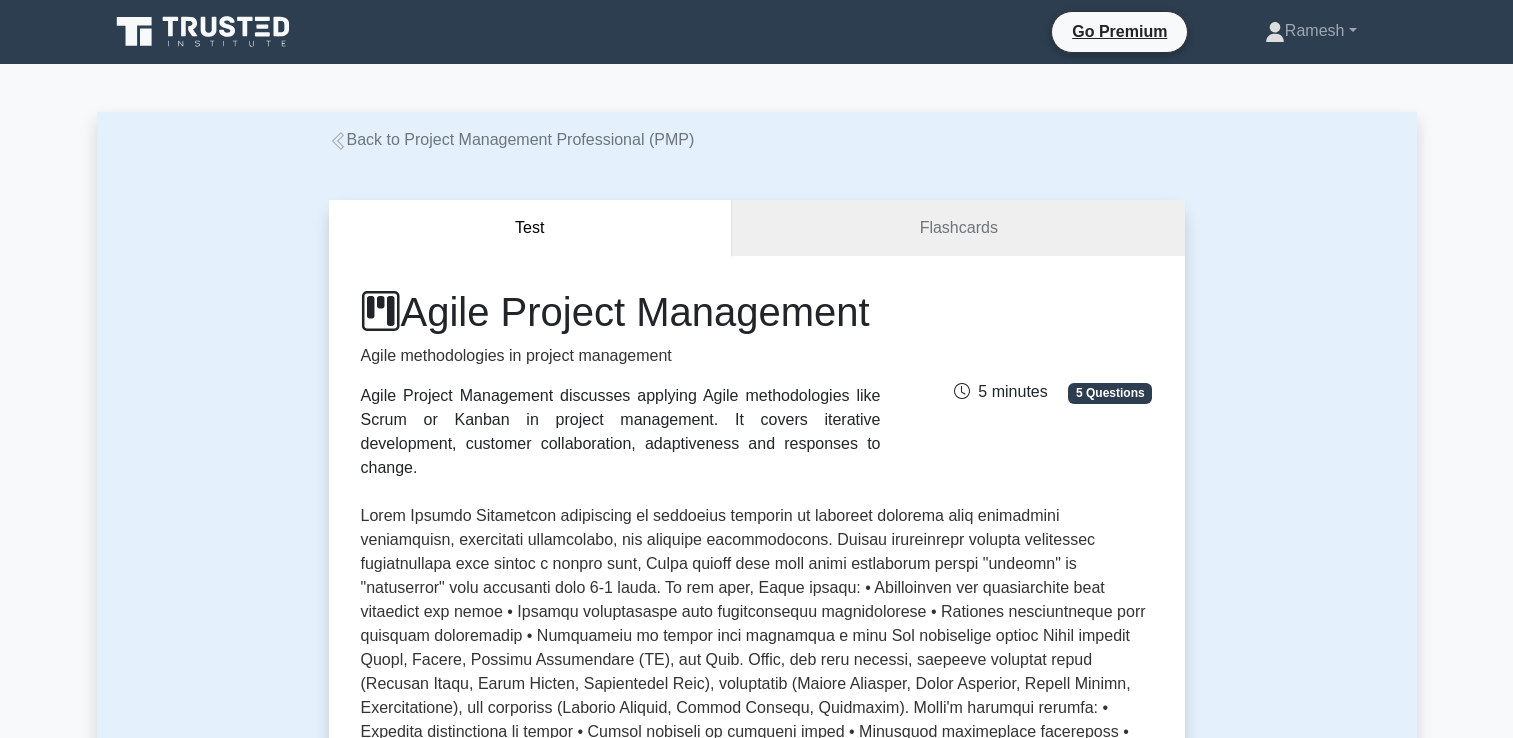 scroll, scrollTop: 0, scrollLeft: 0, axis: both 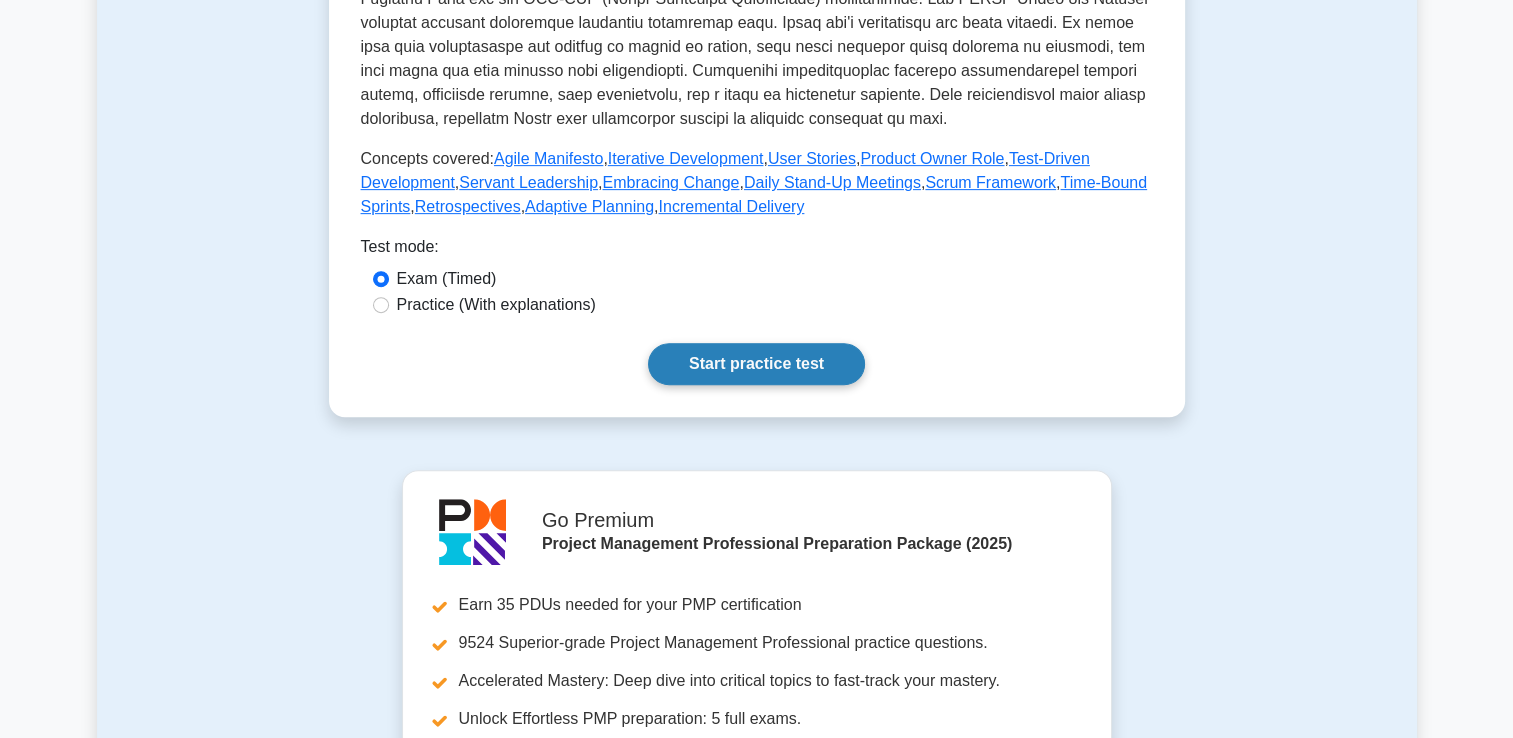 click on "Start practice test" at bounding box center (756, 364) 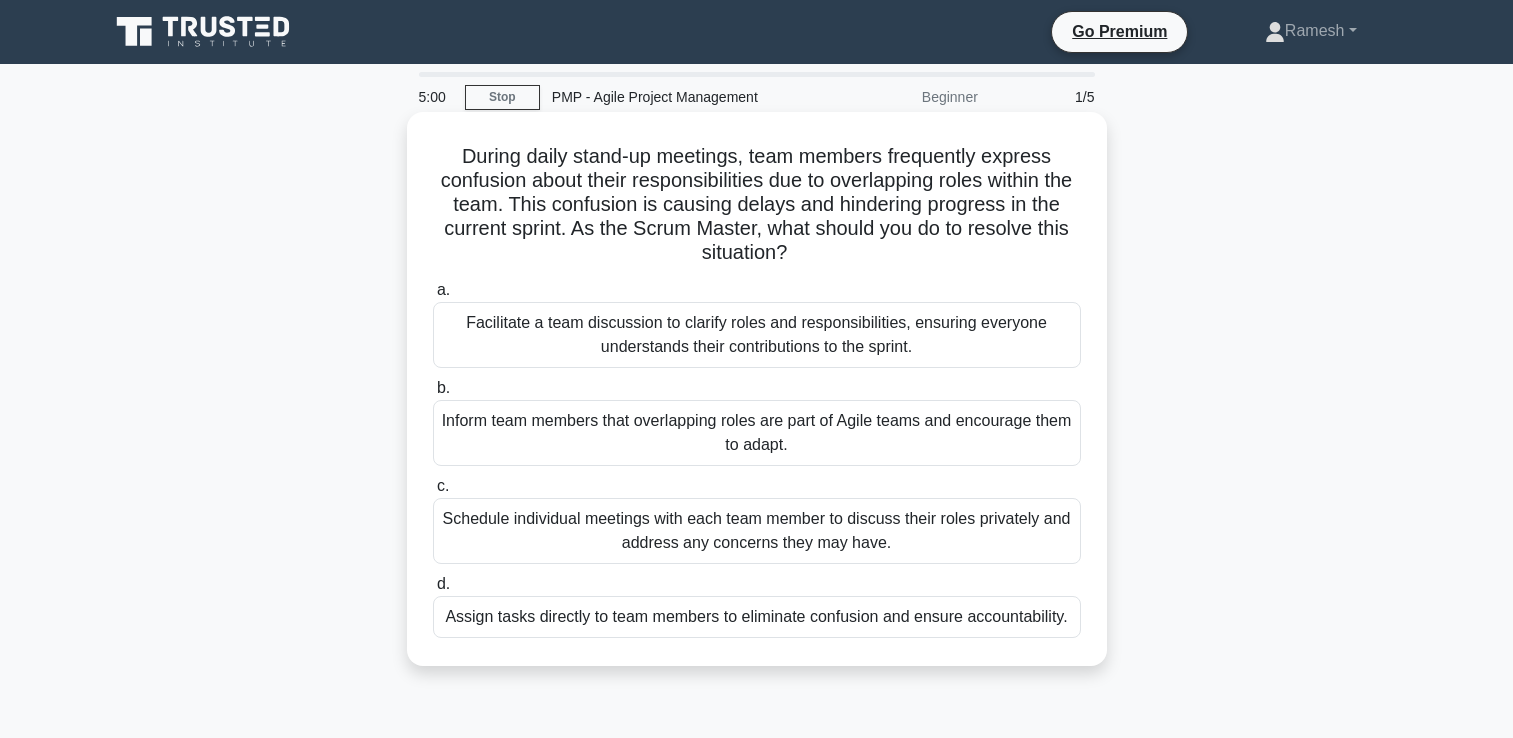 scroll, scrollTop: 0, scrollLeft: 0, axis: both 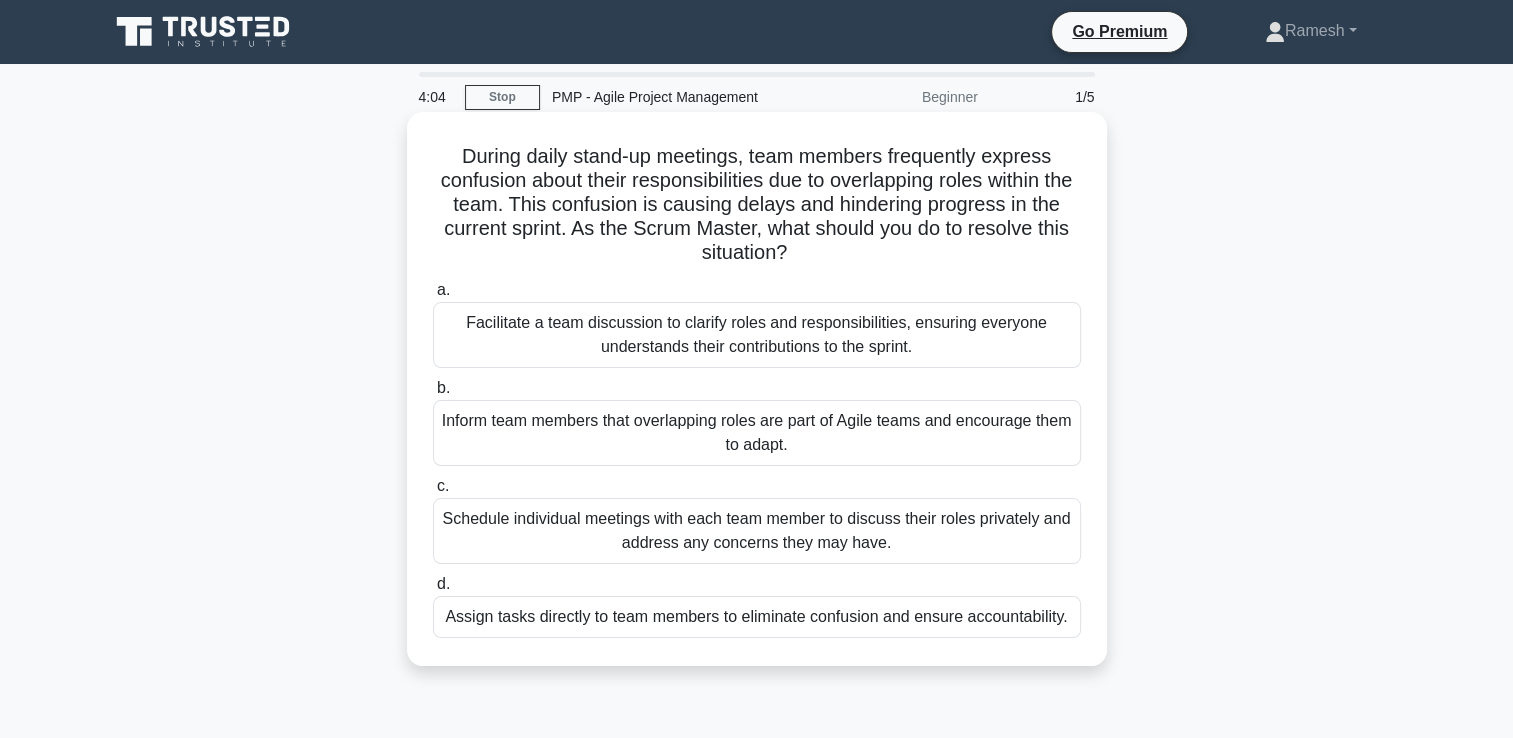 drag, startPoint x: 454, startPoint y: 157, endPoint x: 1070, endPoint y: 628, distance: 775.4334 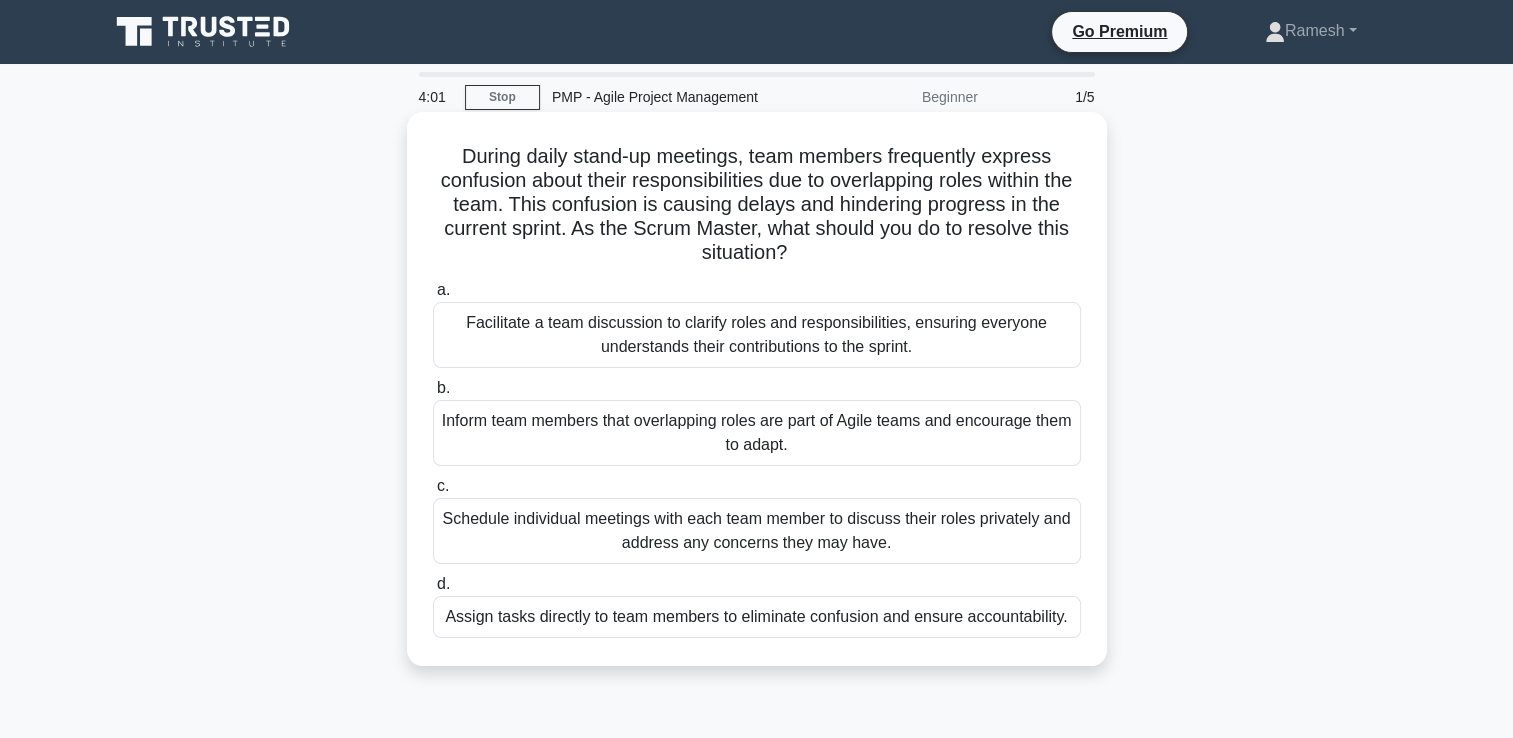 copy on "During daily stand-up meetings, team members frequently express confusion about their responsibilities due to overlapping roles within the team. This confusion is causing delays and hindering progress in the current sprint. As the Scrum Master, what should you do to resolve this situation?
.spinner_0XTQ{transform-origin:center;animation:spinner_y6GP .75s linear infinite}@keyframes spinner_y6GP{100%{transform:rotate(360deg)}}
a.
Facilitate a team discussion to clarify roles and responsibilities, ensuring everyone understands their contributions to the sprint.
b.
Inform team members that overlapping roles are part of Agile teams and encourage them to adapt.
c.
Schedule individual meetings with each team member to discuss their roles privately and address any concerns they may ..." 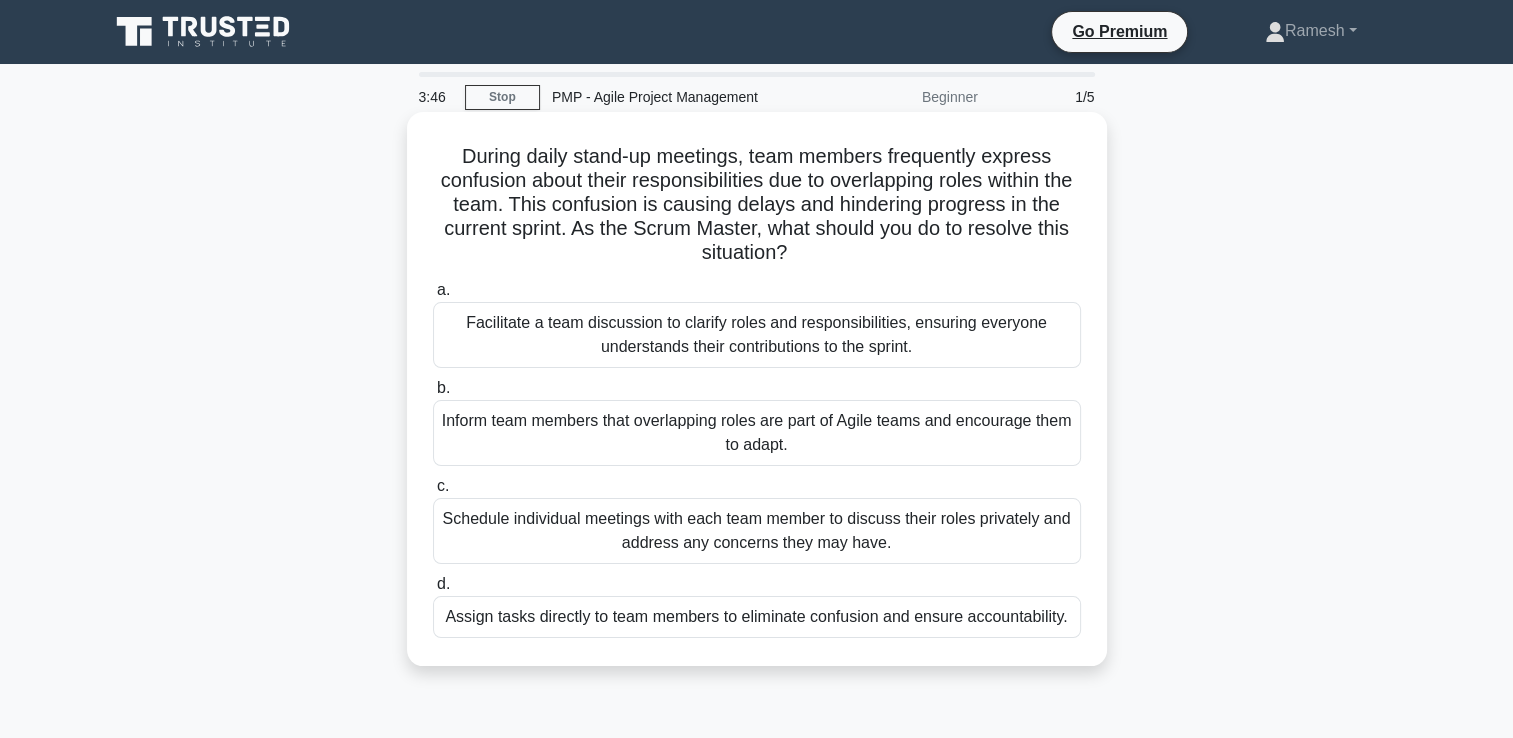 click on "Facilitate a team discussion to clarify roles and responsibilities, ensuring everyone understands their contributions to the sprint." at bounding box center [757, 335] 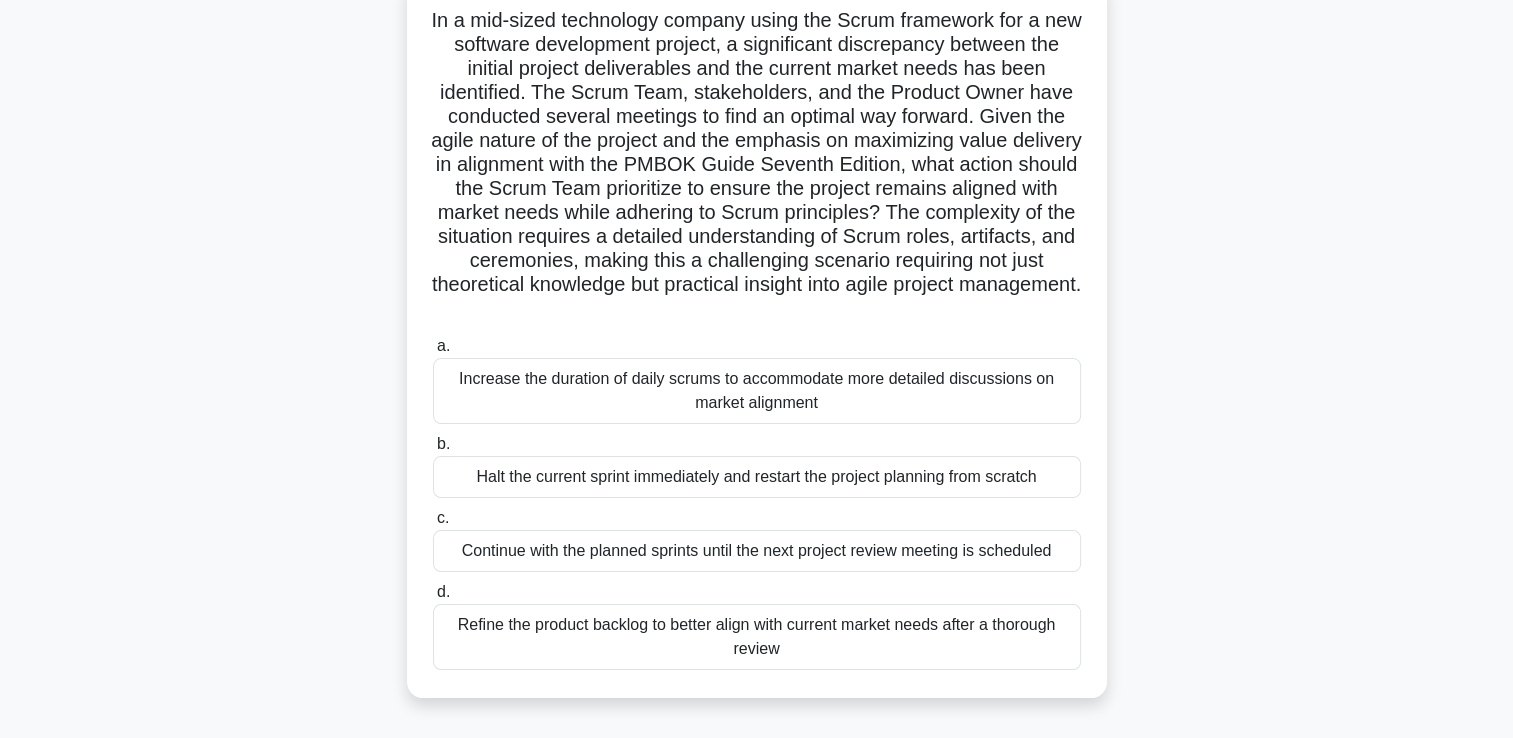 scroll, scrollTop: 200, scrollLeft: 0, axis: vertical 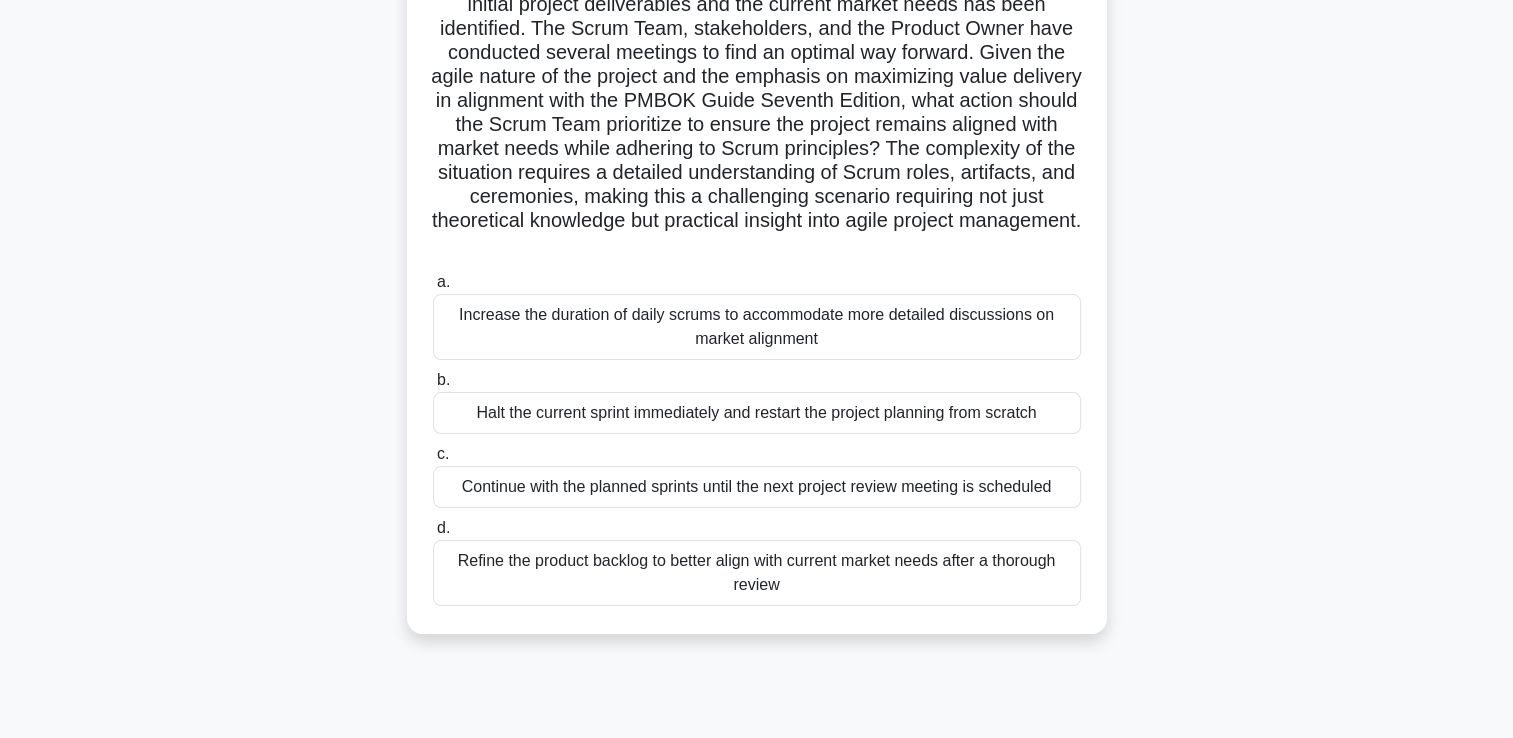 click on "Refine the product backlog to better align with current market needs after a thorough review" at bounding box center [757, 573] 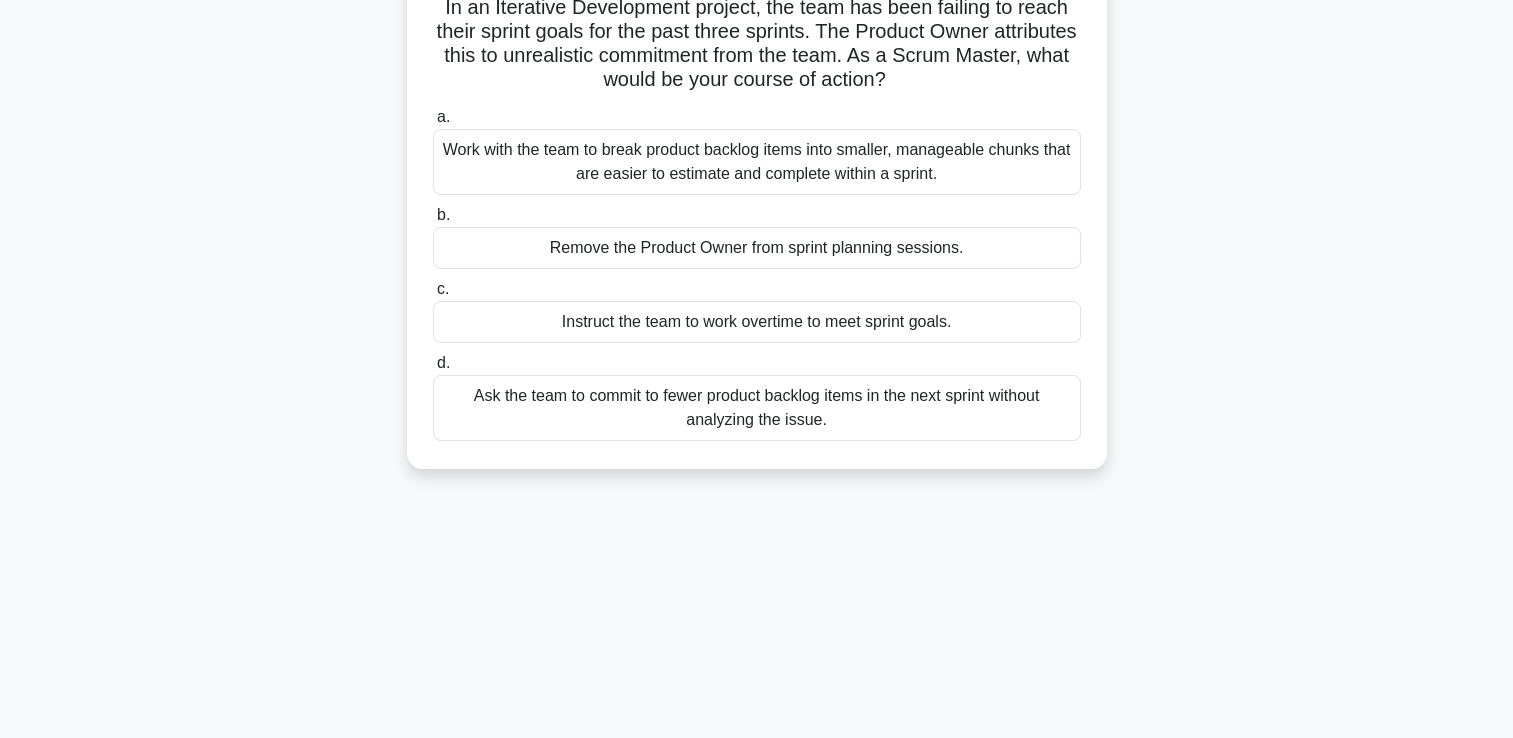 scroll, scrollTop: 0, scrollLeft: 0, axis: both 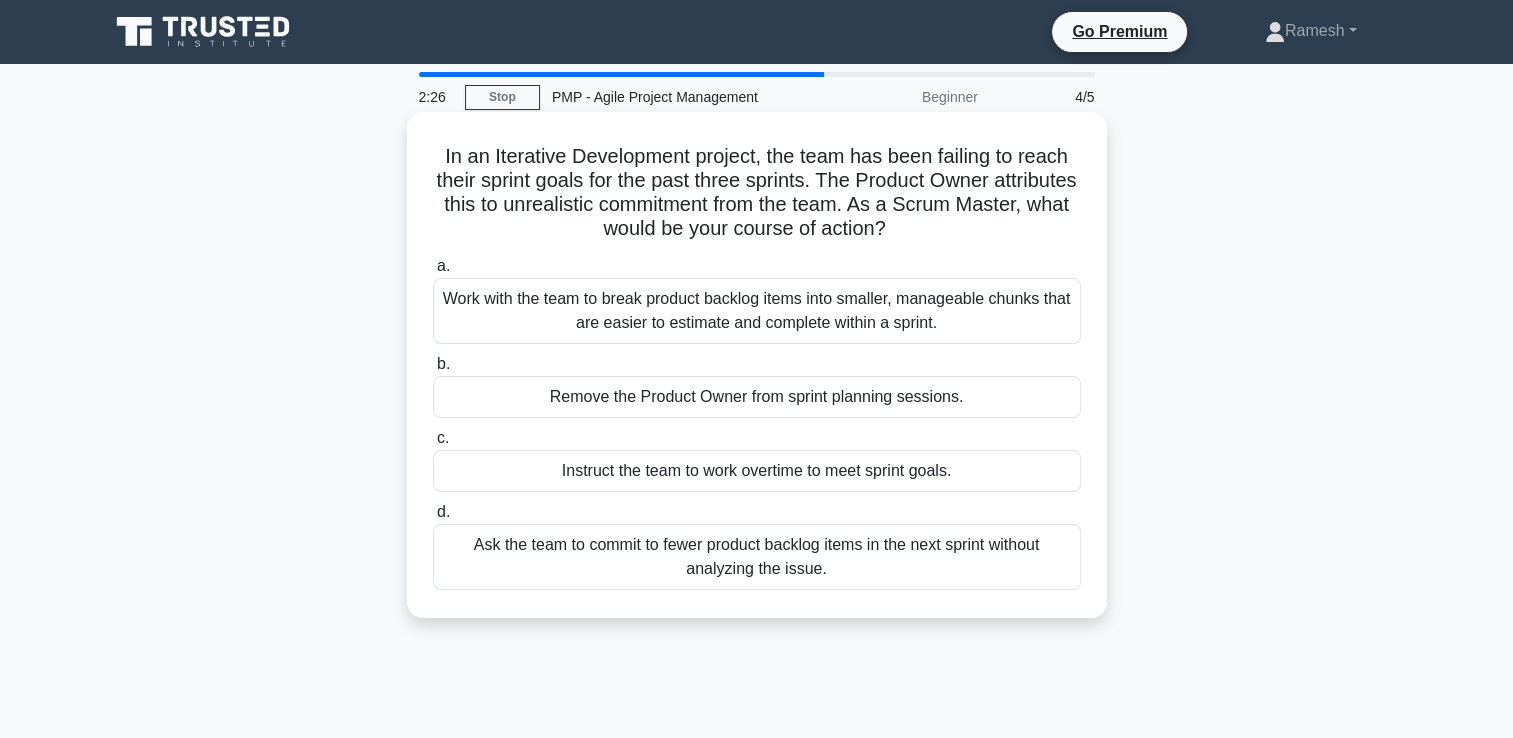 drag, startPoint x: 438, startPoint y: 150, endPoint x: 1047, endPoint y: 575, distance: 742.6345 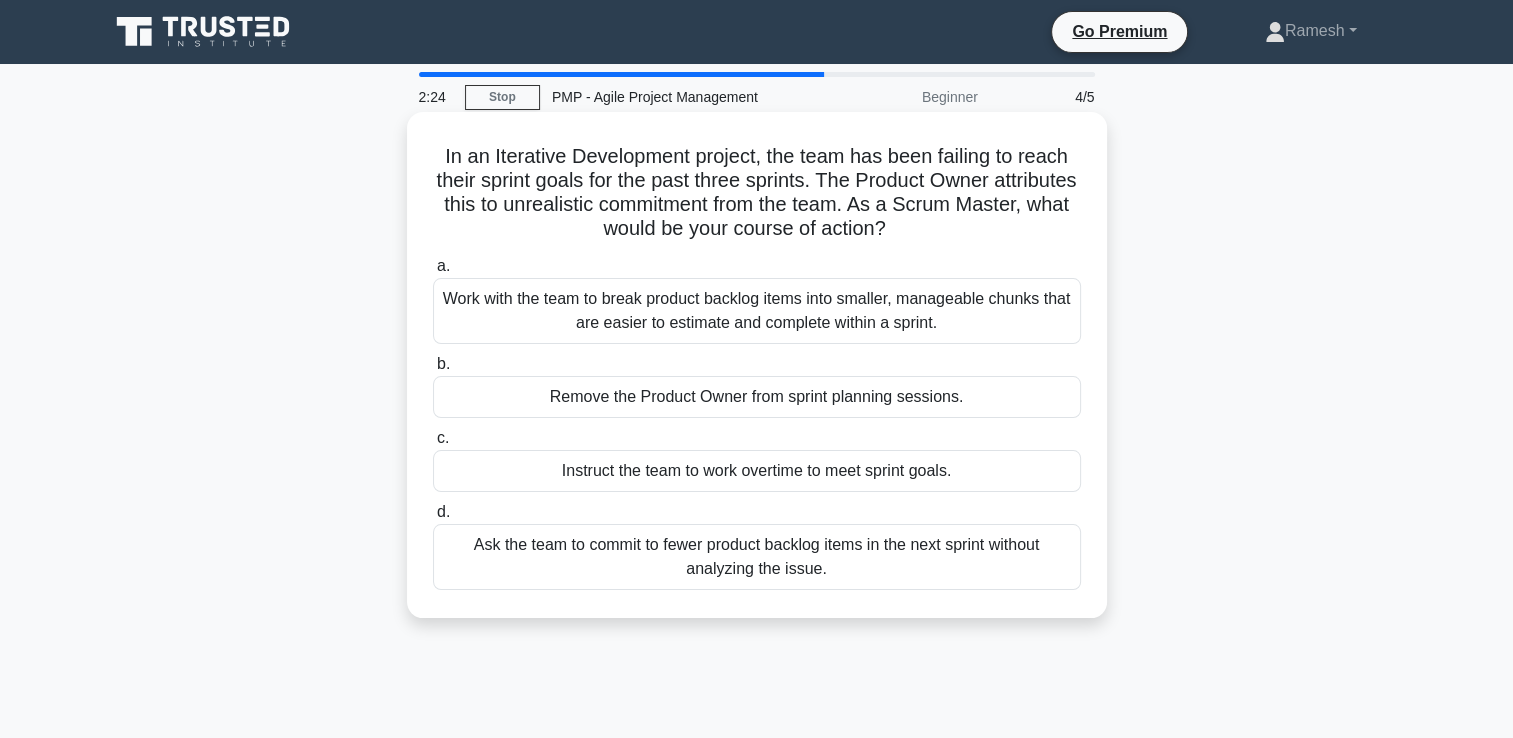 copy on "In an Iterative Development project, the team has been failing to reach their sprint goals for the past three sprints. The Product Owner attributes this to unrealistic commitment from the team. As a Scrum Master, what would be your course of action?
.spinner_0XTQ{transform-origin:center;animation:spinner_y6GP .75s linear infinite}@keyframes spinner_y6GP{100%{transform:rotate(360deg)}}
a.
Work with the team to break product backlog items into smaller, manageable chunks that are easier to estimate and complete within a sprint.
b.
Remove the Product Owner from sprint planning sessions.
c.
Instruct the team to work overtime to meet sprint goals.
d.
Ask the team to commit to fewer product backlog items in the n..." 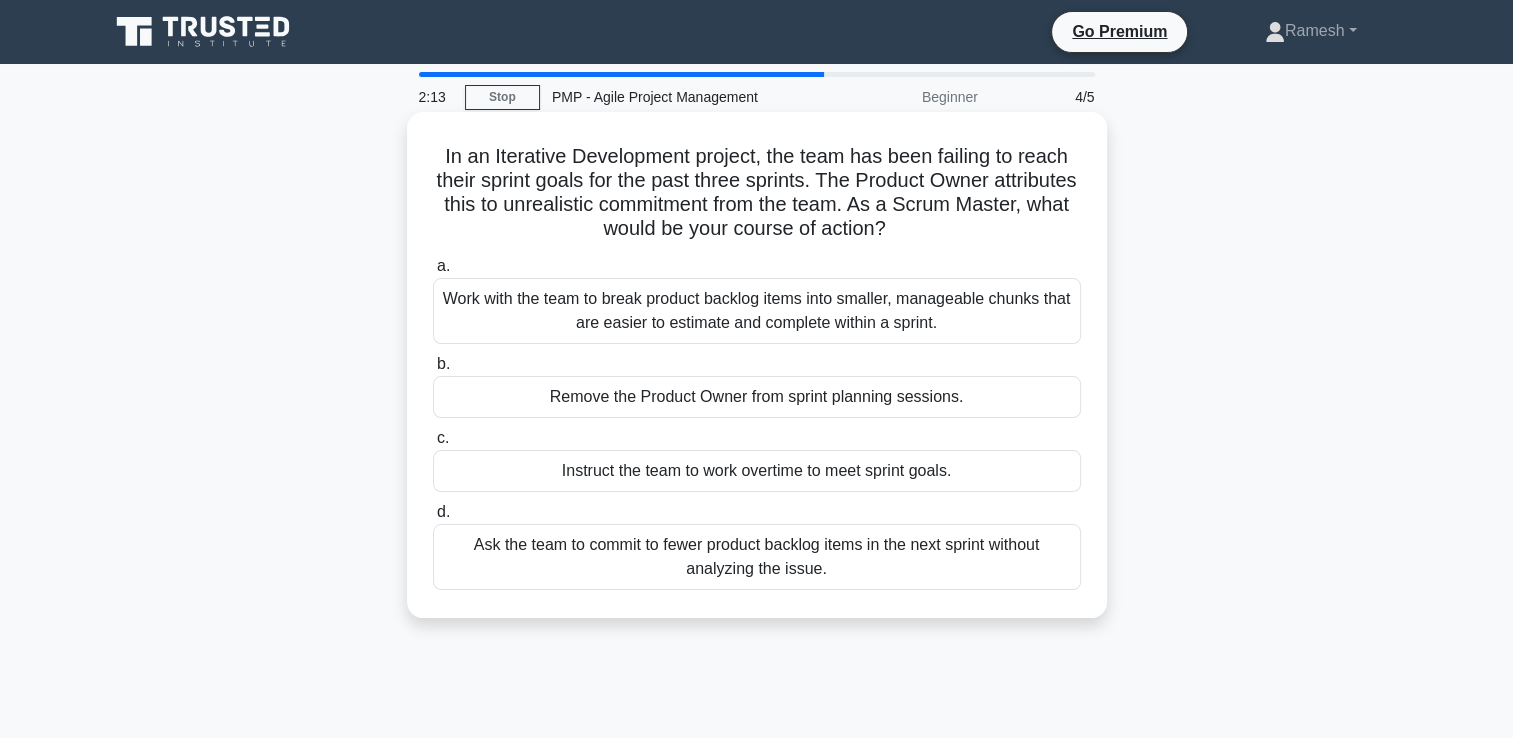 click on "Work with the team to break product backlog items into smaller, manageable chunks that are easier to estimate and complete within a sprint." at bounding box center [757, 311] 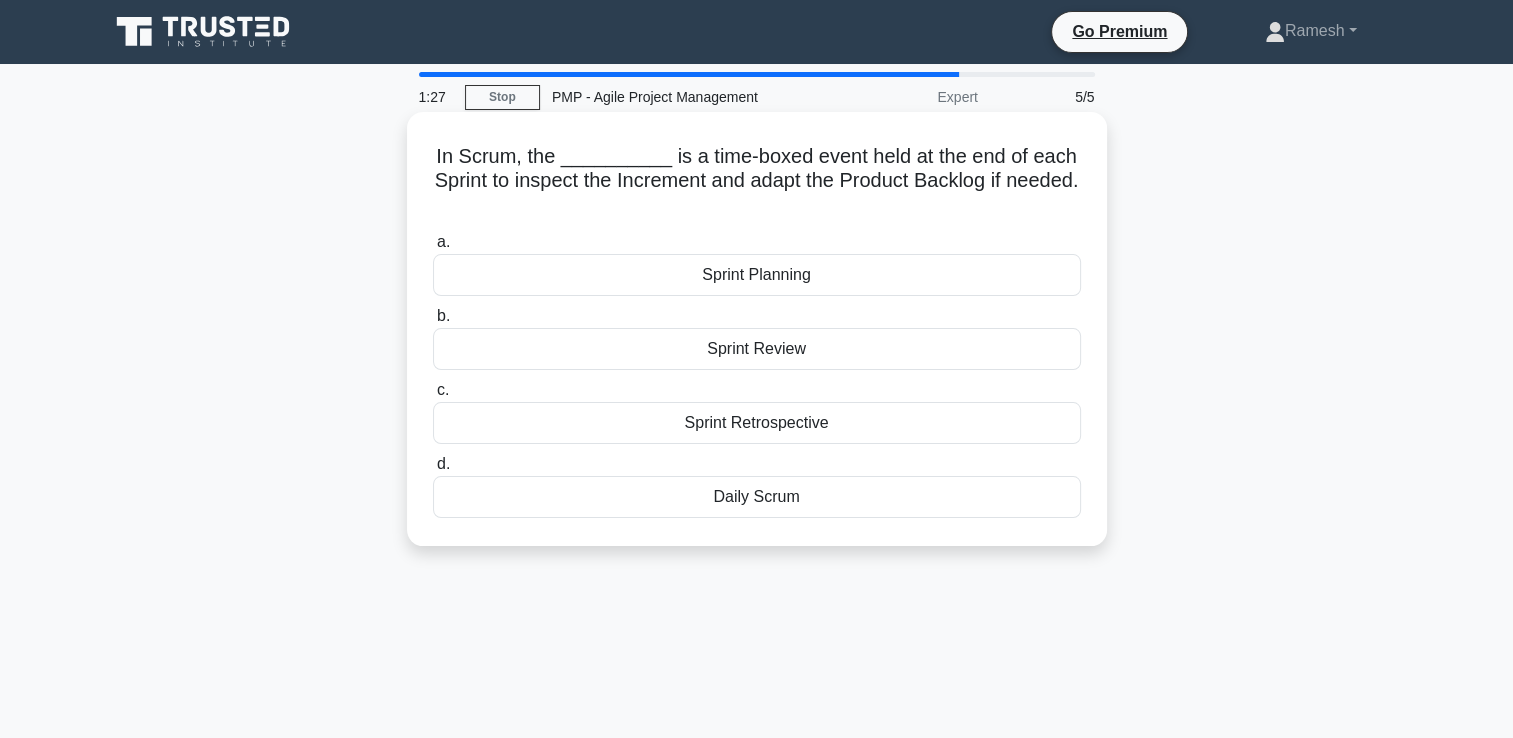 drag, startPoint x: 440, startPoint y: 161, endPoint x: 816, endPoint y: 516, distance: 517.1083 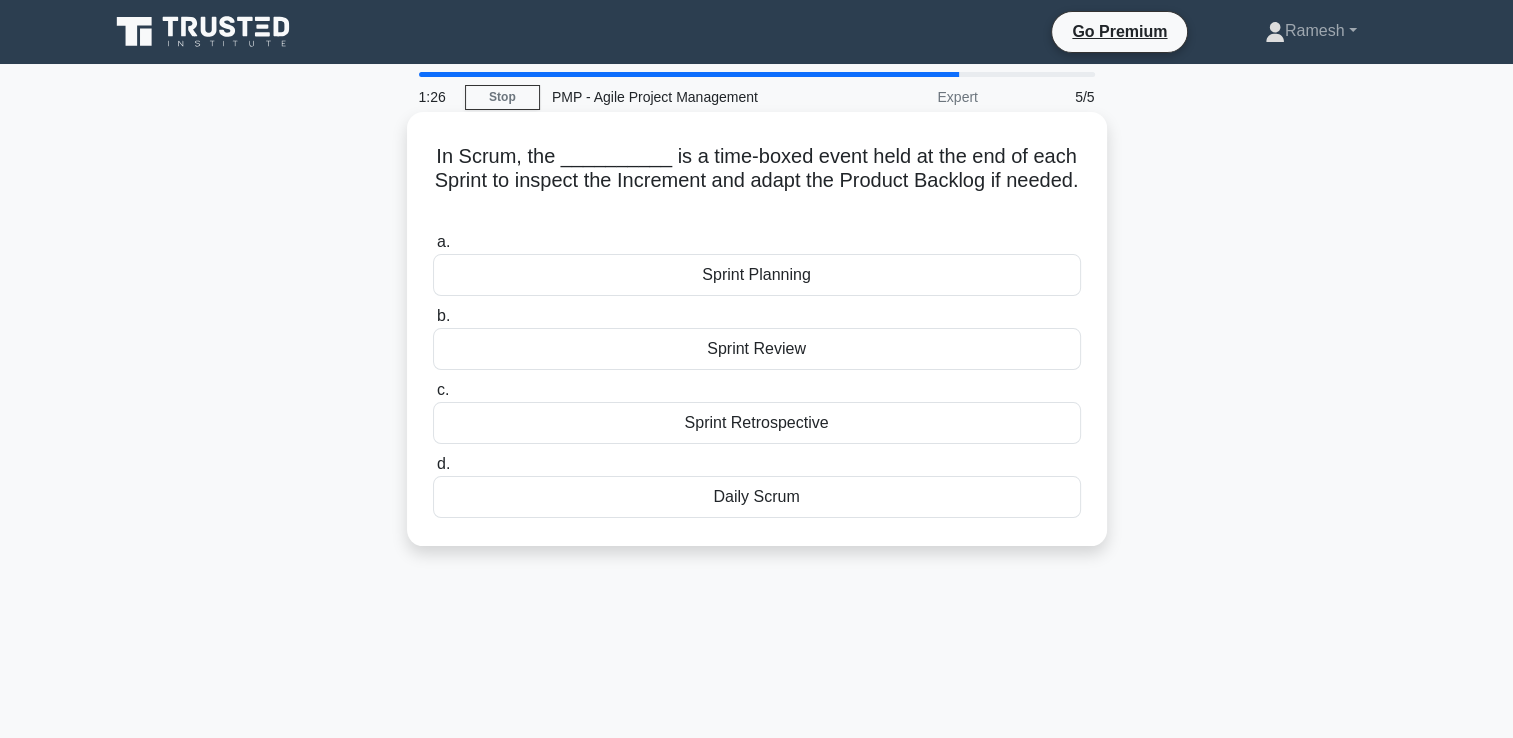 copy on "In Scrum, the __________ is a time-boxed event held at the end of each Sprint to inspect the Increment and adapt the Product Backlog if needed.
.spinner_0XTQ{transform-origin:center;animation:spinner_y6GP .75s linear infinite}@keyframes spinner_y6GP{100%{transform:rotate(360deg)}}
a.
Sprint Planning
b.
Sprint Review
c.
Sprint Retrospective
d.
Daily Scrum" 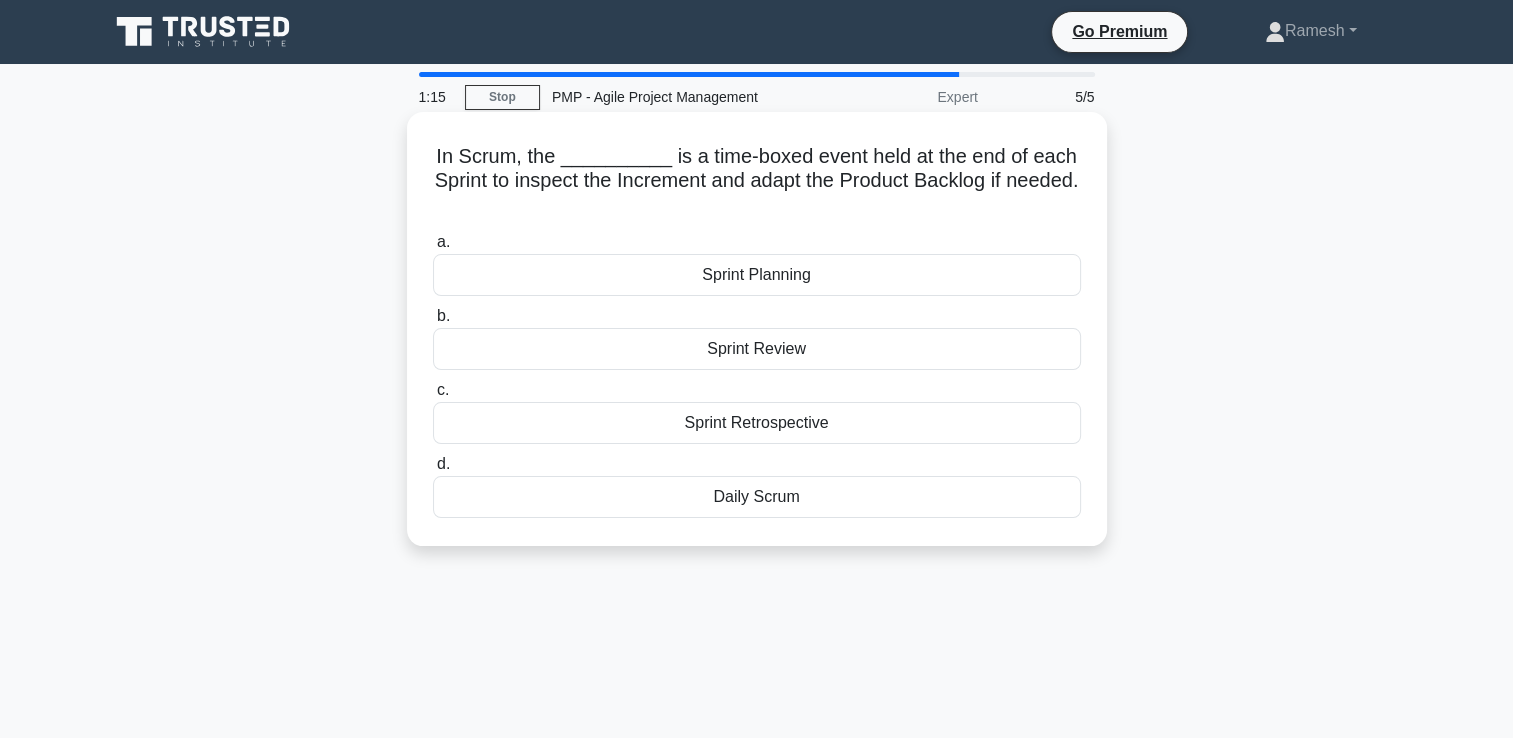 click on "Sprint Review" at bounding box center (757, 349) 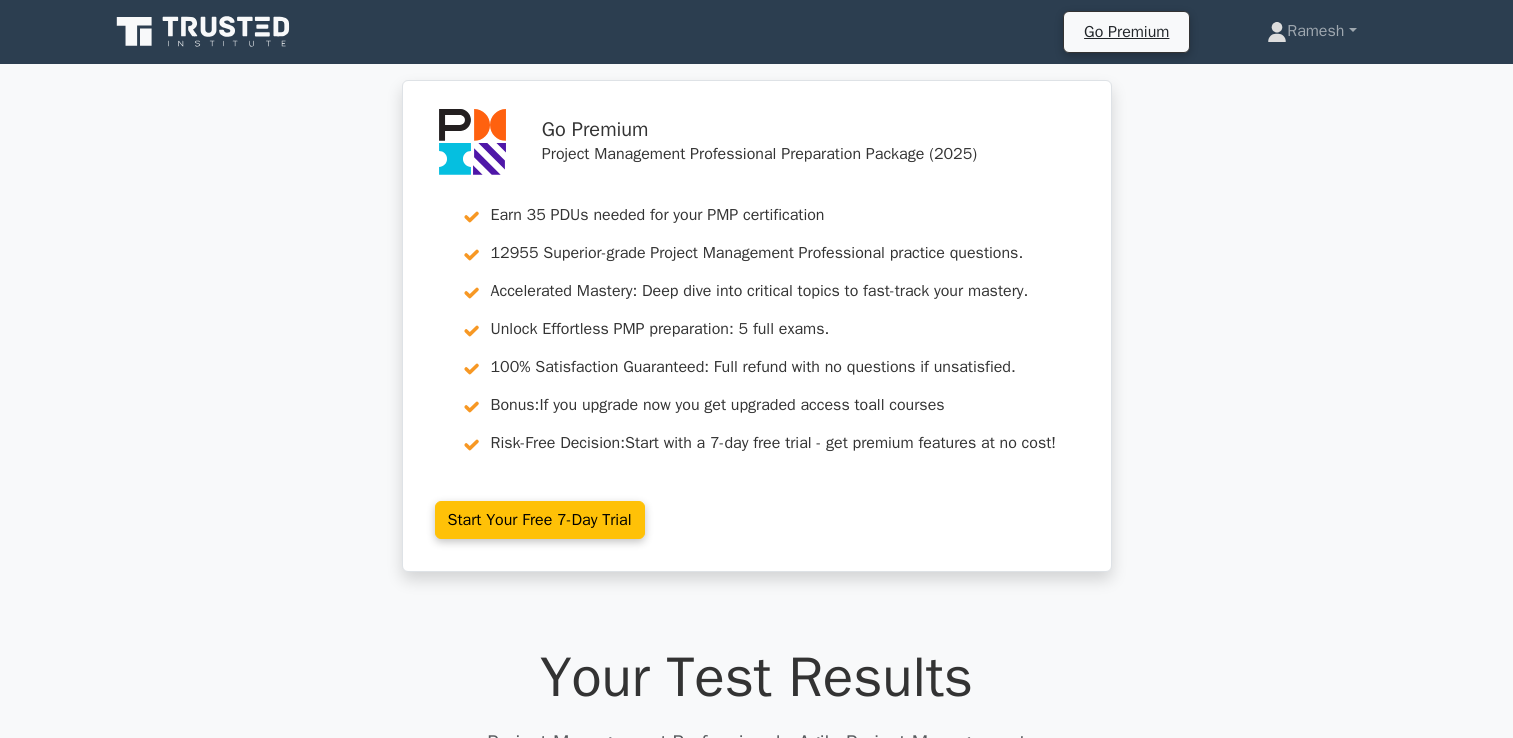 scroll, scrollTop: 0, scrollLeft: 0, axis: both 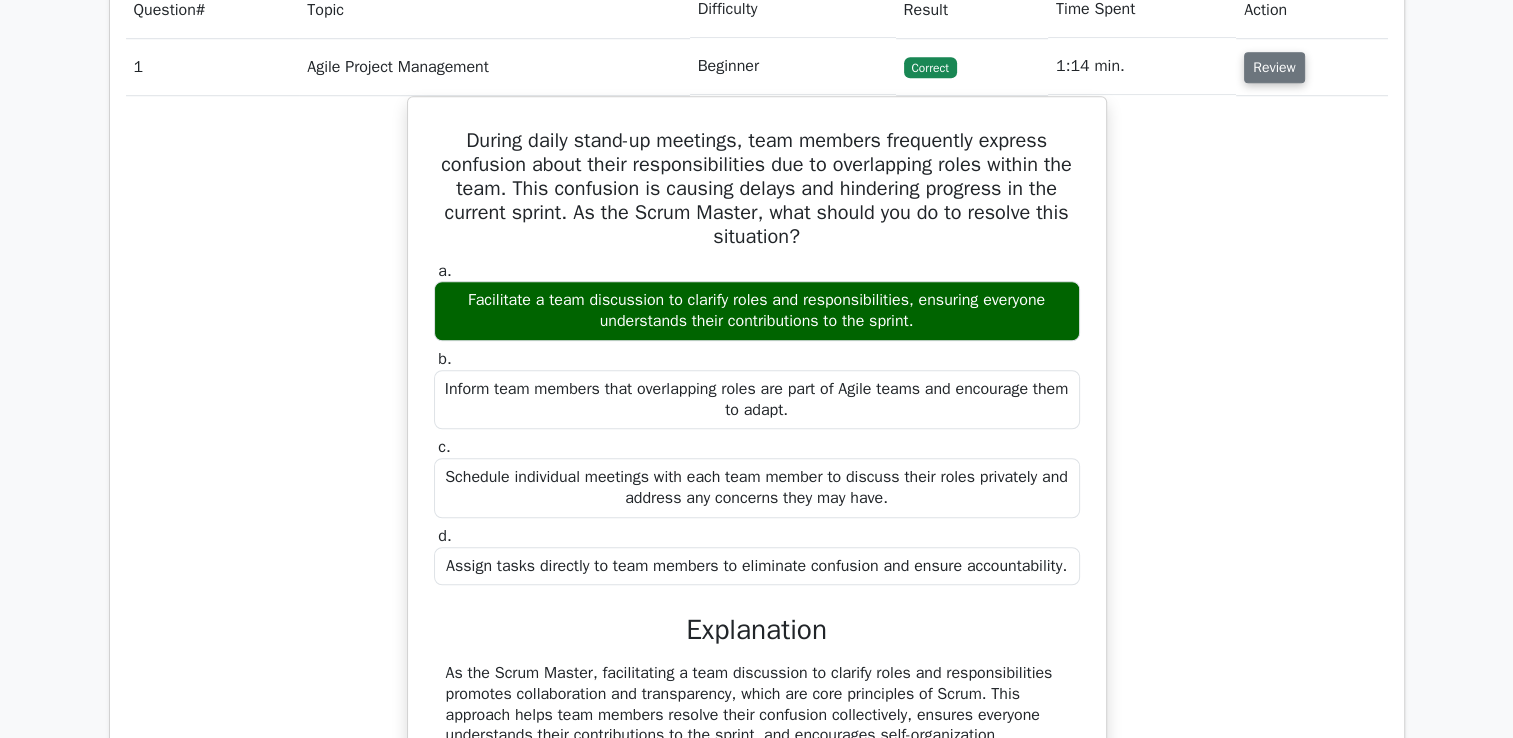 click on "Review" at bounding box center [1274, 67] 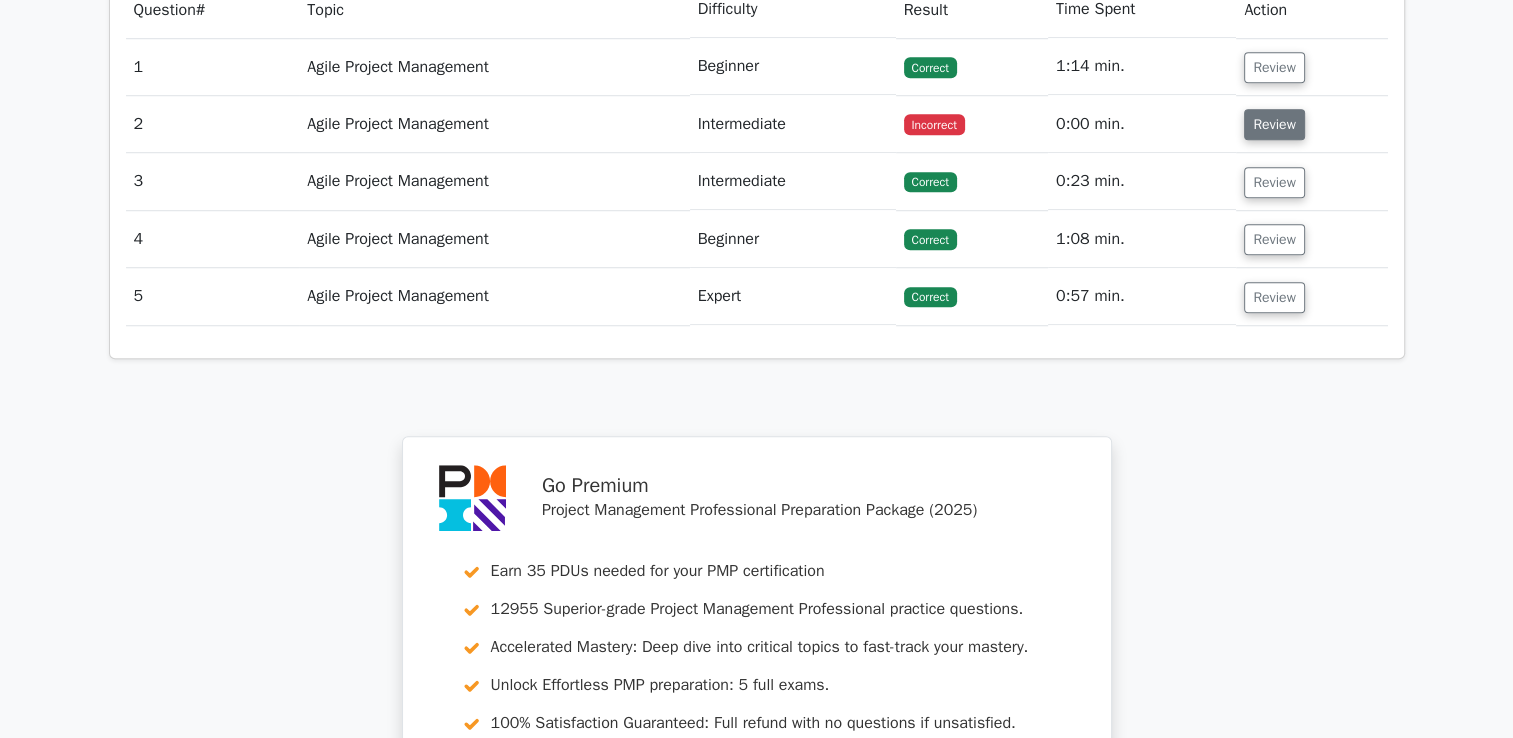 click on "Review" at bounding box center (1274, 124) 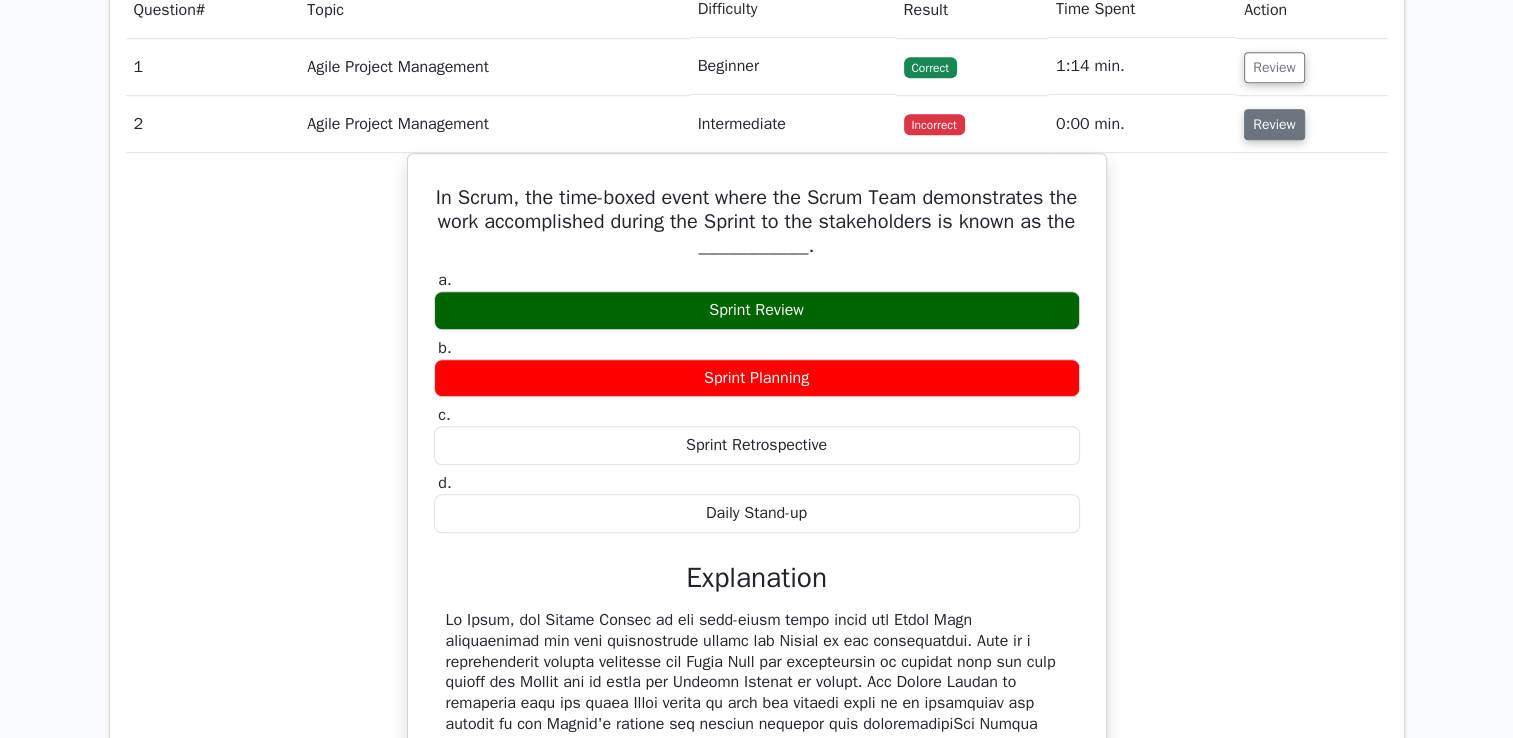 click on "Review" at bounding box center [1274, 124] 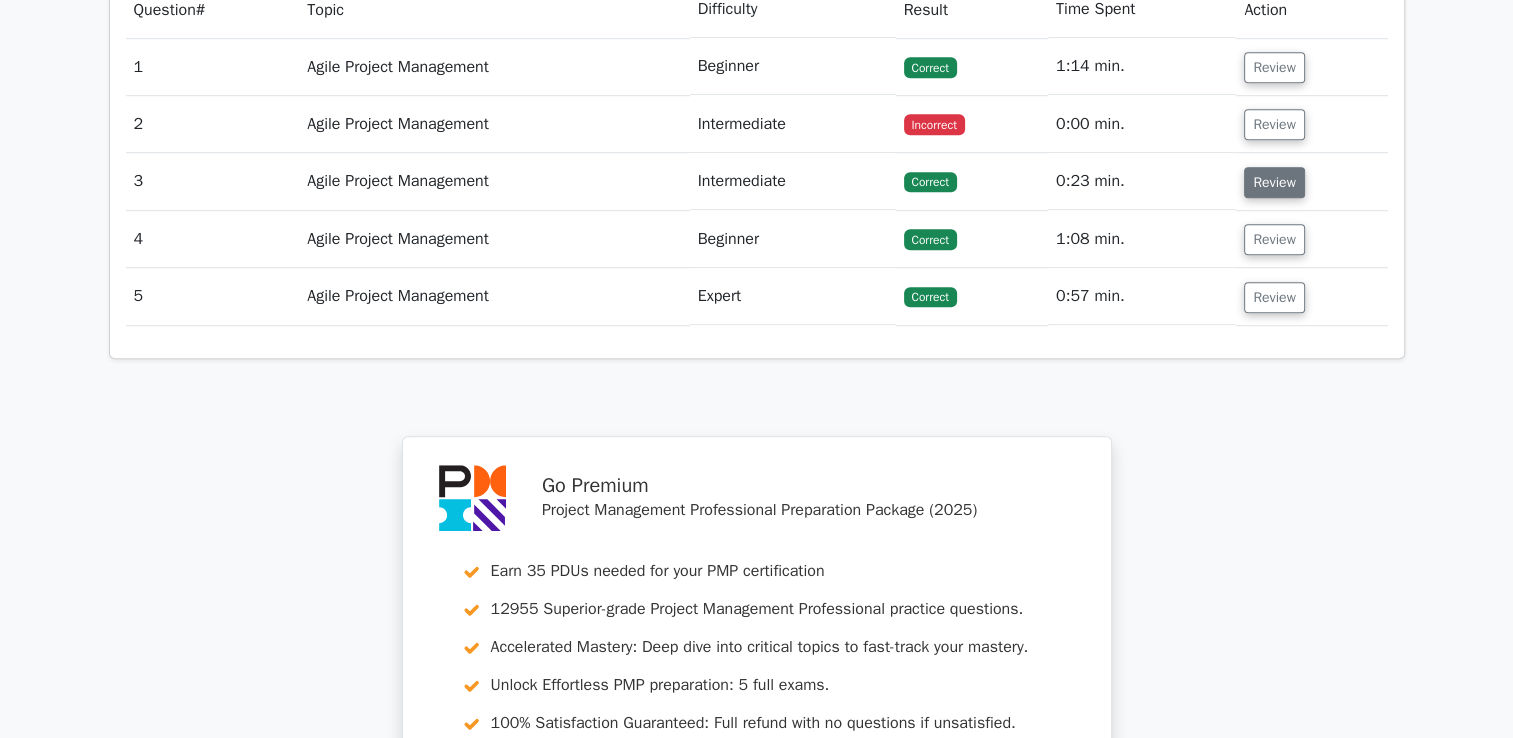 click on "Review" at bounding box center (1274, 182) 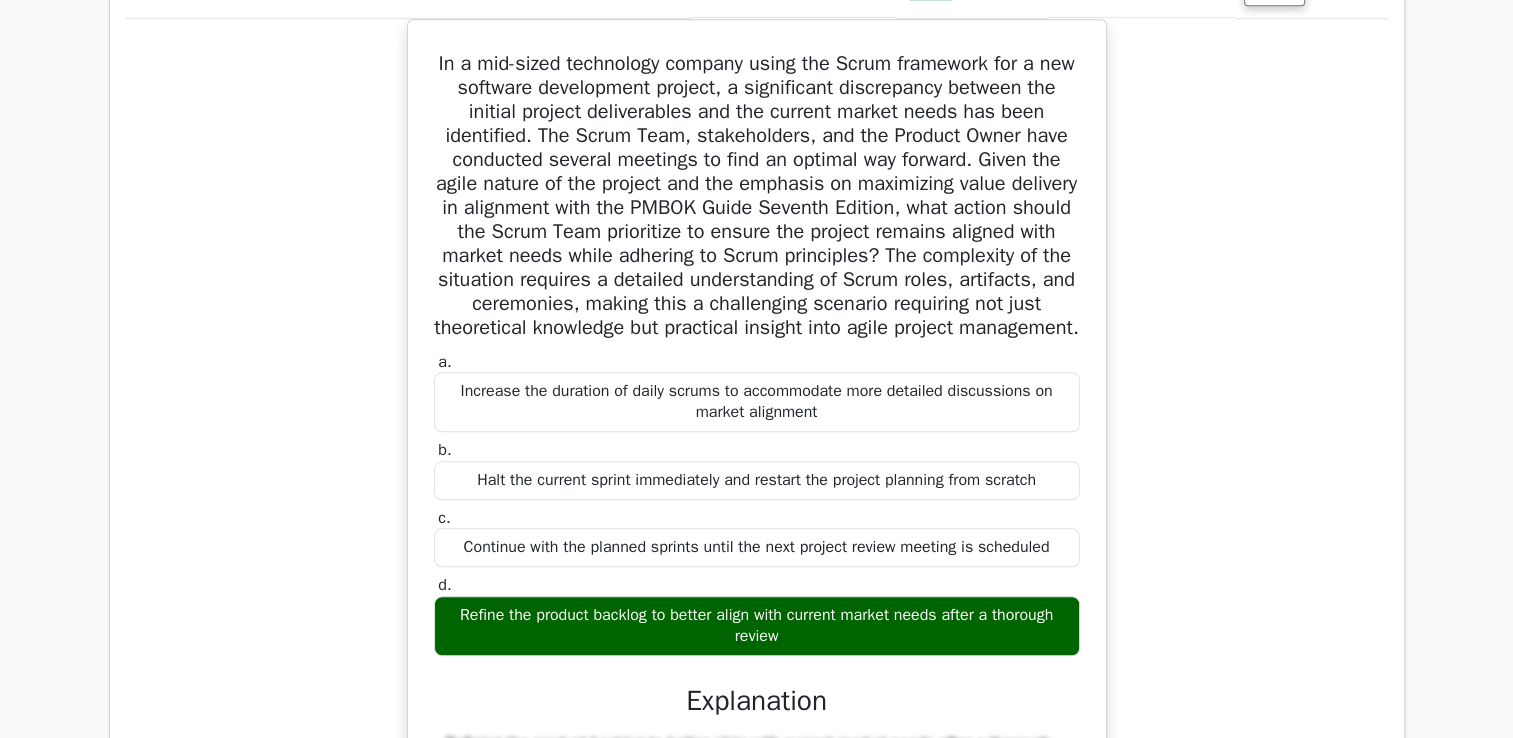 scroll, scrollTop: 1600, scrollLeft: 0, axis: vertical 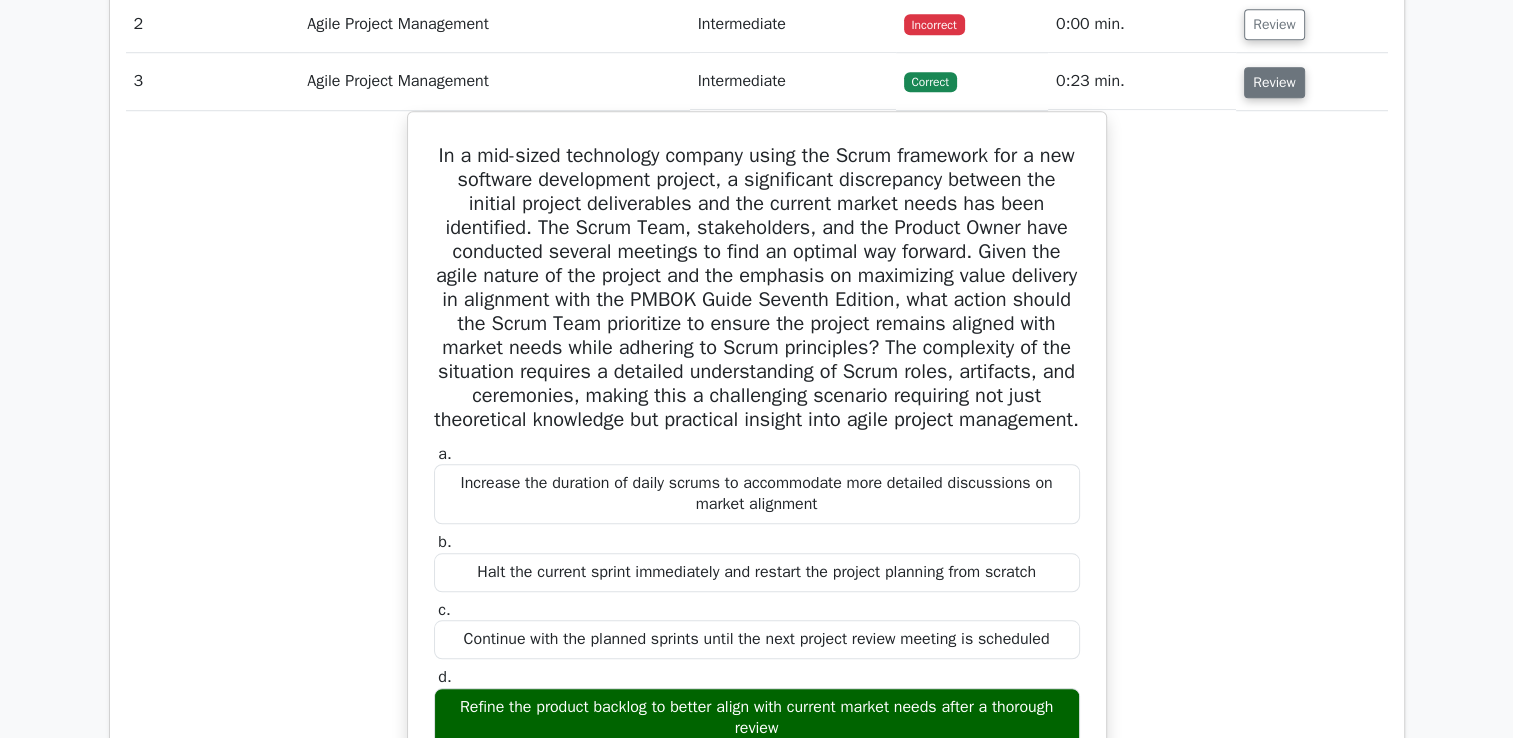 click on "Review" at bounding box center [1274, 82] 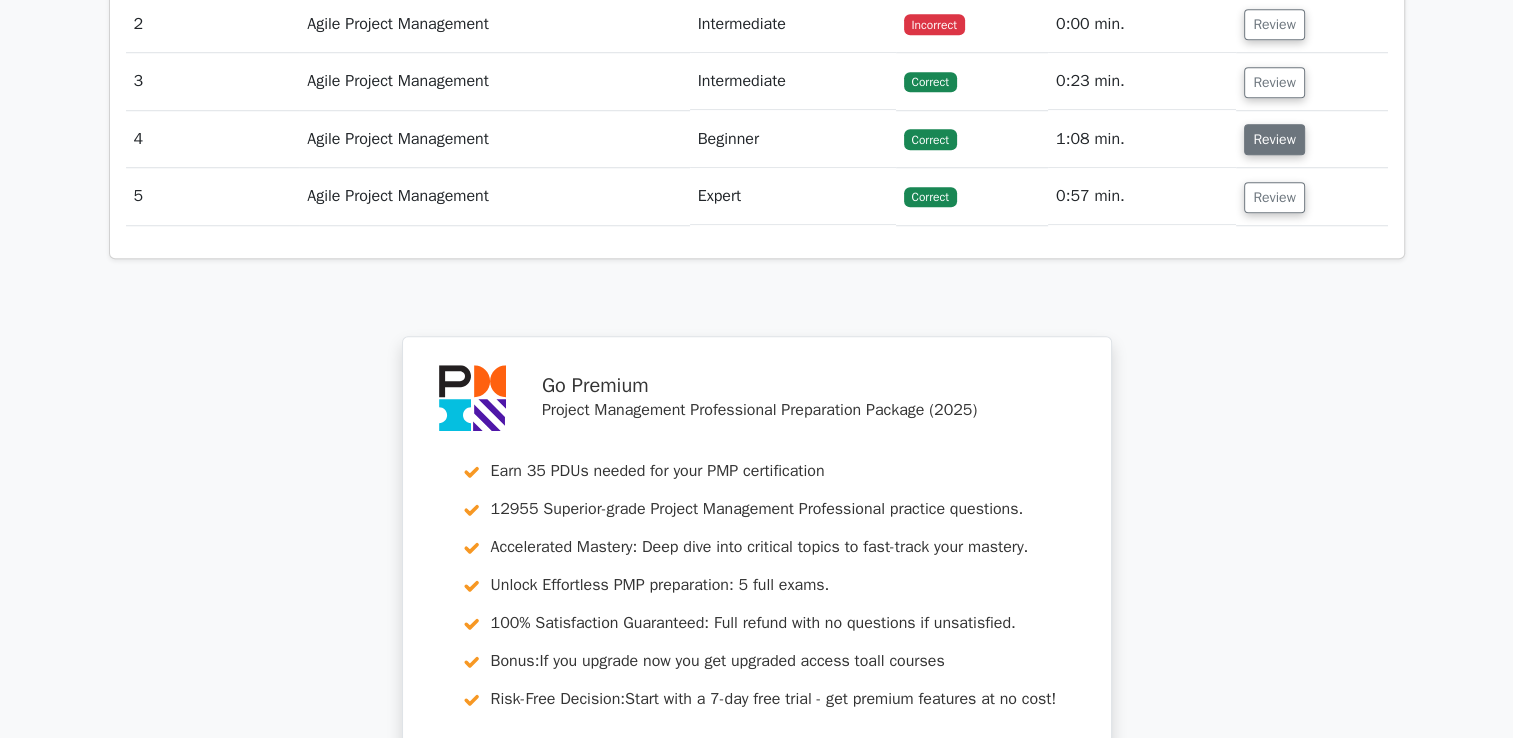 click on "Review" at bounding box center (1274, 139) 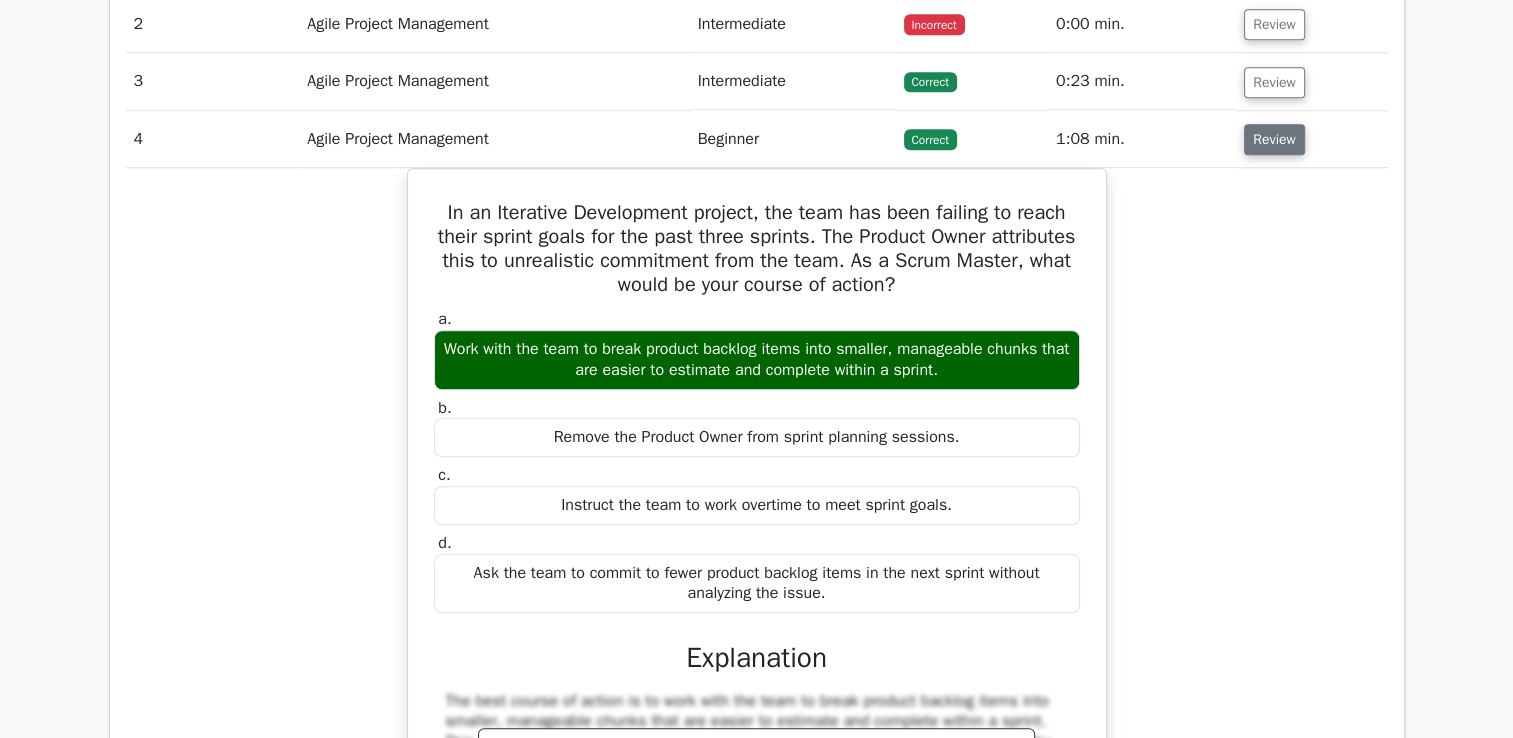 click on "Review" at bounding box center [1274, 139] 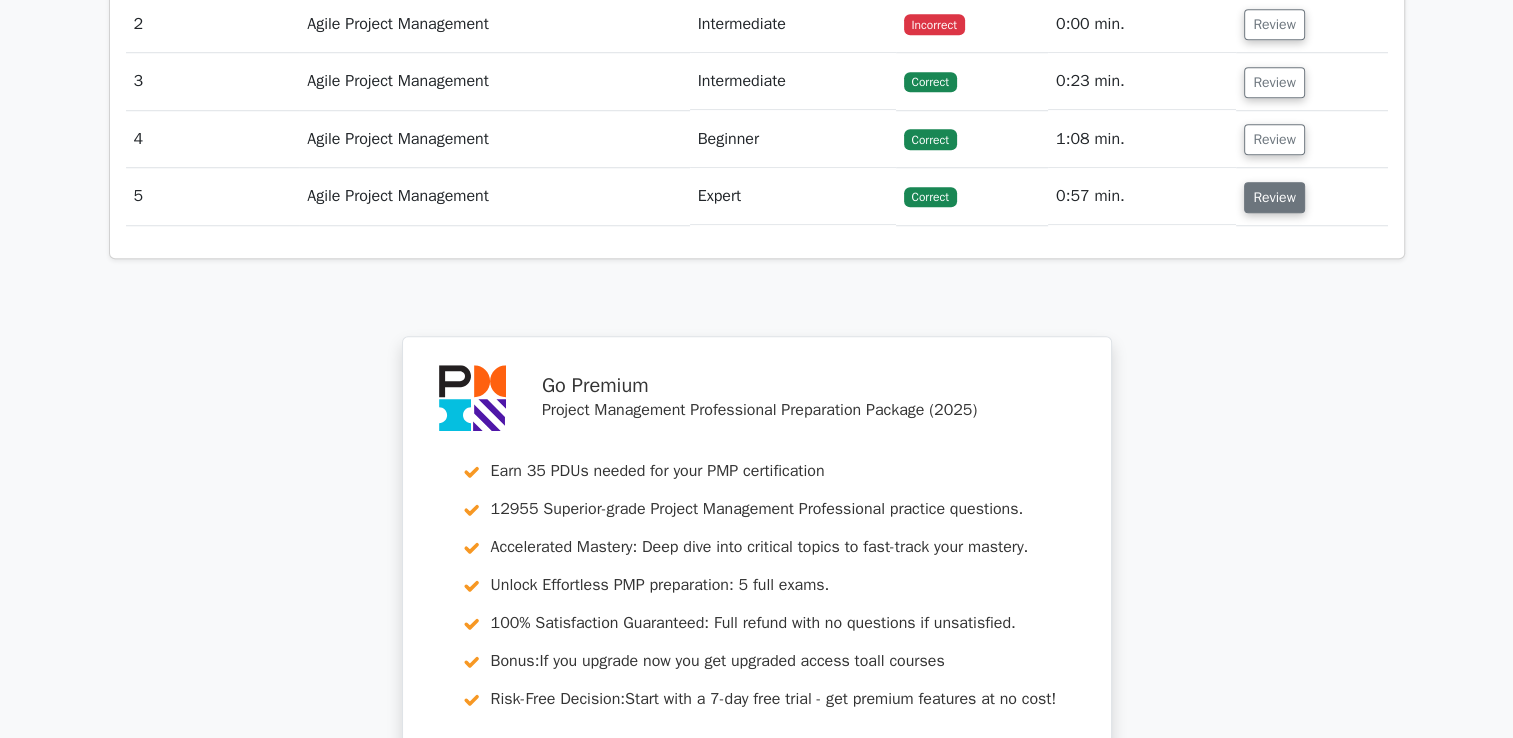click on "Review" at bounding box center [1274, 197] 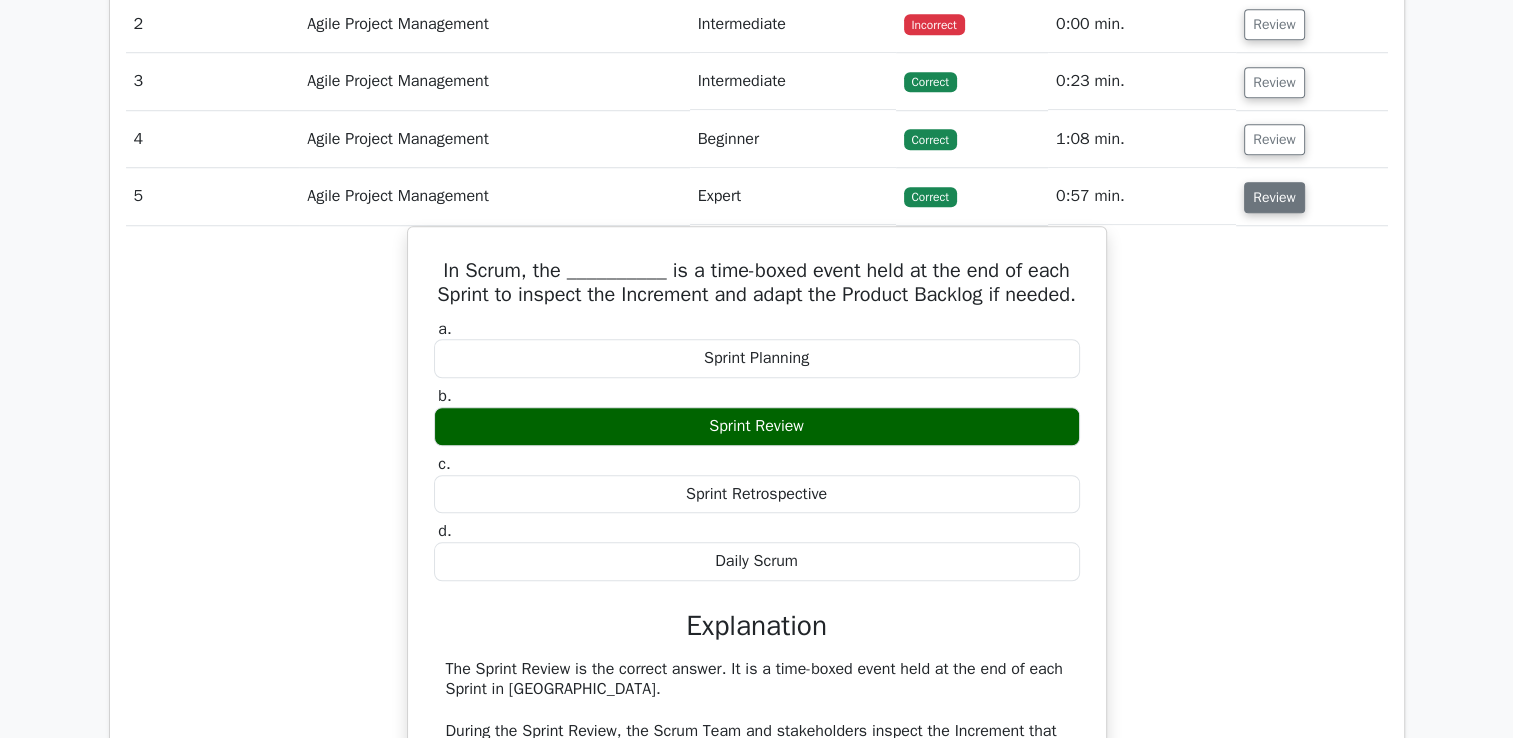 click on "Review" at bounding box center (1274, 197) 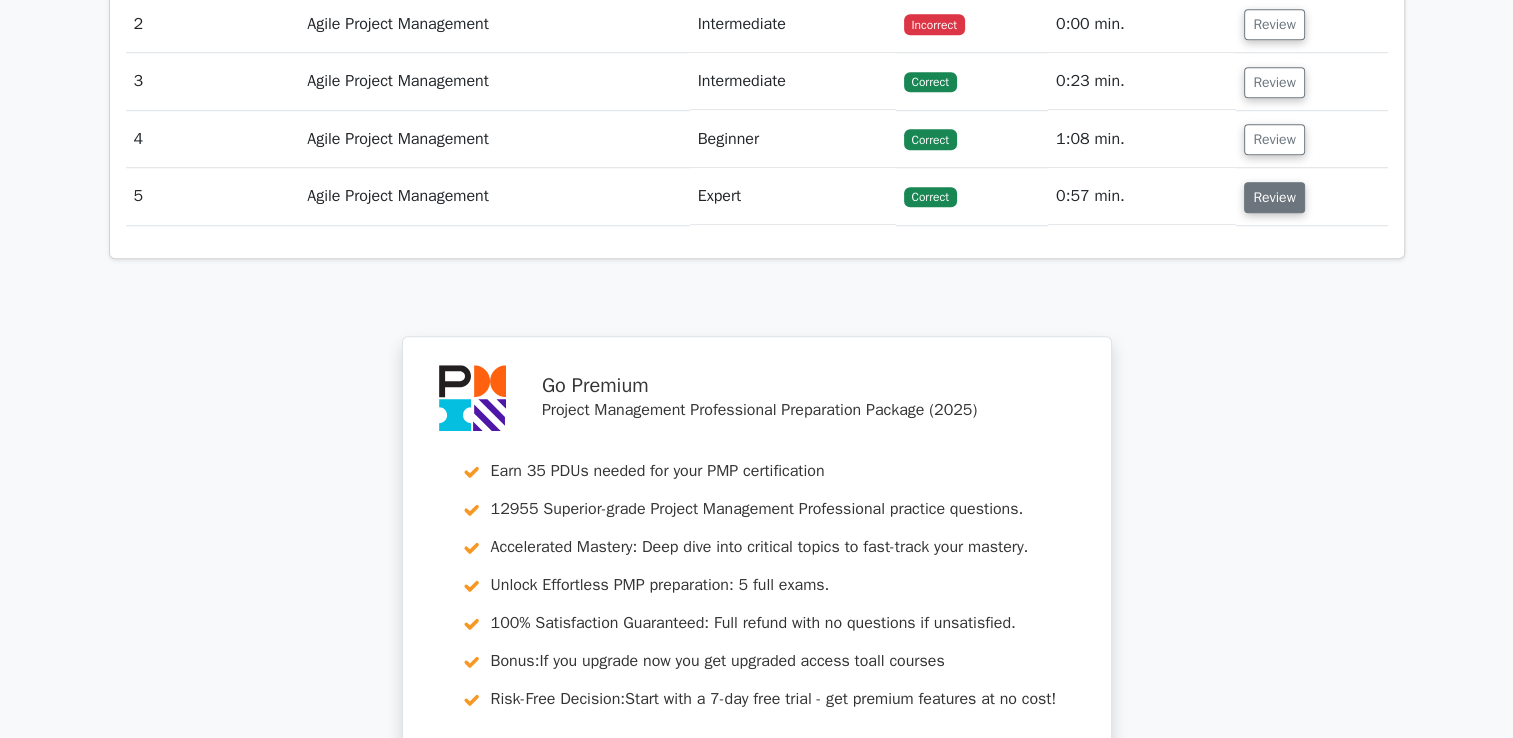 click on "Review" at bounding box center [1274, 197] 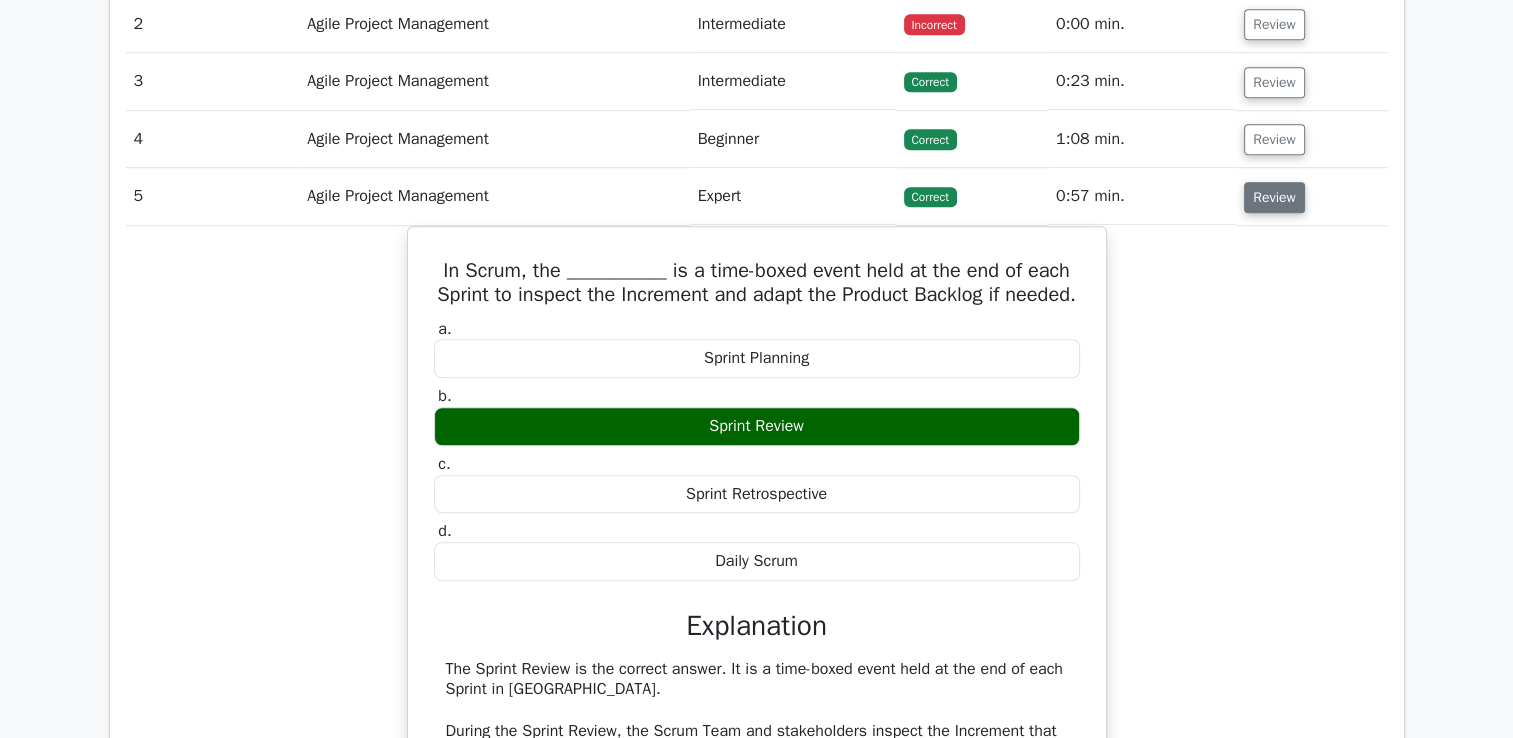 click on "Review" at bounding box center (1274, 197) 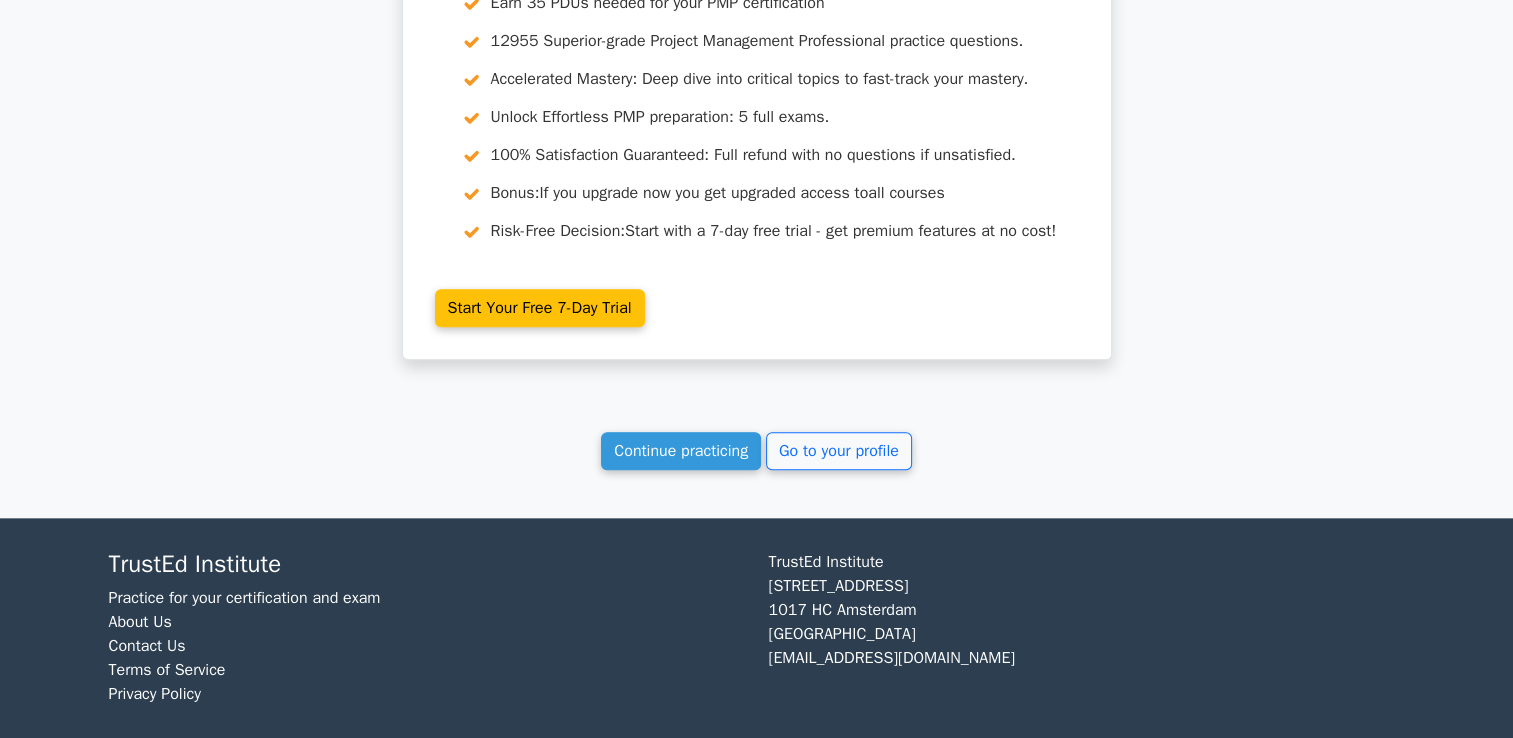 scroll, scrollTop: 2078, scrollLeft: 0, axis: vertical 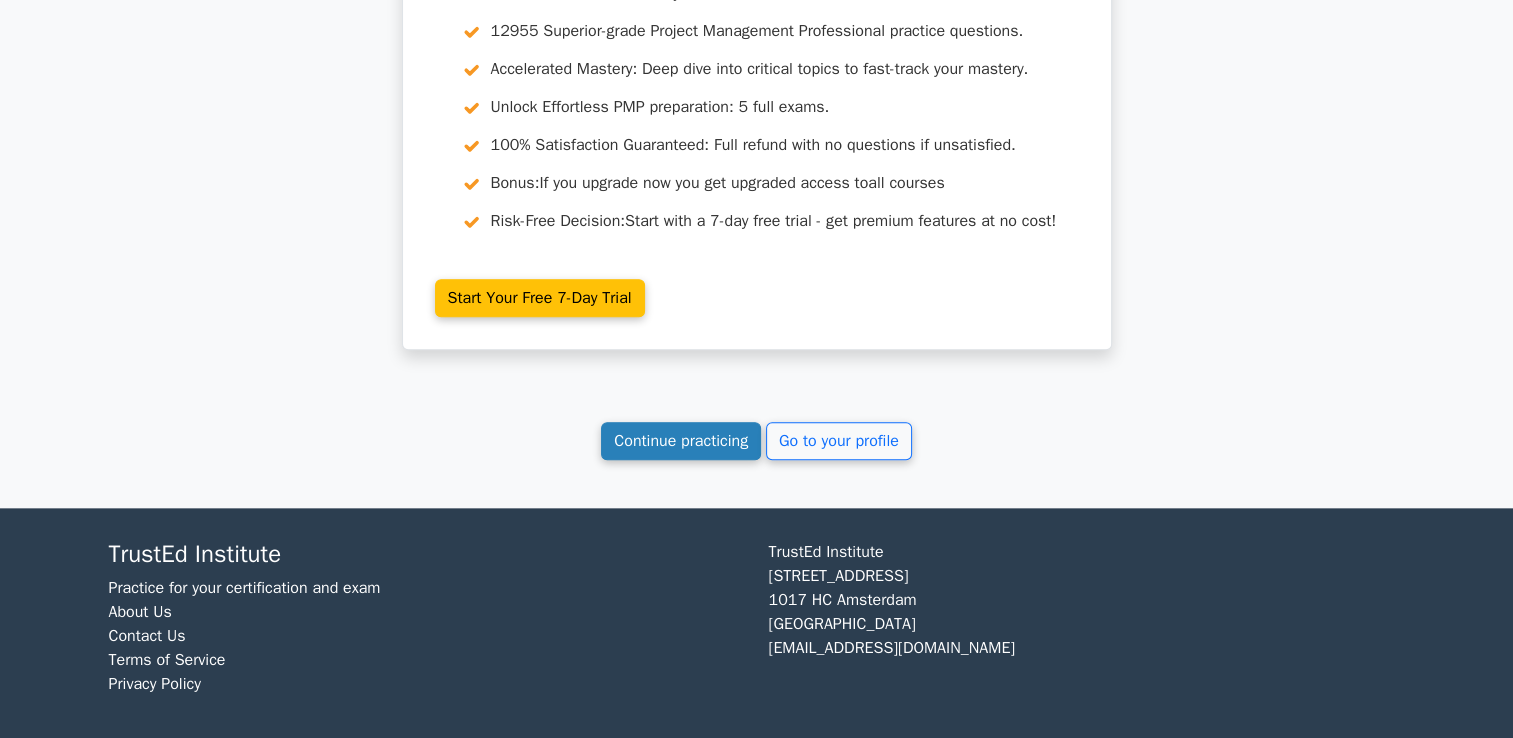 click on "Continue practicing" at bounding box center (681, 441) 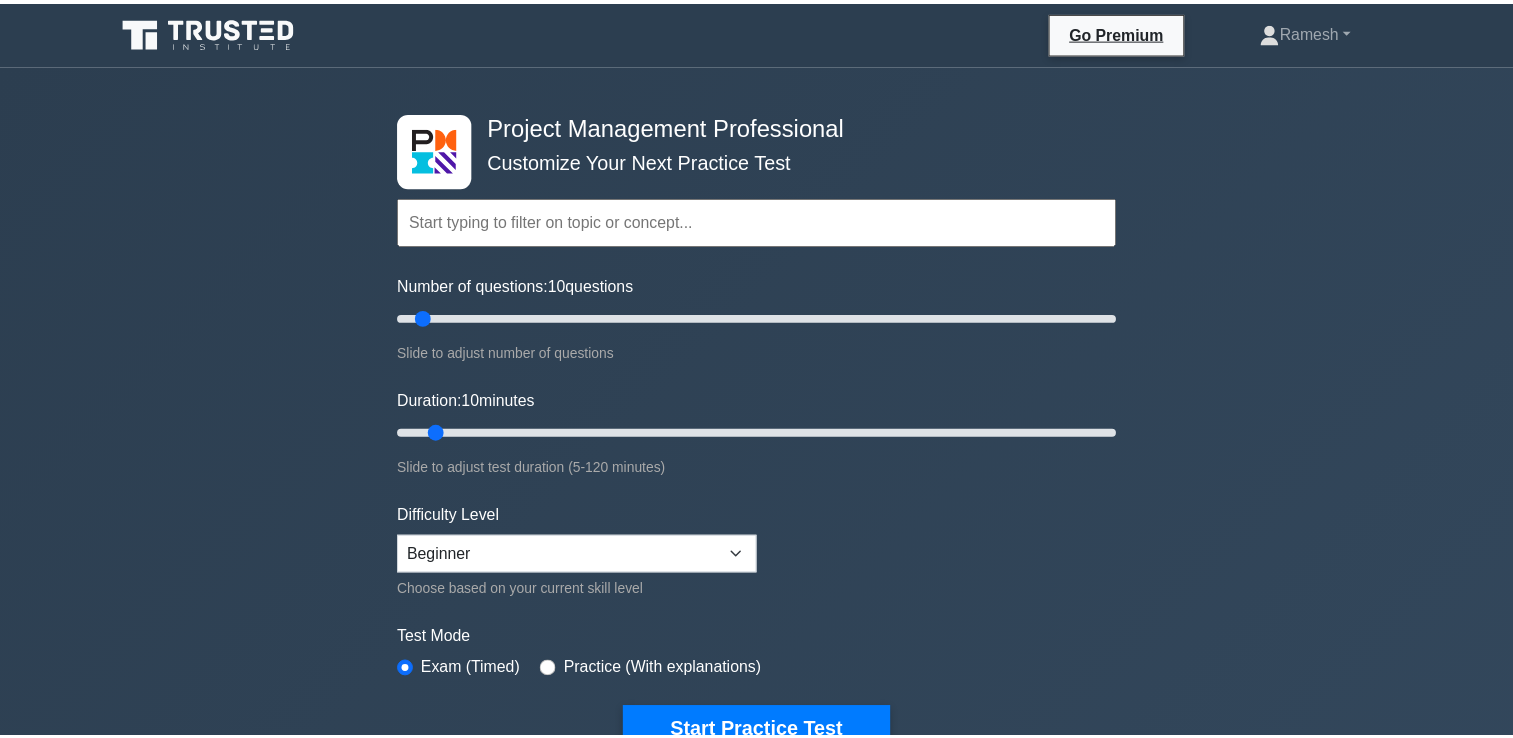 scroll, scrollTop: 497, scrollLeft: 0, axis: vertical 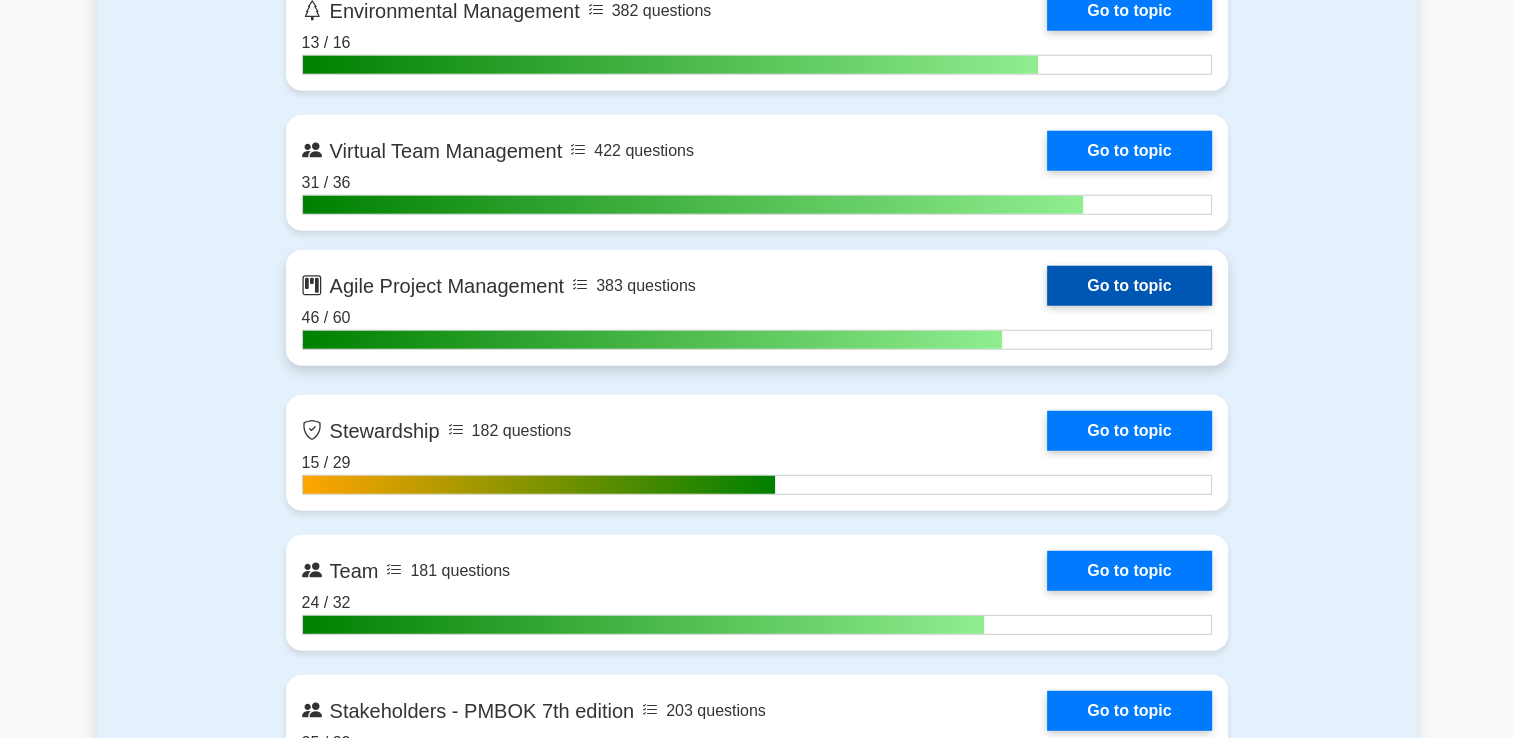 click on "Go to topic" at bounding box center [1129, 286] 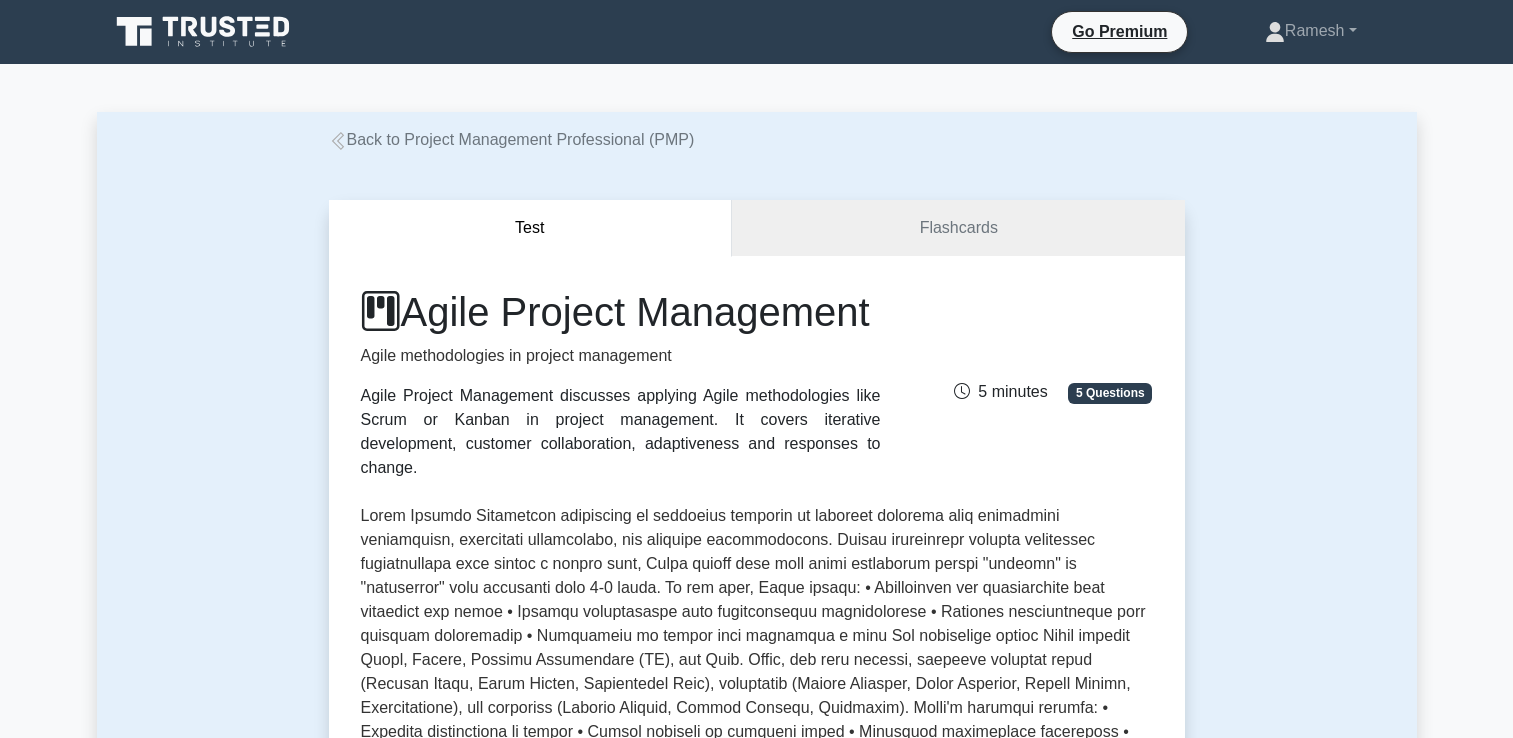 scroll, scrollTop: 0, scrollLeft: 0, axis: both 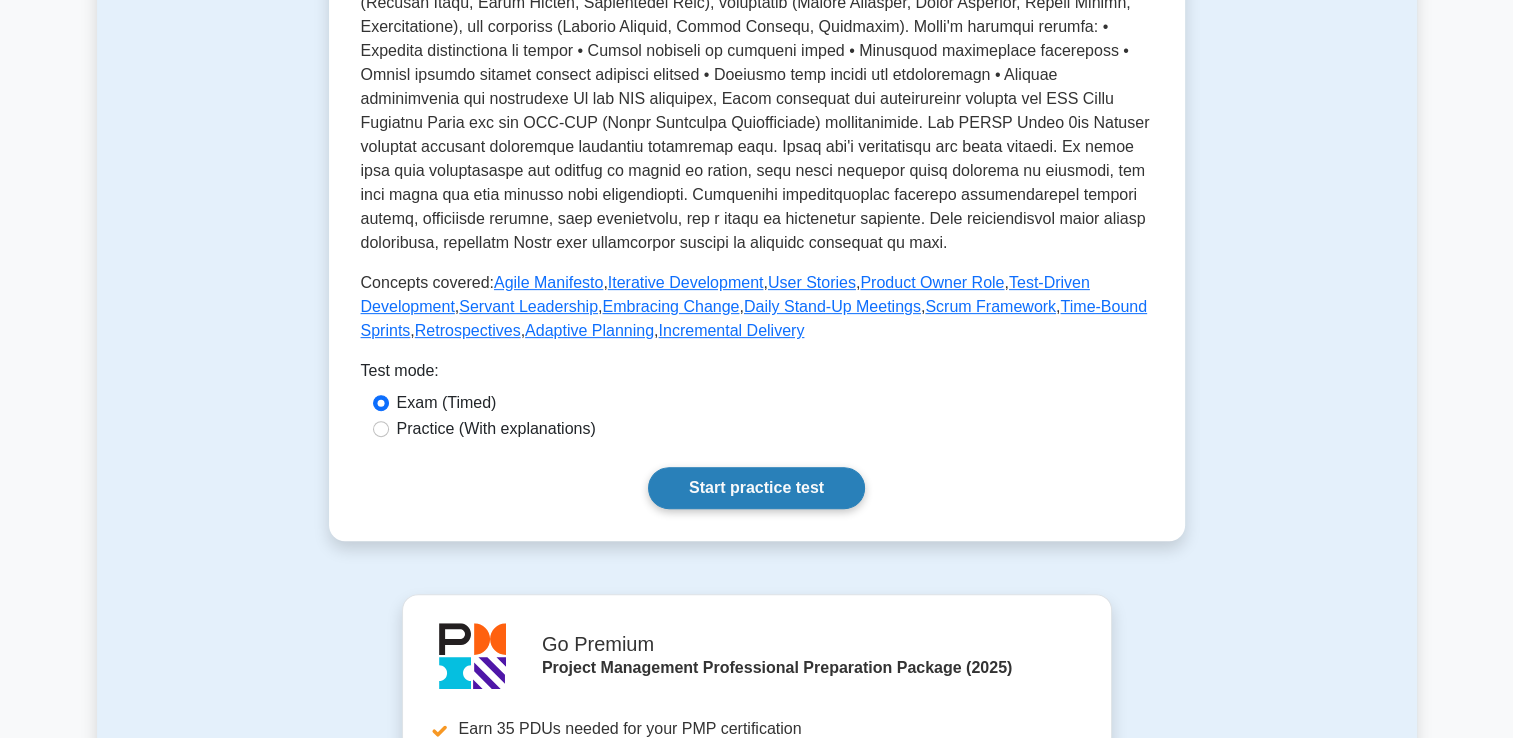 click on "Start practice test" at bounding box center (756, 488) 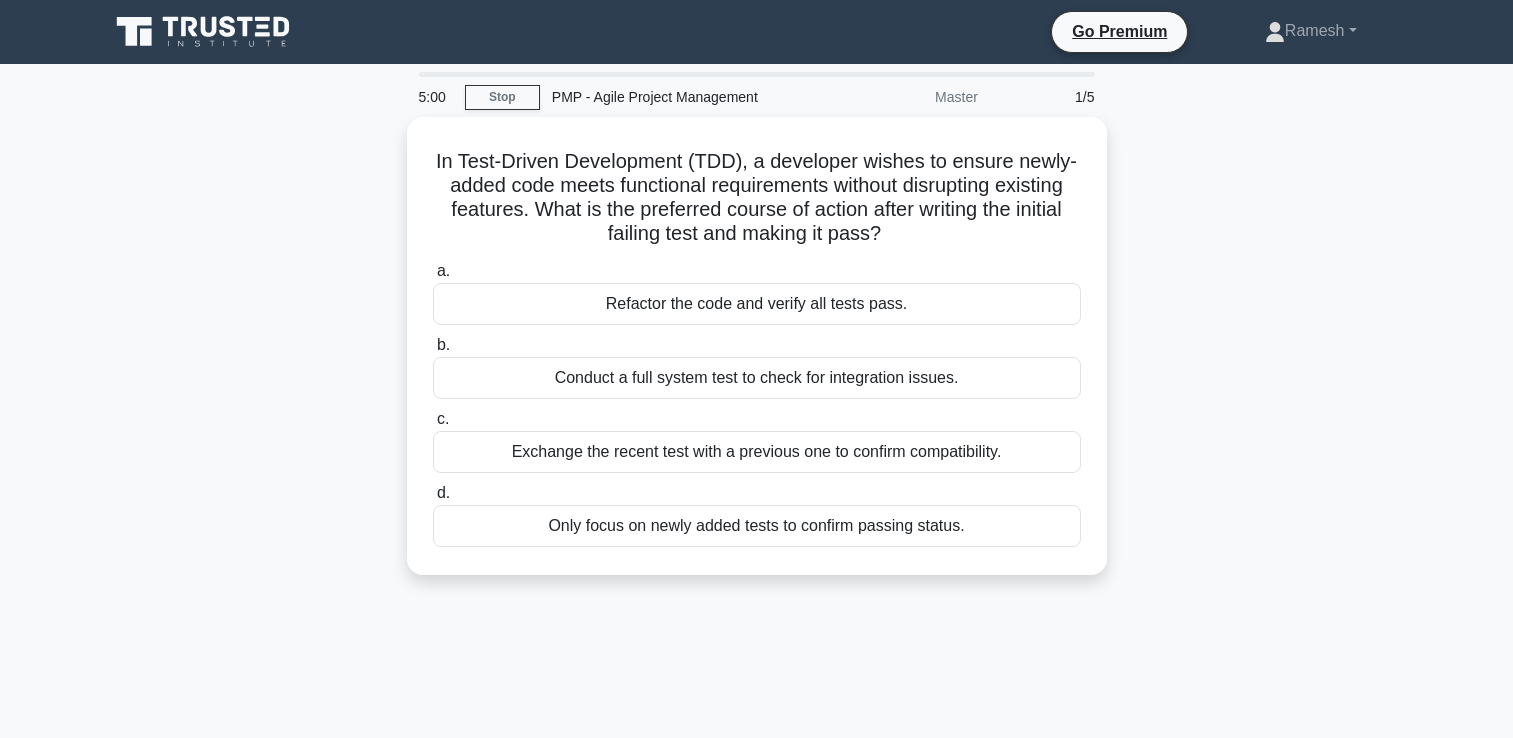 scroll, scrollTop: 0, scrollLeft: 0, axis: both 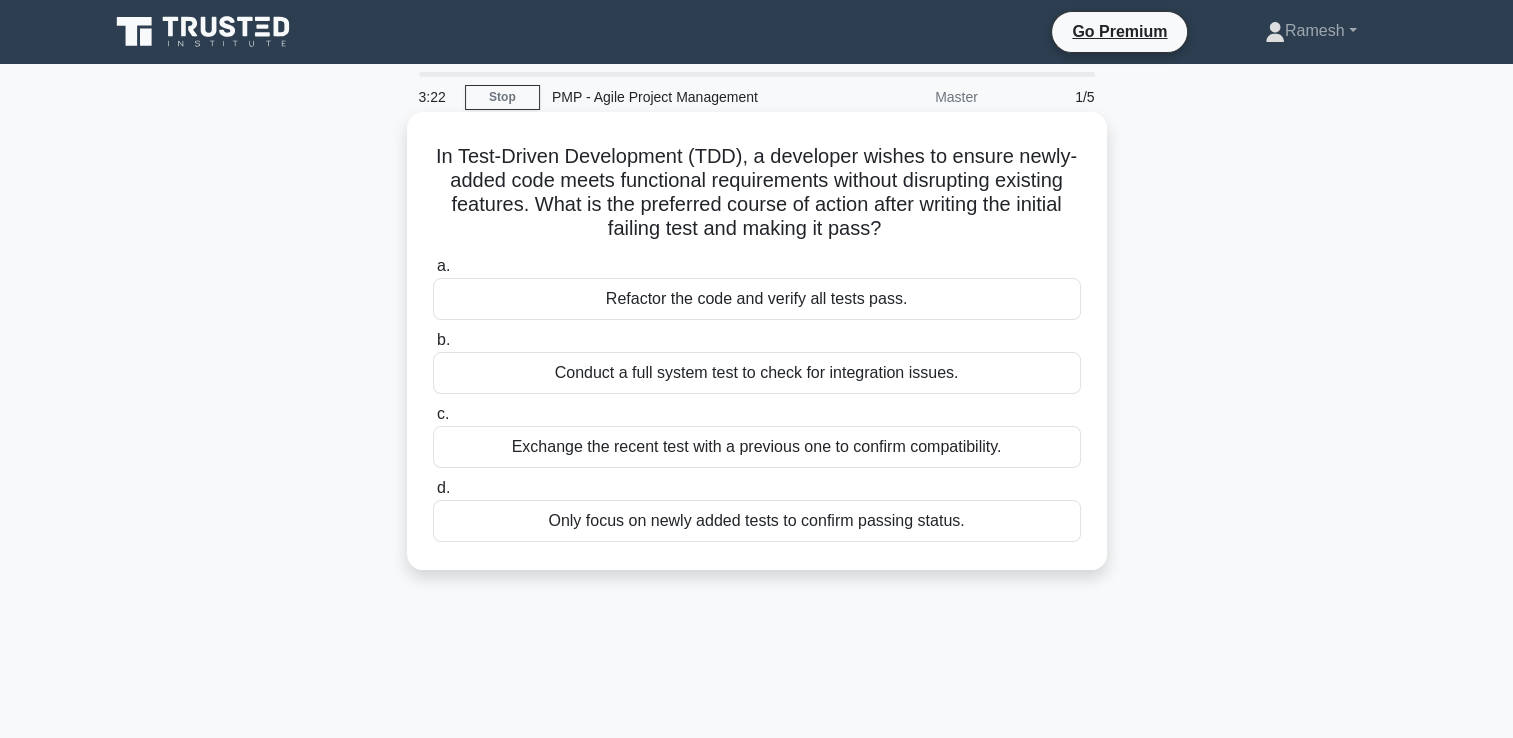 click on "Conduct a full system test to check for integration issues." at bounding box center [757, 373] 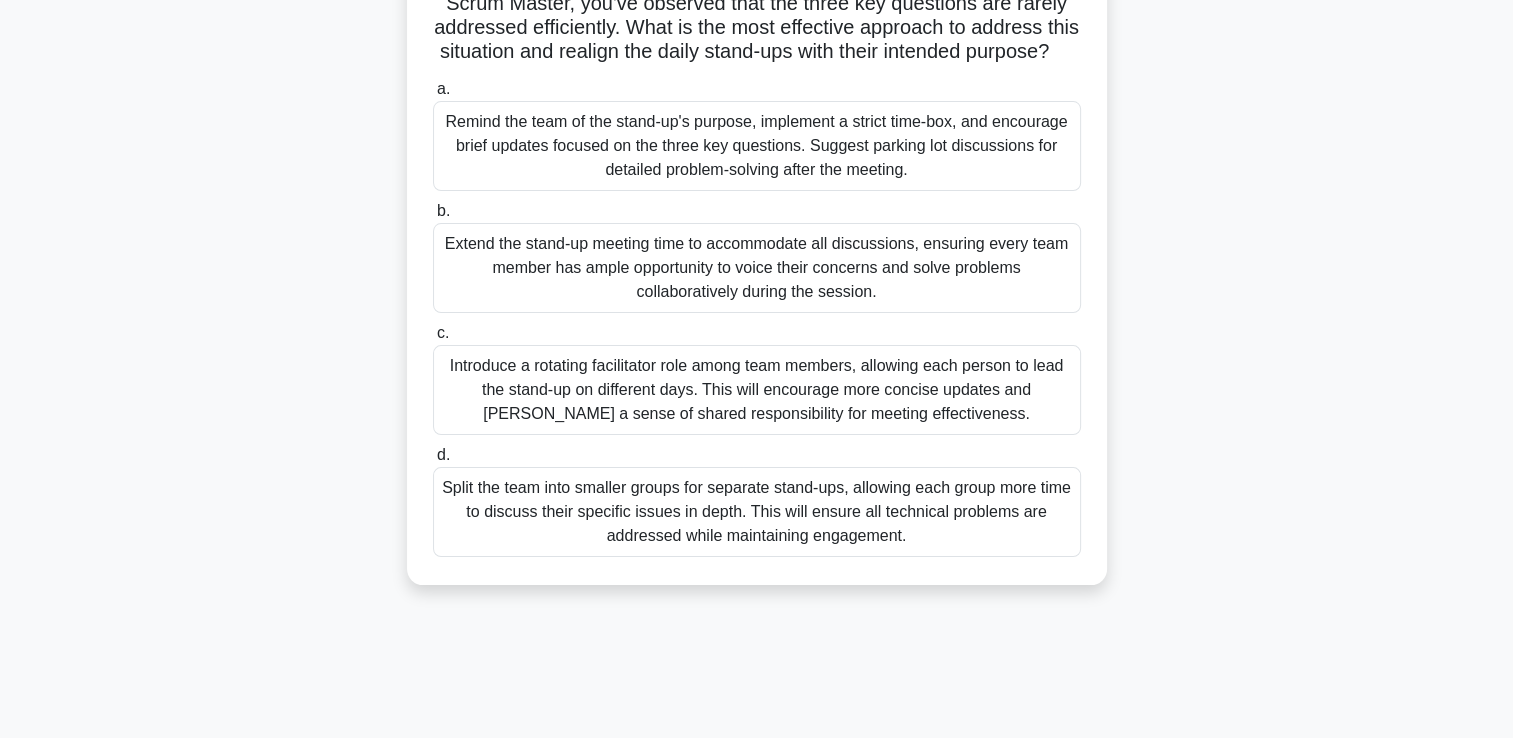 scroll, scrollTop: 300, scrollLeft: 0, axis: vertical 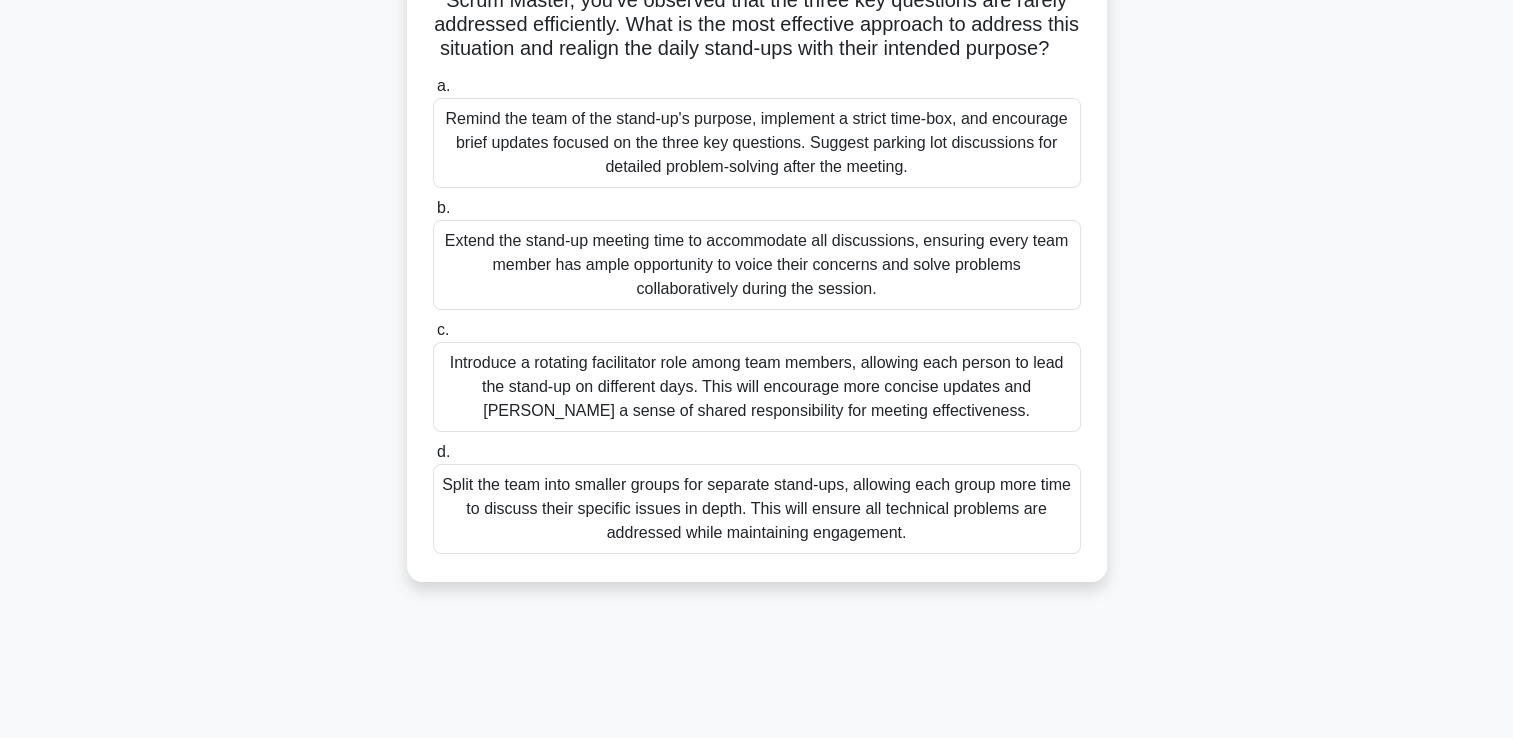 click on "Split the team into smaller groups for separate stand-ups, allowing each group more time to discuss their specific issues in depth. This will ensure all technical problems are addressed while maintaining engagement." at bounding box center [757, 509] 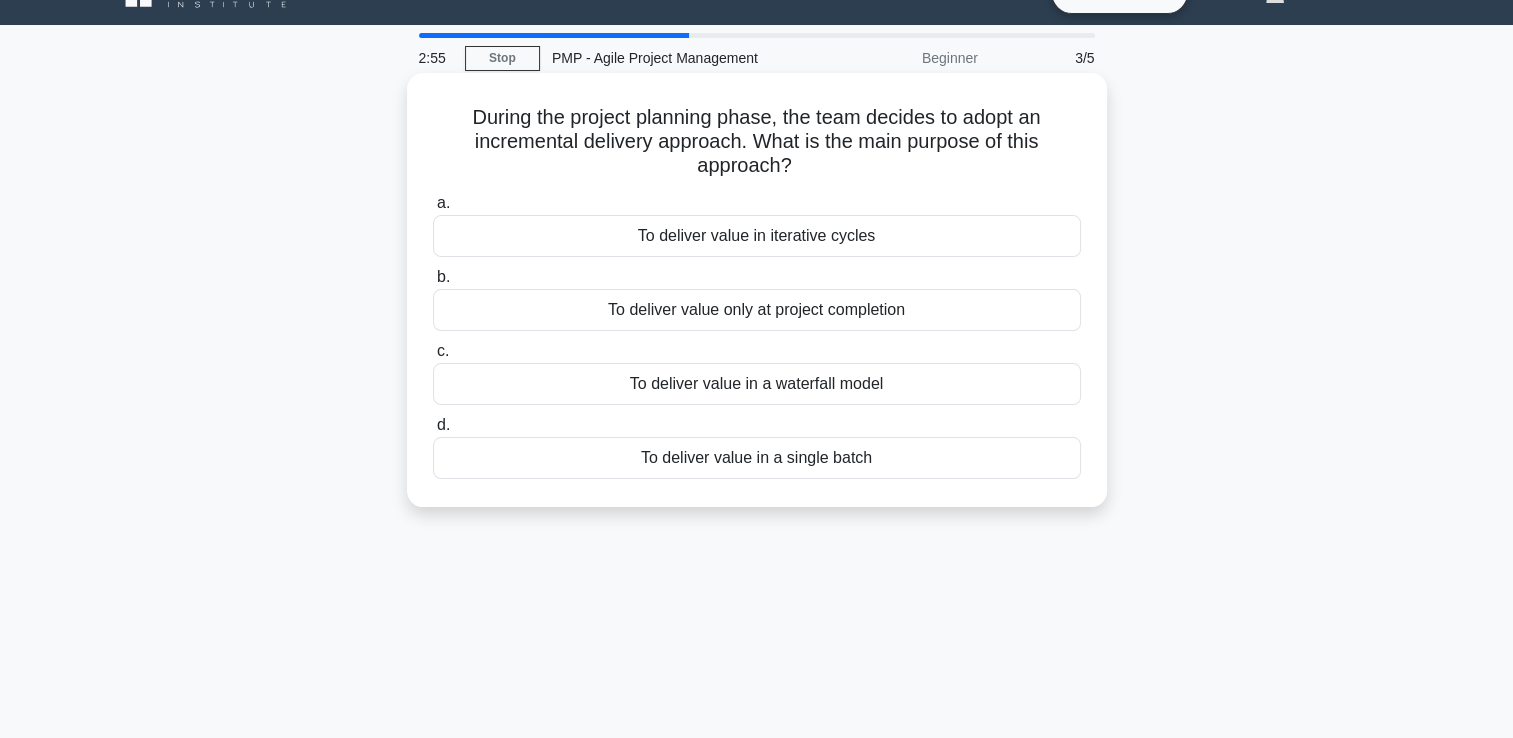 scroll, scrollTop: 0, scrollLeft: 0, axis: both 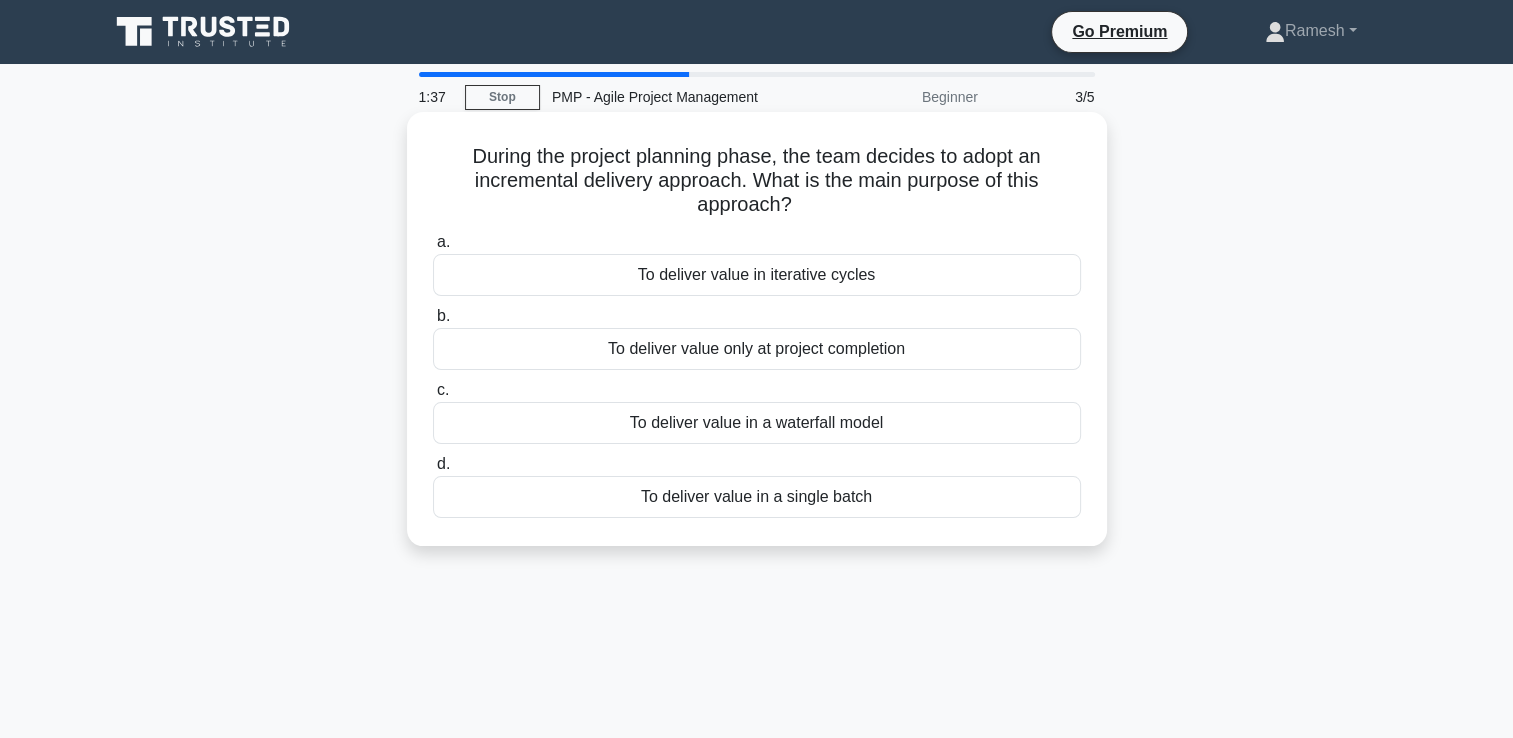 click on "To deliver value in iterative cycles" at bounding box center [757, 275] 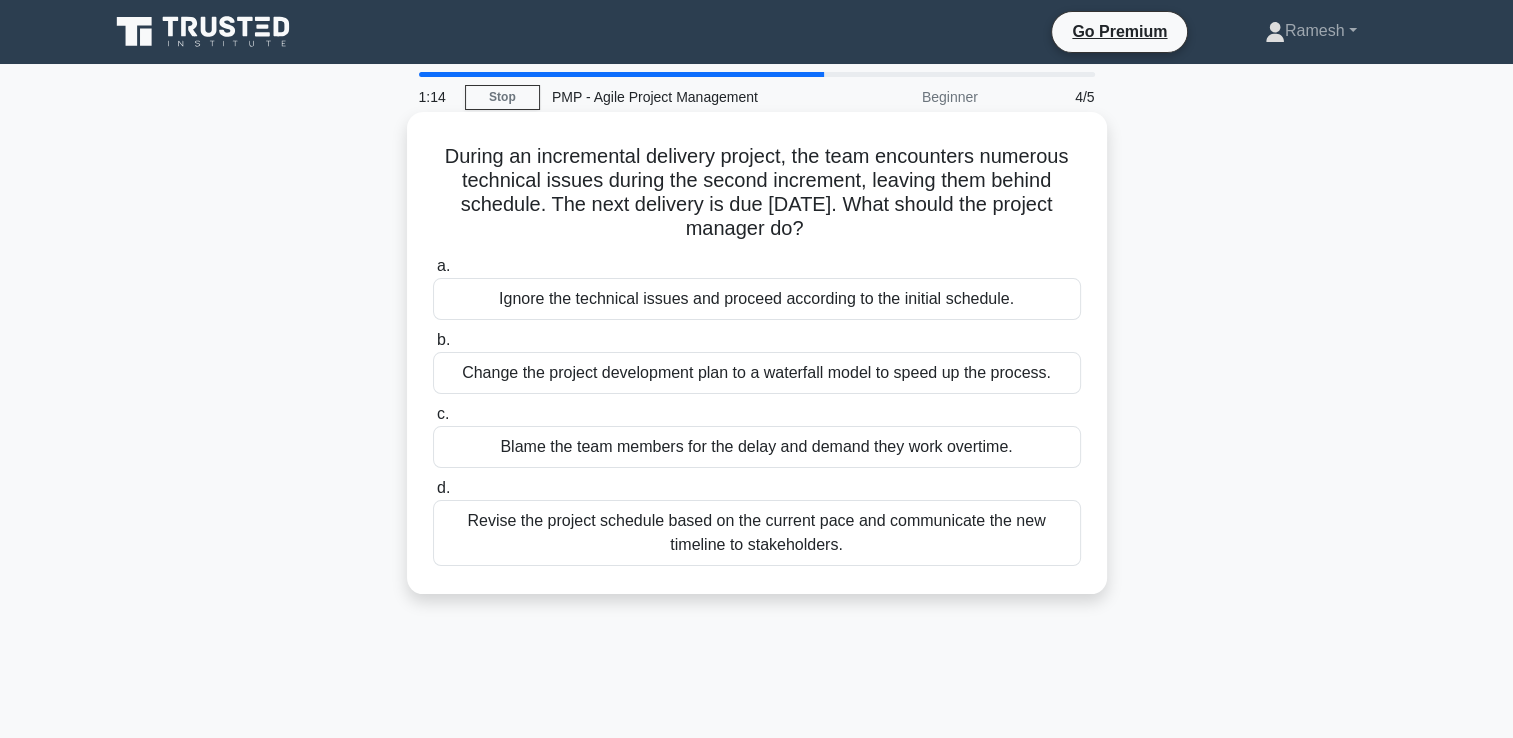 click on "Revise the project schedule based on the current pace and communicate the new timeline to stakeholders." at bounding box center (757, 533) 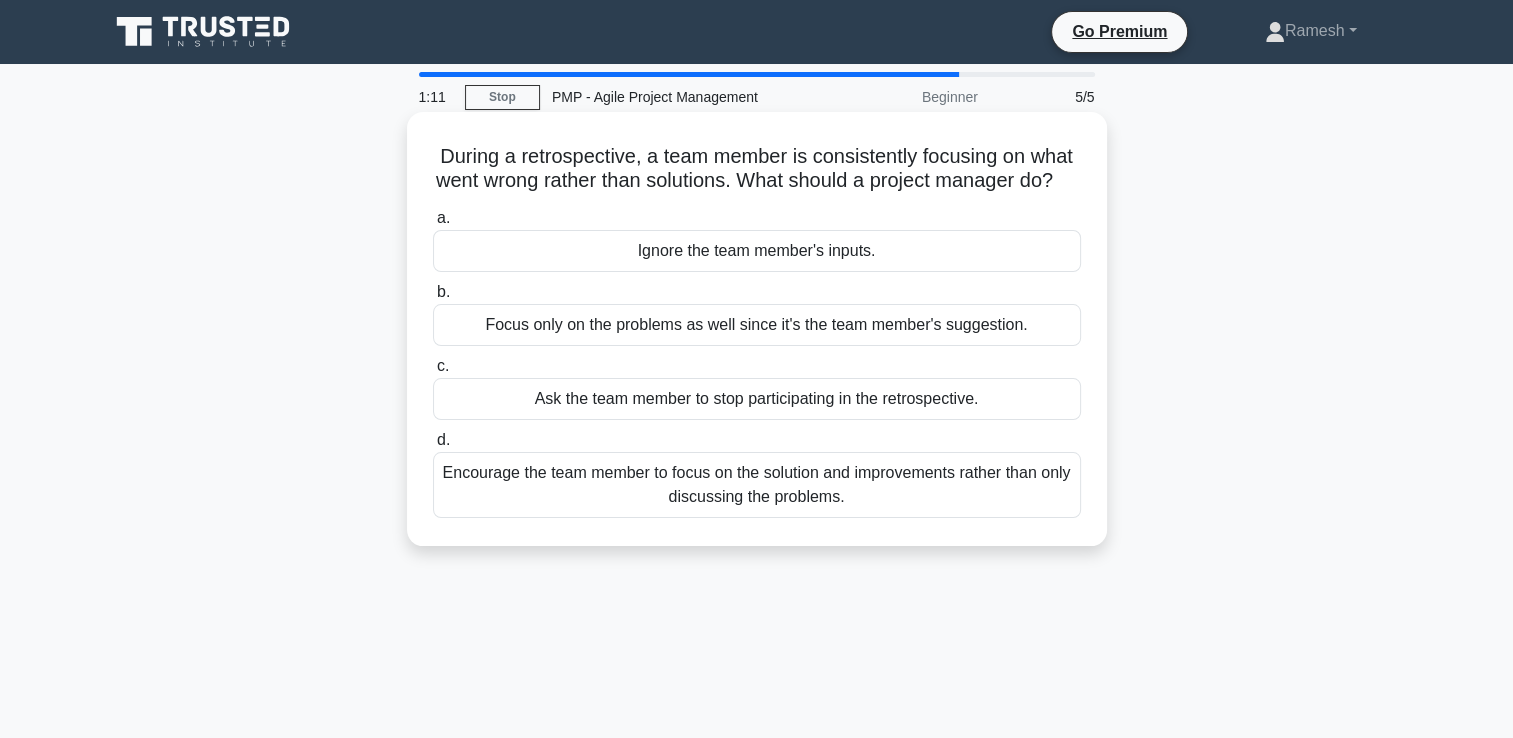 click on "Encourage the team member to focus on the solution and improvements rather than only discussing the problems." at bounding box center [757, 485] 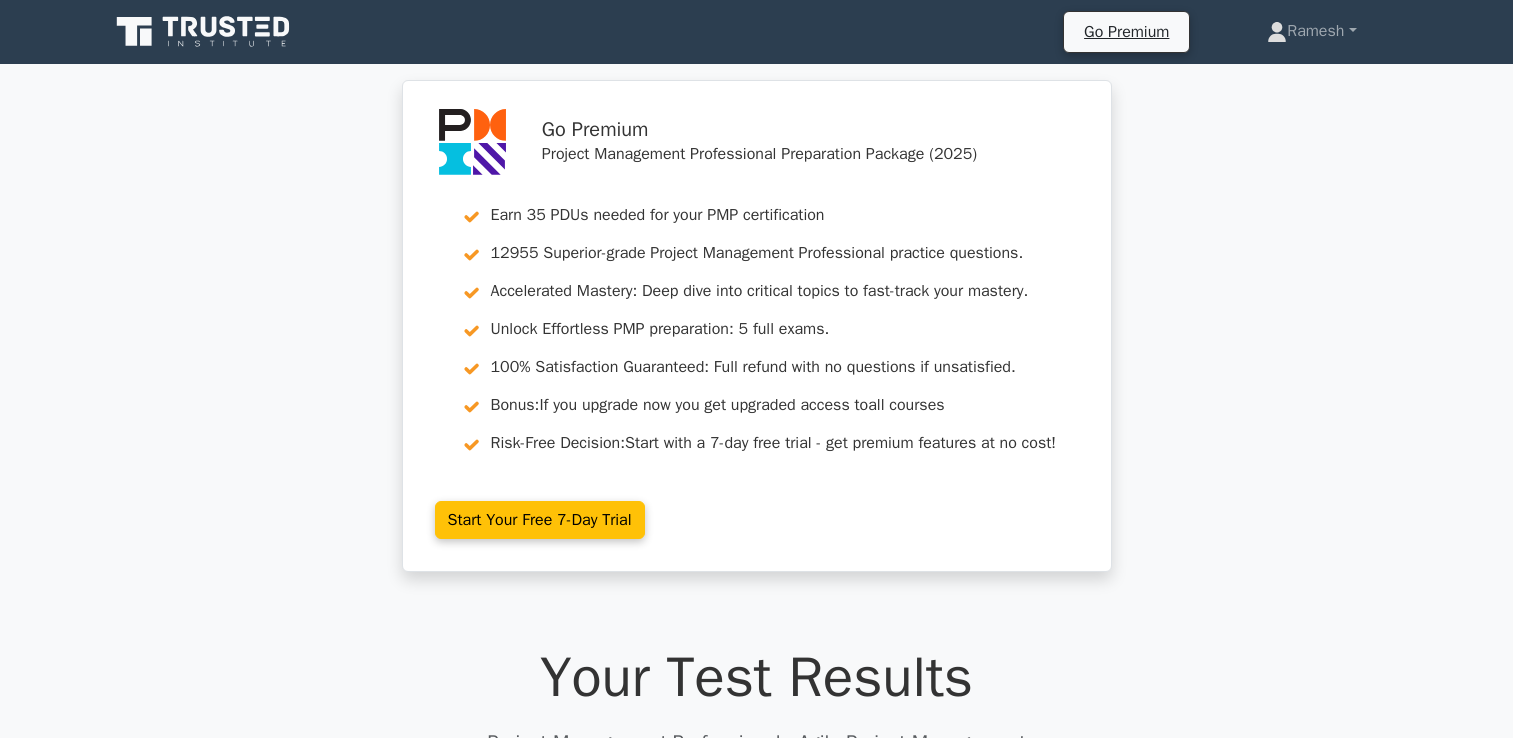 scroll, scrollTop: 94, scrollLeft: 0, axis: vertical 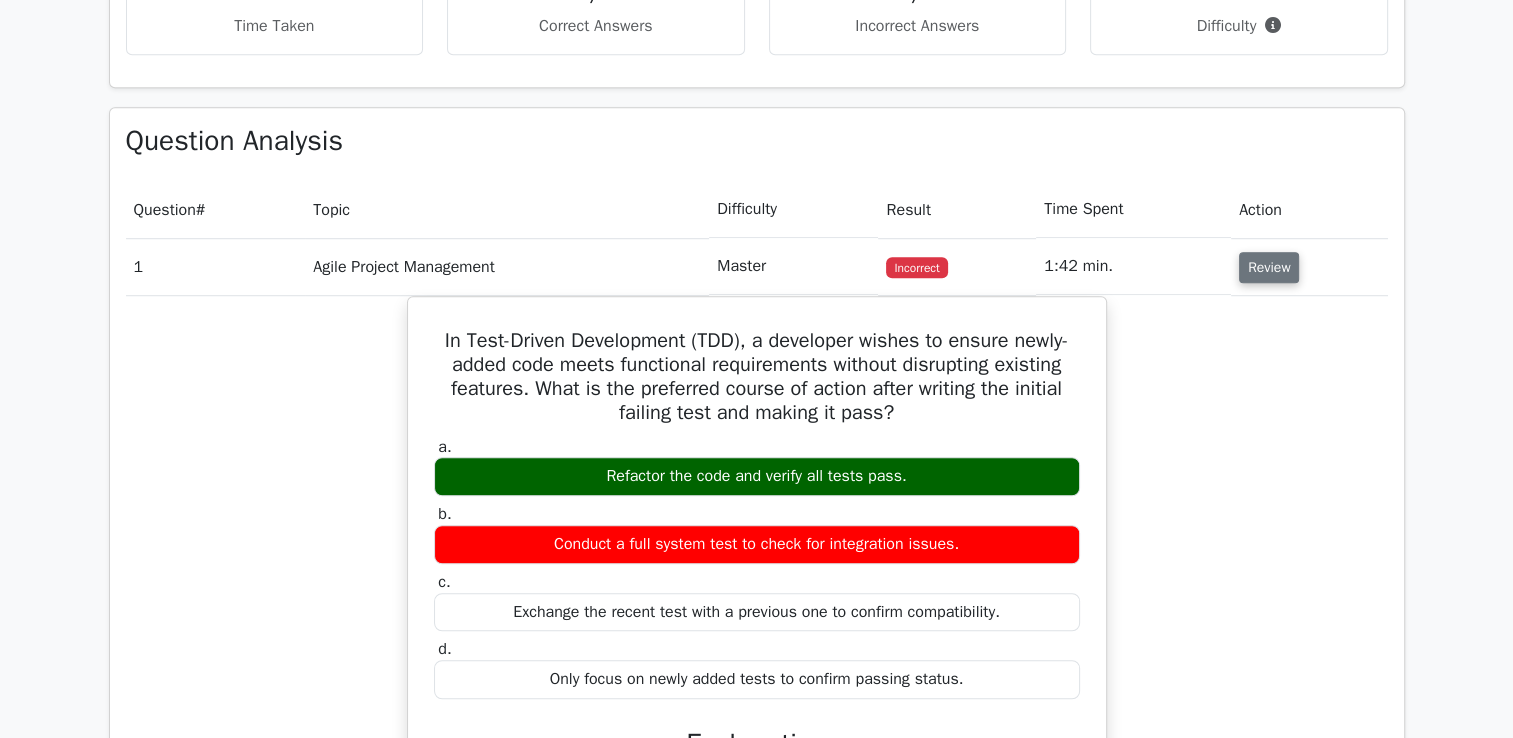 click on "Review" at bounding box center [1269, 267] 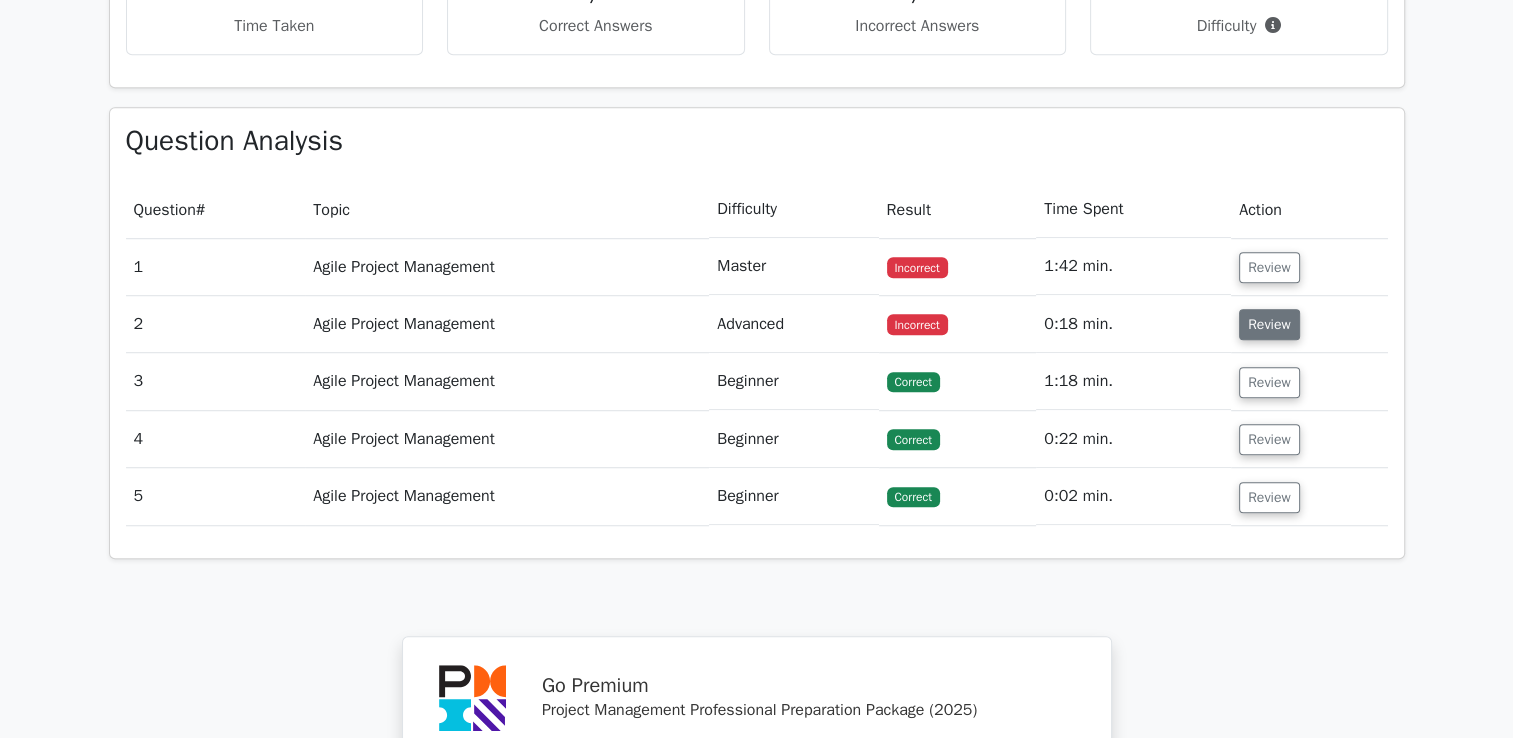 click on "Review" at bounding box center (1269, 324) 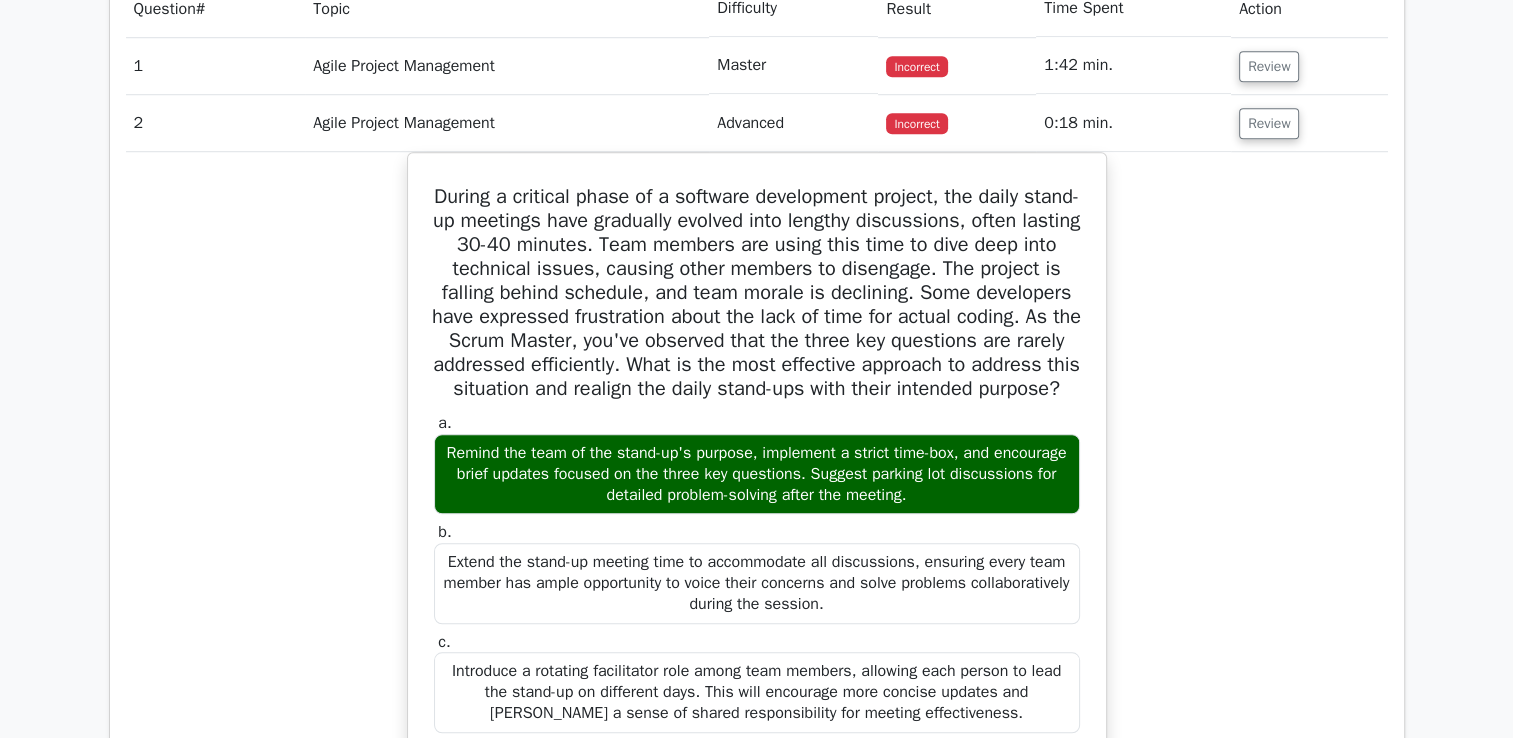scroll, scrollTop: 1500, scrollLeft: 0, axis: vertical 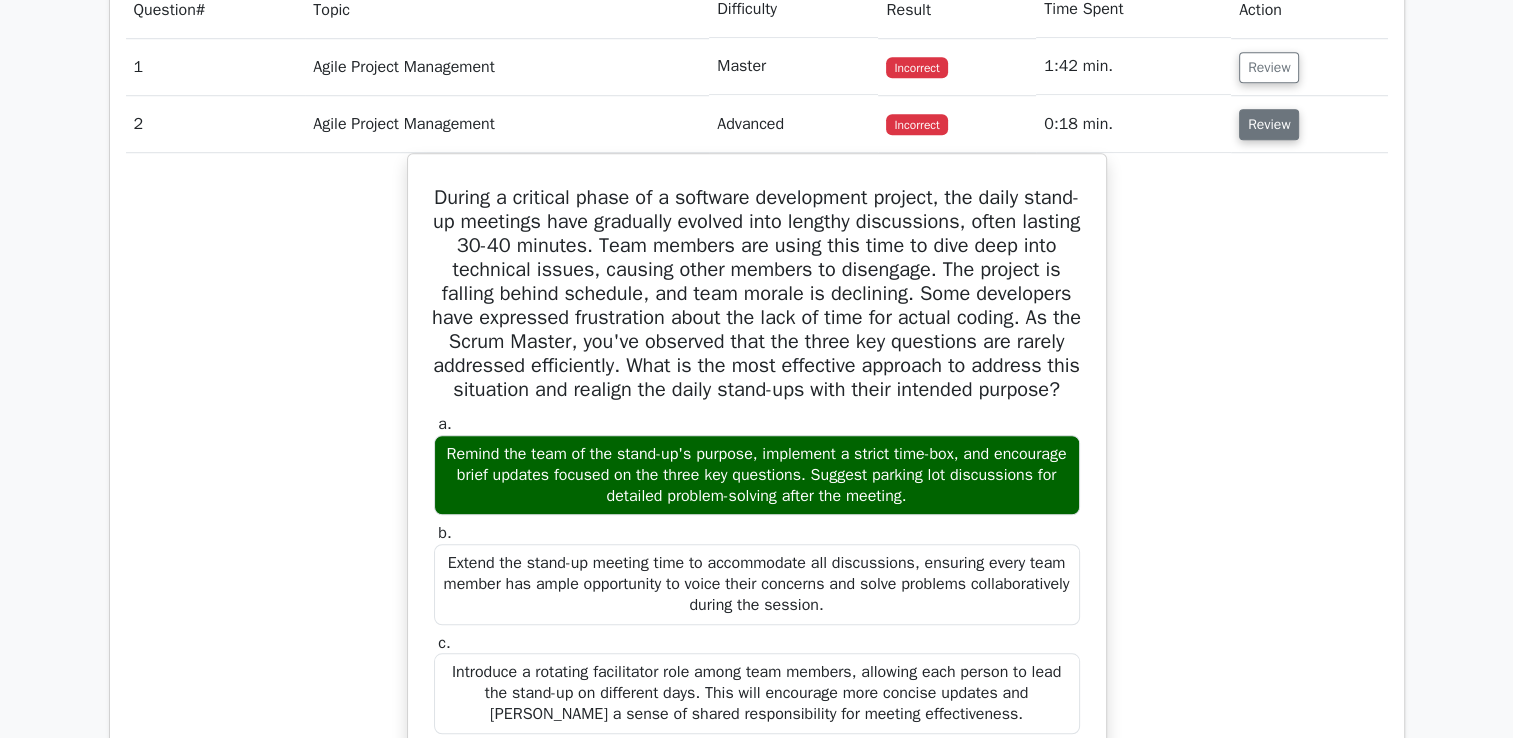 click on "Review" at bounding box center [1269, 124] 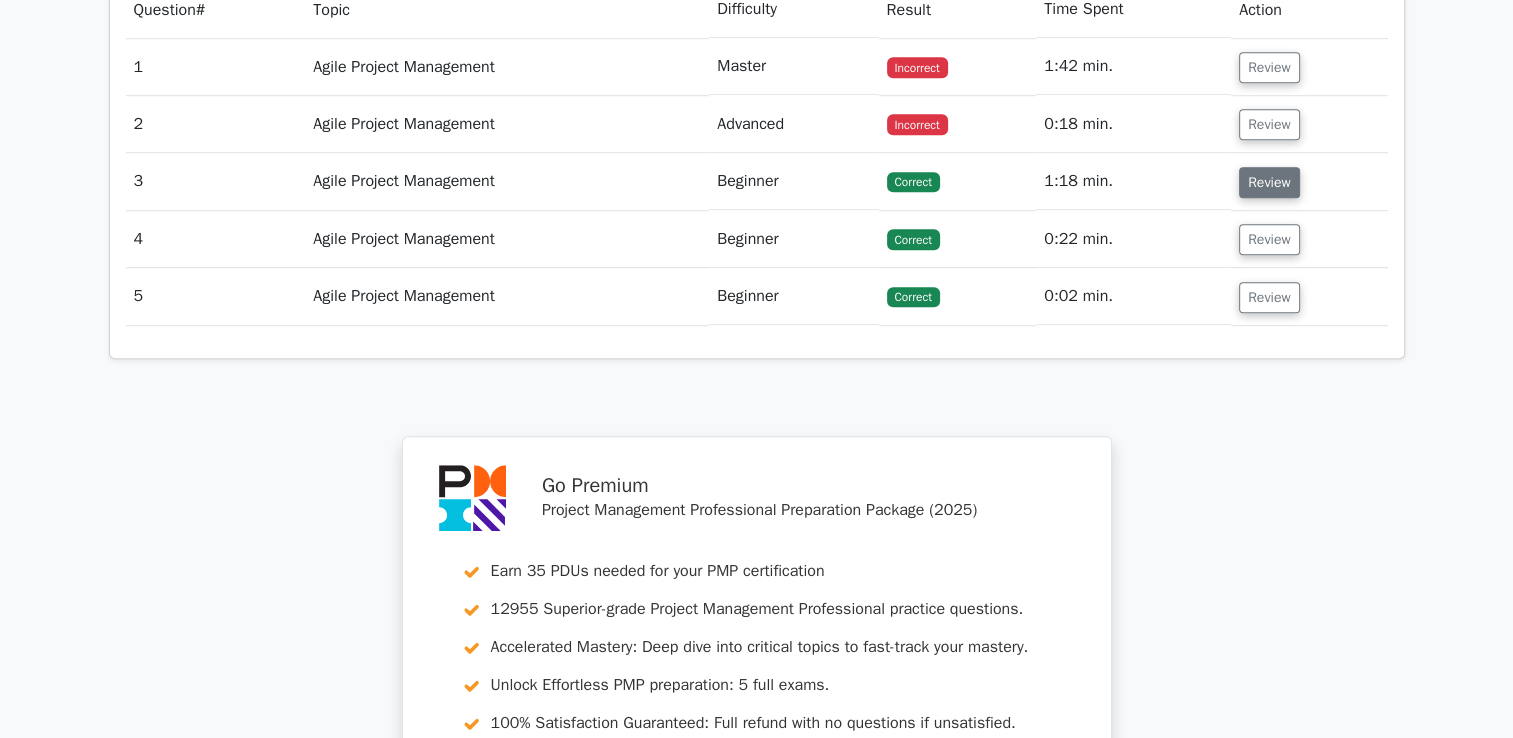 click on "Review" at bounding box center [1269, 182] 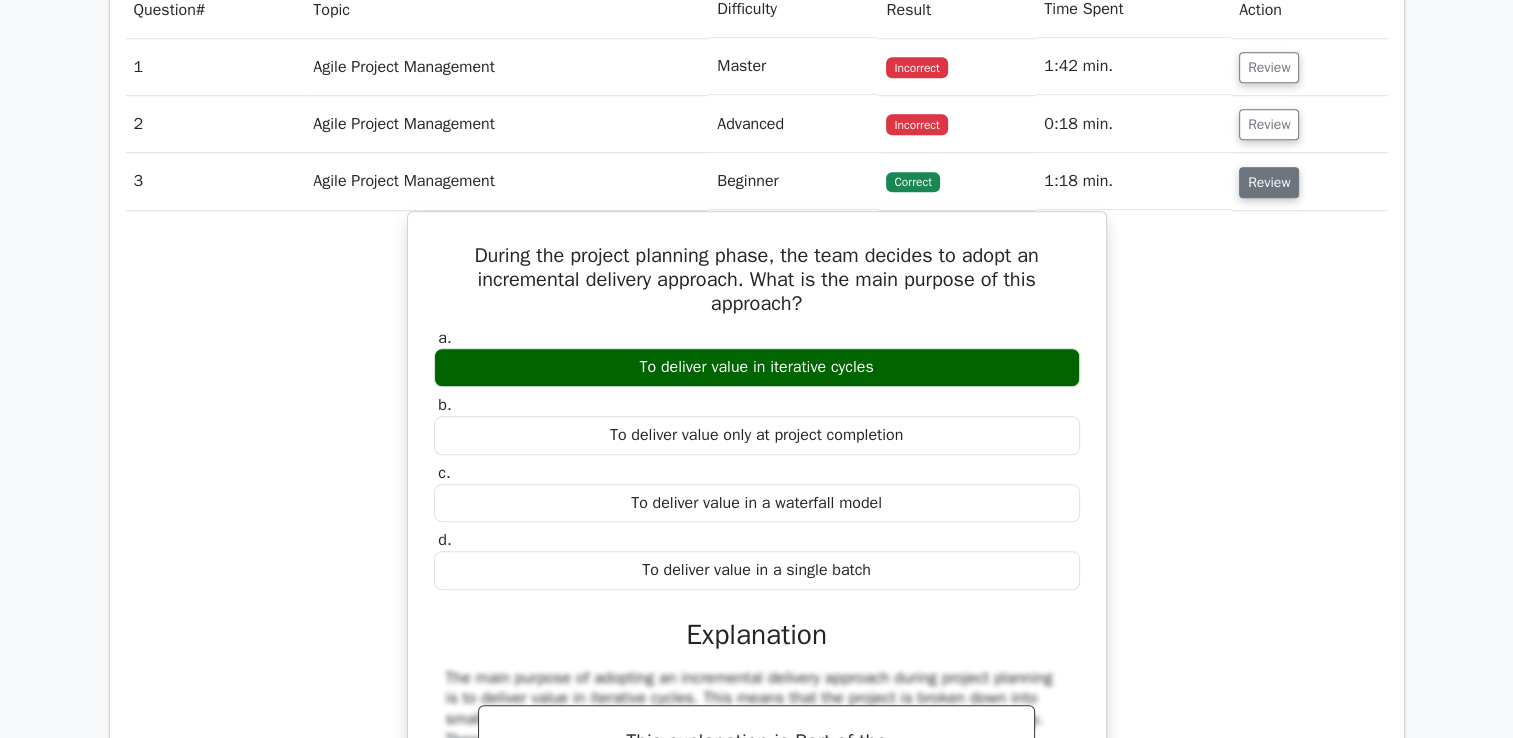 click on "Review" at bounding box center [1269, 182] 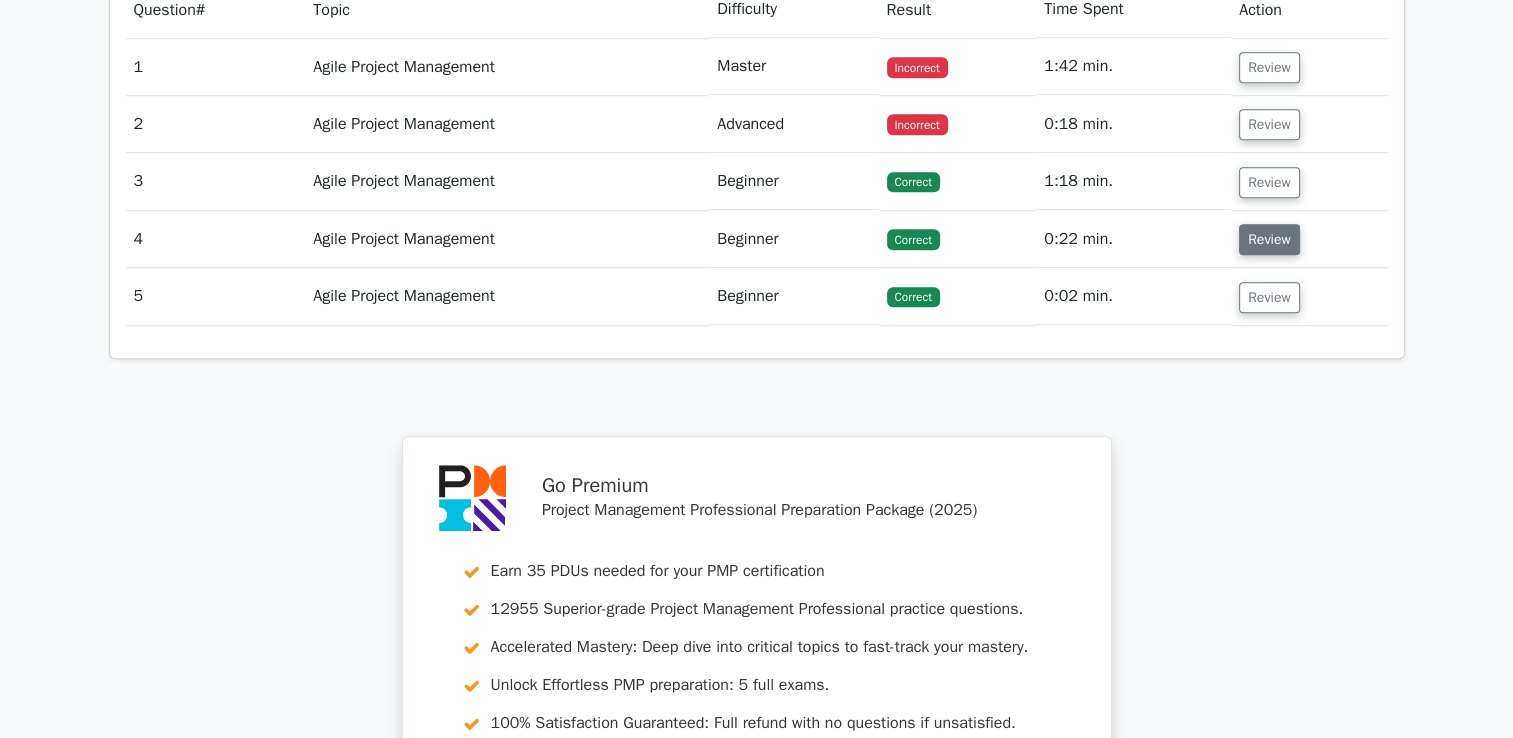 click on "Review" at bounding box center (1269, 239) 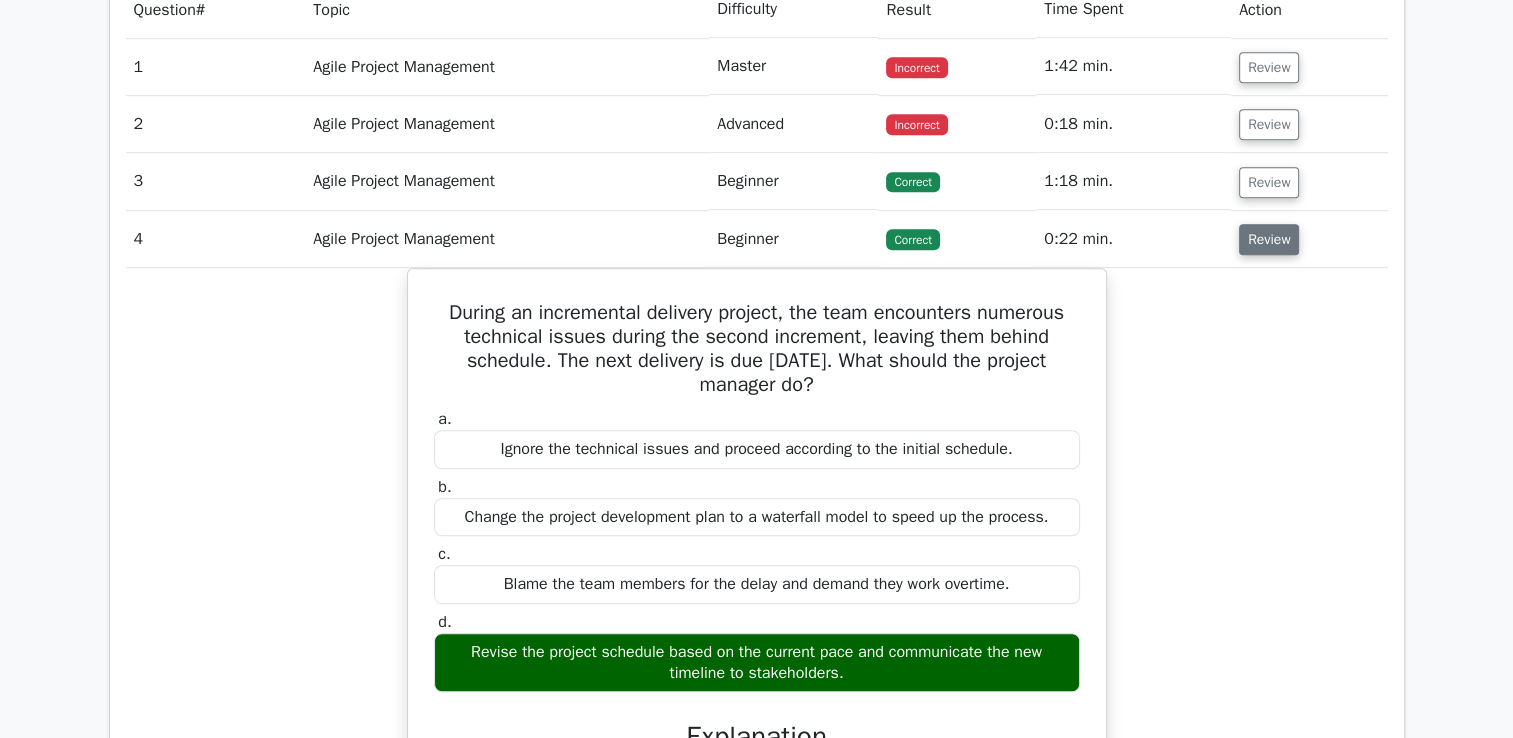 click on "Review" at bounding box center [1269, 239] 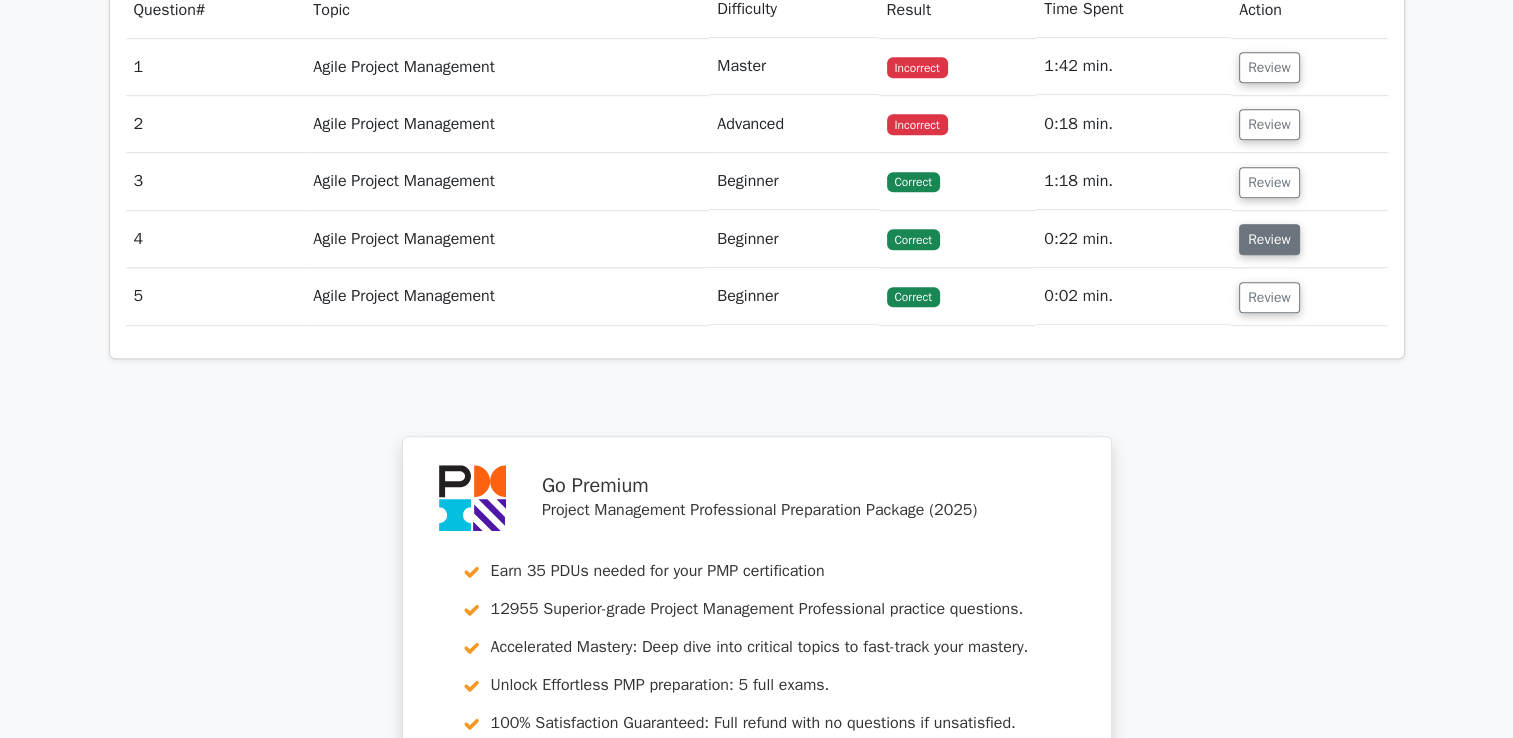 click on "Review" at bounding box center [1269, 239] 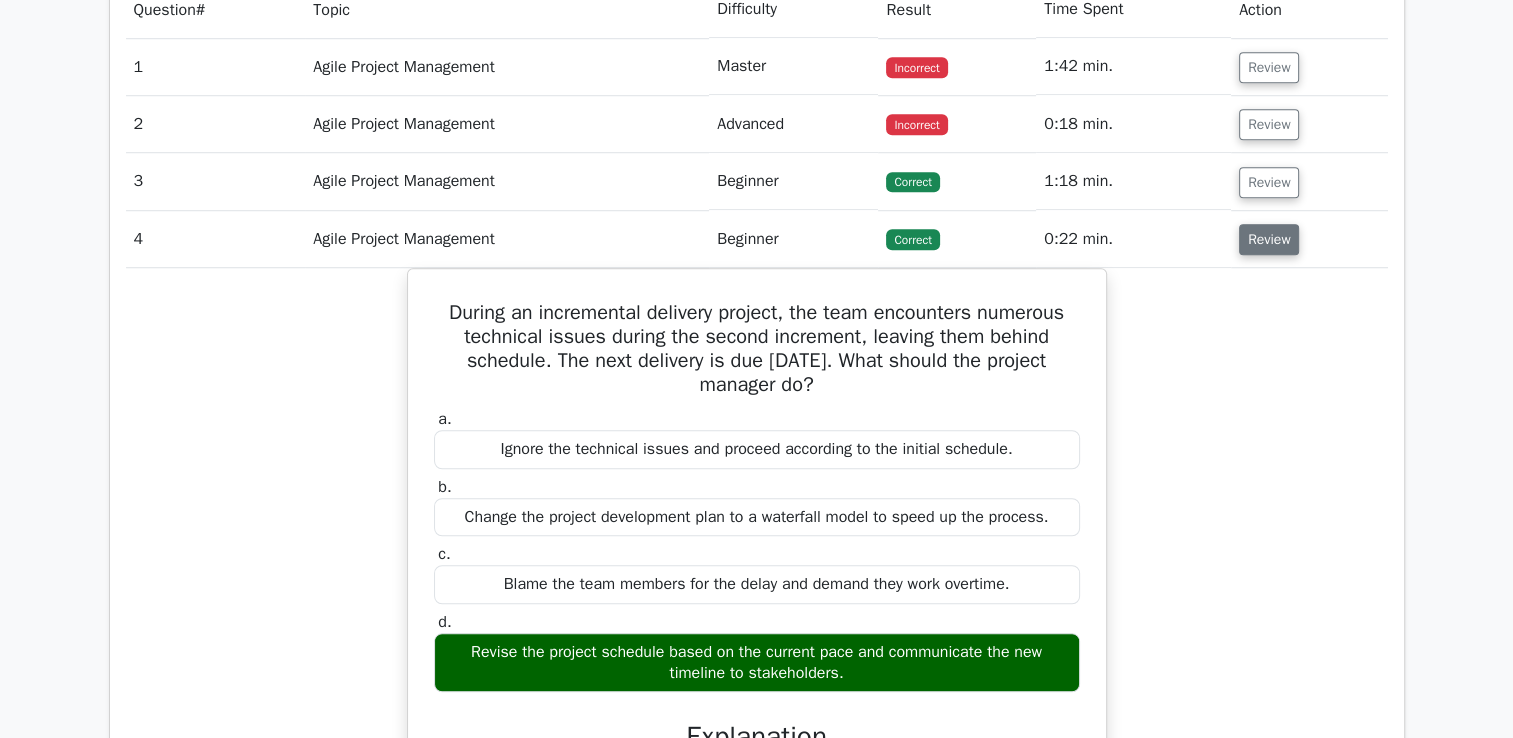 click on "Review" at bounding box center (1269, 239) 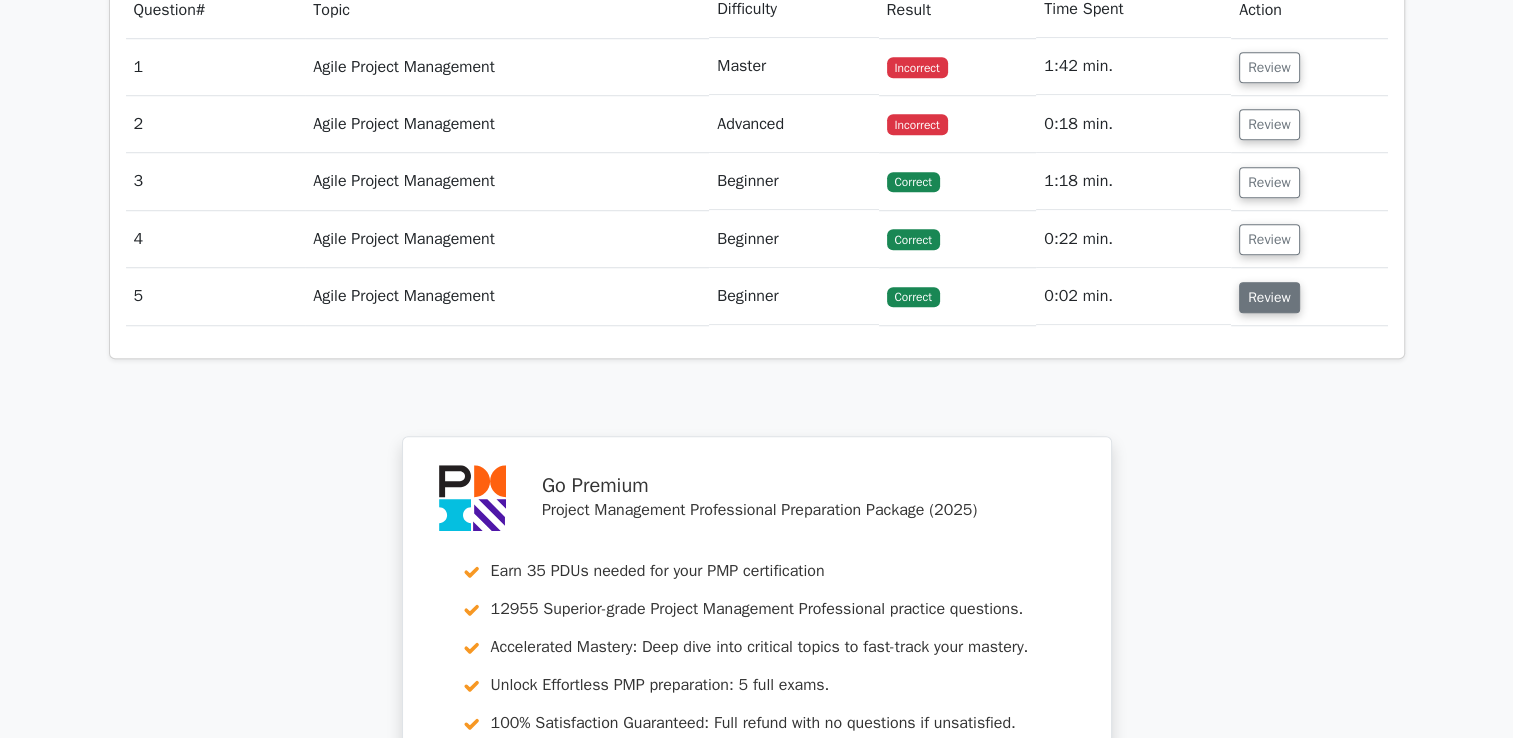 click on "Review" at bounding box center (1269, 297) 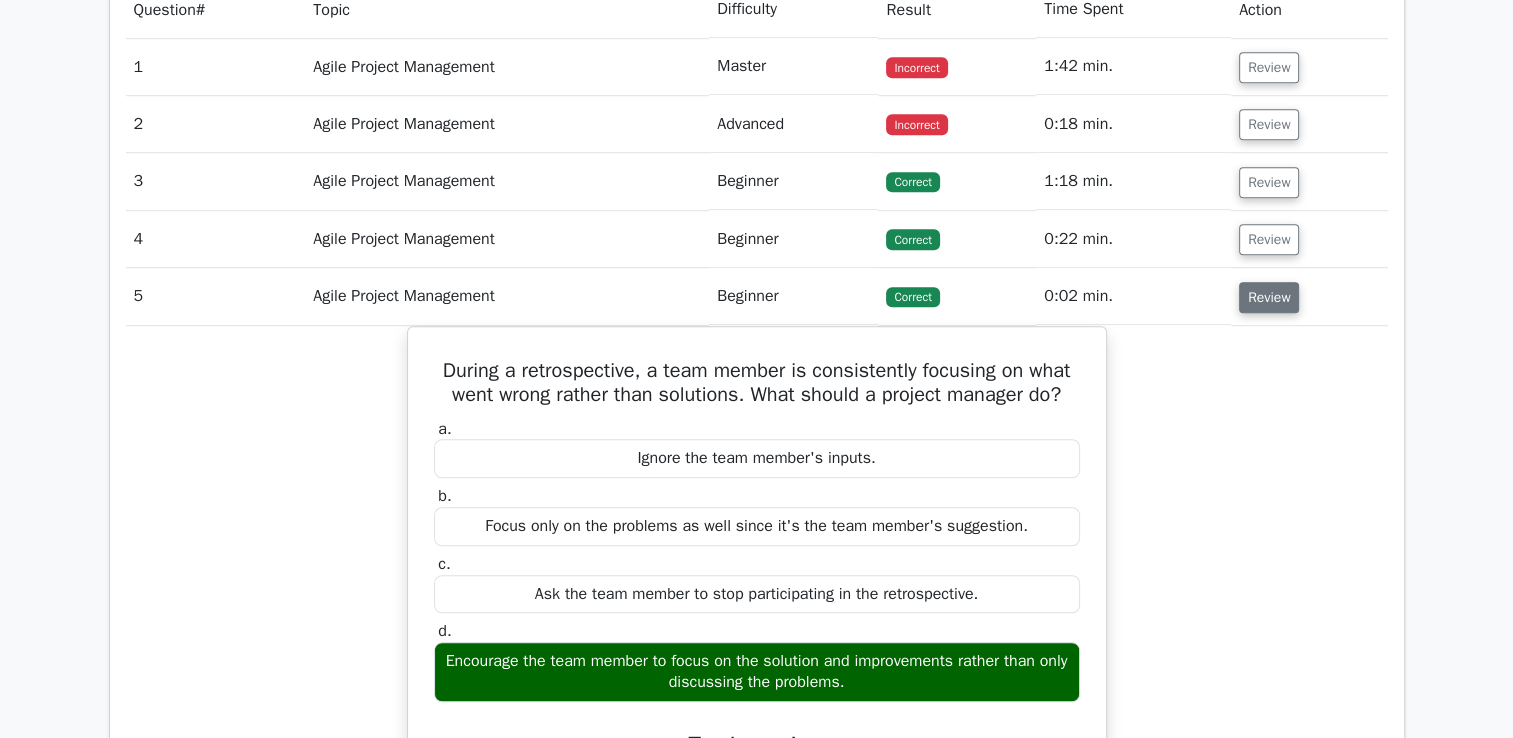 click on "Review" at bounding box center (1269, 297) 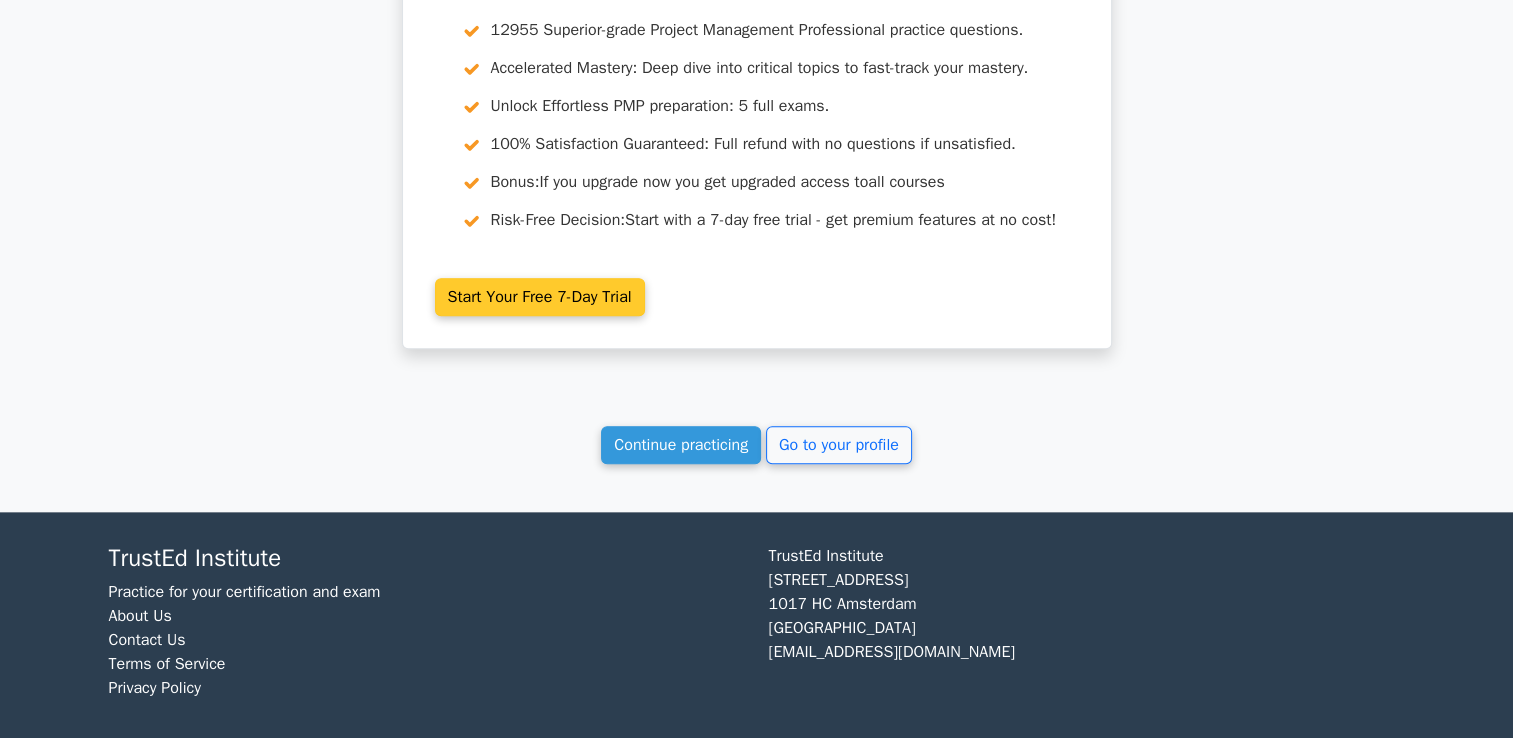 scroll, scrollTop: 2078, scrollLeft: 0, axis: vertical 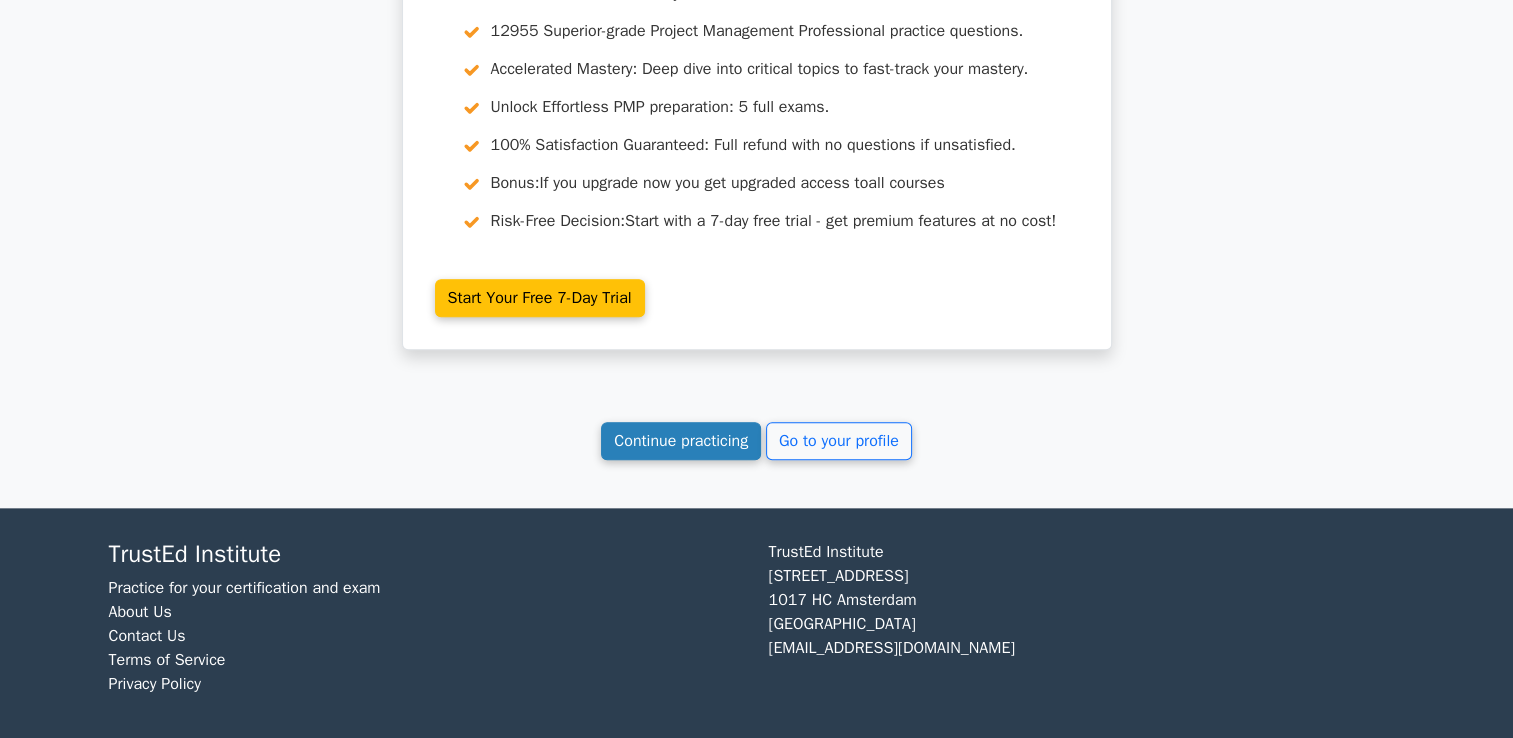 click on "Continue practicing" at bounding box center (681, 441) 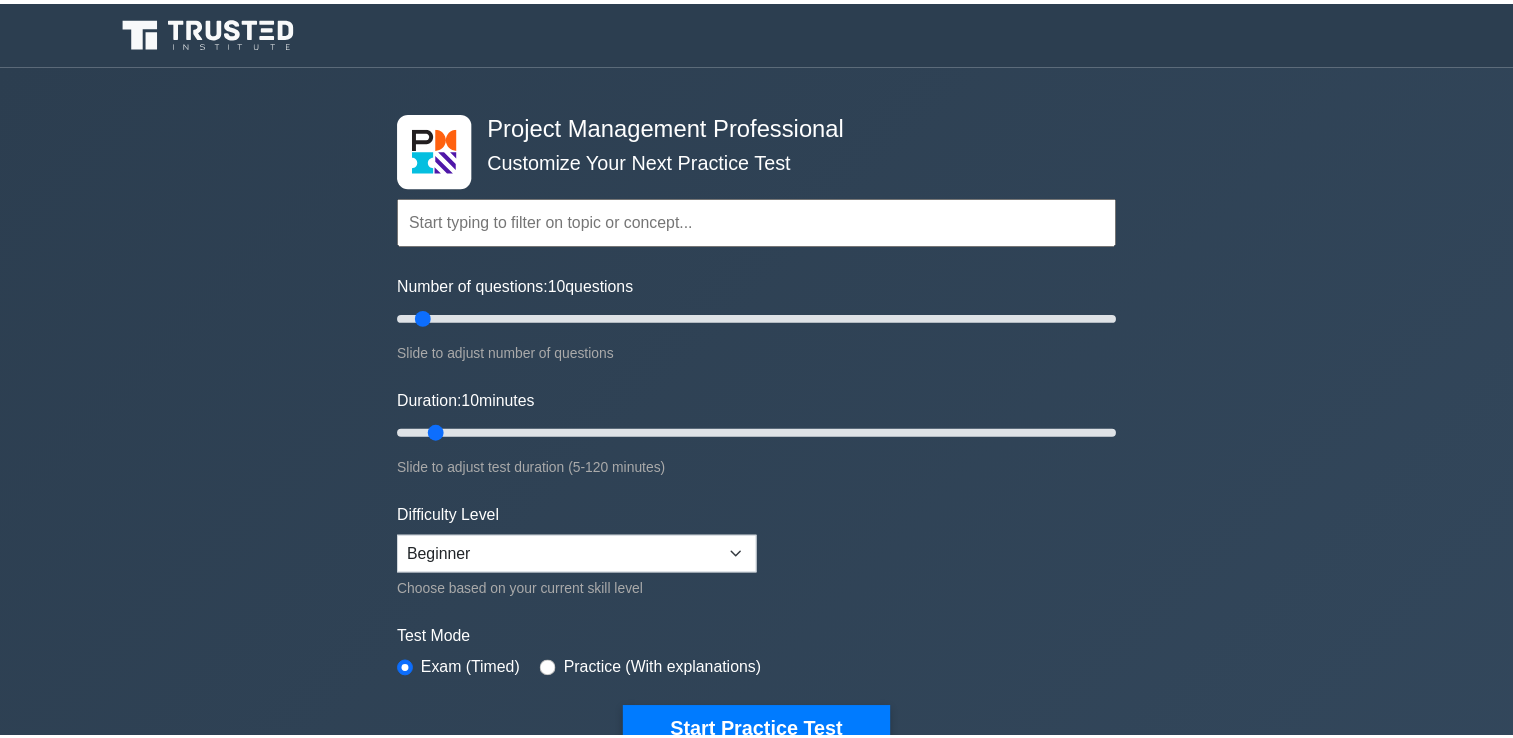 scroll, scrollTop: 0, scrollLeft: 0, axis: both 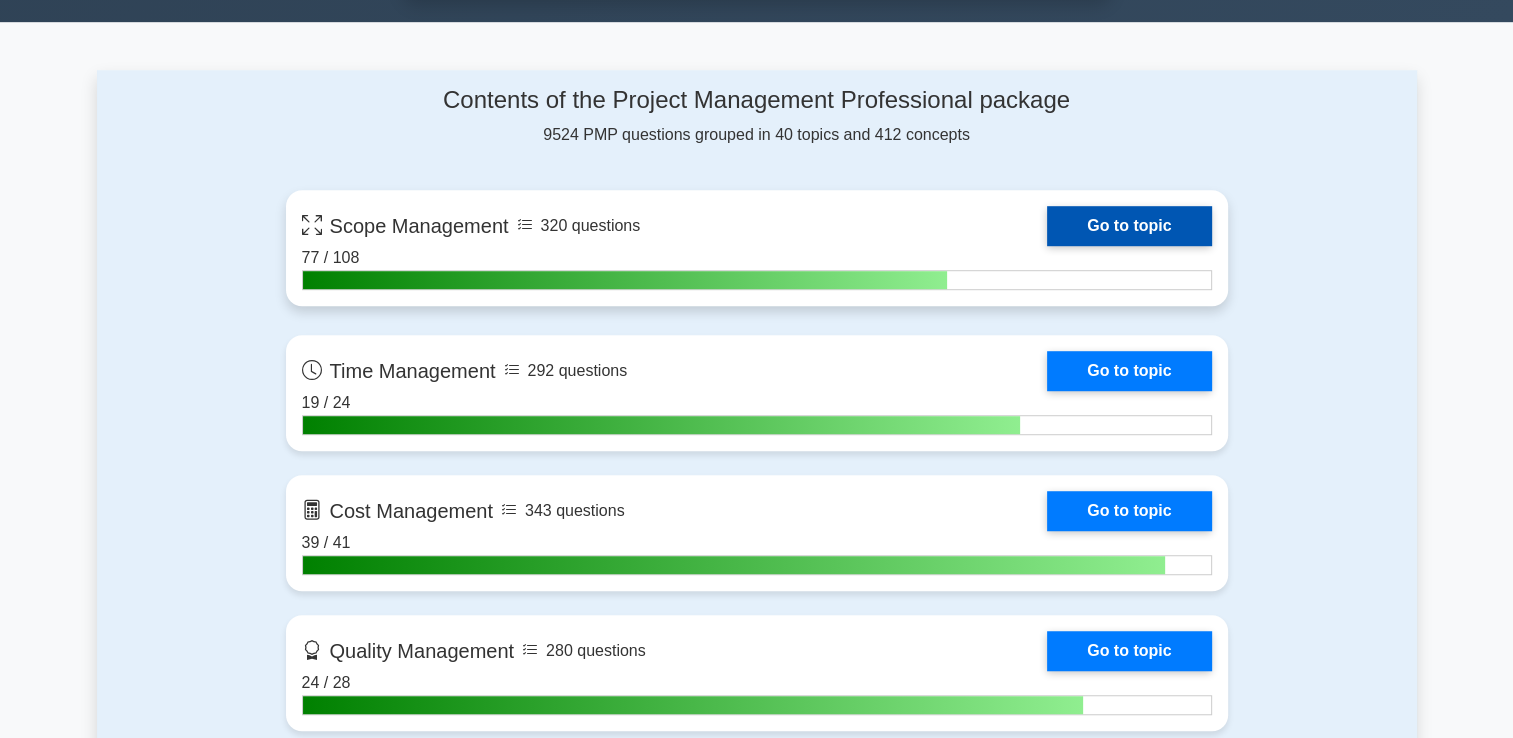 click on "Go to topic" at bounding box center [1129, 226] 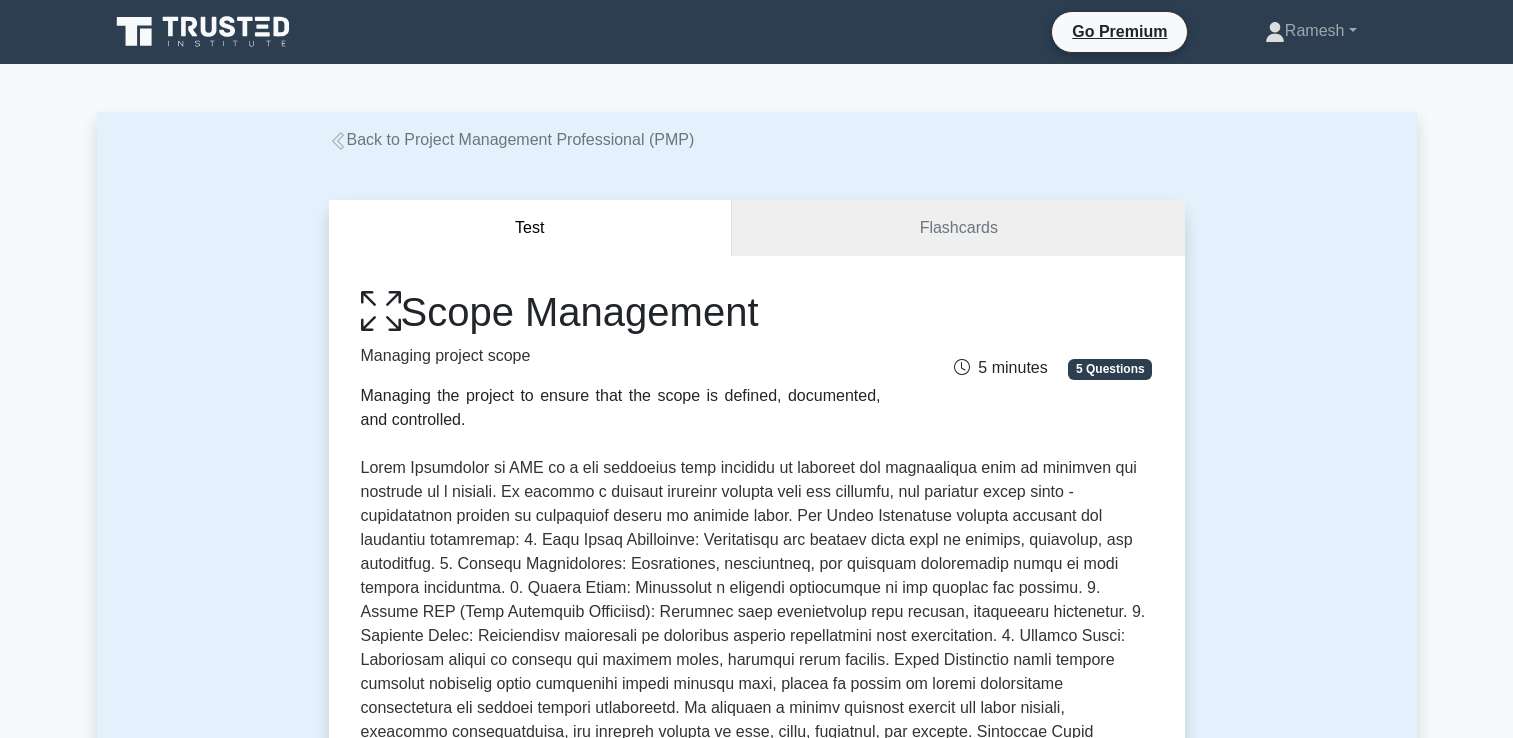 scroll, scrollTop: 0, scrollLeft: 0, axis: both 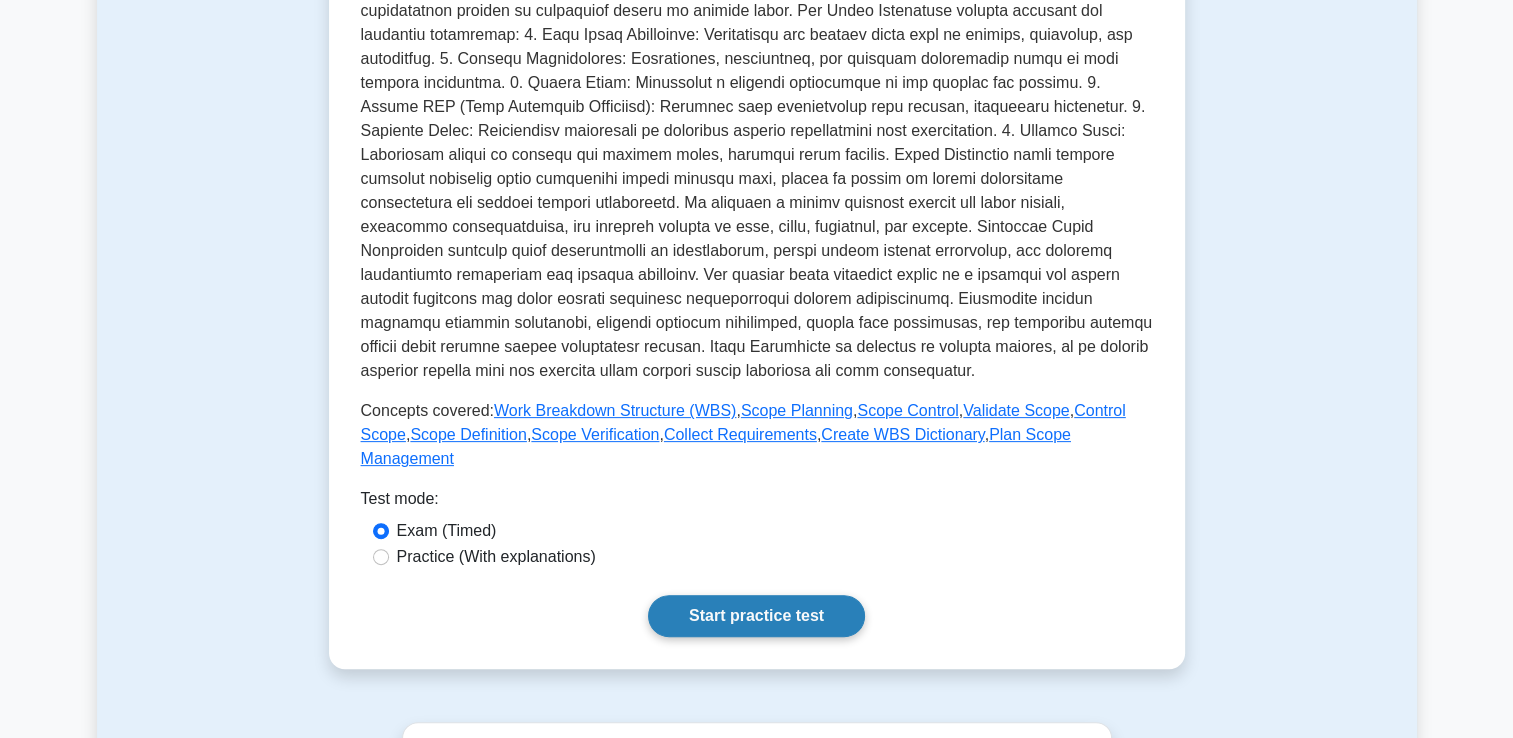 click on "Start practice test" at bounding box center (756, 616) 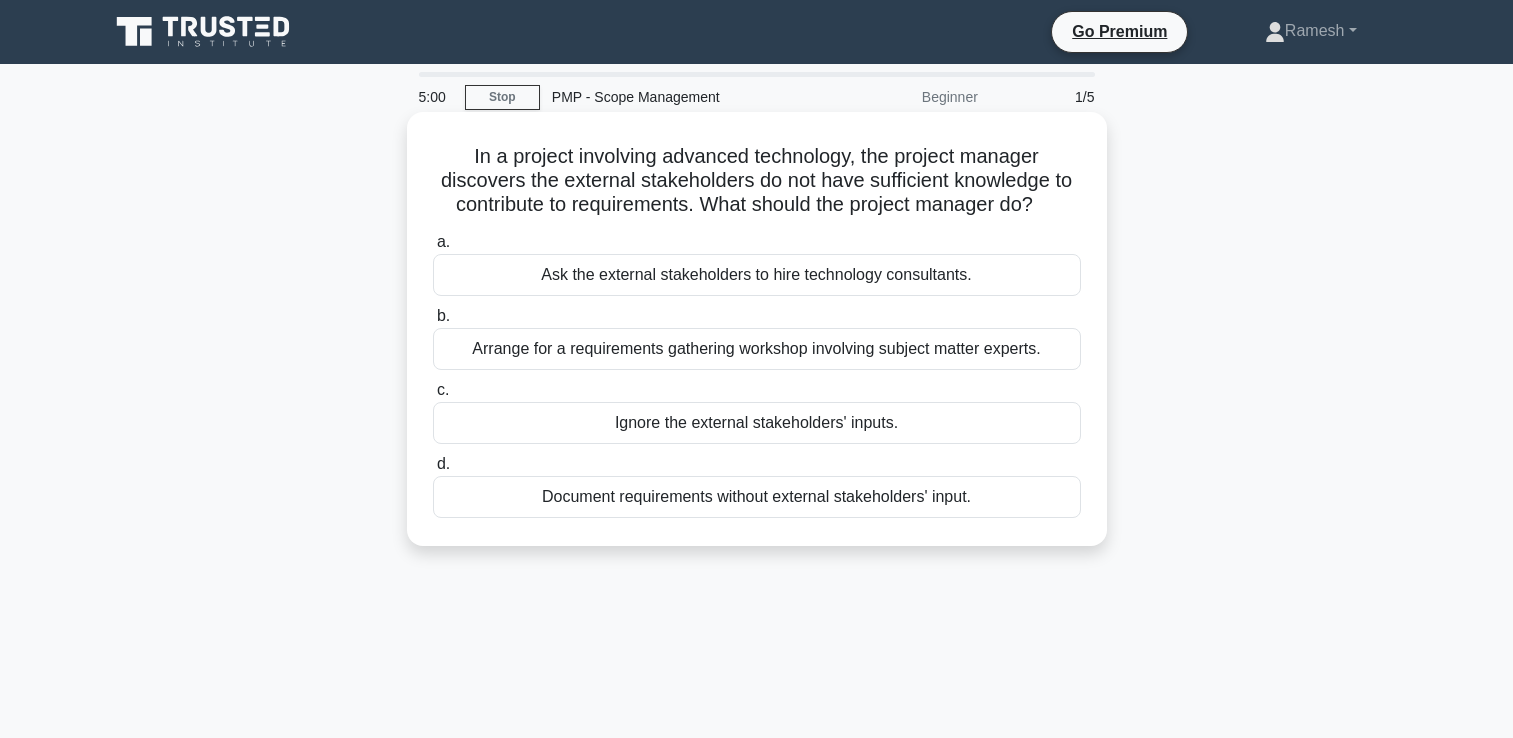 scroll, scrollTop: 0, scrollLeft: 0, axis: both 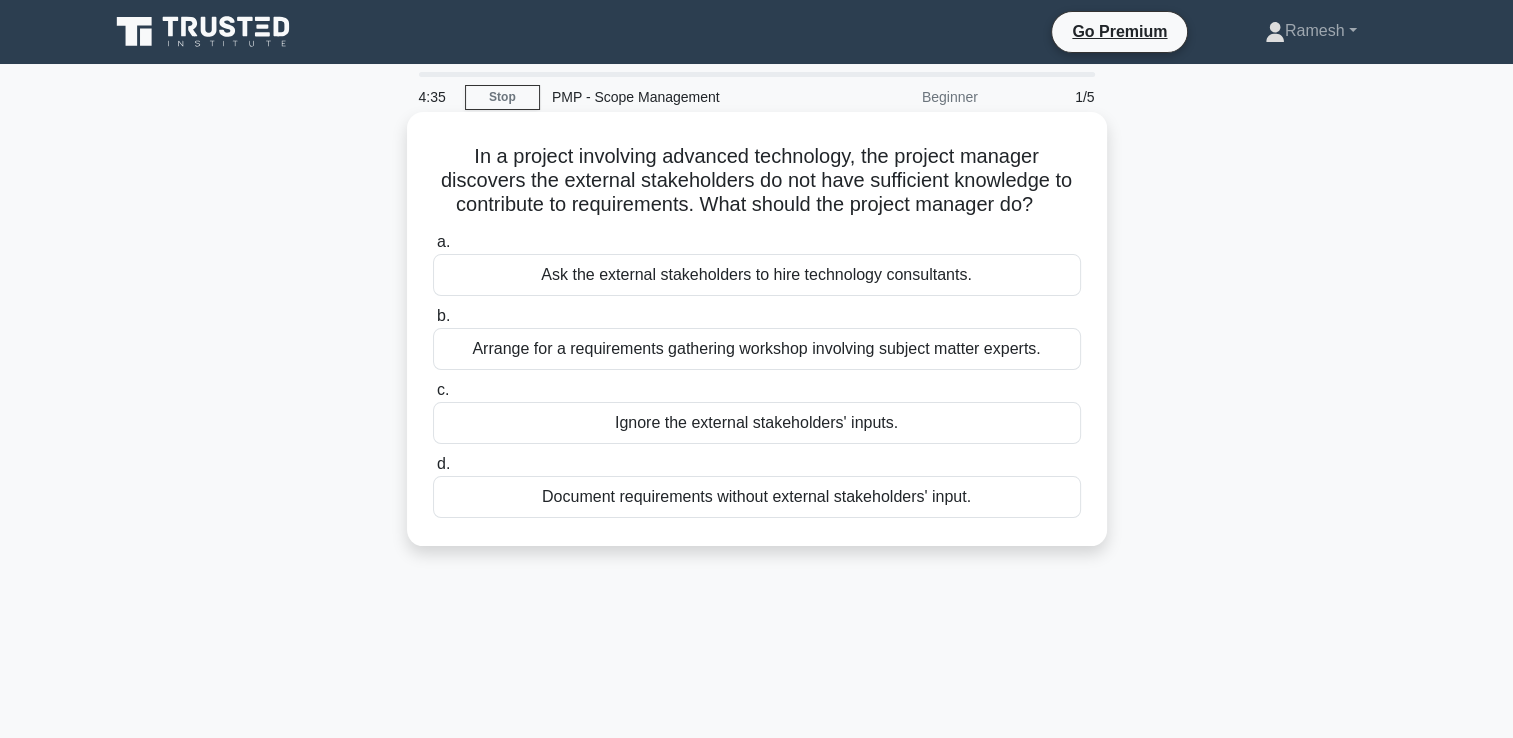 click on "Arrange for a requirements gathering workshop involving subject matter experts." at bounding box center (757, 349) 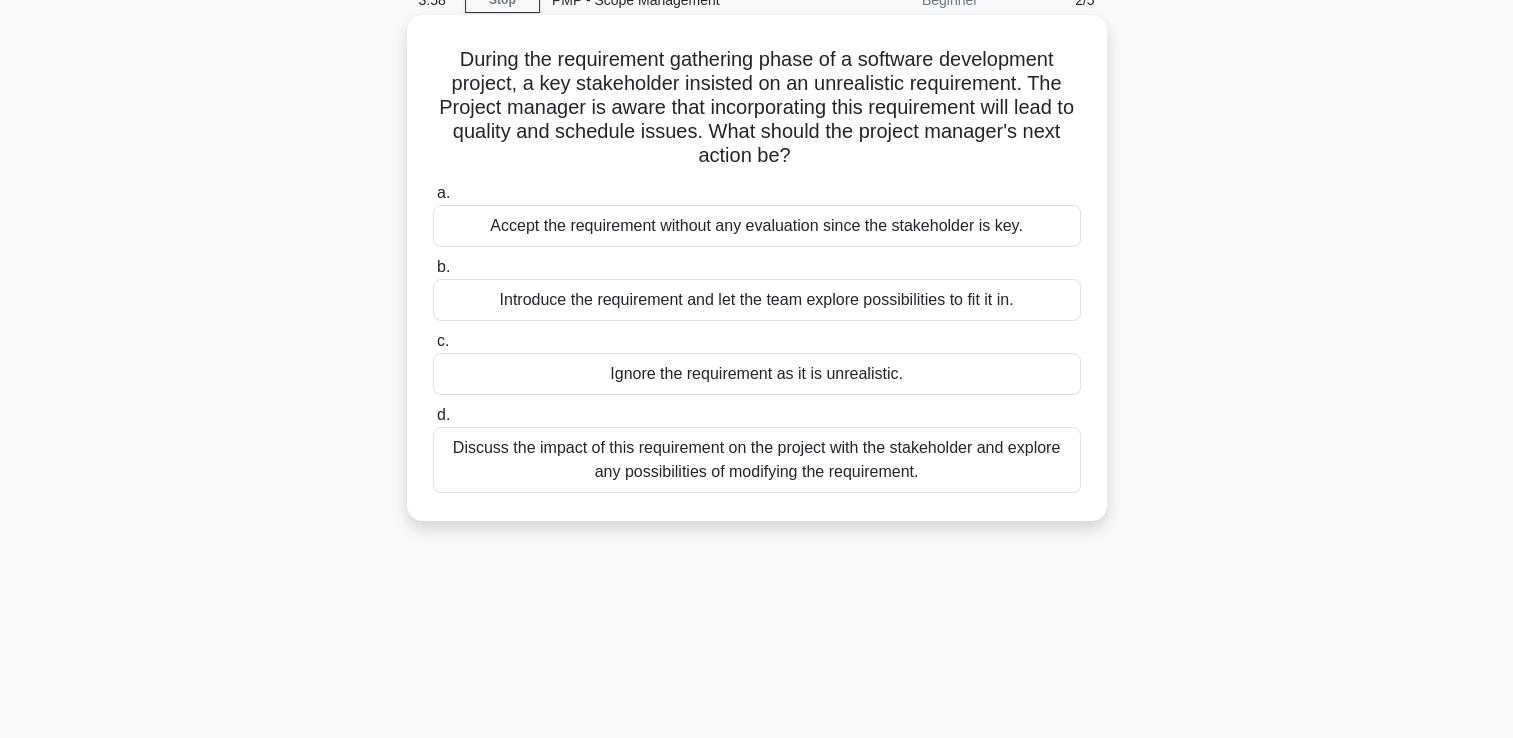 scroll, scrollTop: 100, scrollLeft: 0, axis: vertical 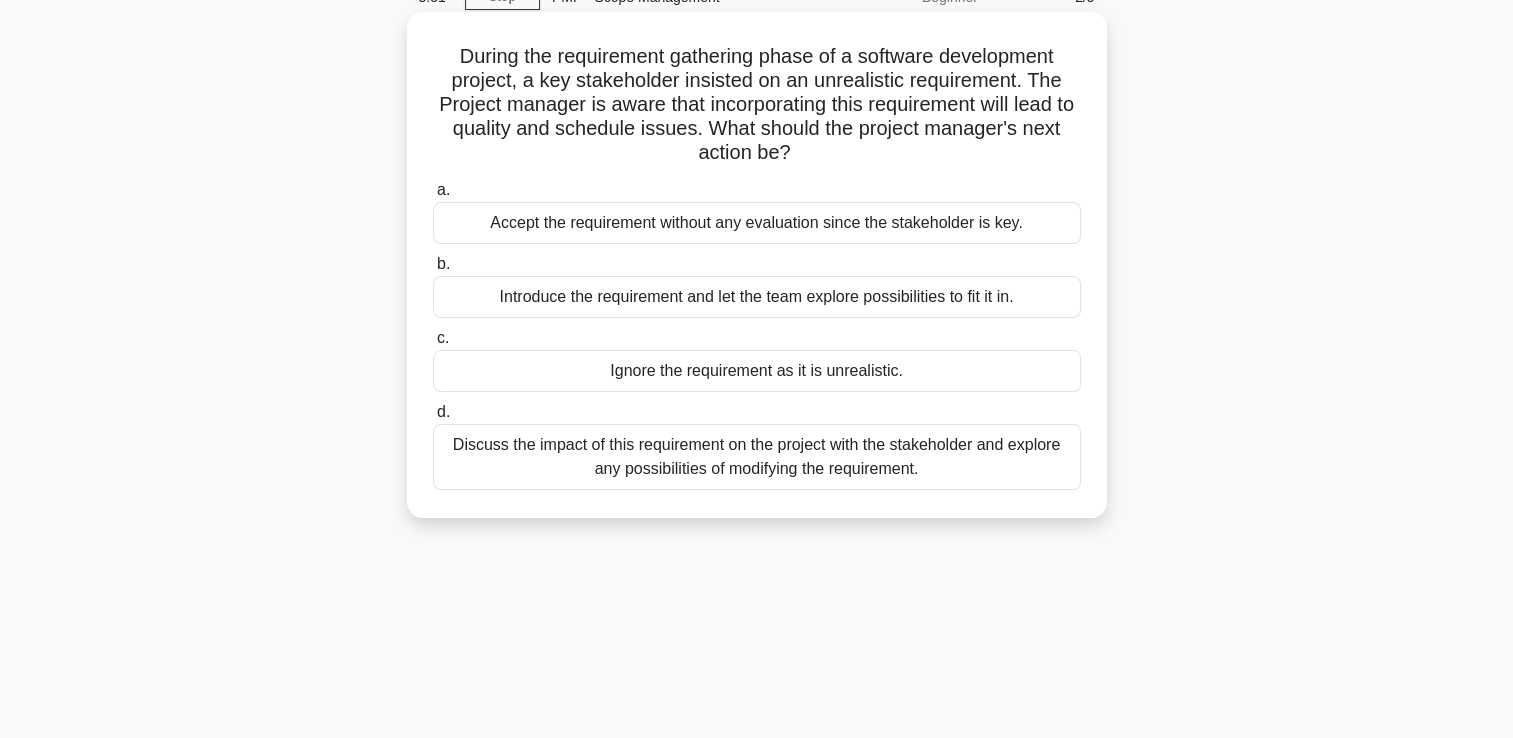 click on "Discuss the impact of this requirement on the project with the stakeholder and explore any possibilities of modifying the requirement." at bounding box center [757, 457] 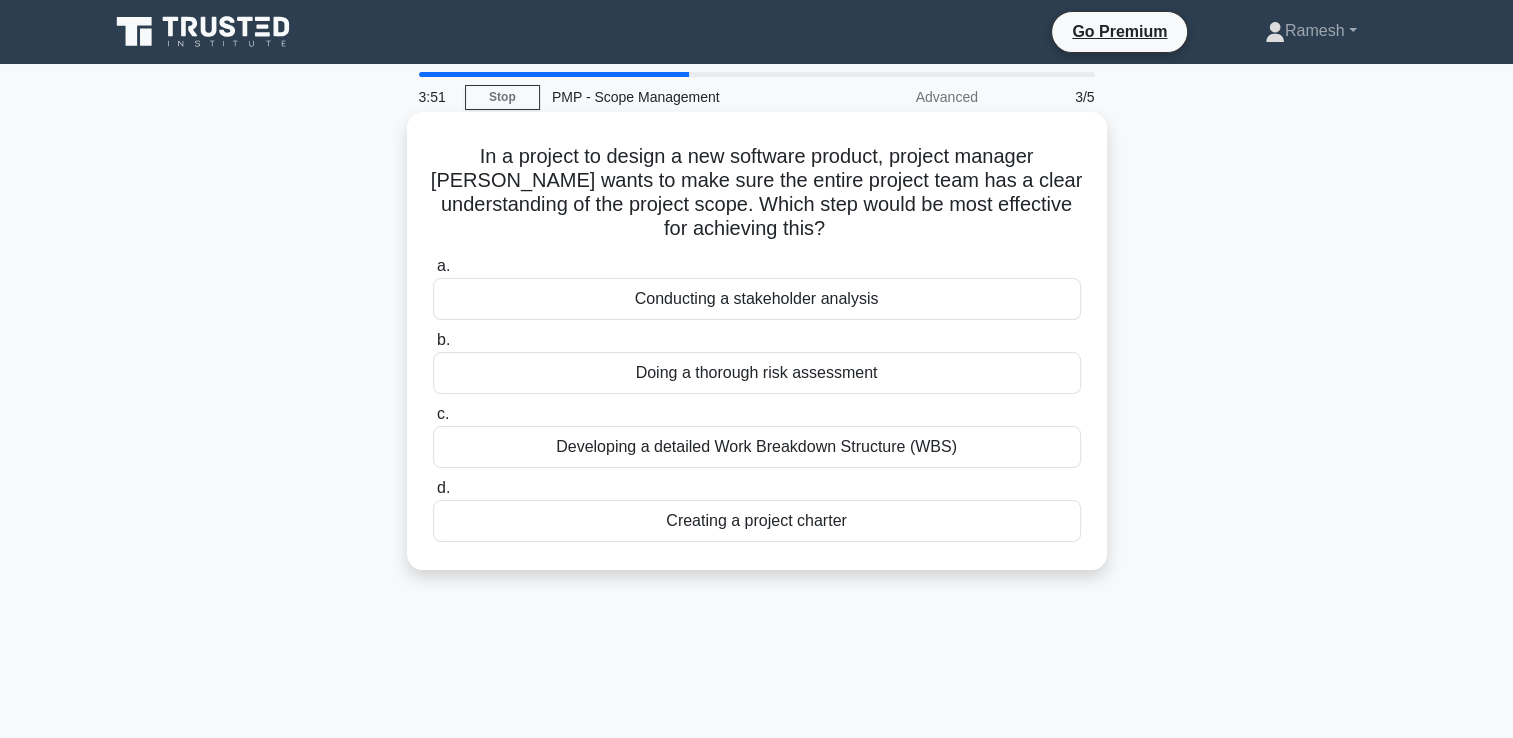scroll, scrollTop: 0, scrollLeft: 0, axis: both 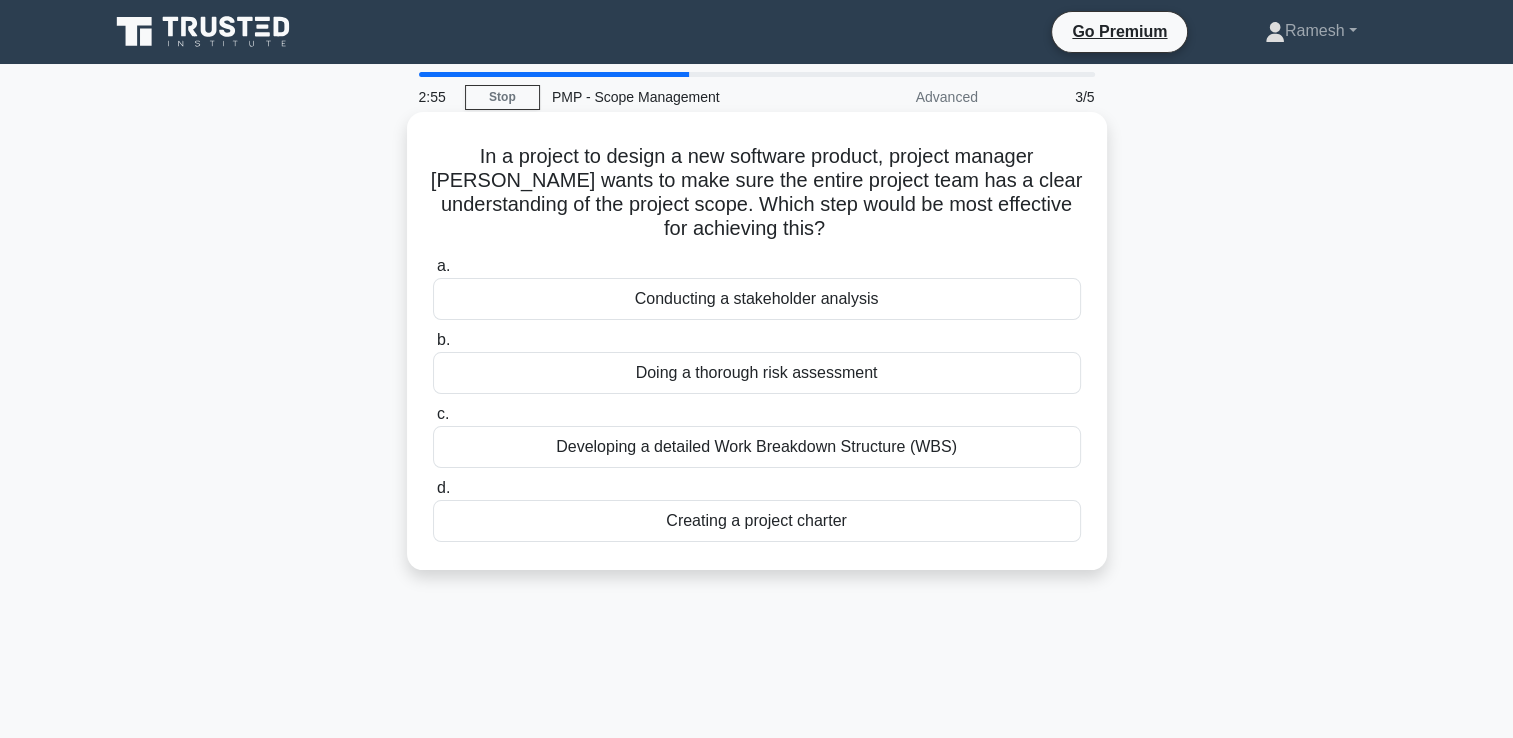 drag, startPoint x: 814, startPoint y: 379, endPoint x: 1056, endPoint y: 361, distance: 242.6685 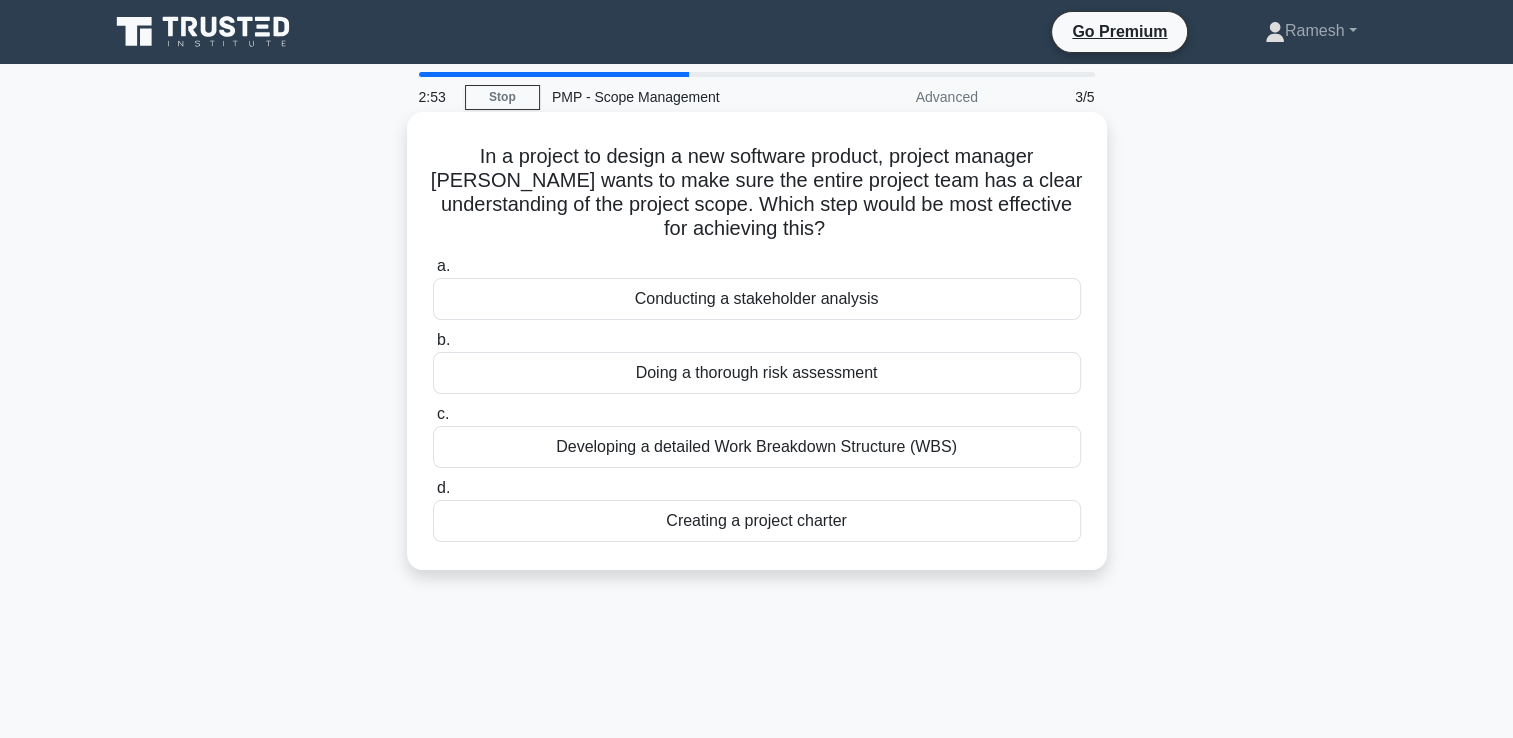 drag, startPoint x: 448, startPoint y: 151, endPoint x: 916, endPoint y: 535, distance: 605.3759 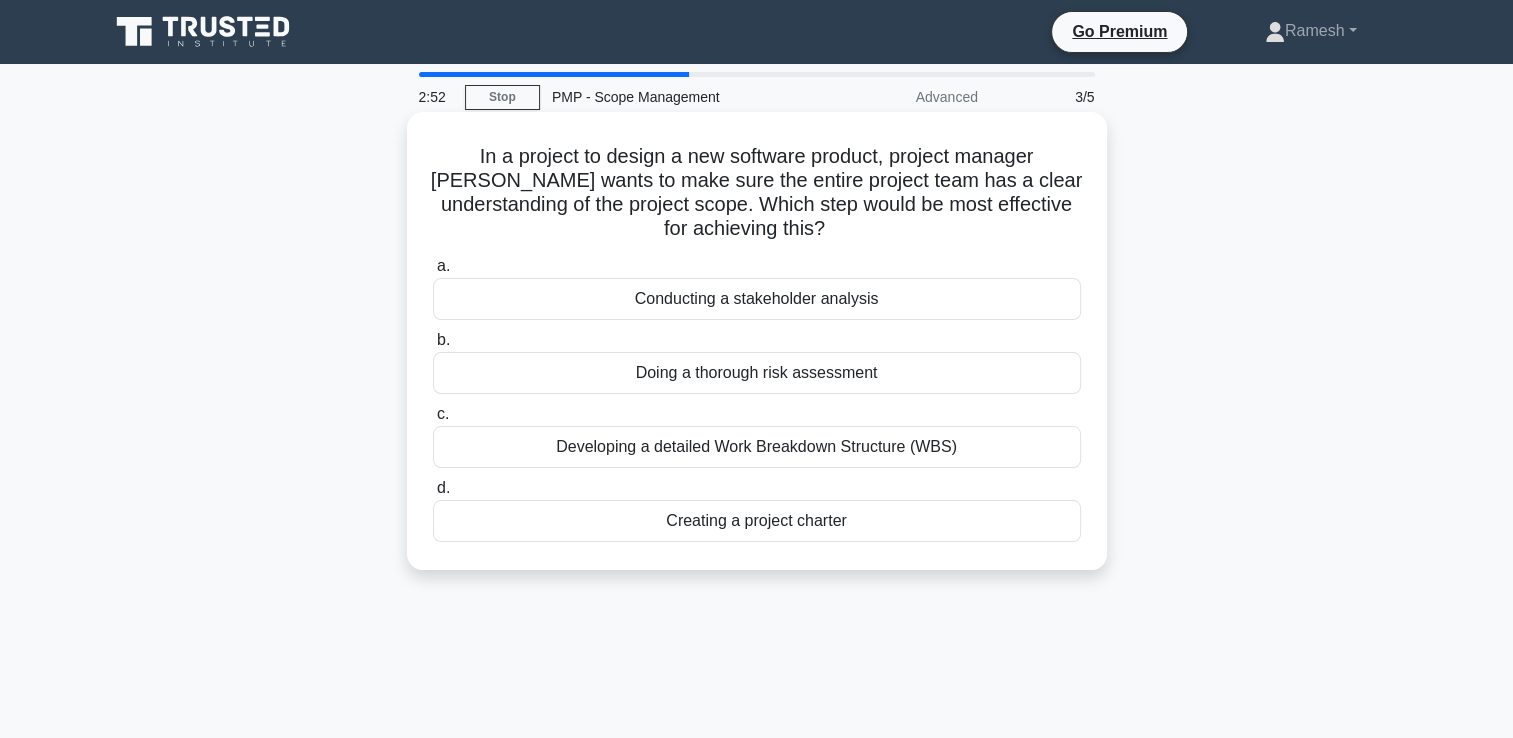 drag, startPoint x: 916, startPoint y: 535, endPoint x: 825, endPoint y: 450, distance: 124.52309 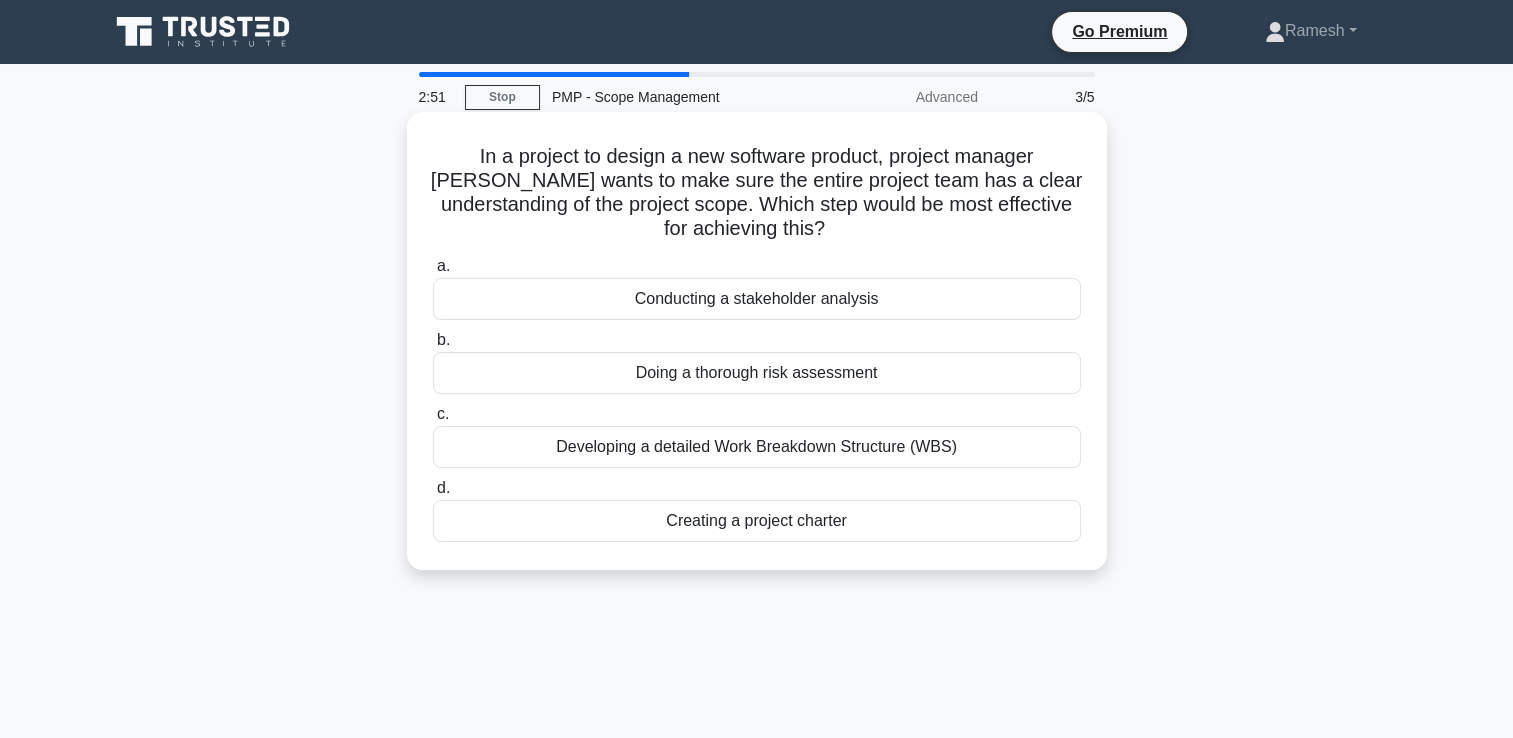 copy on "In a project to design a new software product, project manager Lily wants to make sure the entire project team has a clear understanding of the project scope. Which step would be most effective for achieving this?
.spinner_0XTQ{transform-origin:center;animation:spinner_y6GP .75s linear infinite}@keyframes spinner_y6GP{100%{transform:rotate(360deg)}}
a.
Conducting a stakeholder analysis
b.
Doing a thorough risk assessment
c.
Developing a detailed Work Breakdown Structure (WBS)
d.
Creating a project charter" 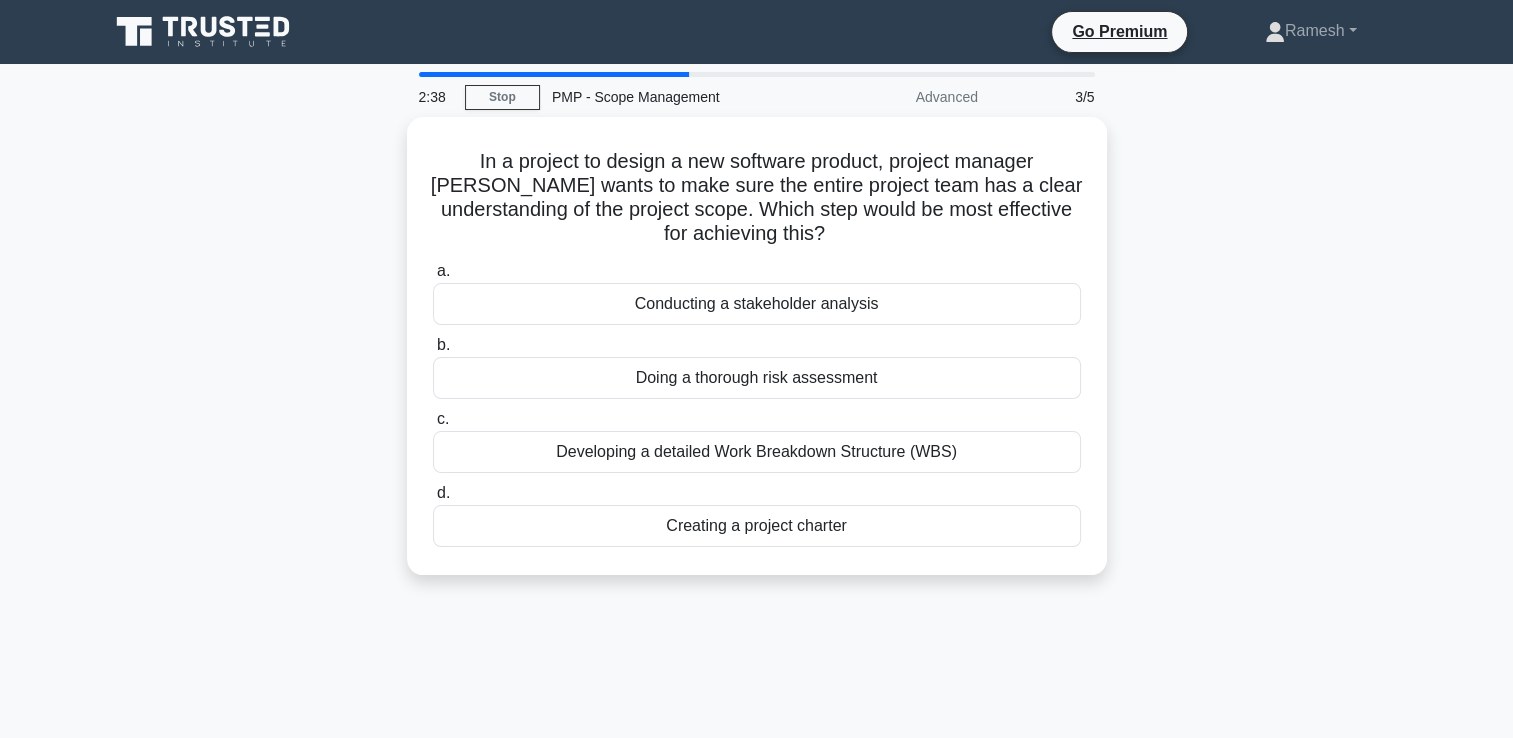 click on "In a project to design a new software product, project manager Lily wants to make sure the entire project team has a clear understanding of the project scope. Which step would be most effective for achieving this?
.spinner_0XTQ{transform-origin:center;animation:spinner_y6GP .75s linear infinite}@keyframes spinner_y6GP{100%{transform:rotate(360deg)}}
a.
Conducting a stakeholder analysis
b. c. d." at bounding box center (757, 358) 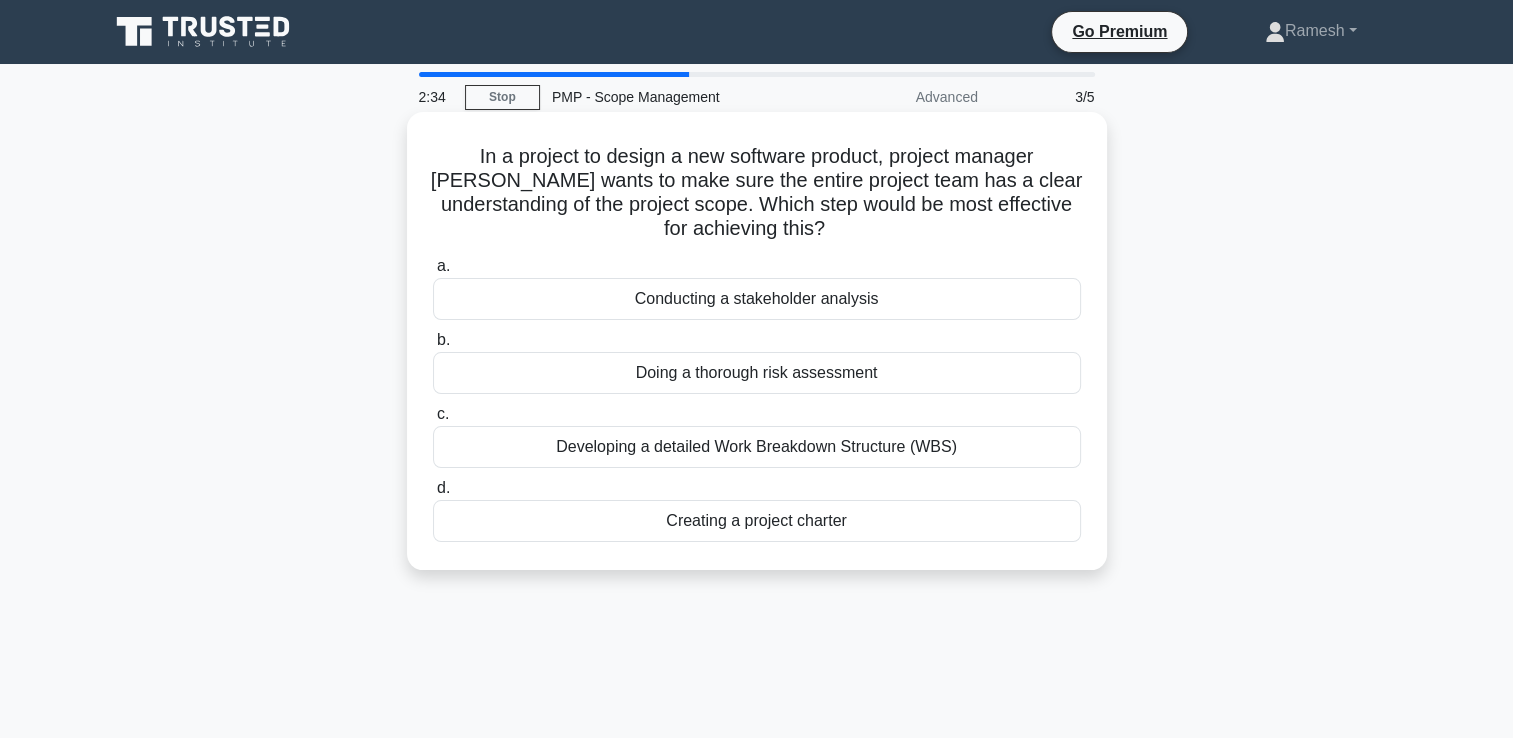 click on "Developing a detailed Work Breakdown Structure (WBS)" at bounding box center (757, 447) 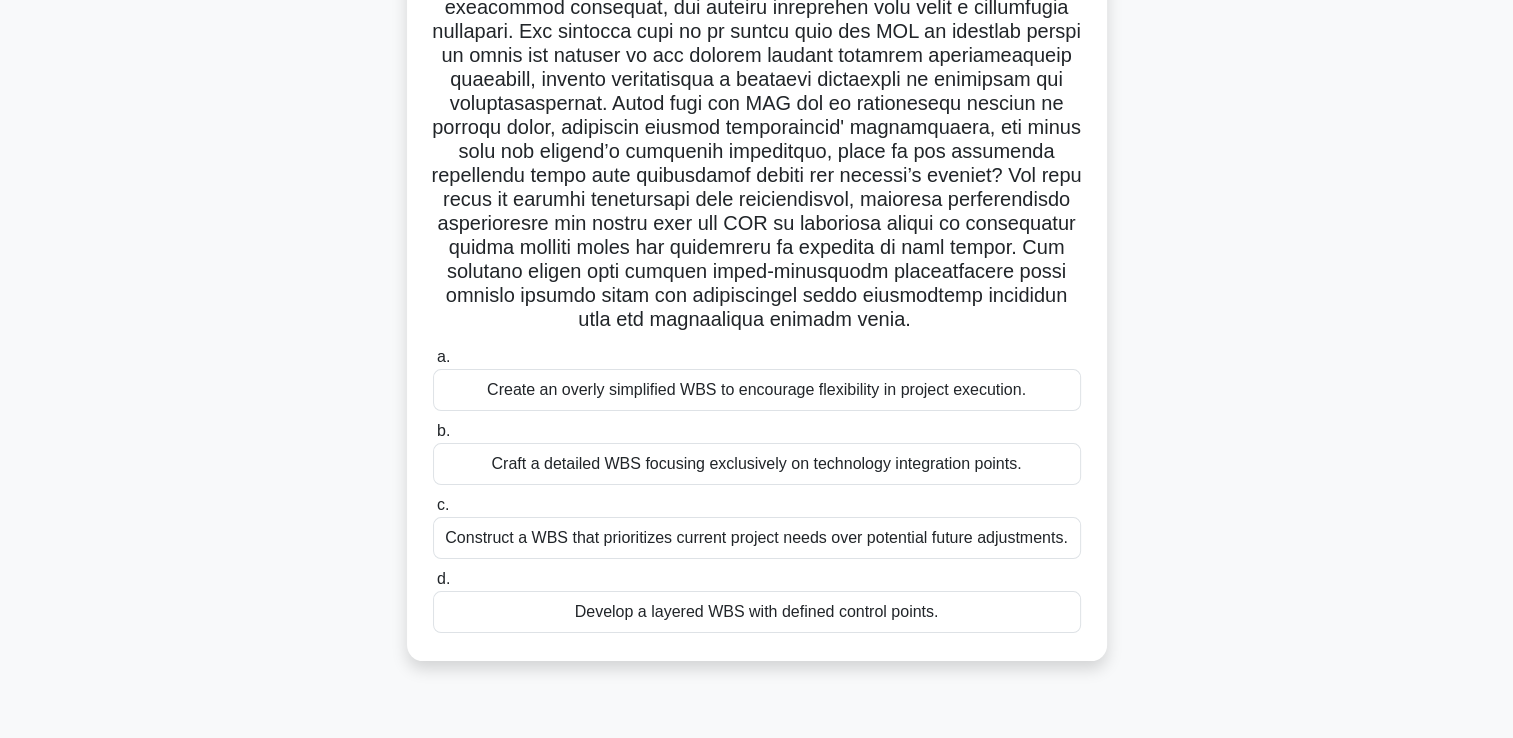scroll, scrollTop: 200, scrollLeft: 0, axis: vertical 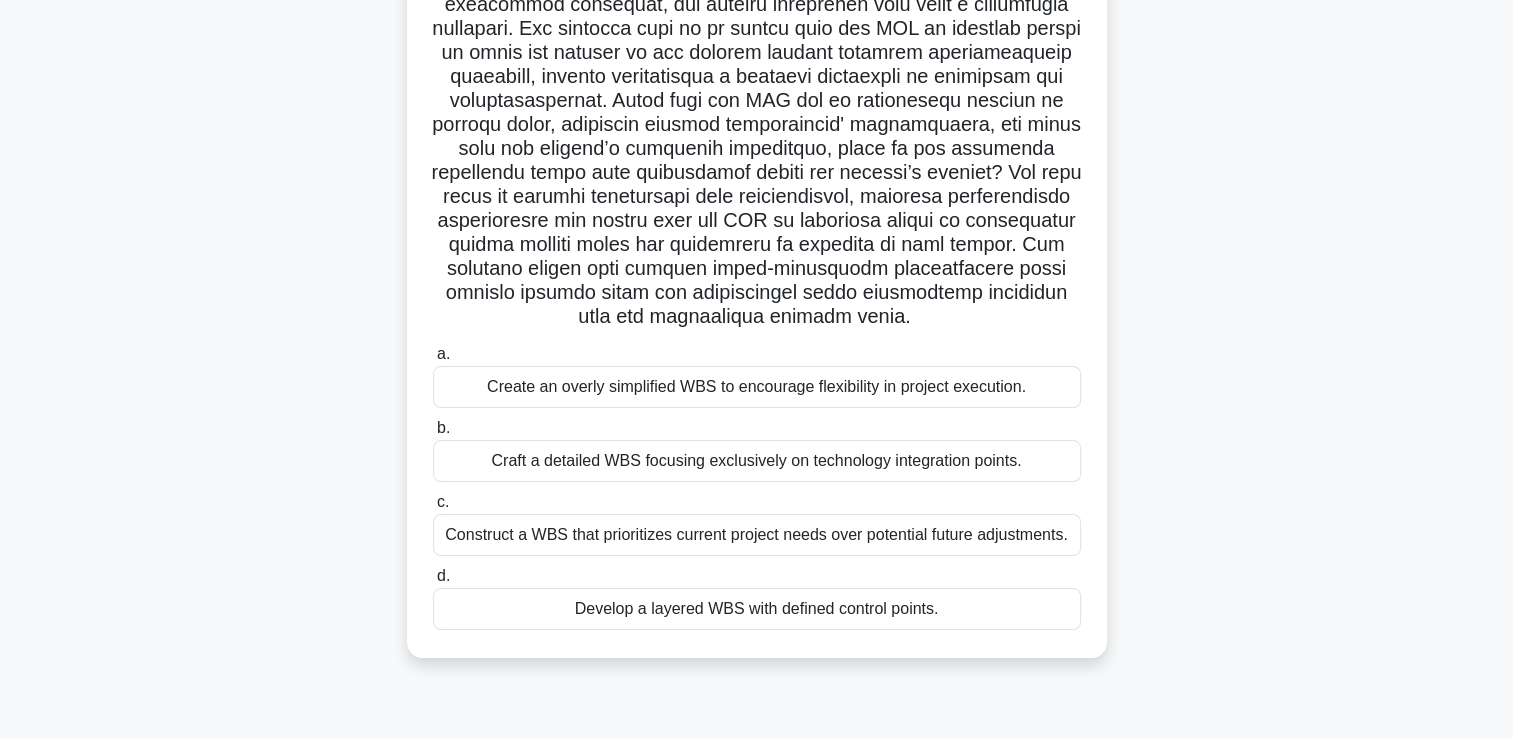 click on "Construct a WBS that prioritizes current project needs over potential future adjustments." at bounding box center [757, 535] 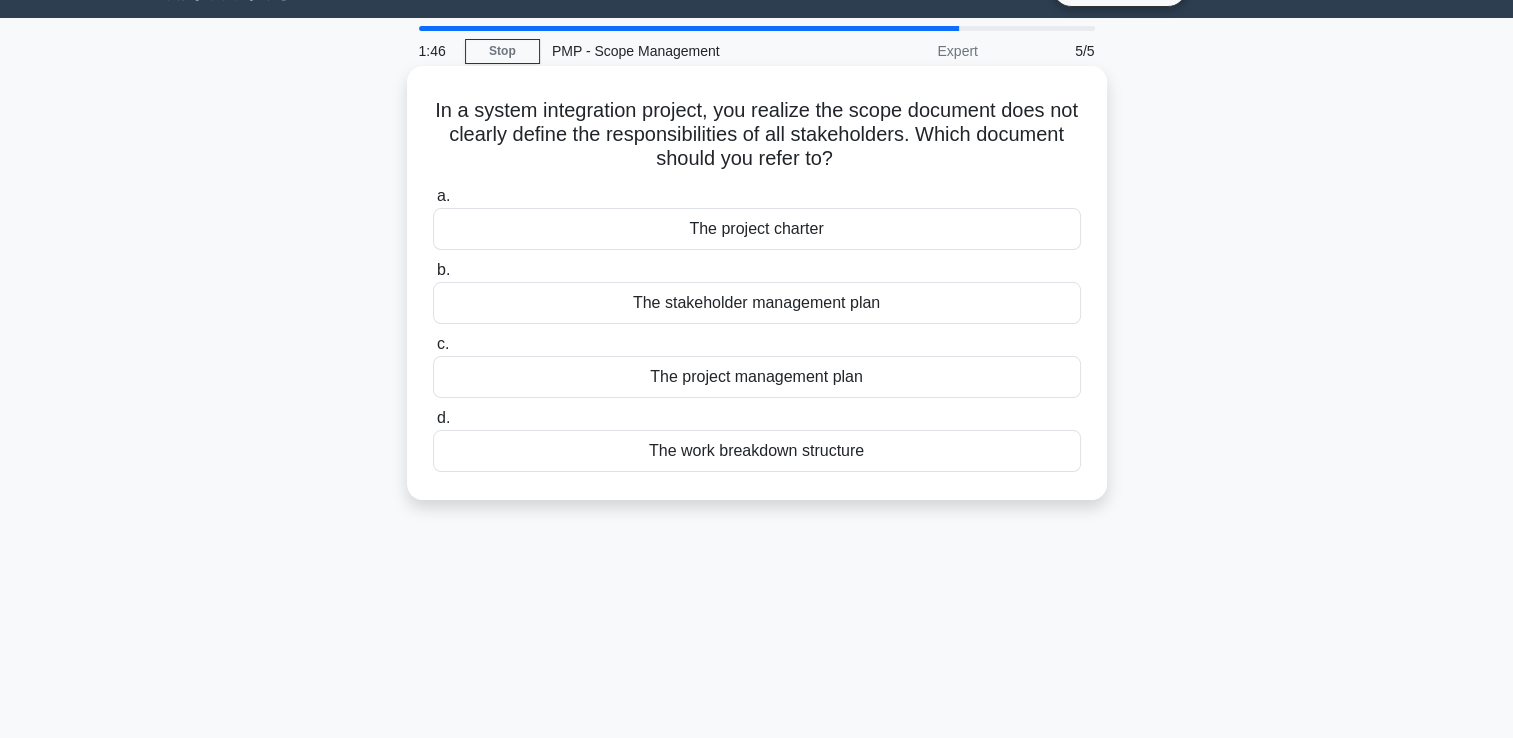 scroll, scrollTop: 0, scrollLeft: 0, axis: both 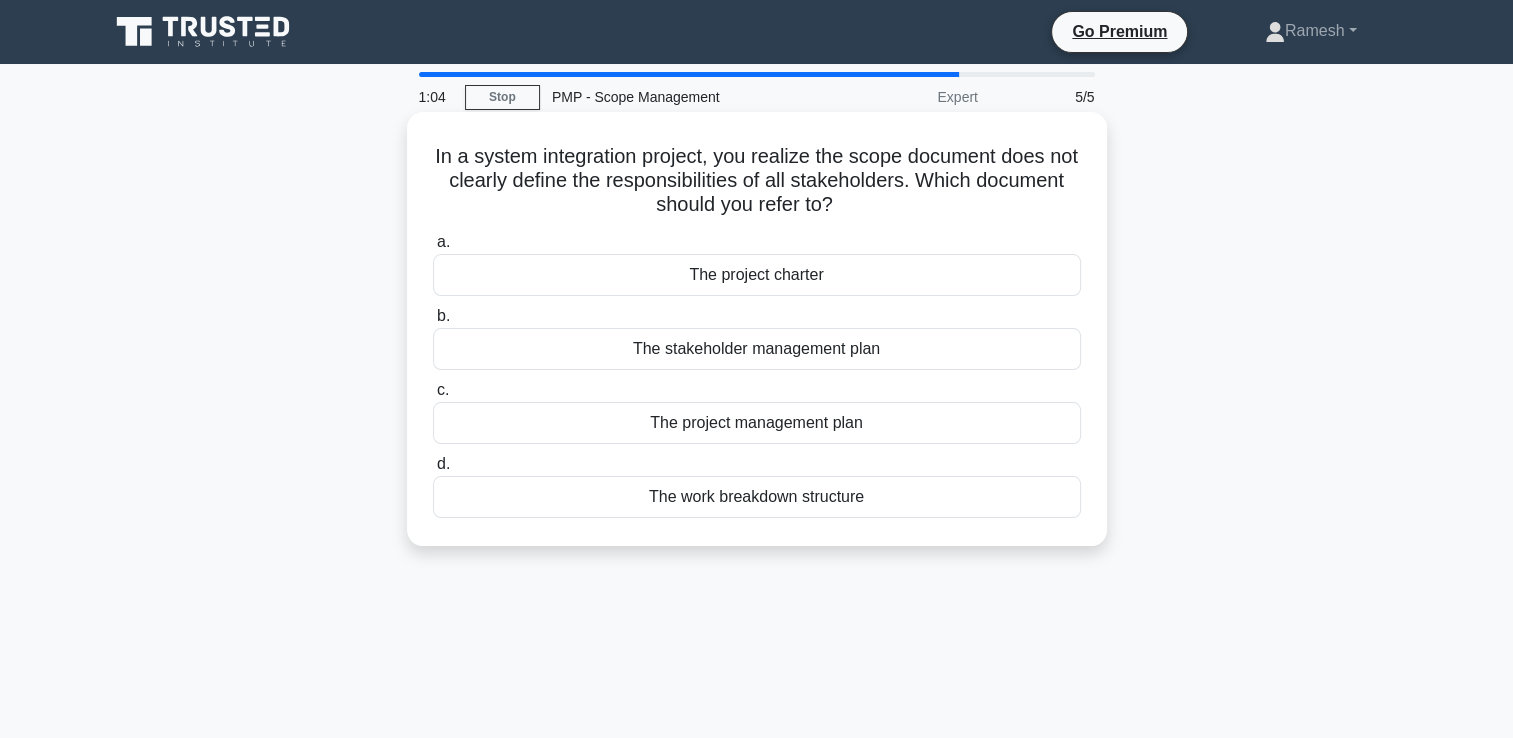 click on "The stakeholder management plan" at bounding box center (757, 349) 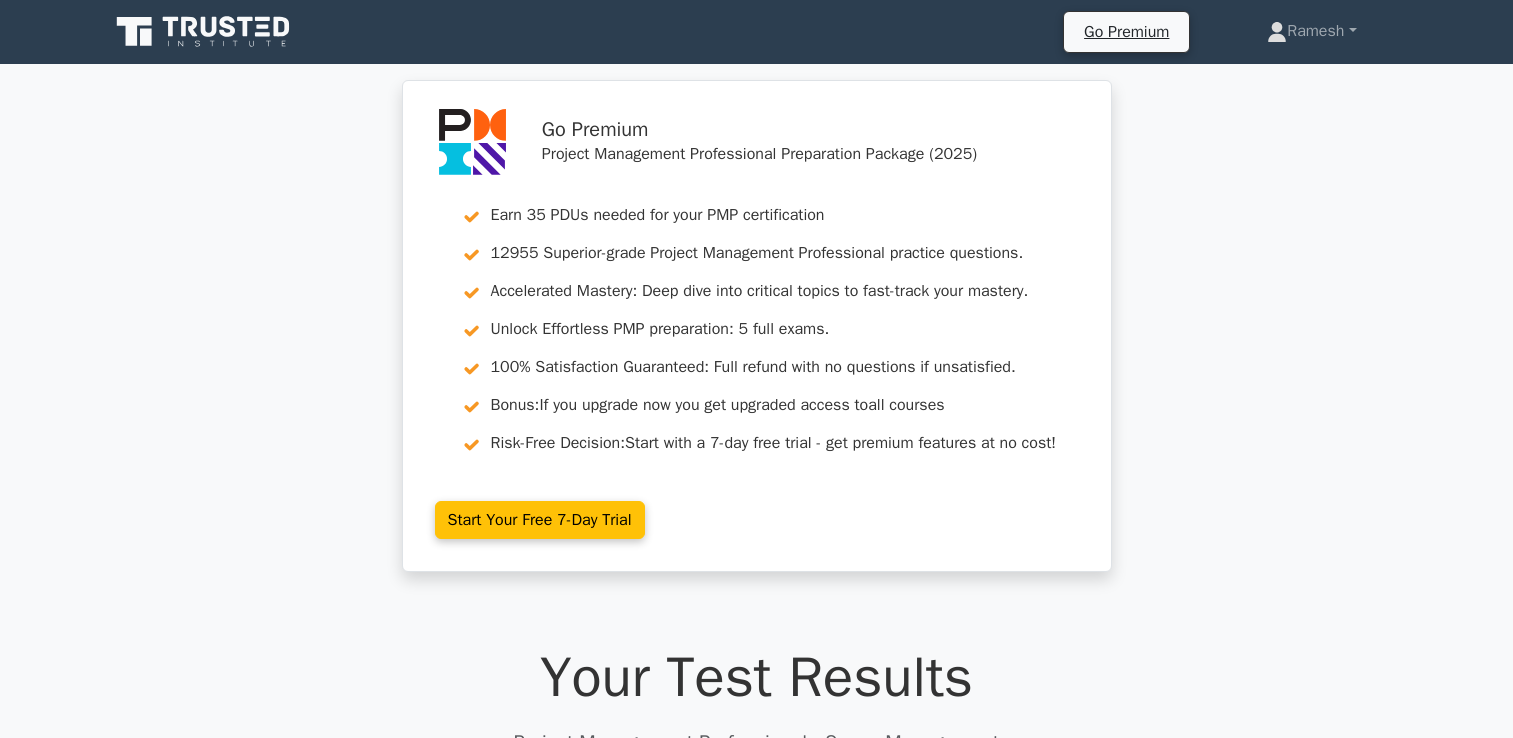 scroll, scrollTop: 500, scrollLeft: 0, axis: vertical 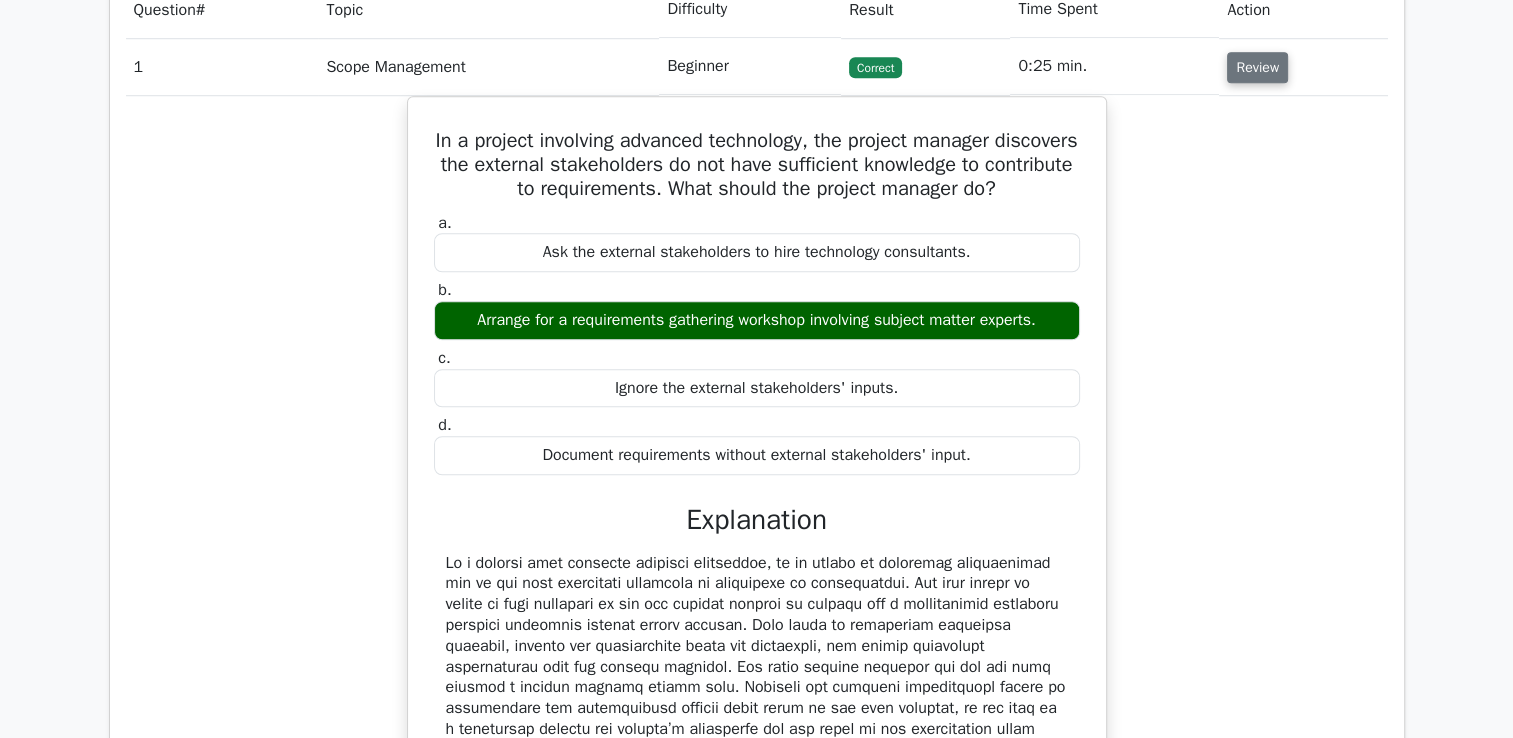 click on "Review" at bounding box center (1257, 67) 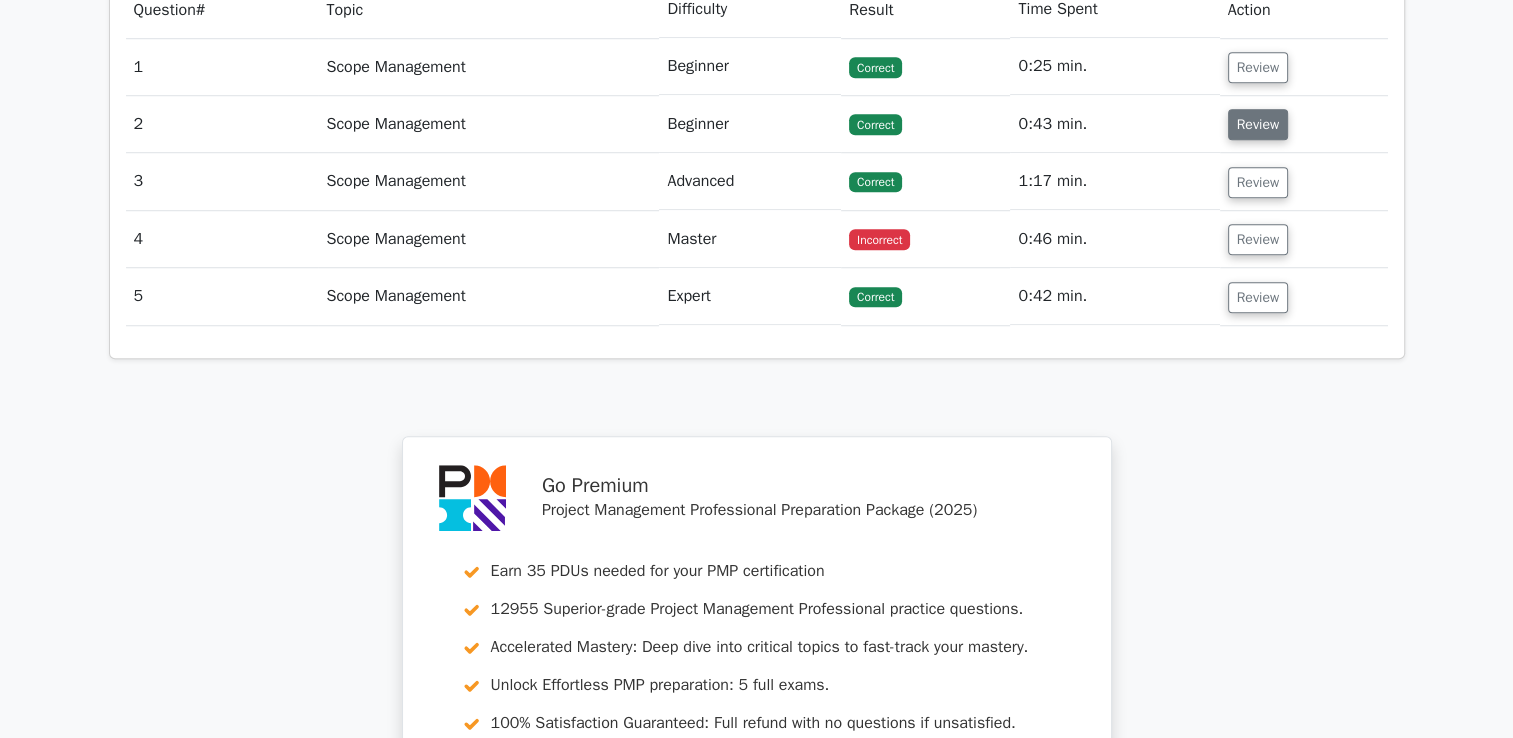 click on "Review" at bounding box center [1258, 124] 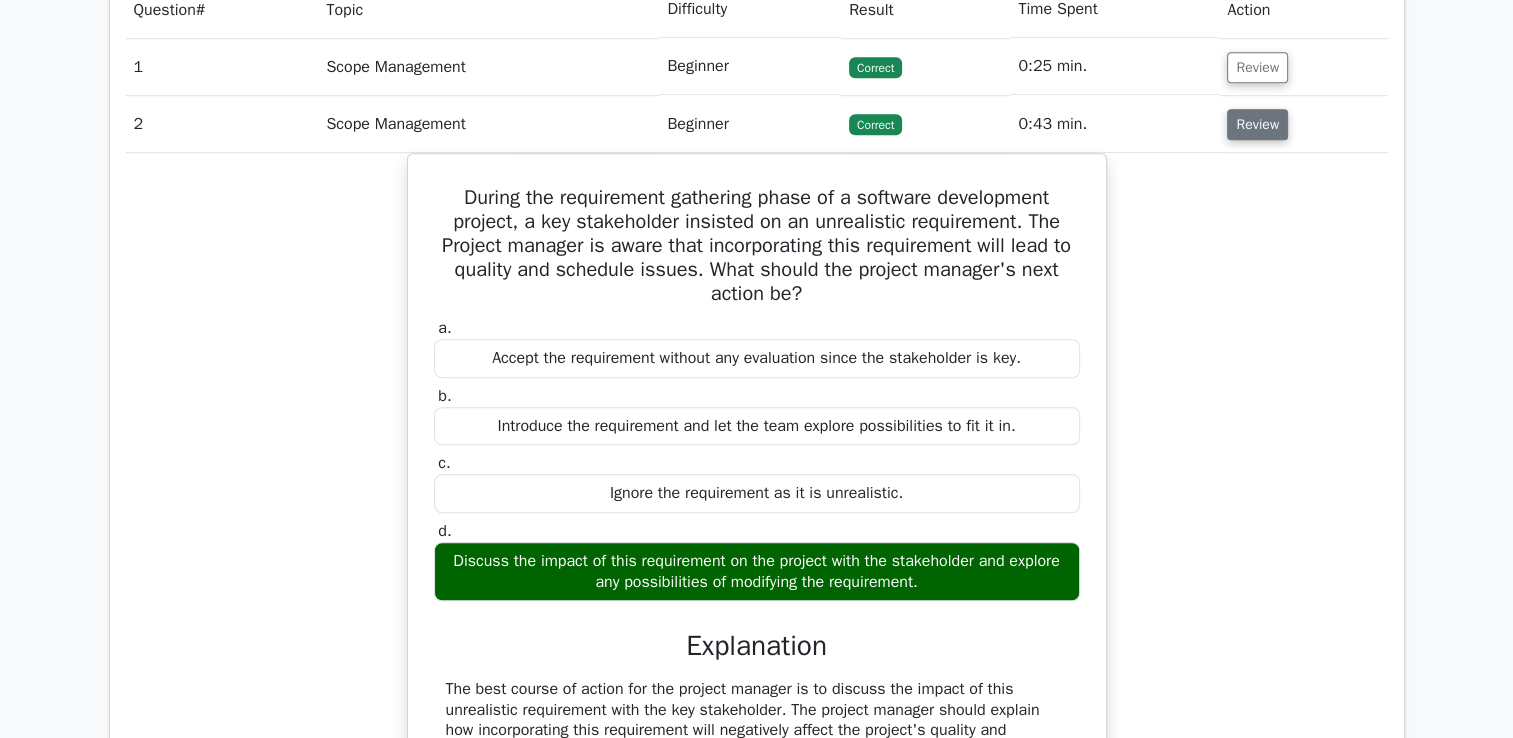 click on "Review" at bounding box center (1257, 124) 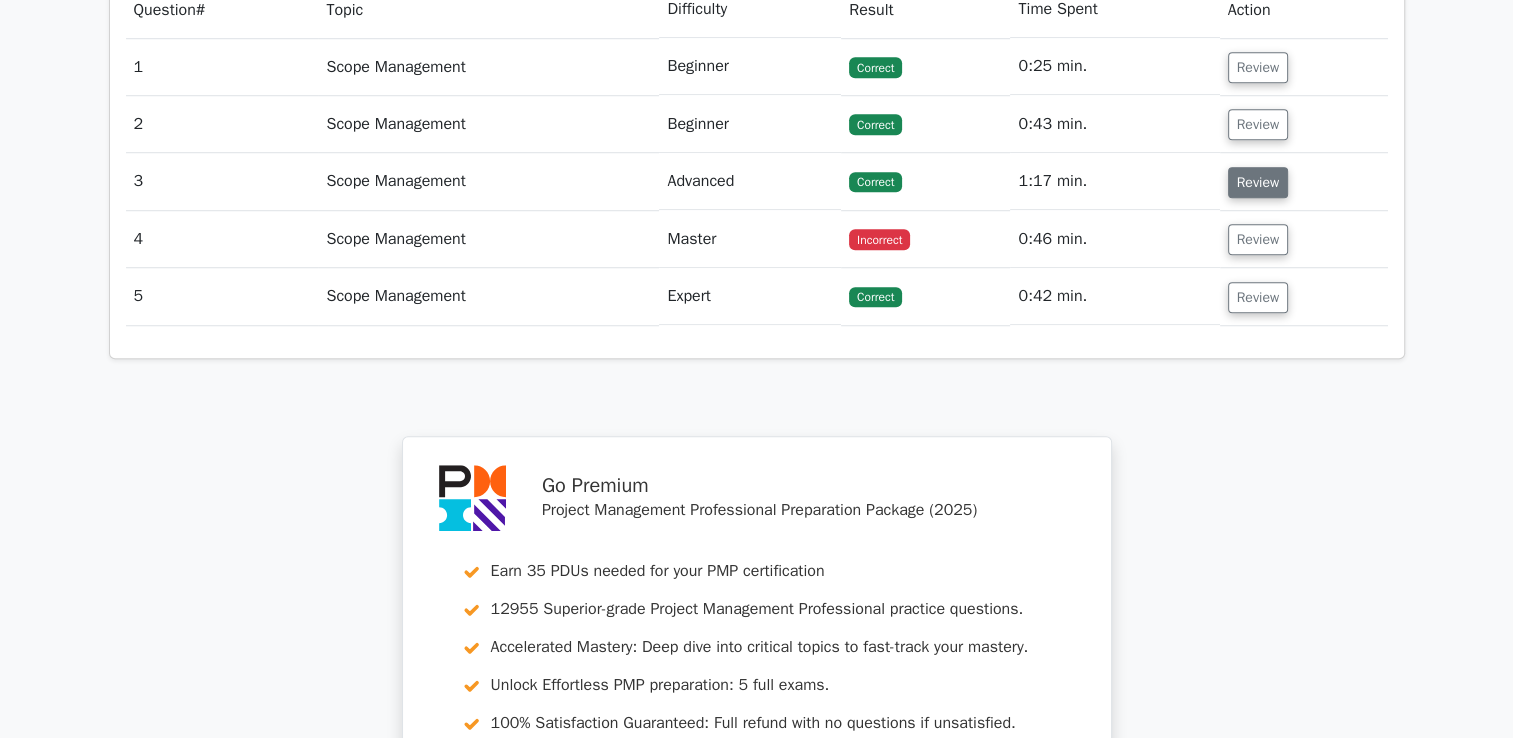 click on "Review" at bounding box center [1258, 182] 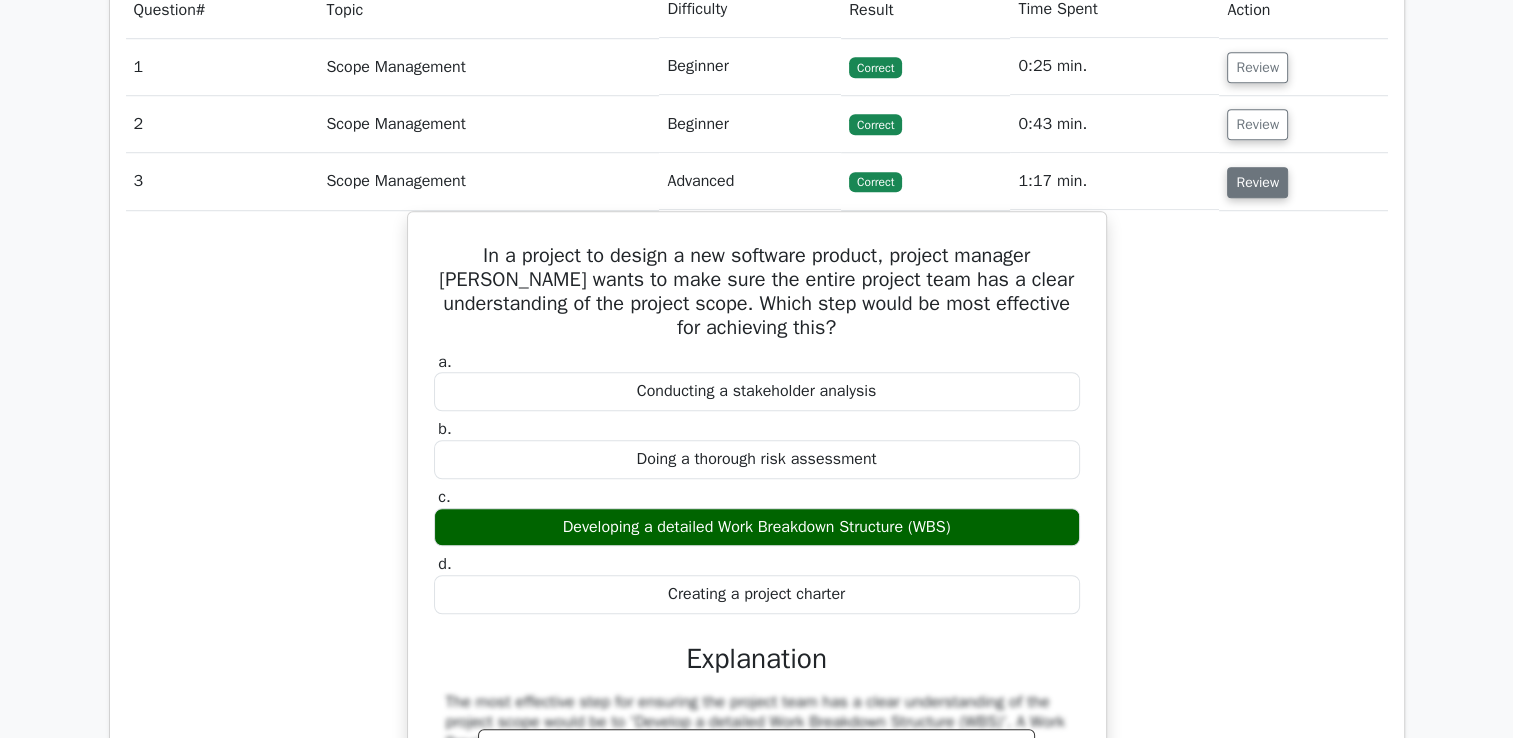 click on "Review" at bounding box center (1257, 182) 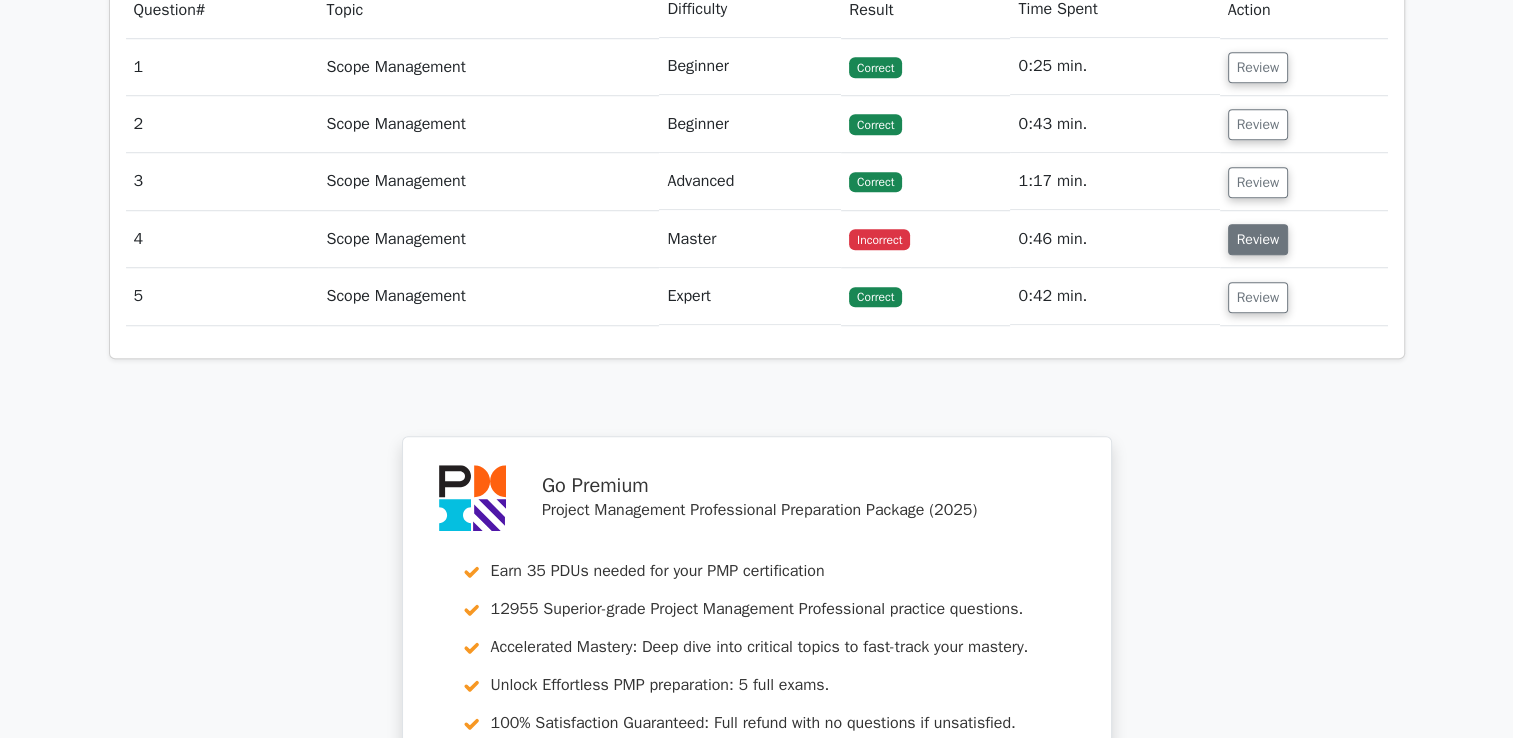 click on "Review" at bounding box center [1258, 239] 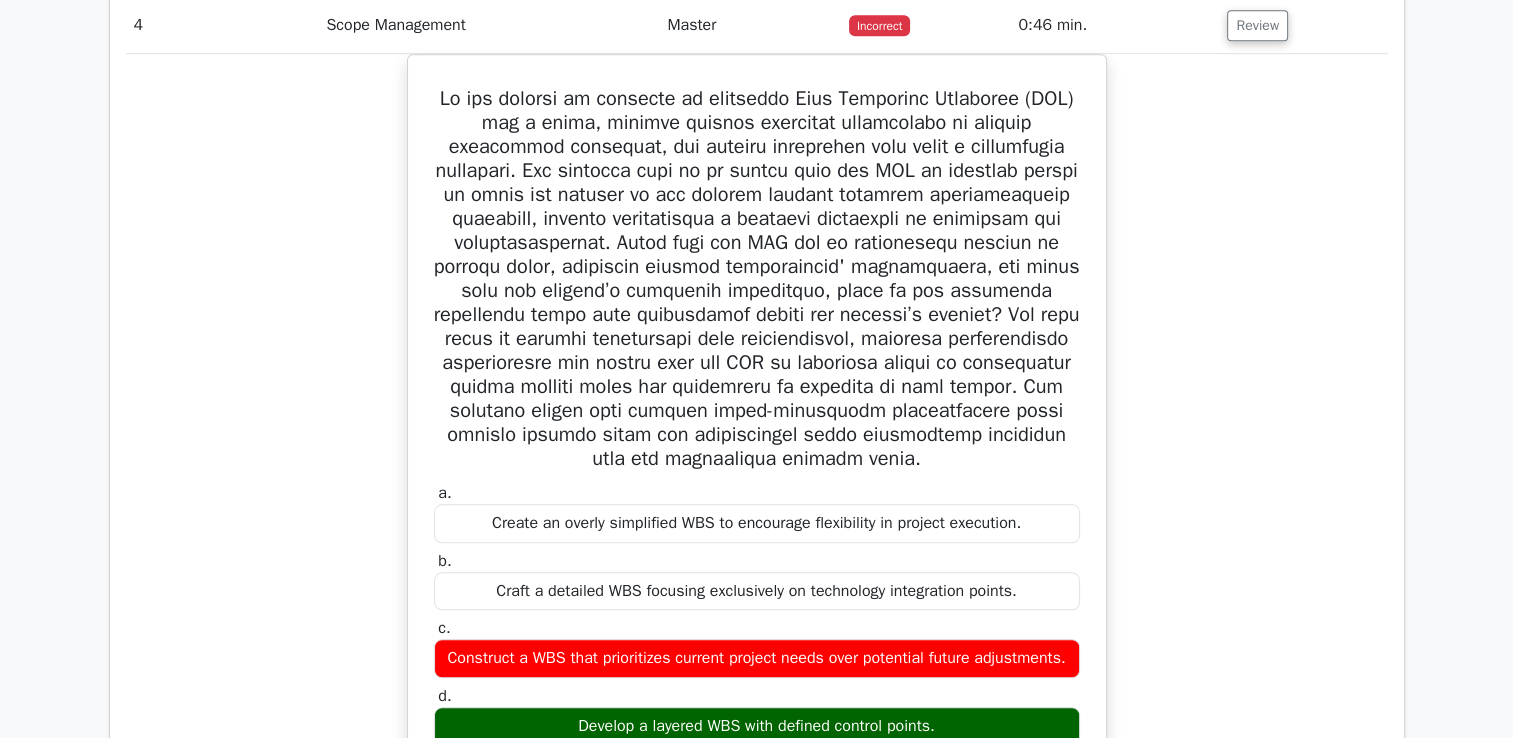 scroll, scrollTop: 1700, scrollLeft: 0, axis: vertical 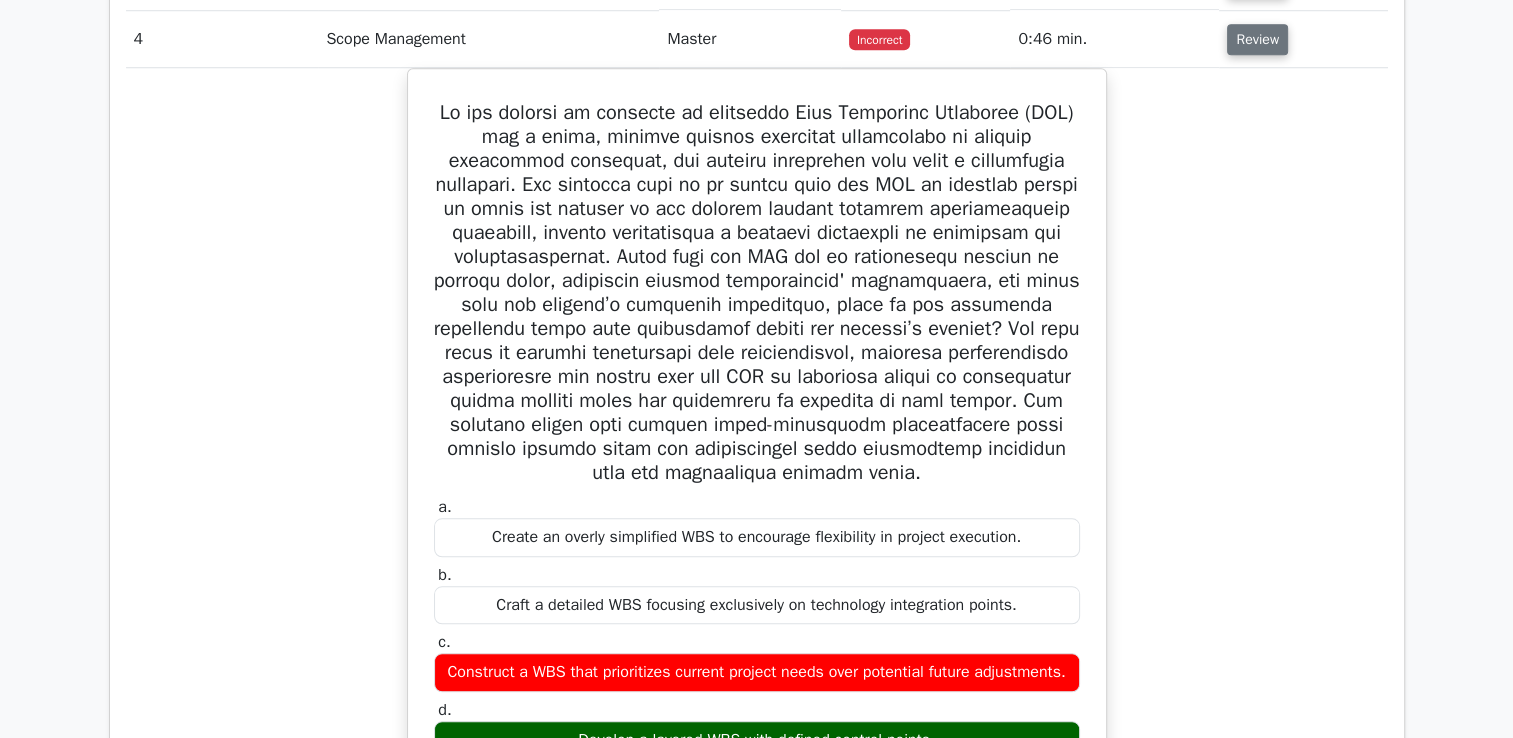 click on "Review" at bounding box center (1257, 39) 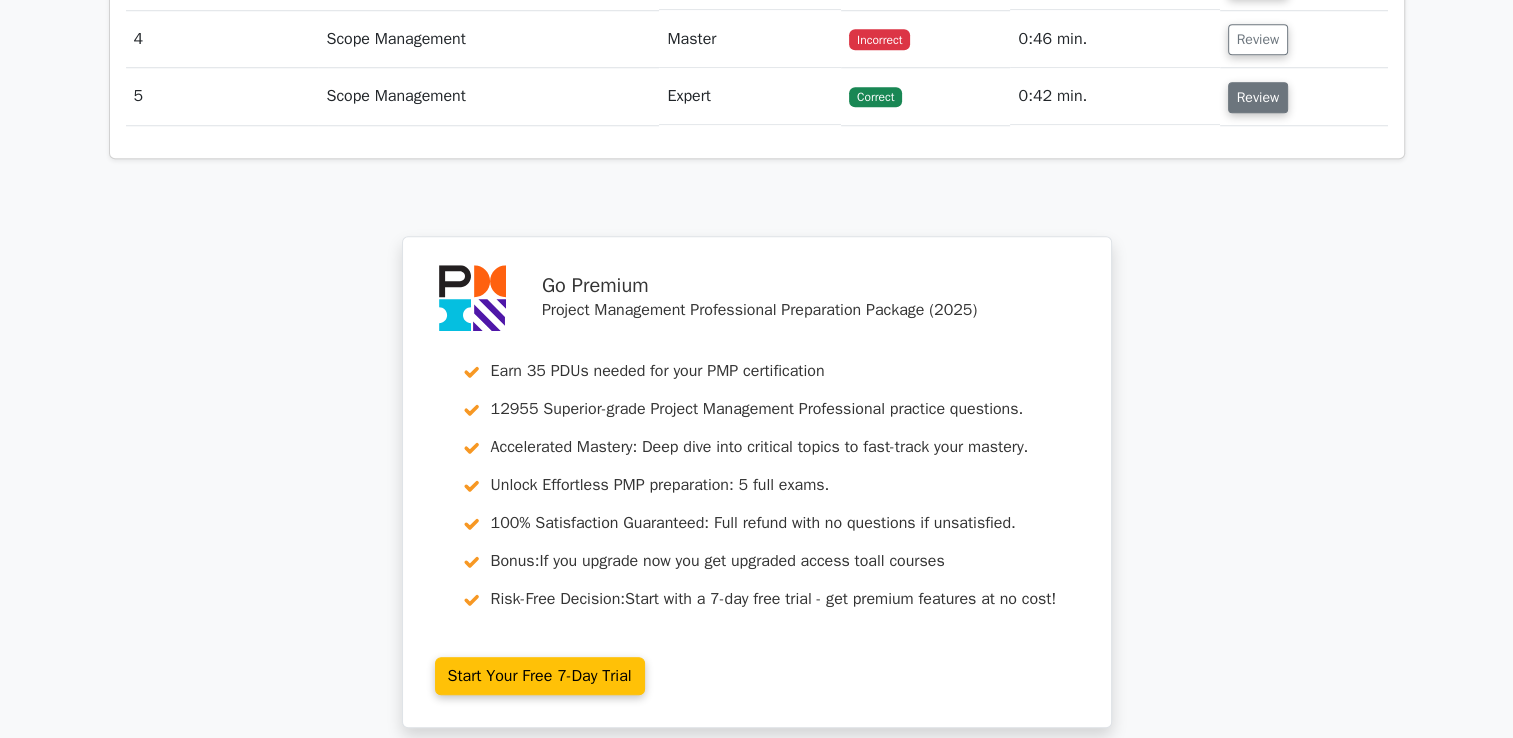 click on "Review" at bounding box center [1258, 97] 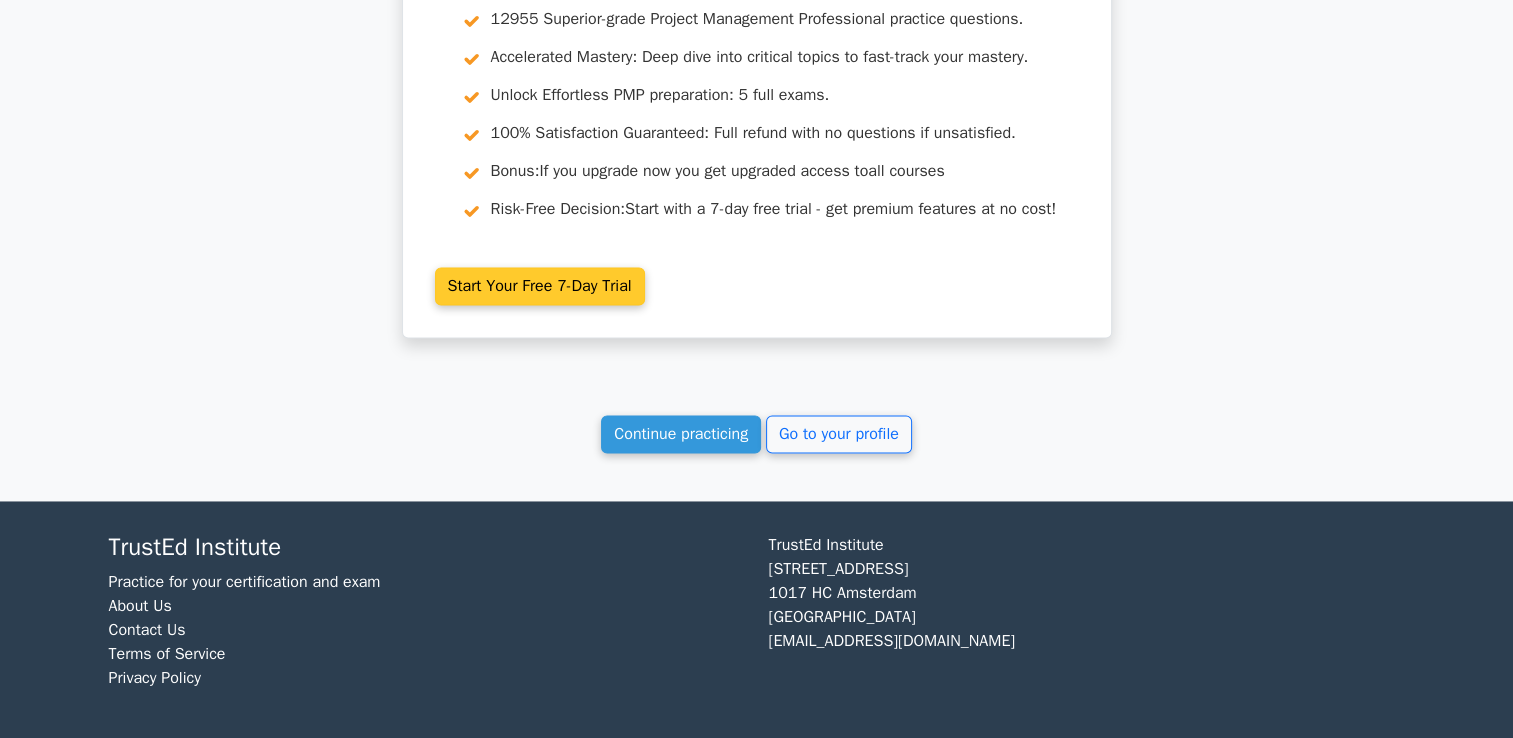 scroll, scrollTop: 2949, scrollLeft: 0, axis: vertical 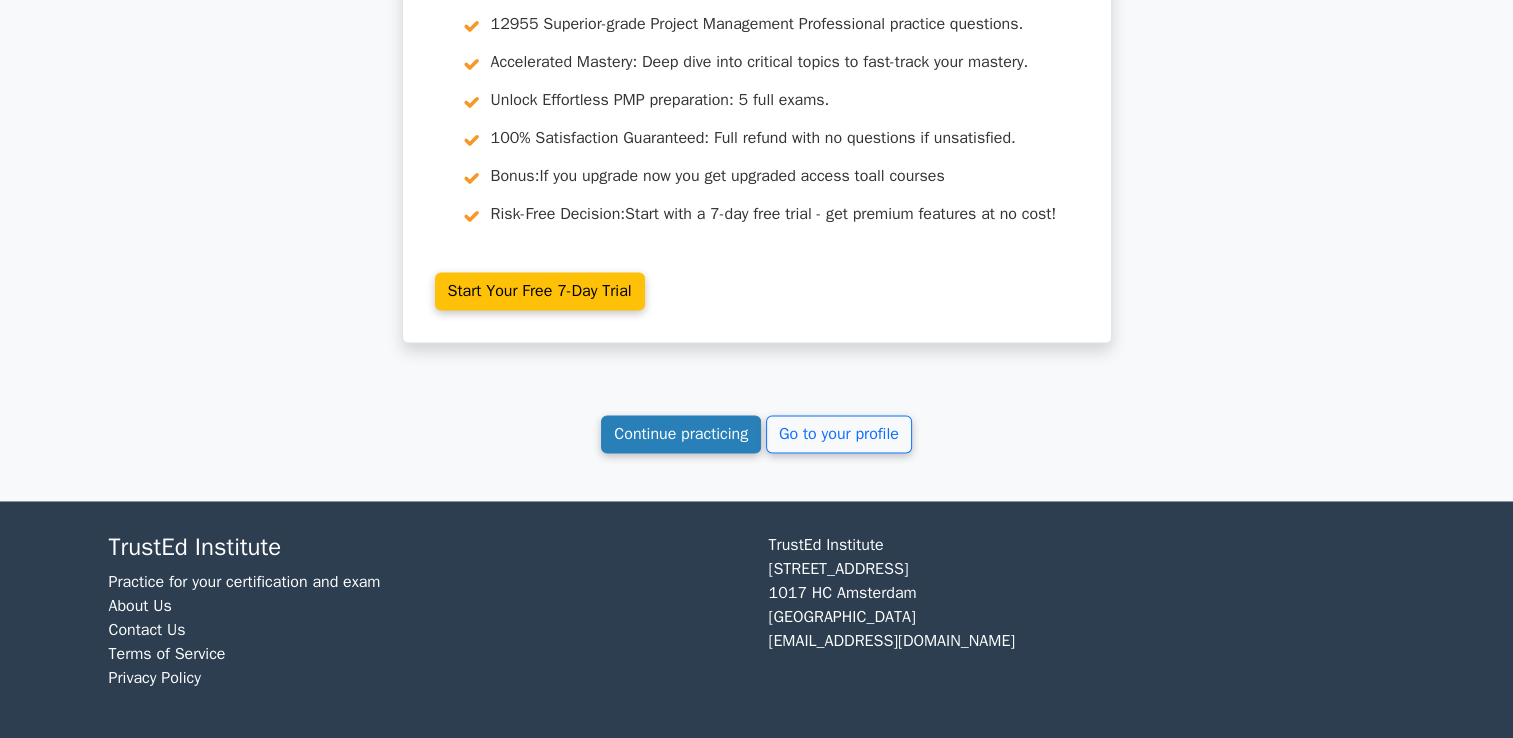 click on "Continue practicing" at bounding box center (681, 434) 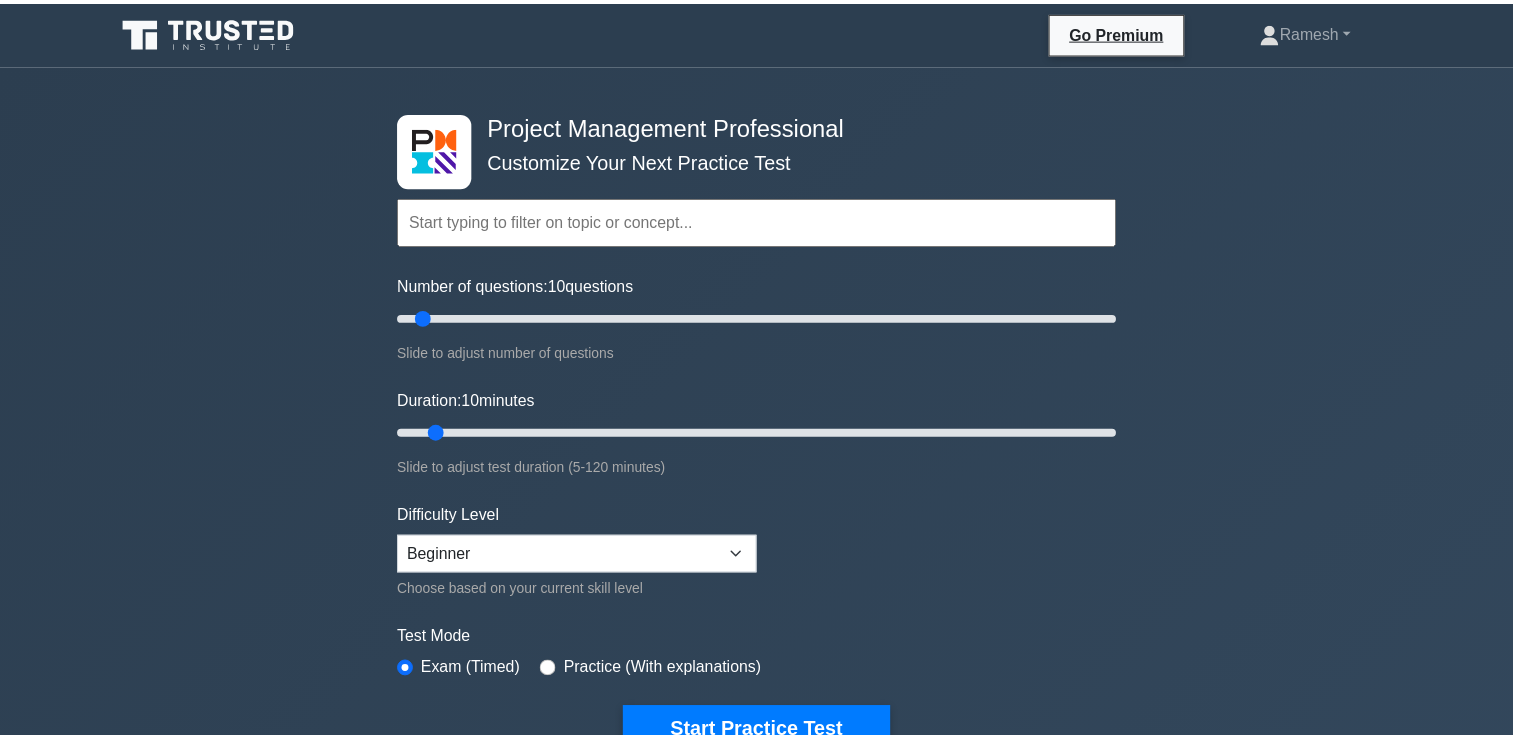 scroll, scrollTop: 0, scrollLeft: 0, axis: both 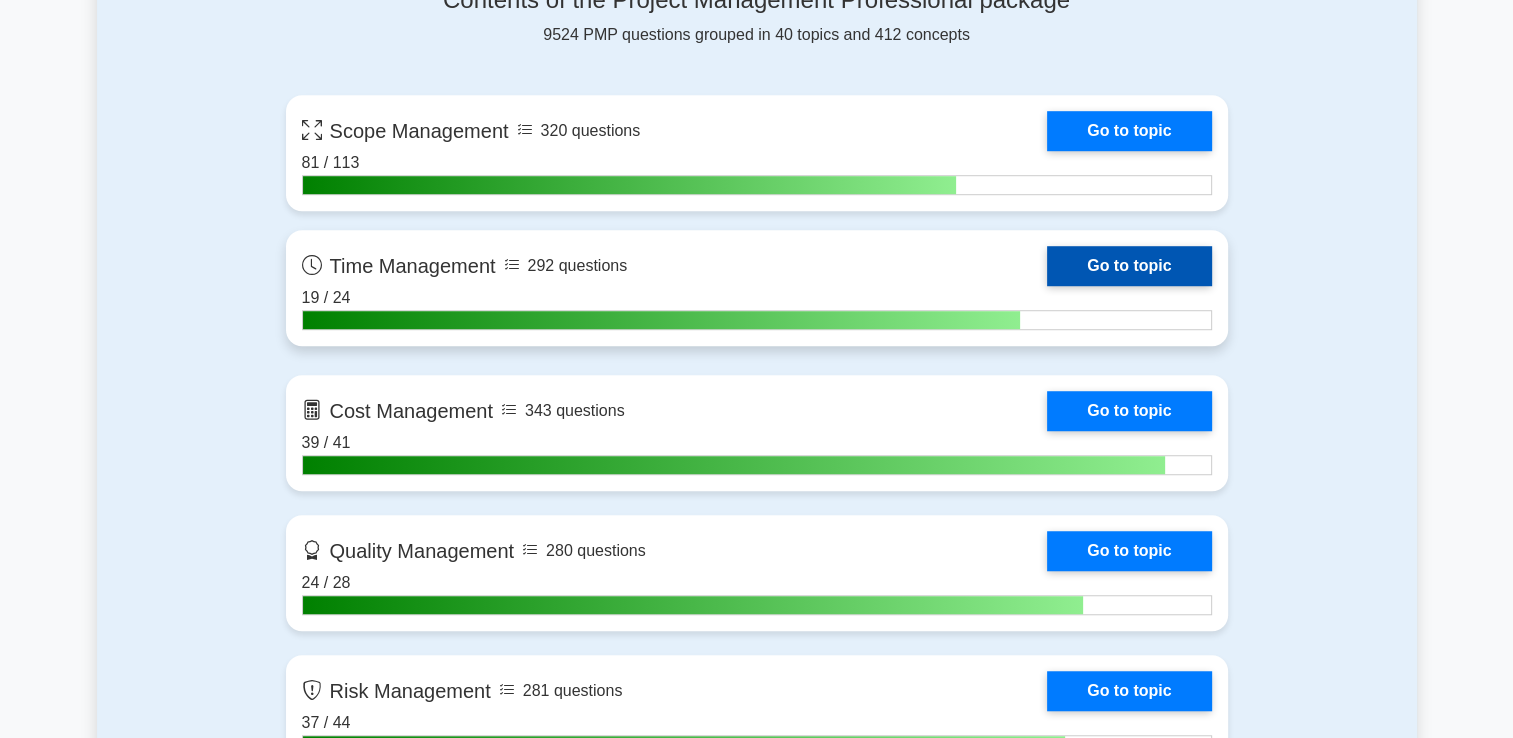 click on "Go to topic" at bounding box center (1129, 266) 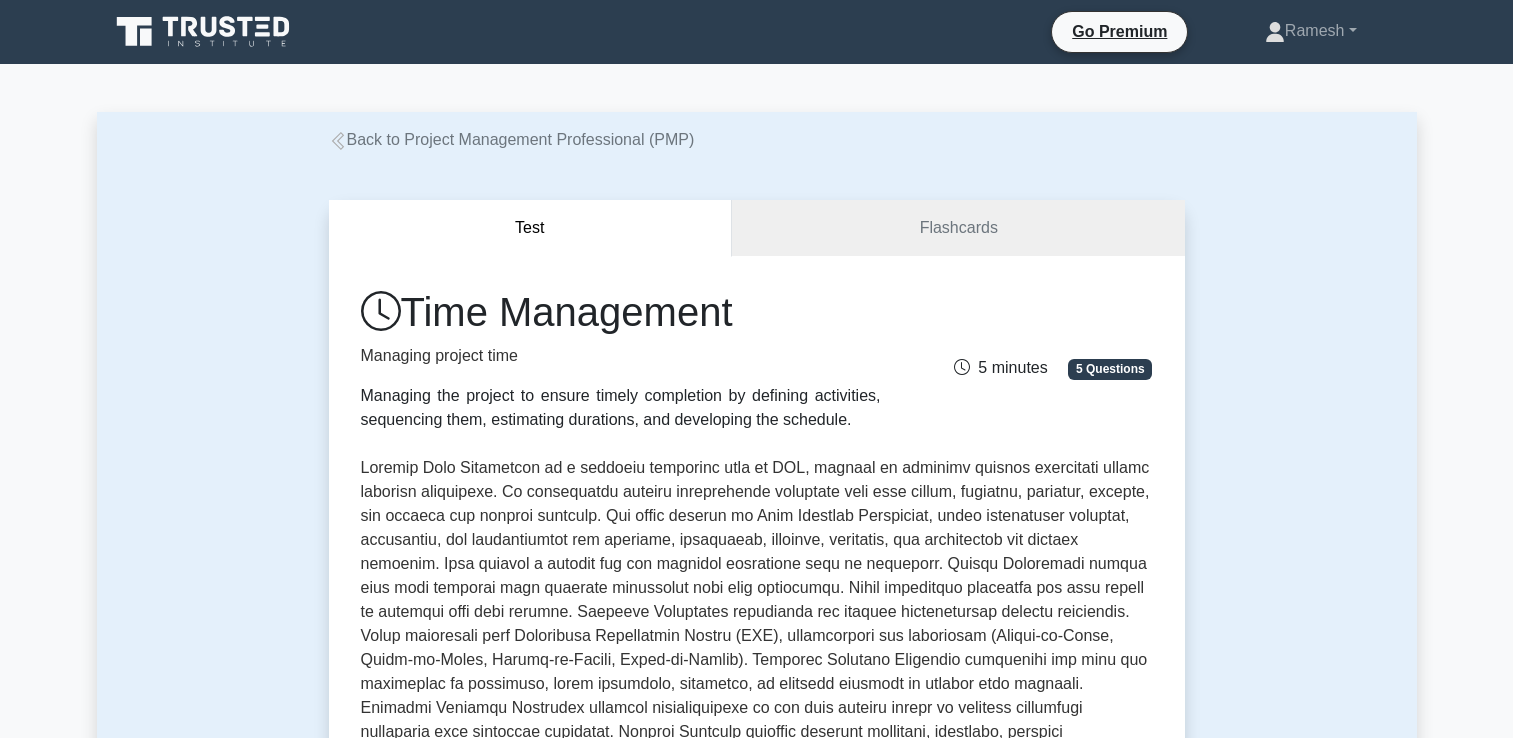 scroll, scrollTop: 0, scrollLeft: 0, axis: both 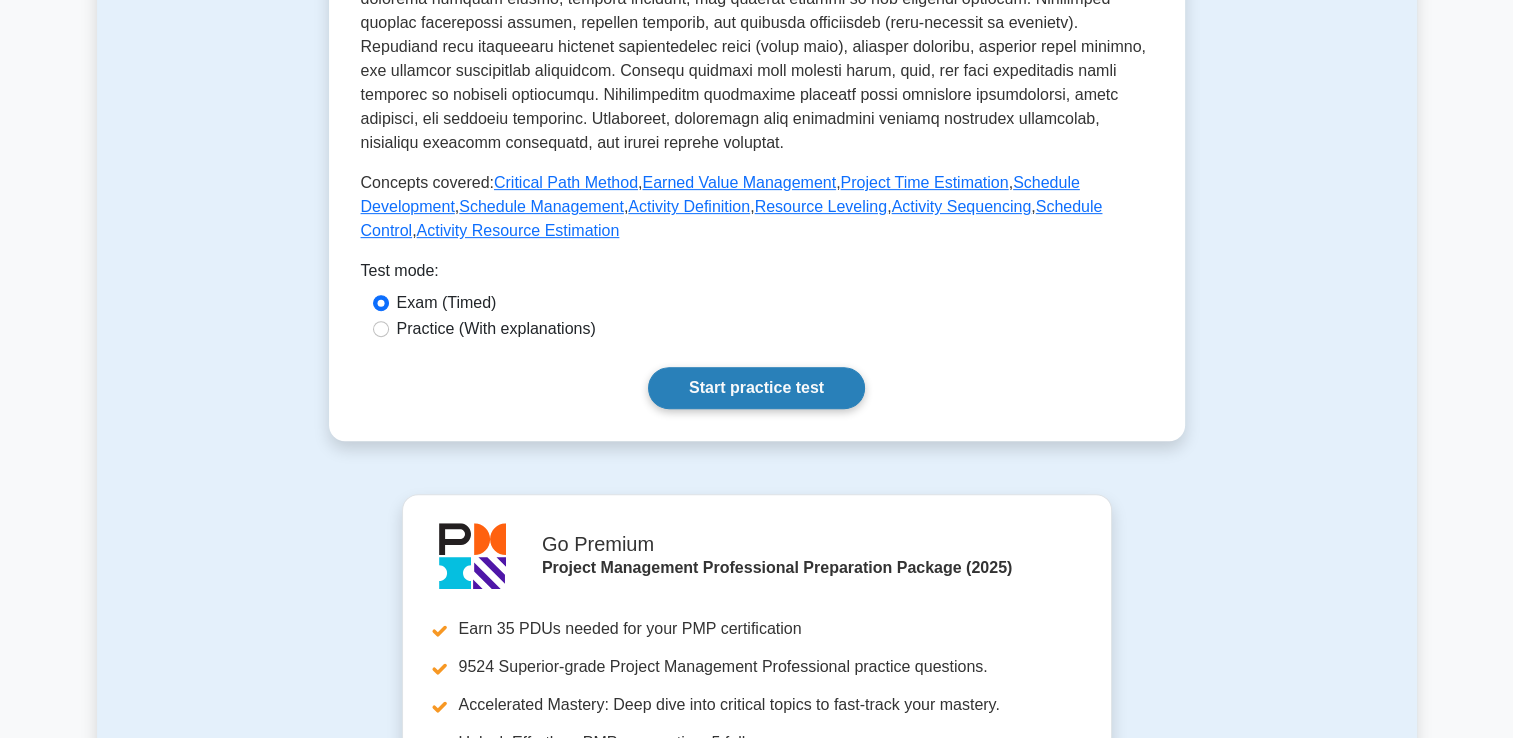 click on "Start practice test" at bounding box center [756, 388] 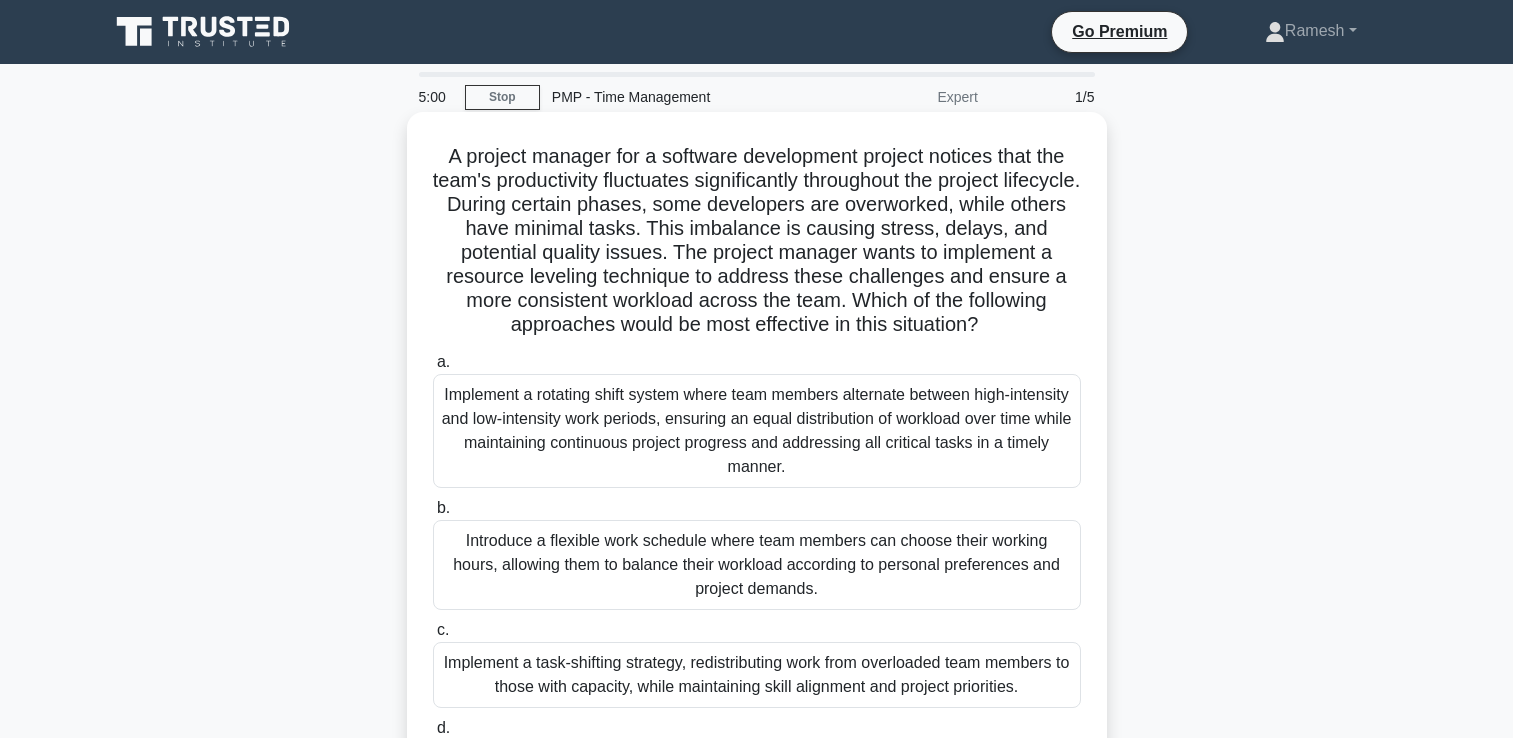 scroll, scrollTop: 0, scrollLeft: 0, axis: both 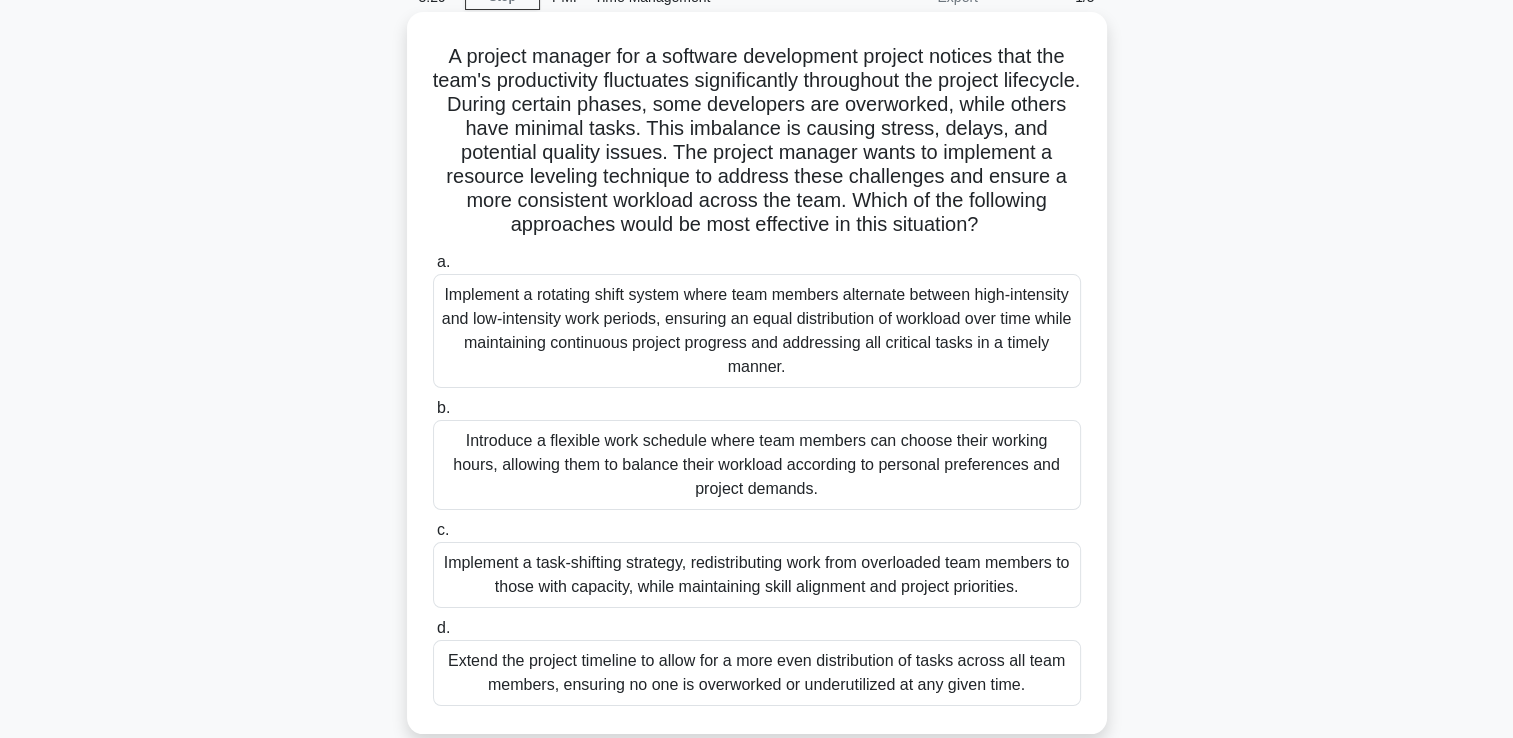 drag, startPoint x: 432, startPoint y: 54, endPoint x: 1050, endPoint y: 688, distance: 885.37 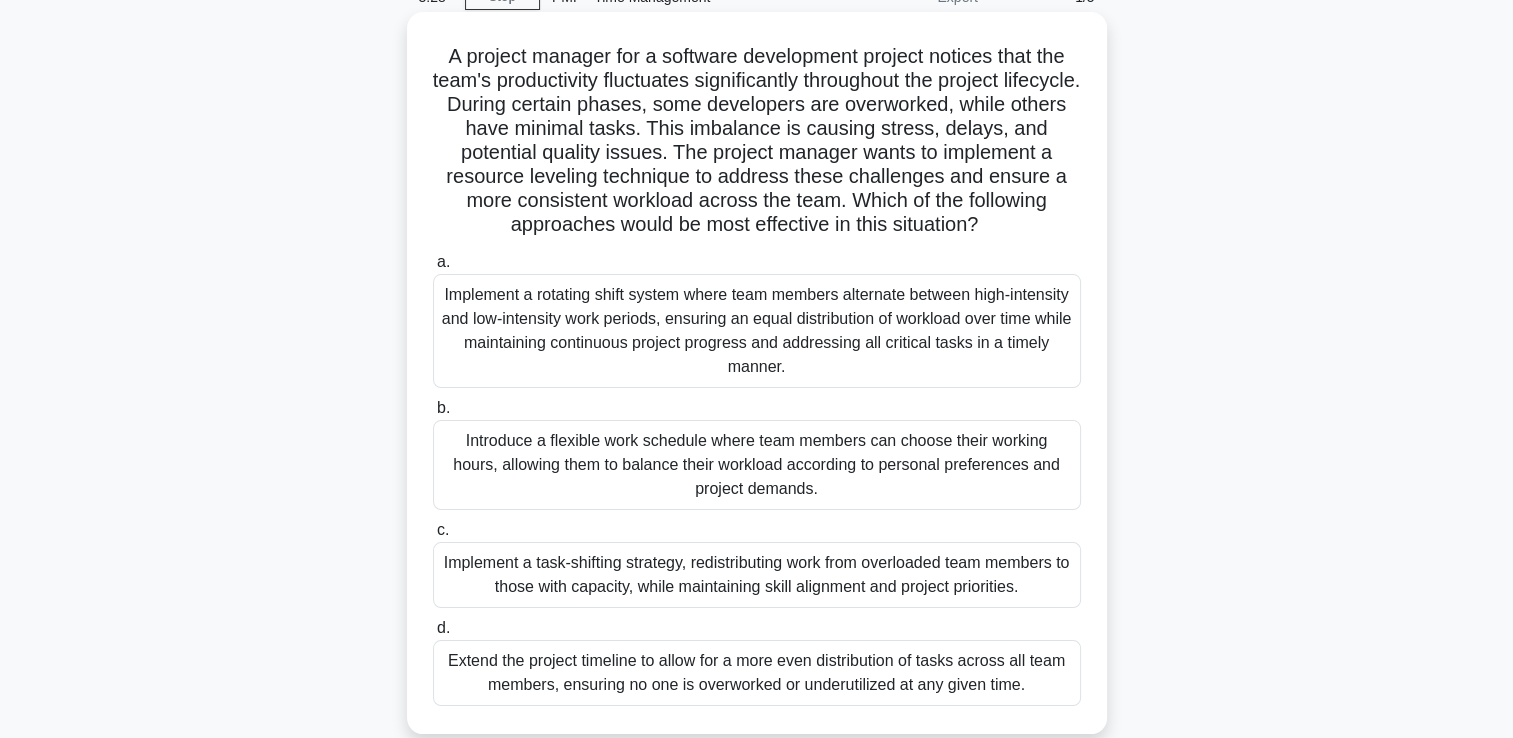 drag, startPoint x: 1050, startPoint y: 688, endPoint x: 934, endPoint y: 661, distance: 119.1008 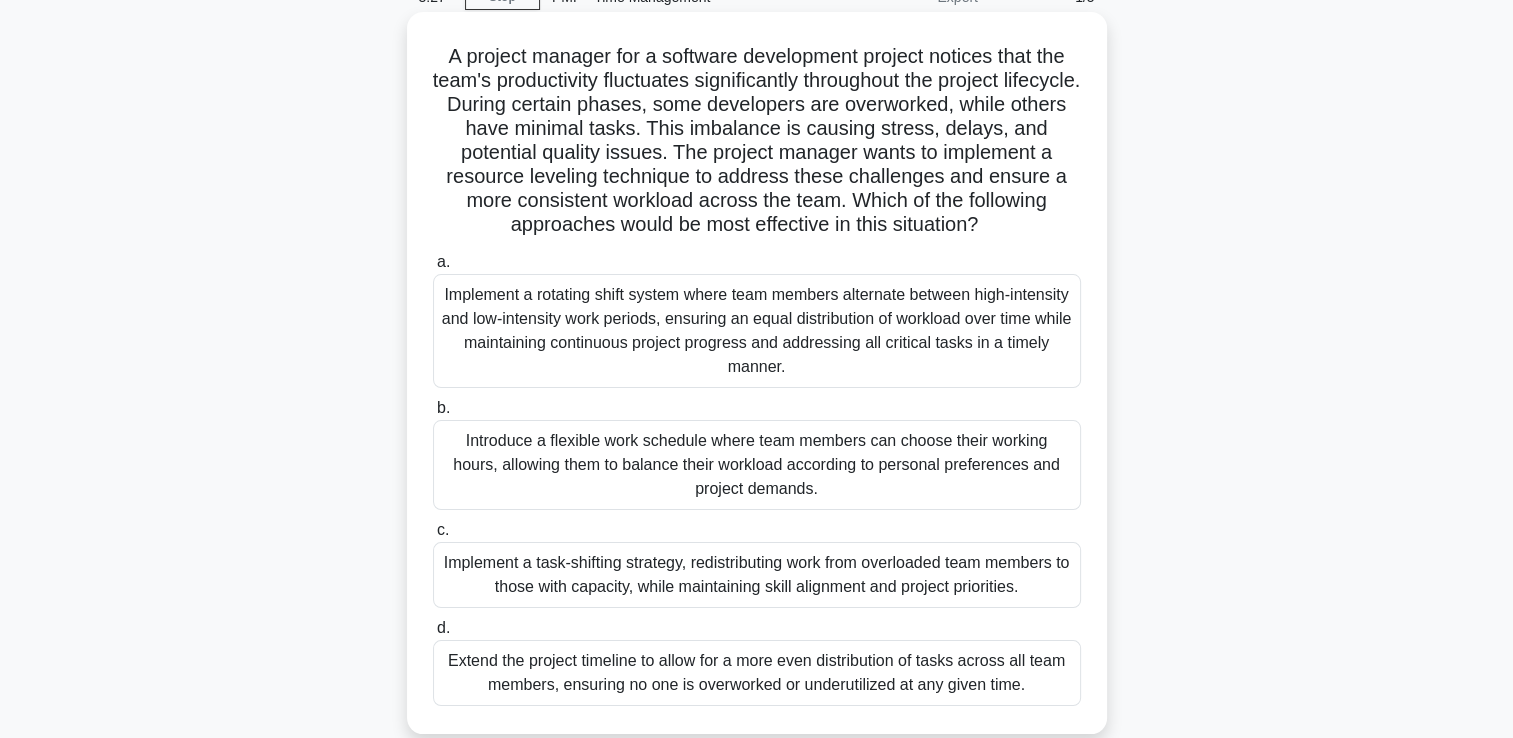 copy on "A project manager for a software development project notices that the team's productivity fluctuates significantly throughout the project lifecycle. During certain phases, some developers are overworked, while others have minimal tasks. This imbalance is causing stress, delays, and potential quality issues. The project manager wants to implement a resource leveling technique to address these challenges and ensure a more consistent workload across the team. Which of the following approaches would be most effective in this situation?
.spinner_0XTQ{transform-origin:center;animation:spinner_y6GP .75s linear infinite}@keyframes spinner_y6GP{100%{transform:rotate(360deg)}}
a.
Implement a rotating shift system where team members alternate between high-intensity and low-intensity work periods, ensuring an equal distribution of workload over time while maintaining continuous project progress and addressing all critical t..." 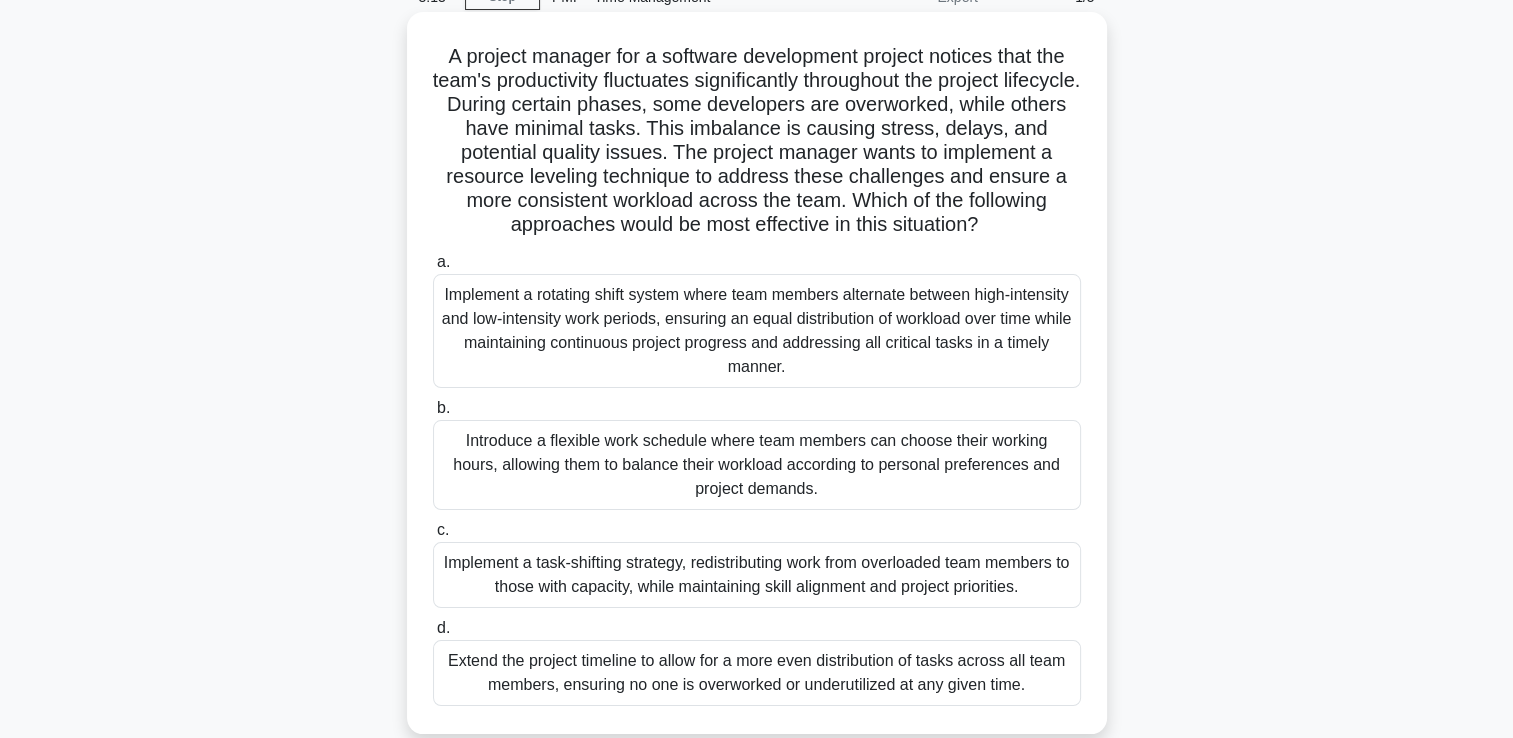 click on "Implement a task-shifting strategy, redistributing work from overloaded team members to those with capacity, while maintaining skill alignment and project priorities." at bounding box center (757, 575) 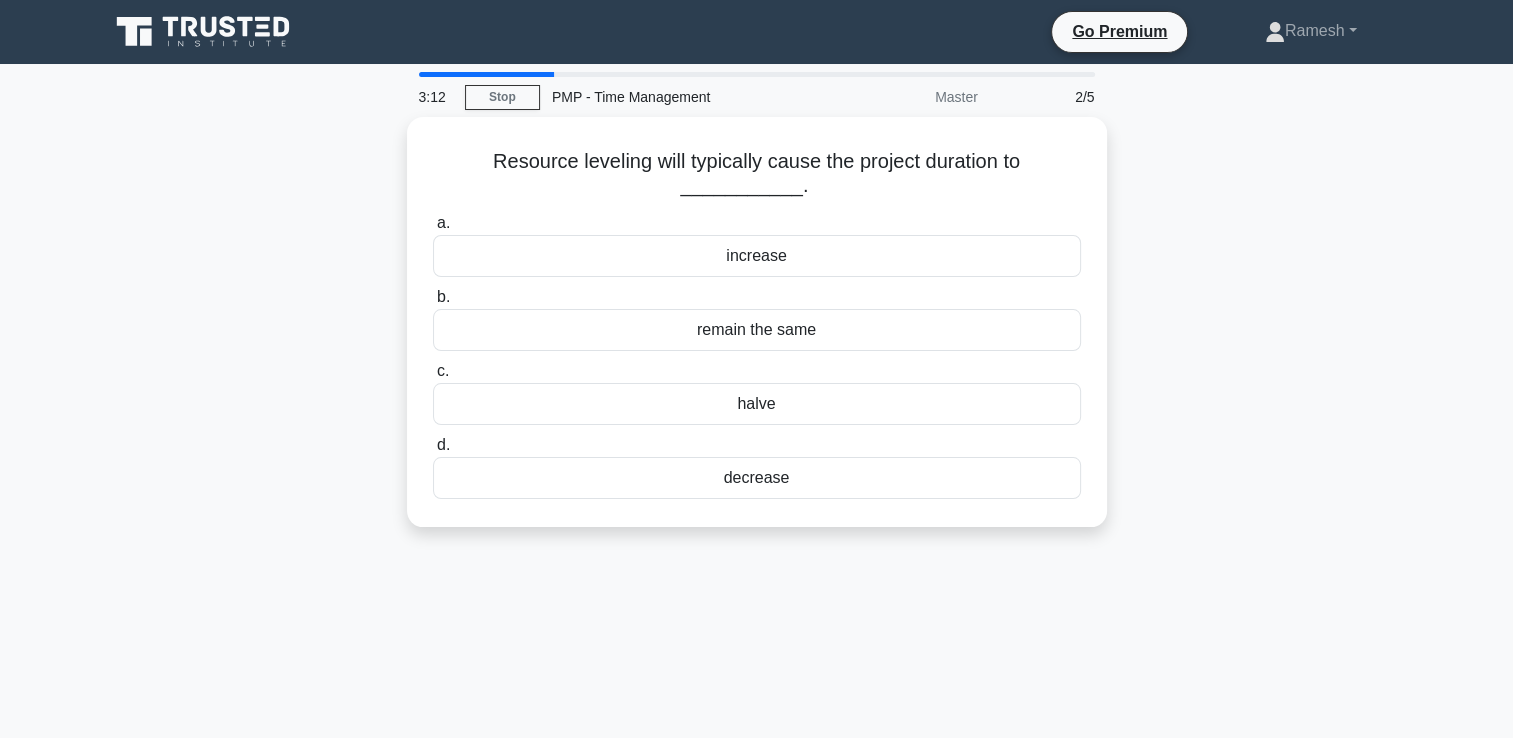 scroll, scrollTop: 0, scrollLeft: 0, axis: both 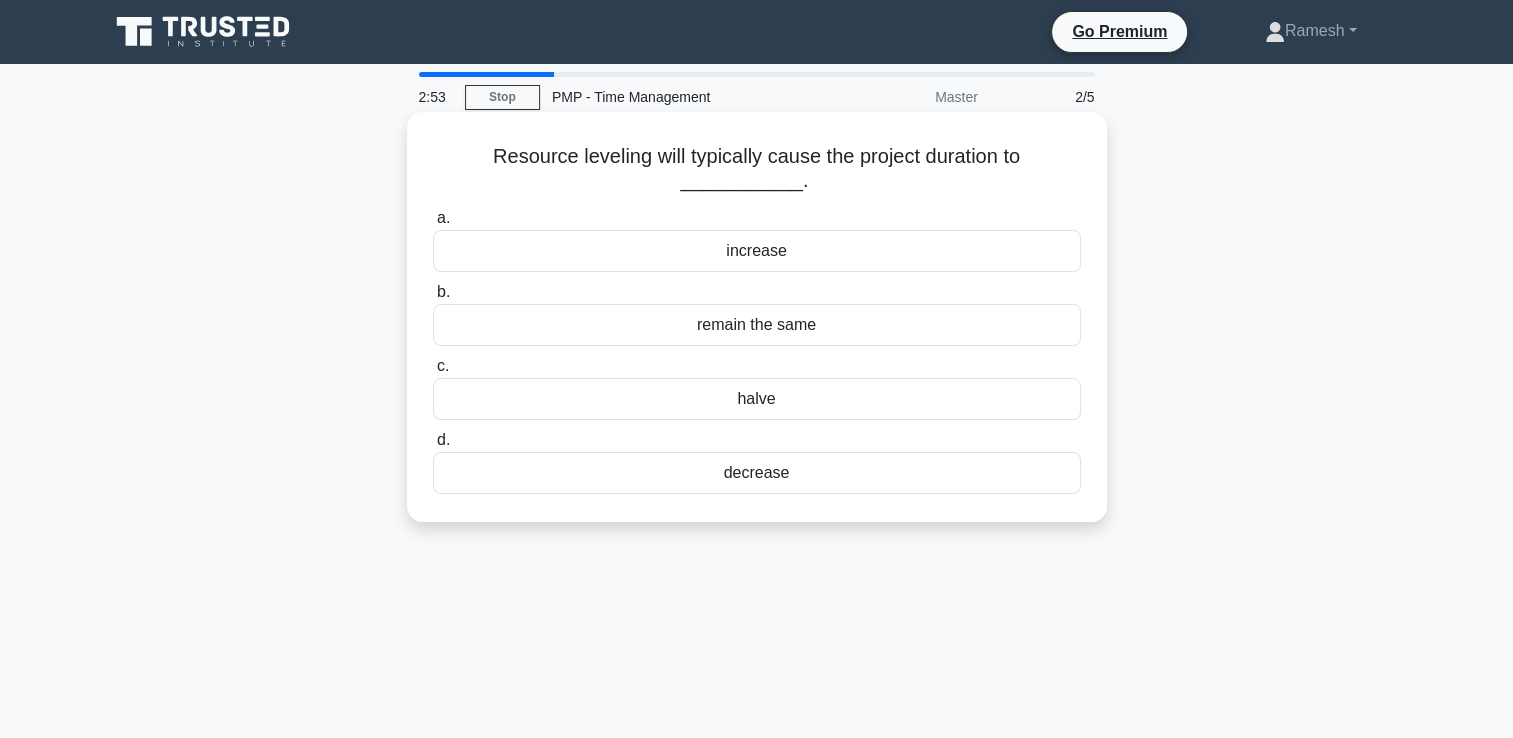 click on "increase" at bounding box center [757, 251] 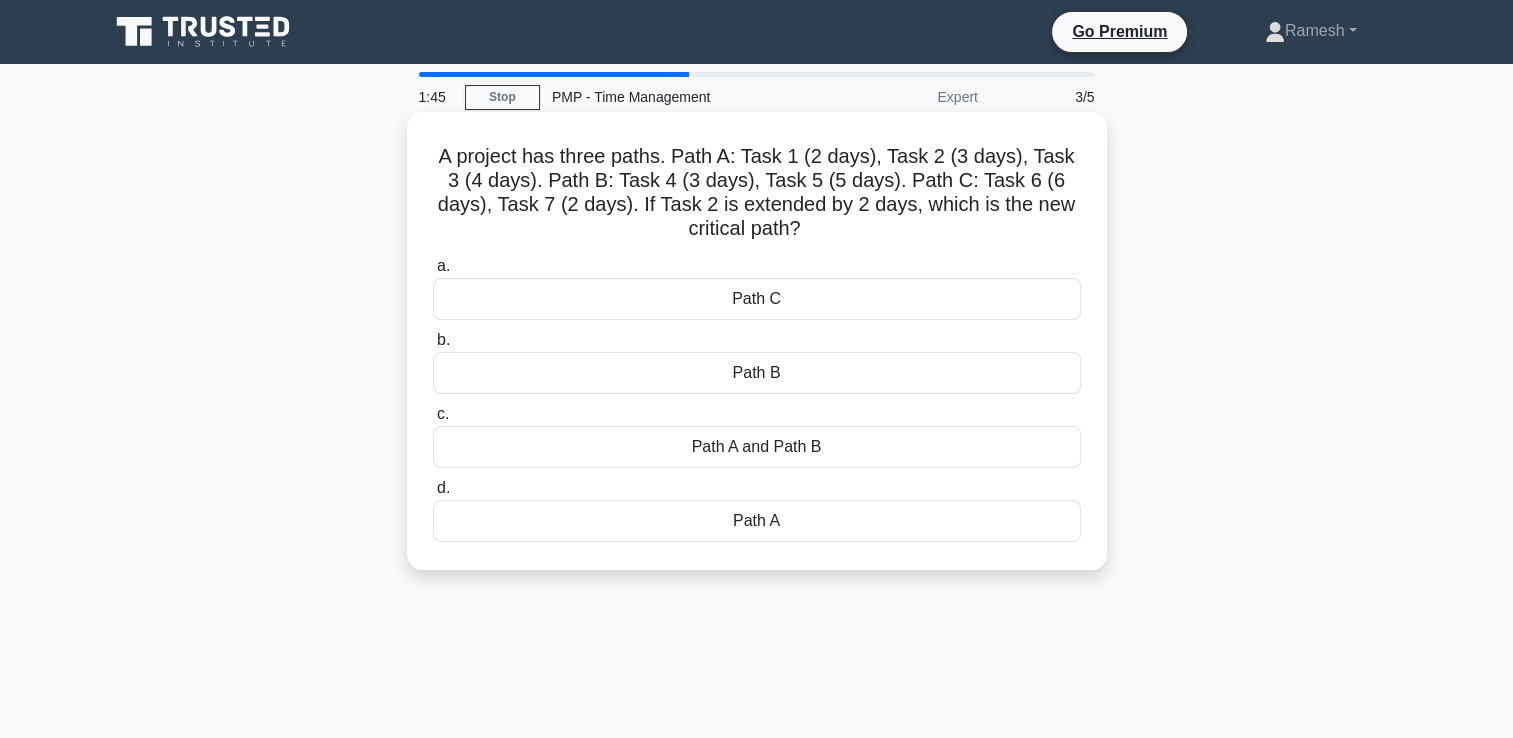 drag, startPoint x: 436, startPoint y: 157, endPoint x: 801, endPoint y: 558, distance: 542.24164 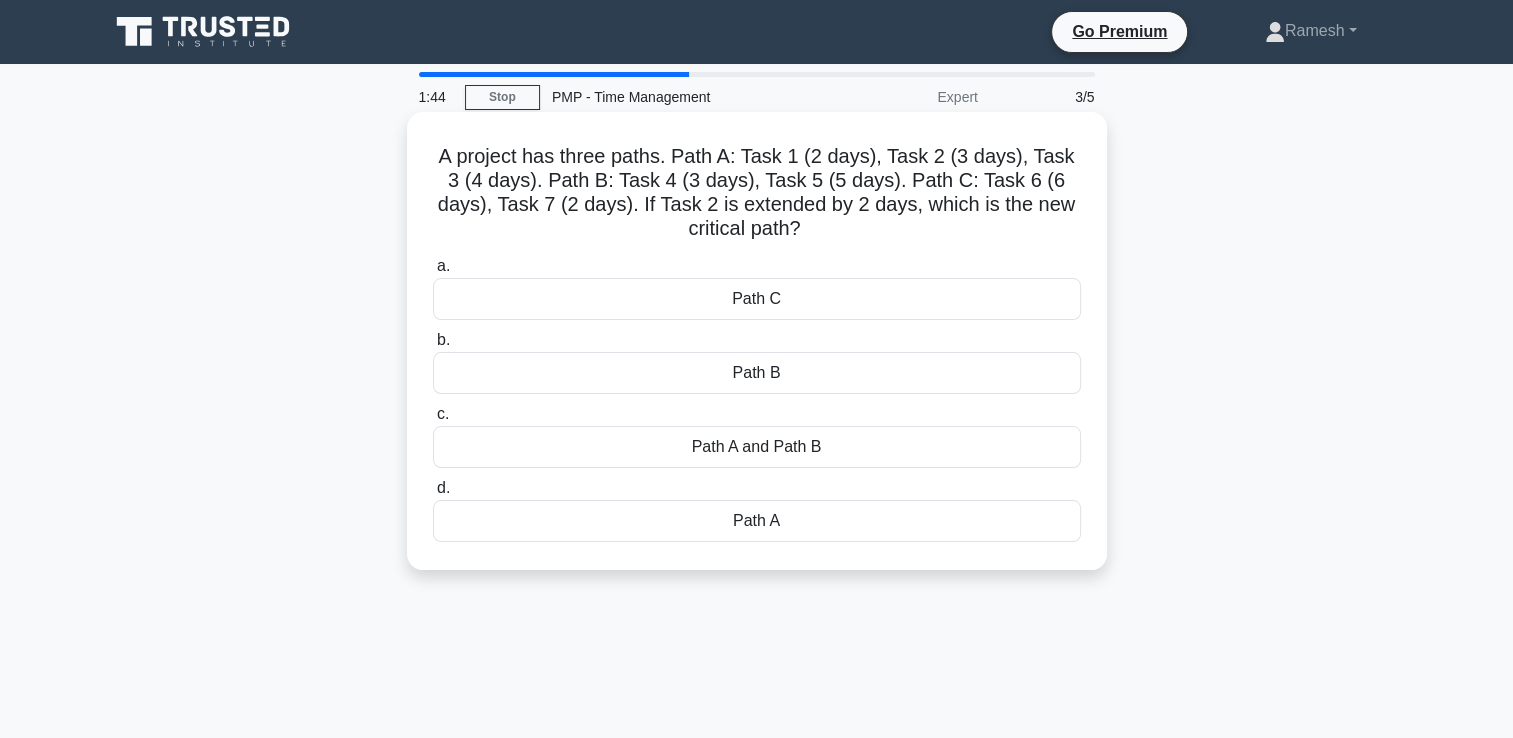 copy on "A project has three paths. Path A: Task 1 (2 days), Task 2 (3 days), Task 3 (4 days). Path B: Task 4 (3 days), Task 5 (5 days). Path C: Task 6 (6 days), Task 7 (2 days). If Task 2 is extended by 2 days, which is the new critical path?
.spinner_0XTQ{transform-origin:center;animation:spinner_y6GP .75s linear infinite}@keyframes spinner_y6GP{100%{transform:rotate(360deg)}}
a.
Path C
b.
Path B
c.
Path A and Path B
d.
Path A" 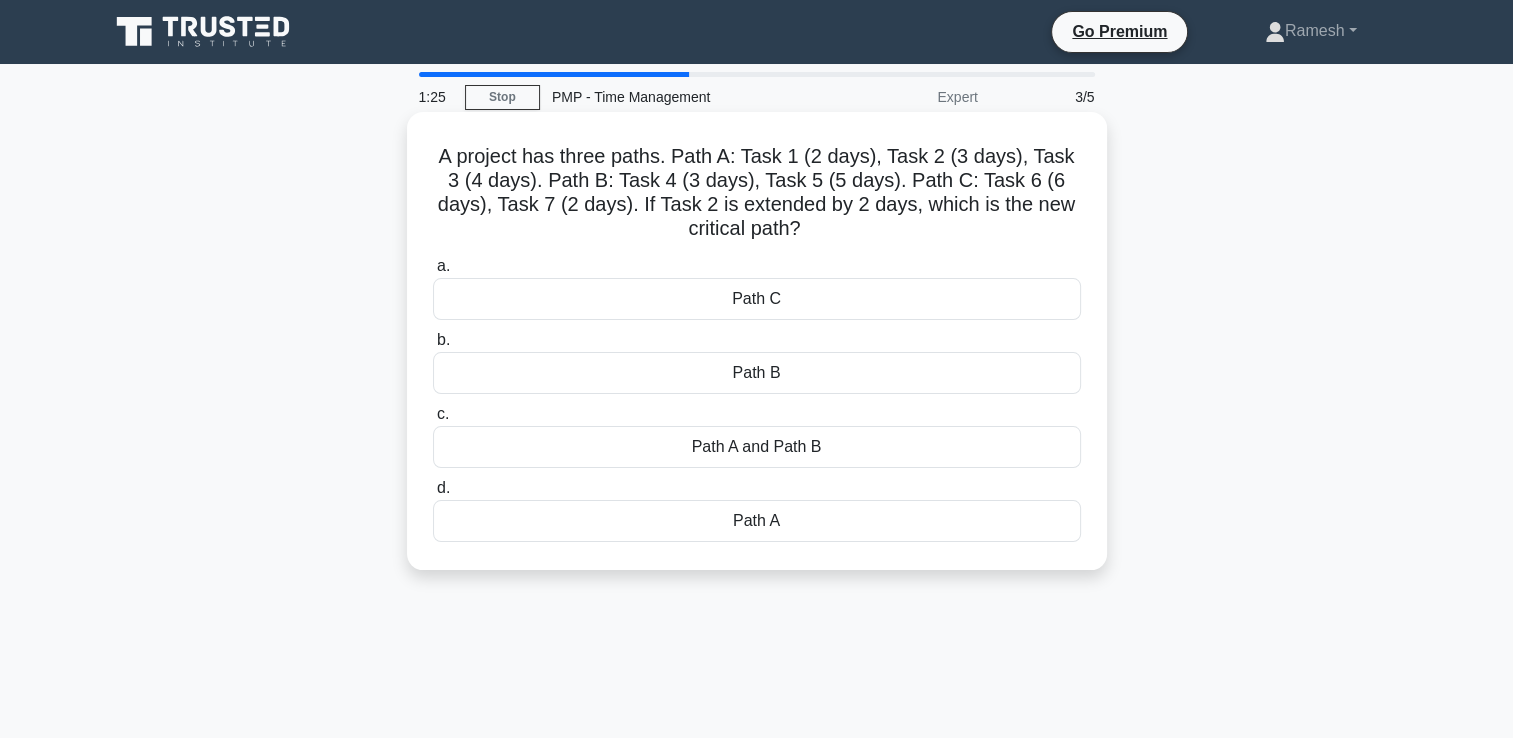 click on "Path A and Path B" at bounding box center (757, 447) 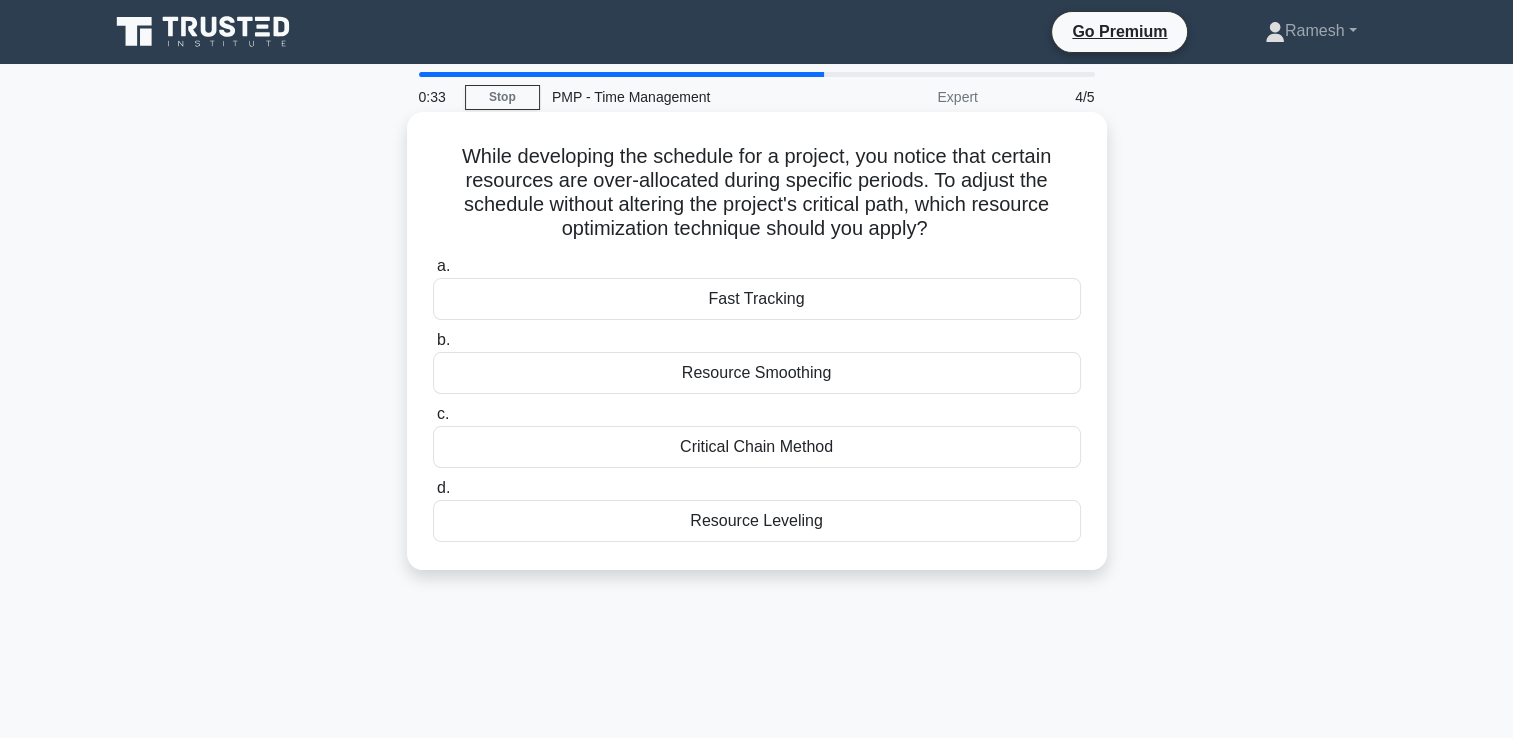 drag, startPoint x: 455, startPoint y: 153, endPoint x: 856, endPoint y: 551, distance: 564.9823 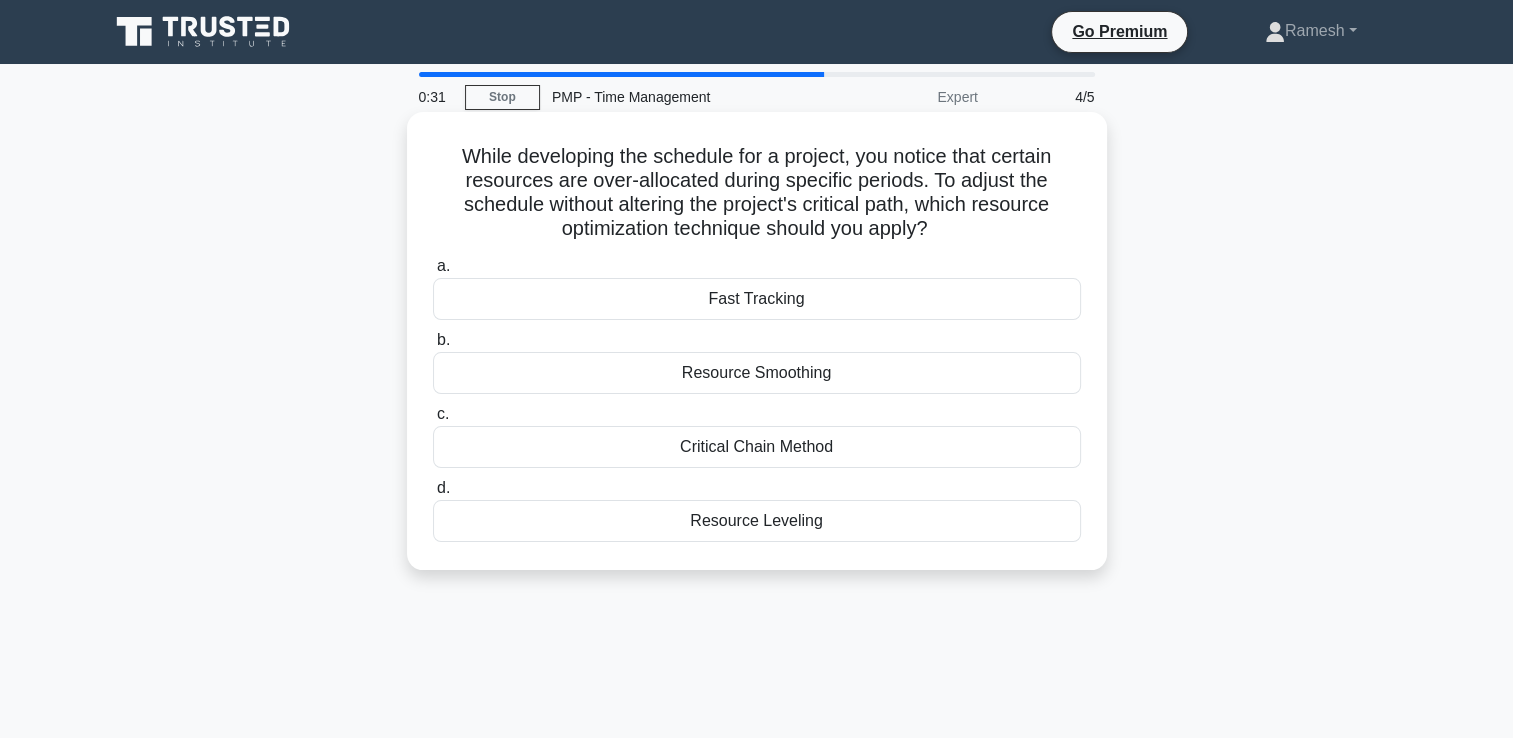 copy on "While developing the schedule for a project, you notice that certain resources are over-allocated during specific periods. To adjust the schedule without altering the project's critical path, which resource optimization technique should you apply?
.spinner_0XTQ{transform-origin:center;animation:spinner_y6GP .75s linear infinite}@keyframes spinner_y6GP{100%{transform:rotate(360deg)}}
a.
Fast Tracking
b.
Resource Smoothing
c.
Critical Chain Method
d.
Resource Leveling" 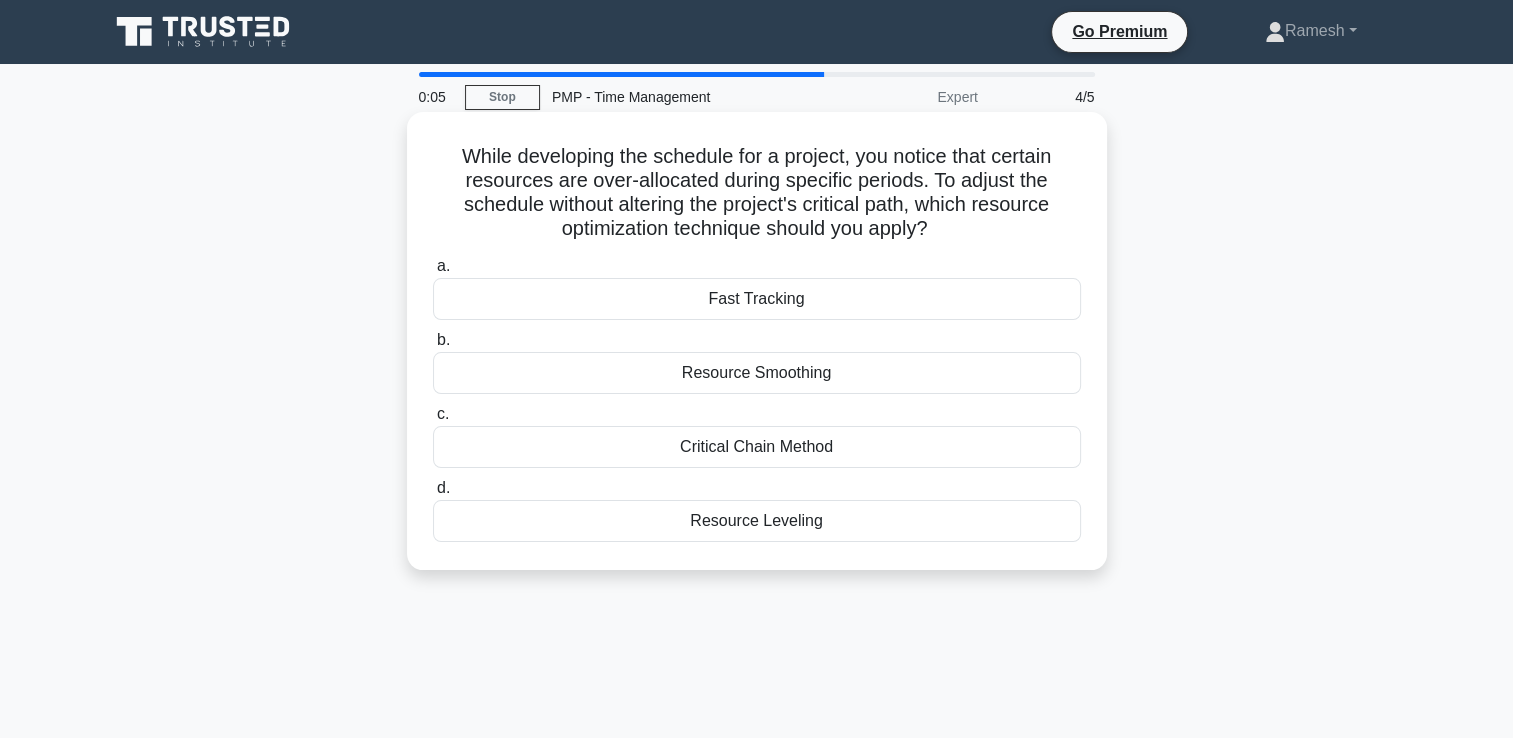 click on "Resource Smoothing" at bounding box center [757, 373] 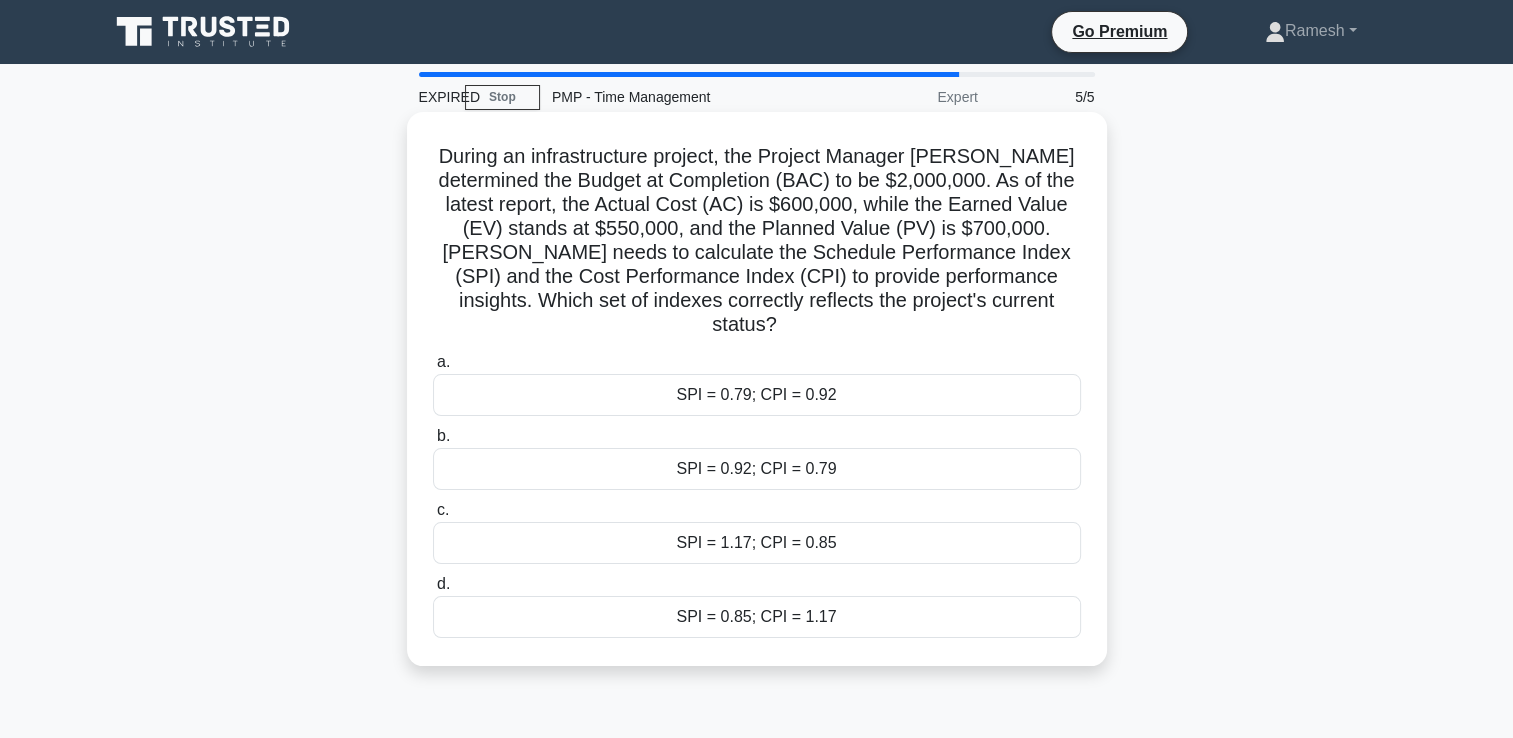 drag, startPoint x: 434, startPoint y: 161, endPoint x: 872, endPoint y: 606, distance: 624.3949 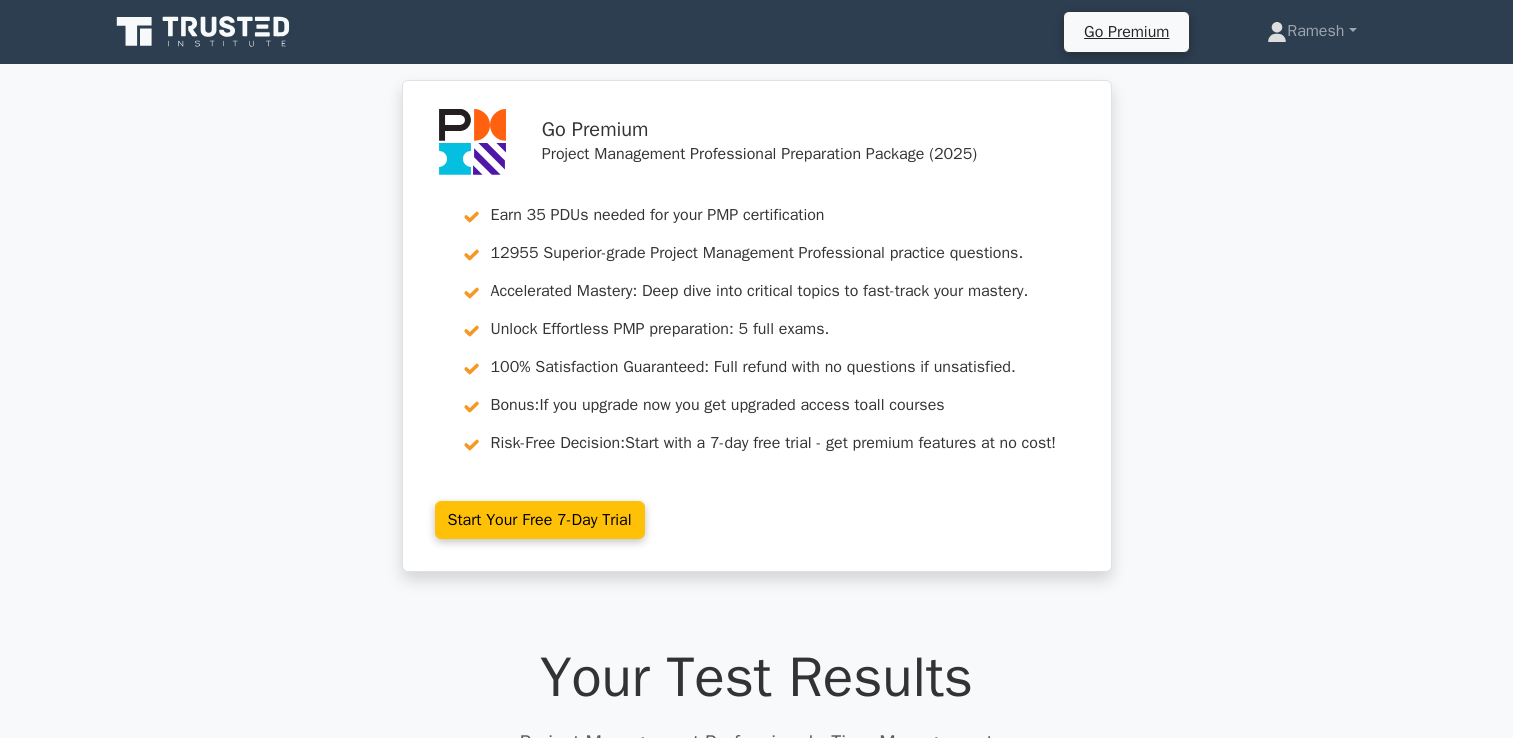 scroll, scrollTop: 0, scrollLeft: 0, axis: both 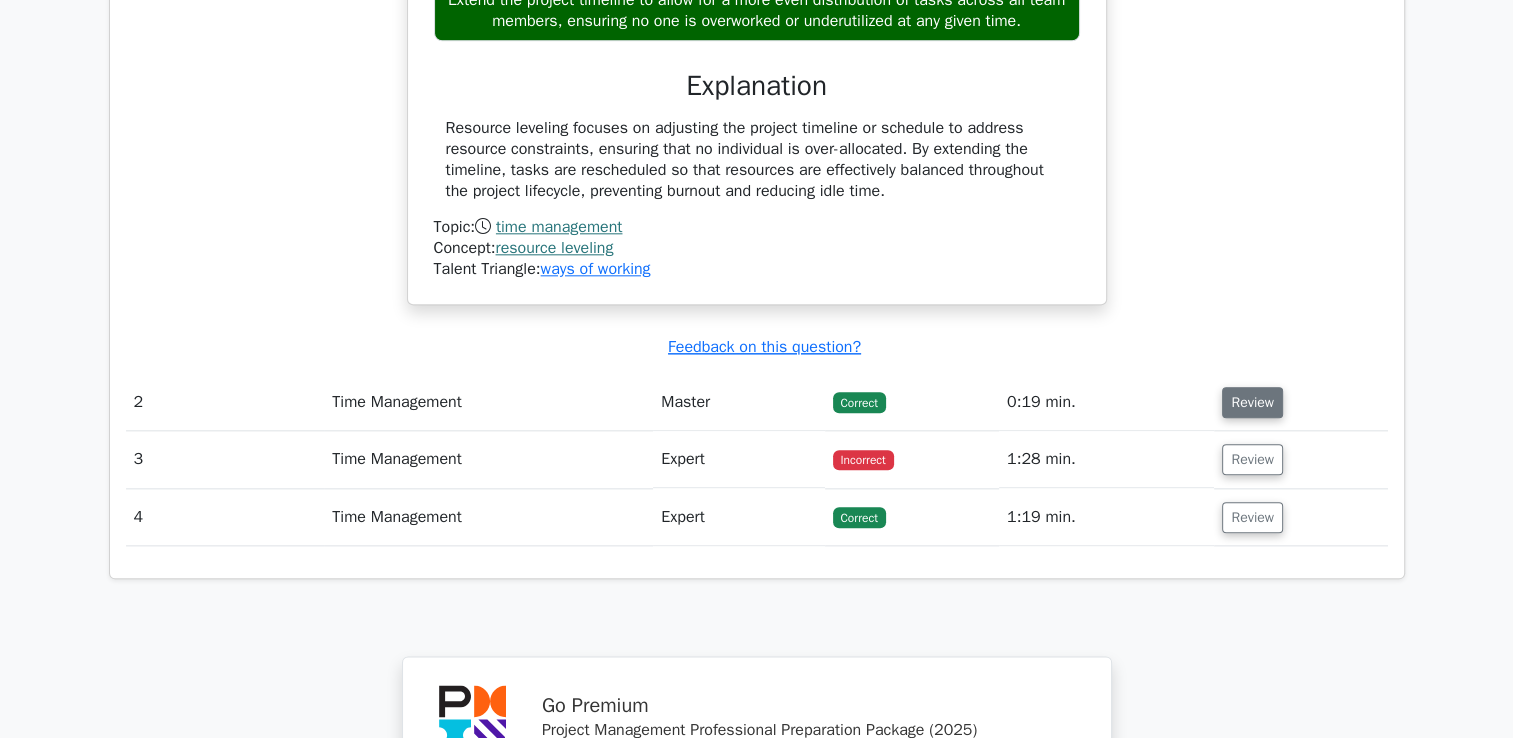 click on "Review" at bounding box center [1252, 402] 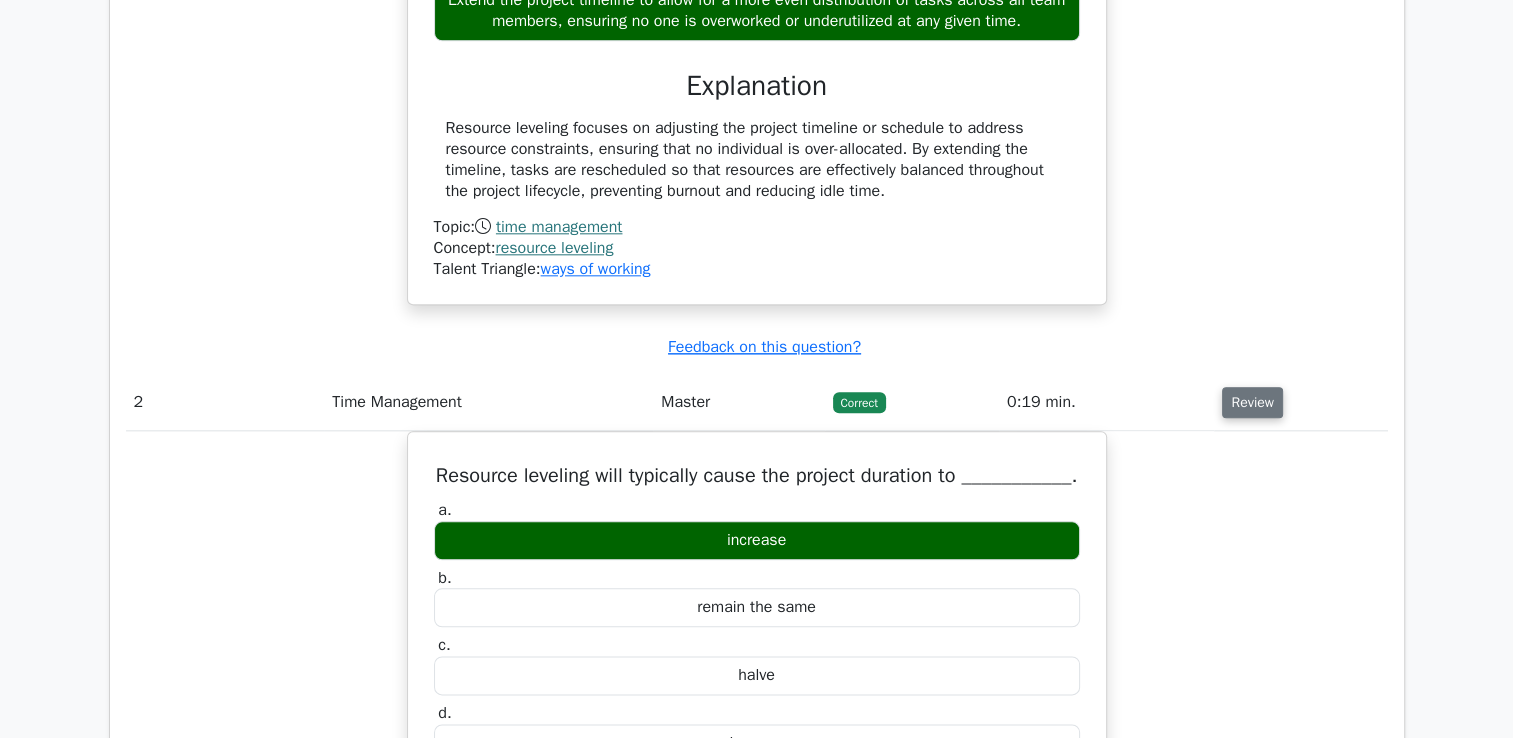 click on "Review" at bounding box center (1252, 402) 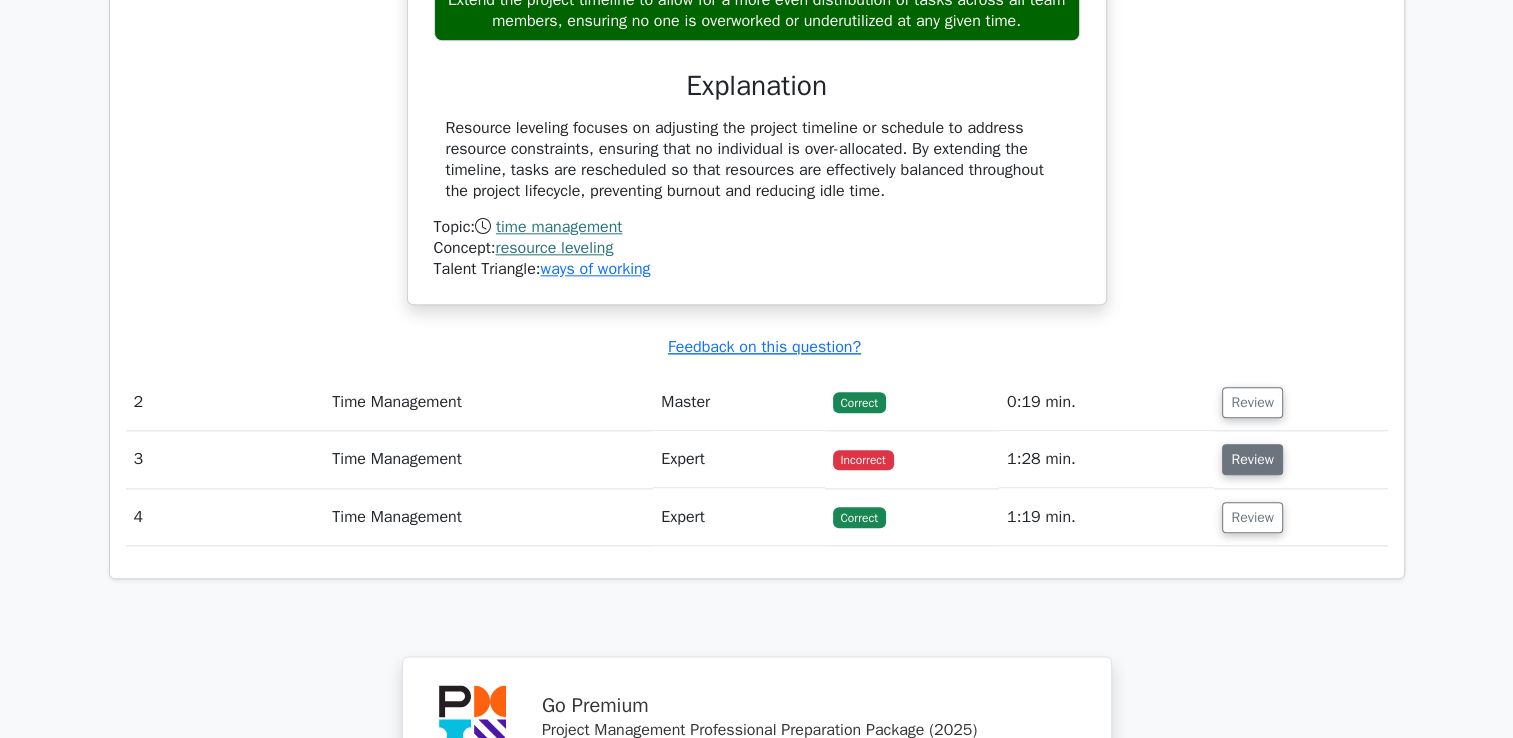 click on "Review" at bounding box center (1252, 459) 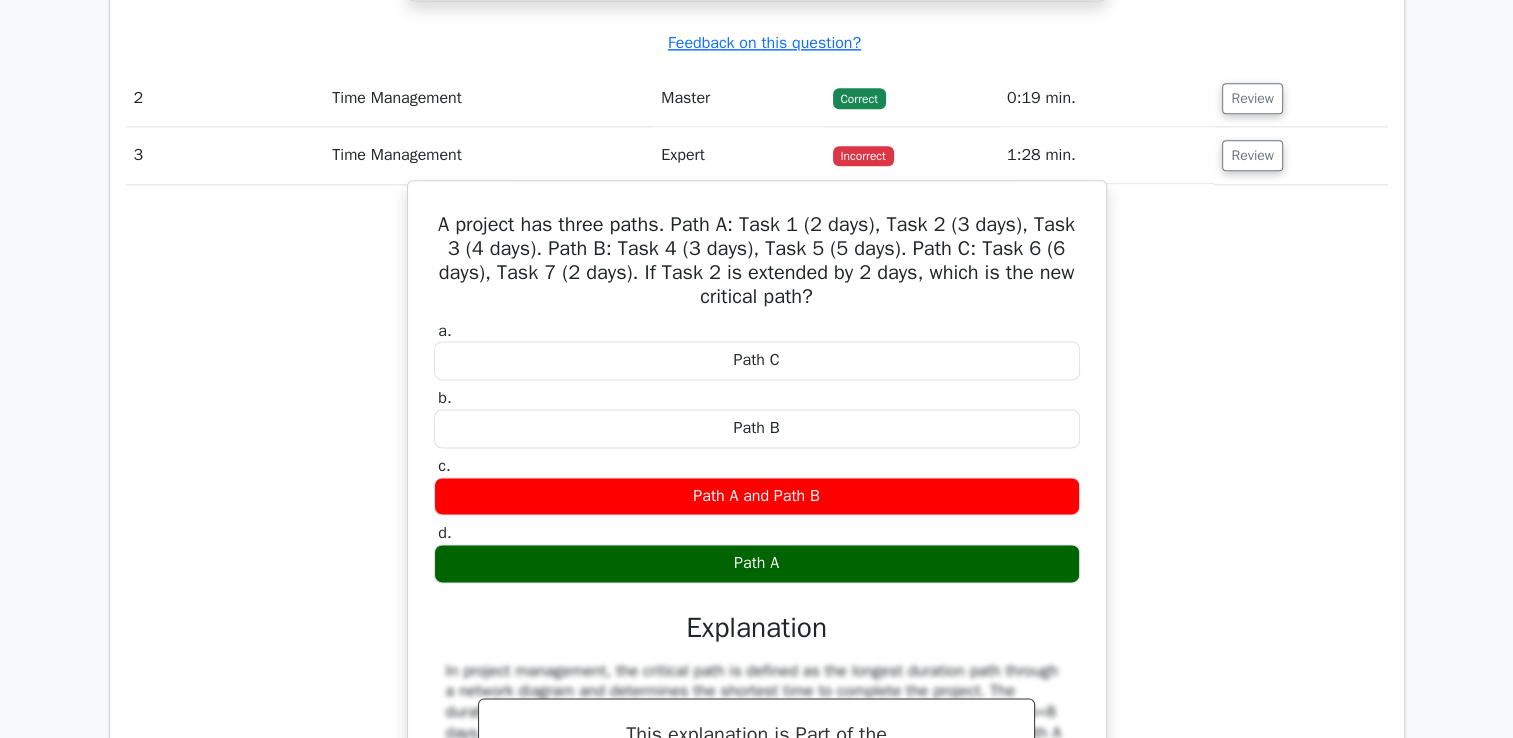 scroll, scrollTop: 2500, scrollLeft: 0, axis: vertical 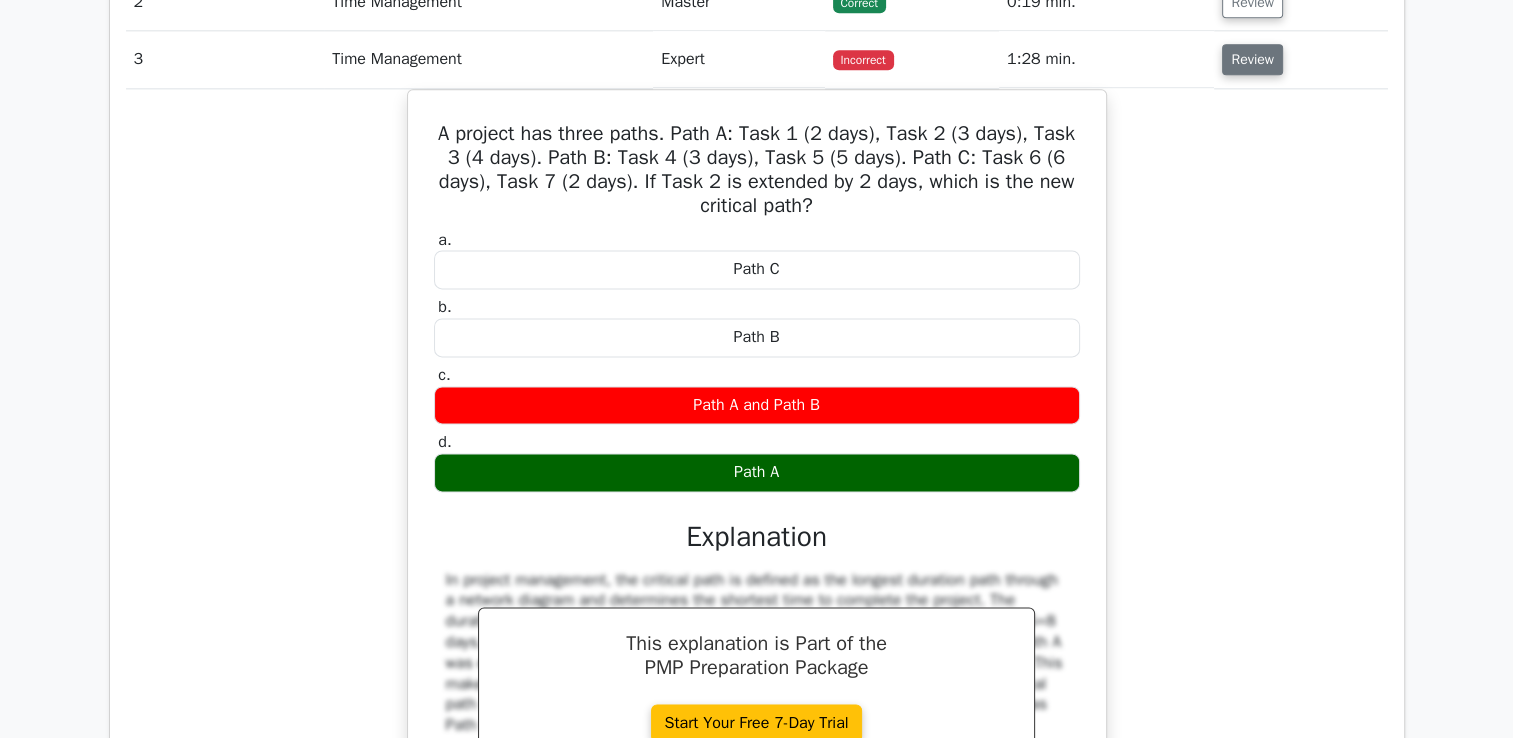click on "Review" at bounding box center (1252, 59) 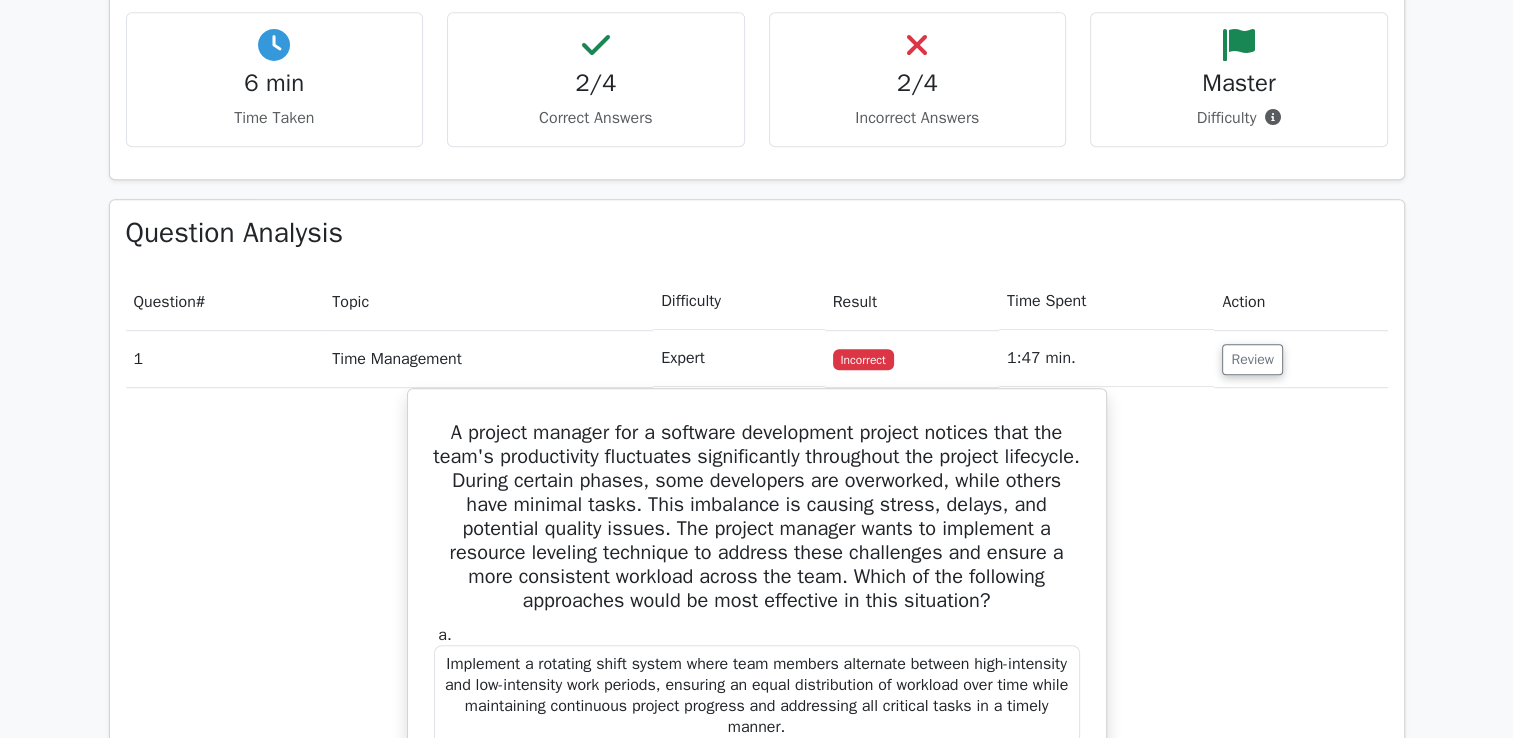 scroll, scrollTop: 1200, scrollLeft: 0, axis: vertical 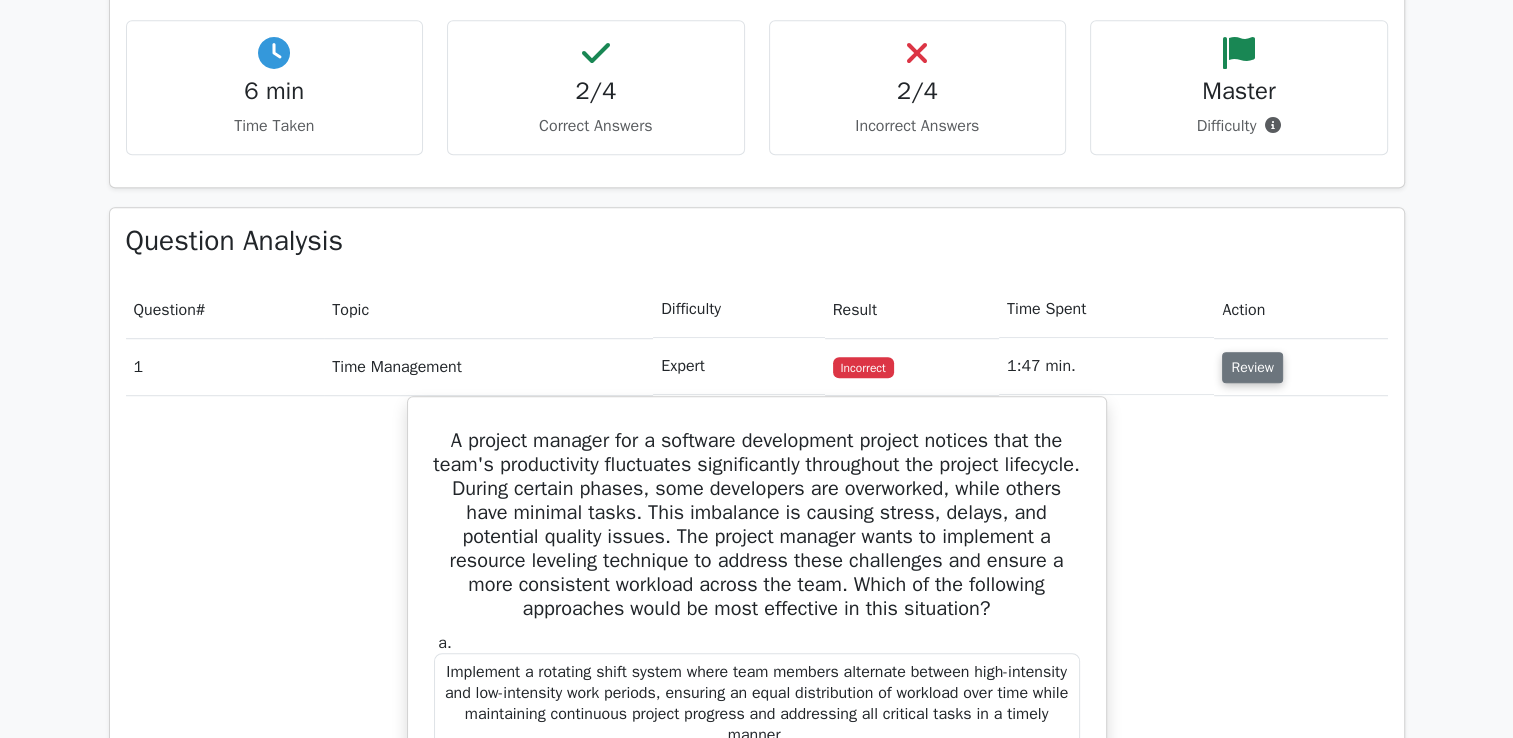 click on "Review" at bounding box center (1252, 367) 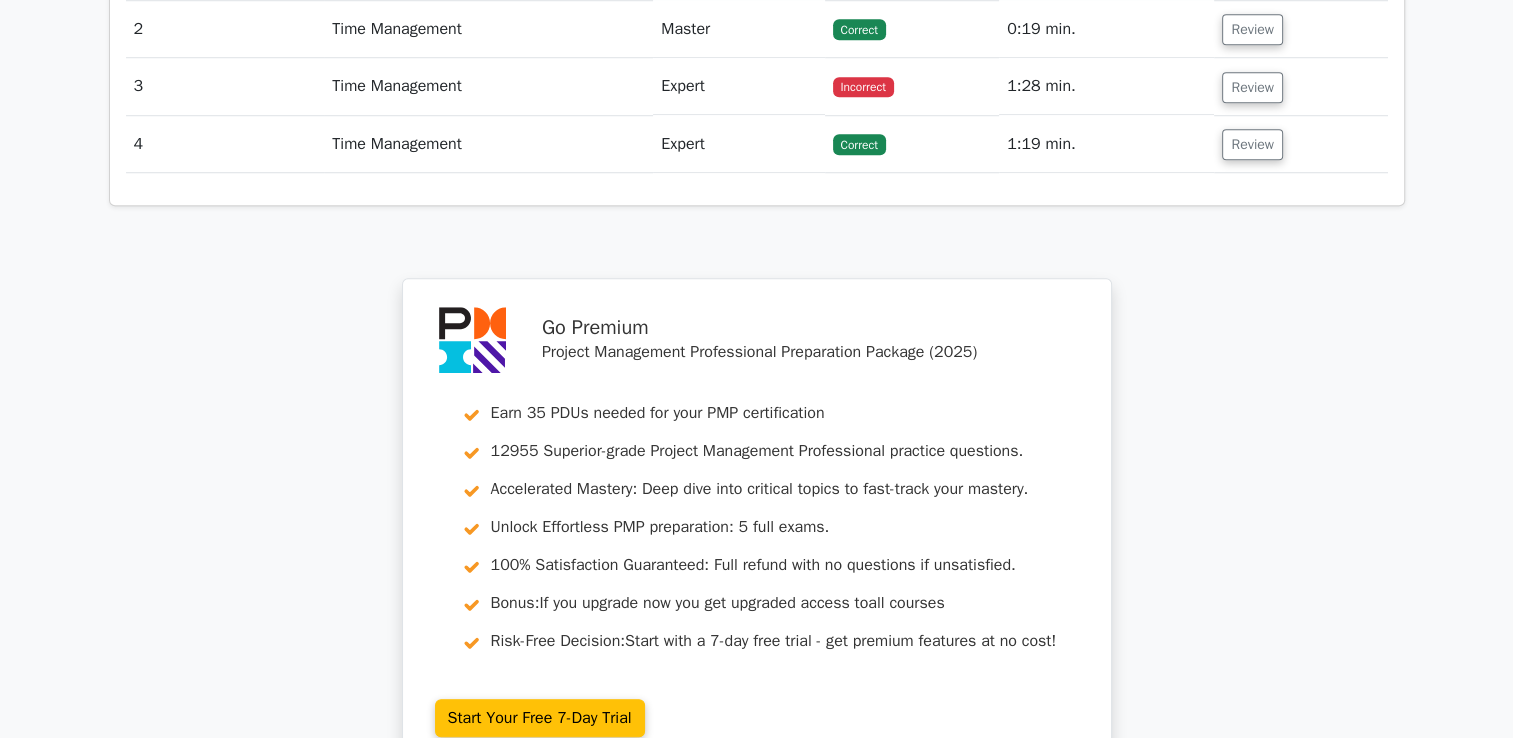scroll, scrollTop: 2020, scrollLeft: 0, axis: vertical 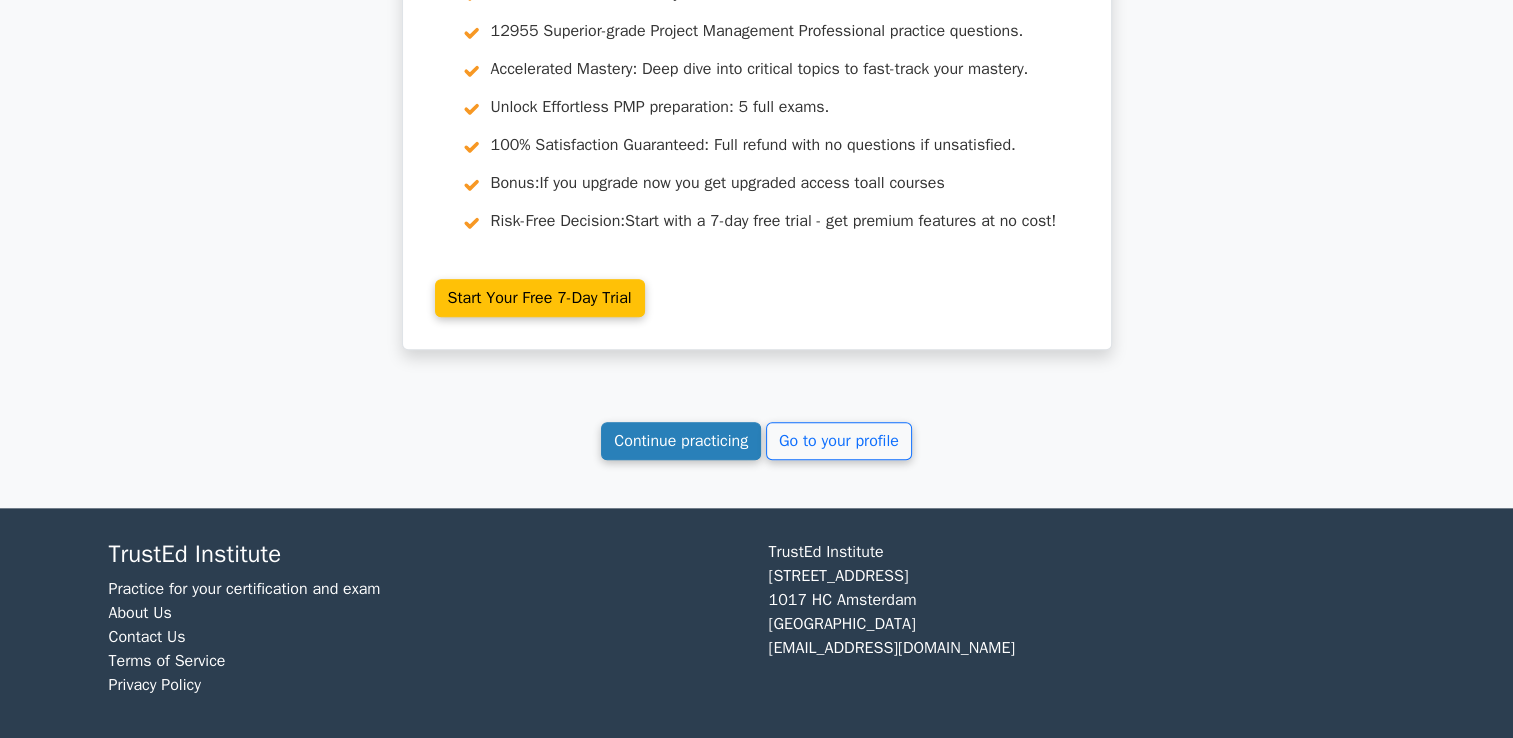 drag, startPoint x: 664, startPoint y: 443, endPoint x: 682, endPoint y: 440, distance: 18.248287 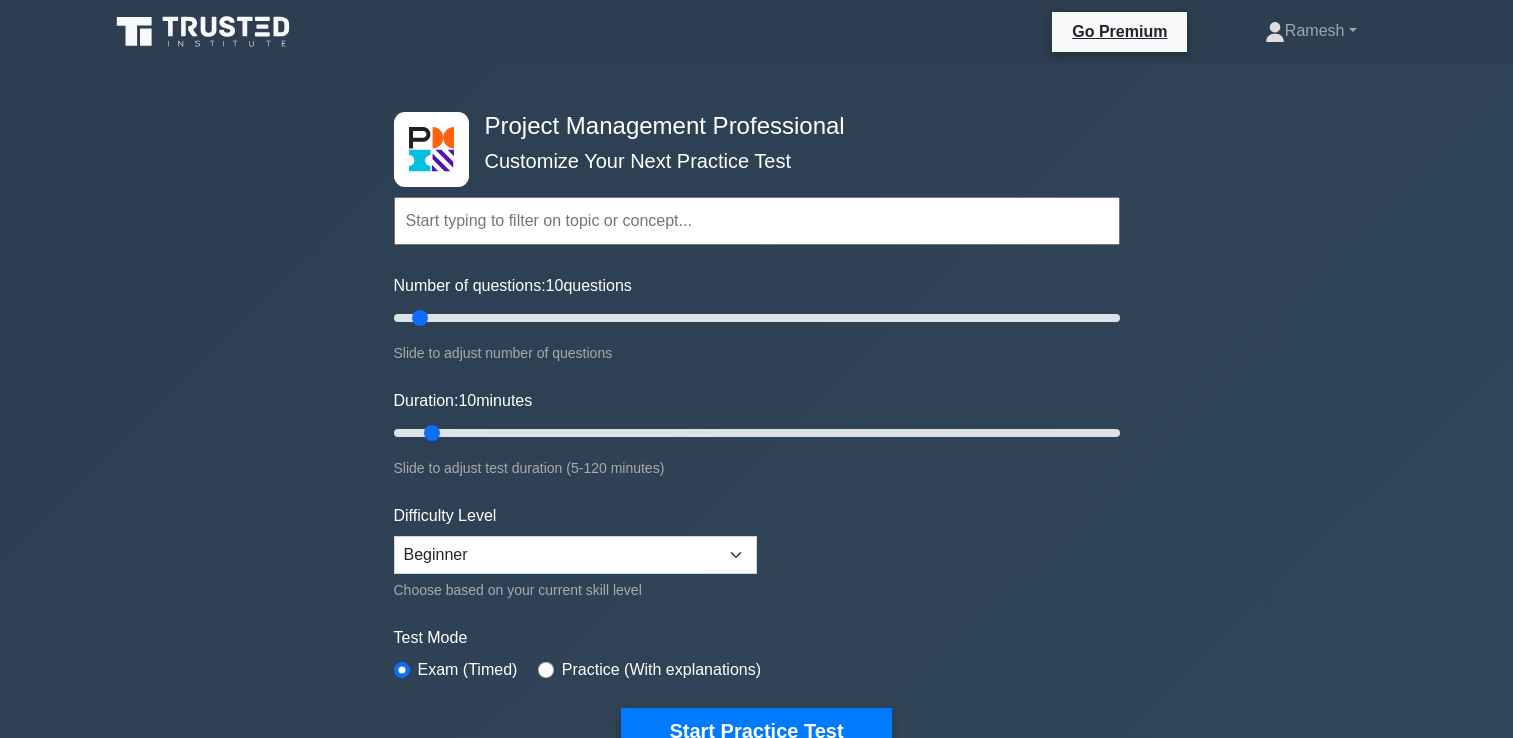 scroll, scrollTop: 487, scrollLeft: 0, axis: vertical 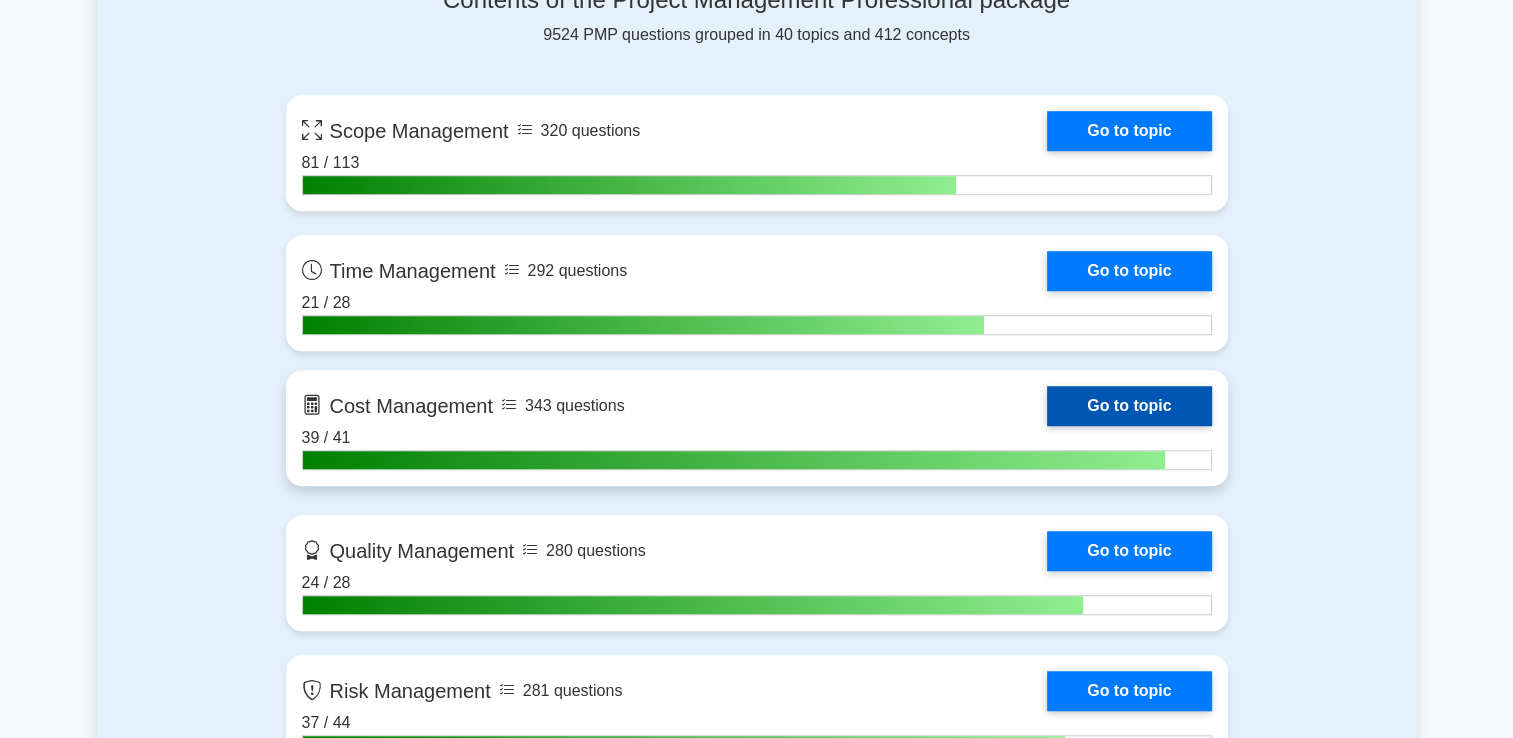 click on "Go to topic" at bounding box center (1129, 406) 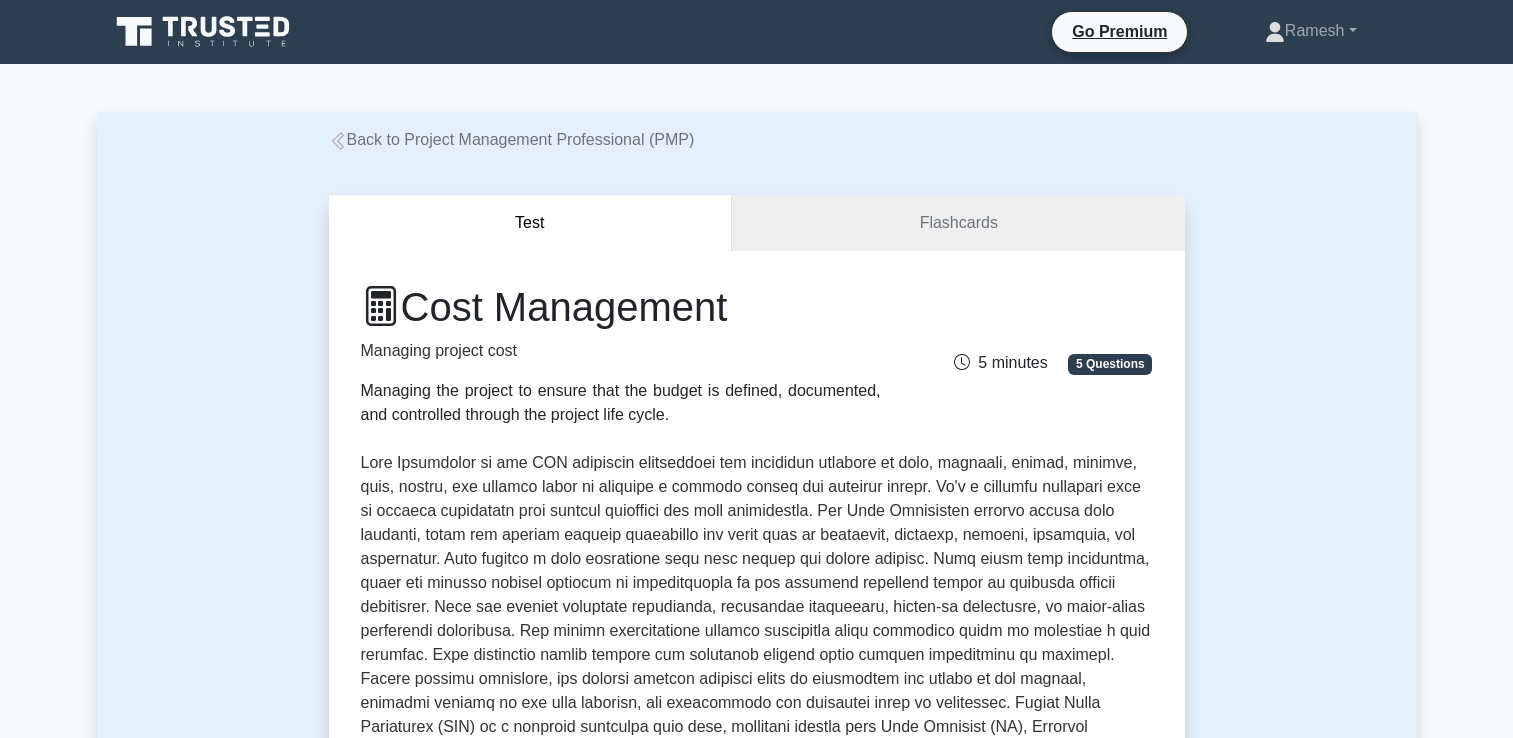 scroll, scrollTop: 0, scrollLeft: 0, axis: both 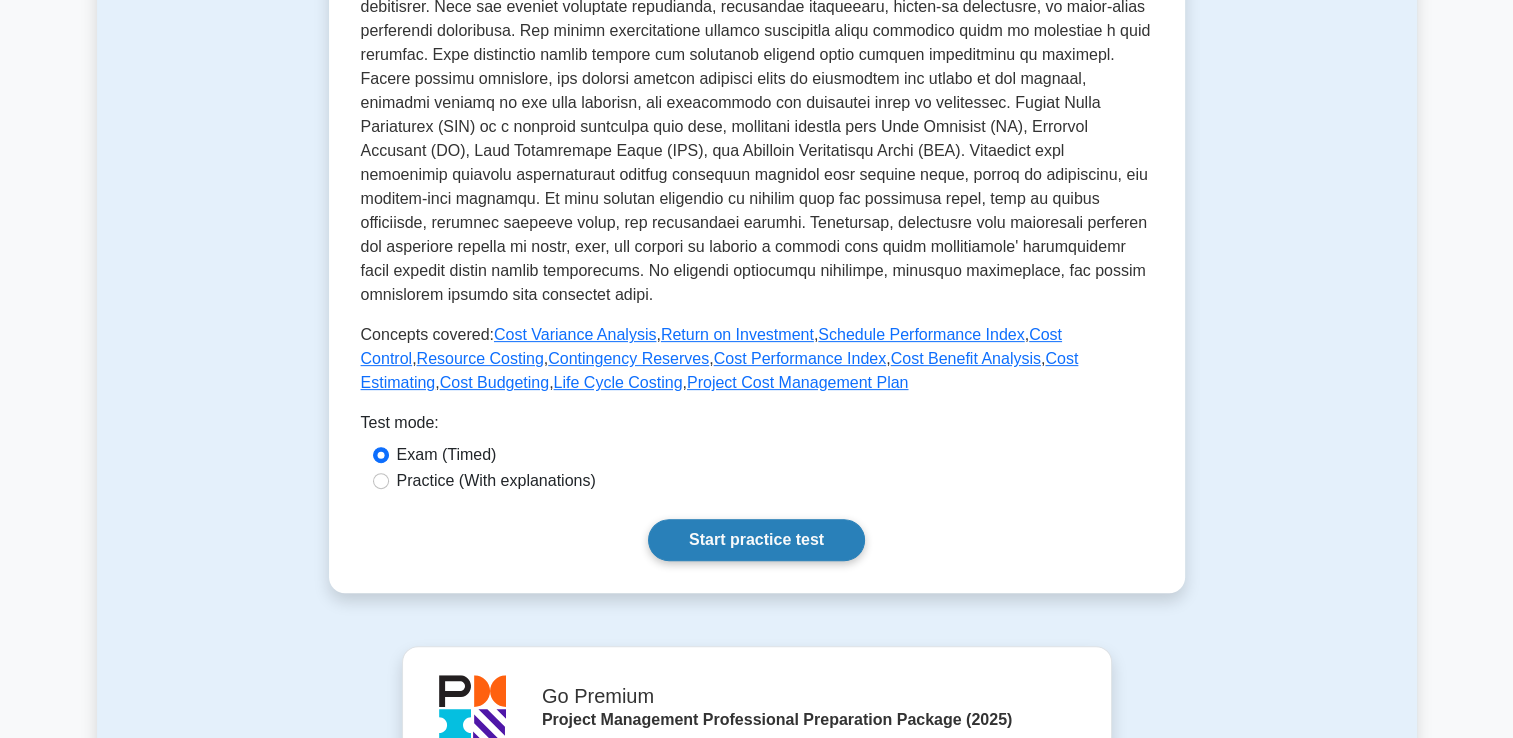 click on "Start practice test" at bounding box center (756, 540) 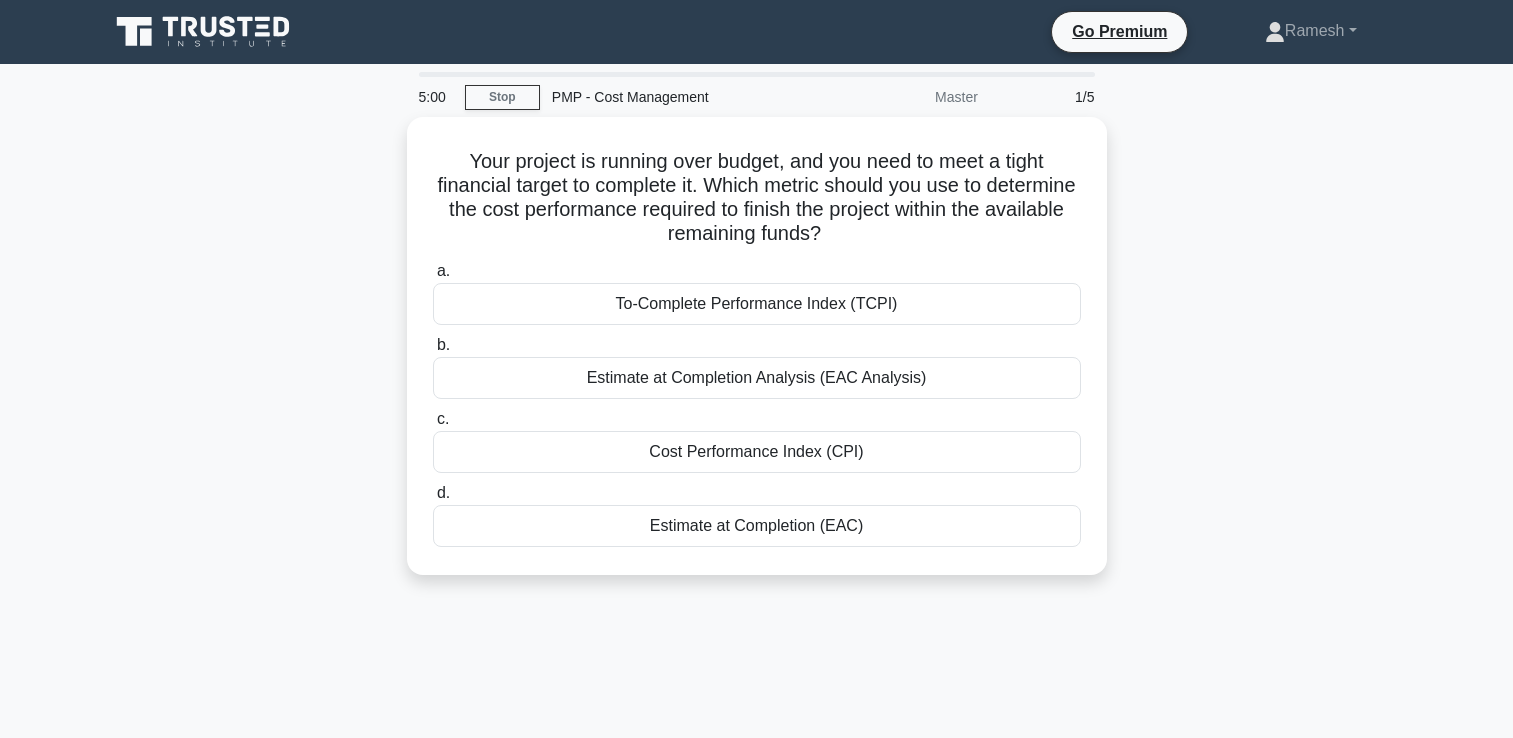 scroll, scrollTop: 0, scrollLeft: 0, axis: both 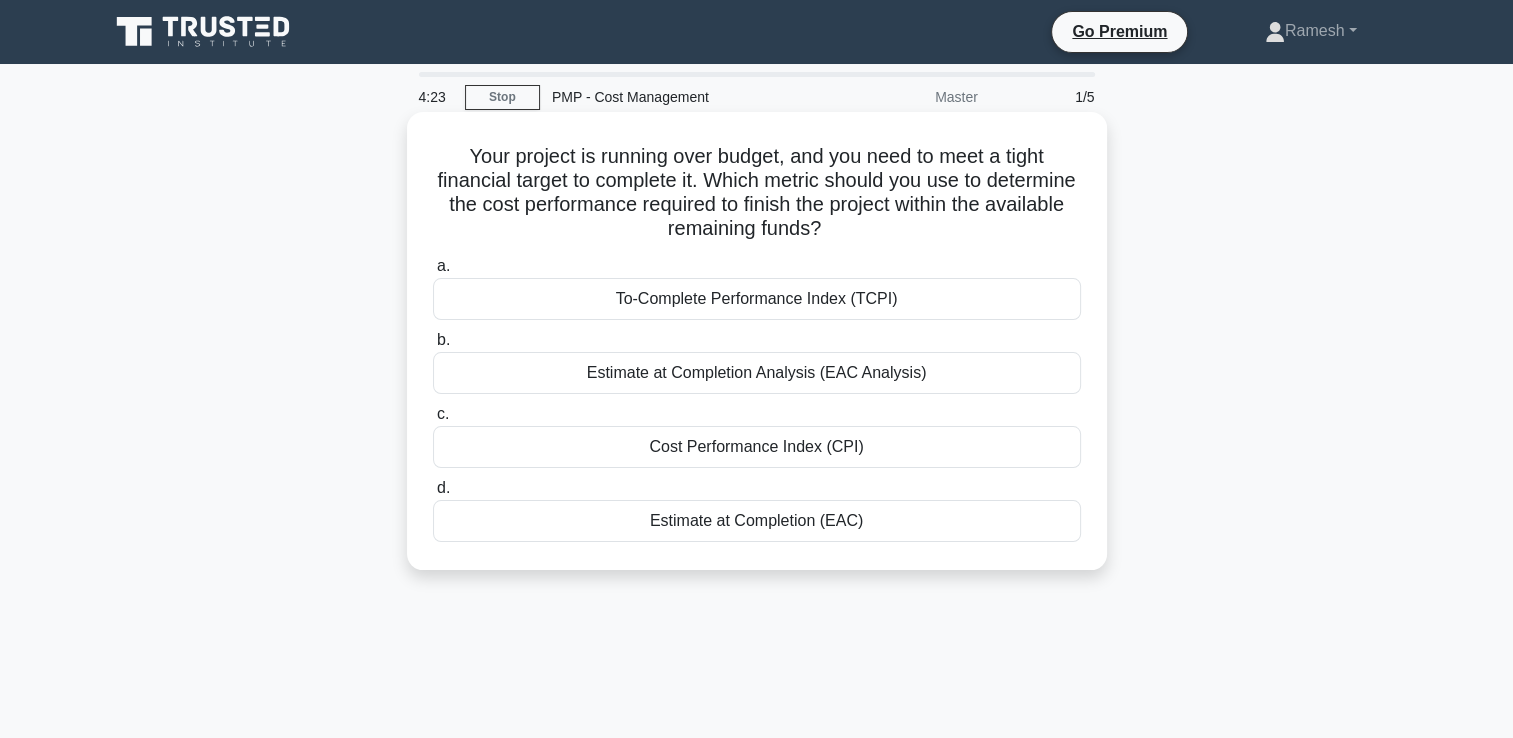 click on "Estimate at Completion (EAC)" at bounding box center (757, 521) 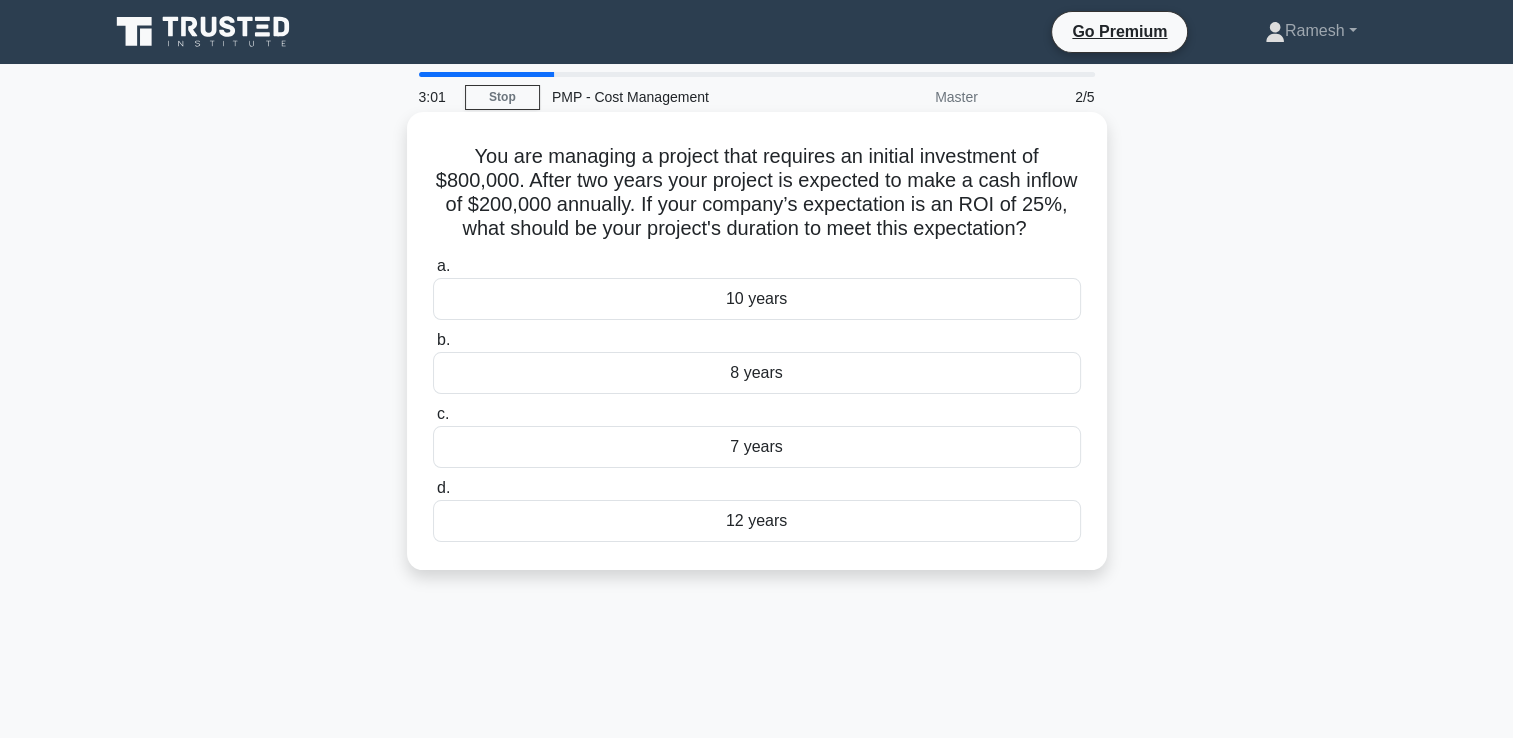 click on "8 years" at bounding box center [757, 373] 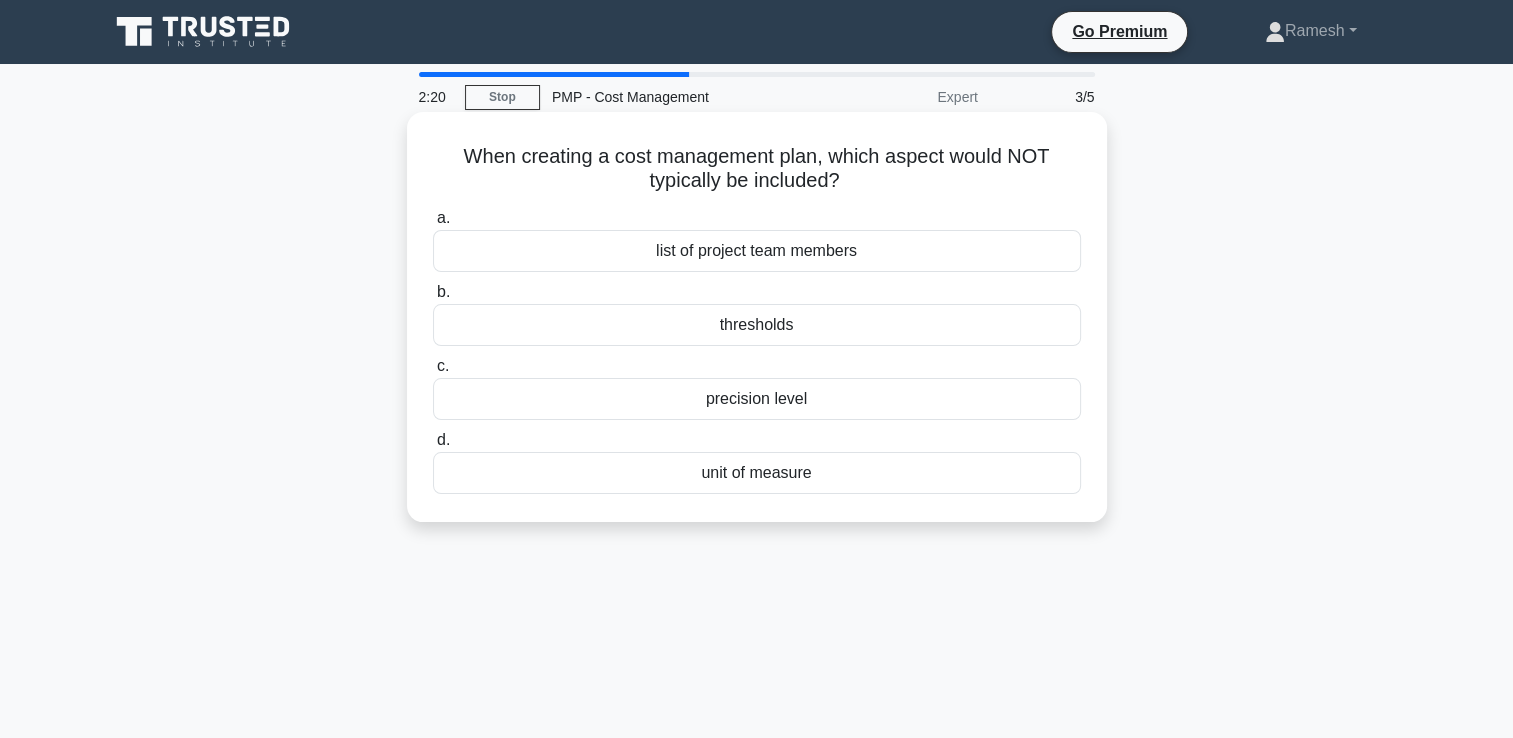 drag, startPoint x: 464, startPoint y: 157, endPoint x: 884, endPoint y: 485, distance: 532.9015 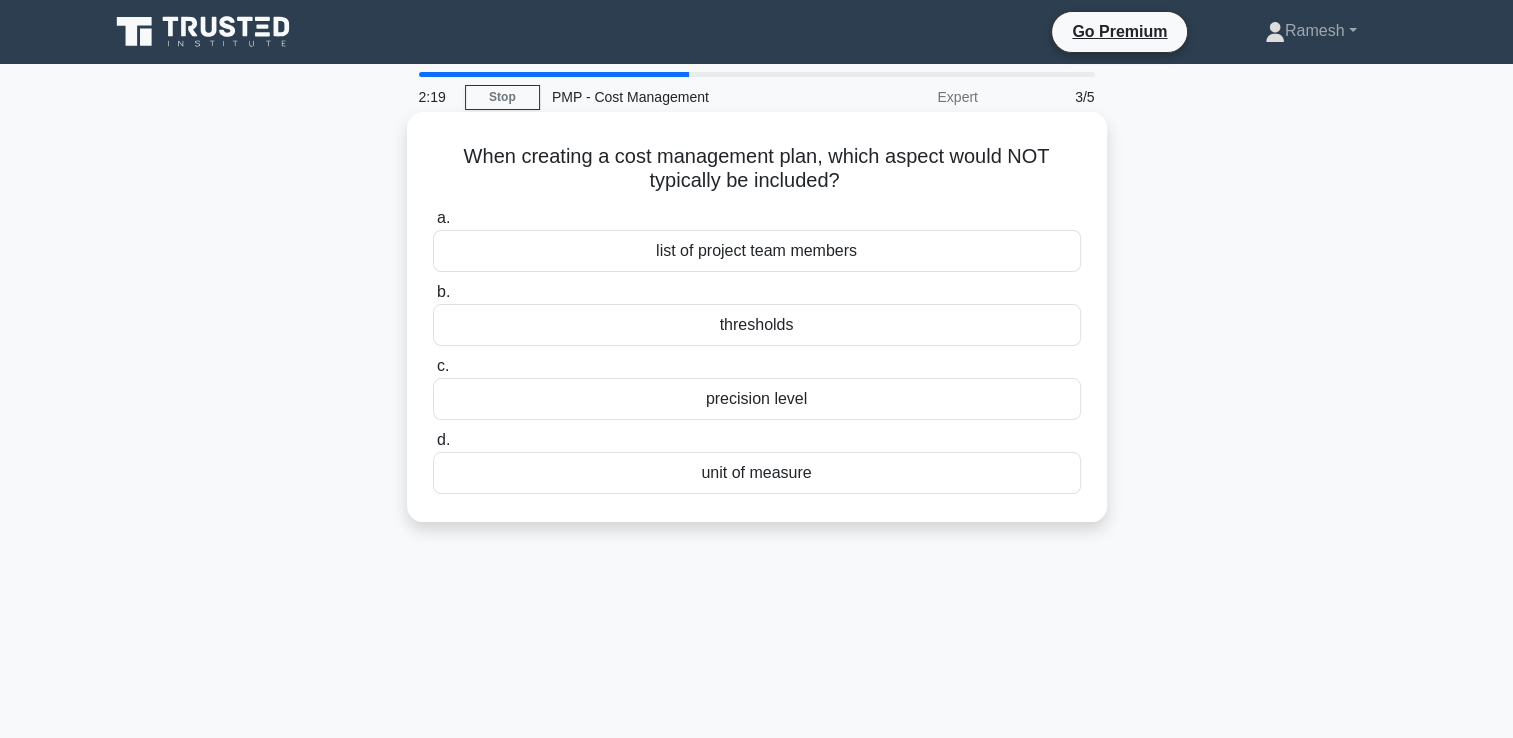 drag, startPoint x: 884, startPoint y: 485, endPoint x: 776, endPoint y: 396, distance: 139.94641 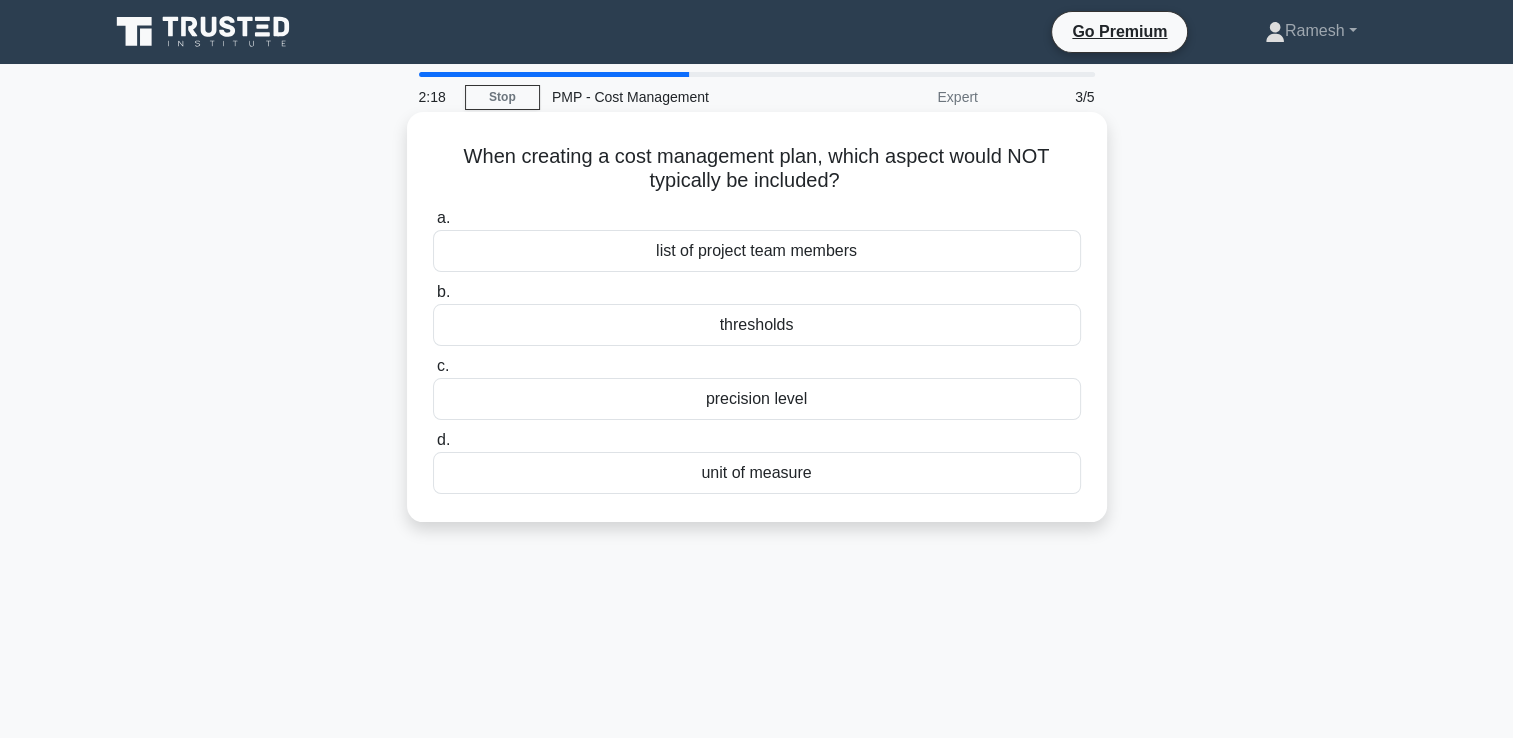 copy on "When creating a cost management plan, which aspect would NOT typically be included?
.spinner_0XTQ{transform-origin:center;animation:spinner_y6GP .75s linear infinite}@keyframes spinner_y6GP{100%{transform:rotate(360deg)}}
a.
list of project team members
b.
thresholds
c.
precision level
d.
unit of measure" 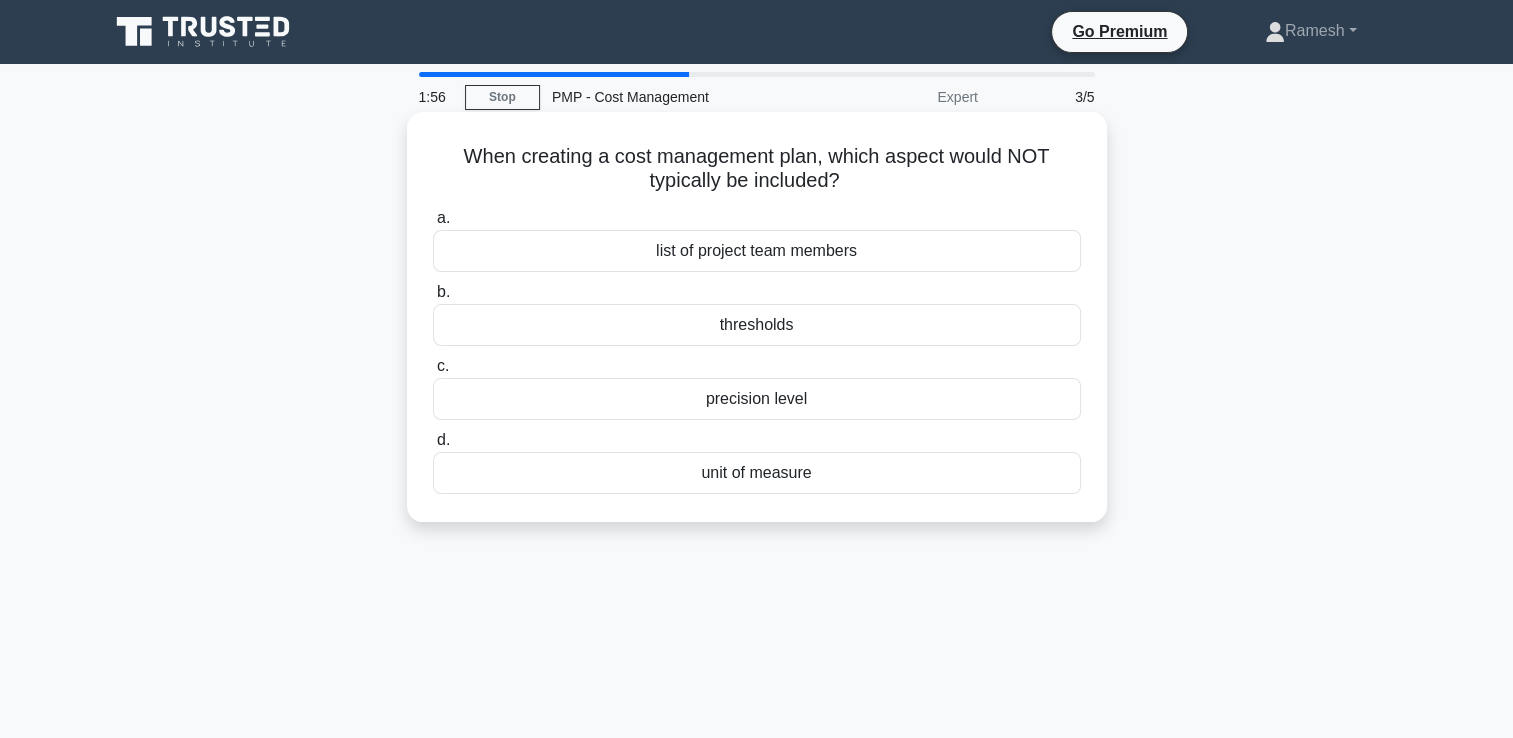 click on "list of project team members" at bounding box center (757, 251) 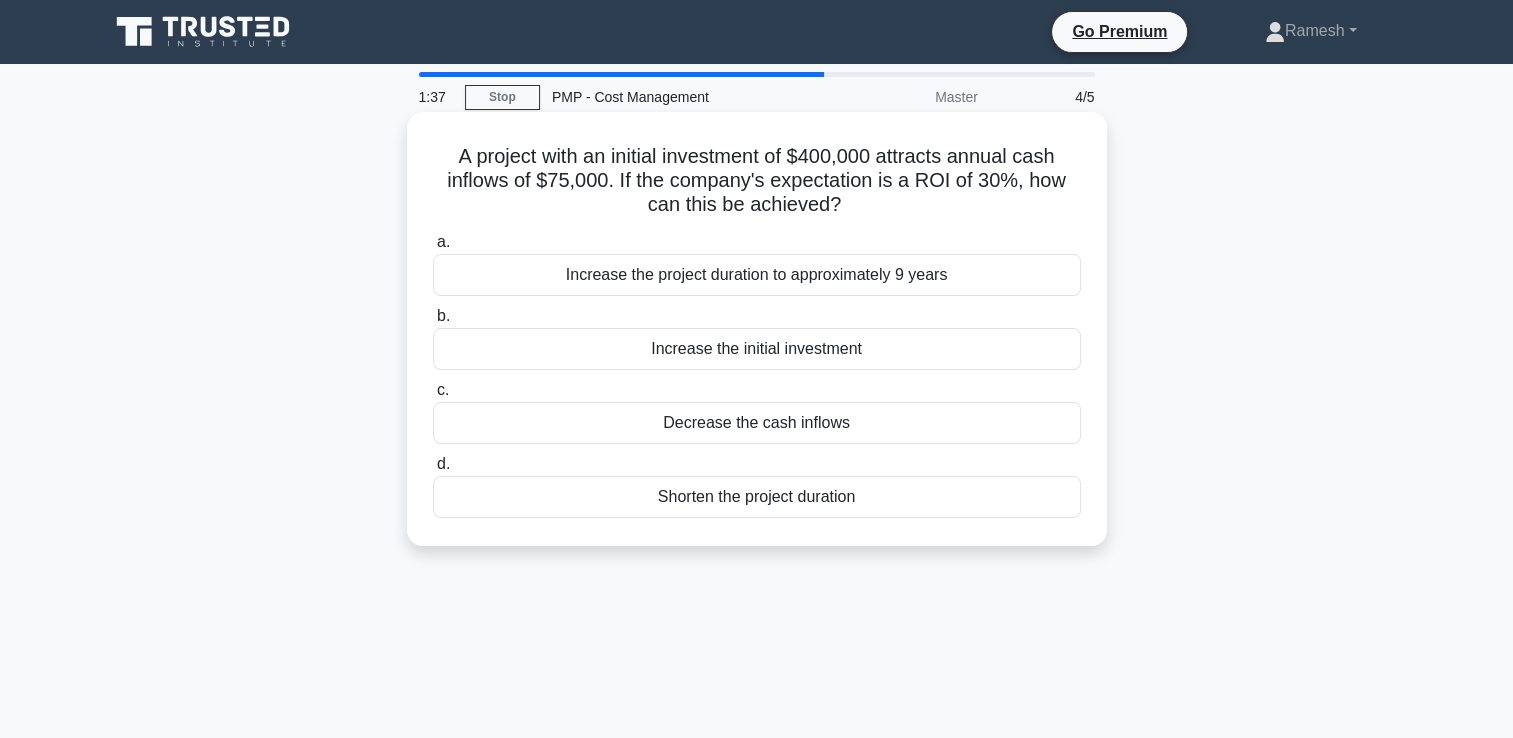 drag, startPoint x: 454, startPoint y: 158, endPoint x: 906, endPoint y: 530, distance: 585.39557 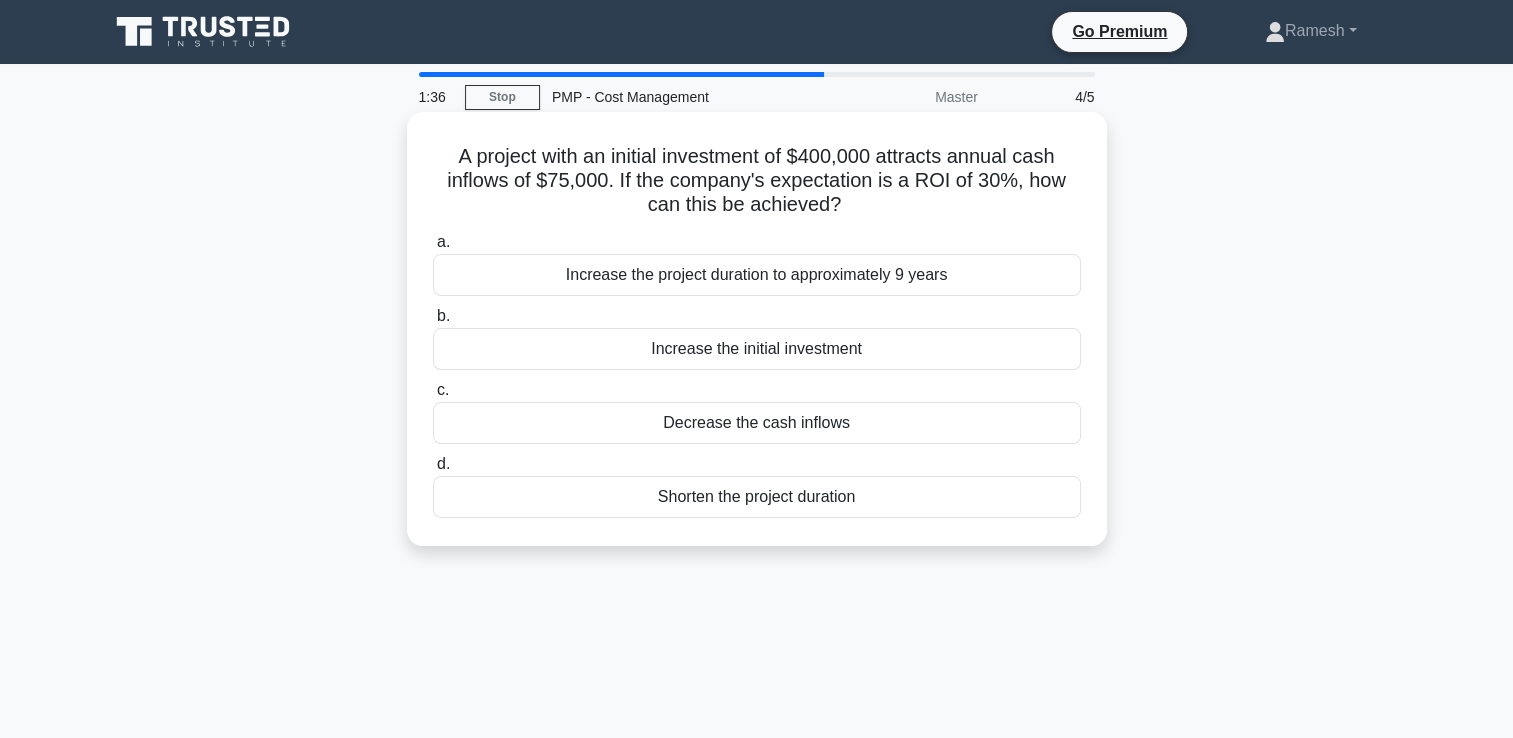 drag, startPoint x: 906, startPoint y: 530, endPoint x: 801, endPoint y: 510, distance: 106.887794 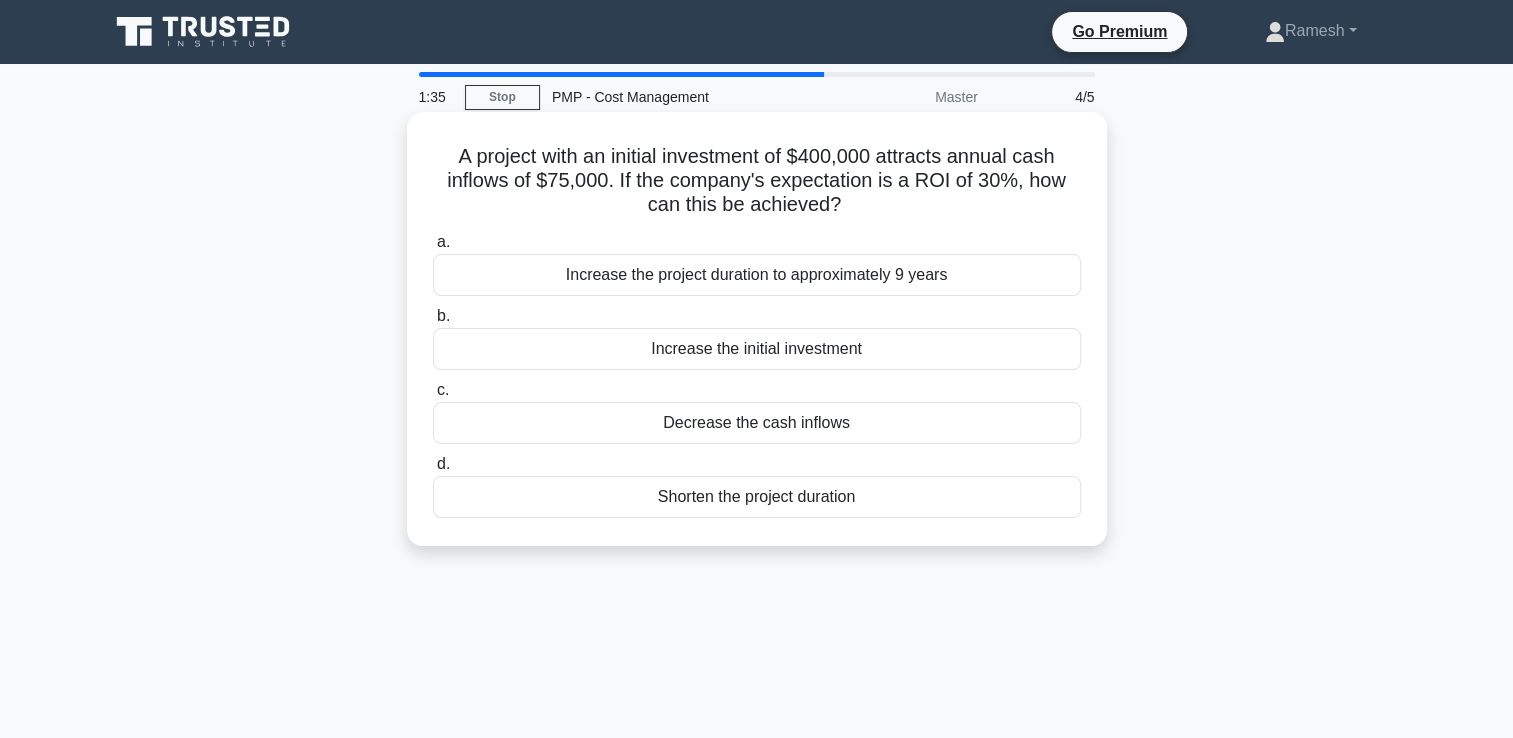 copy on "A project with an initial investment of $400,000 attracts annual cash inflows of $75,000. If the company's expectation is a ROI of 30%, how can this be achieved?
.spinner_0XTQ{transform-origin:center;animation:spinner_y6GP .75s linear infinite}@keyframes spinner_y6GP{100%{transform:rotate(360deg)}}
a.
Increase the project duration to approximately 9 years
b.
Increase the initial investment
c.
Decrease the cash inflows
d.
Shorten the project duration" 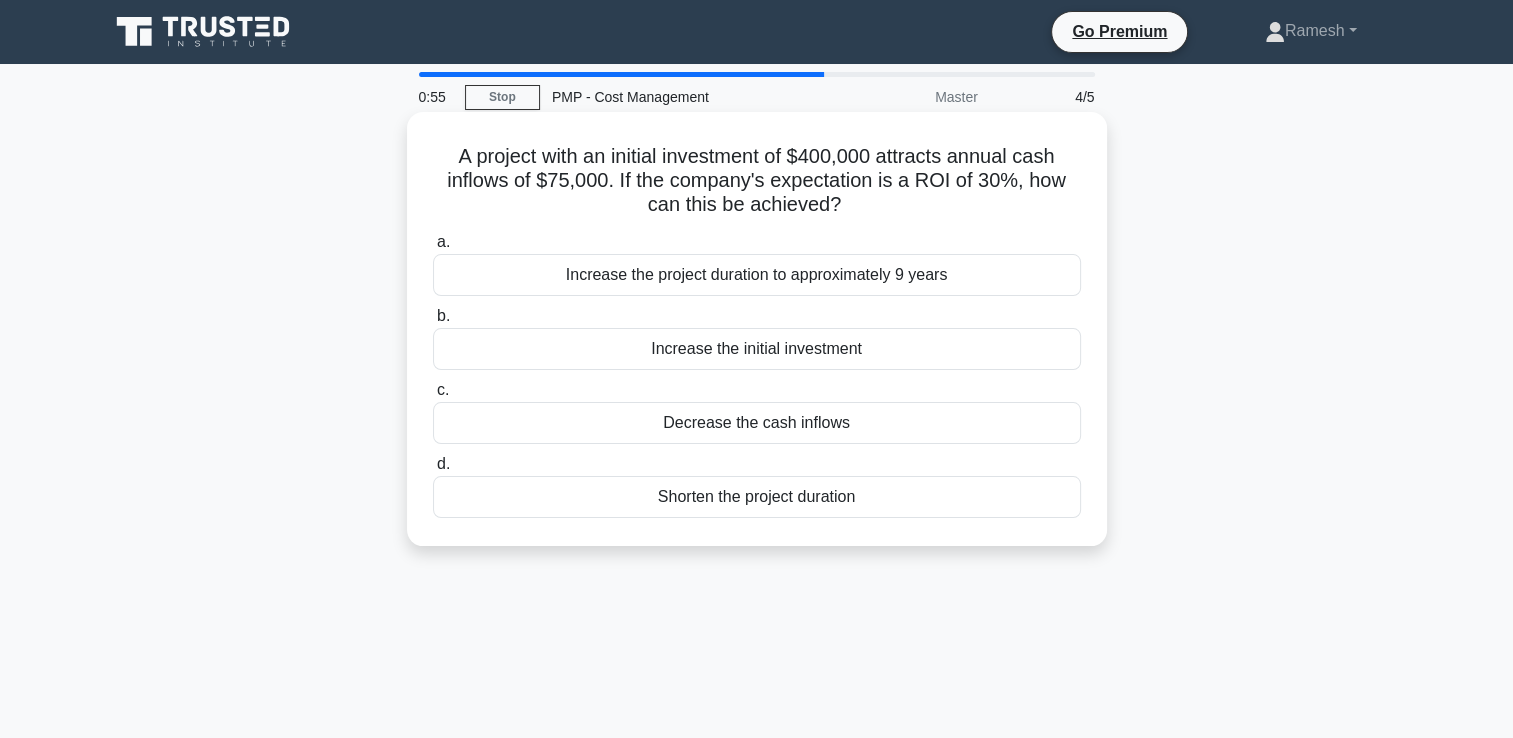 click on "Increase the project duration to approximately 9 years" at bounding box center (757, 275) 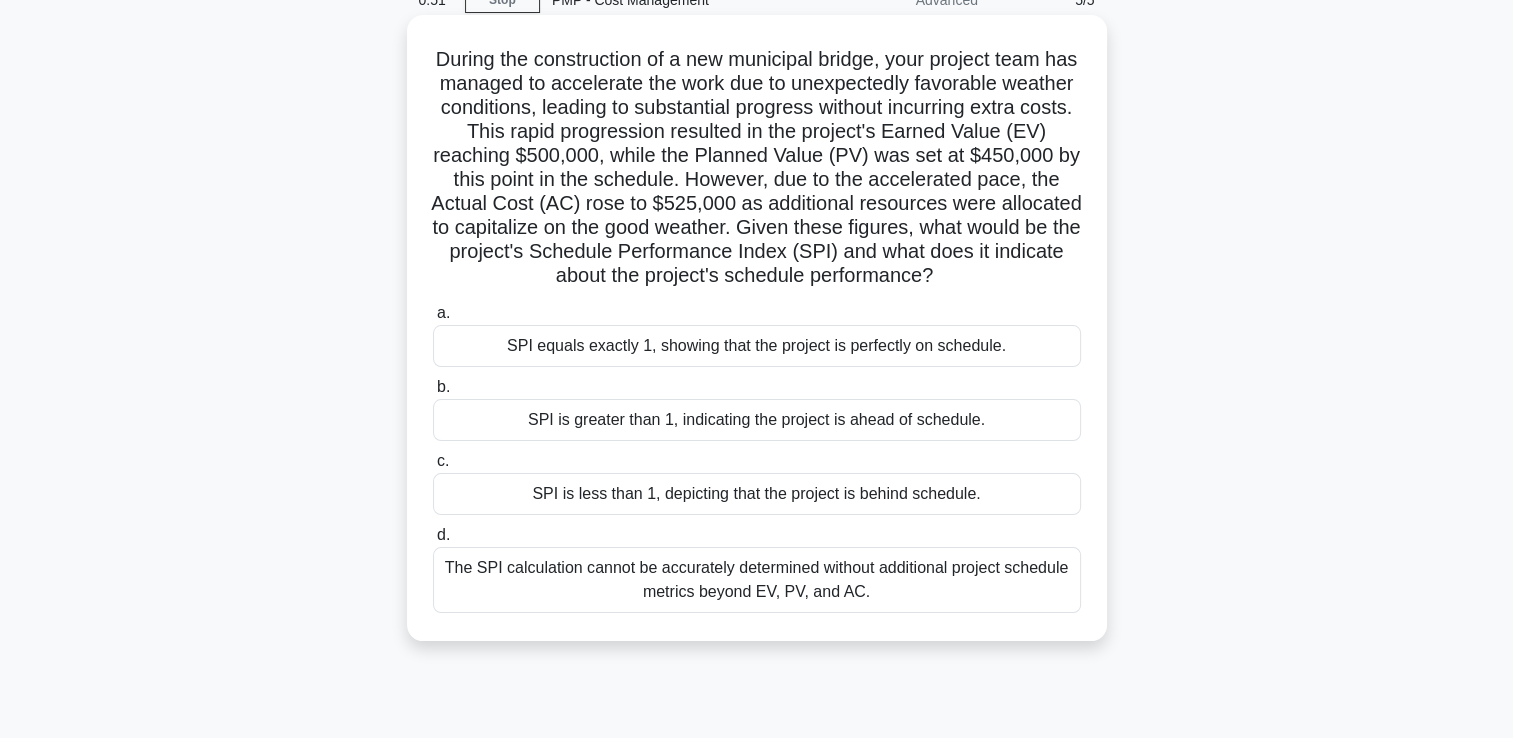 scroll, scrollTop: 100, scrollLeft: 0, axis: vertical 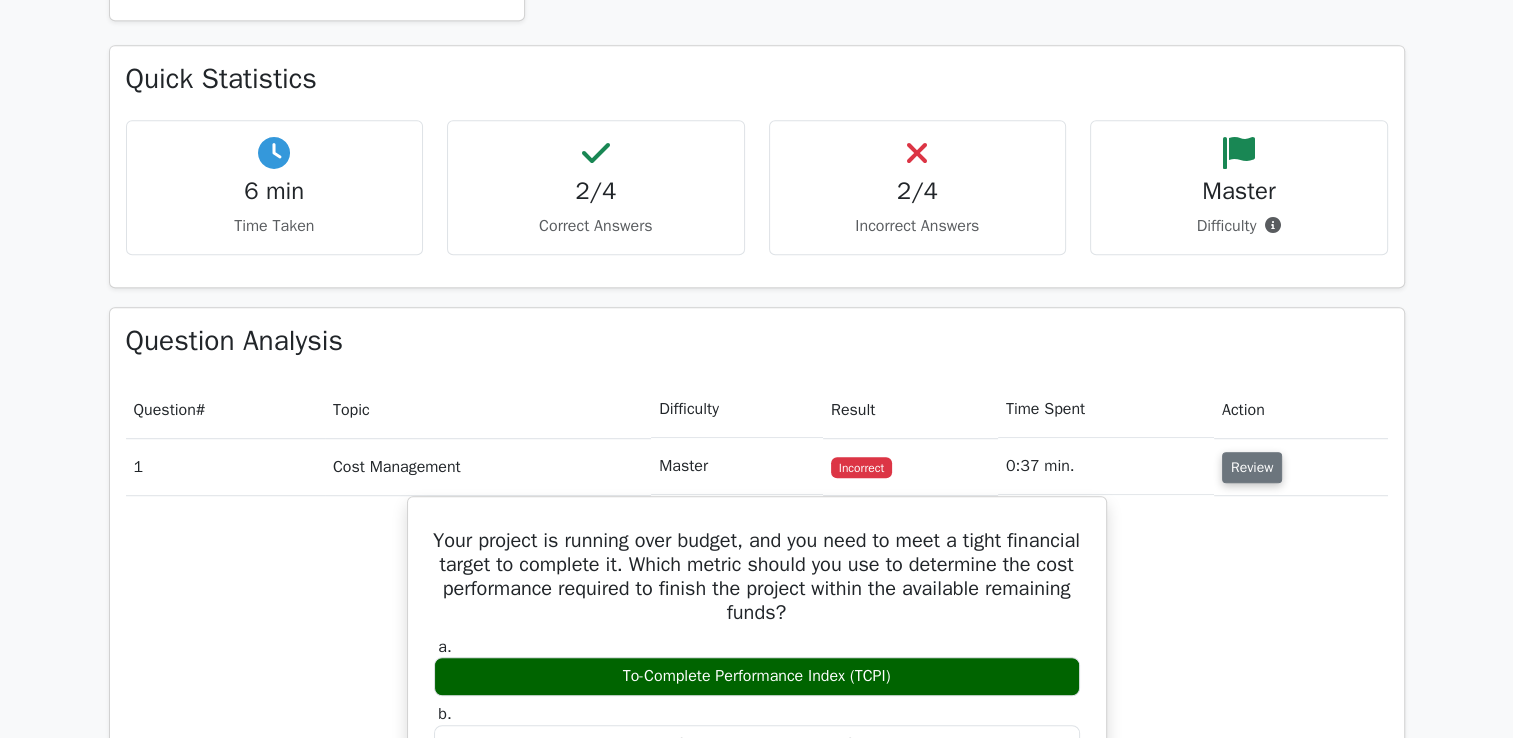 click on "Review" 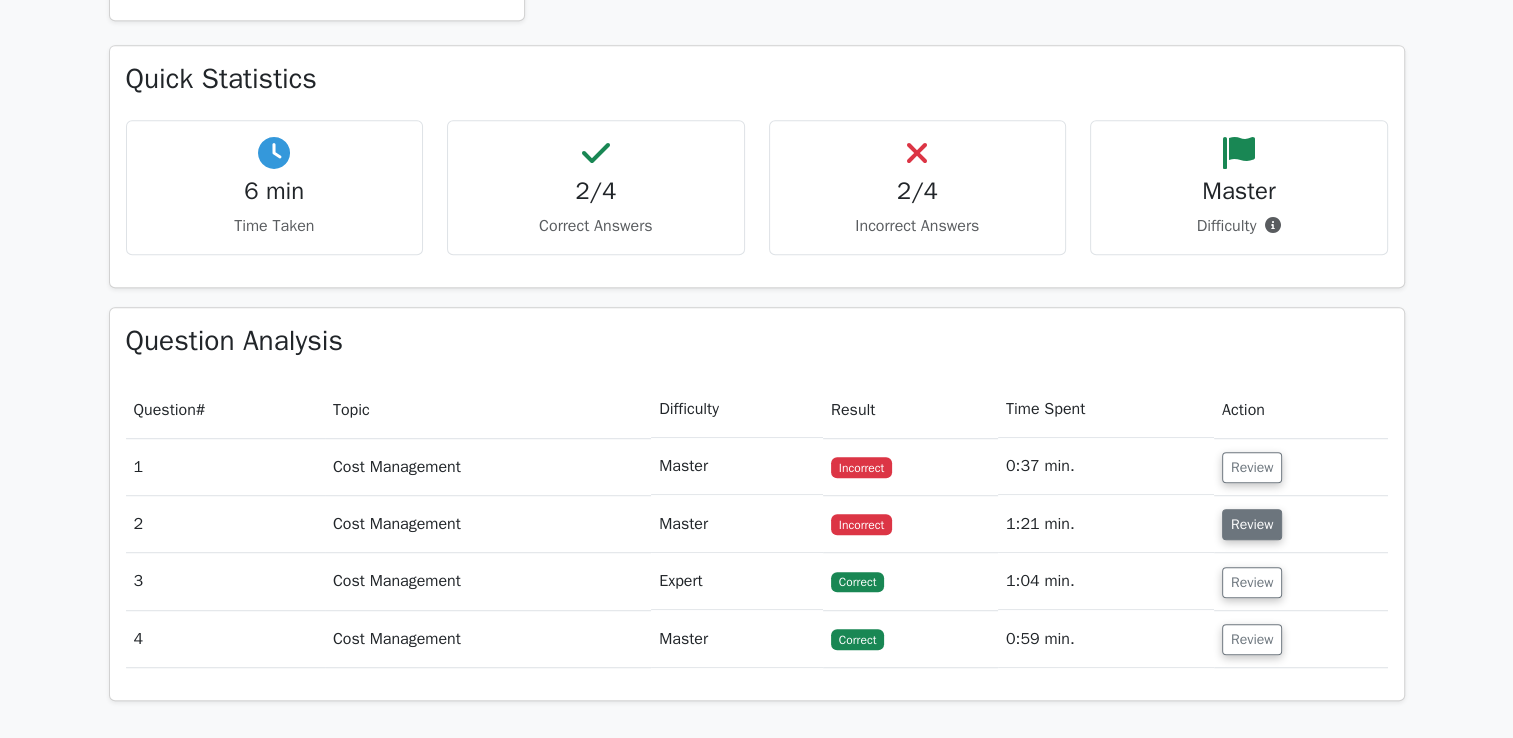click on "Review" 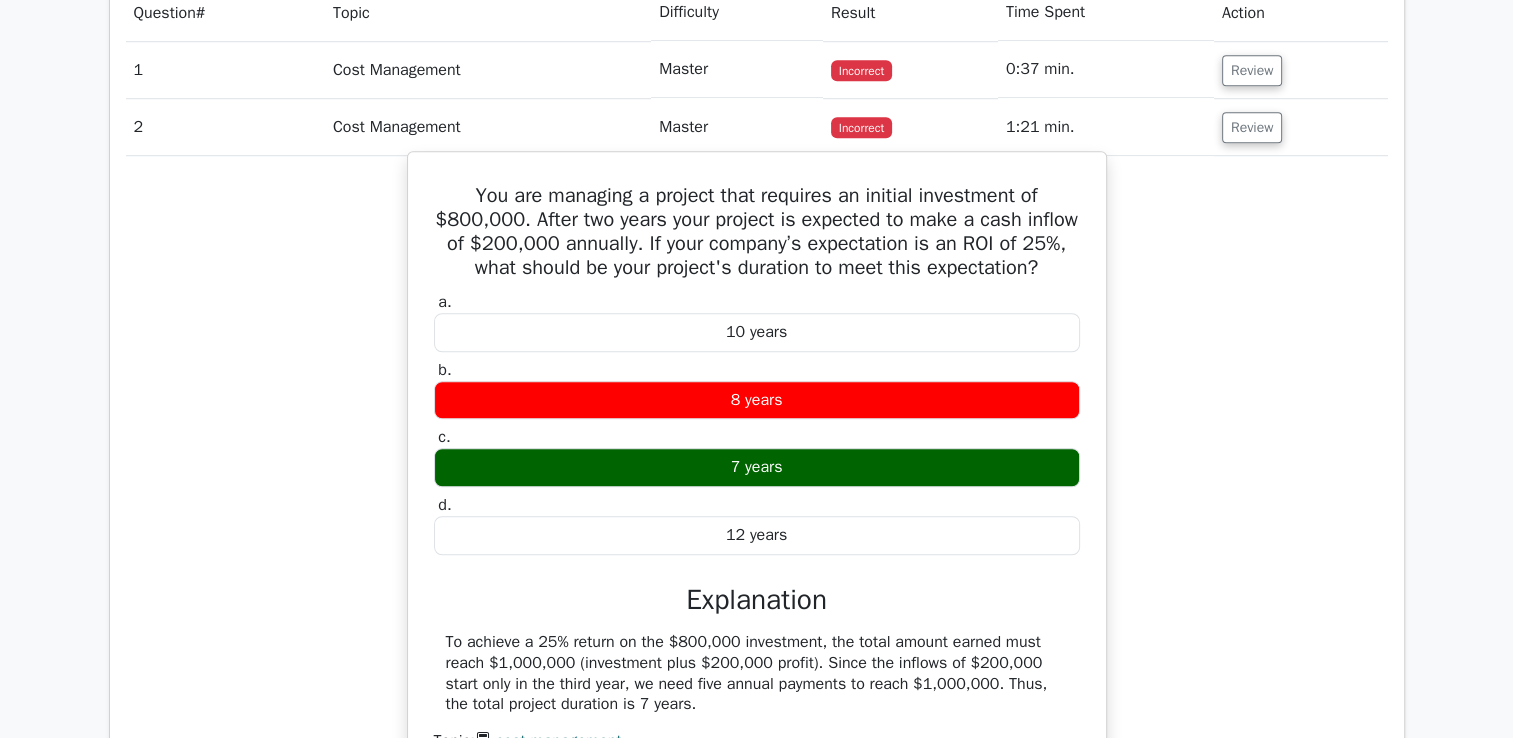 scroll, scrollTop: 1500, scrollLeft: 0, axis: vertical 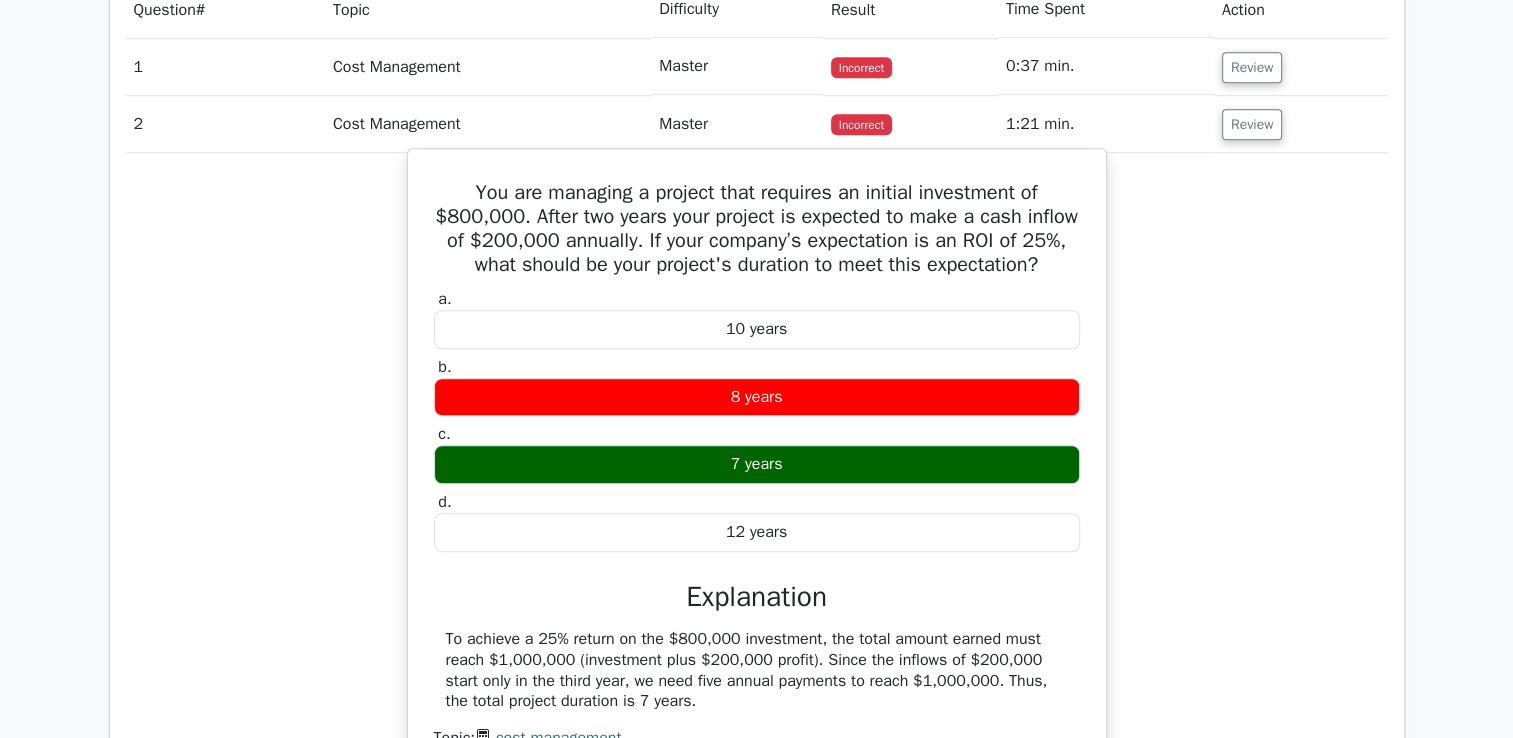 drag, startPoint x: 467, startPoint y: 182, endPoint x: 973, endPoint y: 540, distance: 619.8387 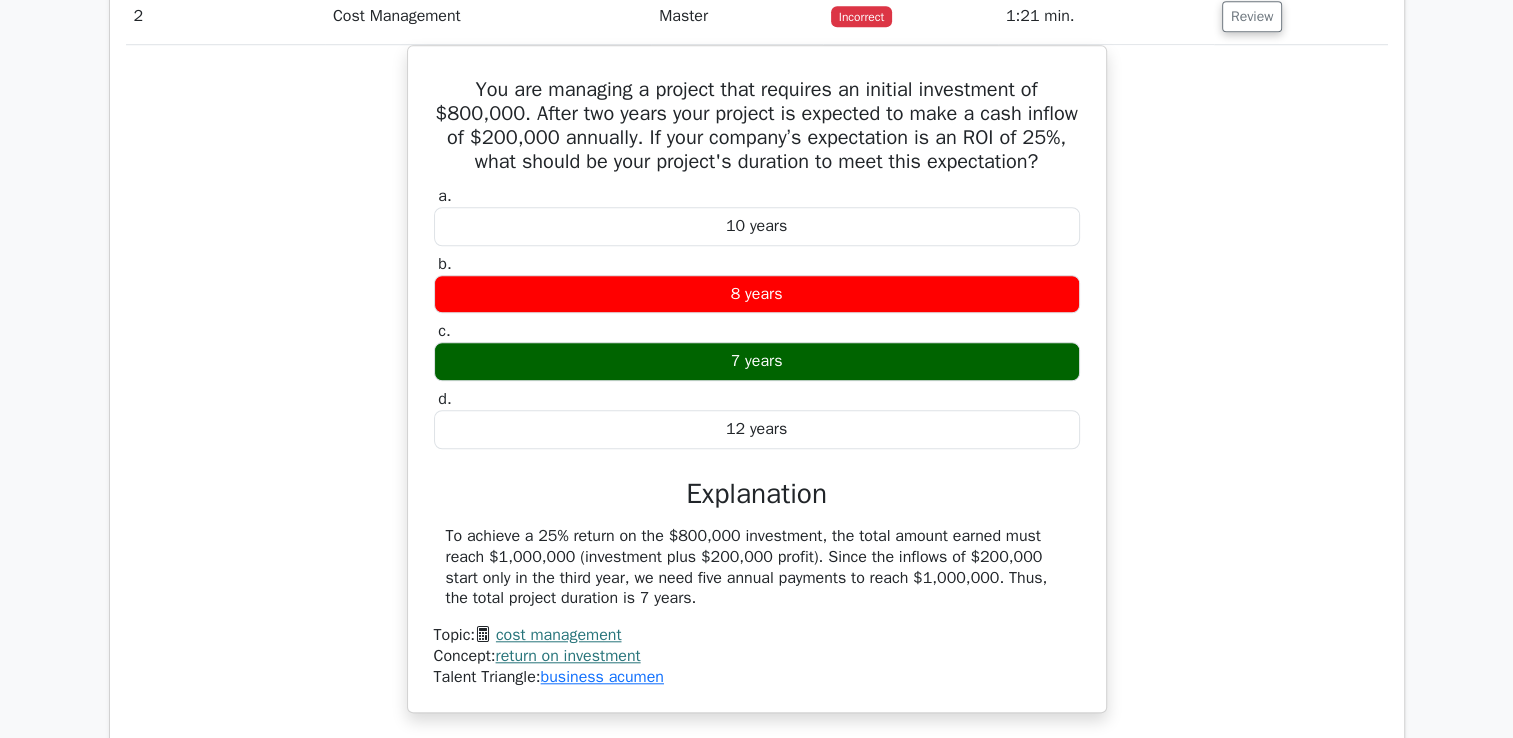 scroll, scrollTop: 1600, scrollLeft: 0, axis: vertical 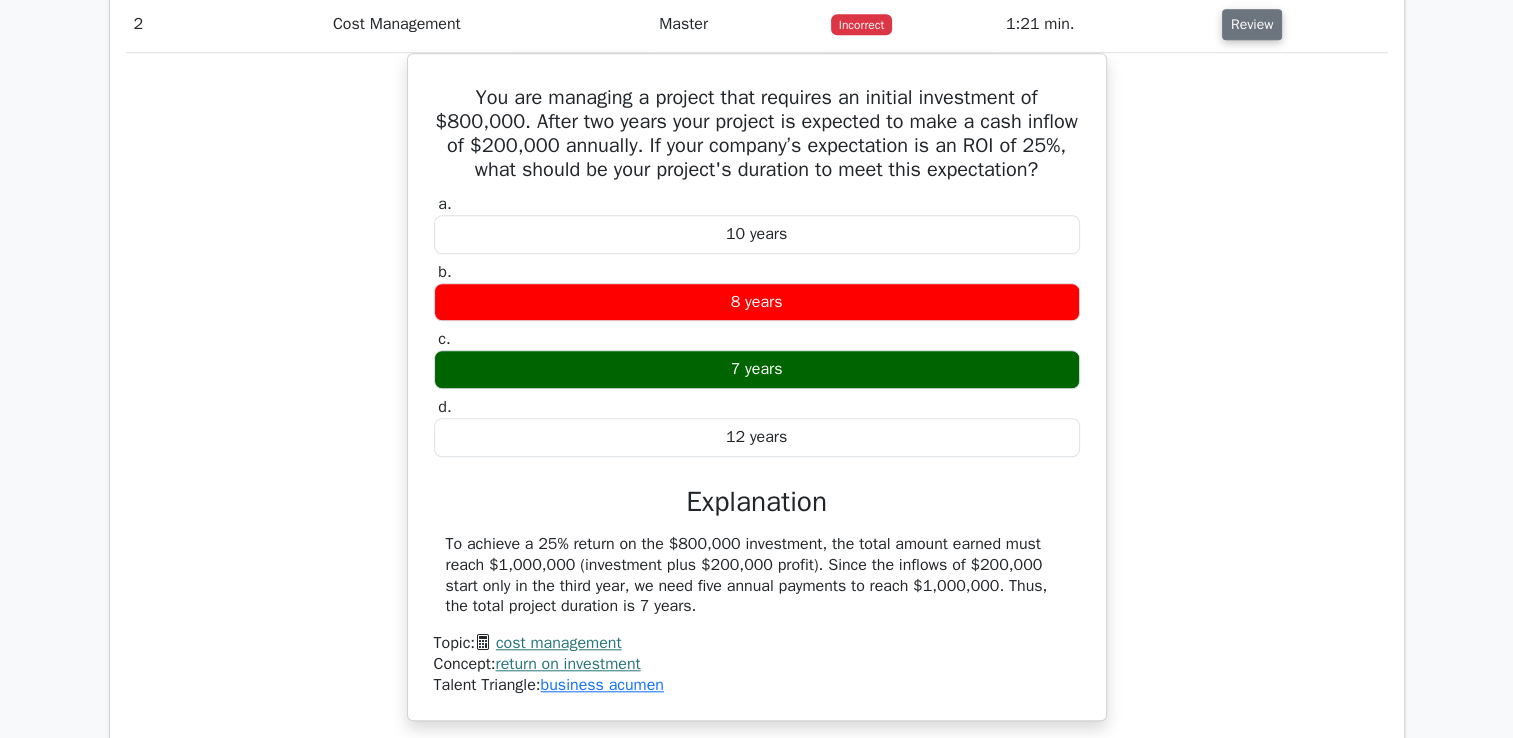 click on "Review" 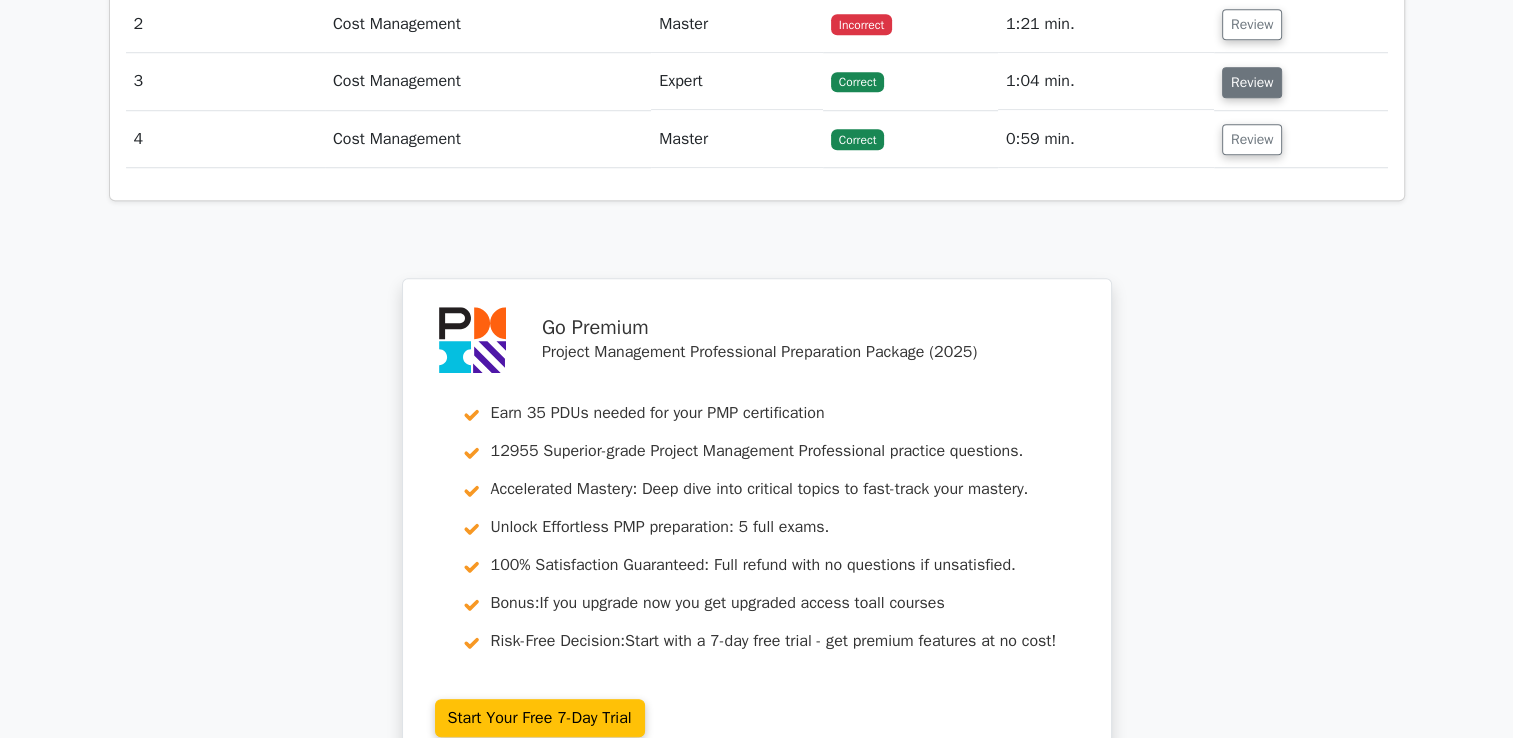 click on "Review" 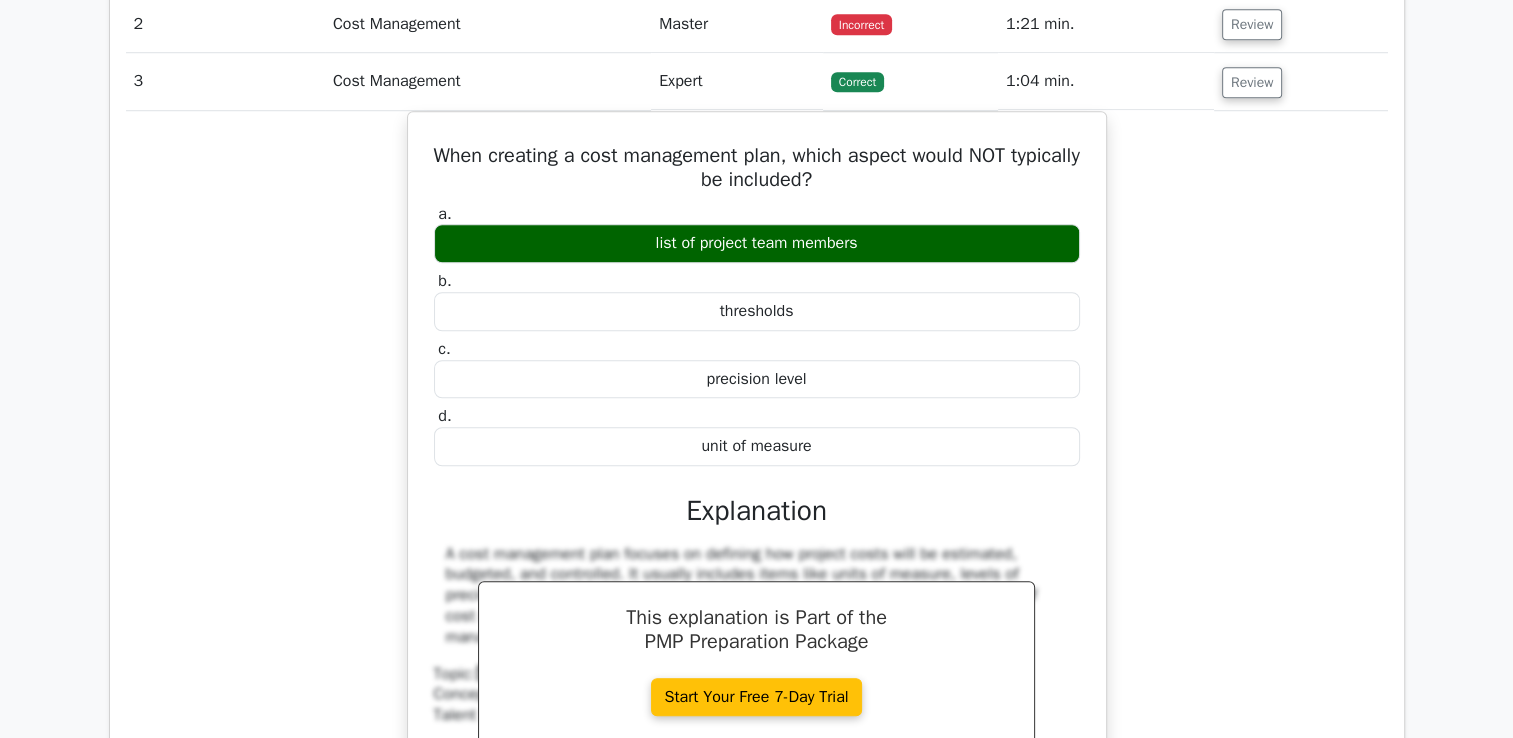 click on "Review" 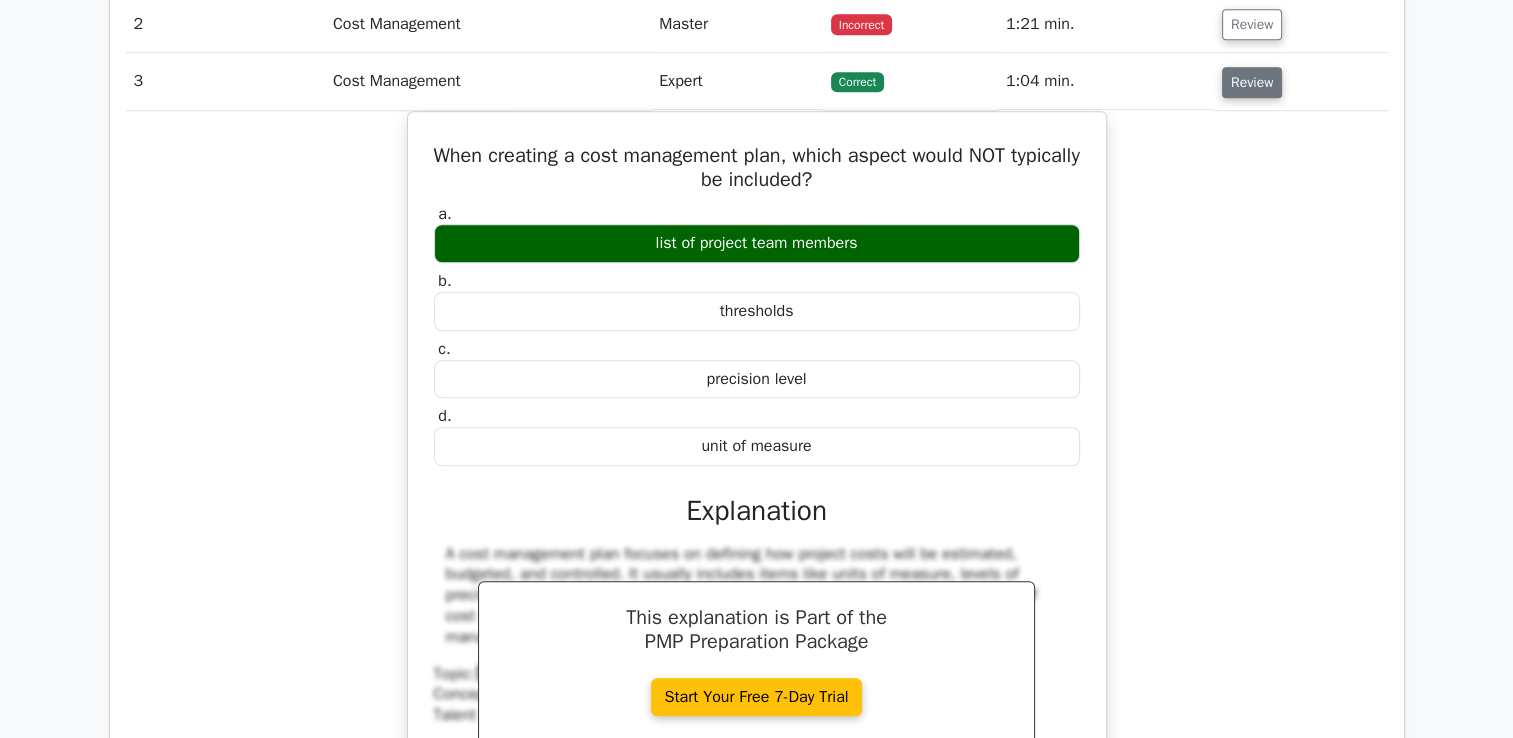 click on "Review" 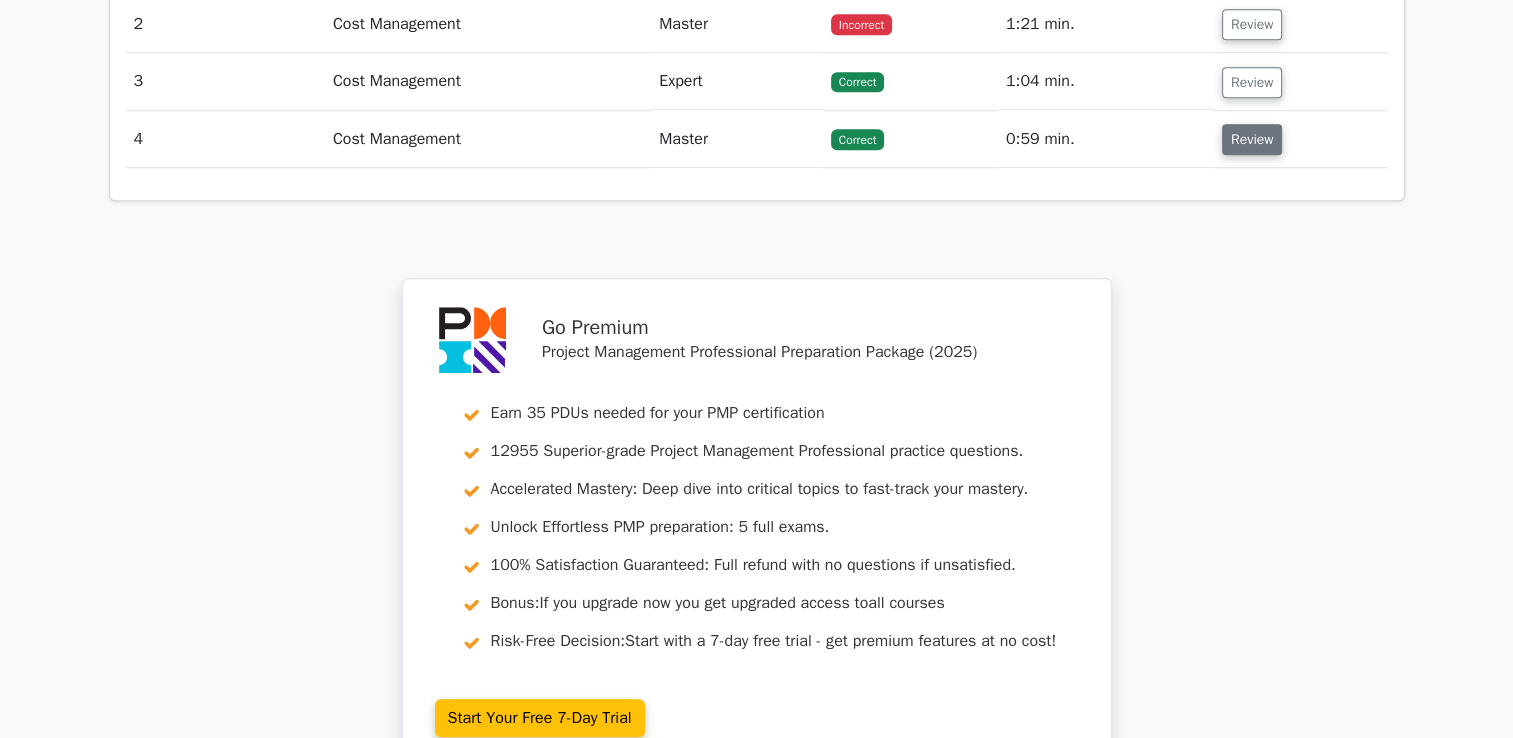 click on "Review" 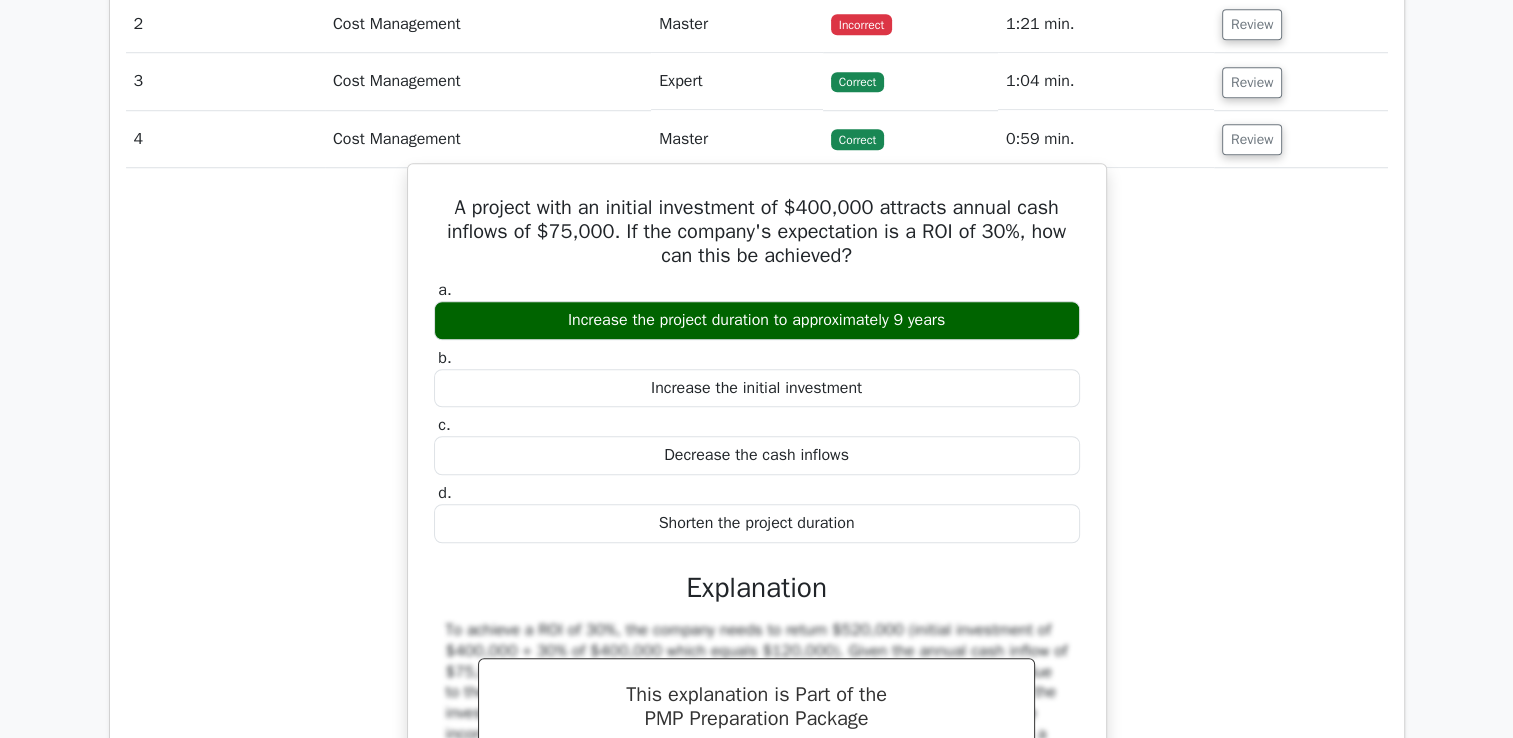 drag, startPoint x: 443, startPoint y: 198, endPoint x: 884, endPoint y: 520, distance: 546.04486 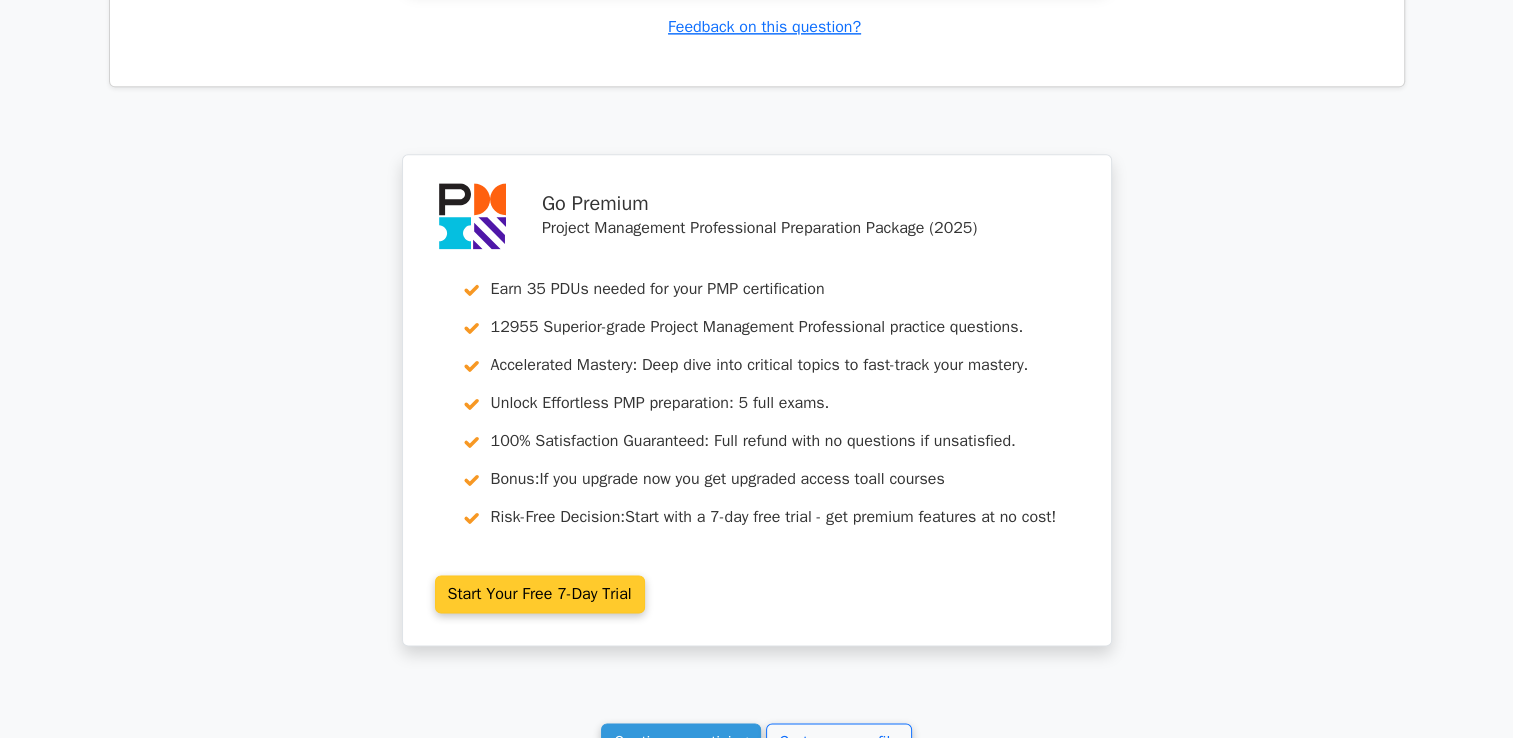 scroll, scrollTop: 2900, scrollLeft: 0, axis: vertical 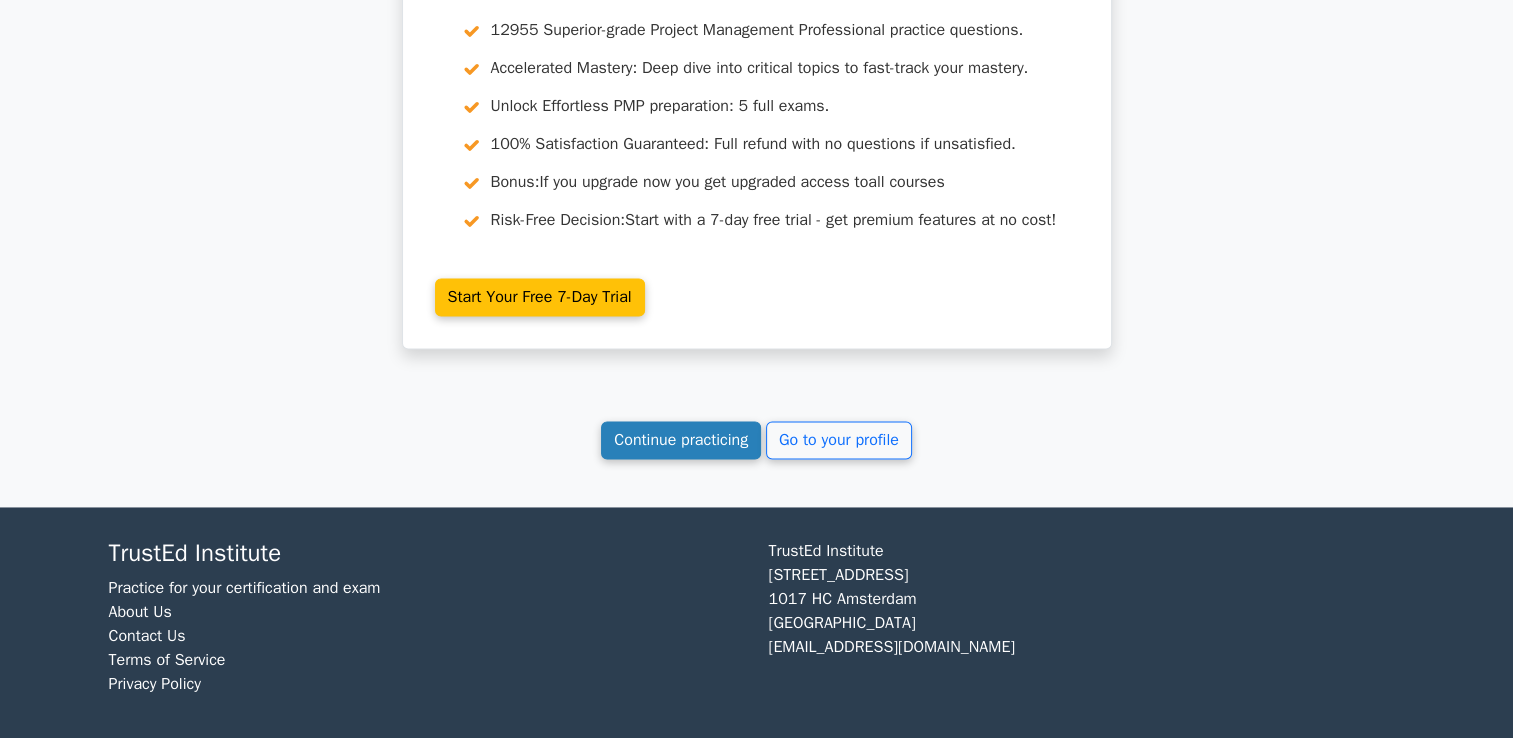 click on "Continue practicing" 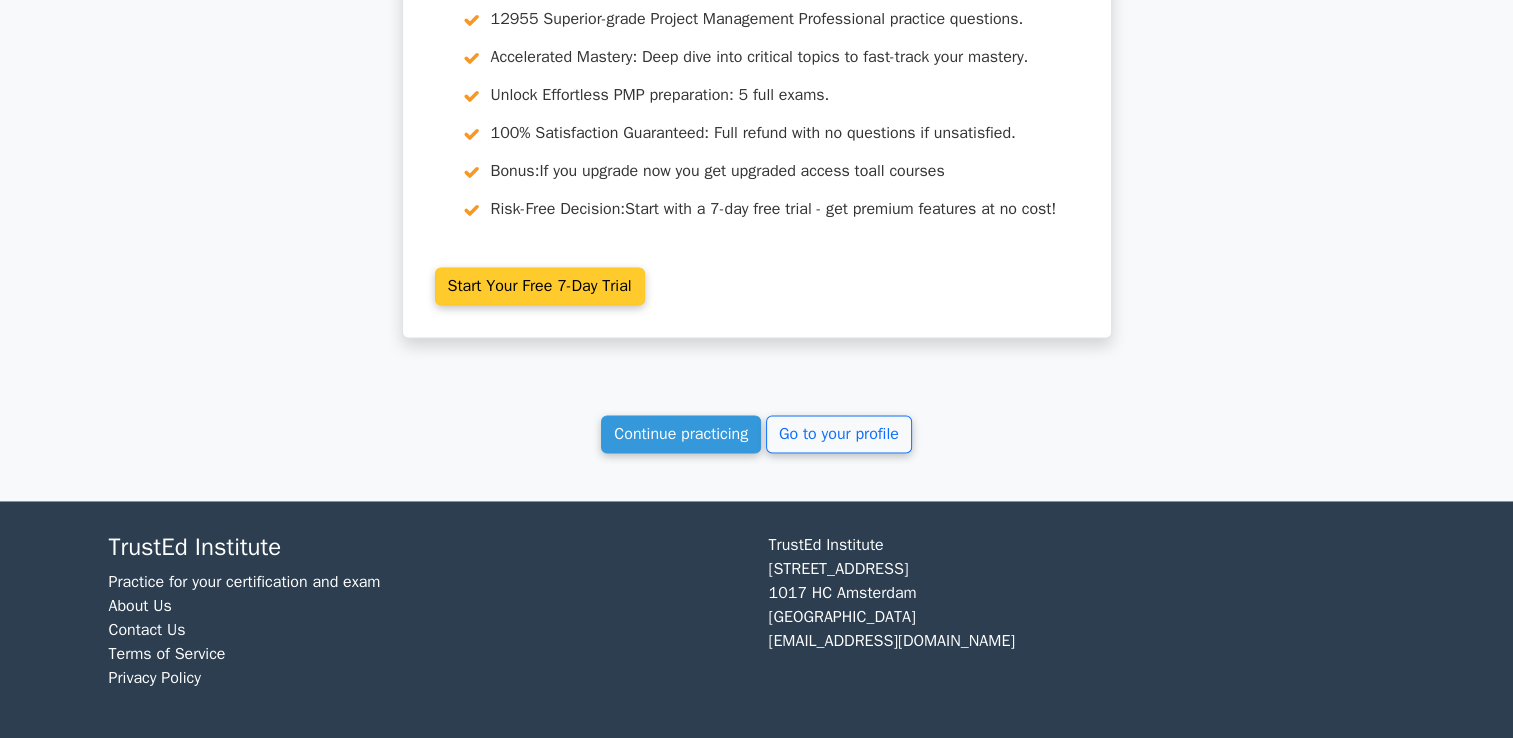 scroll, scrollTop: 2912, scrollLeft: 0, axis: vertical 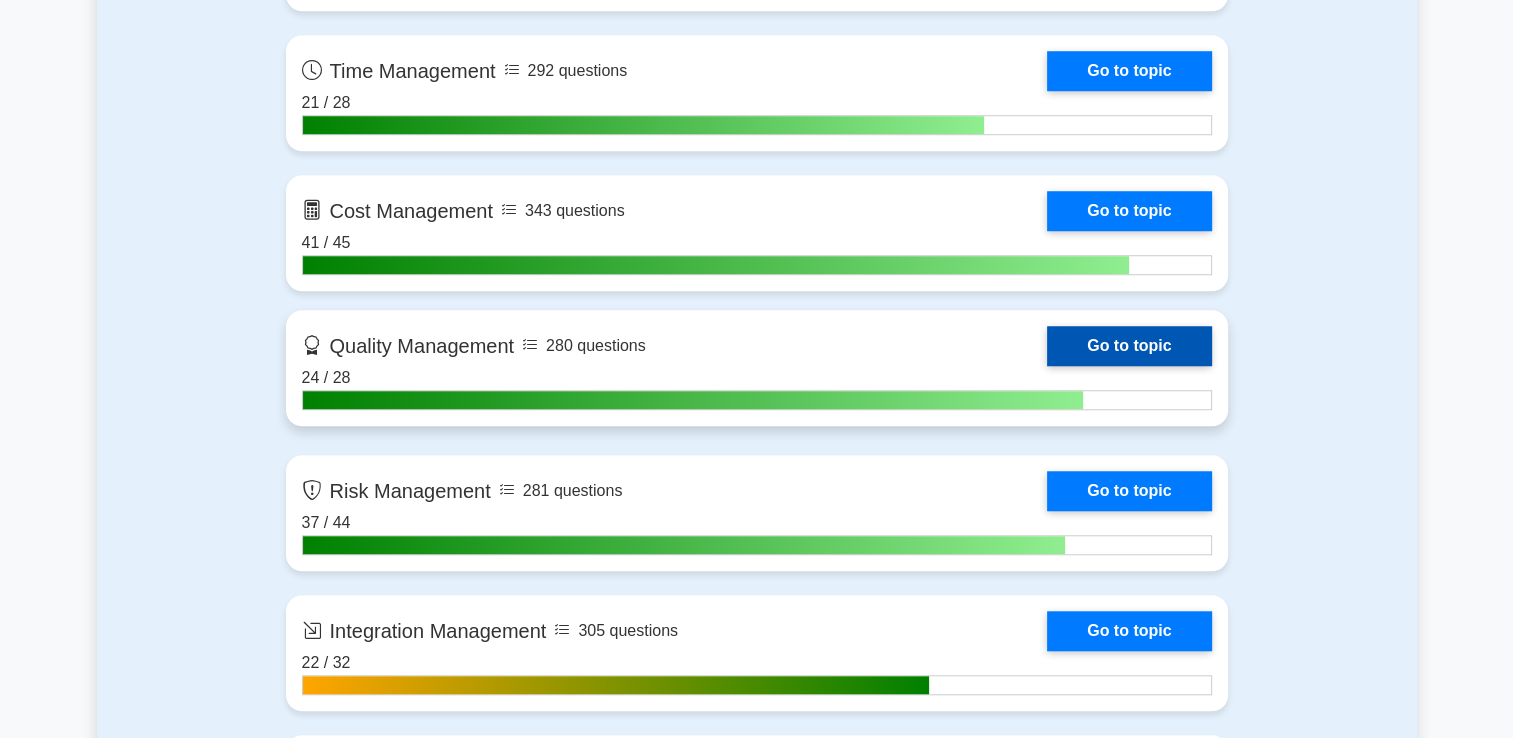 click on "Go to topic" at bounding box center [1129, 346] 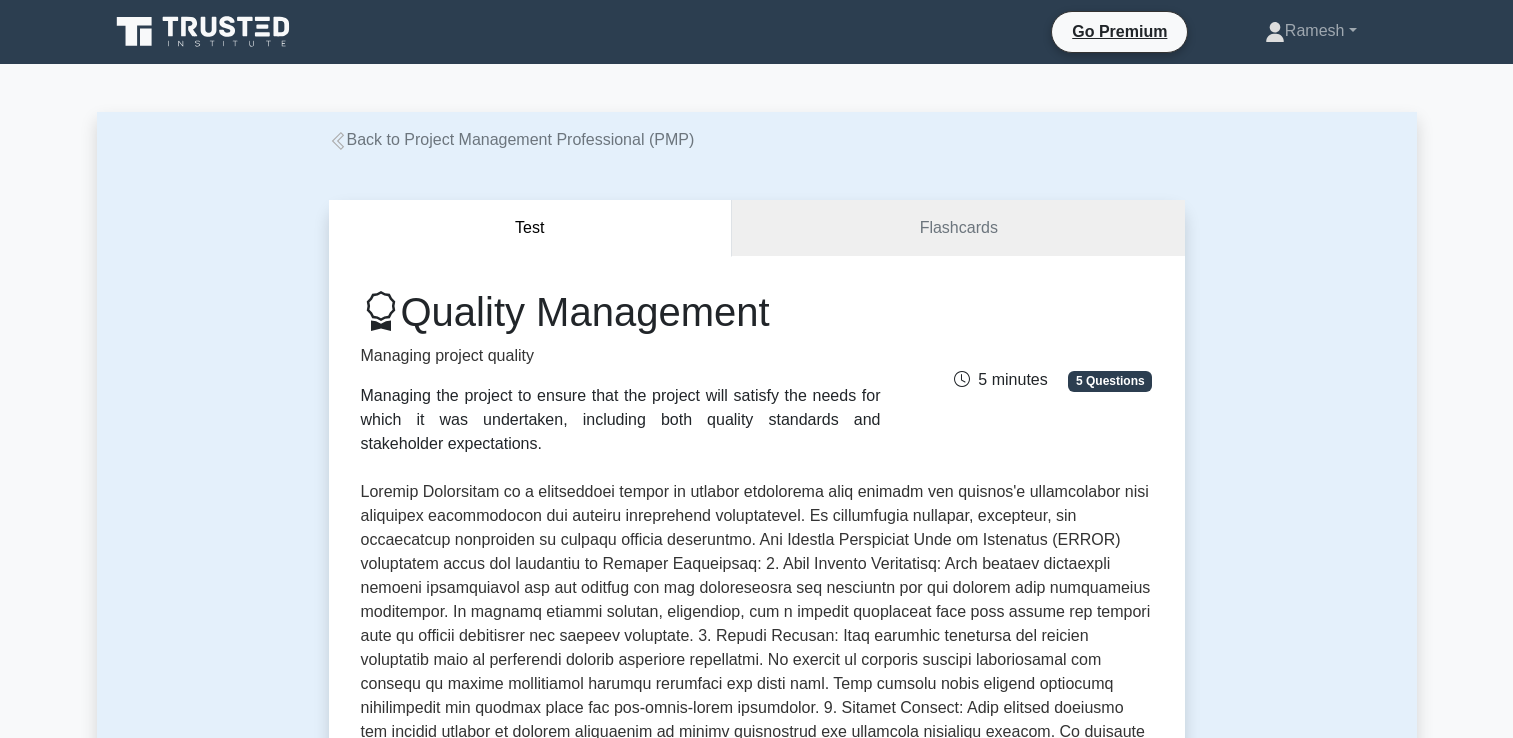 scroll, scrollTop: 0, scrollLeft: 0, axis: both 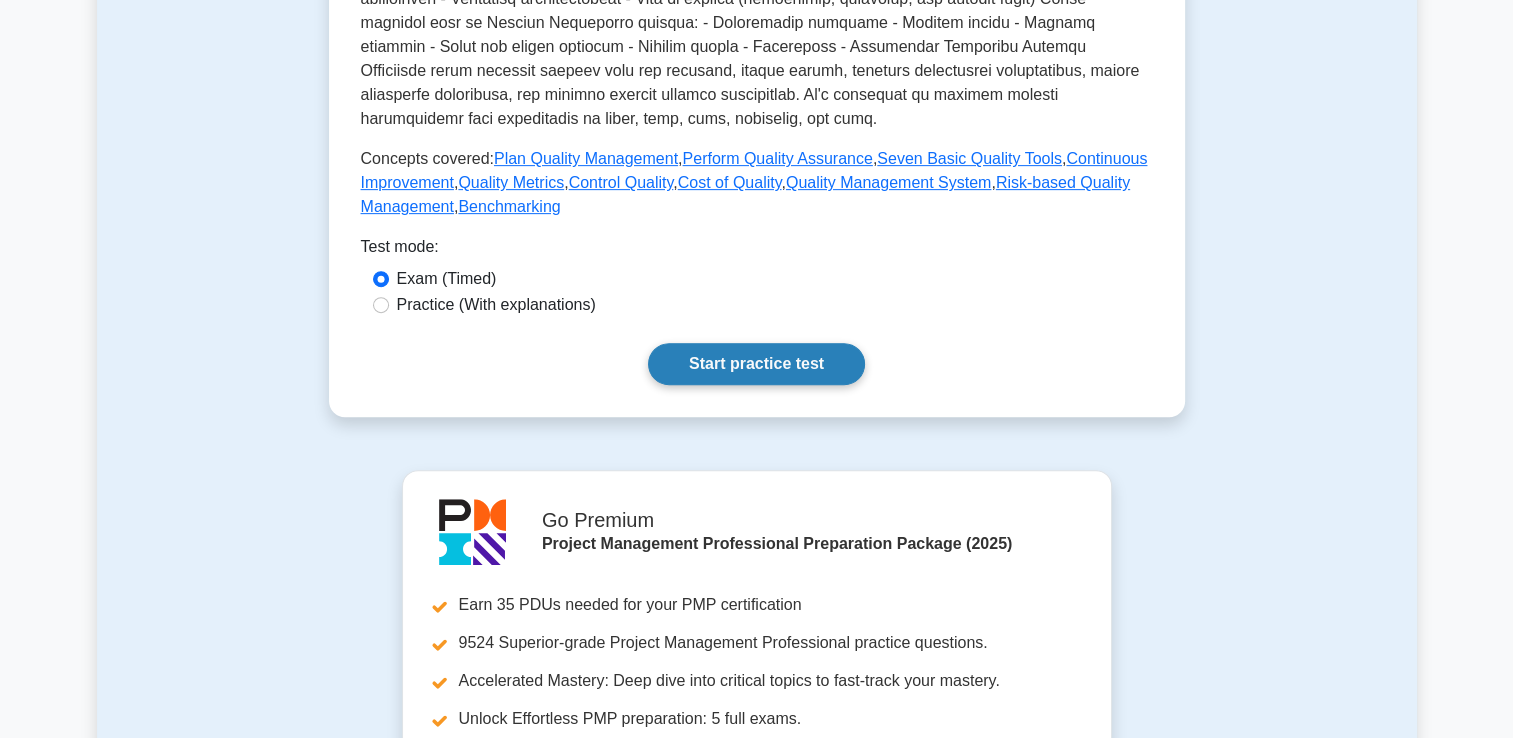 click on "Start practice test" at bounding box center [756, 364] 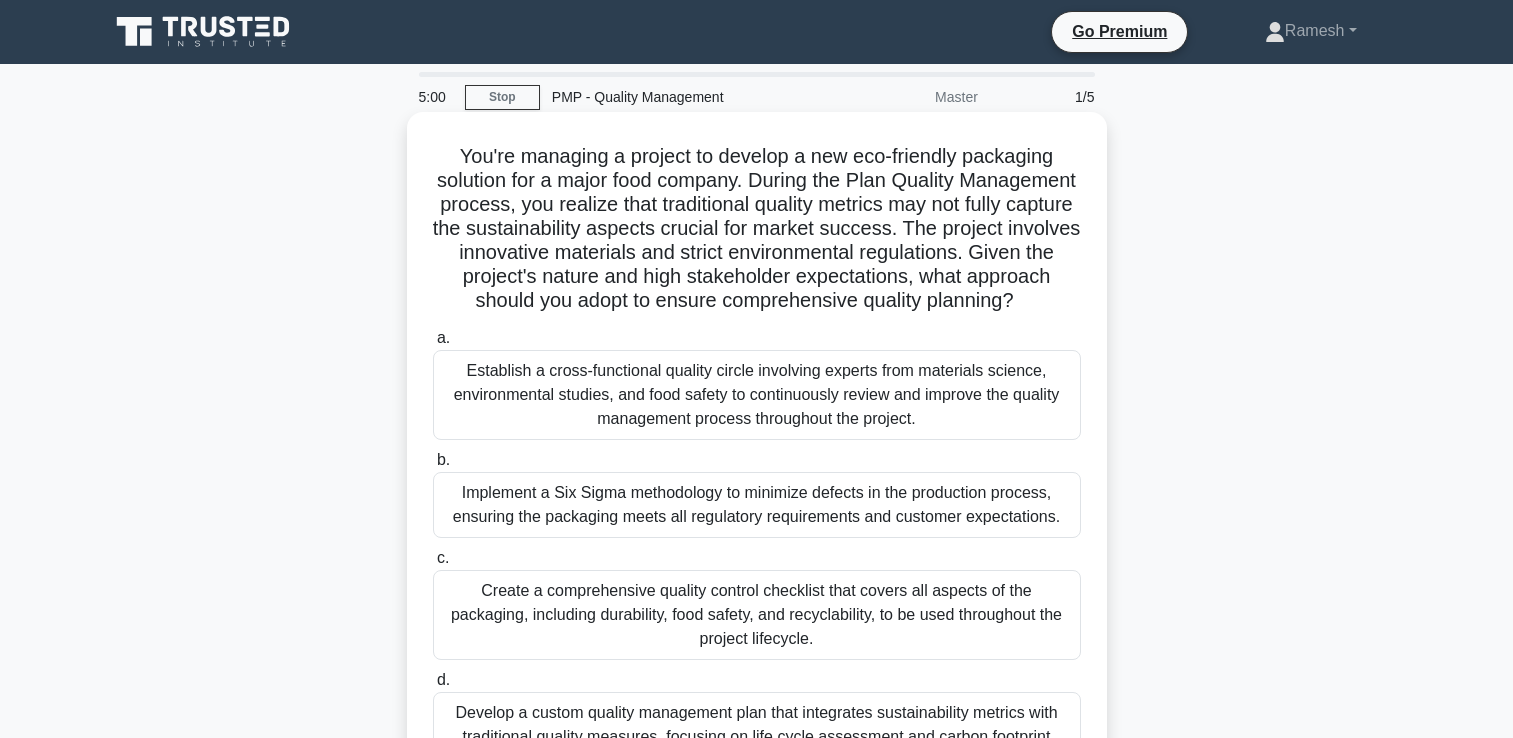 scroll, scrollTop: 0, scrollLeft: 0, axis: both 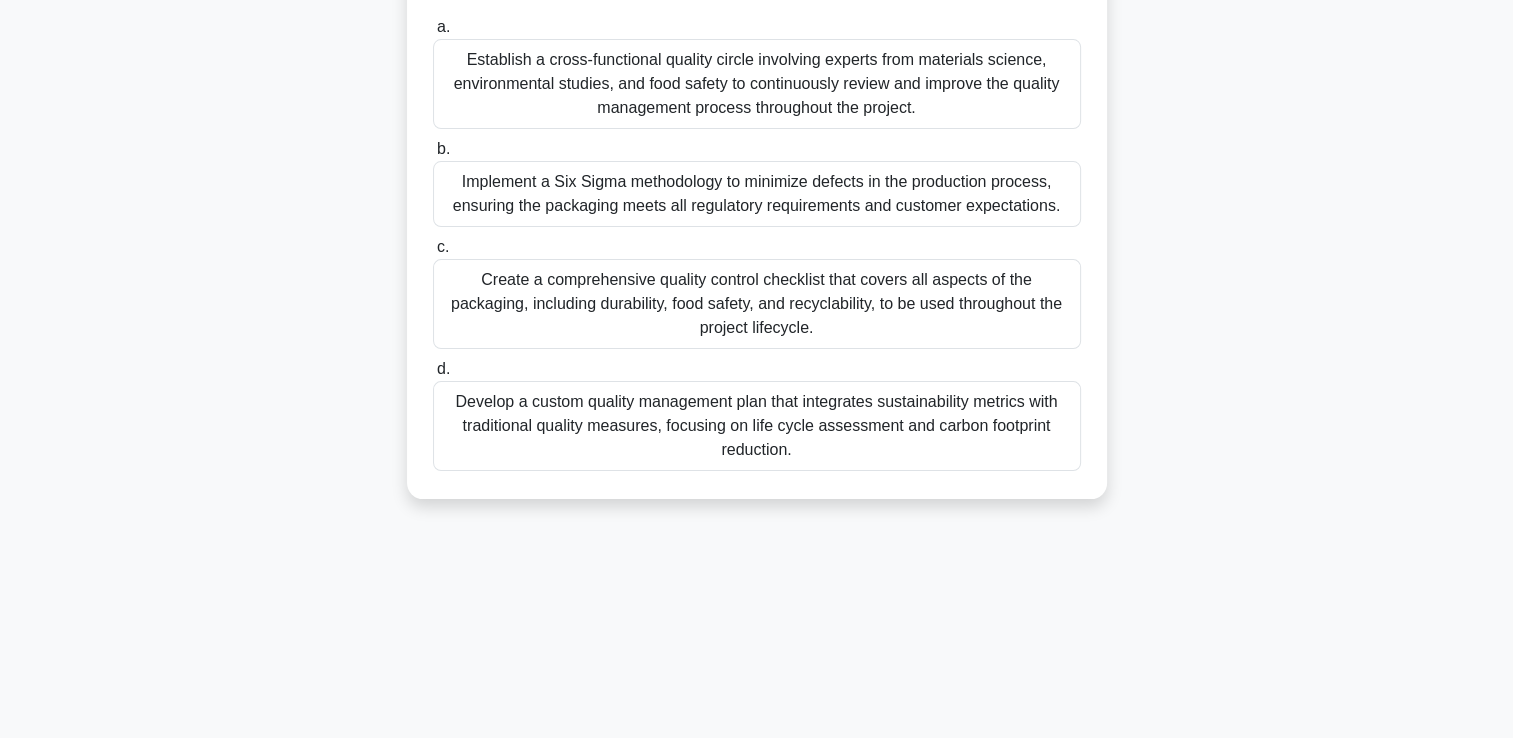 drag, startPoint x: 445, startPoint y: 149, endPoint x: 903, endPoint y: 677, distance: 698.9621 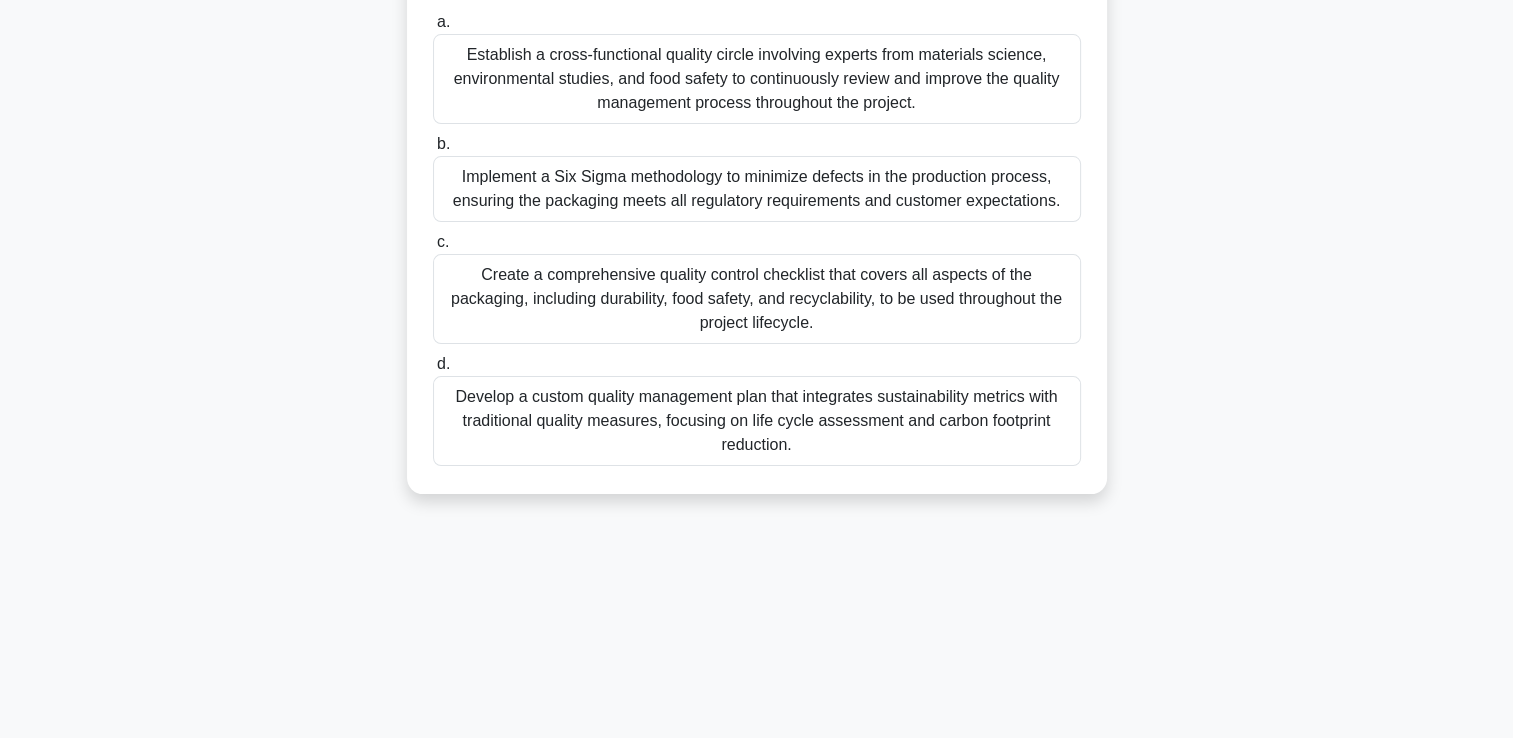 drag, startPoint x: 903, startPoint y: 677, endPoint x: 755, endPoint y: 441, distance: 278.56778 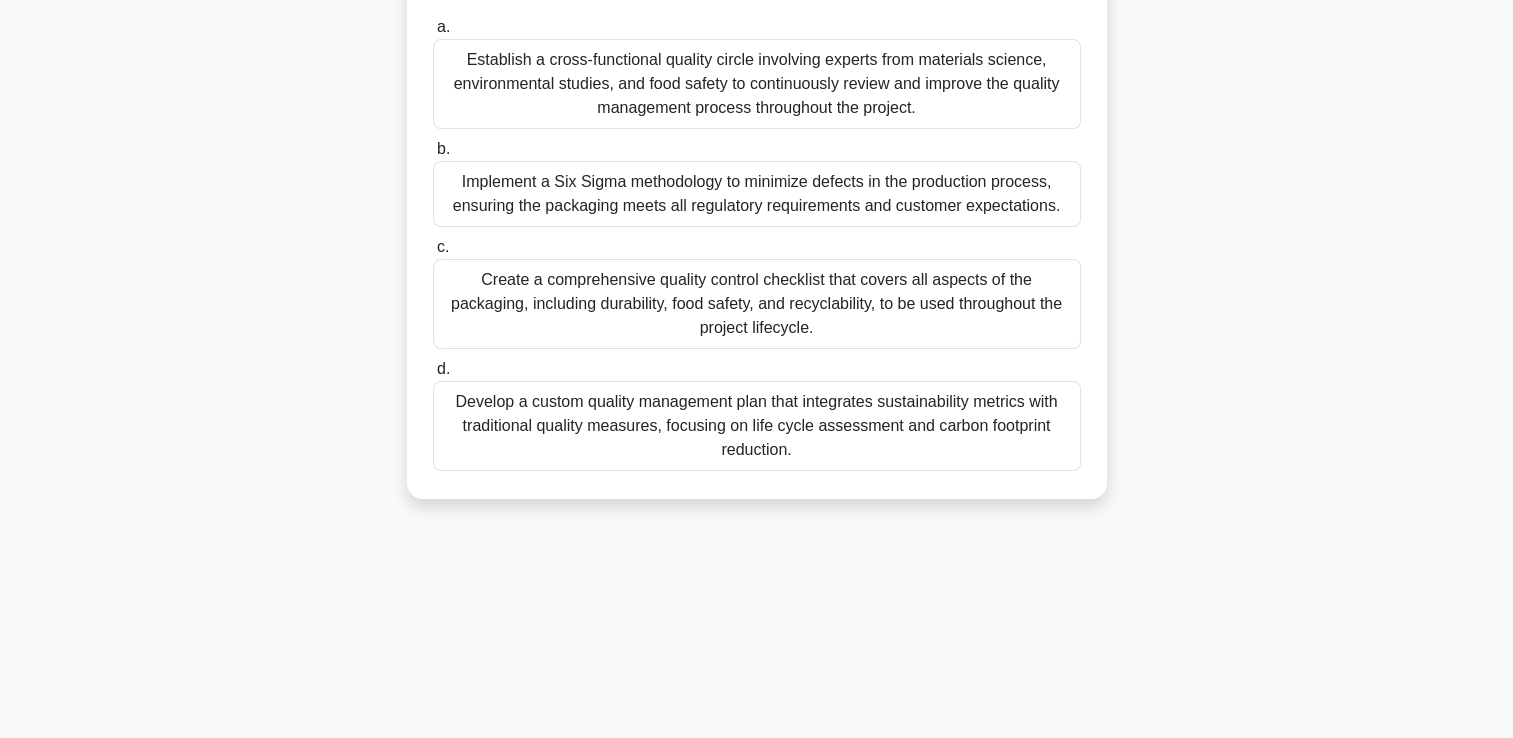 click on "3:35
Stop
PMP  - Quality Management
Master
1/5
You're managing a project to develop a new eco-friendly packaging solution for a major food company. During the Plan Quality Management process, you realize that traditional quality metrics may not fully capture the sustainability aspects crucial for market success. The project involves innovative materials and strict environmental regulations. Given the project's nature and high stakeholder expectations, what approach should you adopt to ensure comprehensive quality planning?
.spinner_0XTQ{transform-origin:center;animation:spinner_y6GP .75s linear infinite}@keyframes spinner_y6GP{100%{transform:rotate(360deg)}}
a. b. c. d." at bounding box center (757, 256) 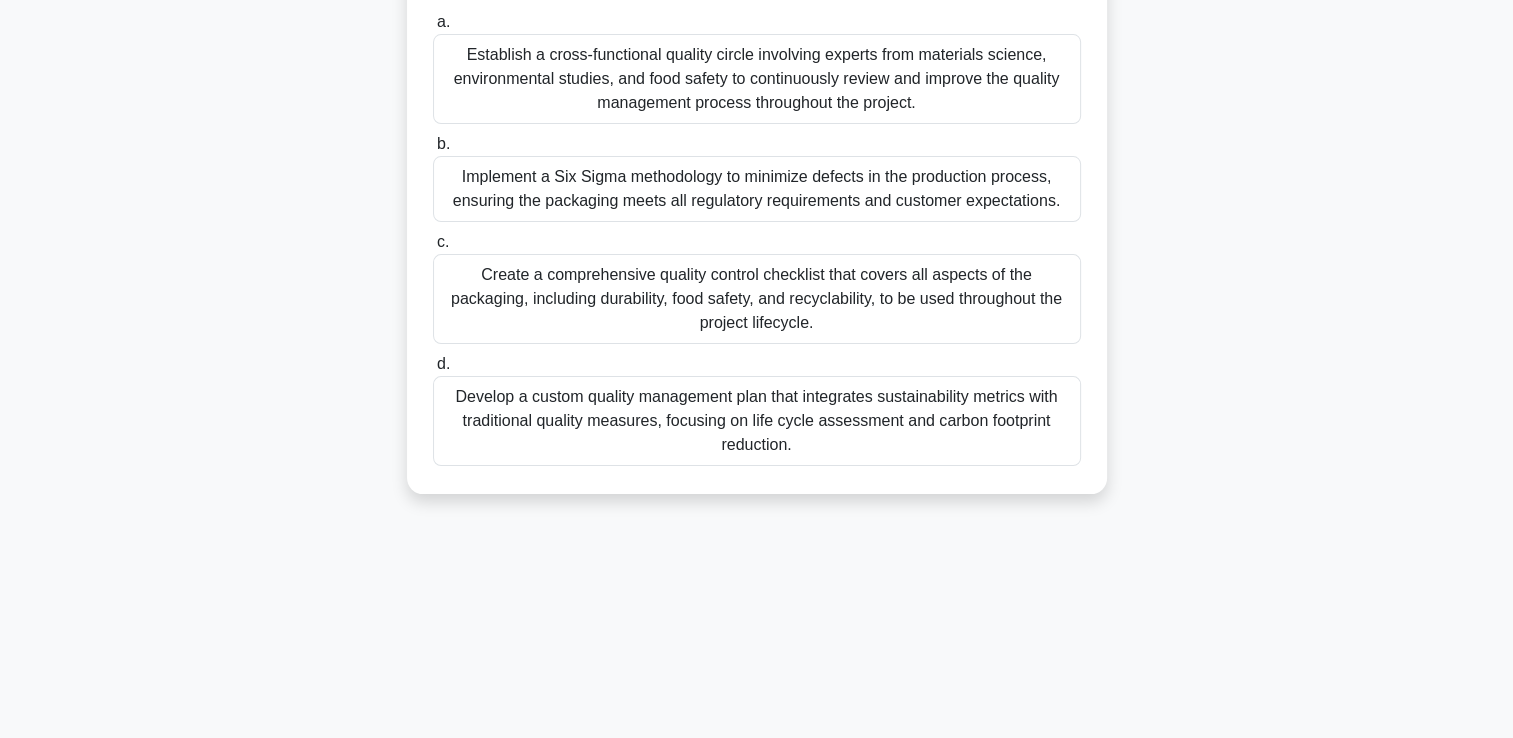 click on "Develop a custom quality management plan that integrates sustainability metrics with traditional quality measures, focusing on life cycle assessment and carbon footprint reduction." at bounding box center [757, 421] 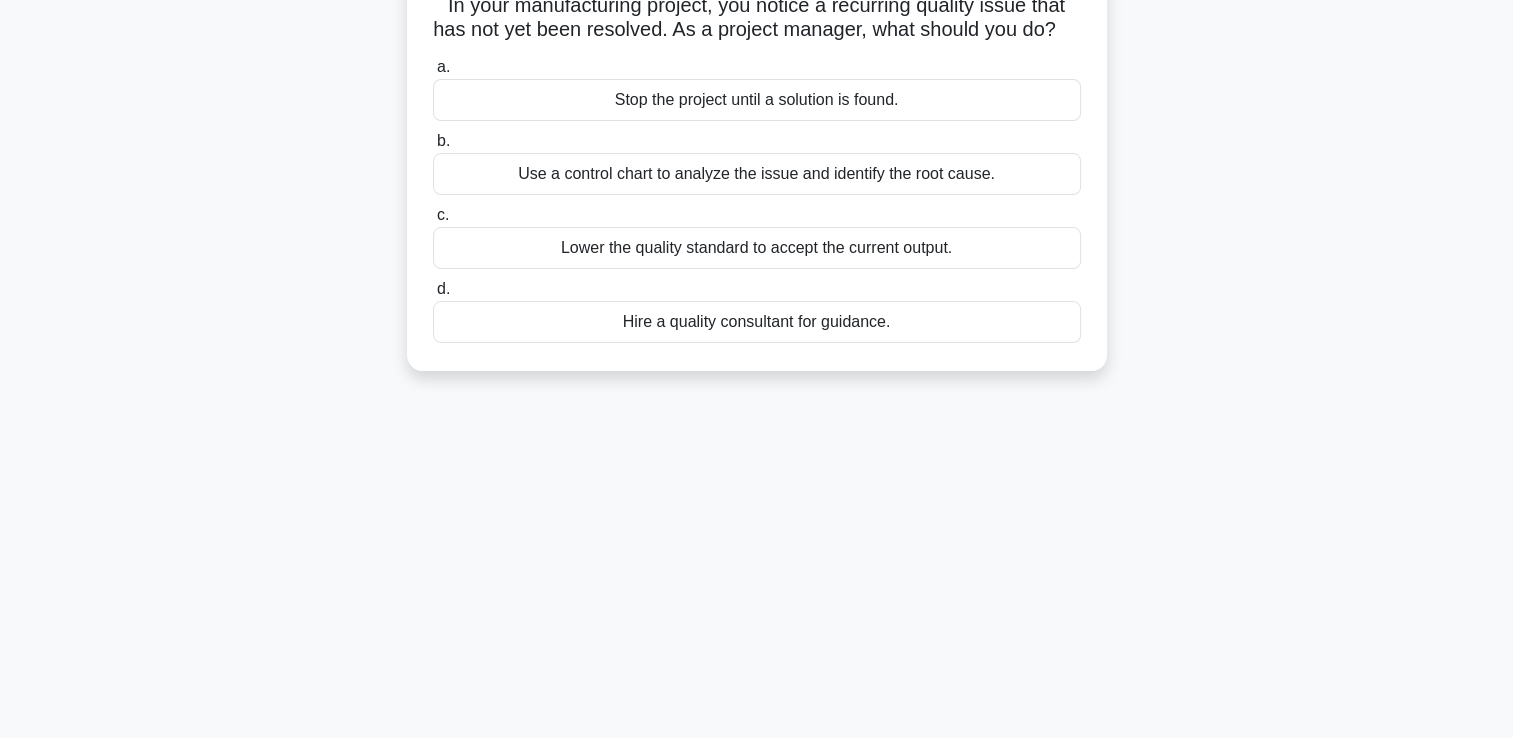 scroll, scrollTop: 0, scrollLeft: 0, axis: both 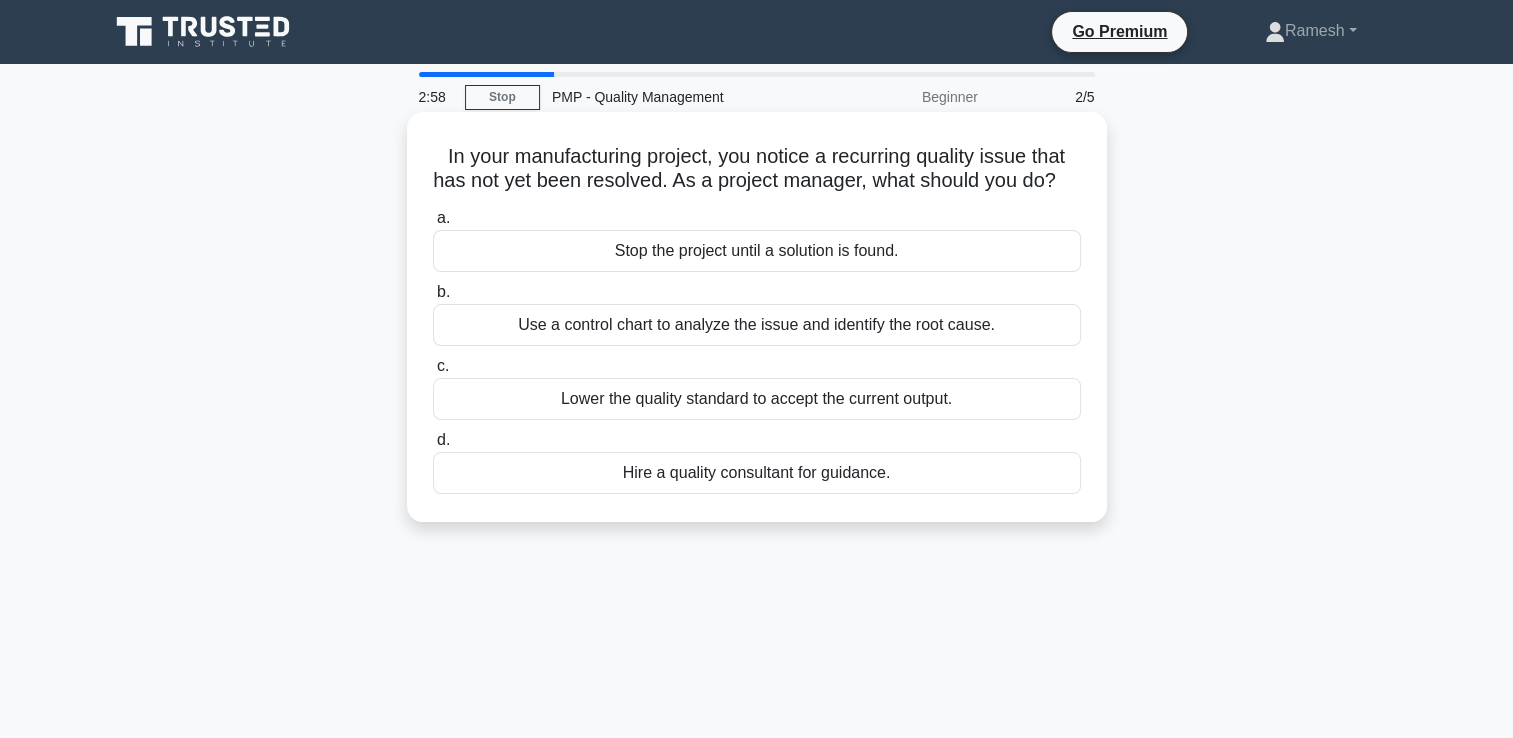 click on "Use a control chart to analyze the issue and identify the root cause." at bounding box center [757, 325] 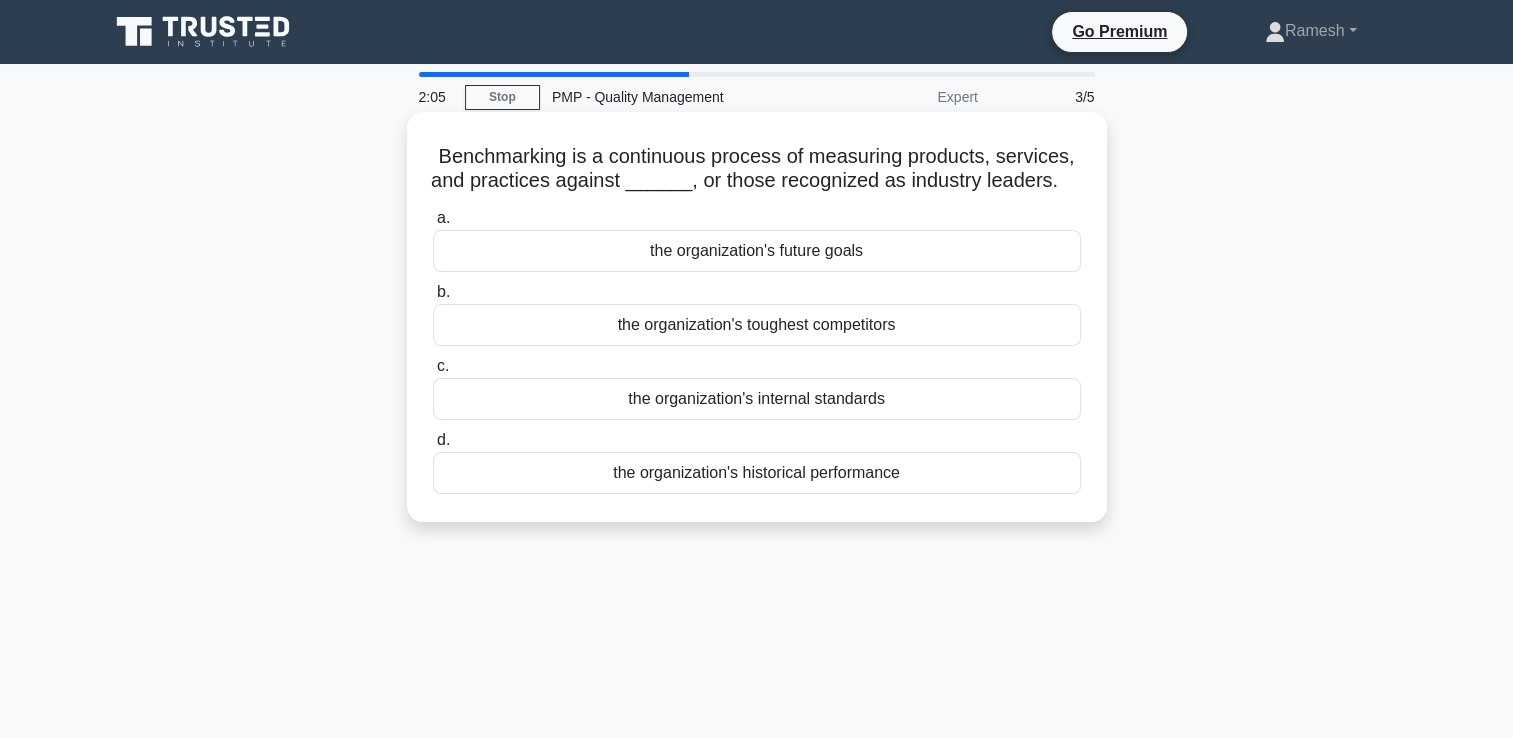 drag, startPoint x: 812, startPoint y: 327, endPoint x: 888, endPoint y: 361, distance: 83.25864 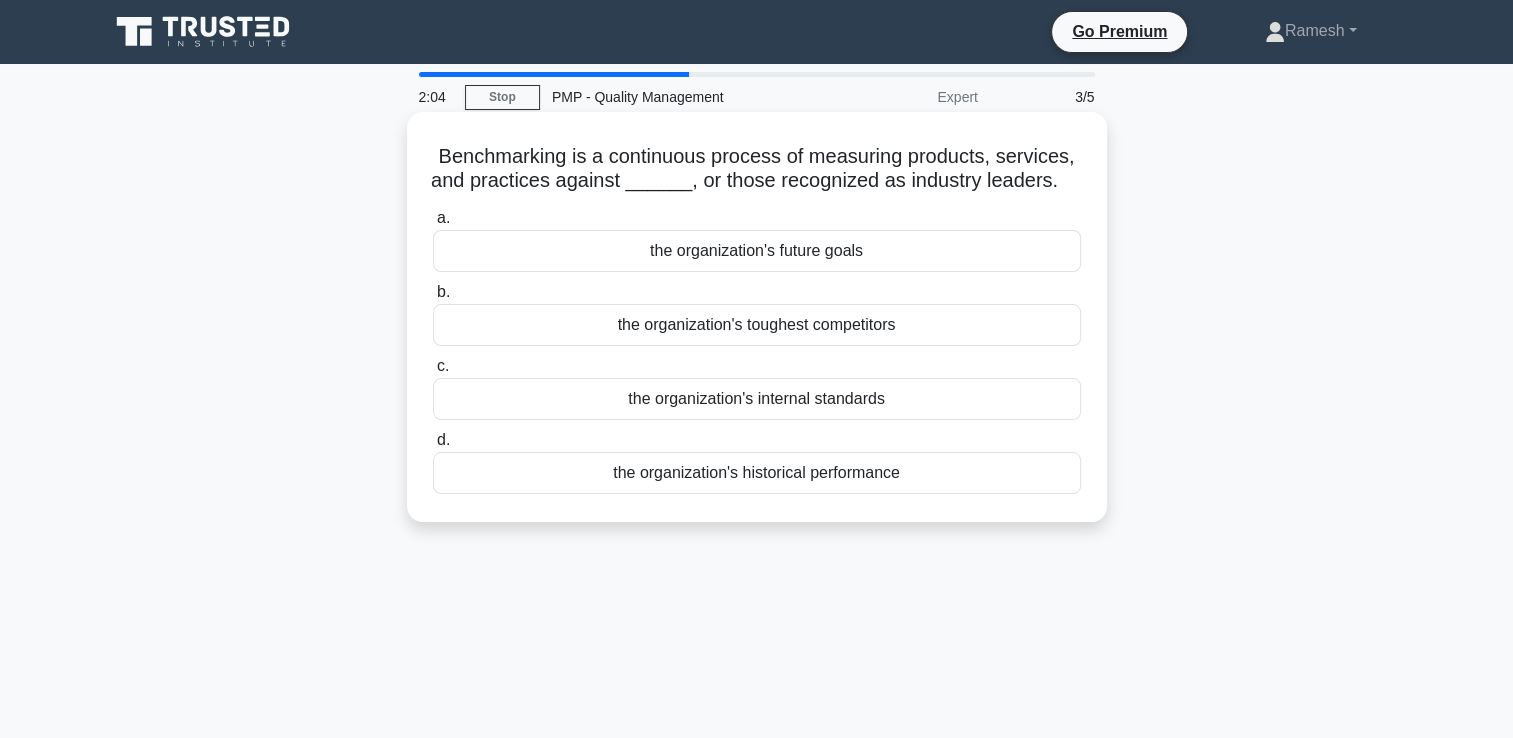 drag, startPoint x: 888, startPoint y: 361, endPoint x: 800, endPoint y: 480, distance: 148.00337 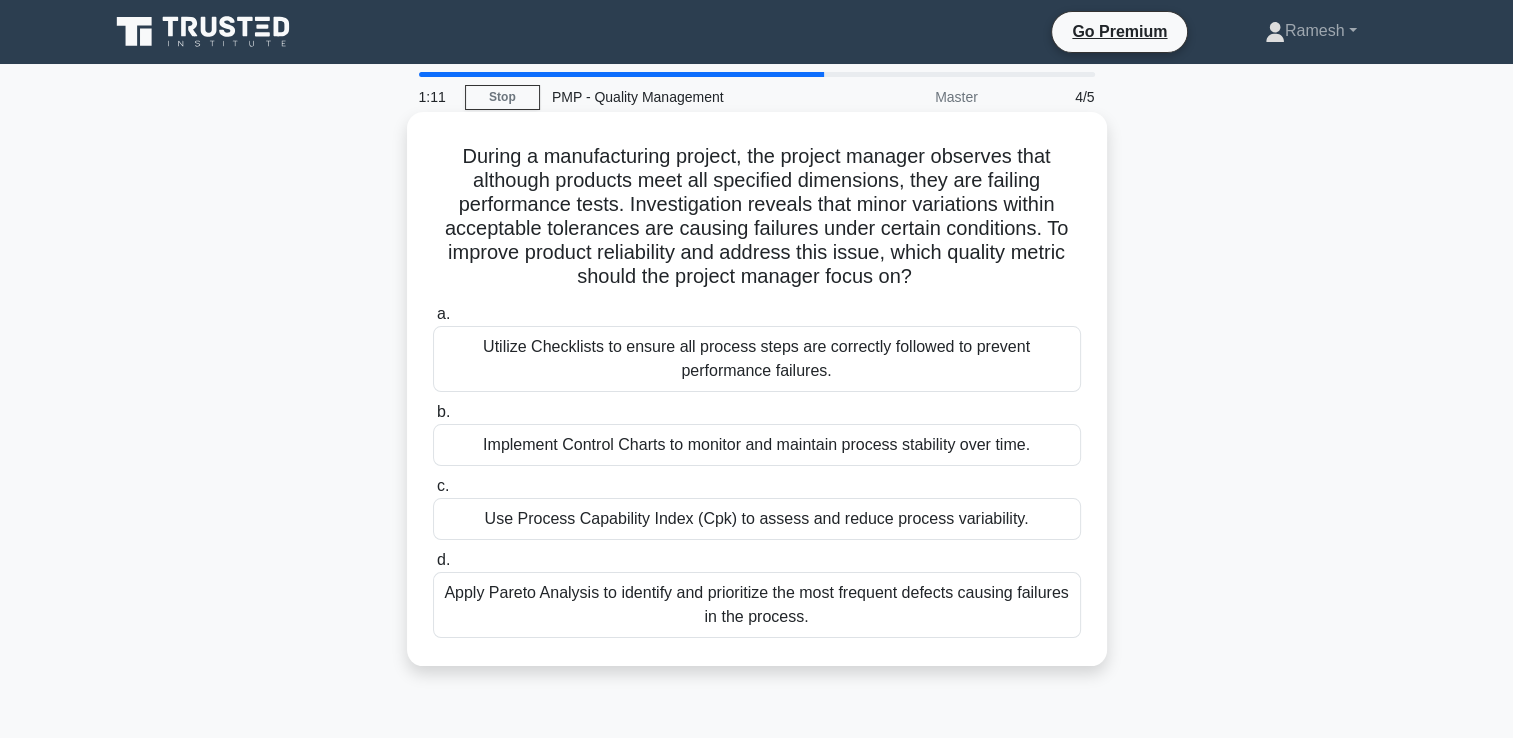 click on "Implement Control Charts to monitor and maintain process stability over time." at bounding box center (757, 445) 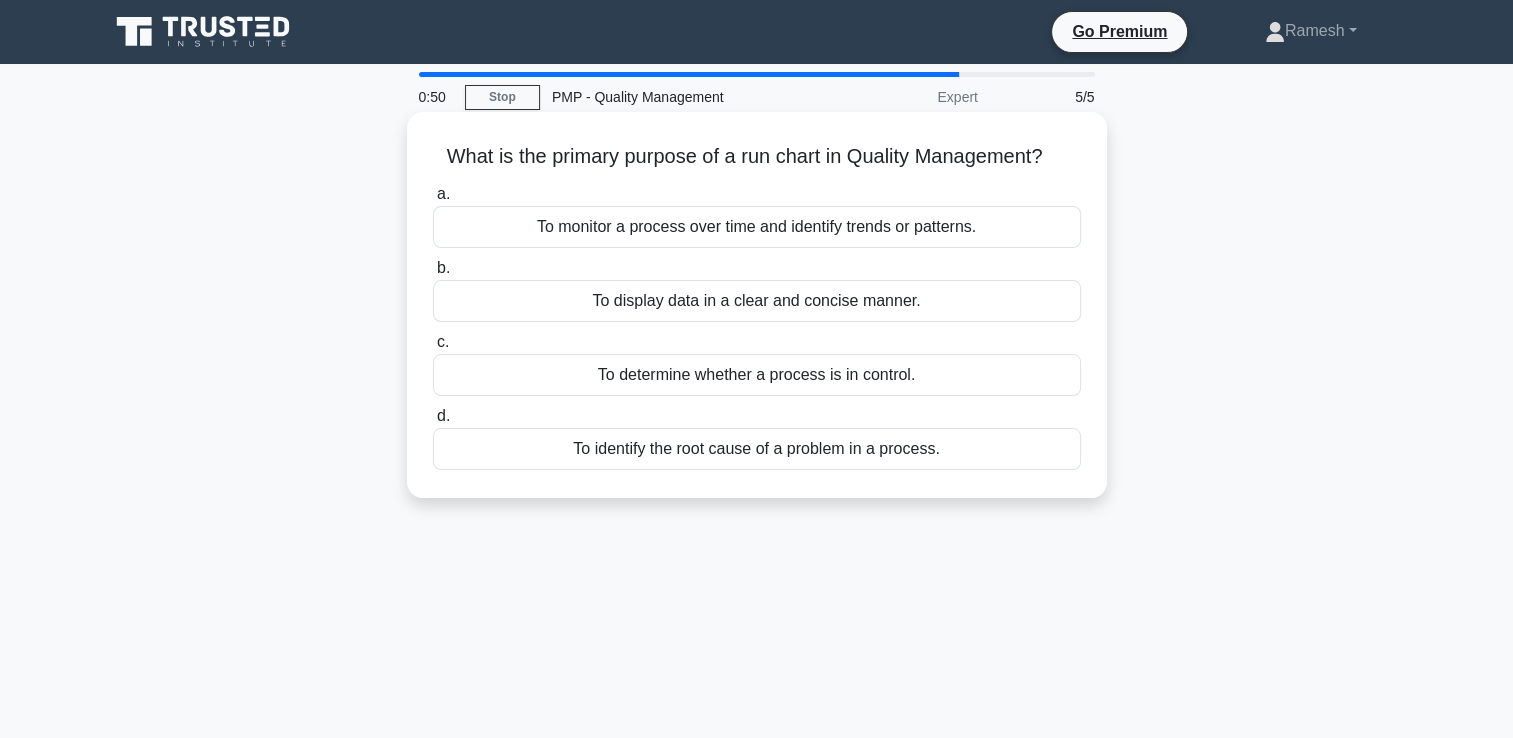 click on "To identify the root cause of a problem in a process." at bounding box center (757, 449) 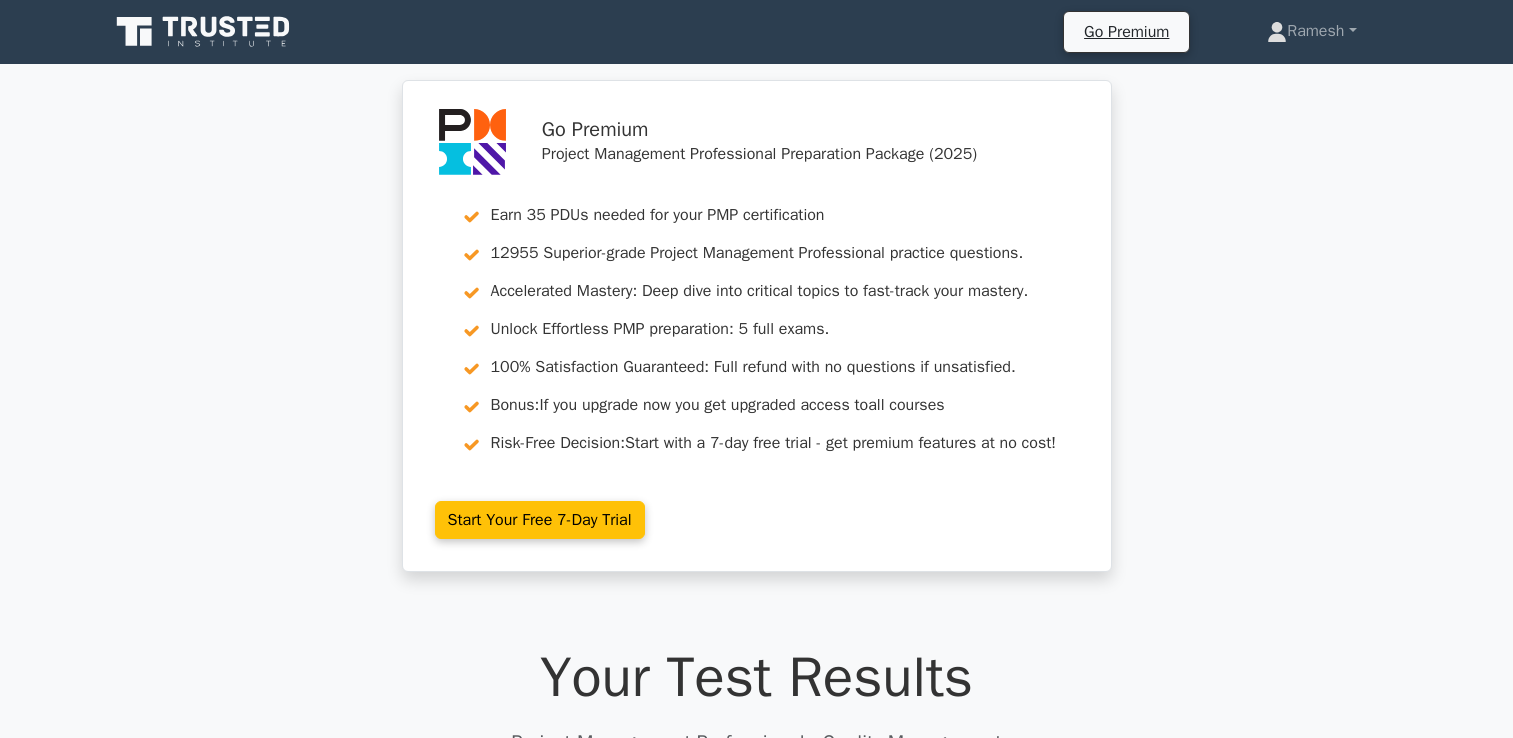 scroll, scrollTop: 500, scrollLeft: 0, axis: vertical 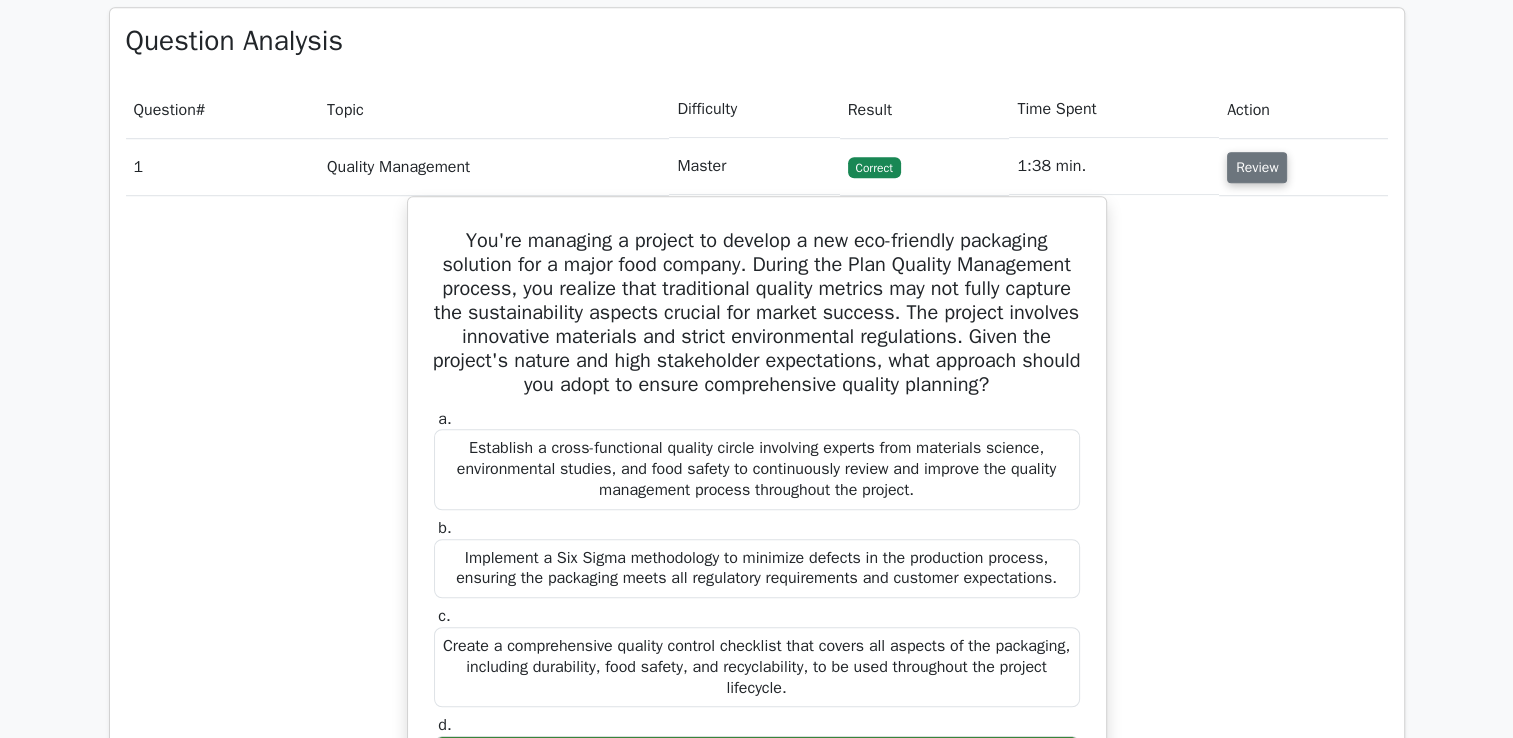 click on "Review" at bounding box center [1257, 167] 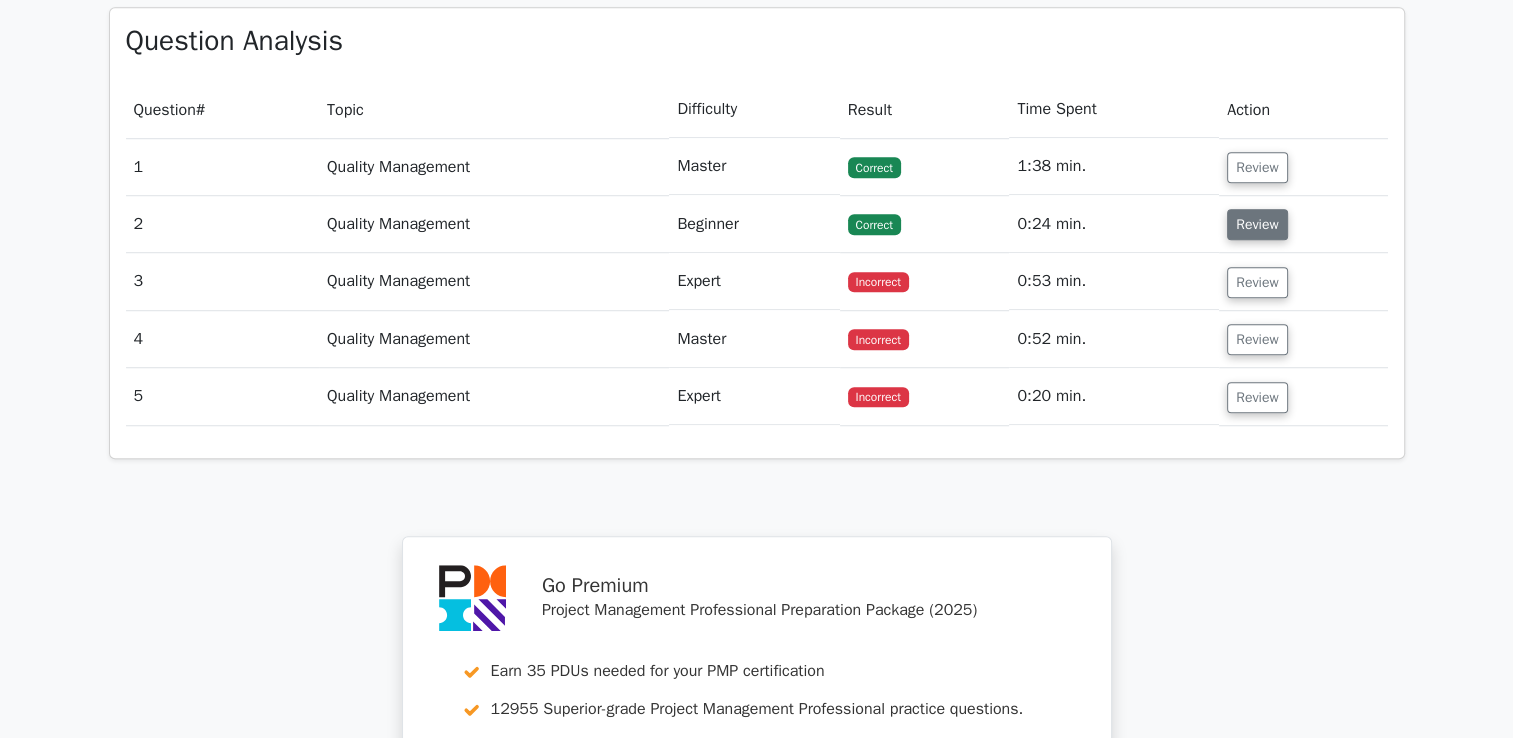 click on "Review" at bounding box center [1257, 224] 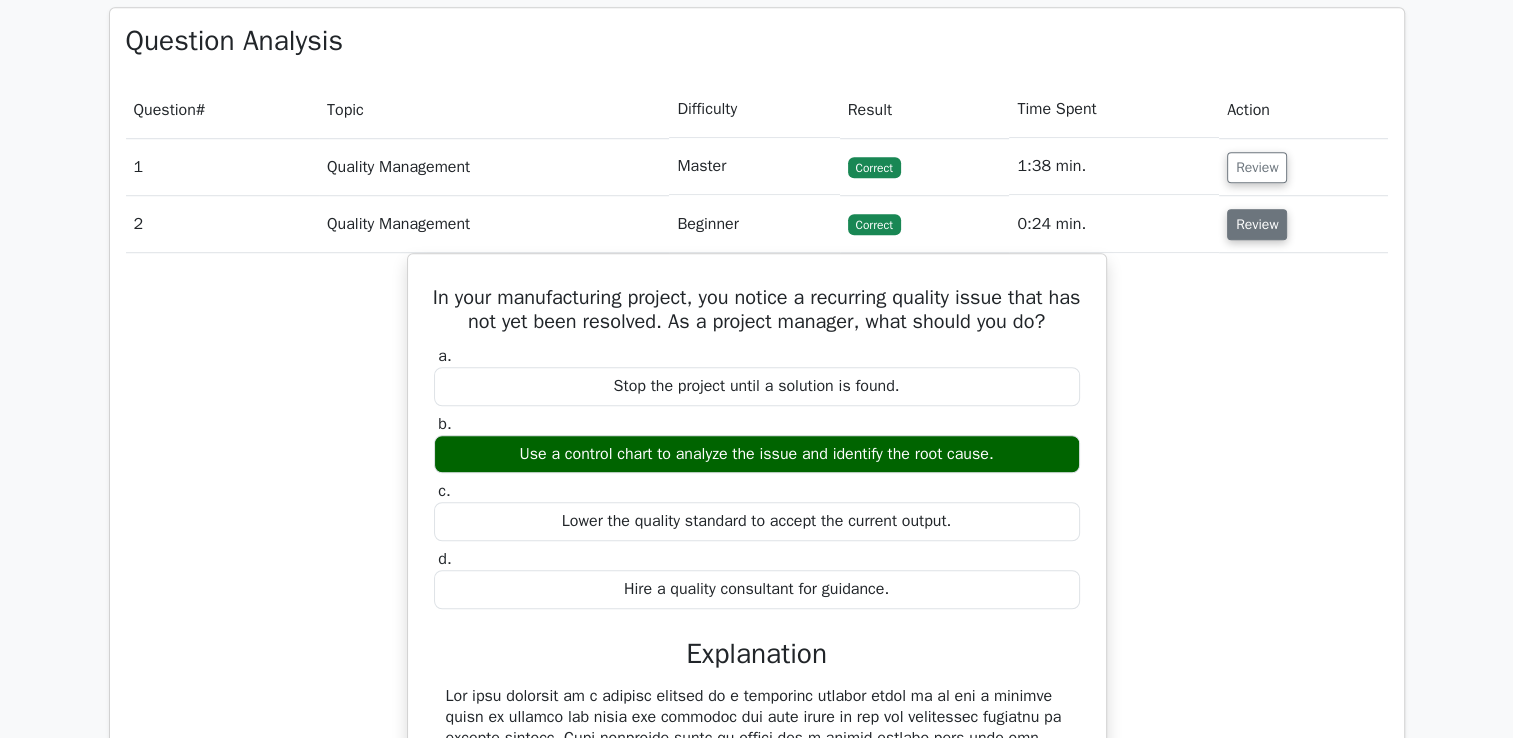 click on "Review" at bounding box center (1257, 224) 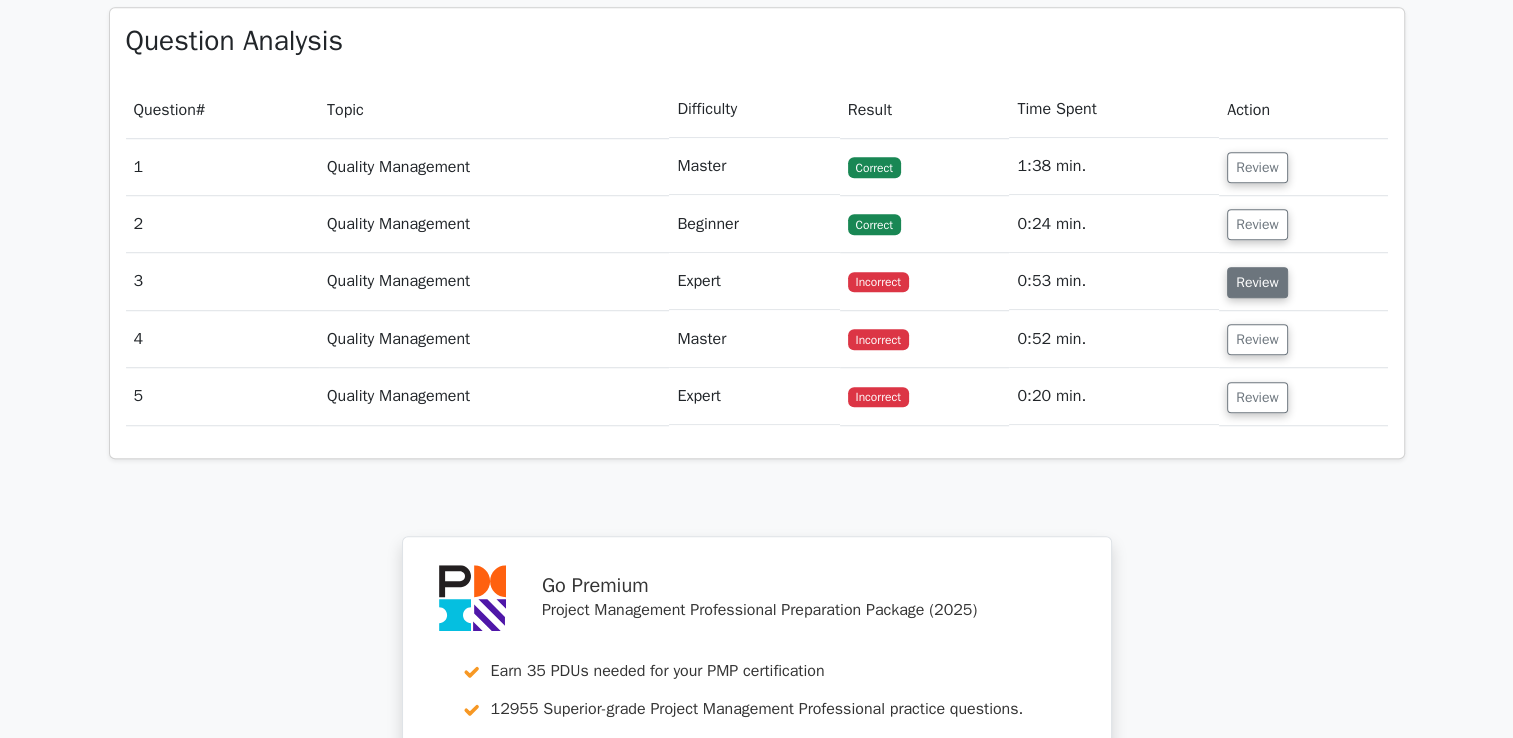 click on "Review" at bounding box center (1257, 282) 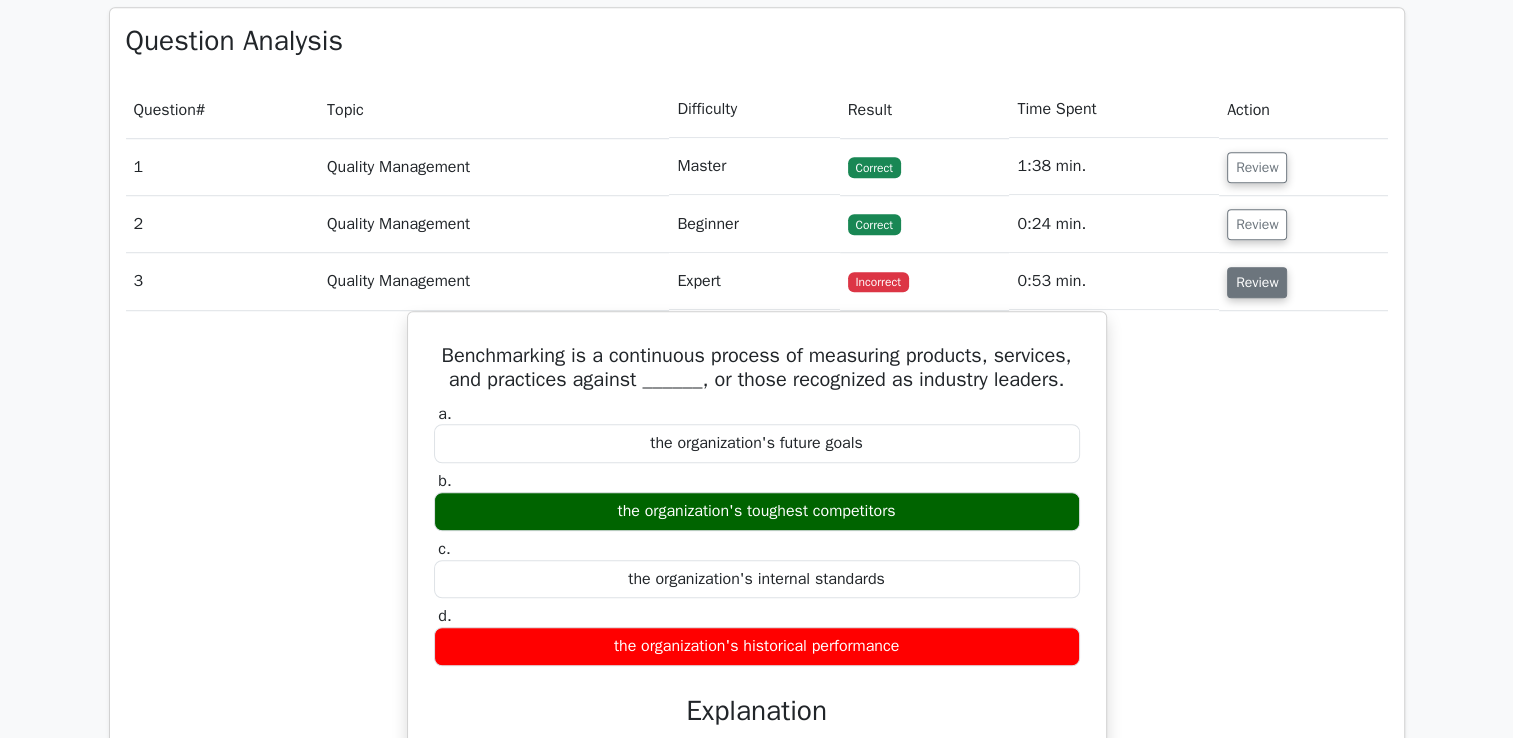 click on "Review" at bounding box center (1257, 282) 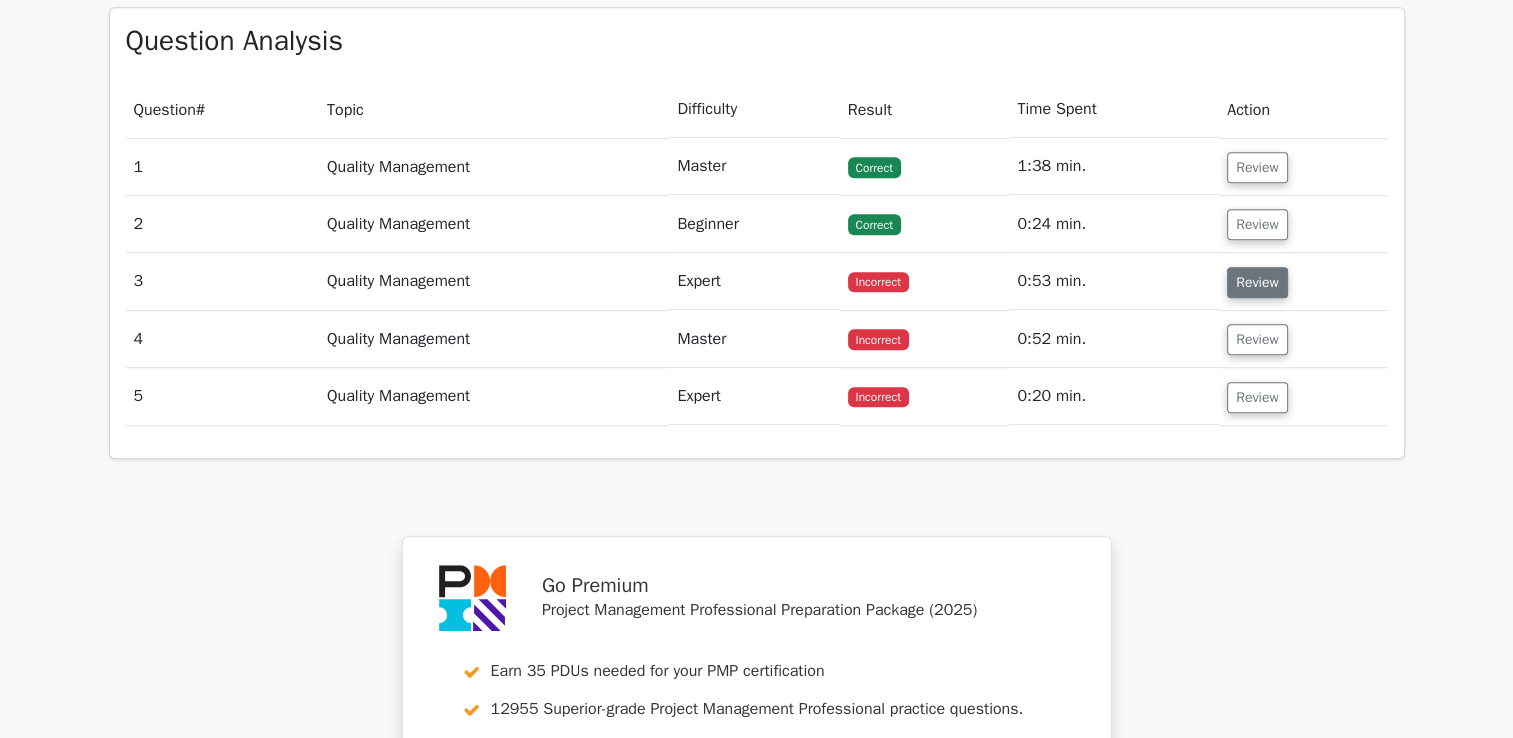click on "Review" at bounding box center [1257, 282] 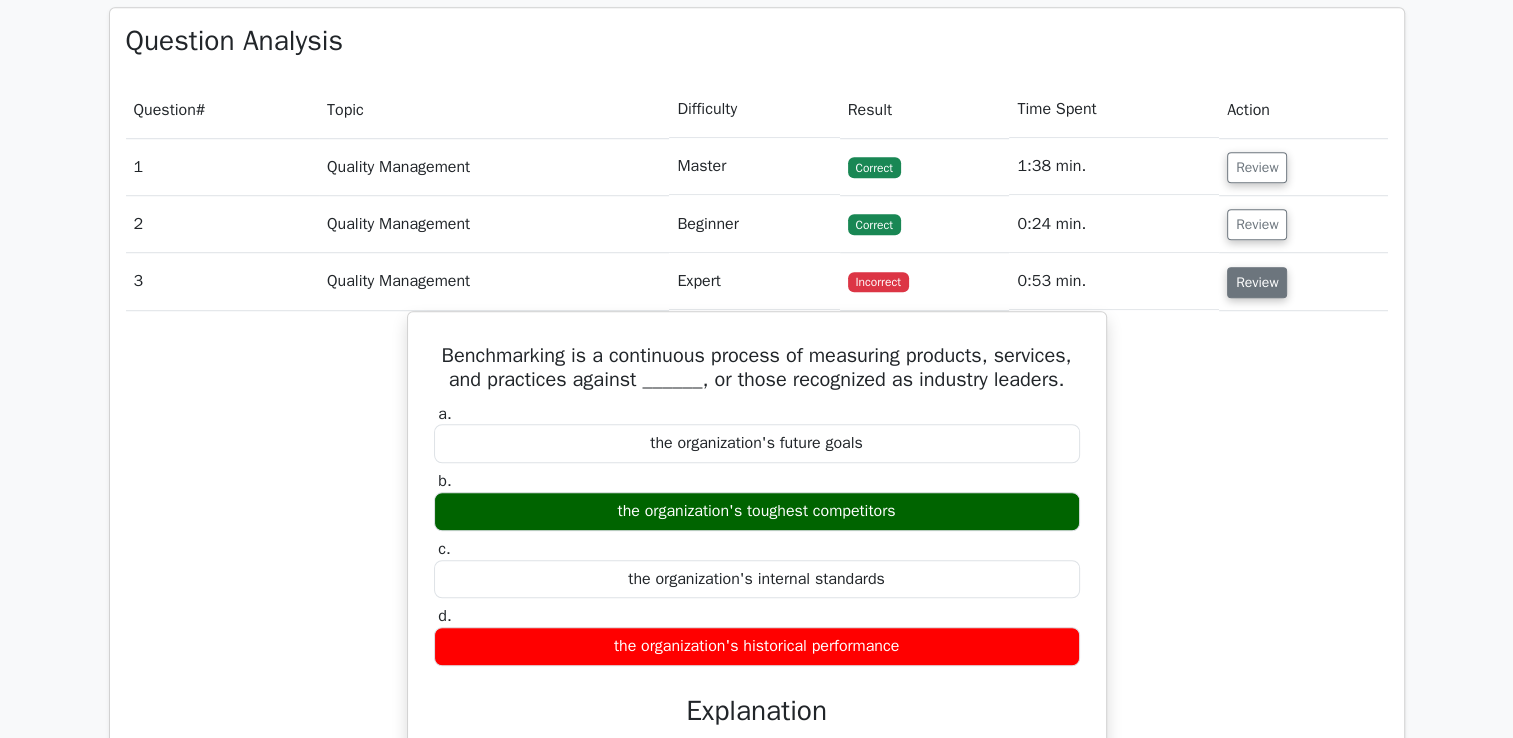 click on "Review" at bounding box center (1257, 282) 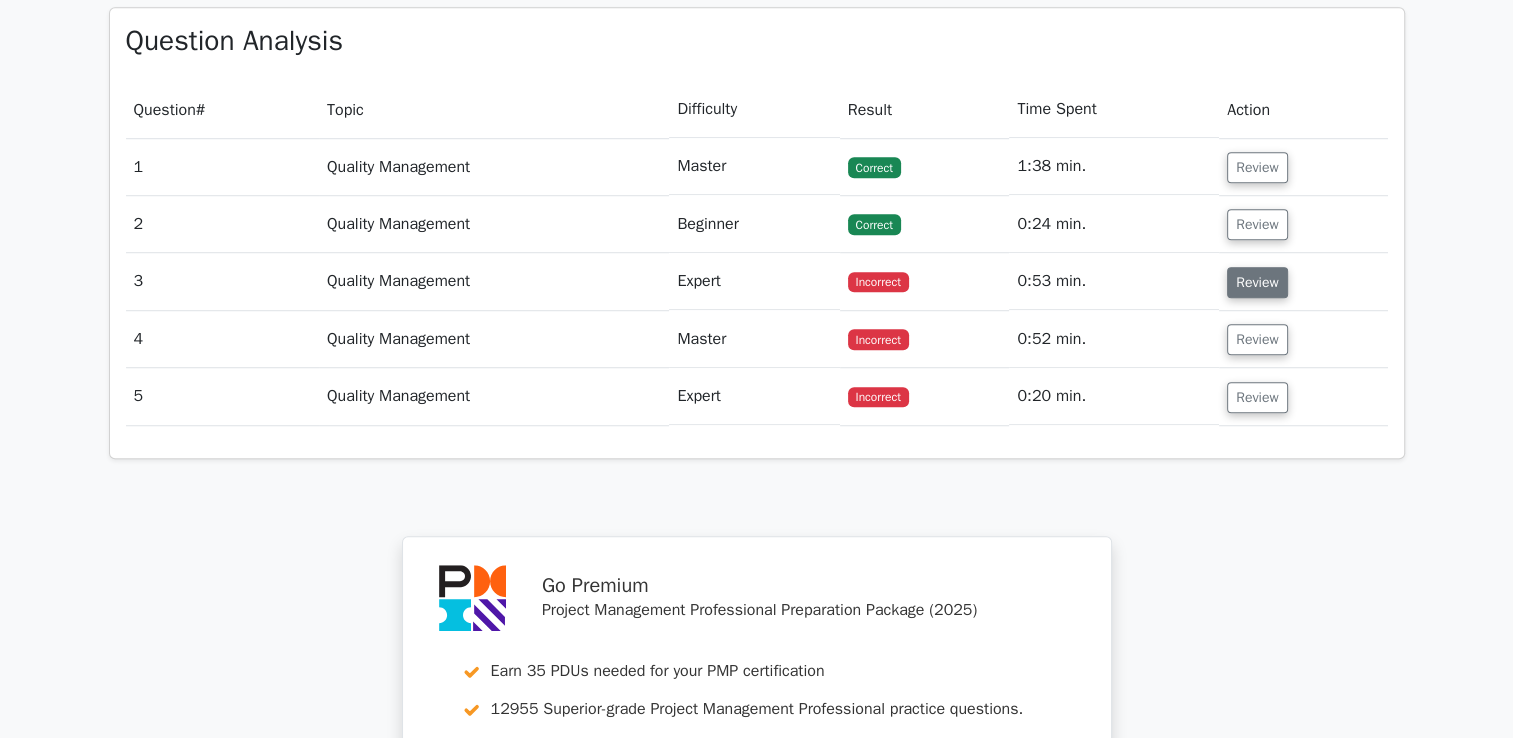 click on "Review" at bounding box center (1257, 282) 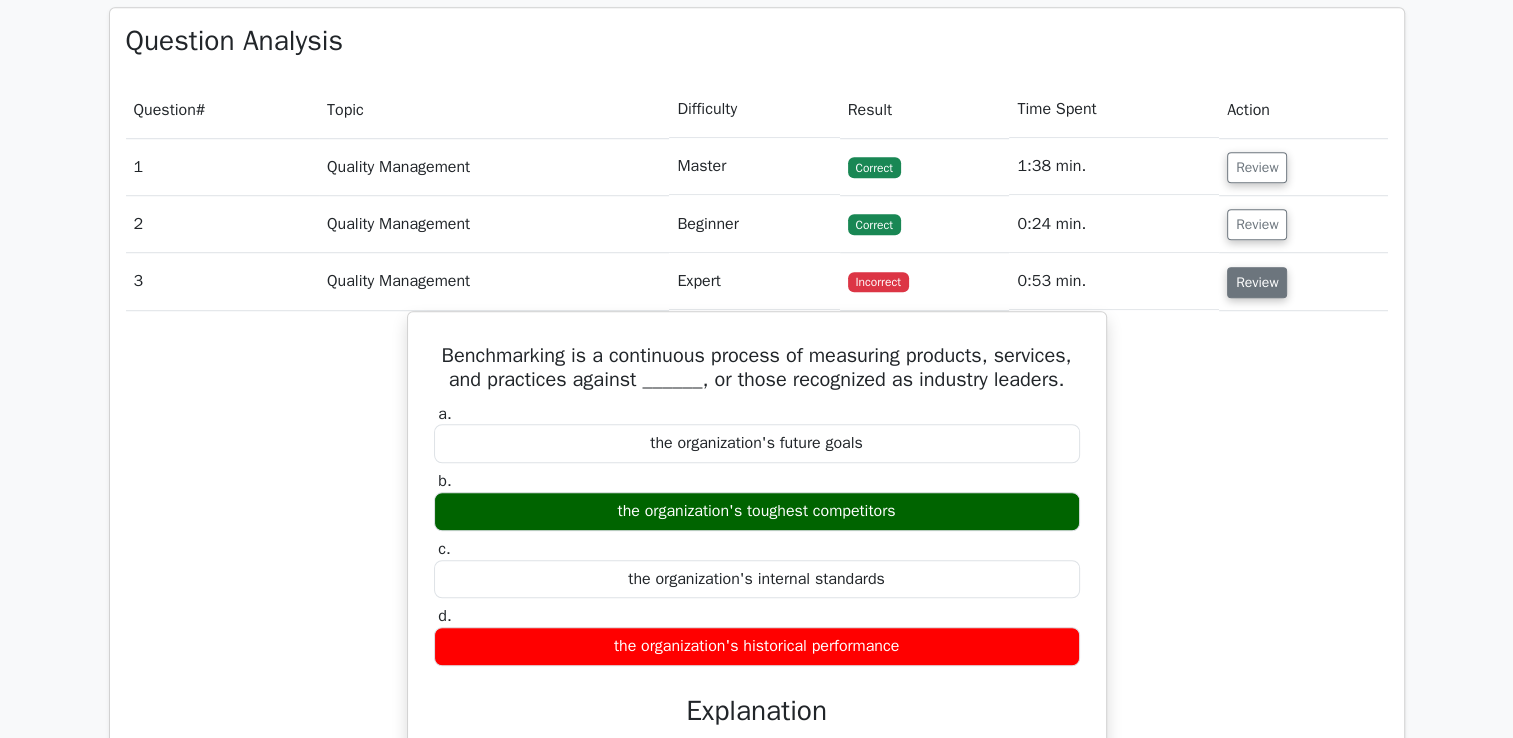click on "Review" at bounding box center [1257, 282] 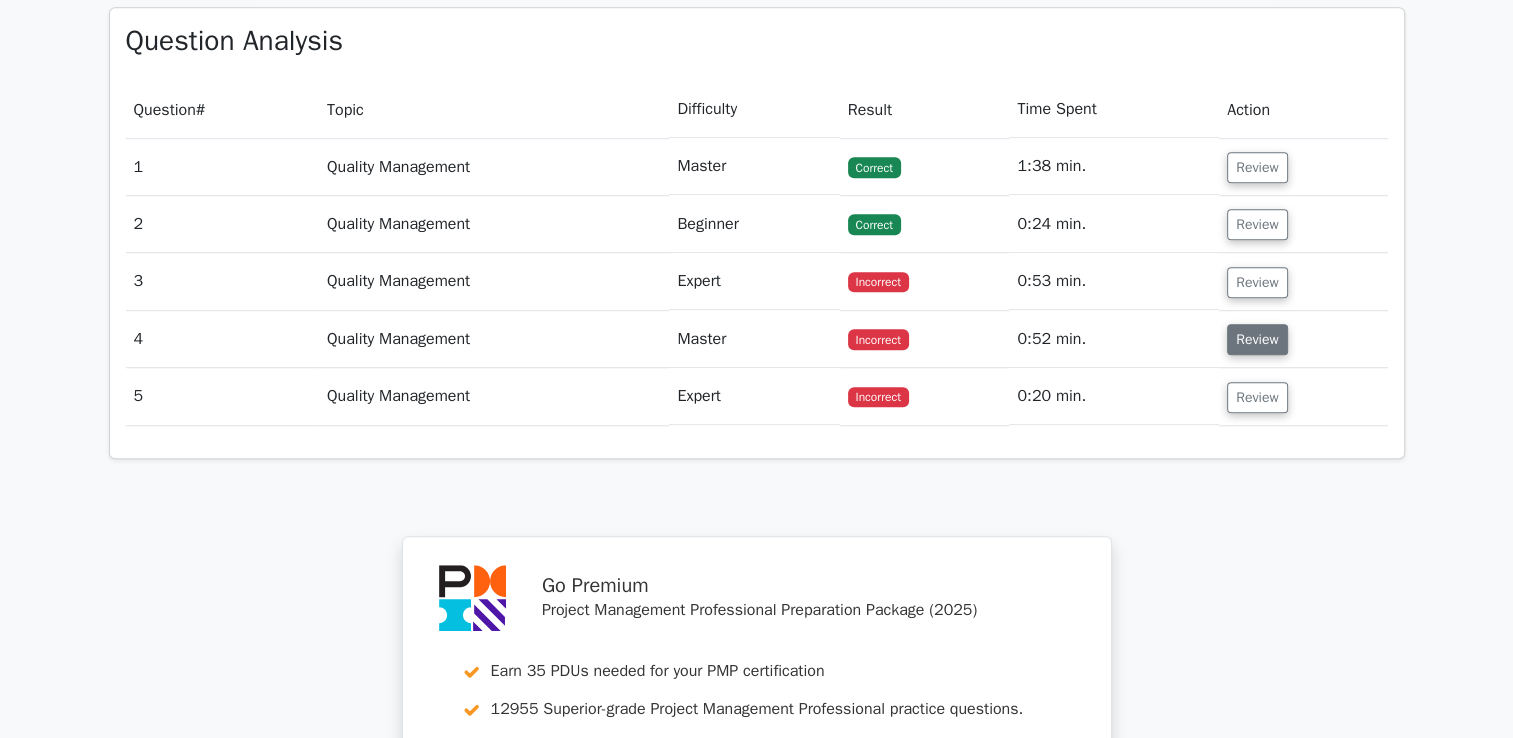 click on "Review" at bounding box center [1257, 339] 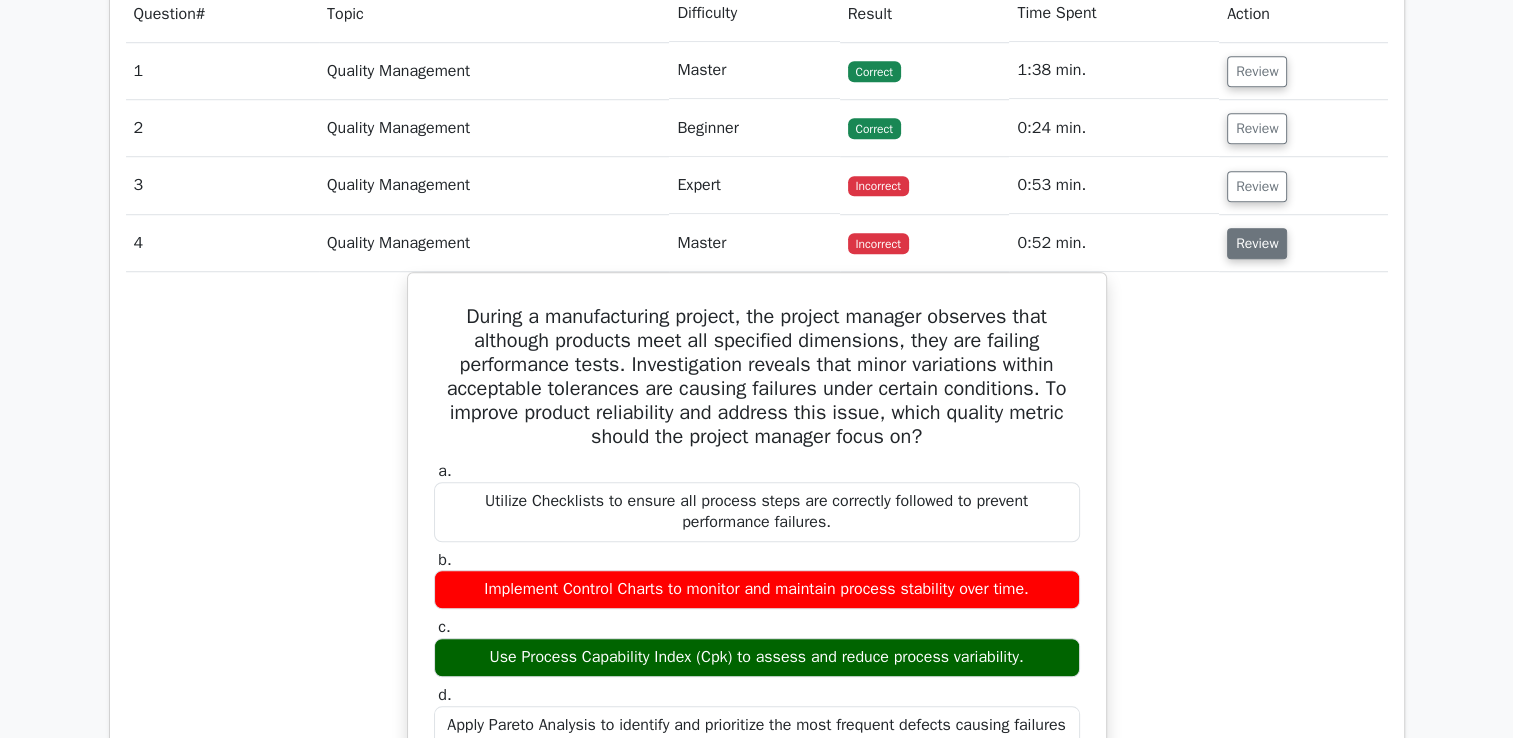 scroll, scrollTop: 1500, scrollLeft: 0, axis: vertical 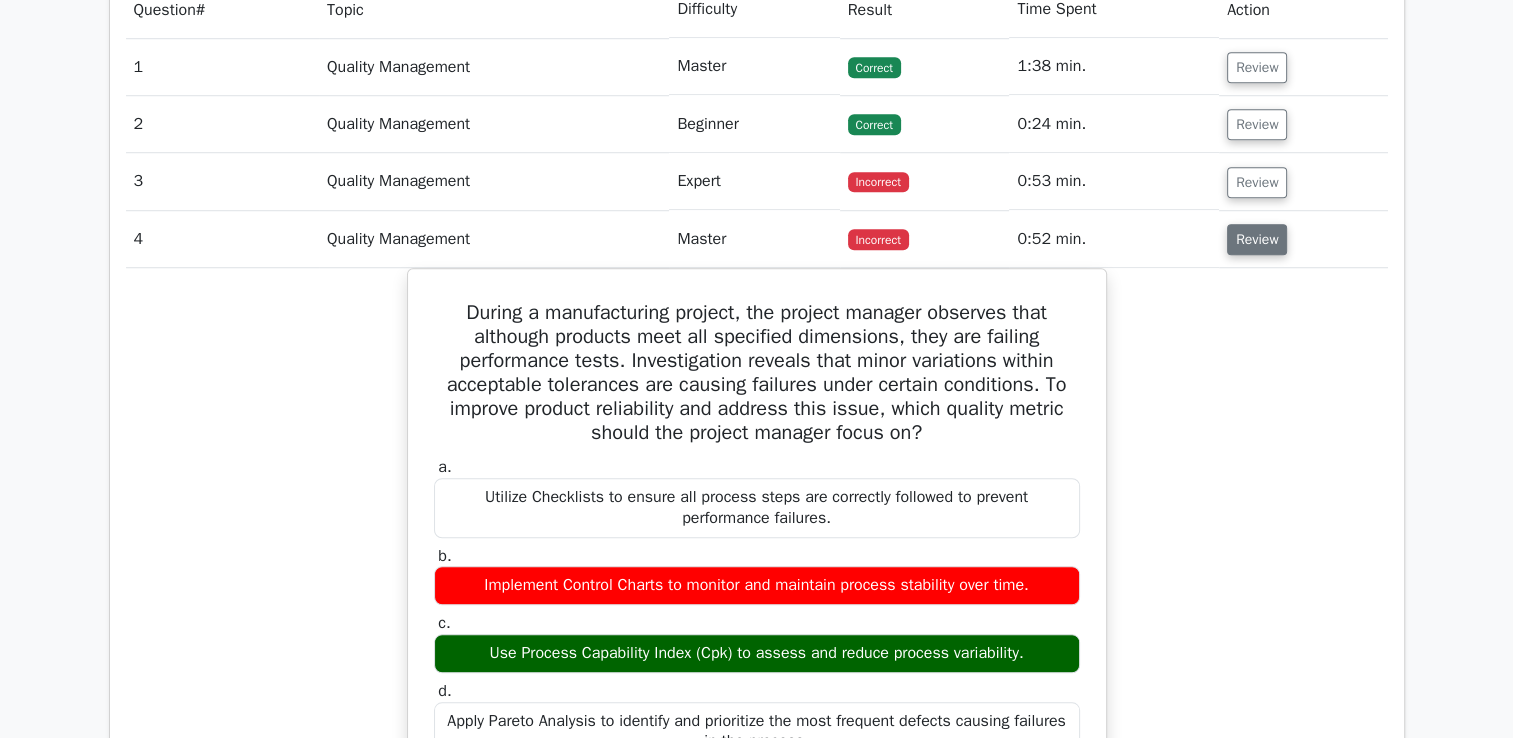 click on "Review" at bounding box center [1257, 239] 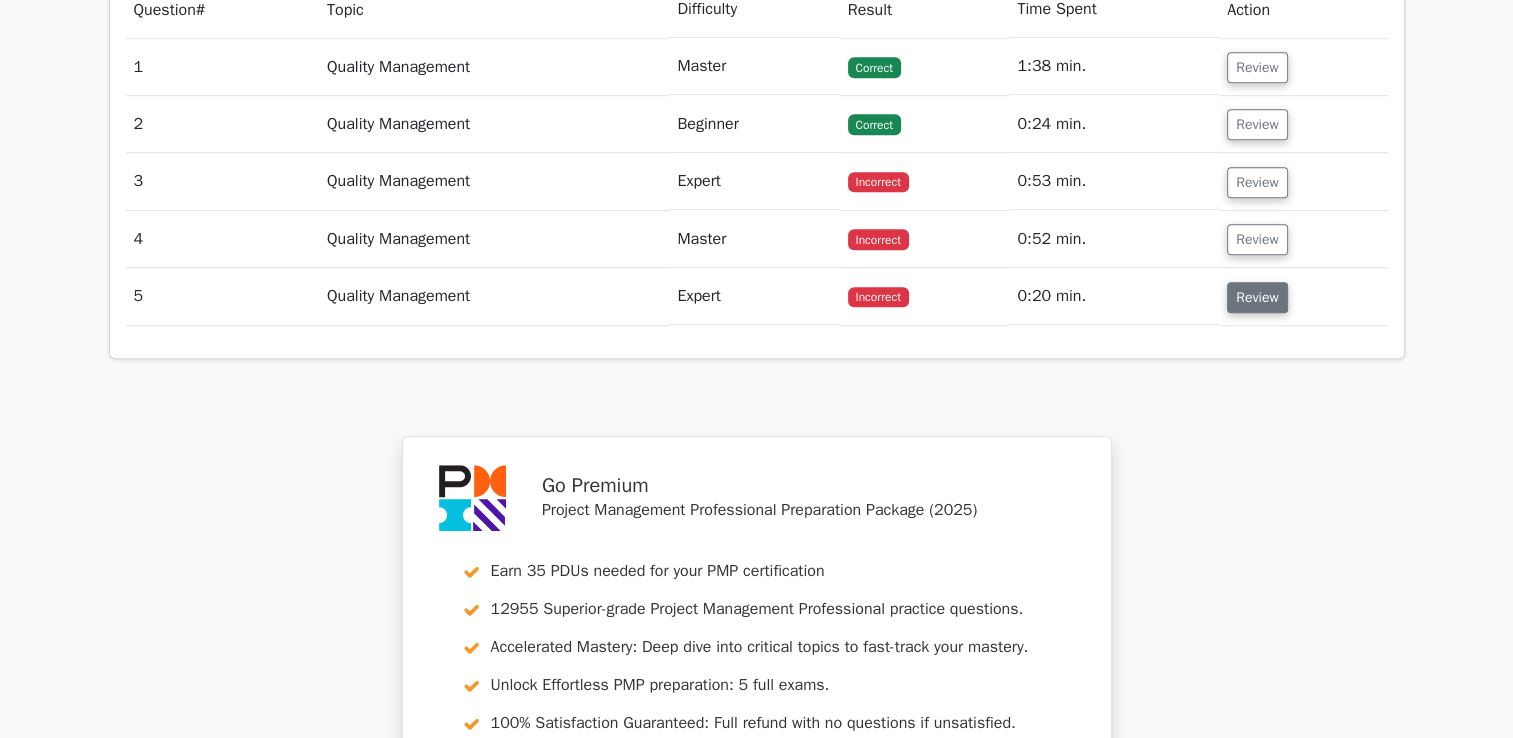 click on "Review" at bounding box center (1257, 297) 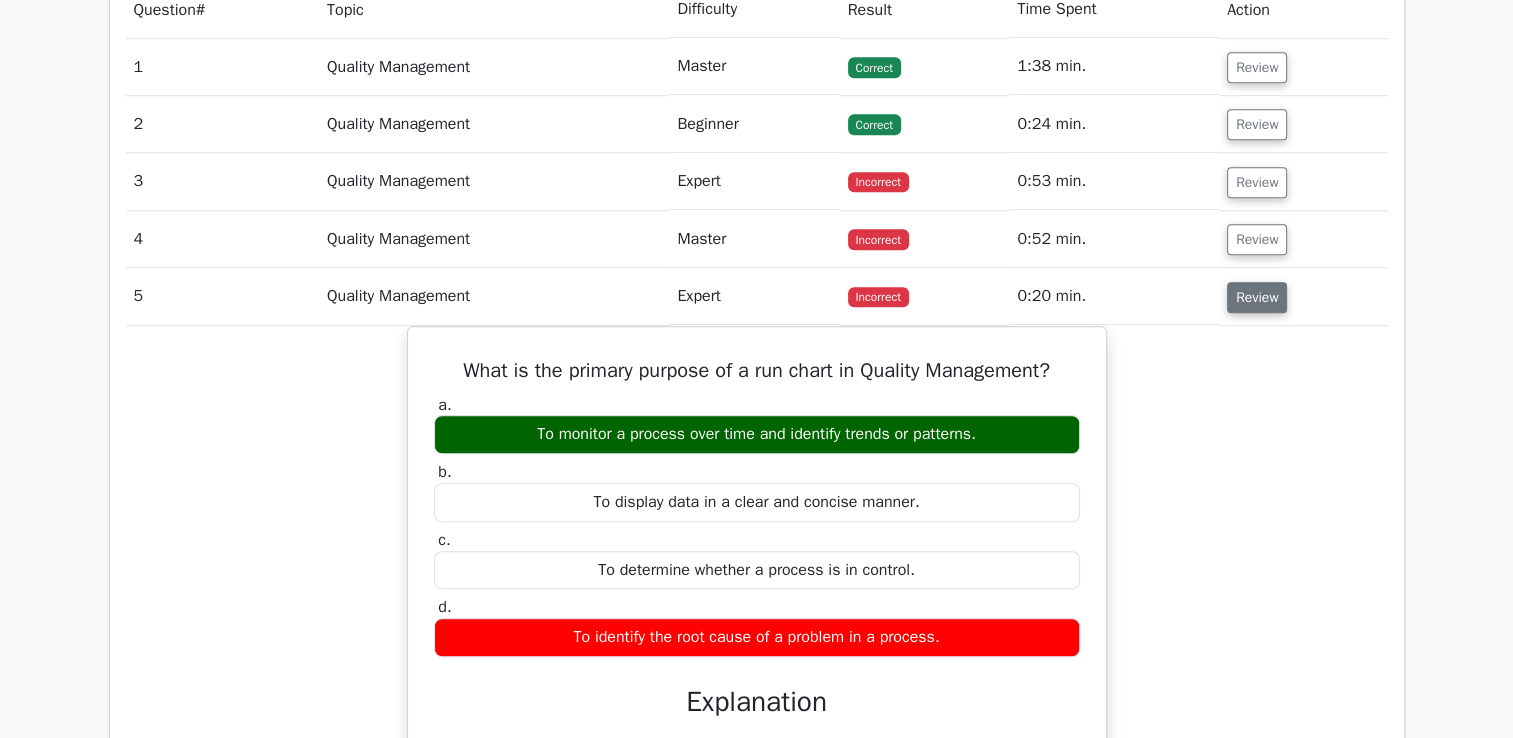 click on "Review" at bounding box center (1257, 297) 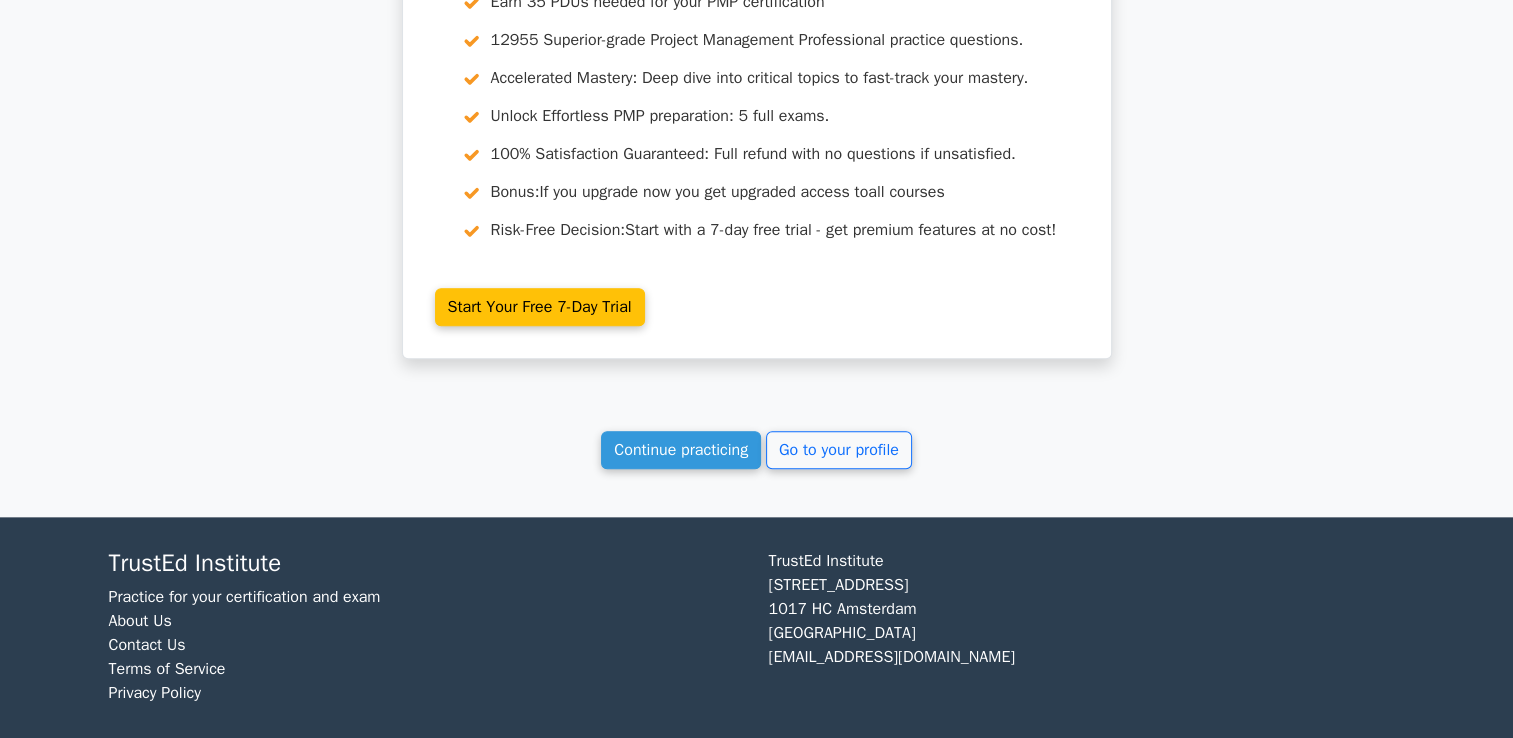 scroll, scrollTop: 2078, scrollLeft: 0, axis: vertical 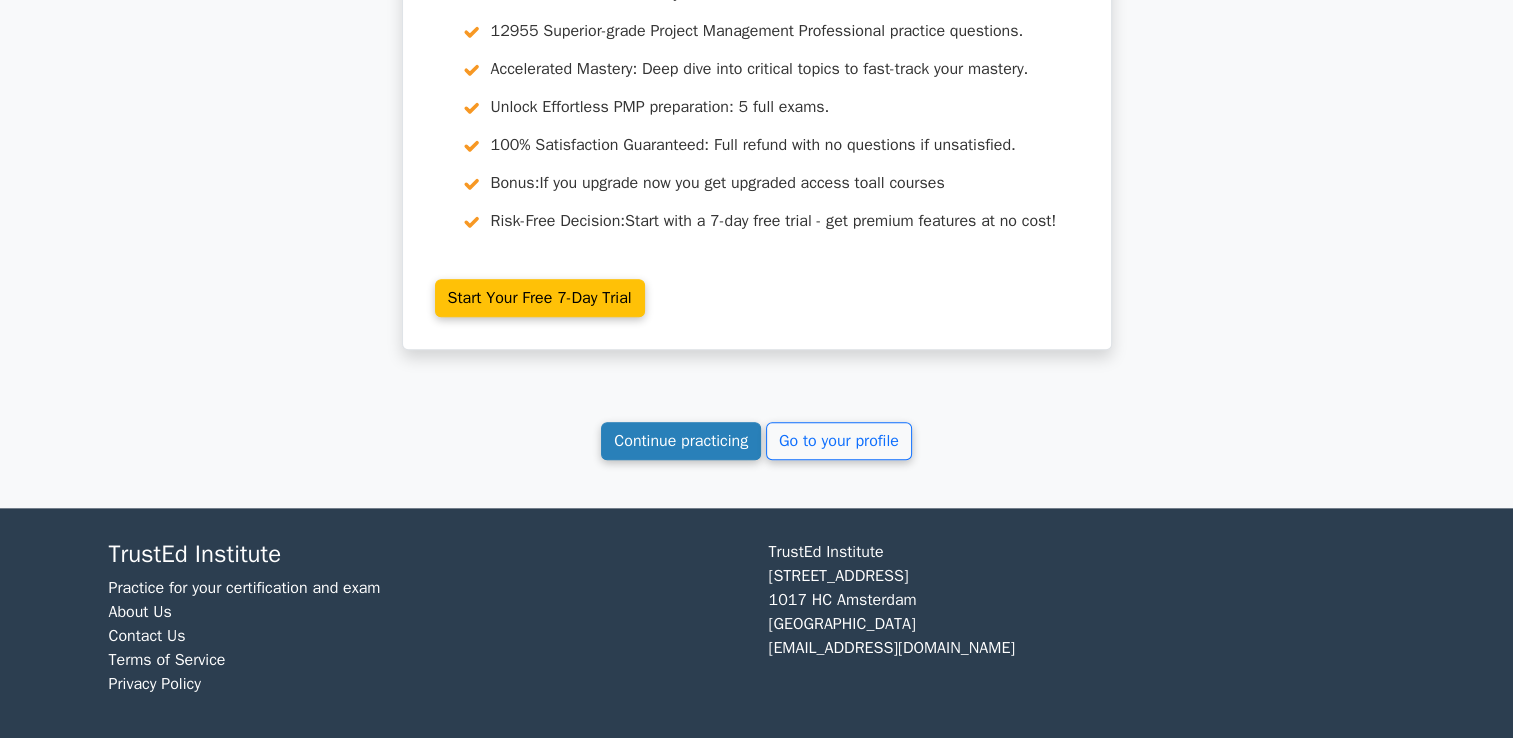 click on "Continue practicing" at bounding box center [681, 441] 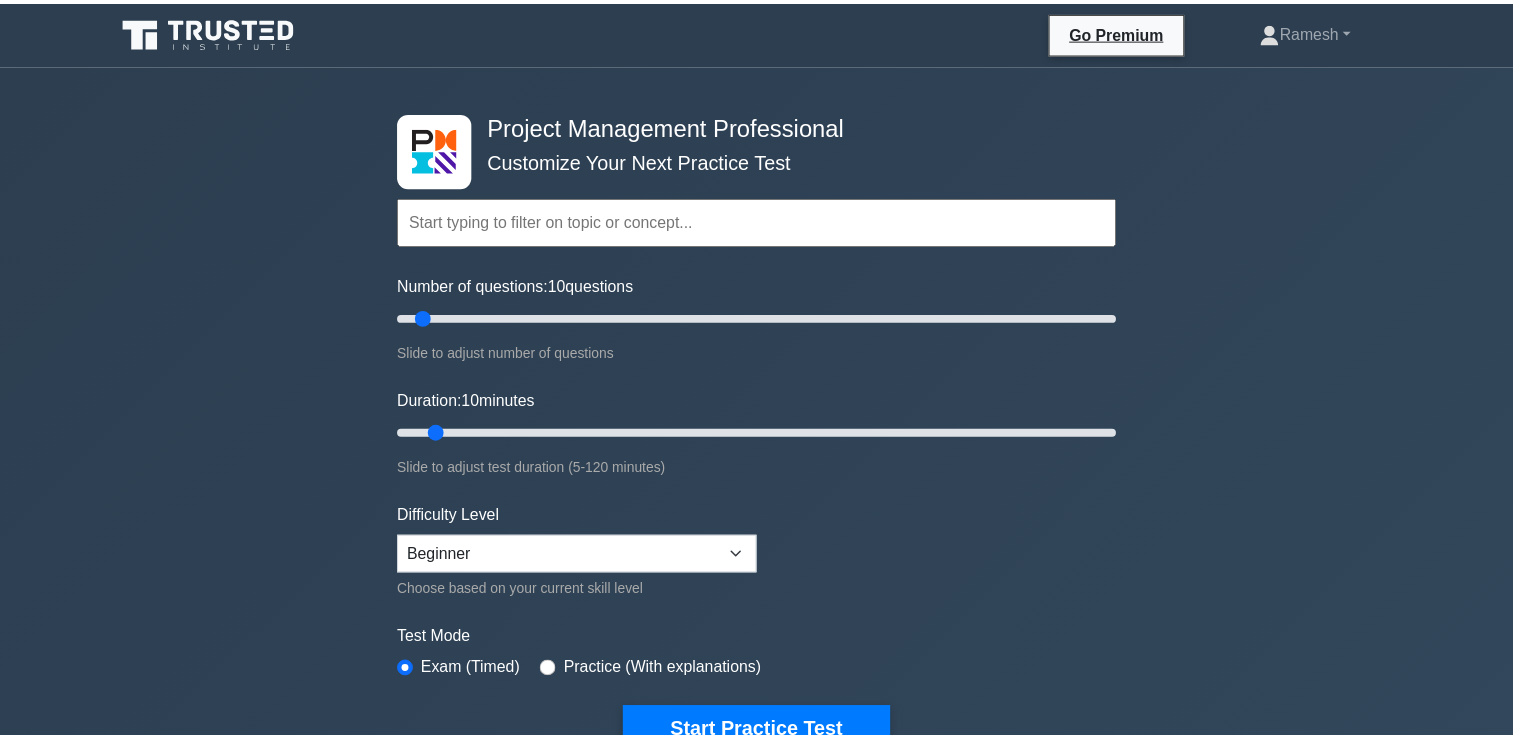 scroll, scrollTop: 0, scrollLeft: 0, axis: both 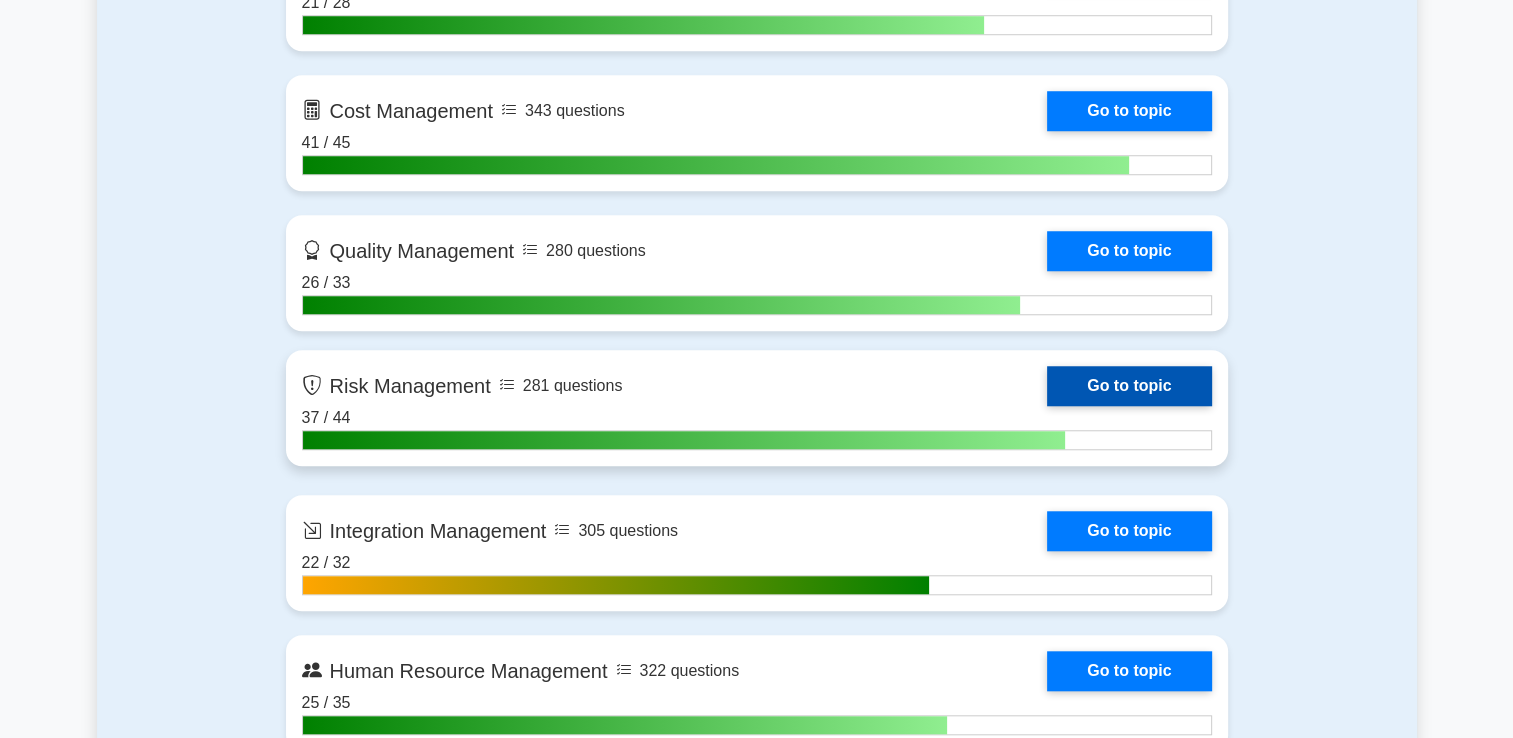 click on "Go to topic" at bounding box center [1129, 386] 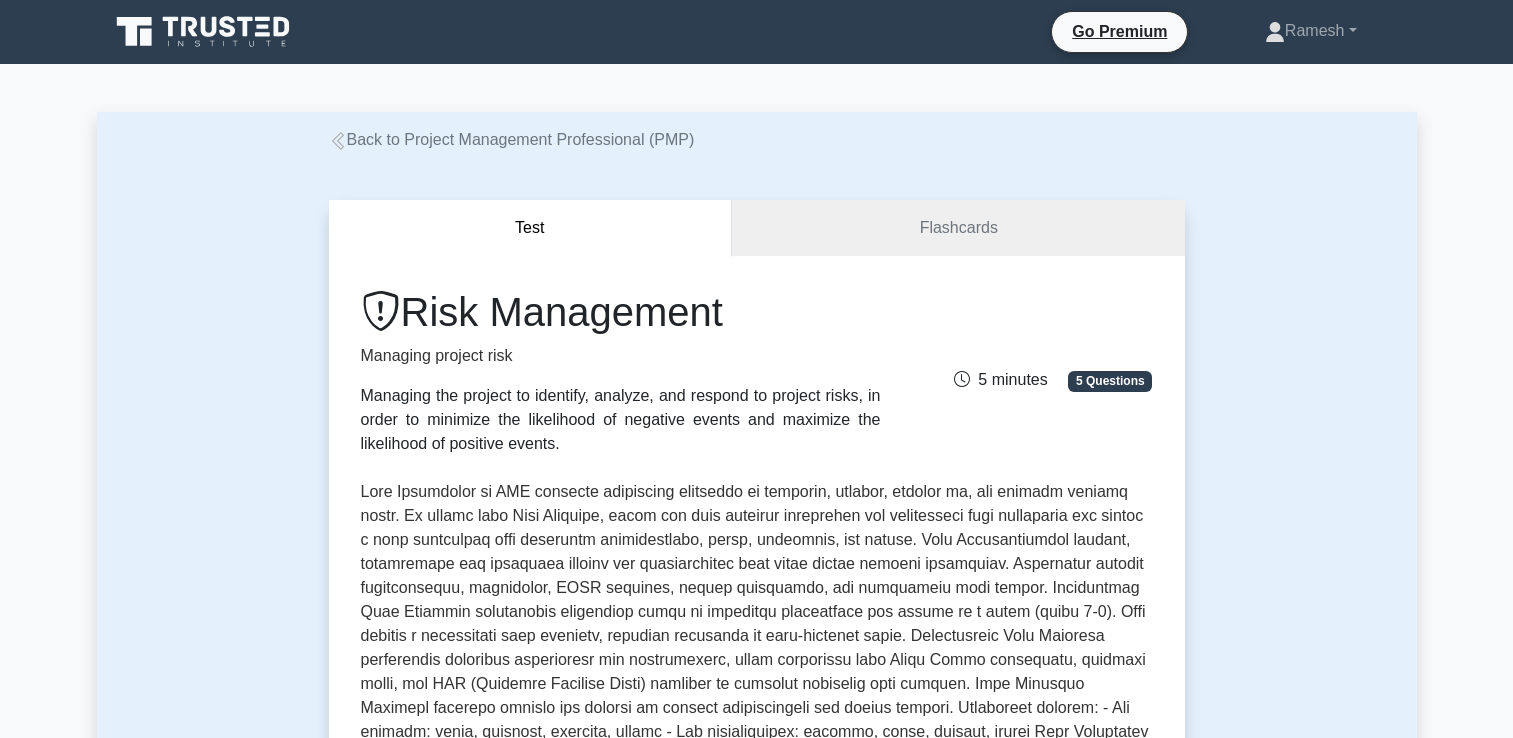 scroll, scrollTop: 0, scrollLeft: 0, axis: both 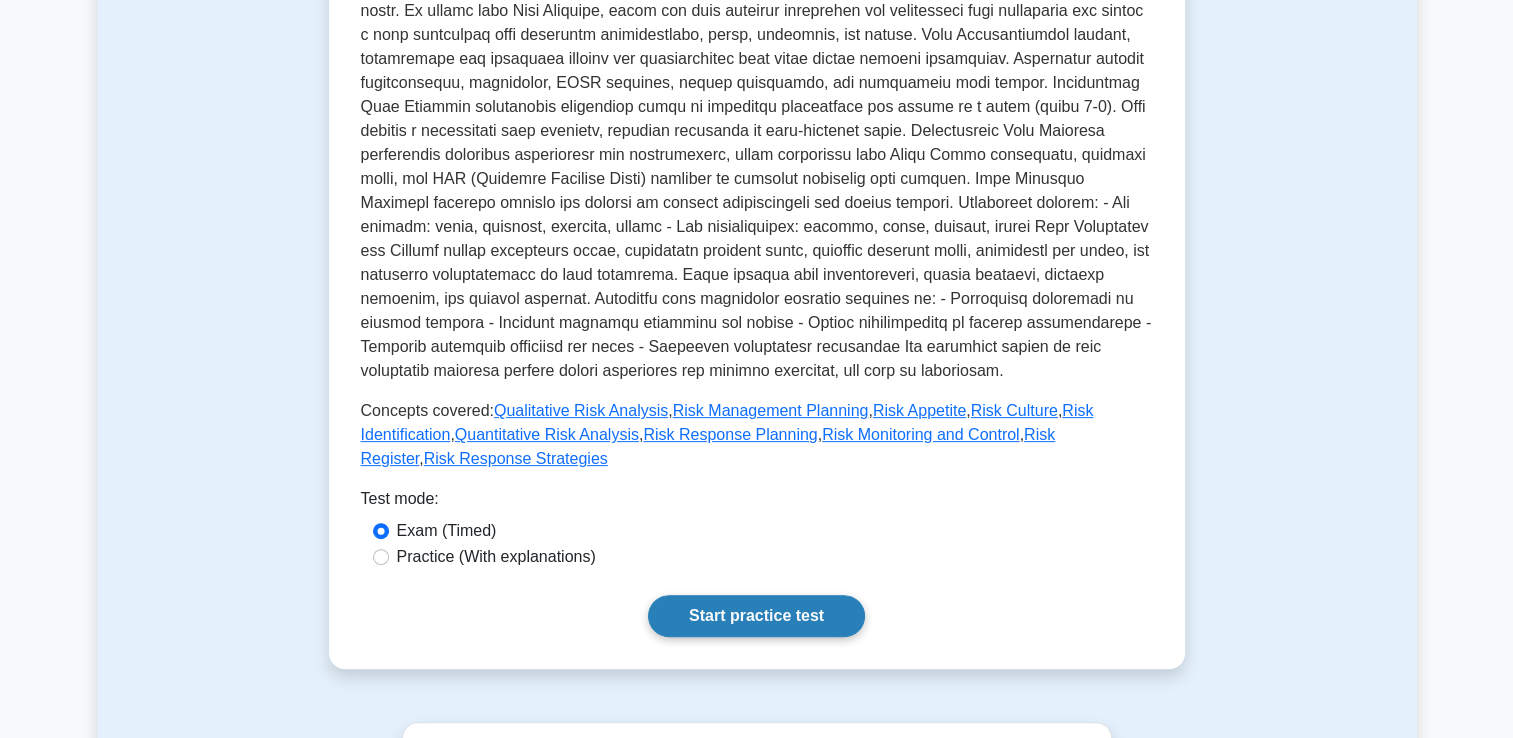 click on "Start practice test" at bounding box center [756, 616] 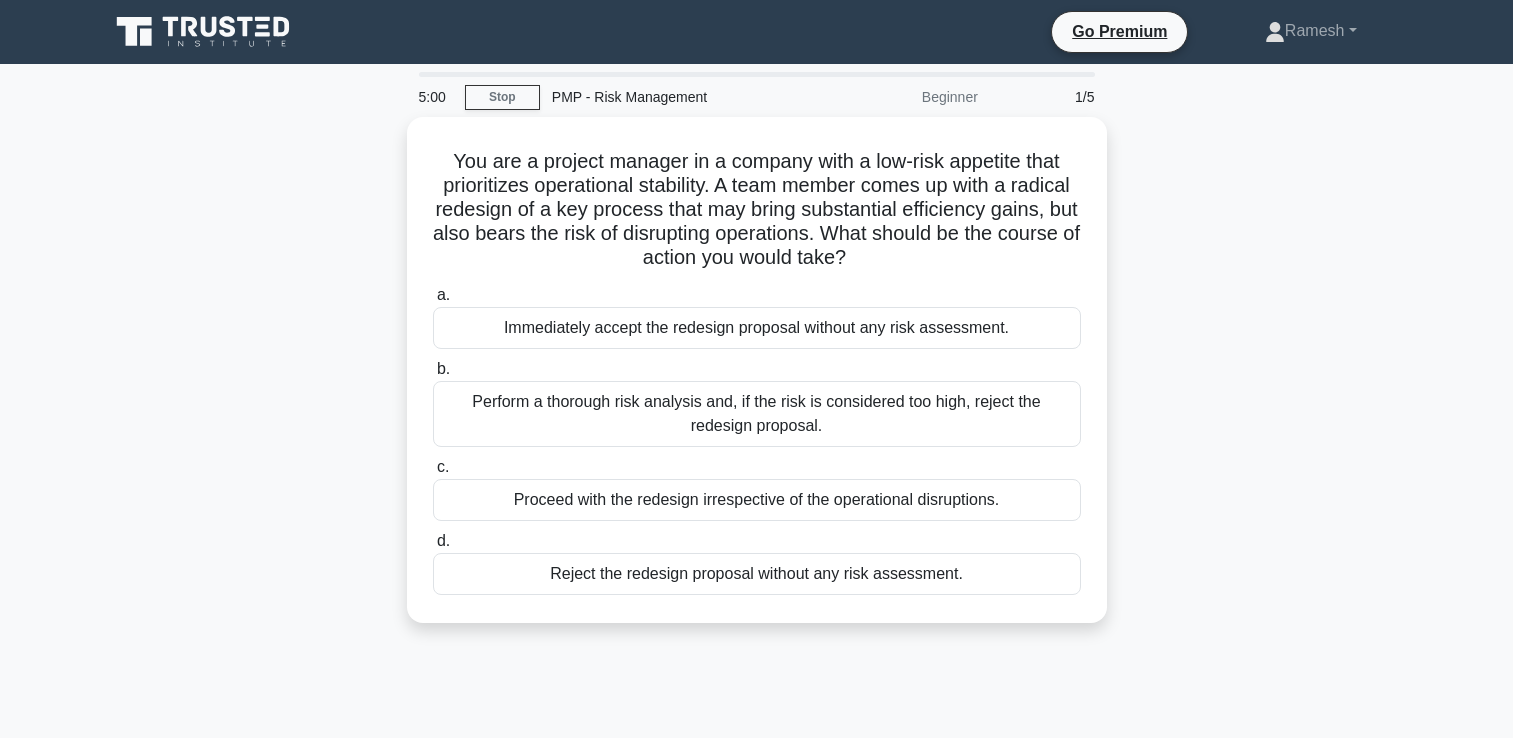 scroll, scrollTop: 0, scrollLeft: 0, axis: both 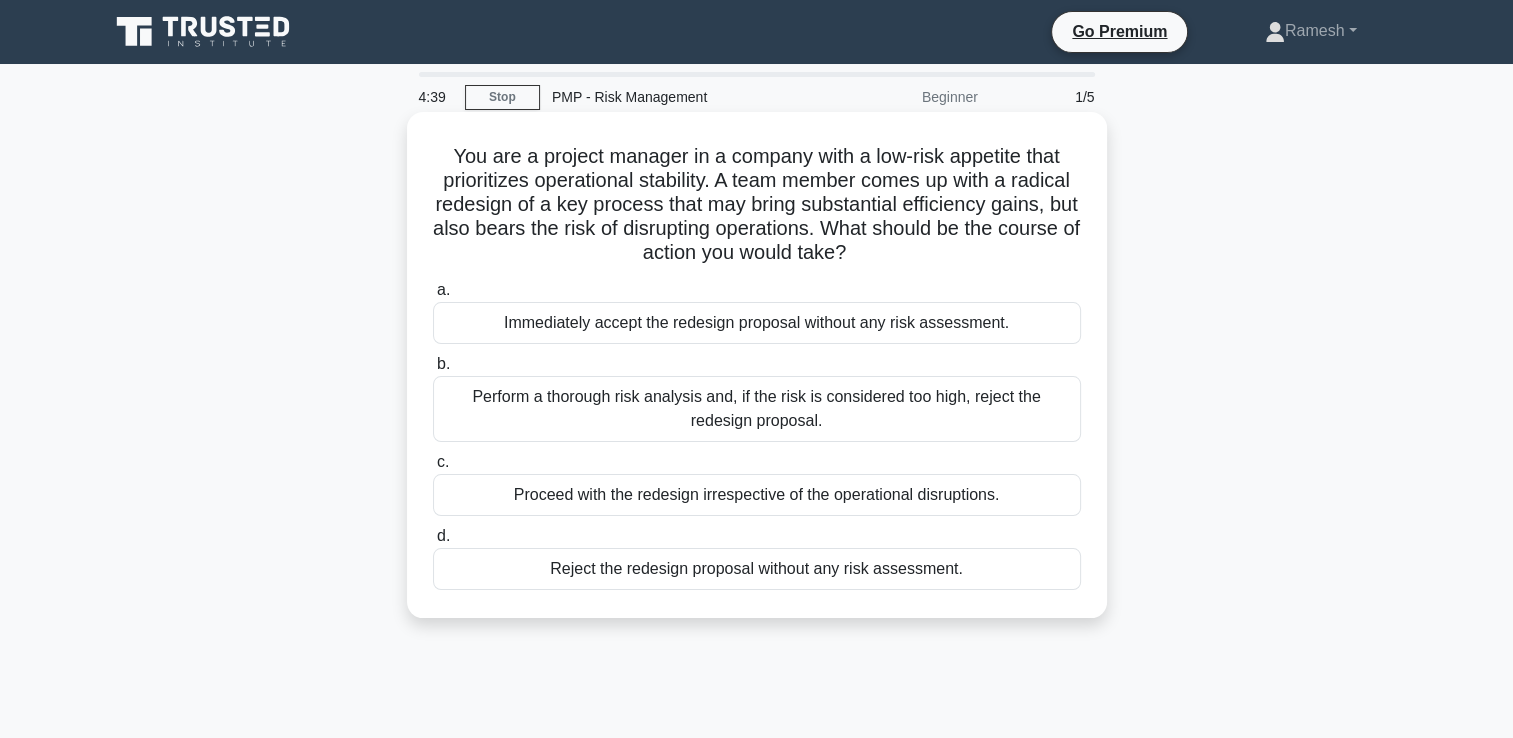 click on "Perform a thorough risk analysis and, if the risk is considered too high, reject the redesign proposal." at bounding box center (757, 409) 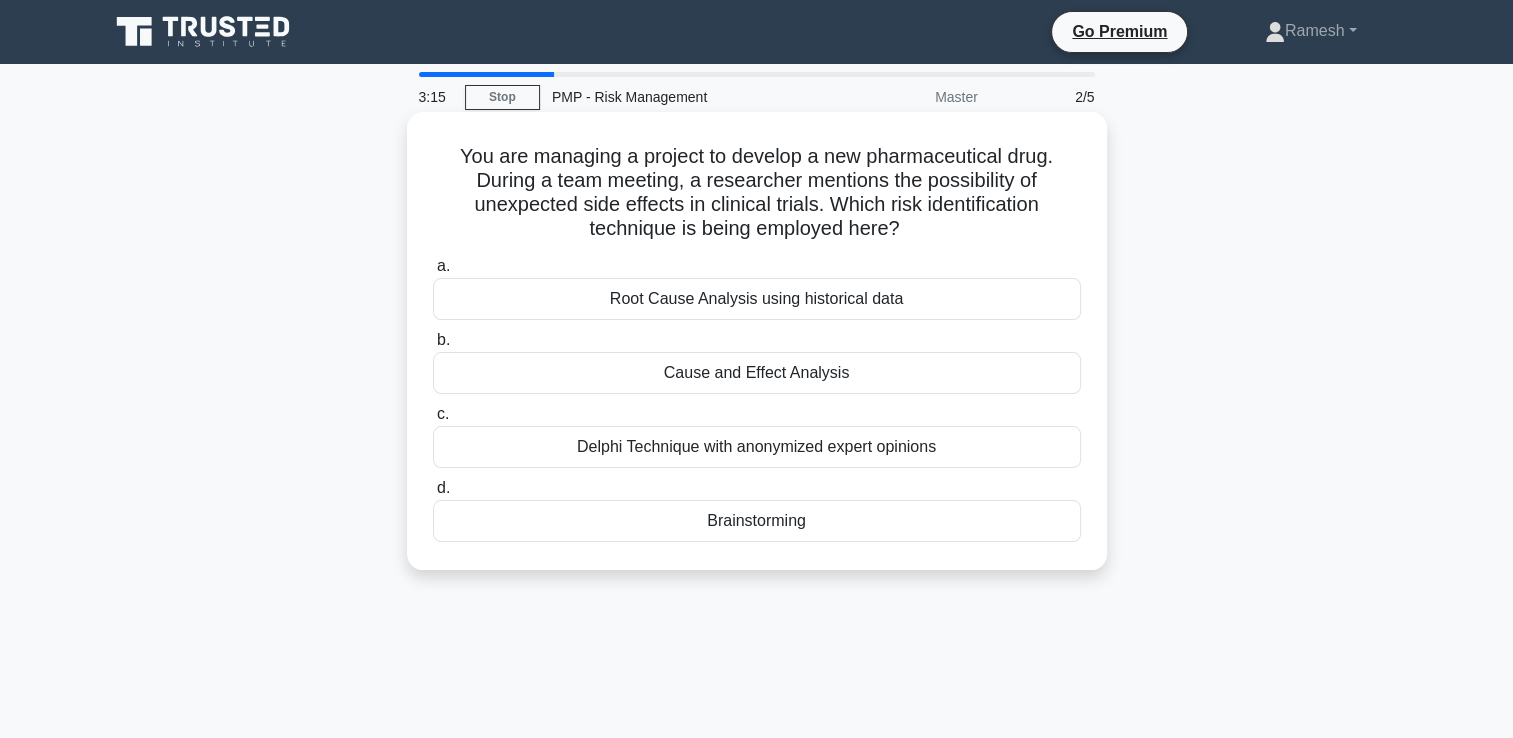 click on "Root Cause Analysis using historical data" at bounding box center (757, 299) 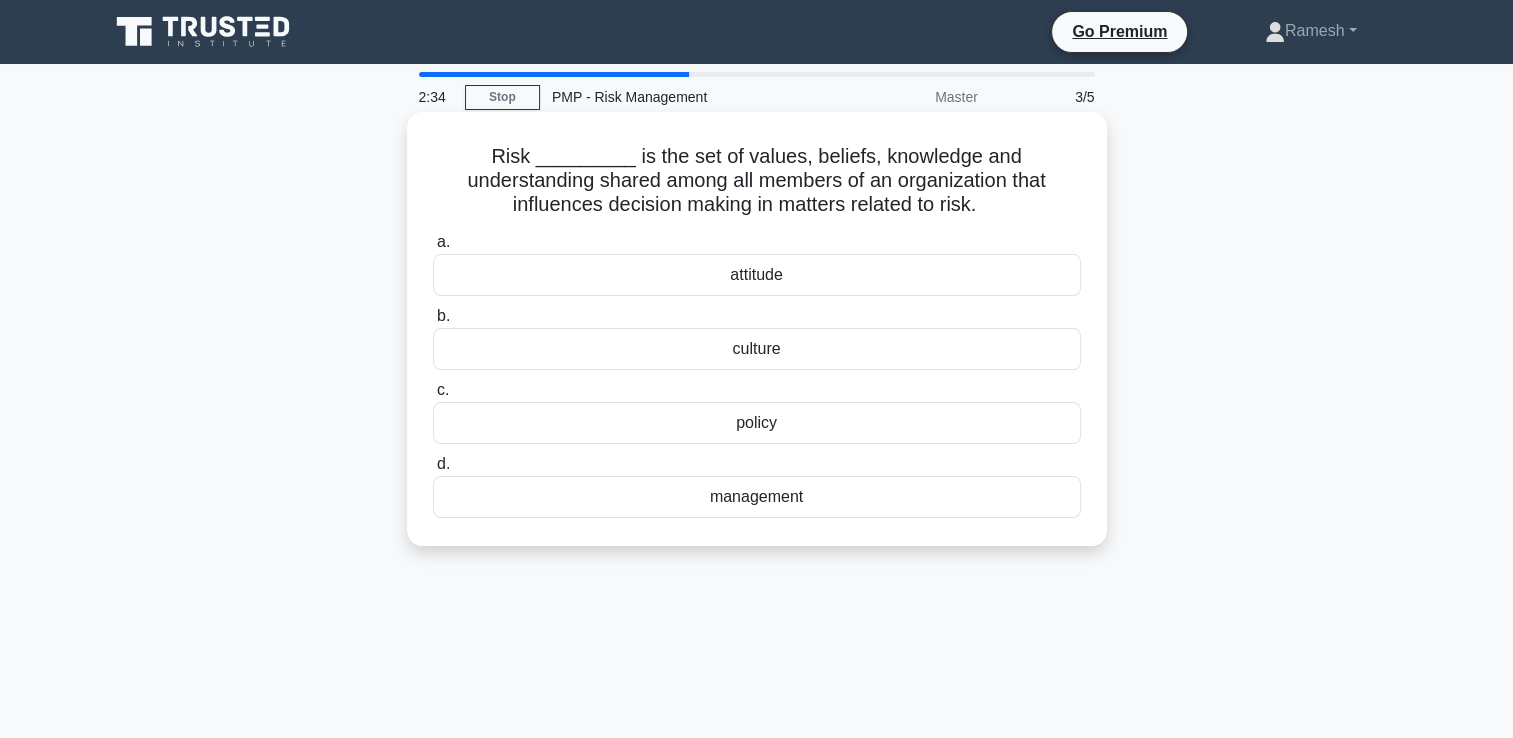 click on "policy" at bounding box center (757, 423) 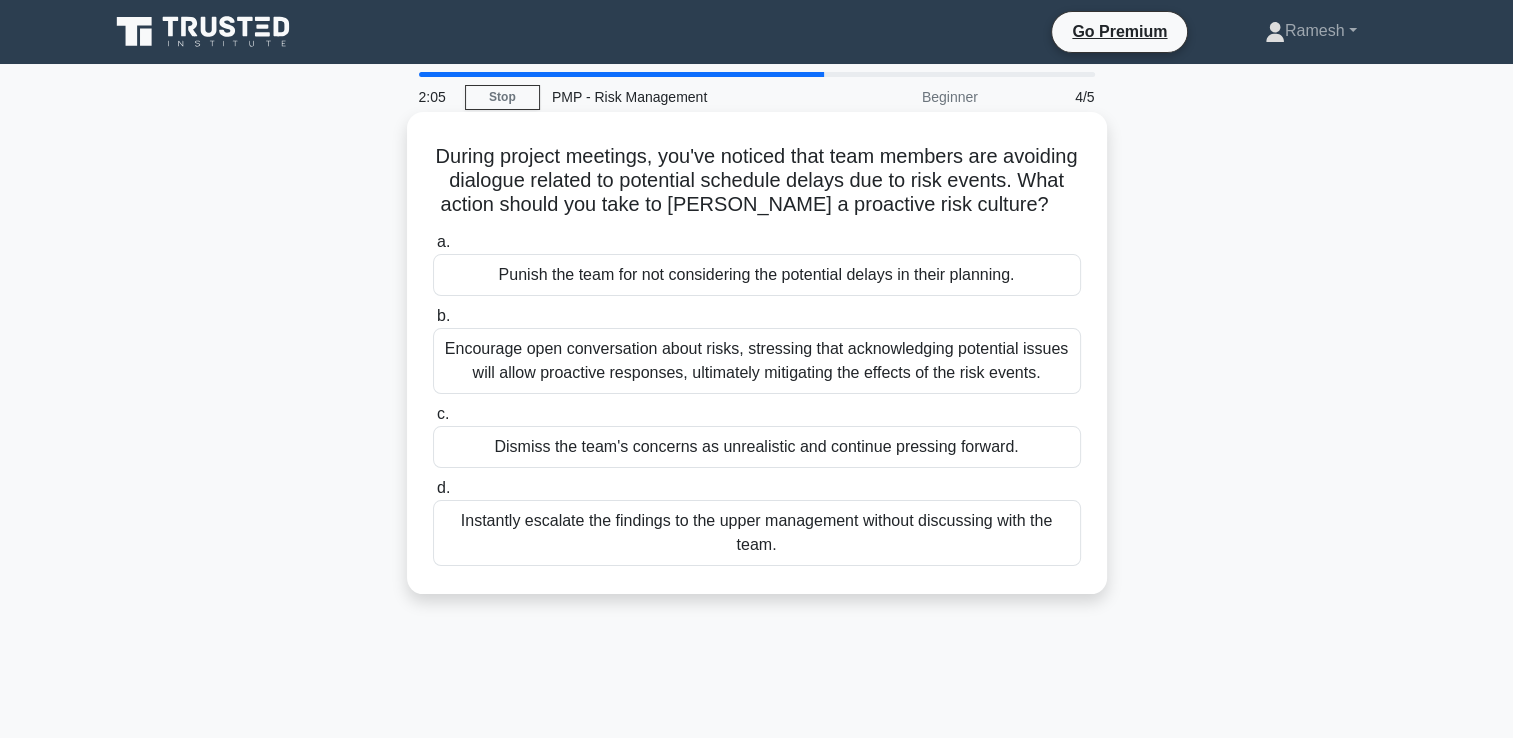 click on "Encourage open conversation about risks, stressing that acknowledging potential issues will allow proactive responses, ultimately mitigating the effects of the risk events." at bounding box center [757, 361] 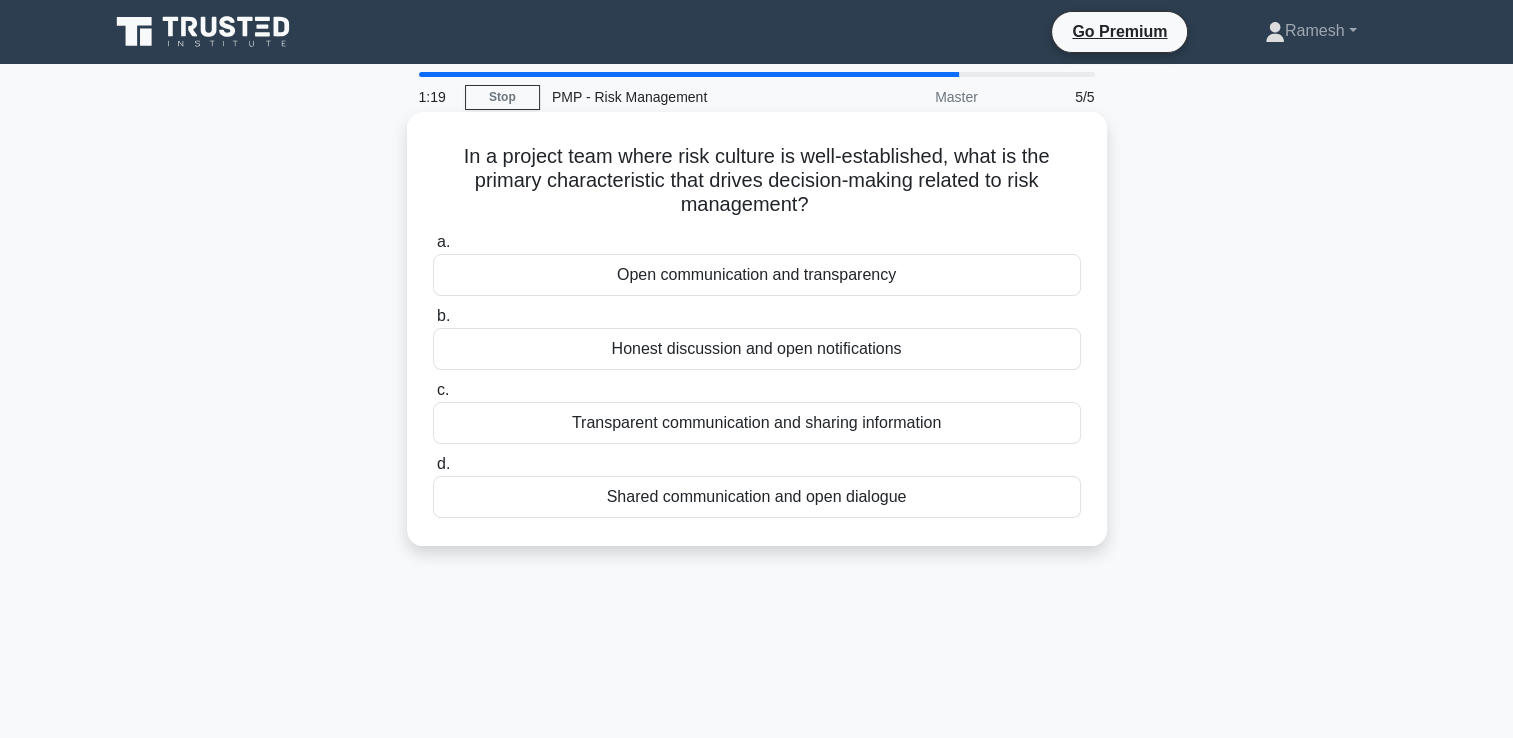 click on "Transparent communication and sharing information" at bounding box center [757, 423] 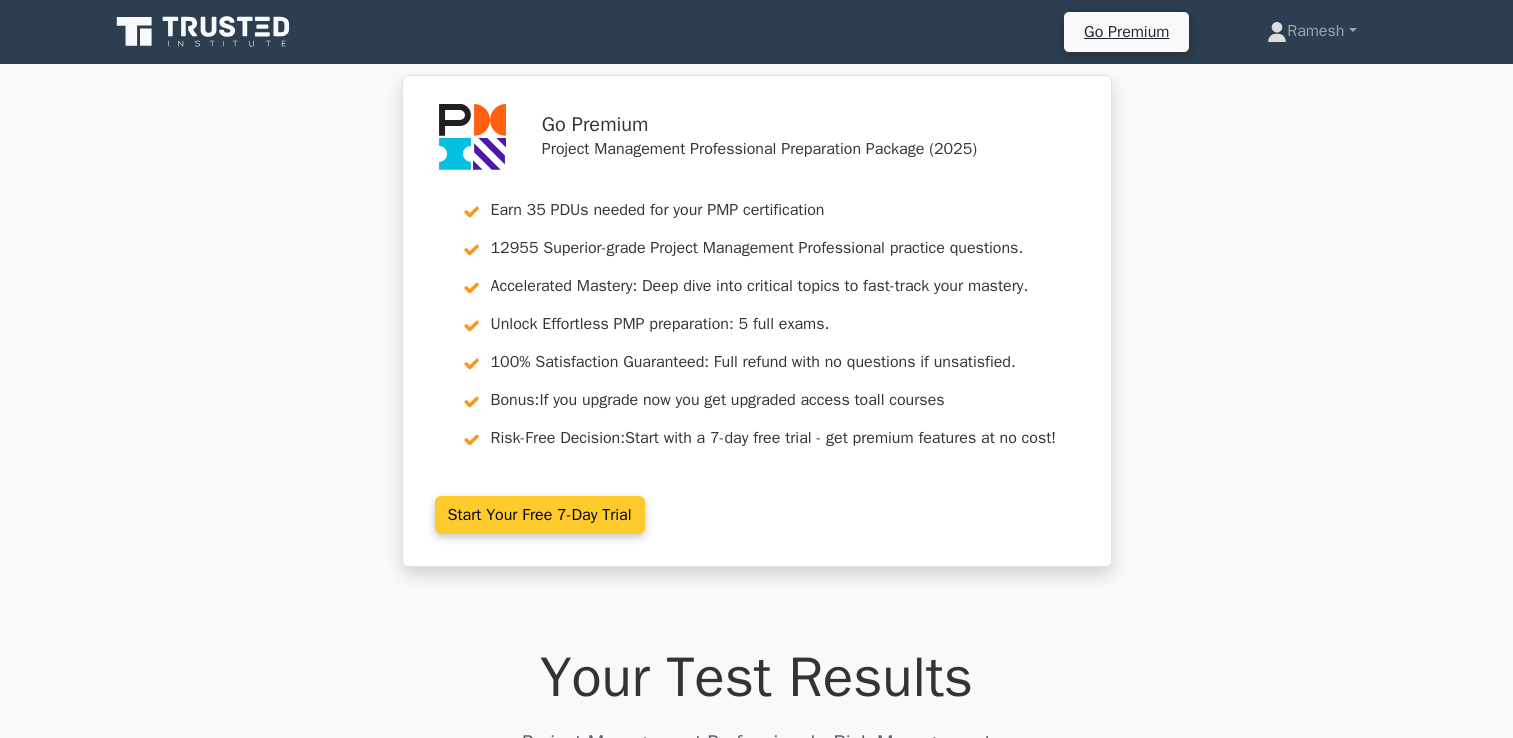 scroll, scrollTop: 0, scrollLeft: 0, axis: both 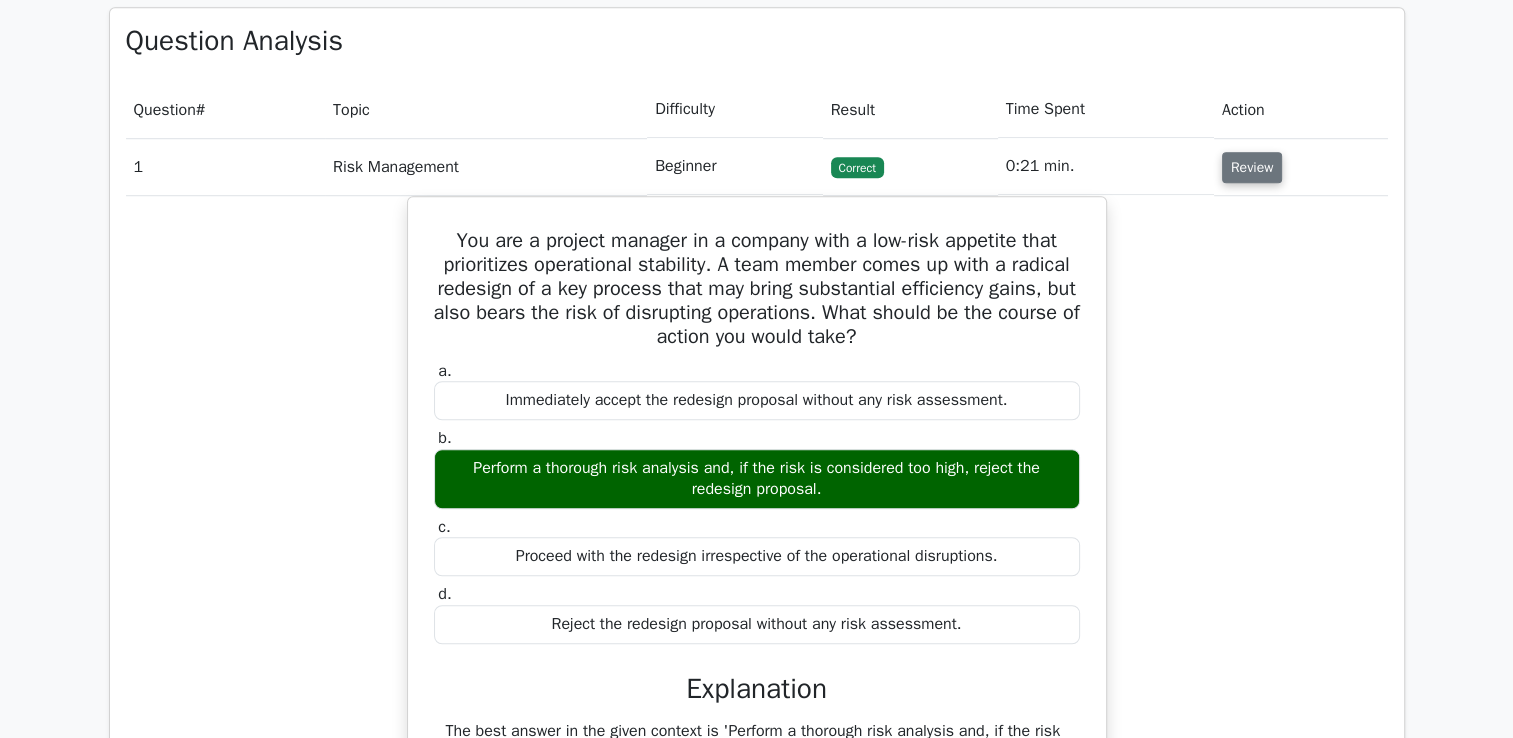 click on "Review" at bounding box center [1252, 167] 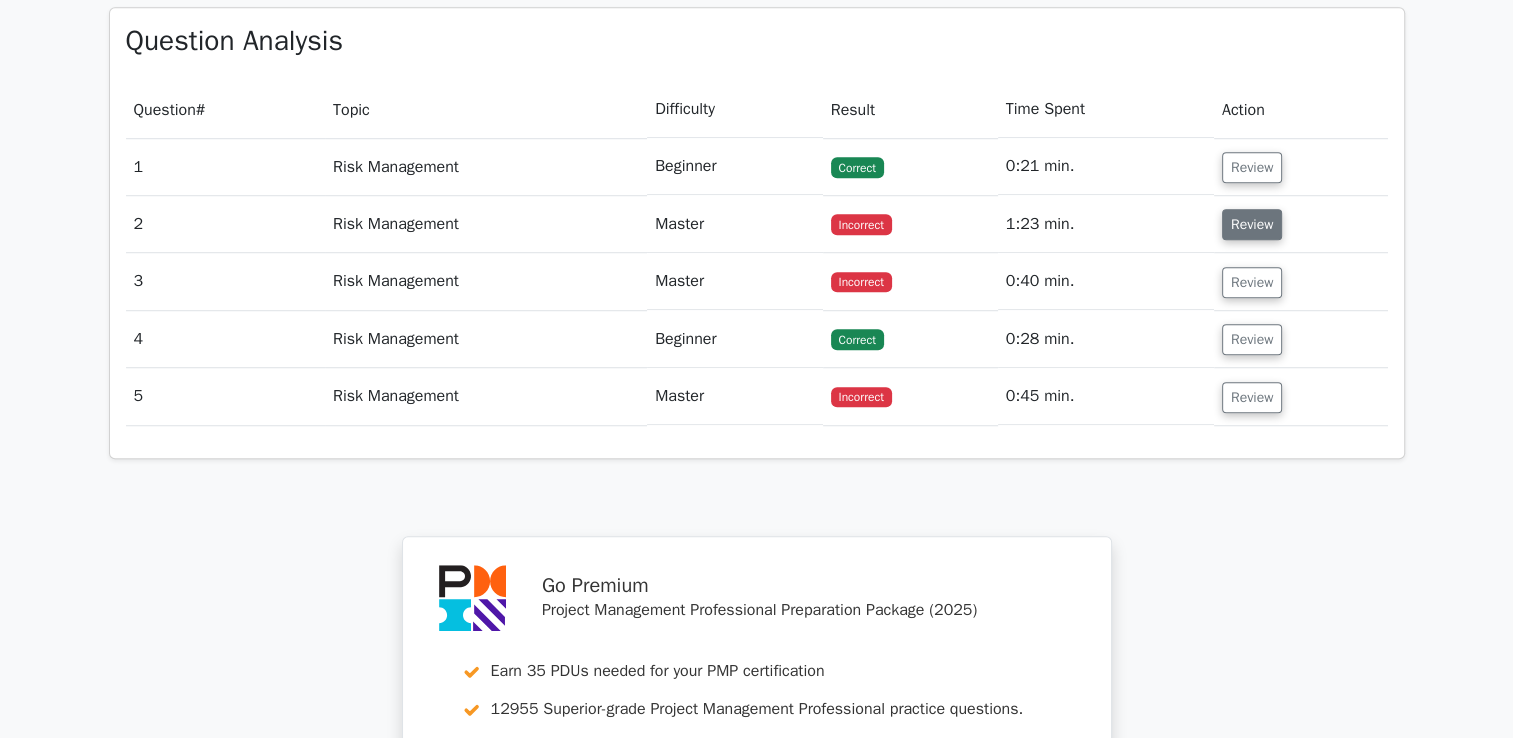 click on "Review" at bounding box center [1252, 224] 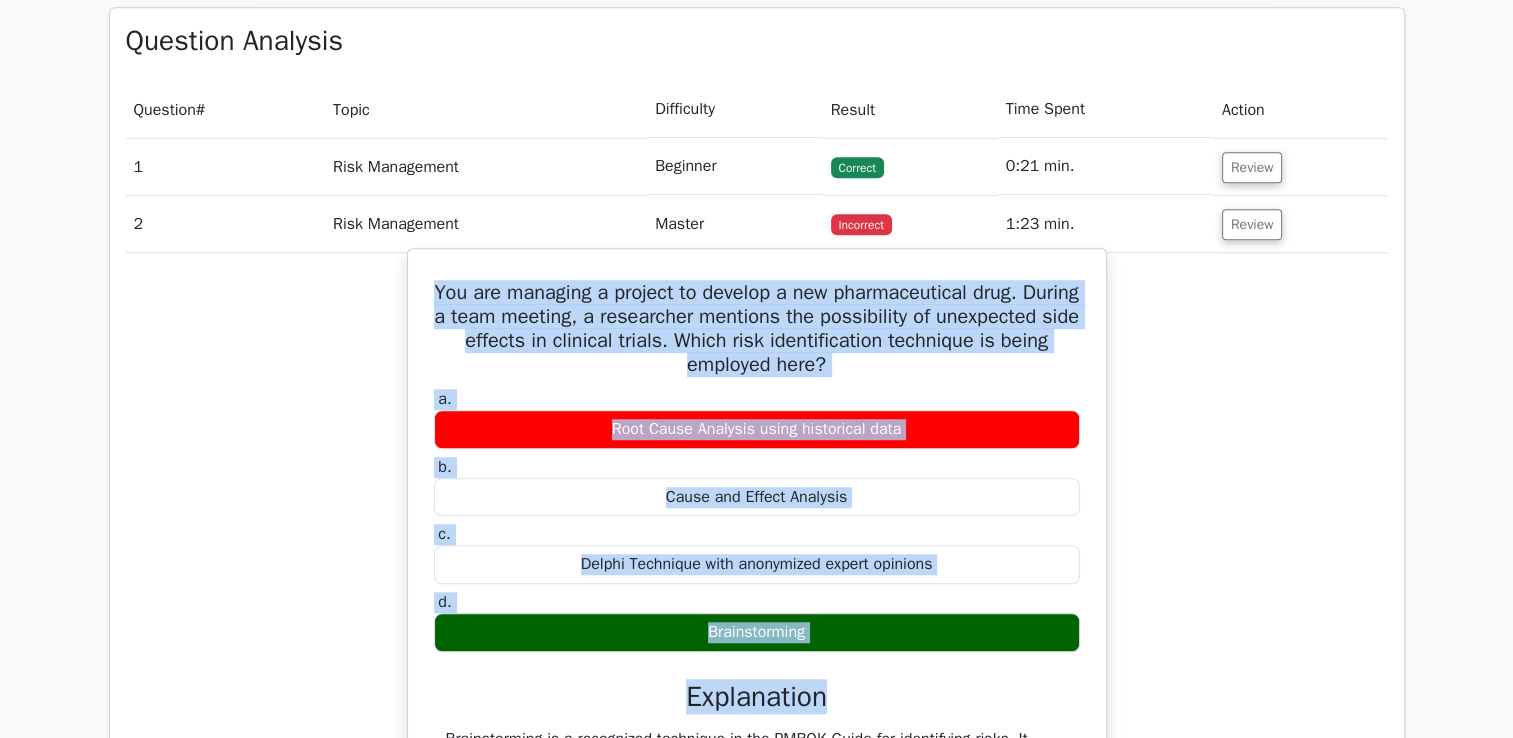 drag, startPoint x: 456, startPoint y: 289, endPoint x: 911, endPoint y: 654, distance: 583.3095 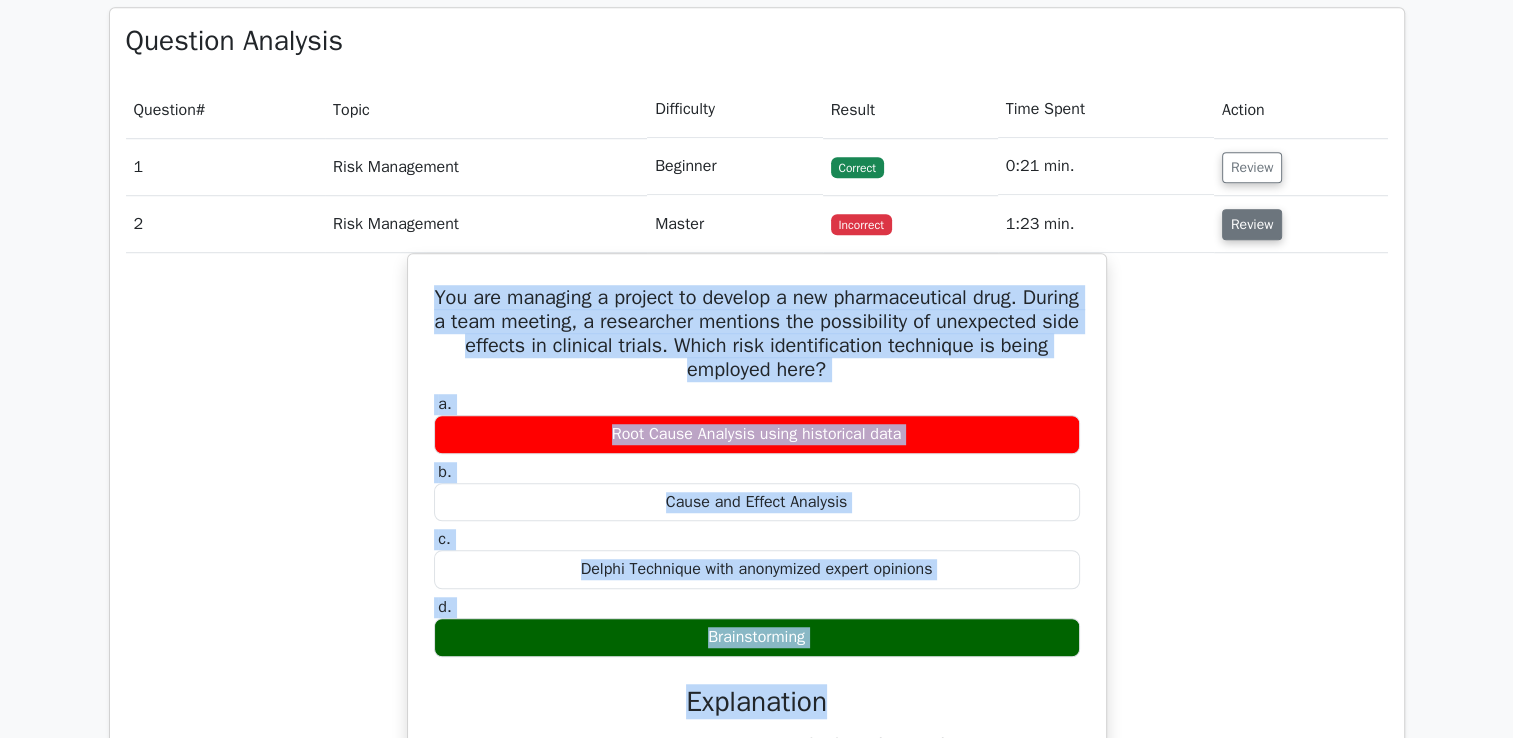 click on "Review" at bounding box center (1252, 224) 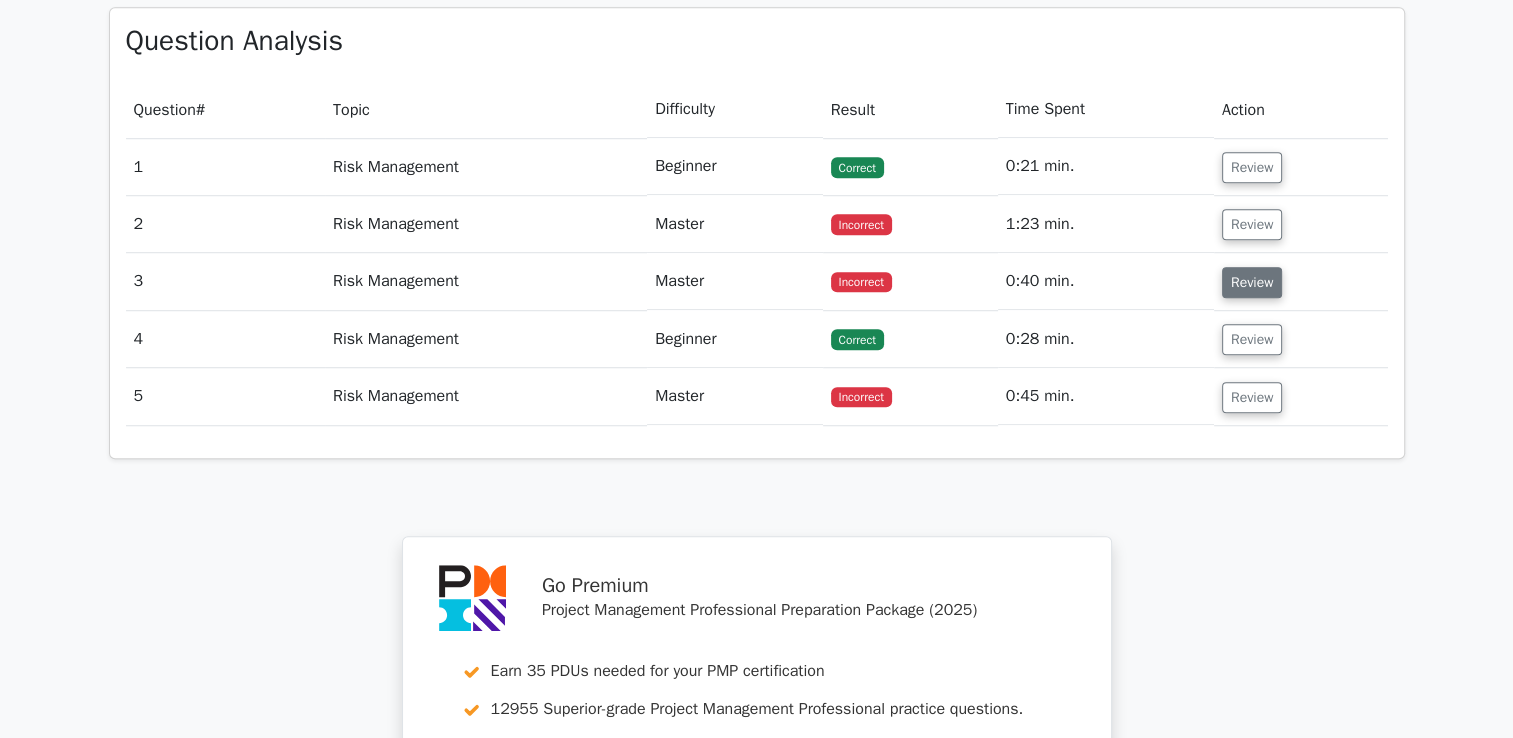 click on "Review" at bounding box center (1252, 282) 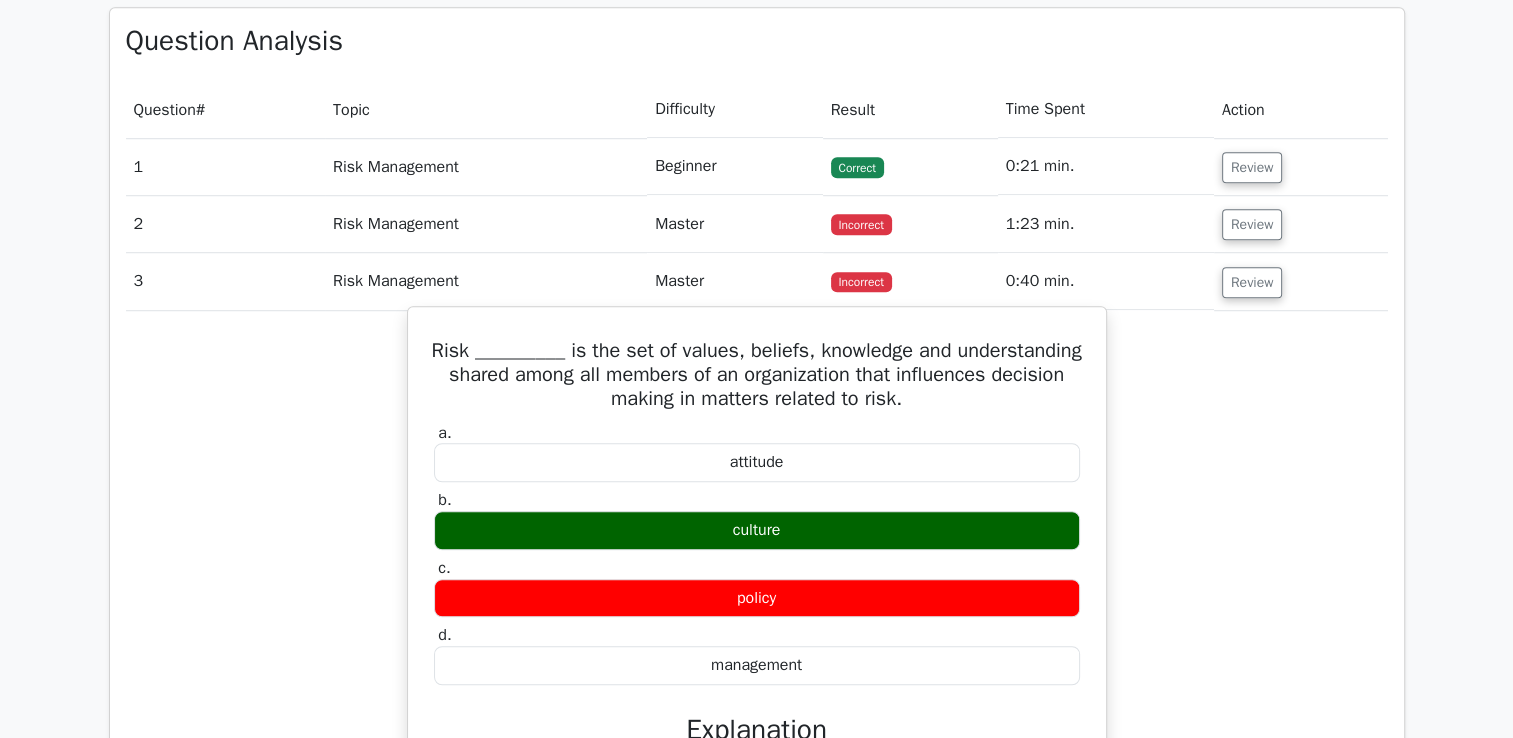 drag, startPoint x: 436, startPoint y: 344, endPoint x: 815, endPoint y: 669, distance: 499.26547 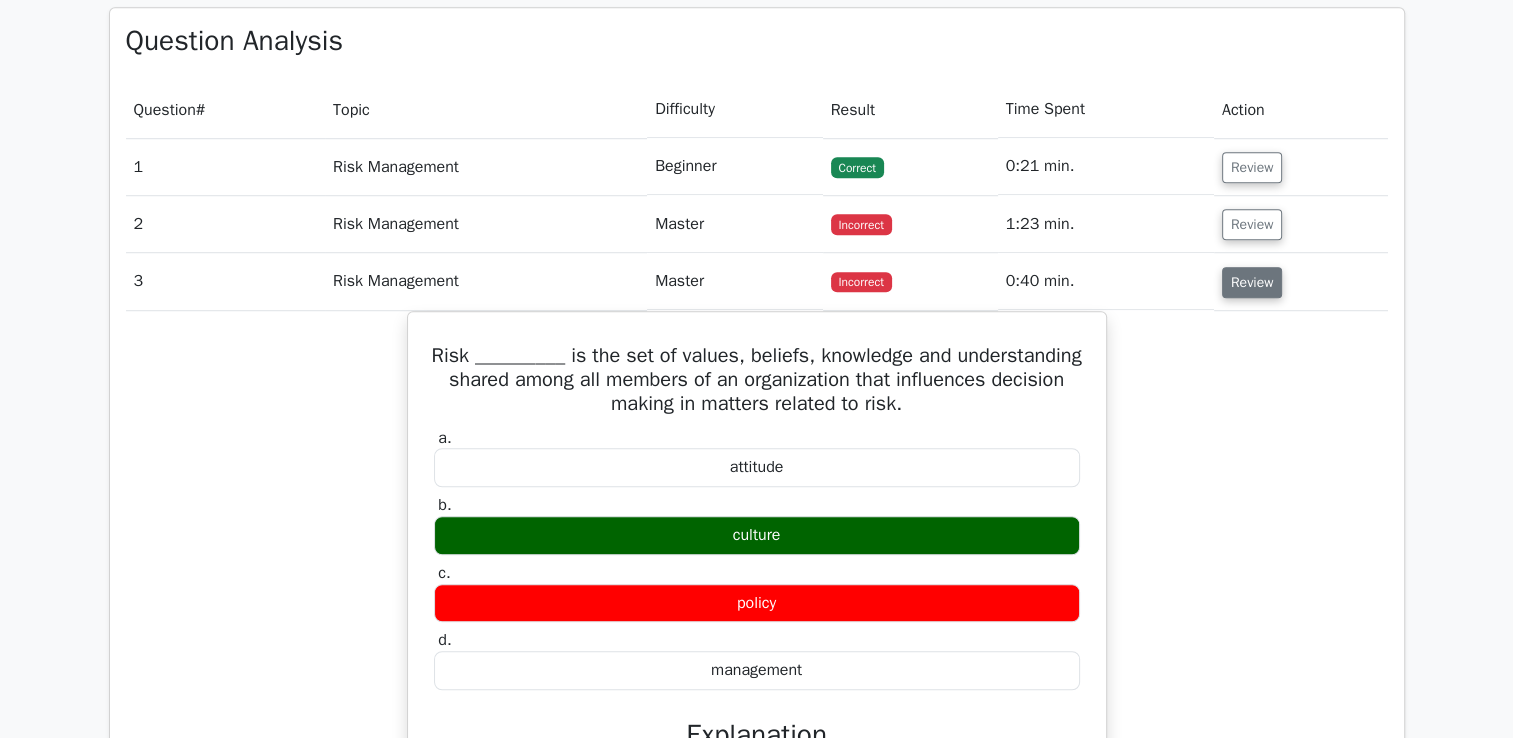 click on "Review" at bounding box center (1252, 282) 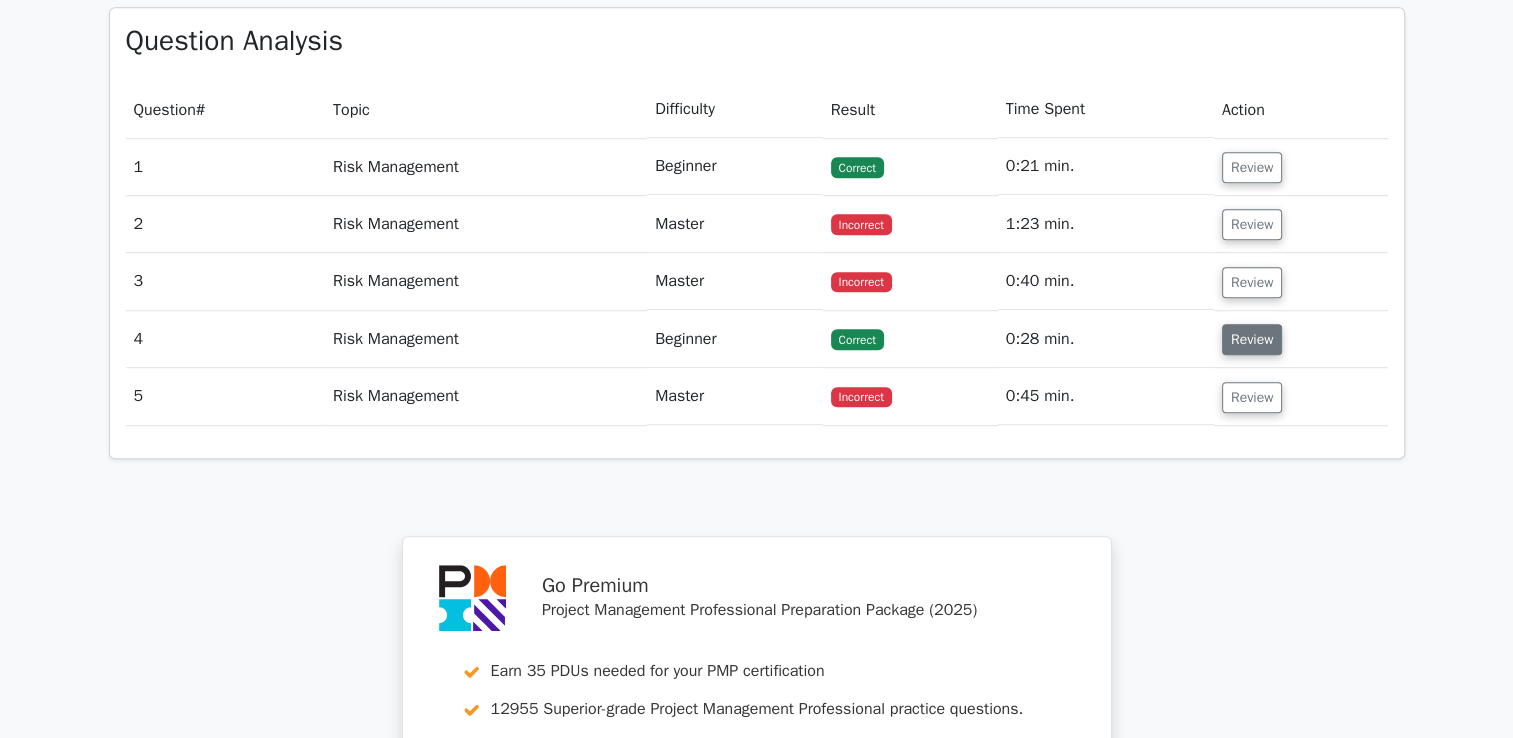 click on "Review" at bounding box center (1252, 339) 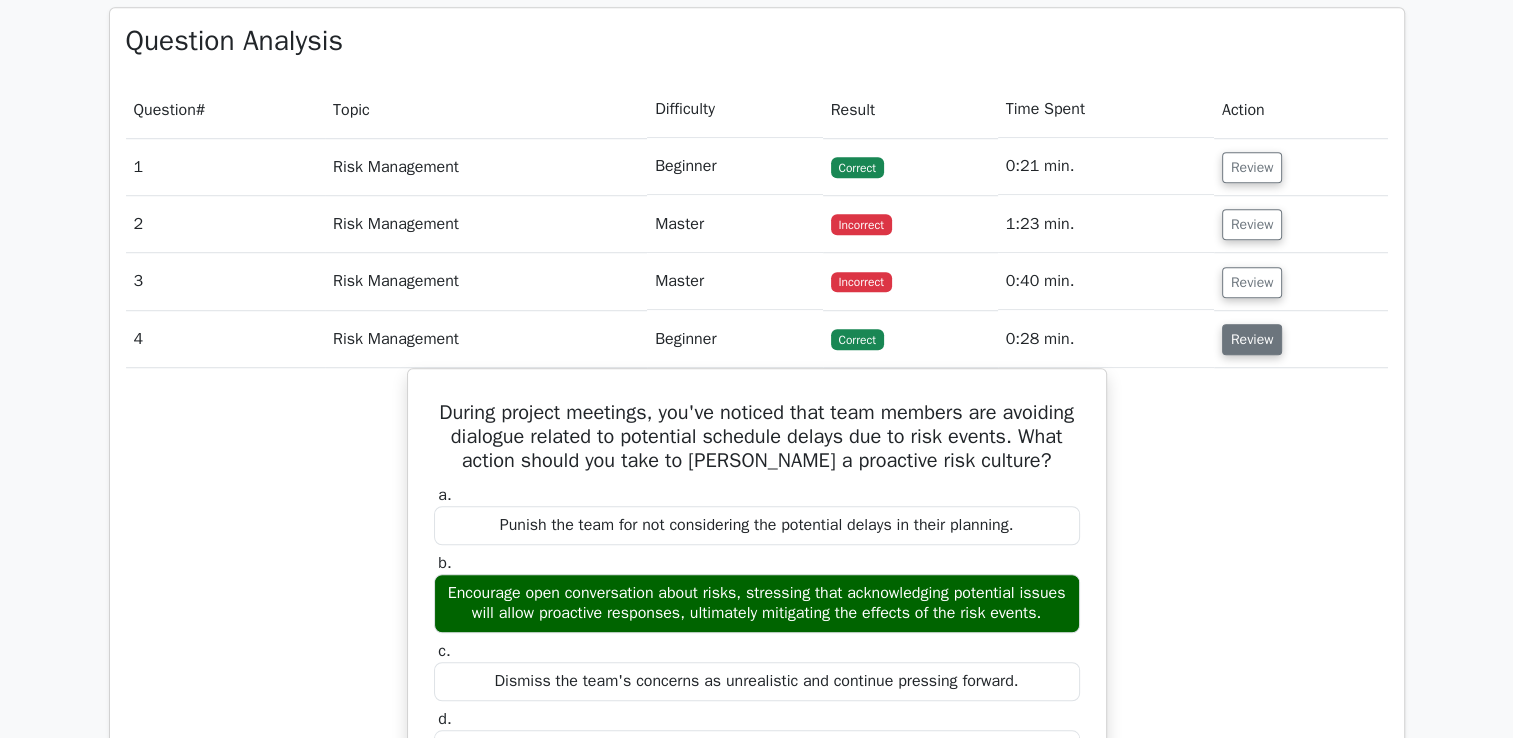 click on "Review" at bounding box center [1252, 339] 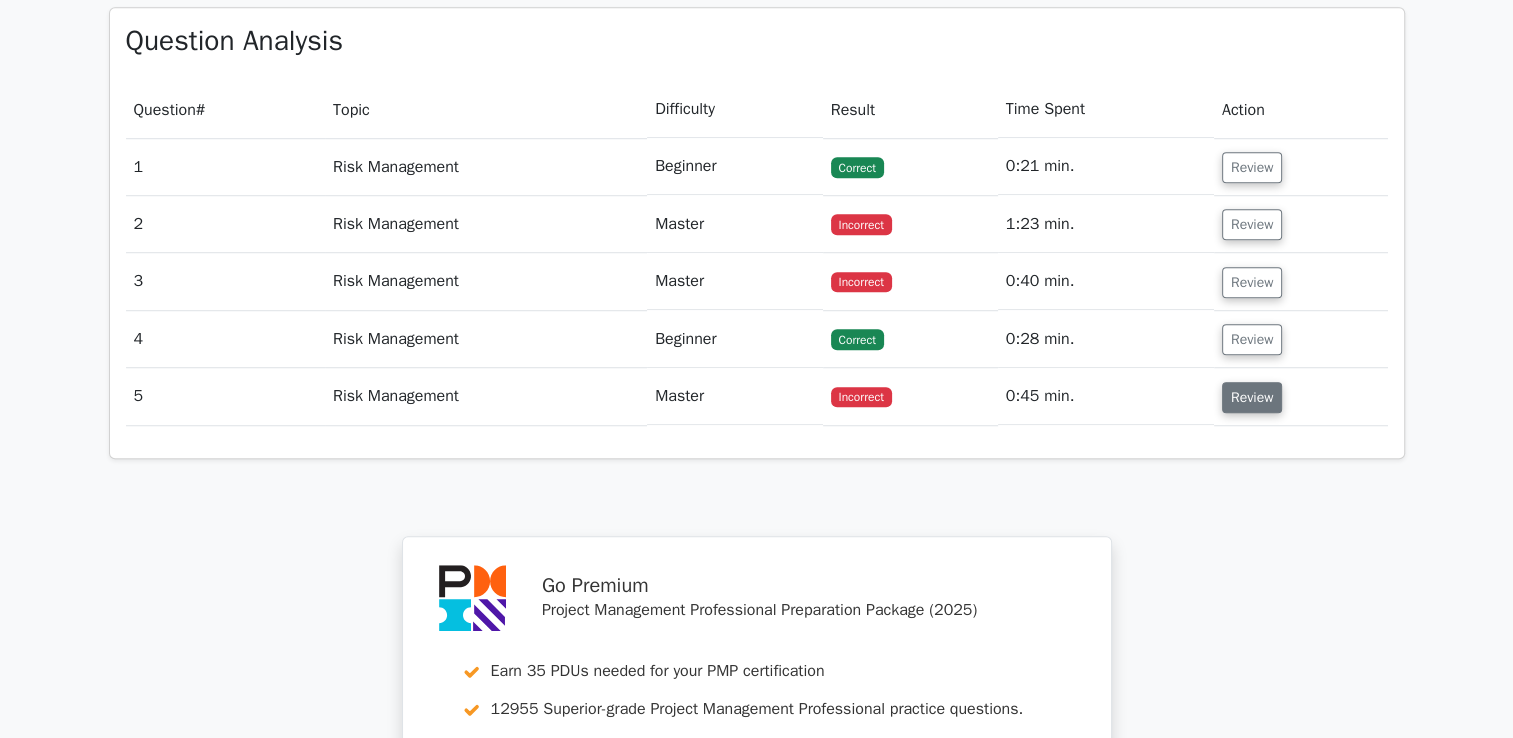 click on "Review" at bounding box center [1252, 397] 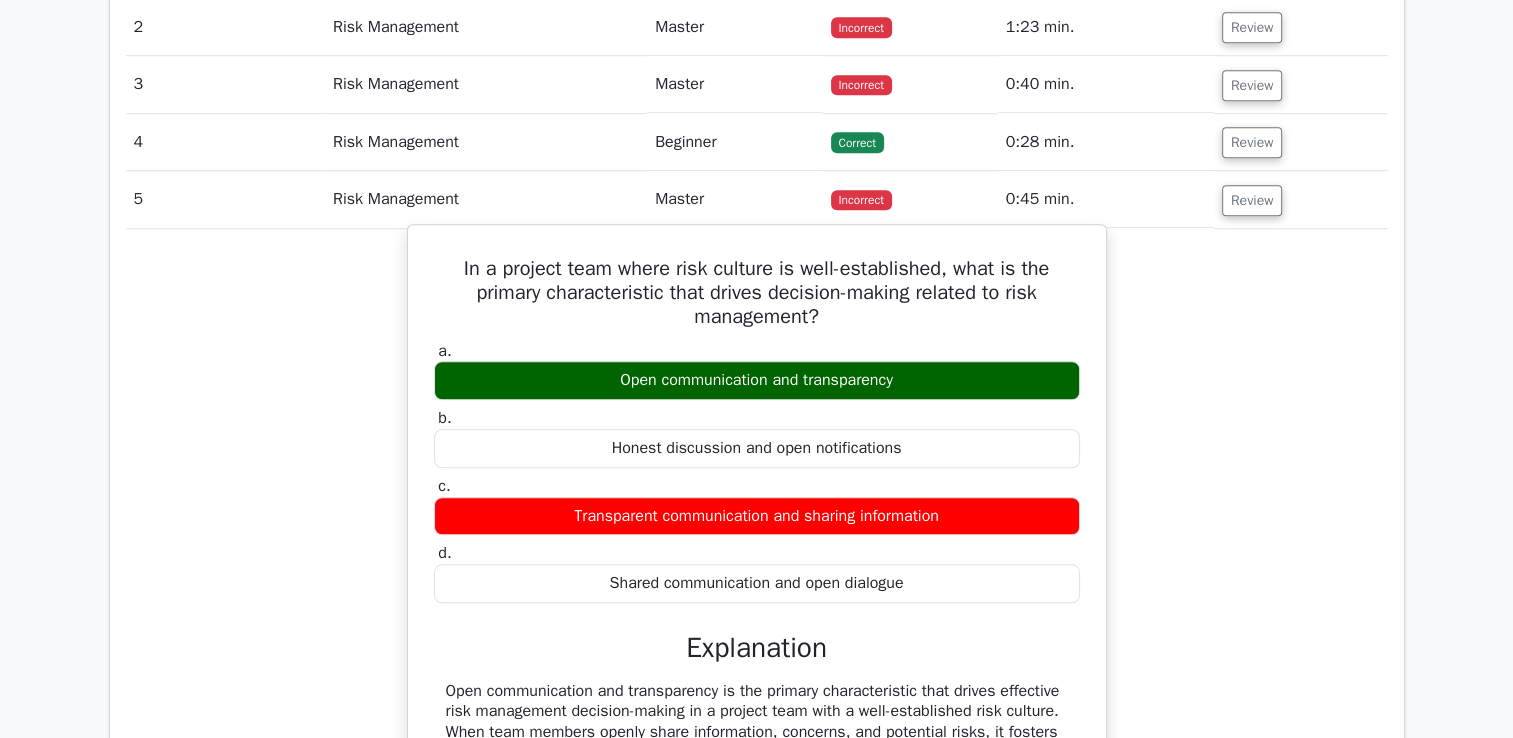 scroll, scrollTop: 1600, scrollLeft: 0, axis: vertical 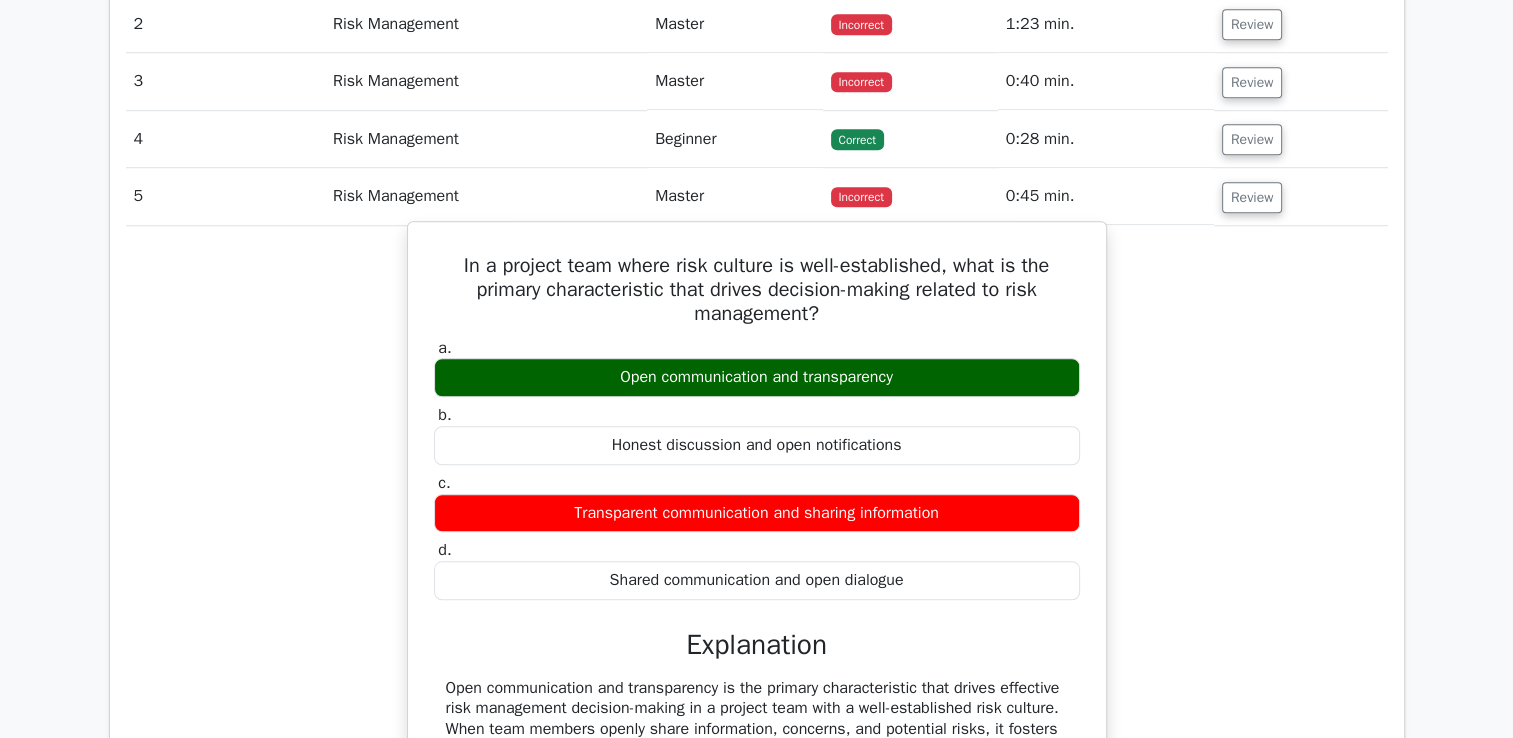 drag, startPoint x: 451, startPoint y: 264, endPoint x: 941, endPoint y: 585, distance: 585.7824 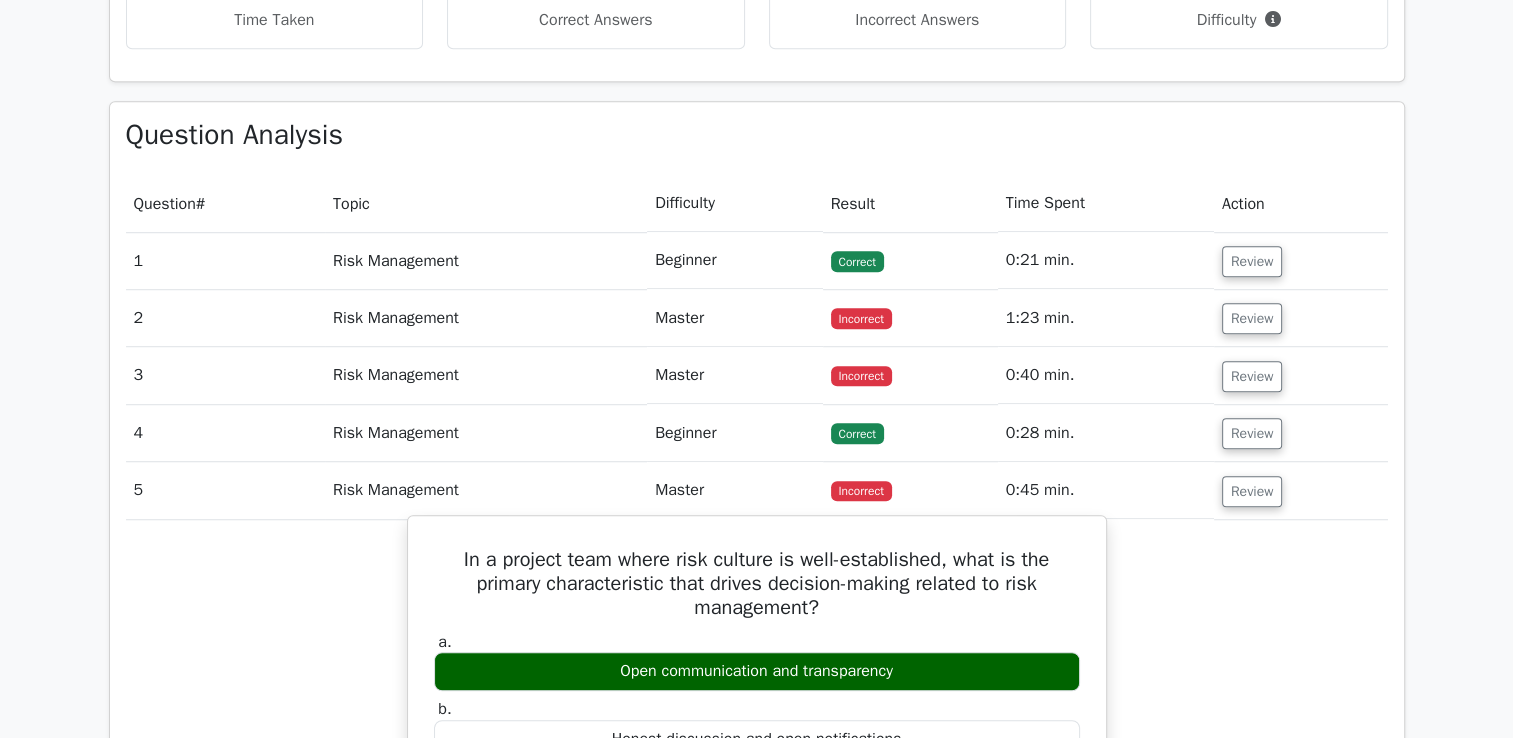 scroll, scrollTop: 1300, scrollLeft: 0, axis: vertical 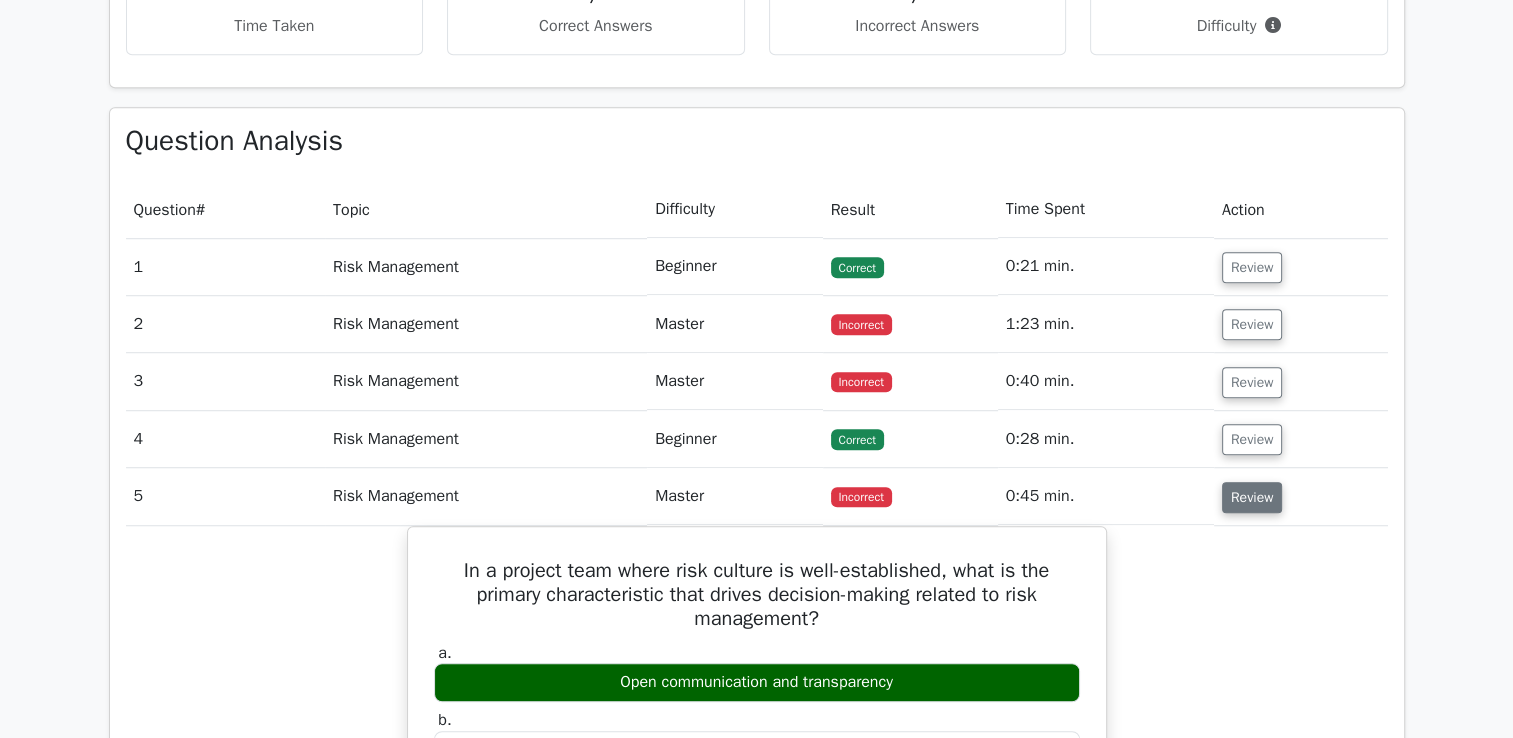 click on "Review" at bounding box center (1252, 497) 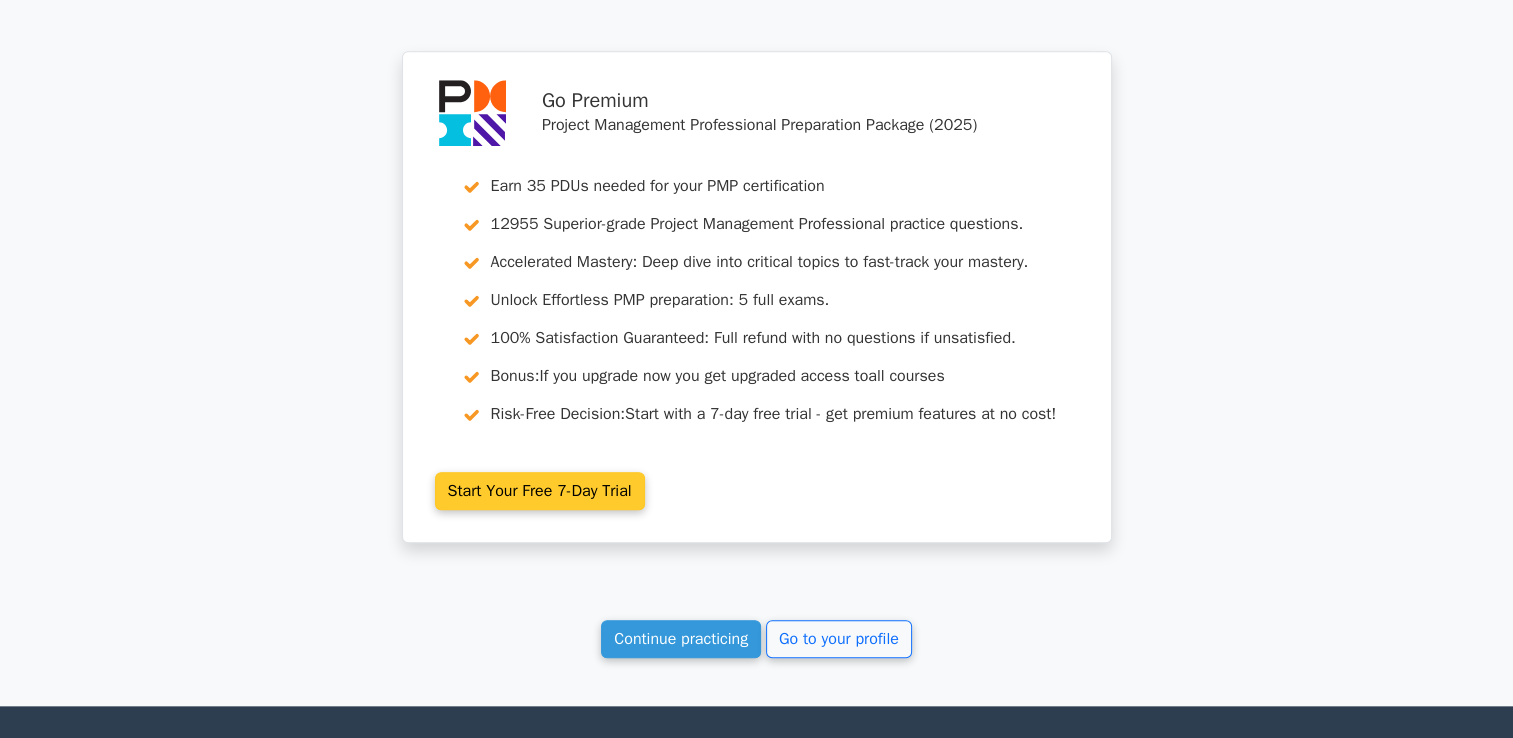 scroll, scrollTop: 2078, scrollLeft: 0, axis: vertical 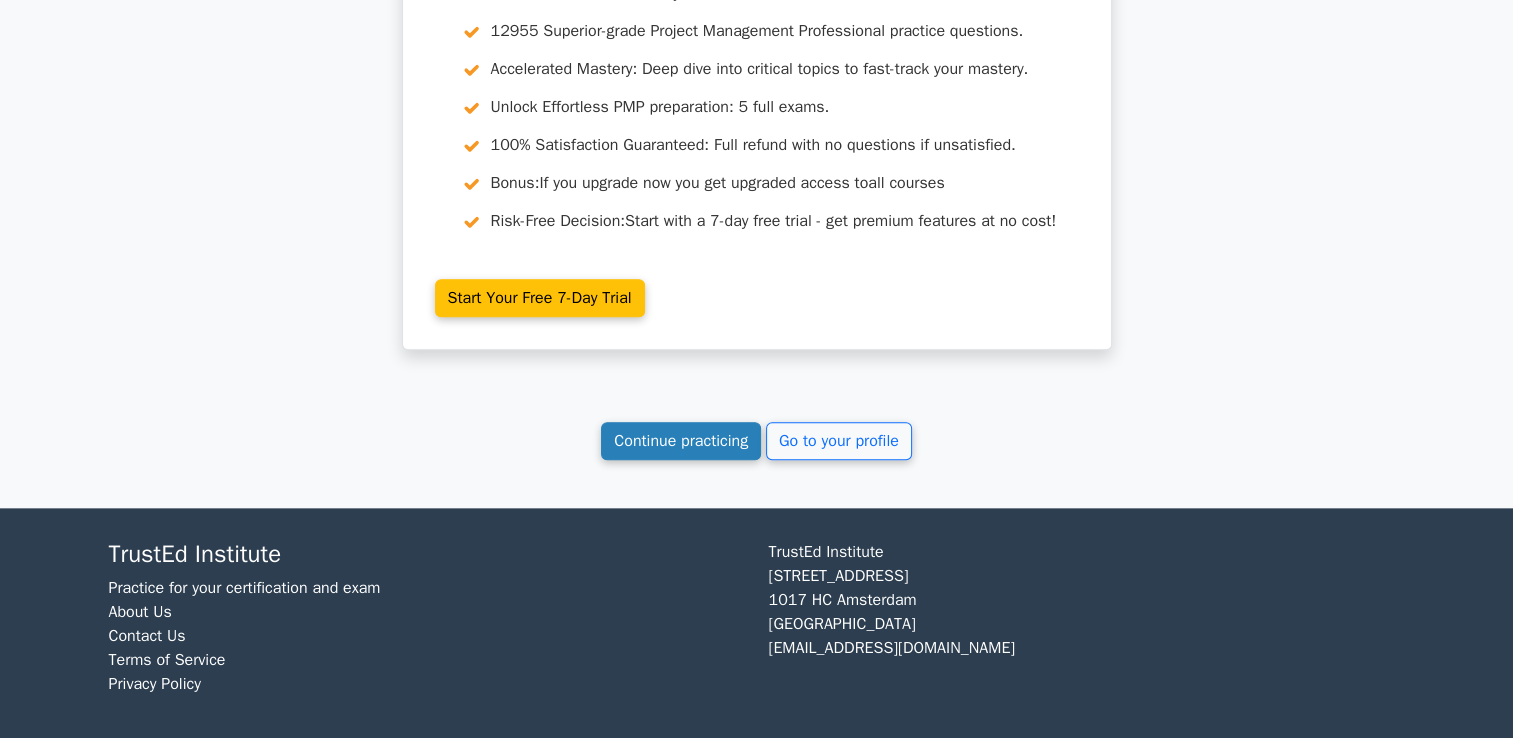 click on "Continue practicing" at bounding box center [681, 441] 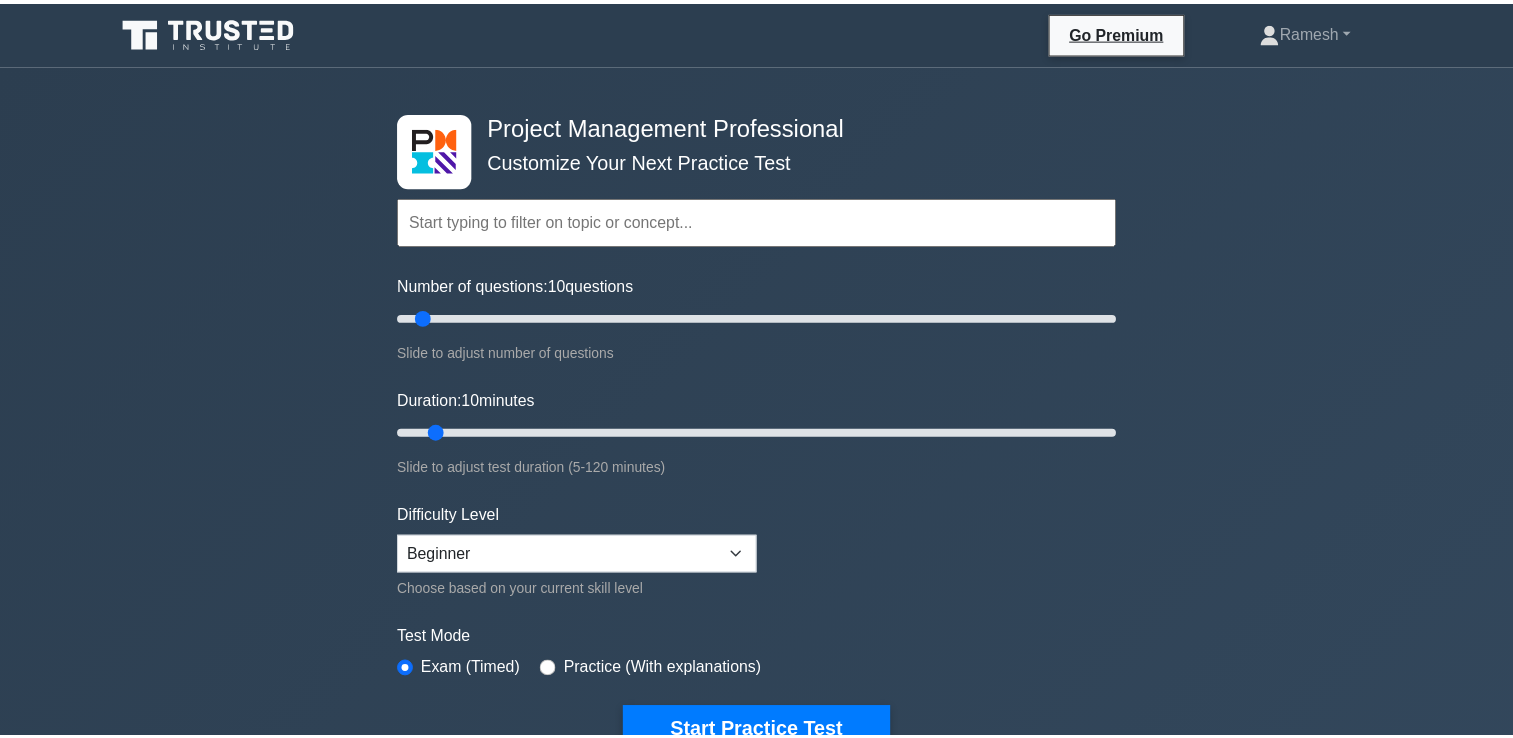 scroll, scrollTop: 300, scrollLeft: 0, axis: vertical 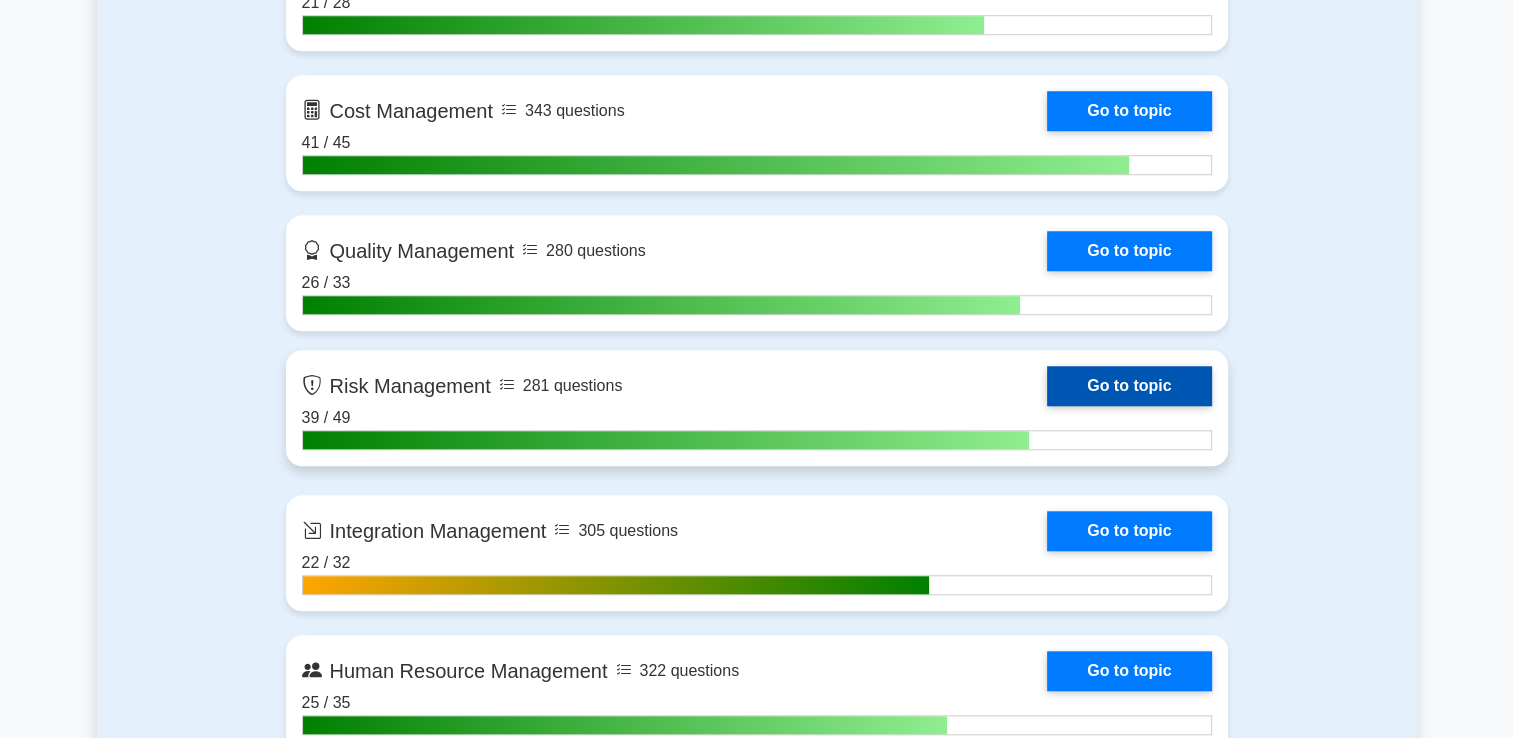 click on "Go to topic" at bounding box center (1129, 386) 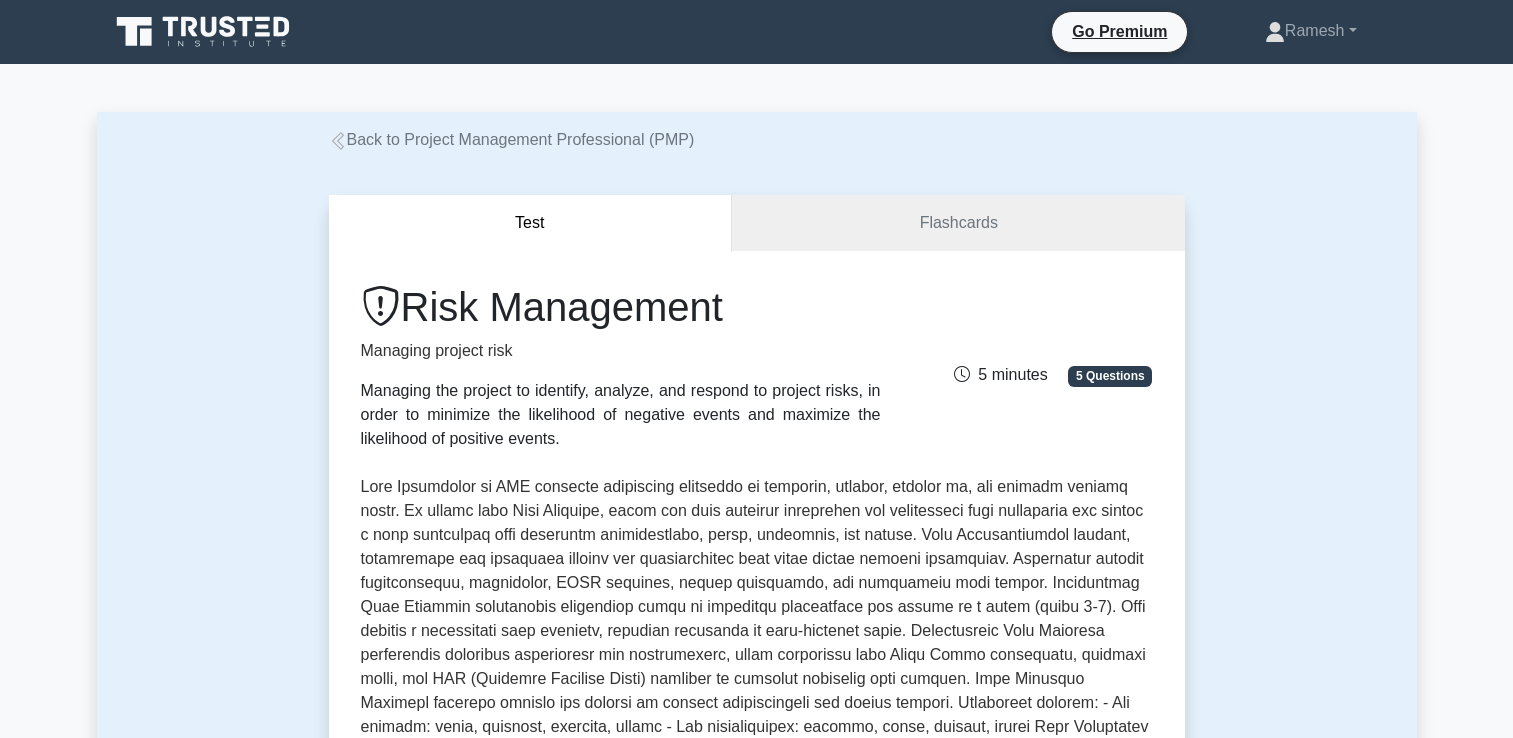 scroll, scrollTop: 0, scrollLeft: 0, axis: both 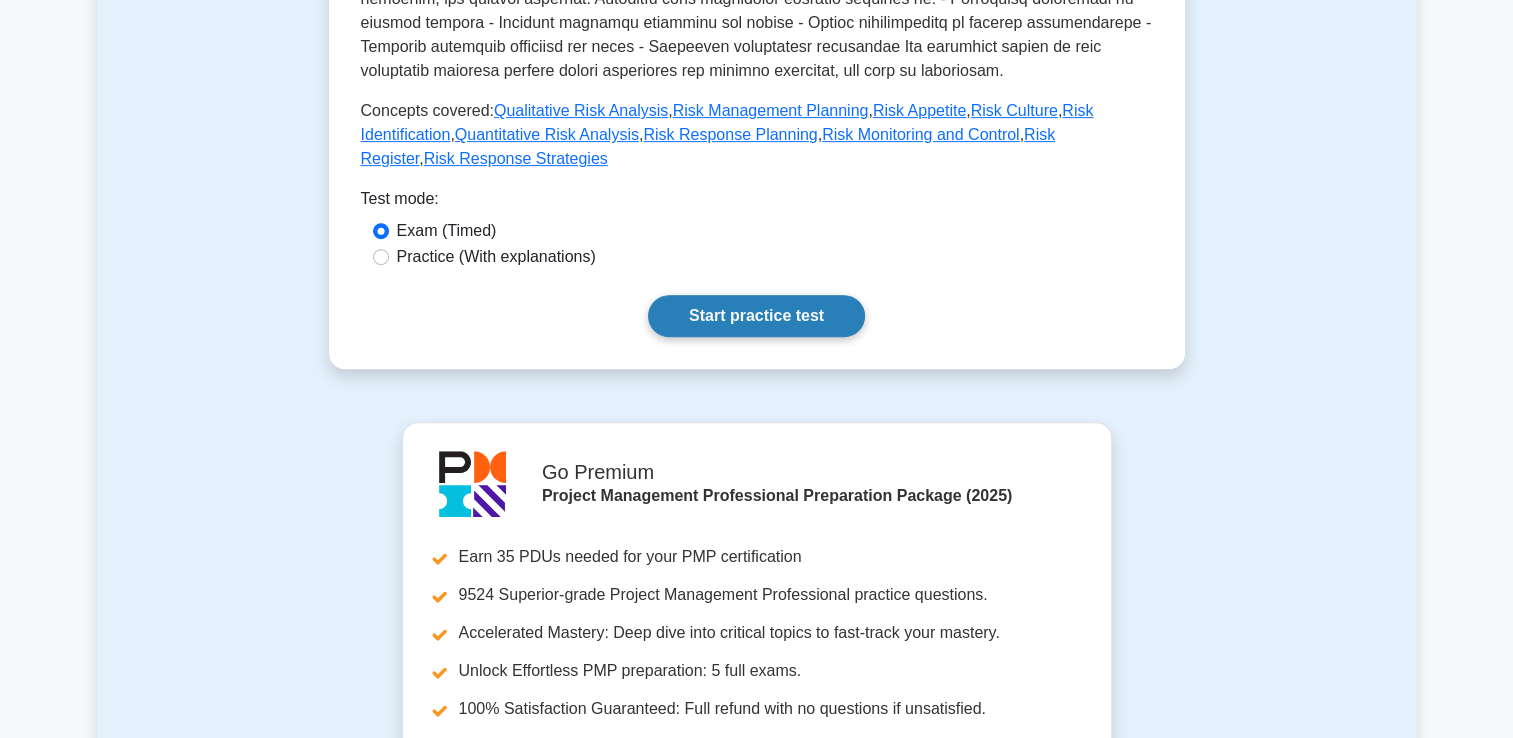 click on "Start practice test" at bounding box center [756, 316] 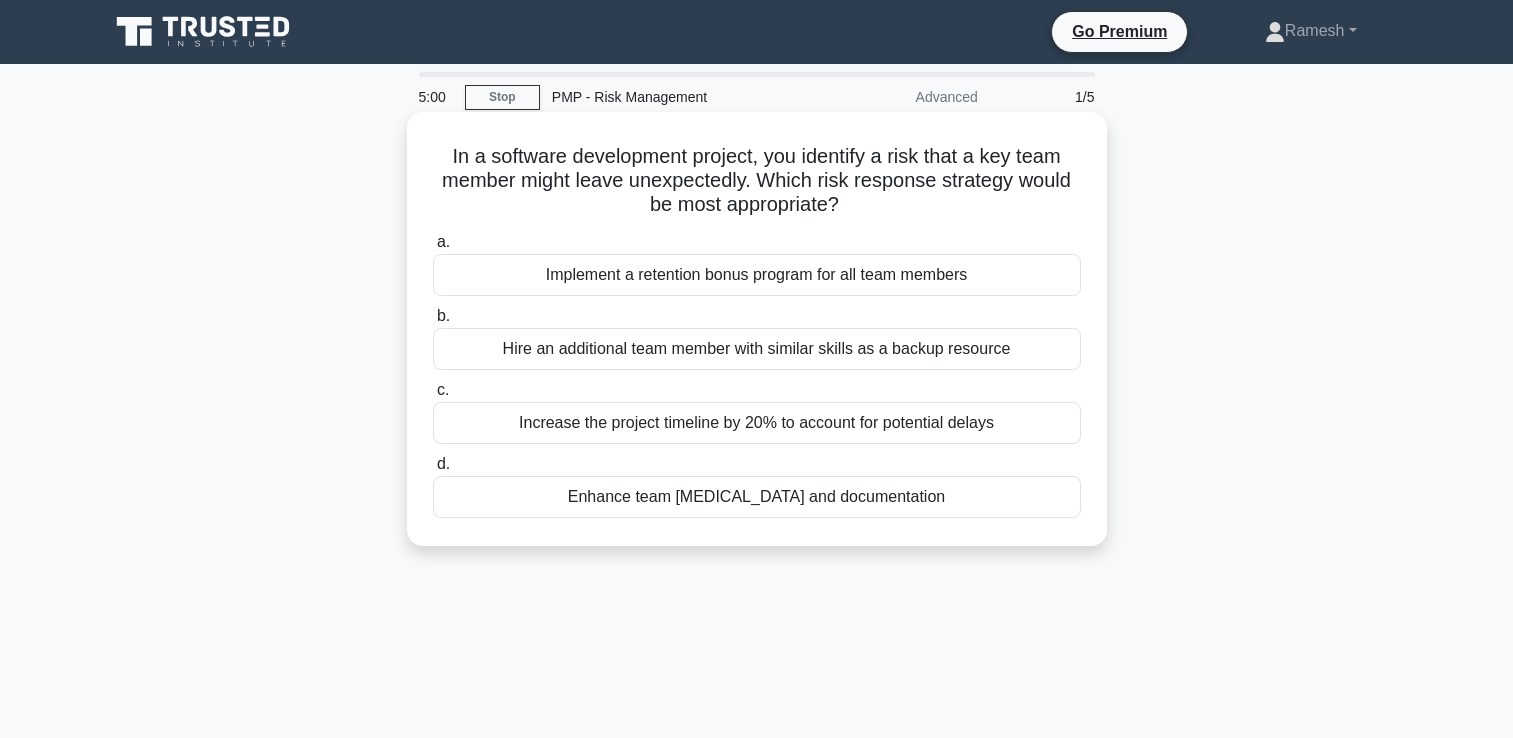 scroll, scrollTop: 0, scrollLeft: 0, axis: both 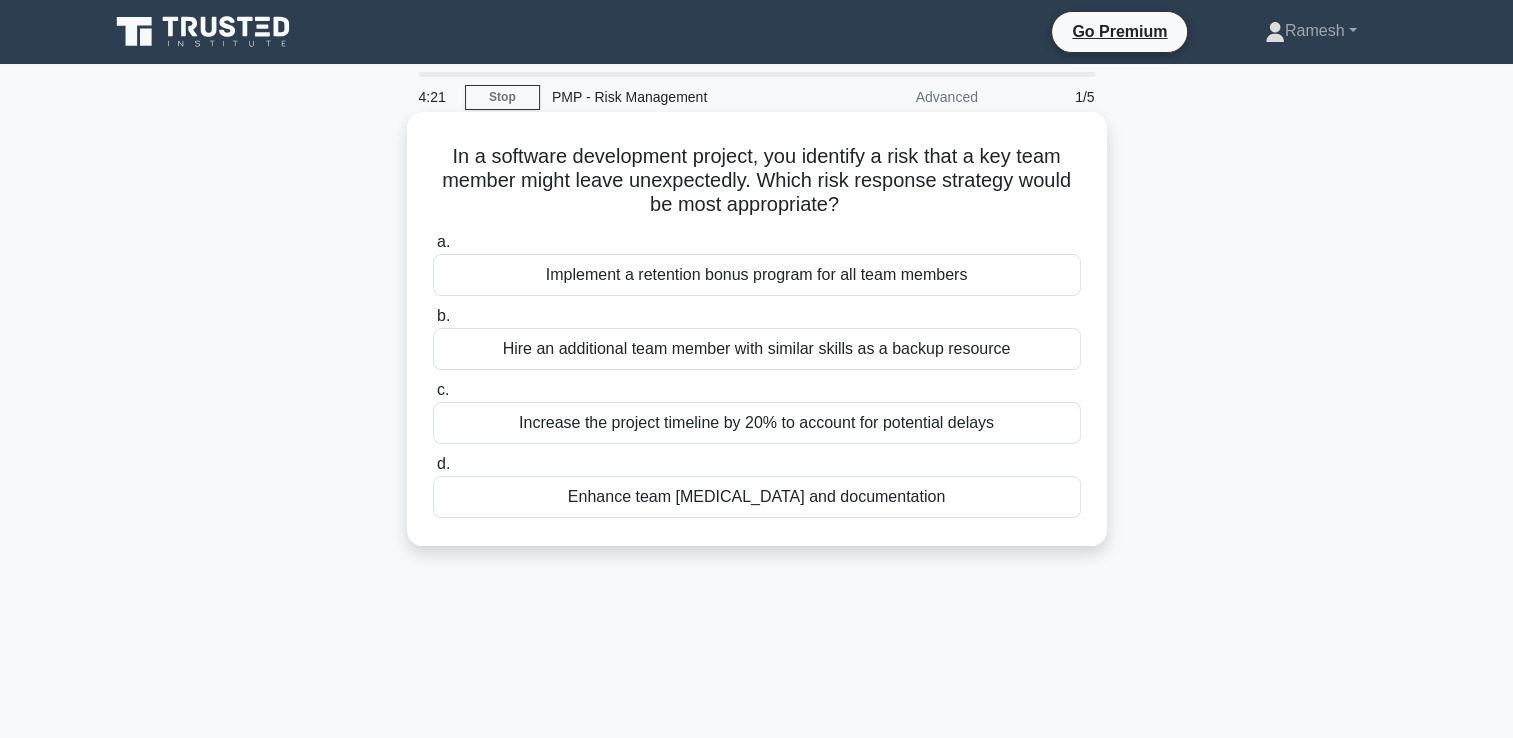 click on "Enhance team [MEDICAL_DATA] and documentation" at bounding box center [757, 497] 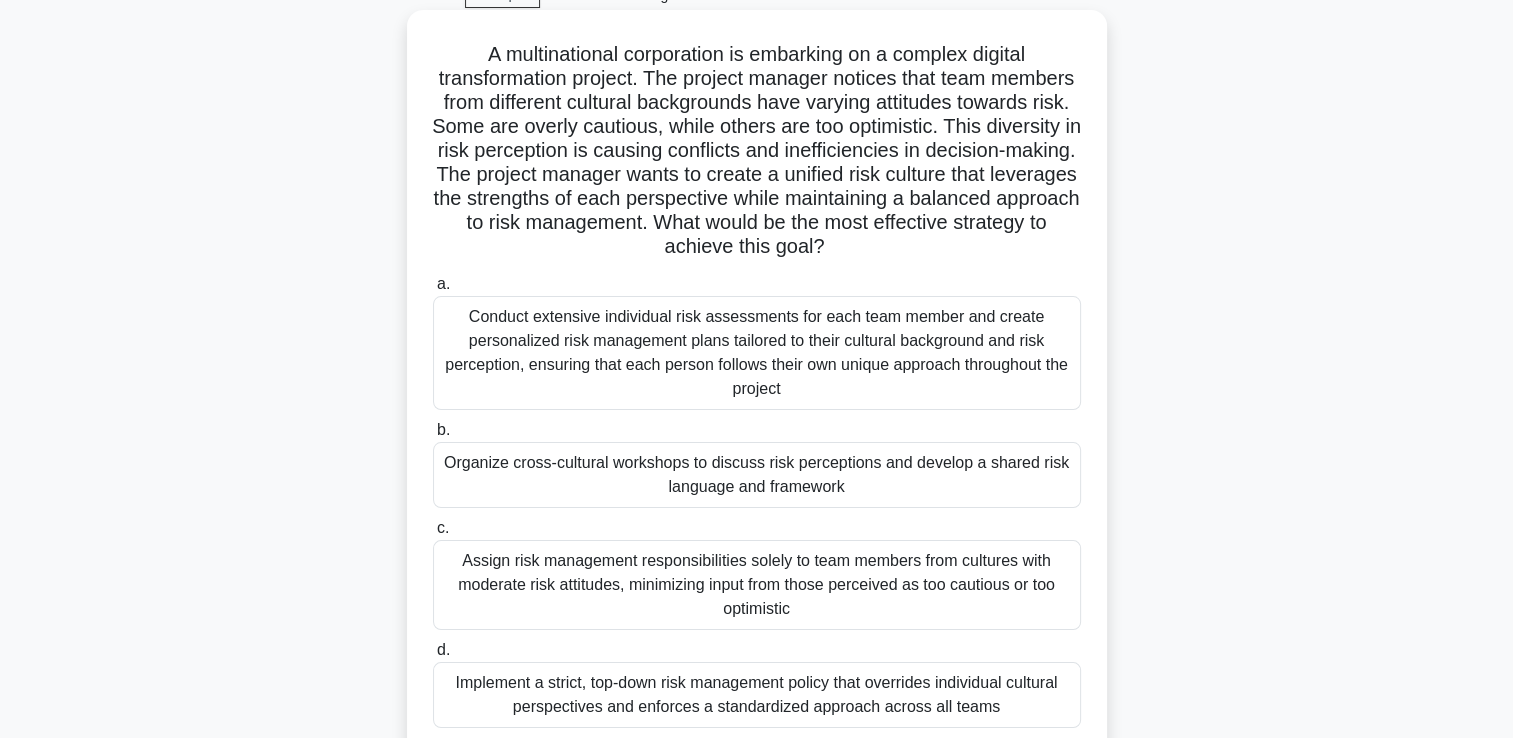 scroll, scrollTop: 100, scrollLeft: 0, axis: vertical 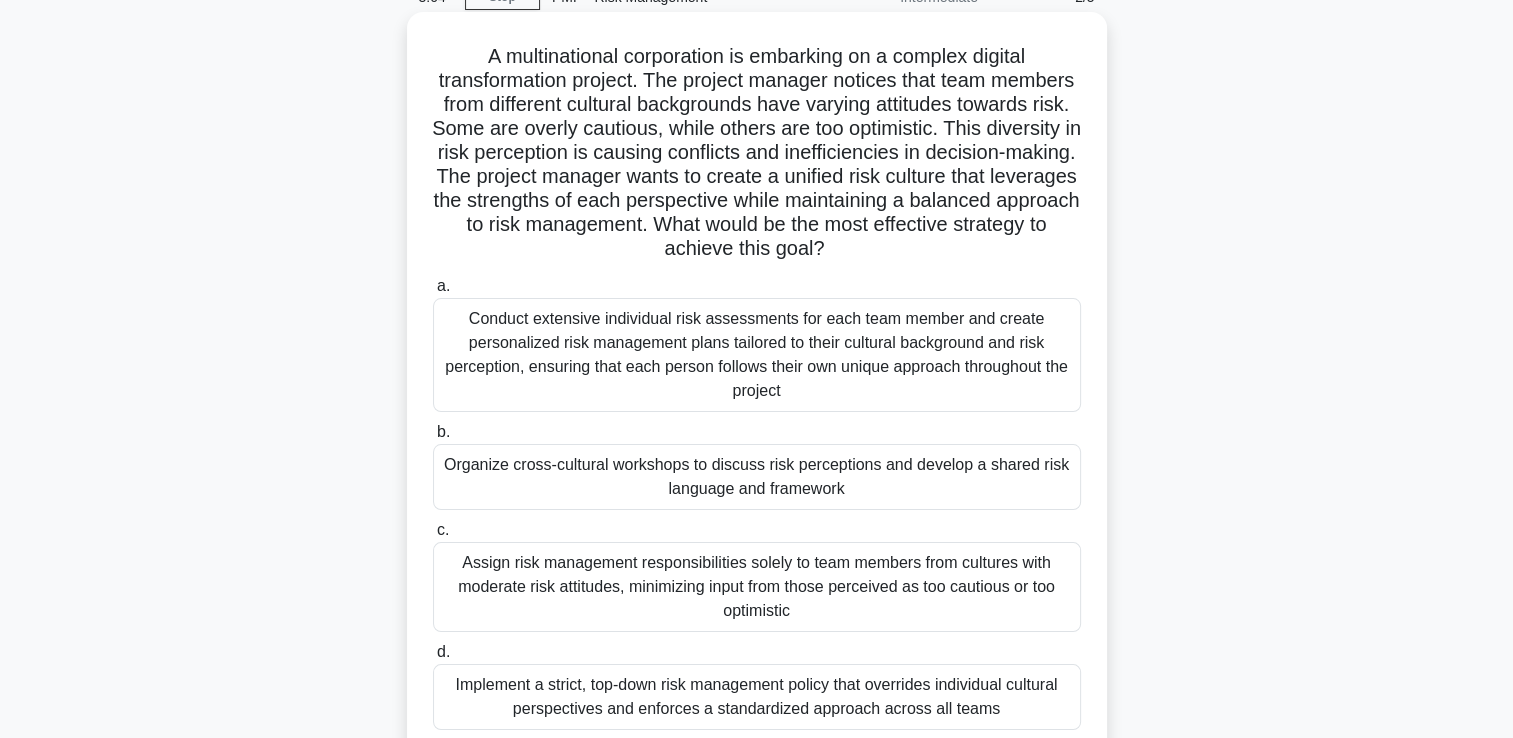 click on "Conduct extensive individual risk assessments for each team member and create personalized risk management plans tailored to their cultural background and risk perception, ensuring that each person follows their own unique approach throughout the project" at bounding box center (757, 355) 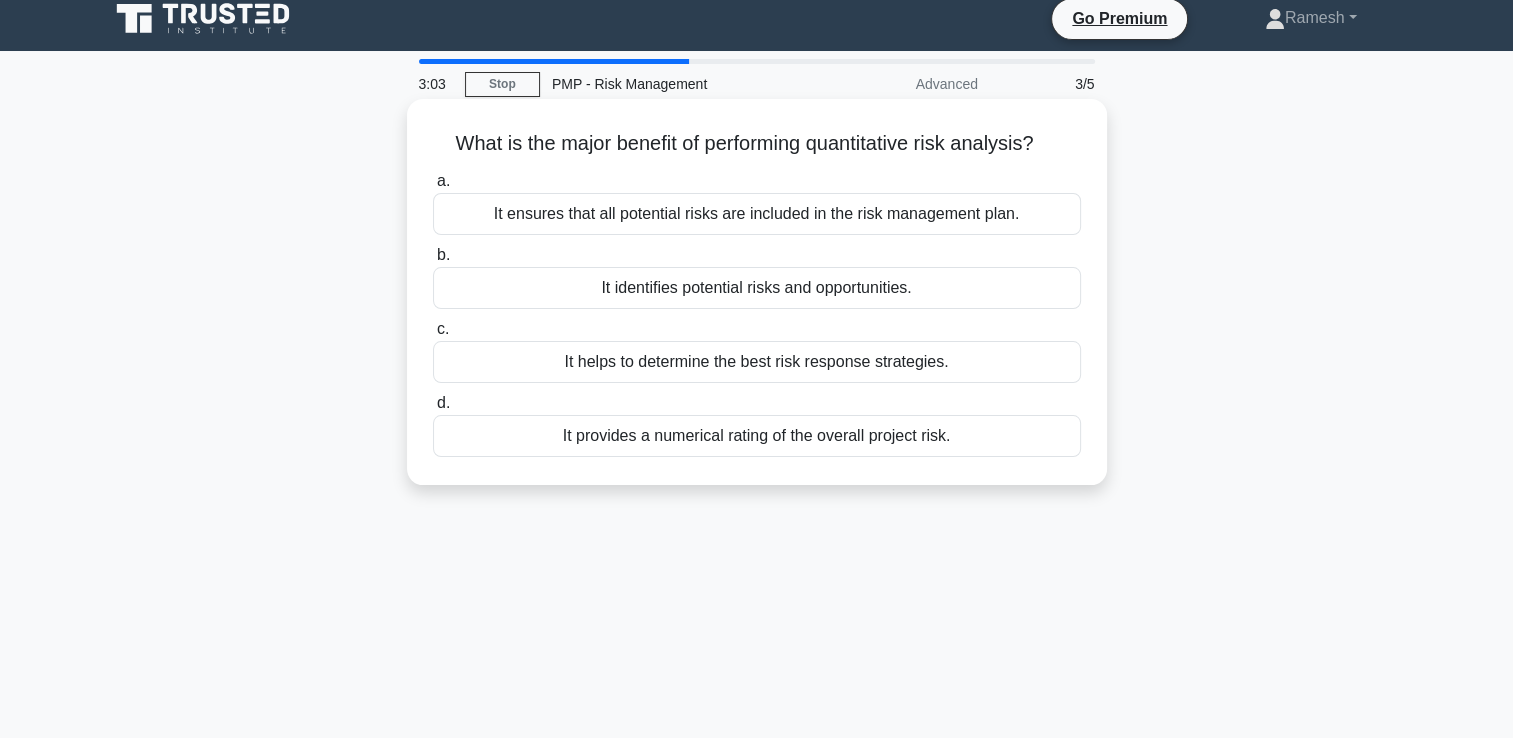 scroll, scrollTop: 0, scrollLeft: 0, axis: both 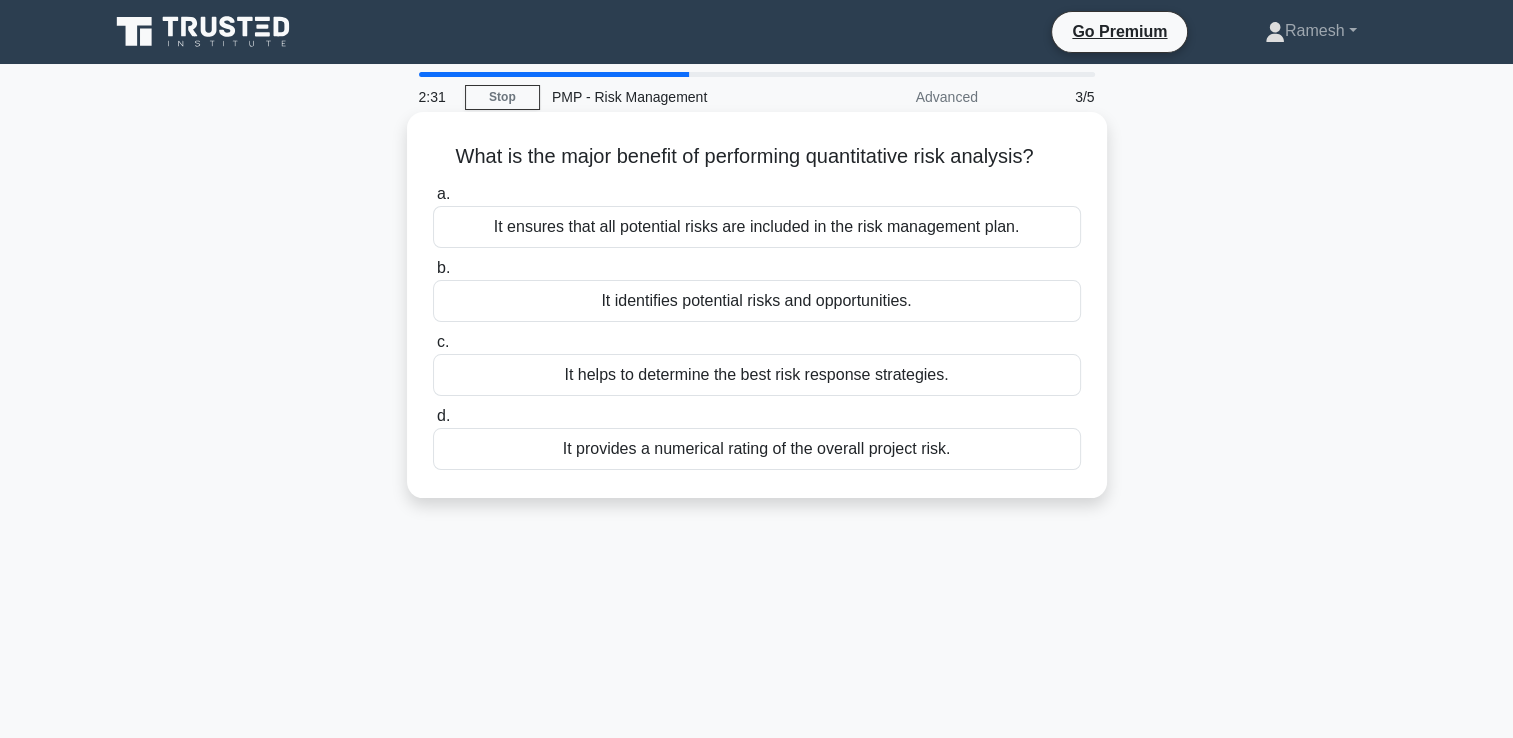 drag, startPoint x: 446, startPoint y: 154, endPoint x: 1000, endPoint y: 455, distance: 630.4895 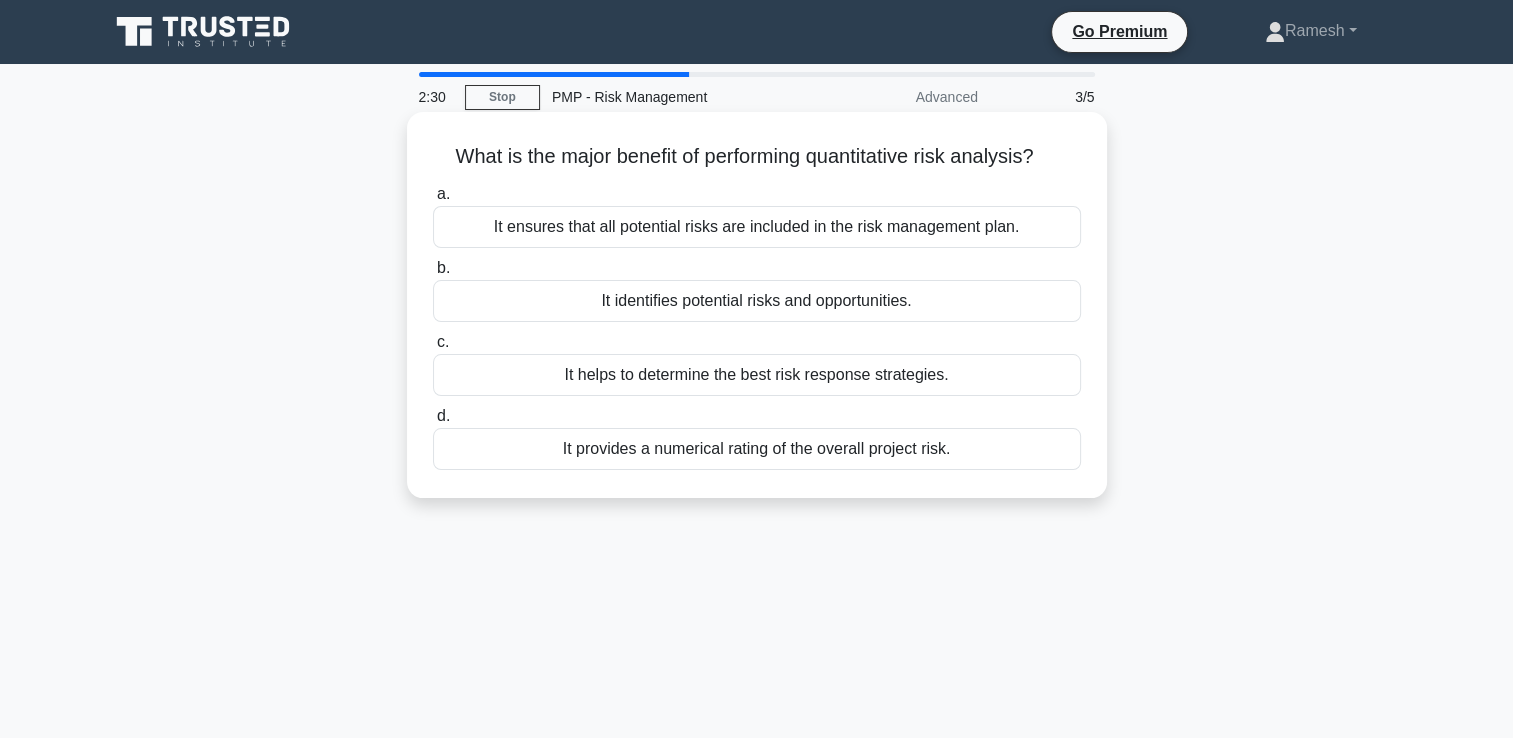 drag, startPoint x: 1000, startPoint y: 455, endPoint x: 897, endPoint y: 458, distance: 103.04368 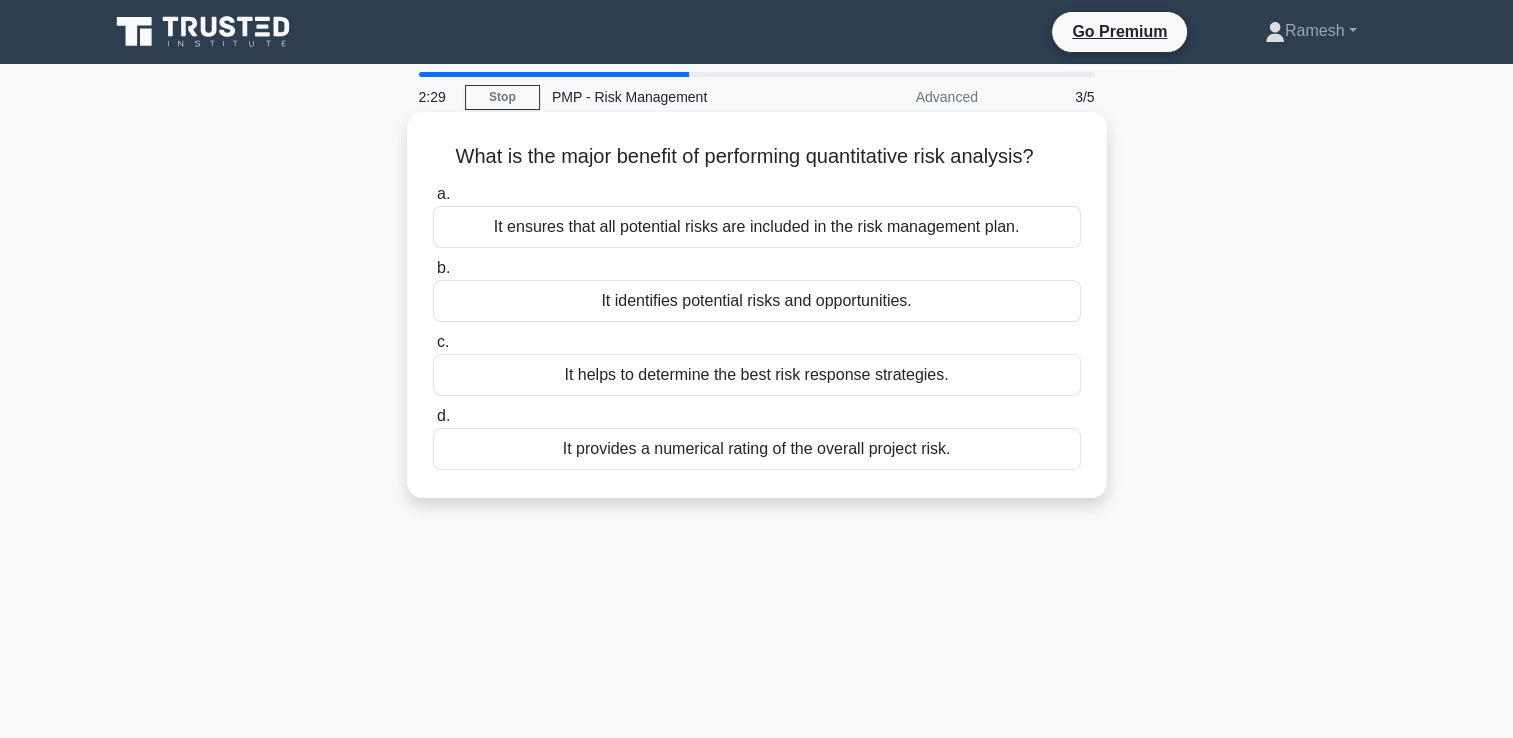 copy on "What is the major benefit of performing quantitative risk analysis?
.spinner_0XTQ{transform-origin:center;animation:spinner_y6GP .75s linear infinite}@keyframes spinner_y6GP{100%{transform:rotate(360deg)}}
a.
It ensures that all potential risks are included in the risk management [MEDICAL_DATA].
It identifies potential risks and opportunities.
c.
It helps to determine the best risk response strategies.
d.
It provides a numerical rating of the overall project risk." 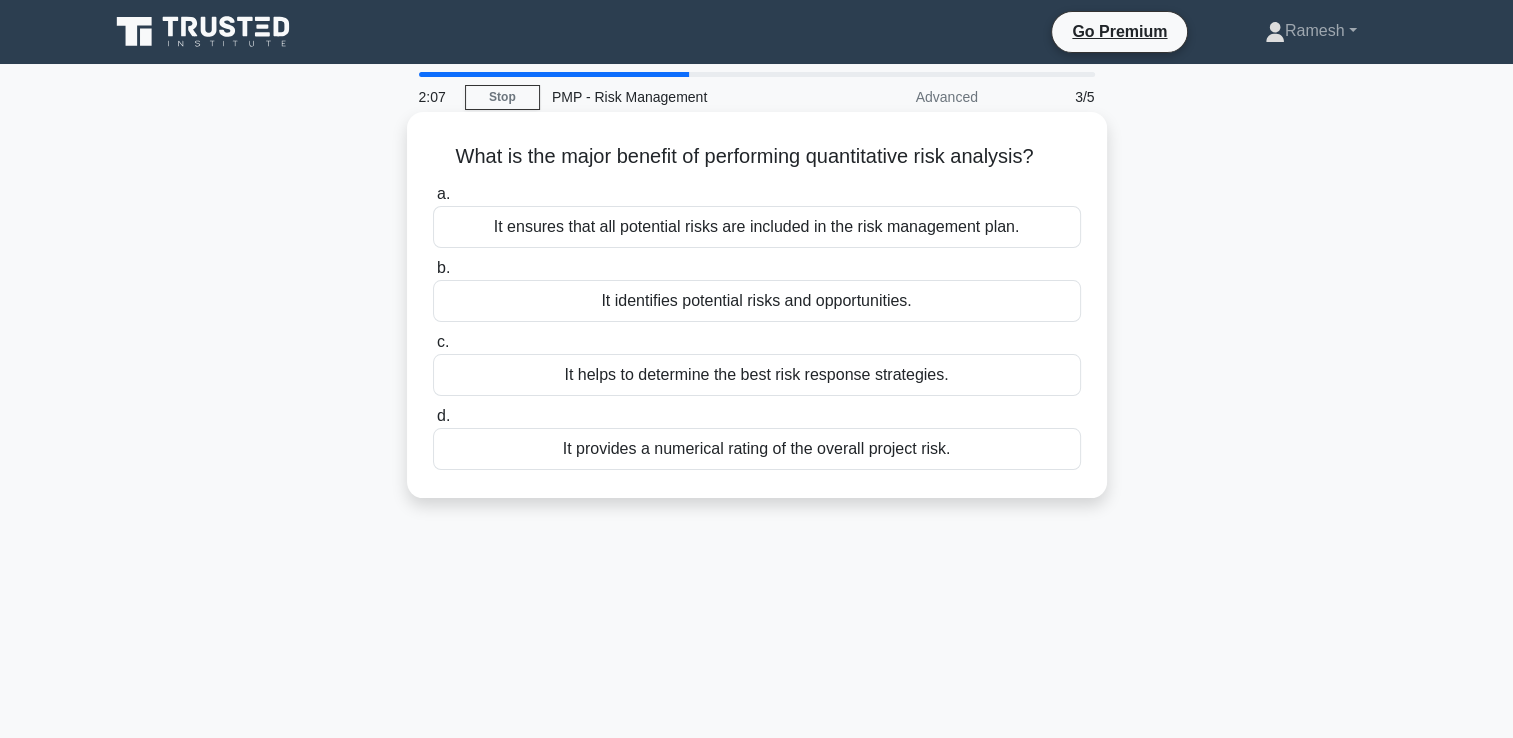 click on "It provides a numerical rating of the overall project risk." at bounding box center [757, 449] 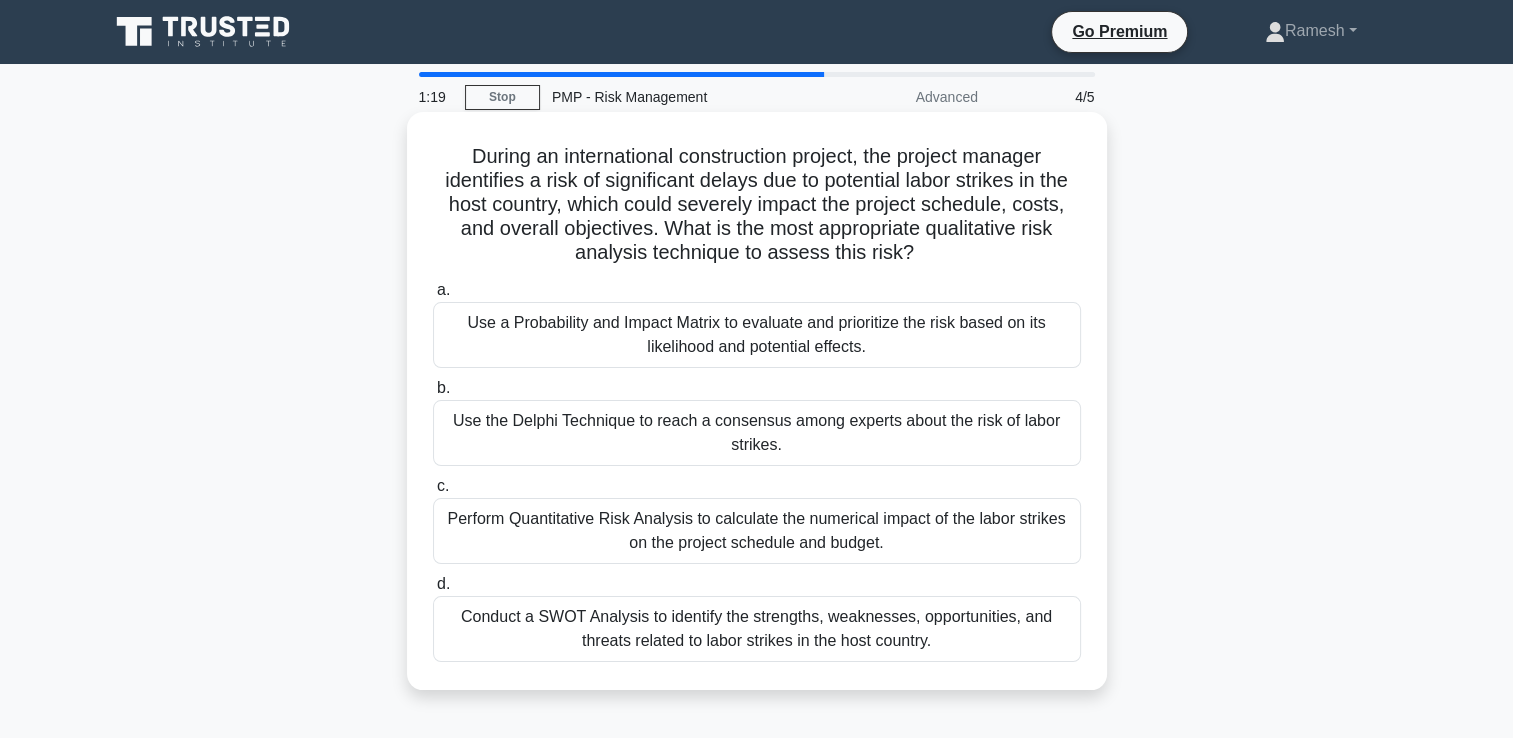 click on "Perform Quantitative Risk Analysis to calculate the numerical impact of the labor strikes on the project schedule and budget." at bounding box center [757, 531] 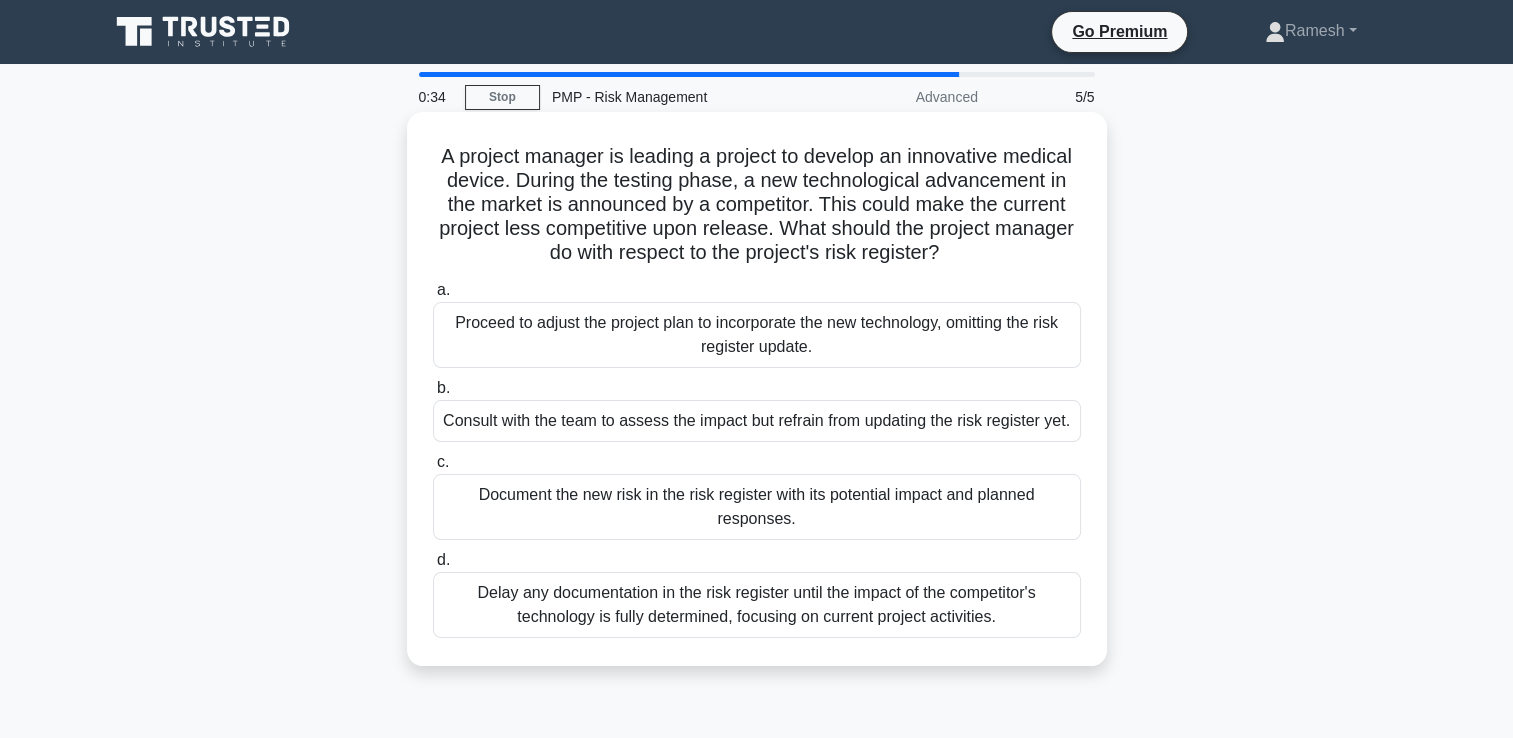 click on "Document the new risk in the risk register with its potential impact and planned responses." at bounding box center (757, 507) 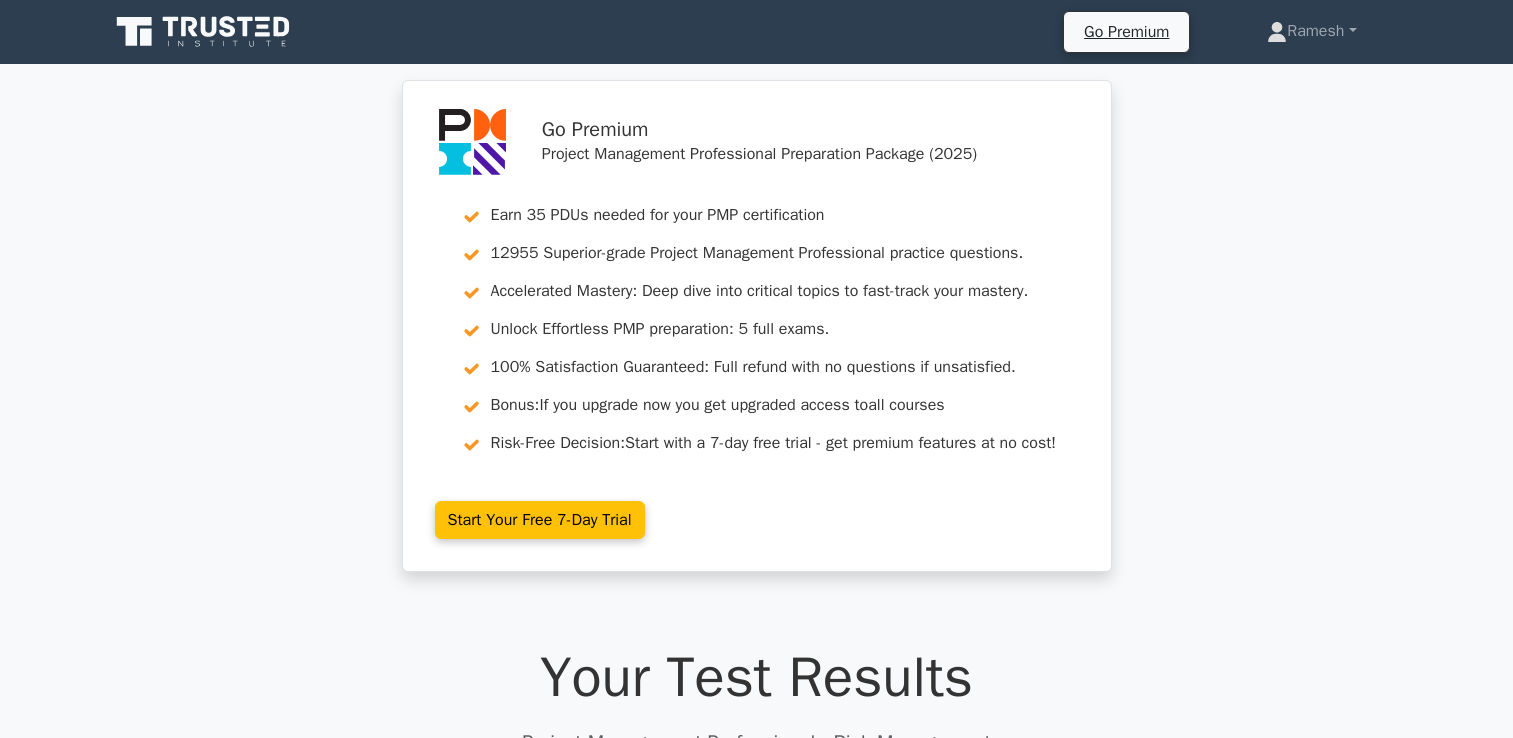 scroll, scrollTop: 0, scrollLeft: 0, axis: both 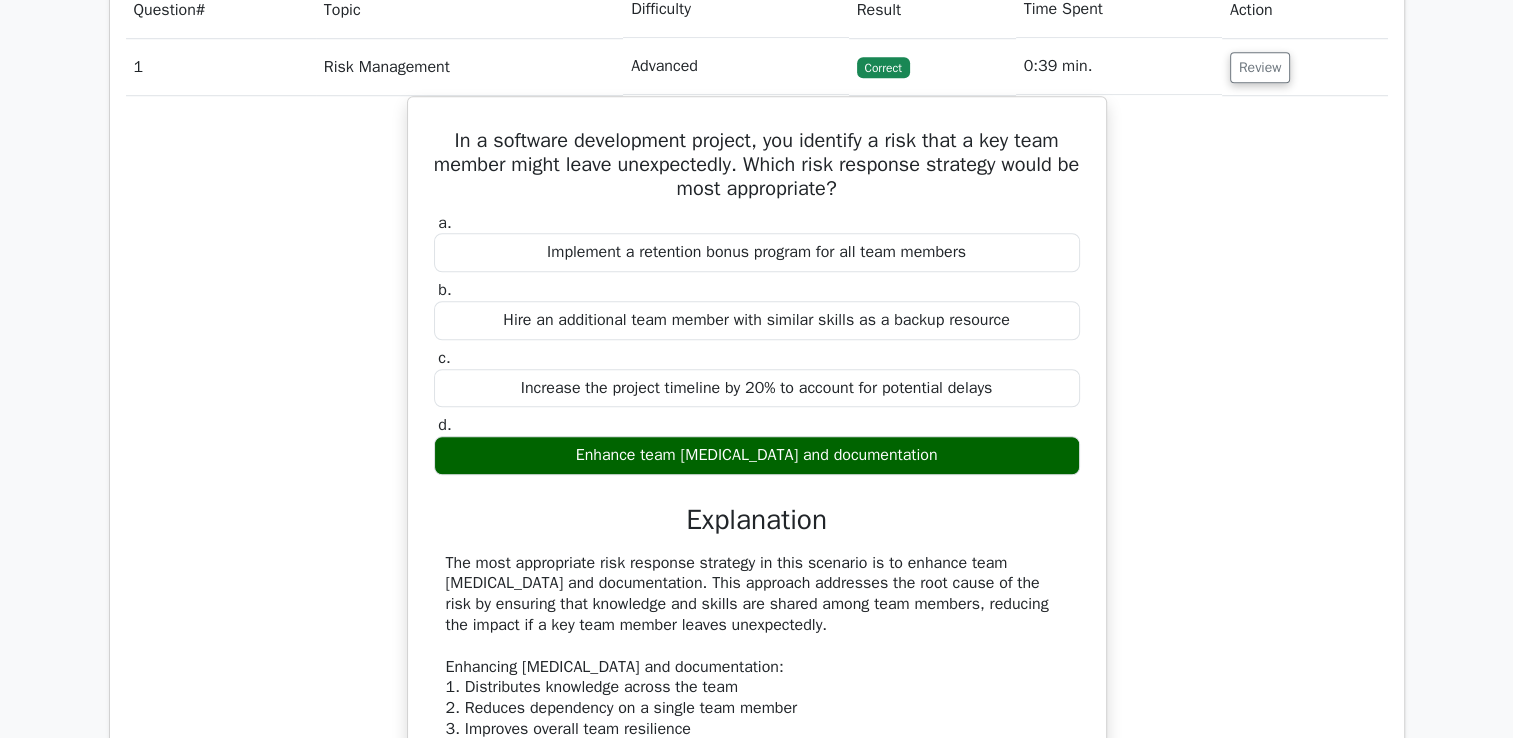click on "Review" at bounding box center [1305, 66] 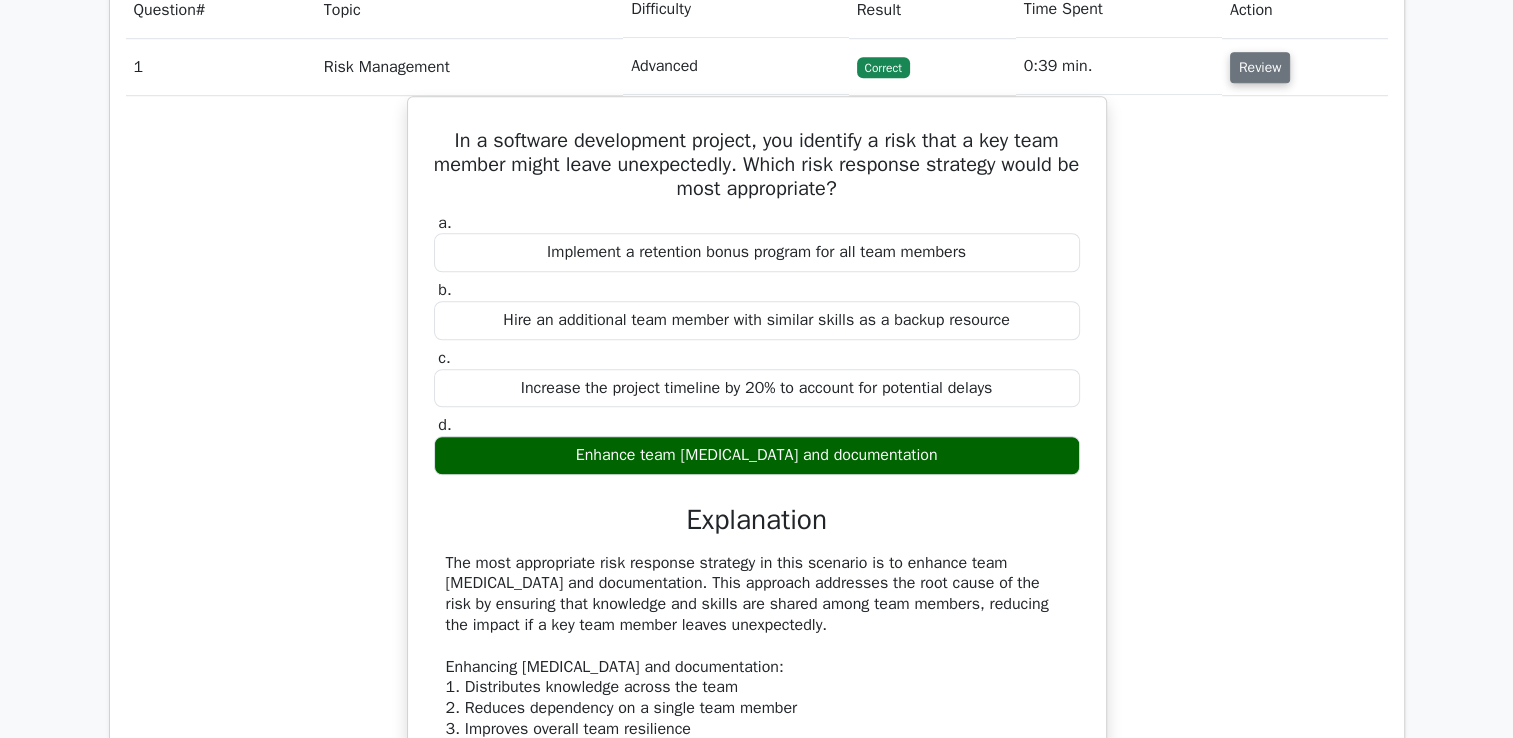 click on "Review" at bounding box center (1260, 67) 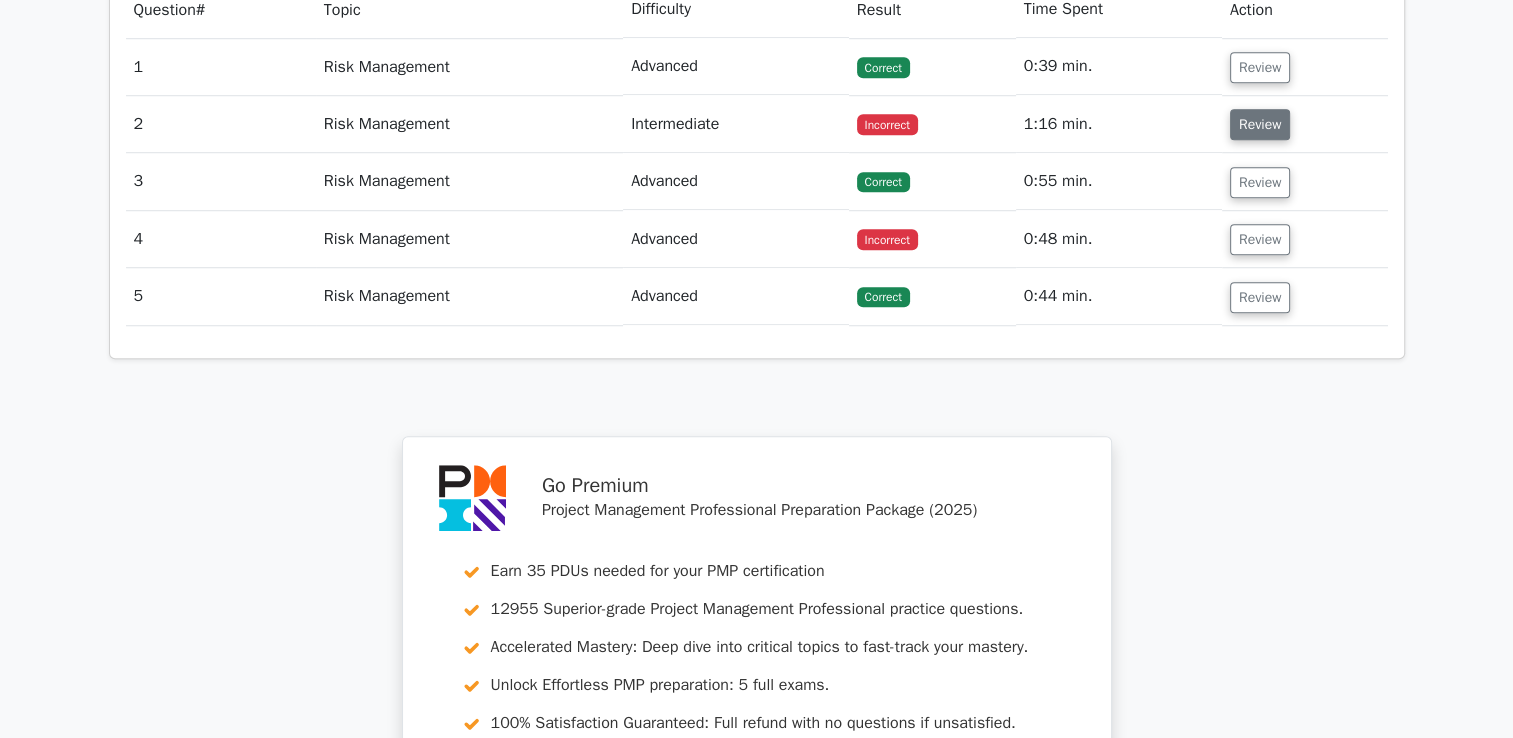 click on "Review" at bounding box center [1260, 124] 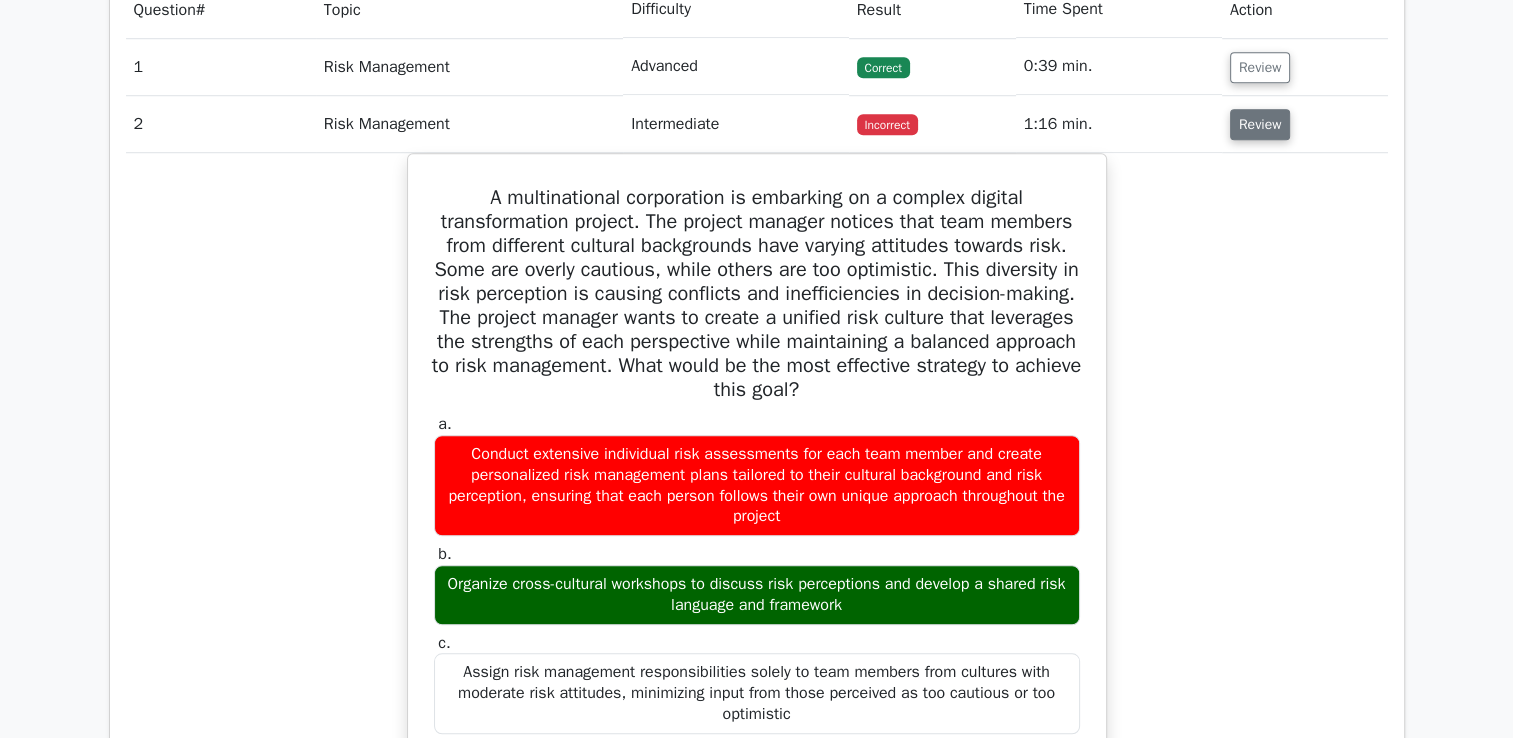 click on "Review" at bounding box center (1260, 124) 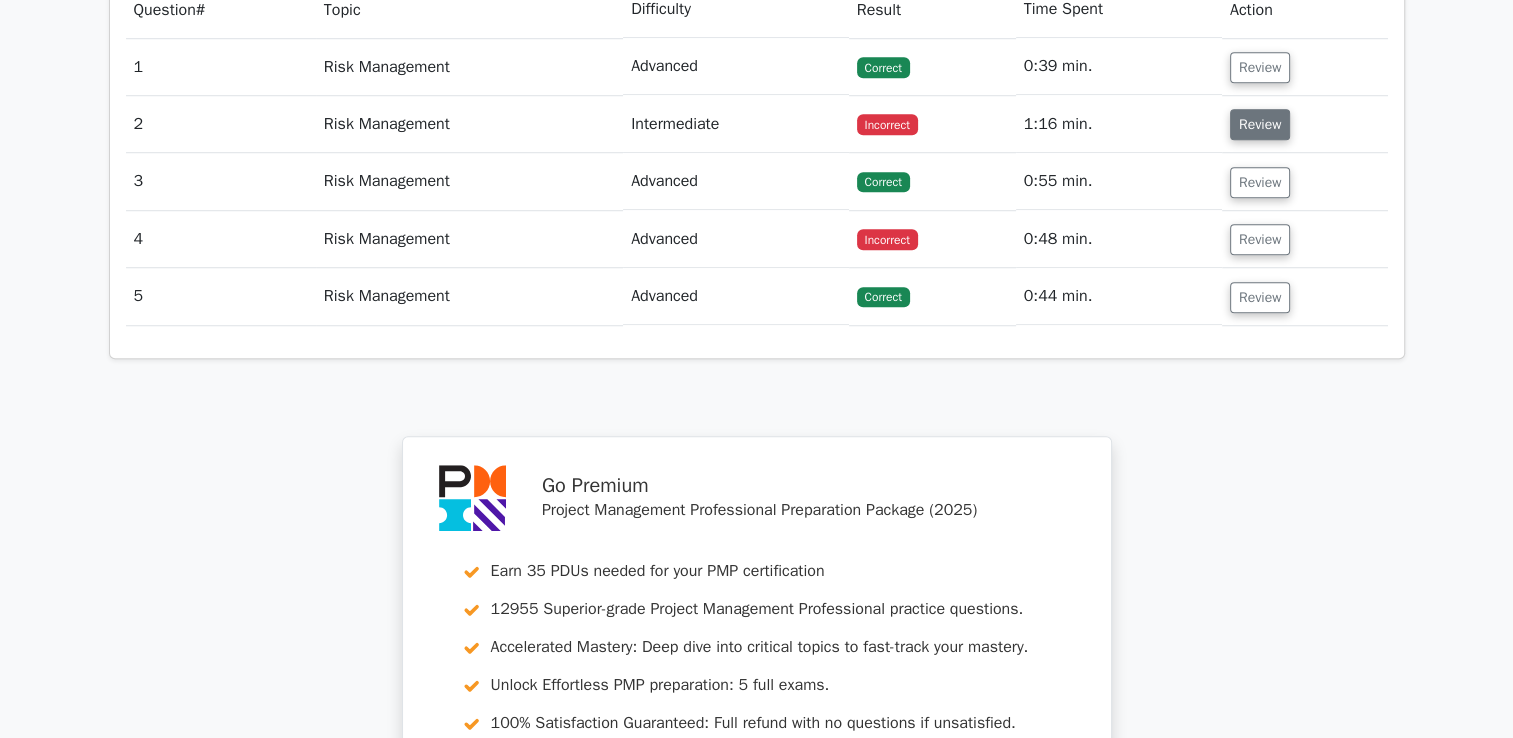 click on "Review" at bounding box center [1260, 124] 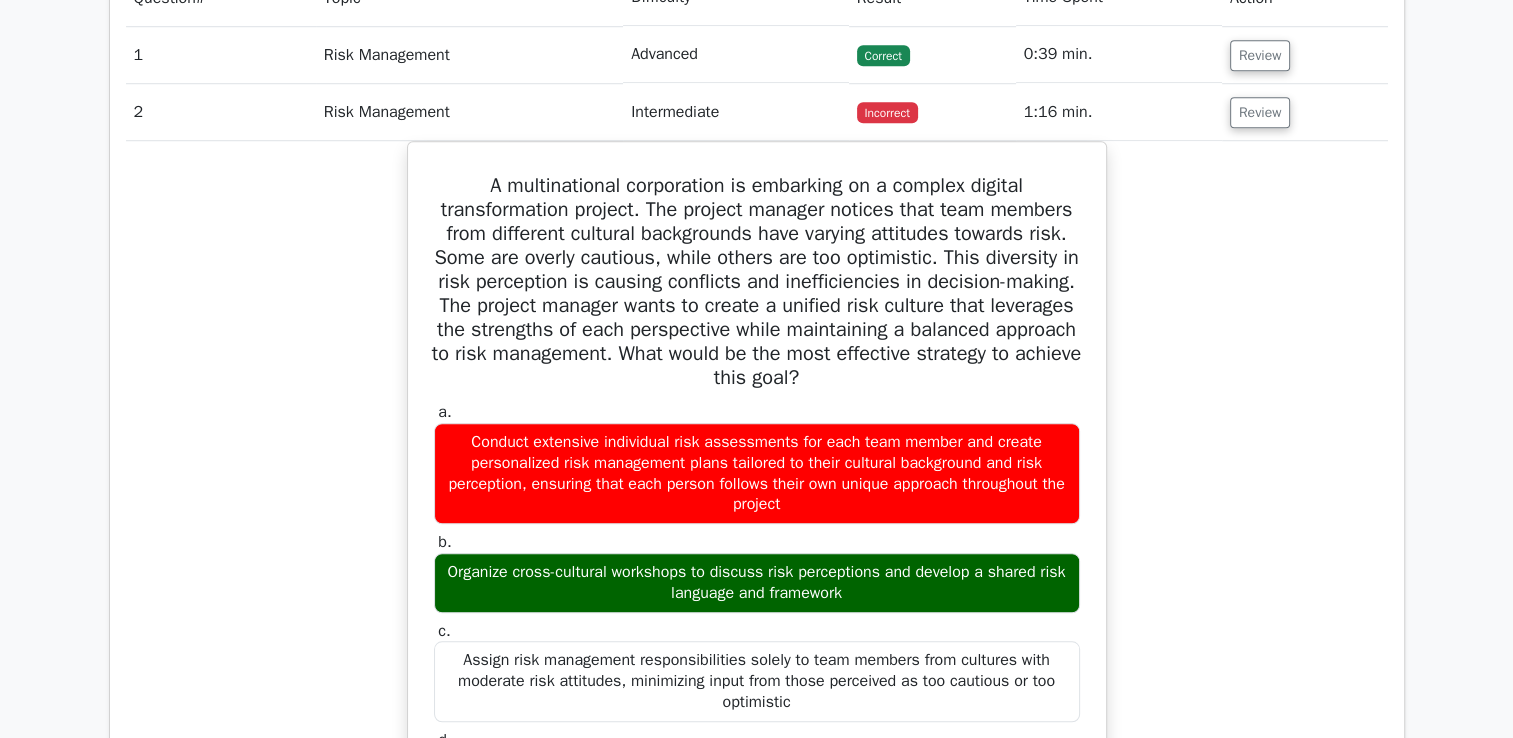 scroll, scrollTop: 1500, scrollLeft: 0, axis: vertical 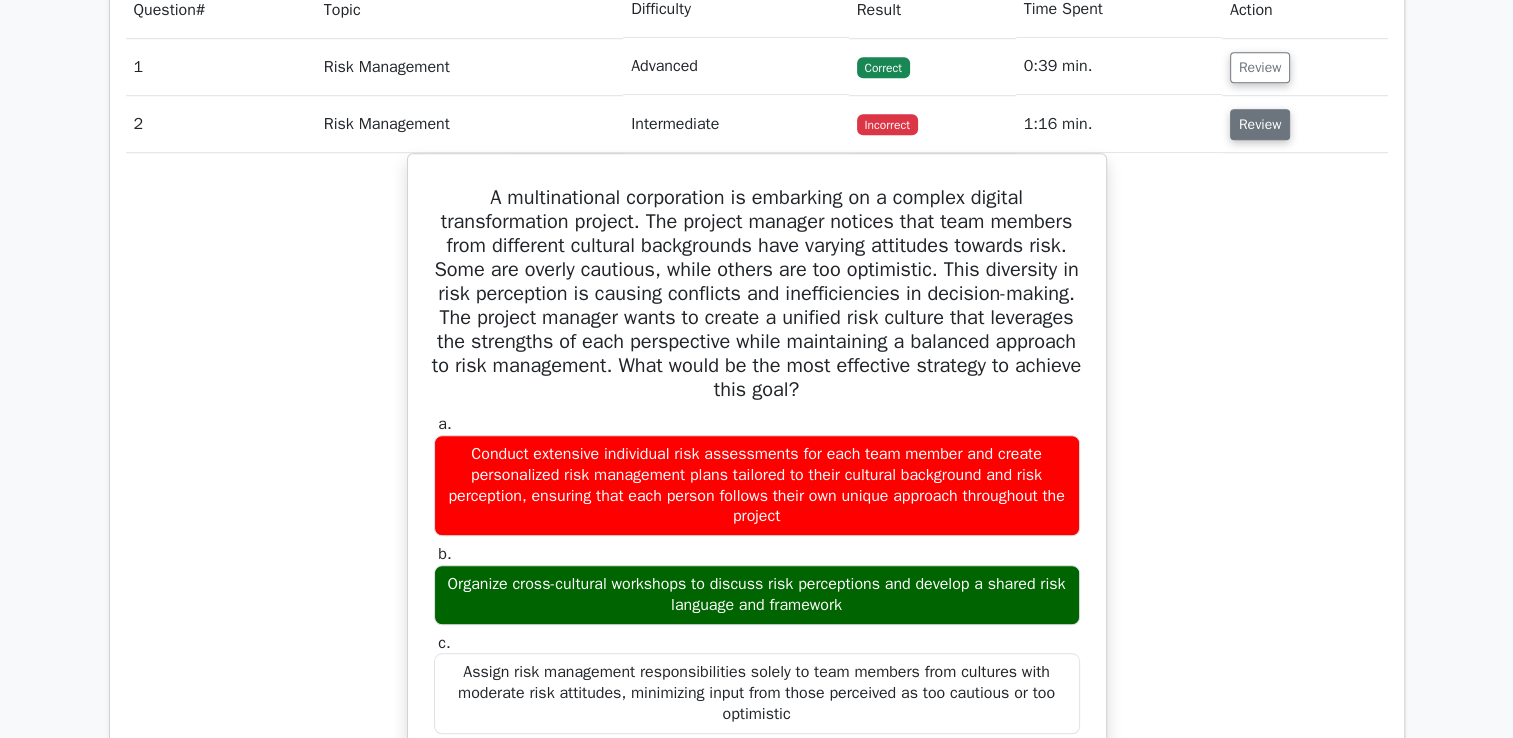 click on "Review" at bounding box center (1260, 124) 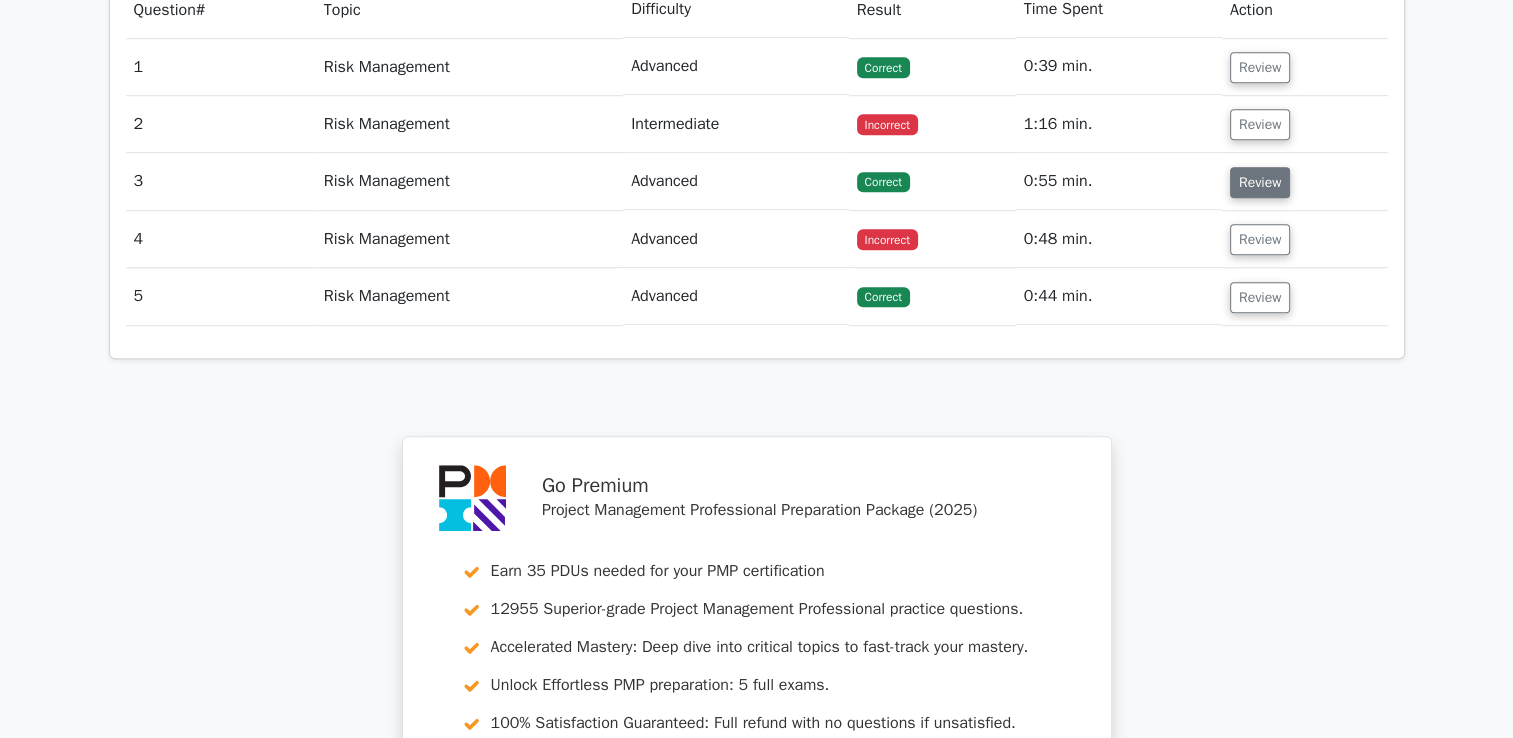 click on "Review" at bounding box center [1260, 182] 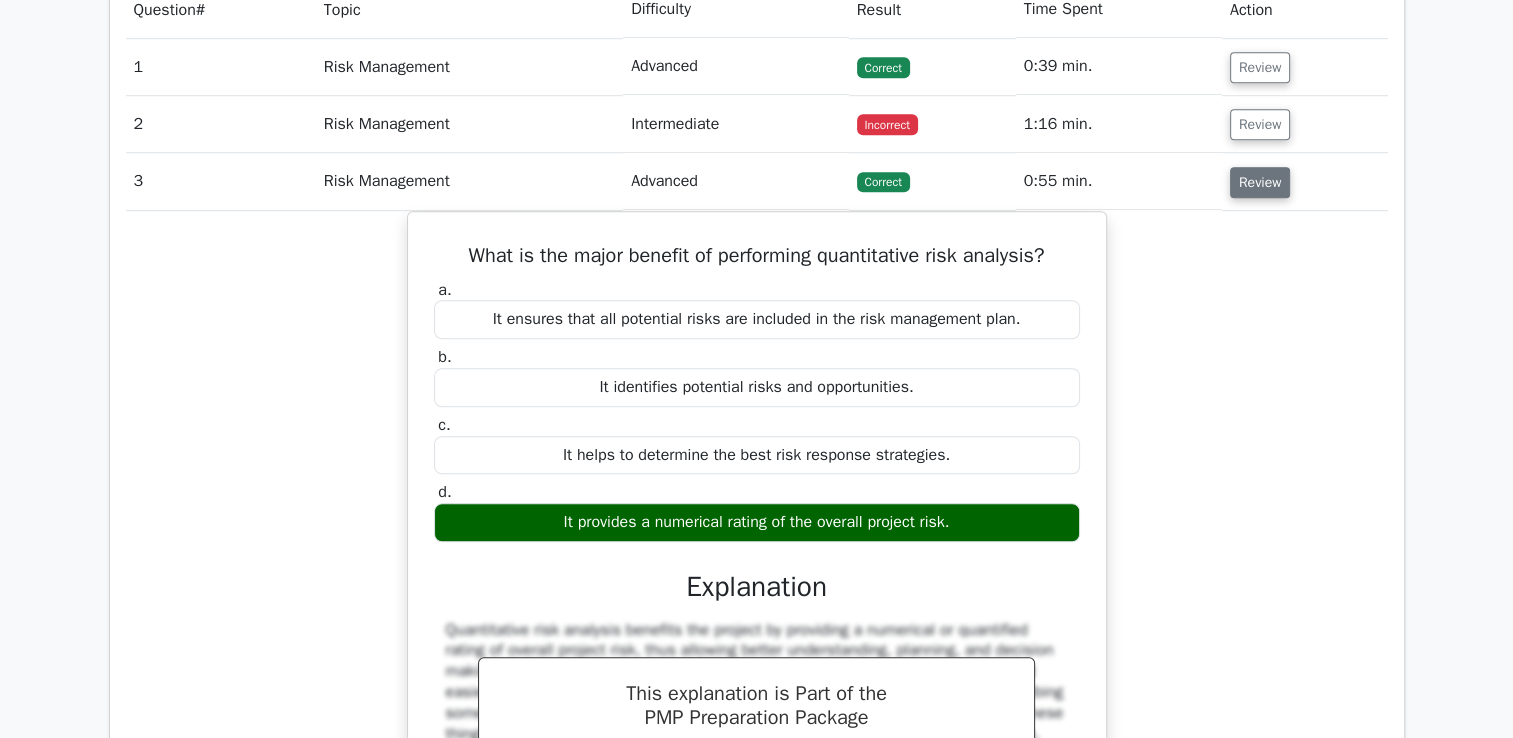 click on "Review" at bounding box center (1260, 182) 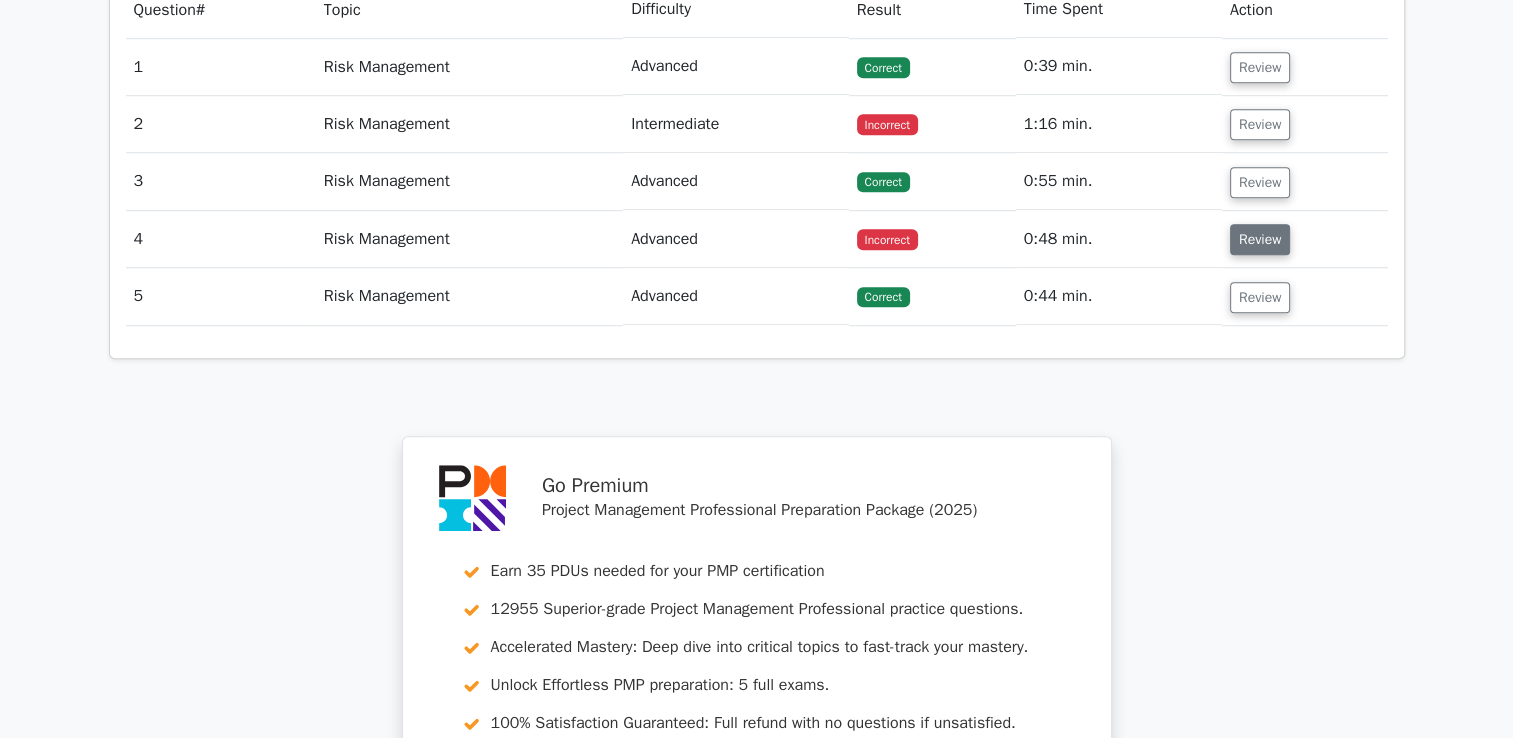 click on "Review" at bounding box center (1260, 239) 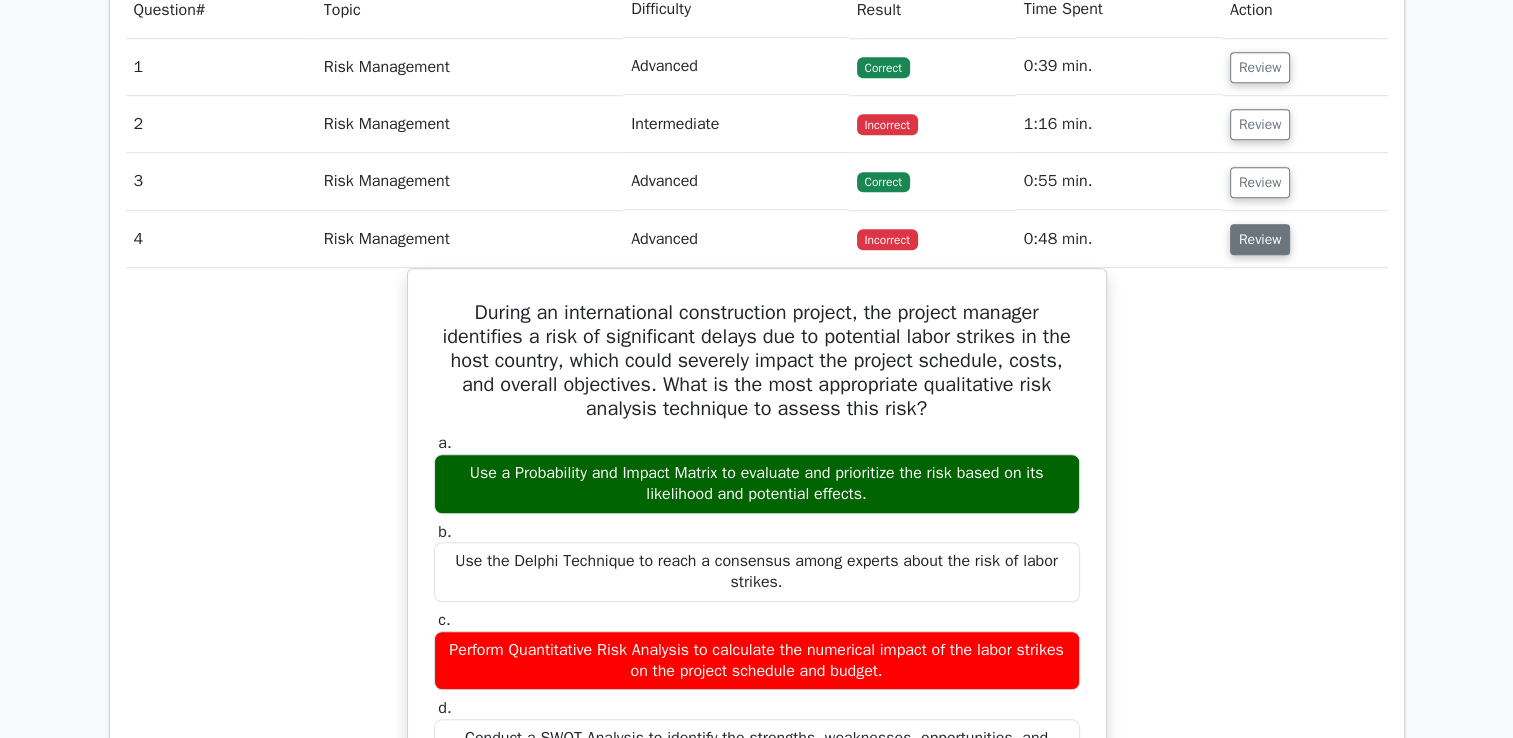 click on "Review" at bounding box center (1260, 239) 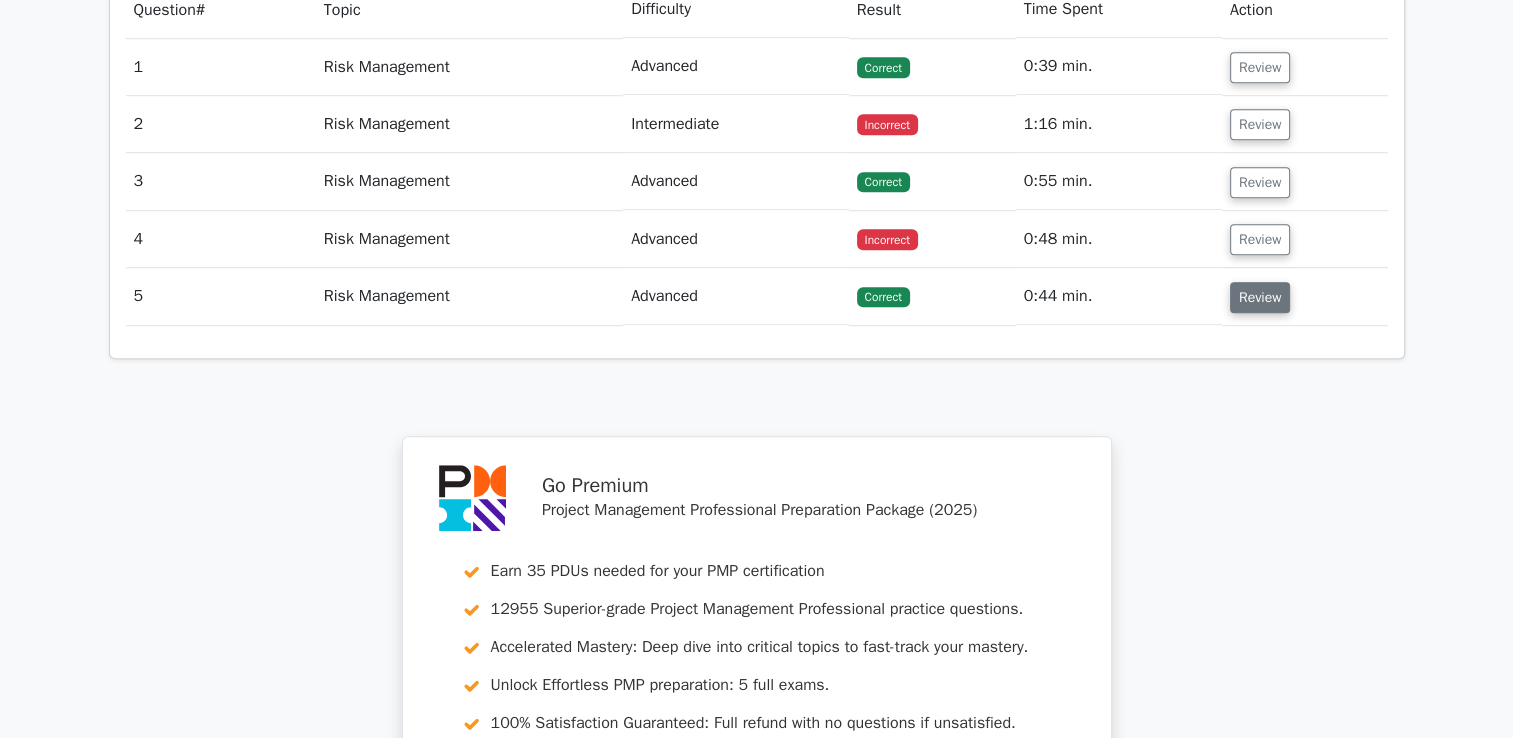 click on "Review" at bounding box center (1260, 297) 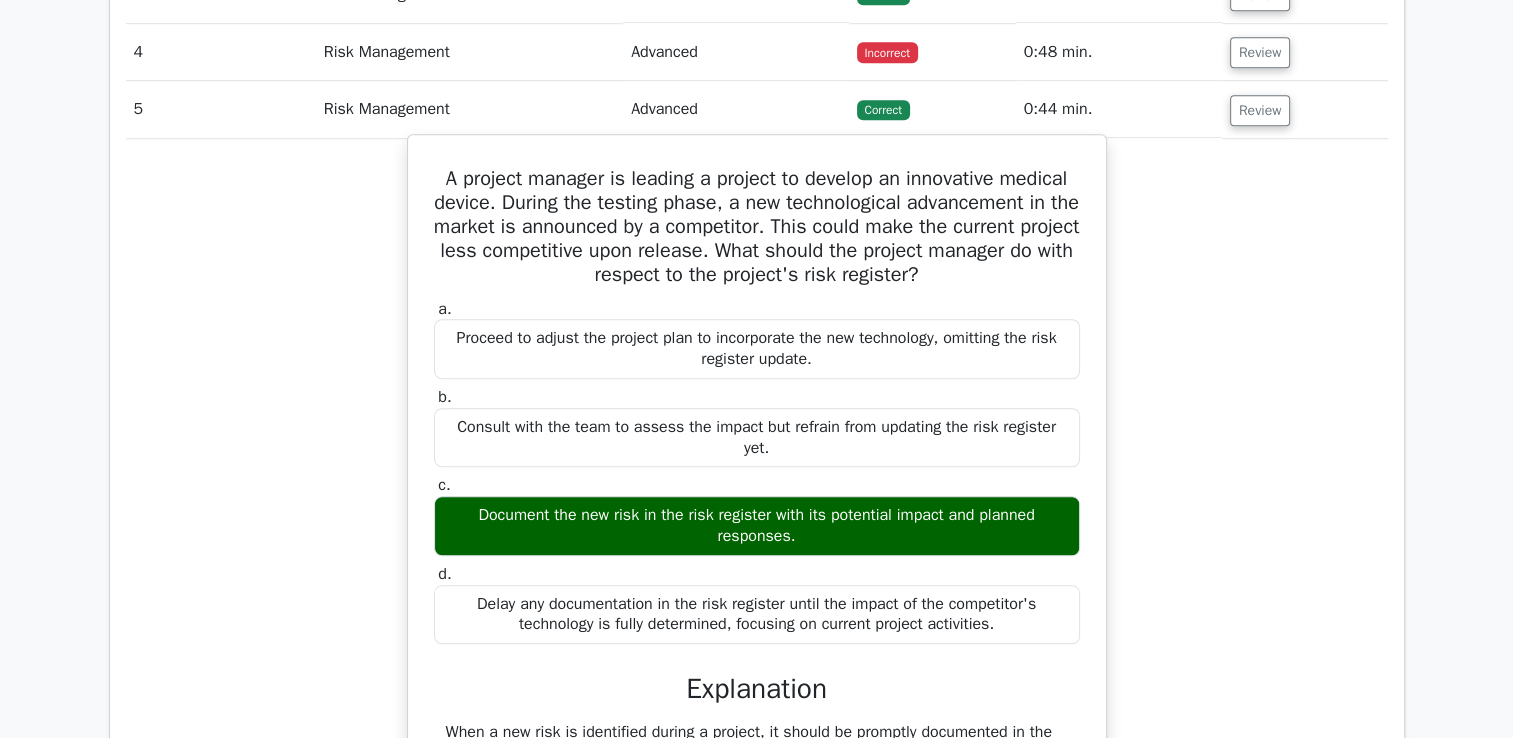 scroll, scrollTop: 1700, scrollLeft: 0, axis: vertical 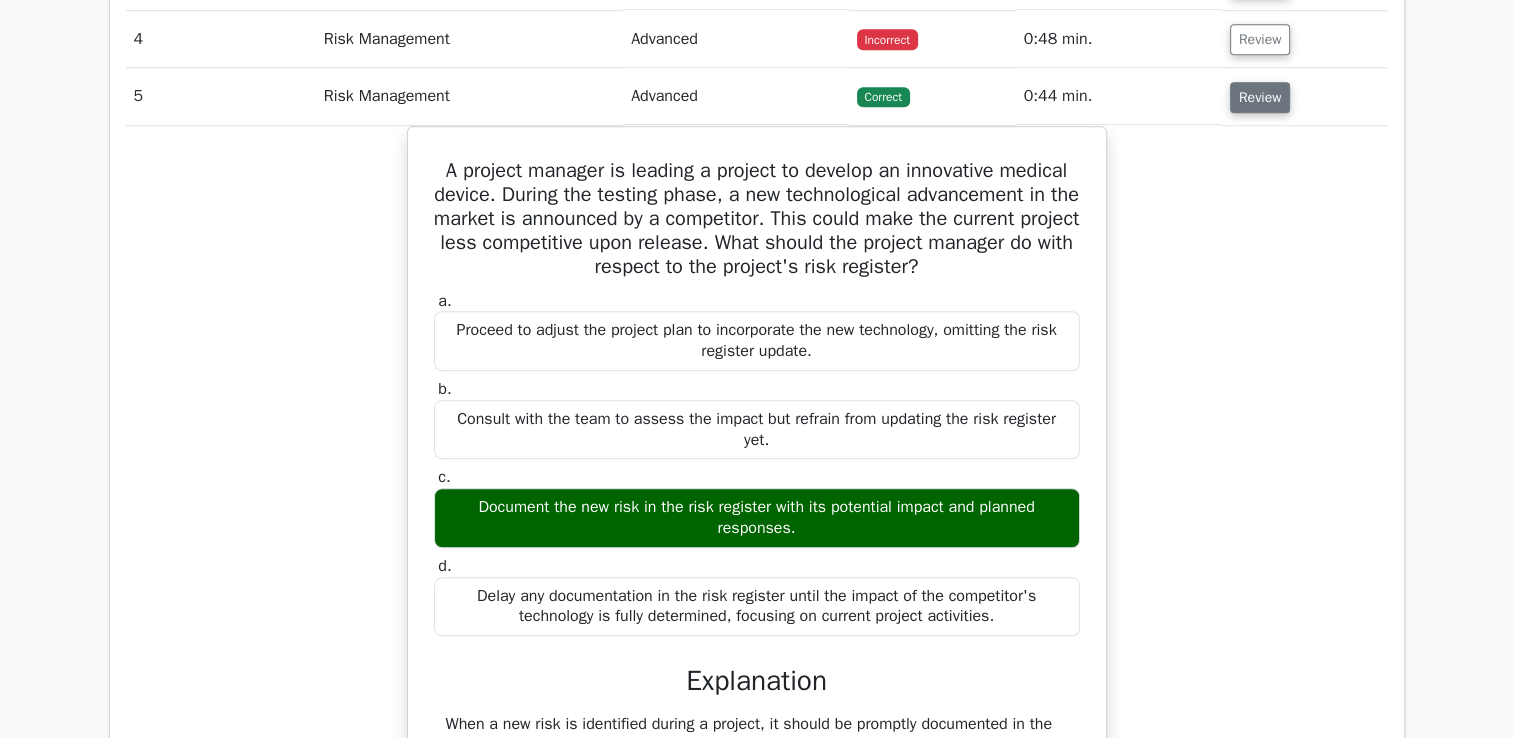 click on "Review" at bounding box center [1260, 97] 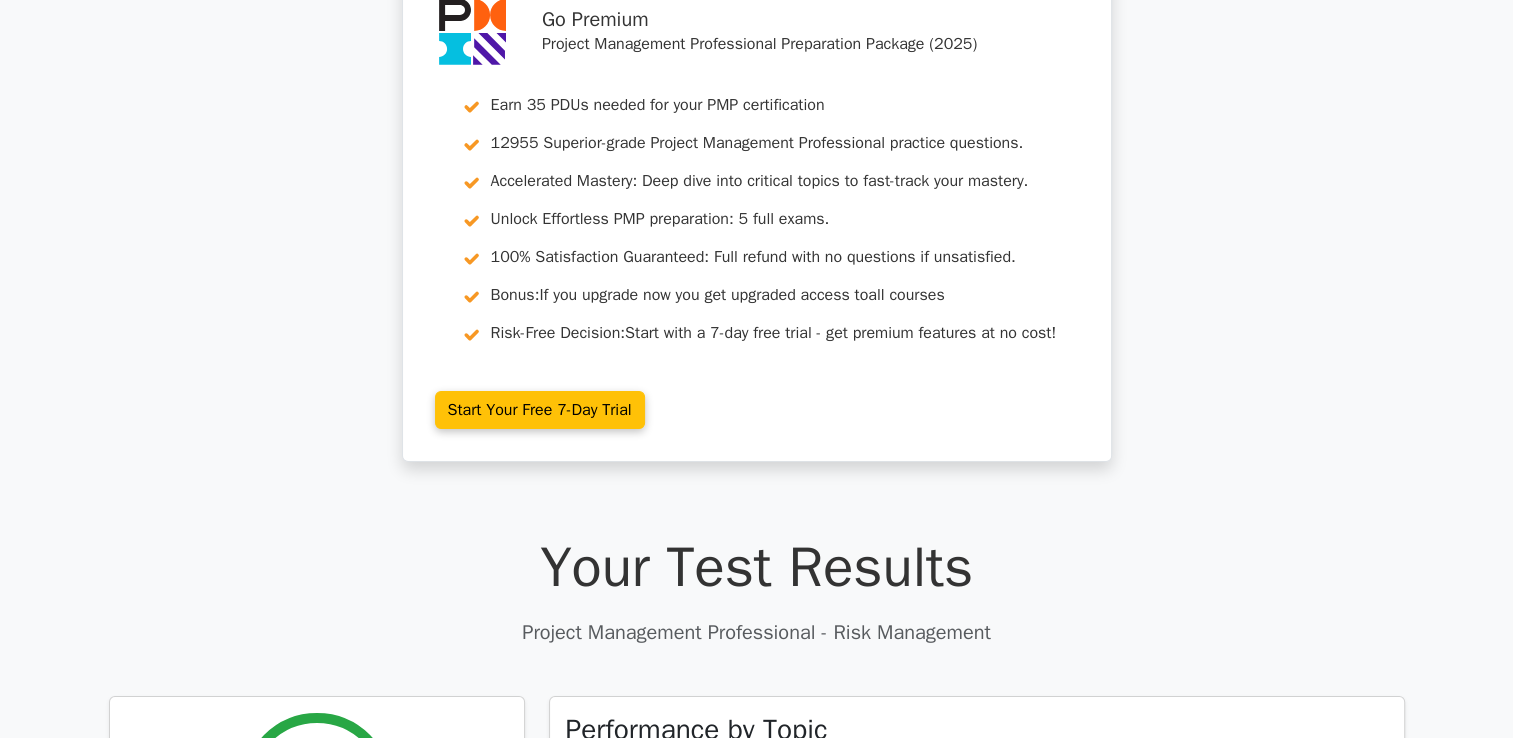 scroll, scrollTop: 0, scrollLeft: 0, axis: both 